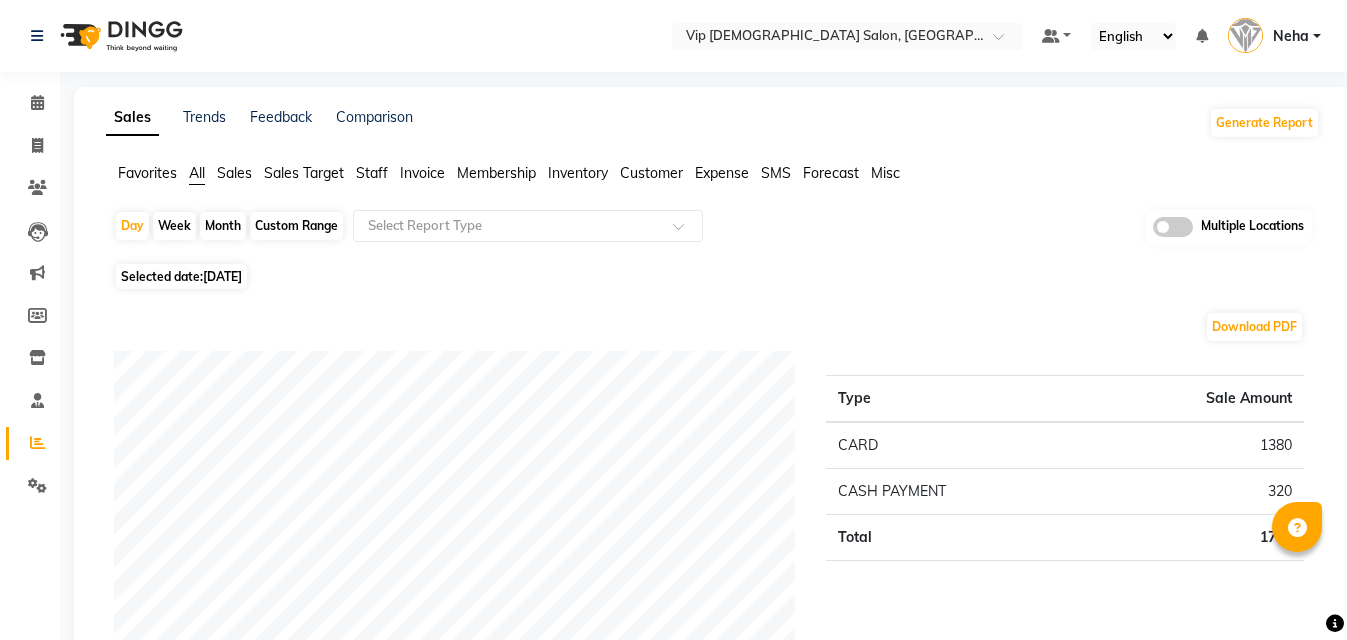scroll, scrollTop: 0, scrollLeft: 0, axis: both 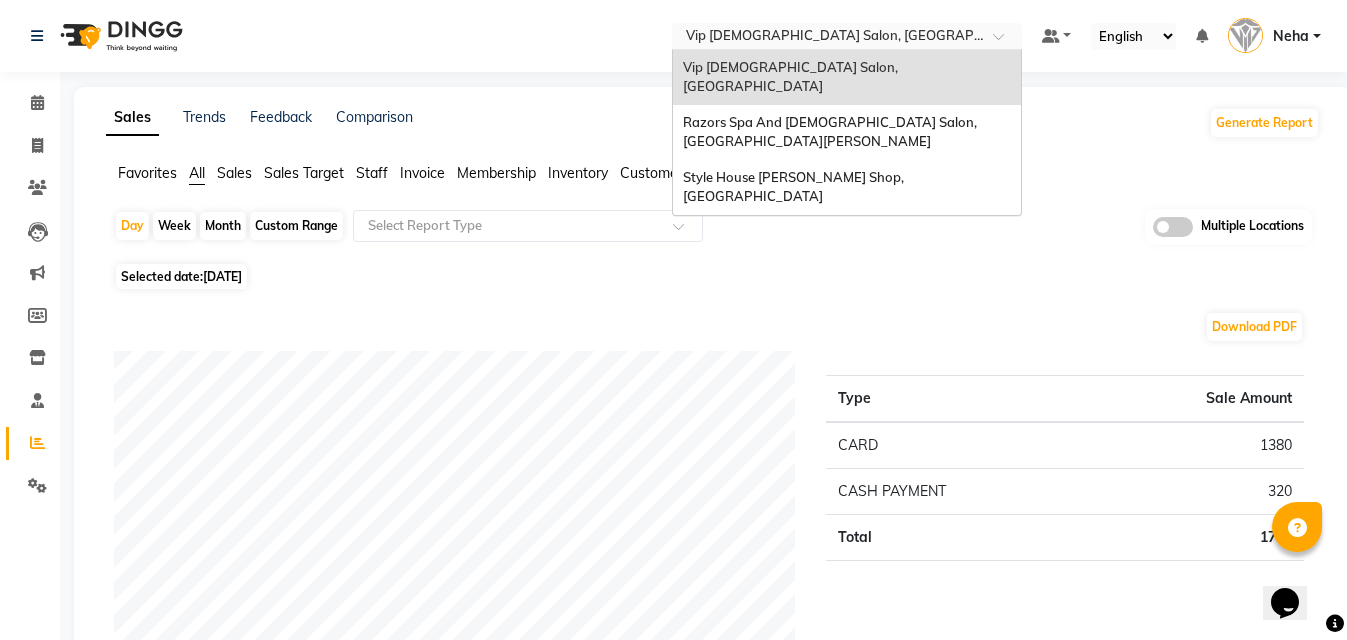 click at bounding box center [827, 38] 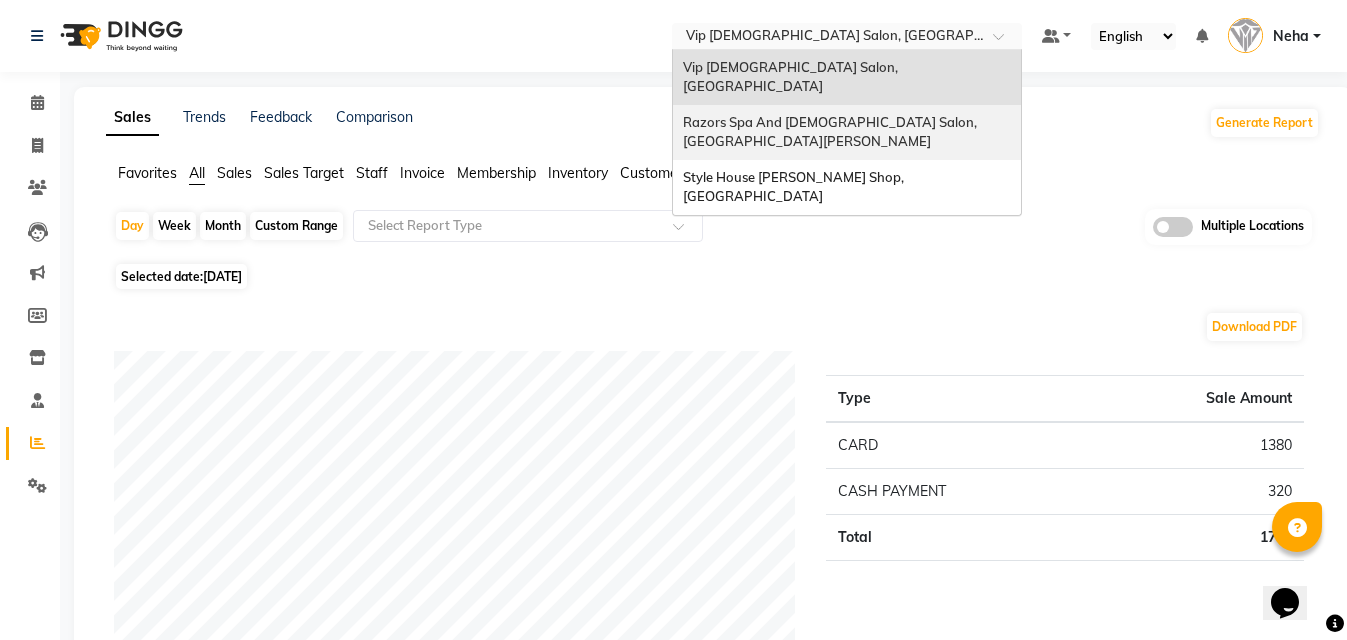 click on "Razors Spa And [DEMOGRAPHIC_DATA] Salon, [GEOGRAPHIC_DATA][PERSON_NAME]" at bounding box center (831, 132) 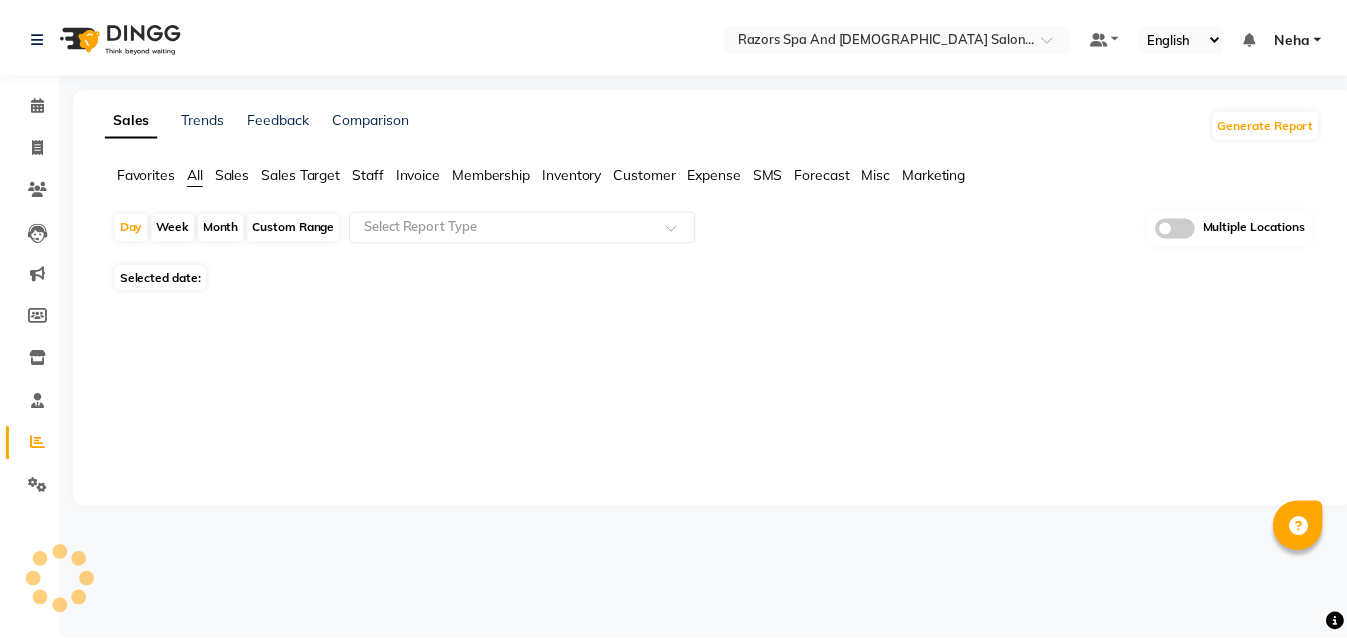 scroll, scrollTop: 0, scrollLeft: 0, axis: both 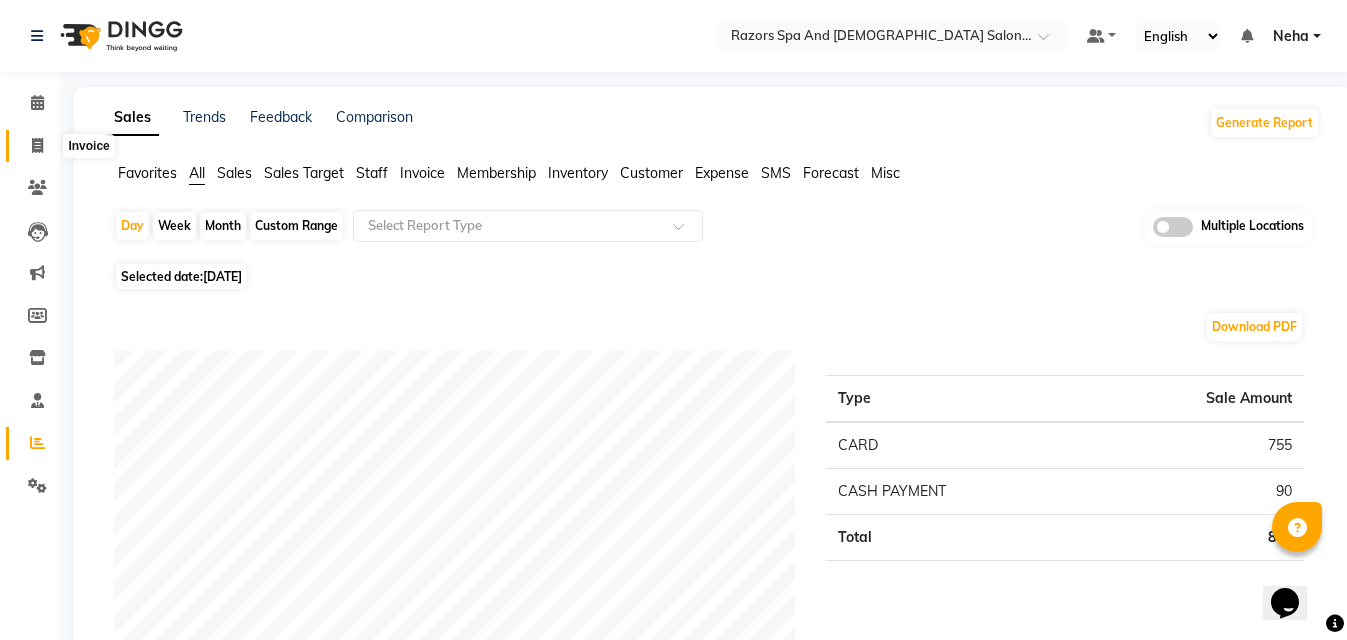 click 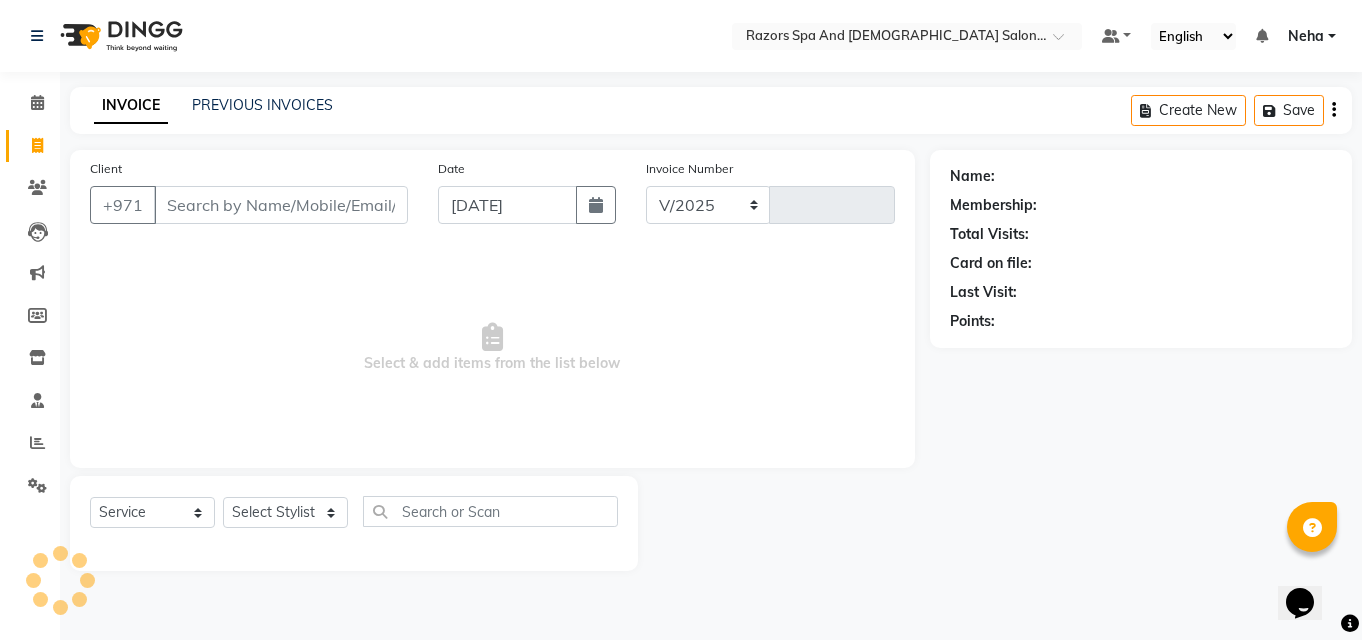 select on "8419" 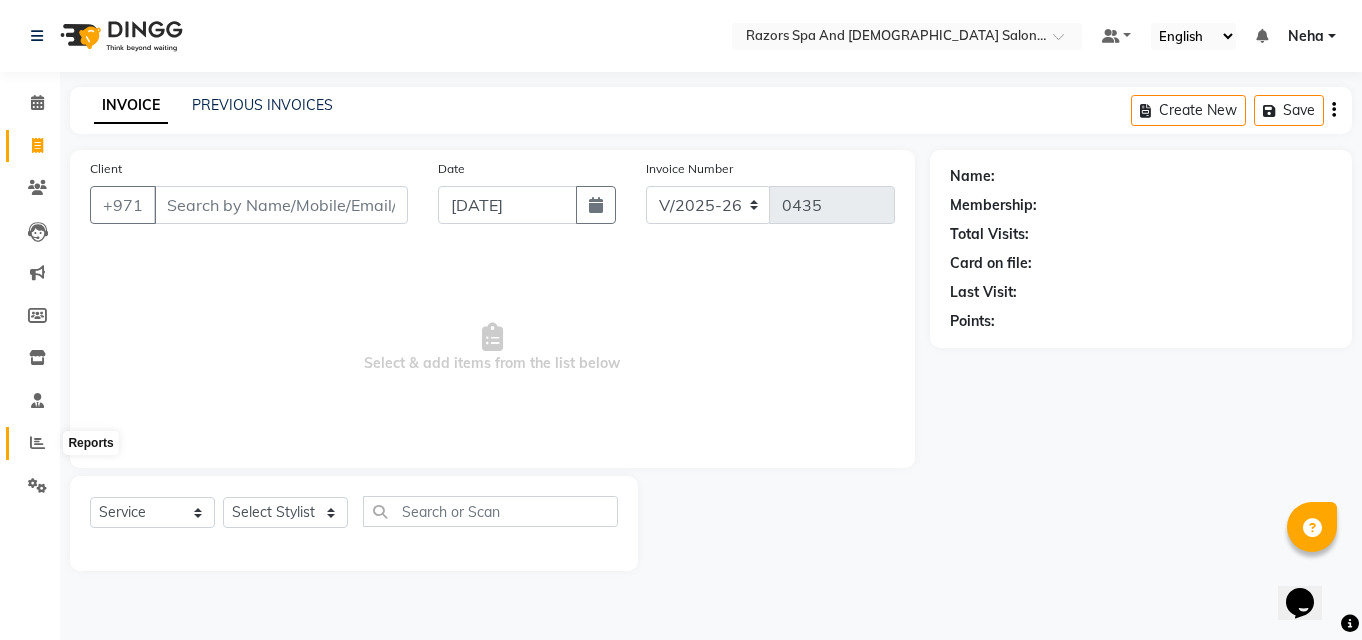 click 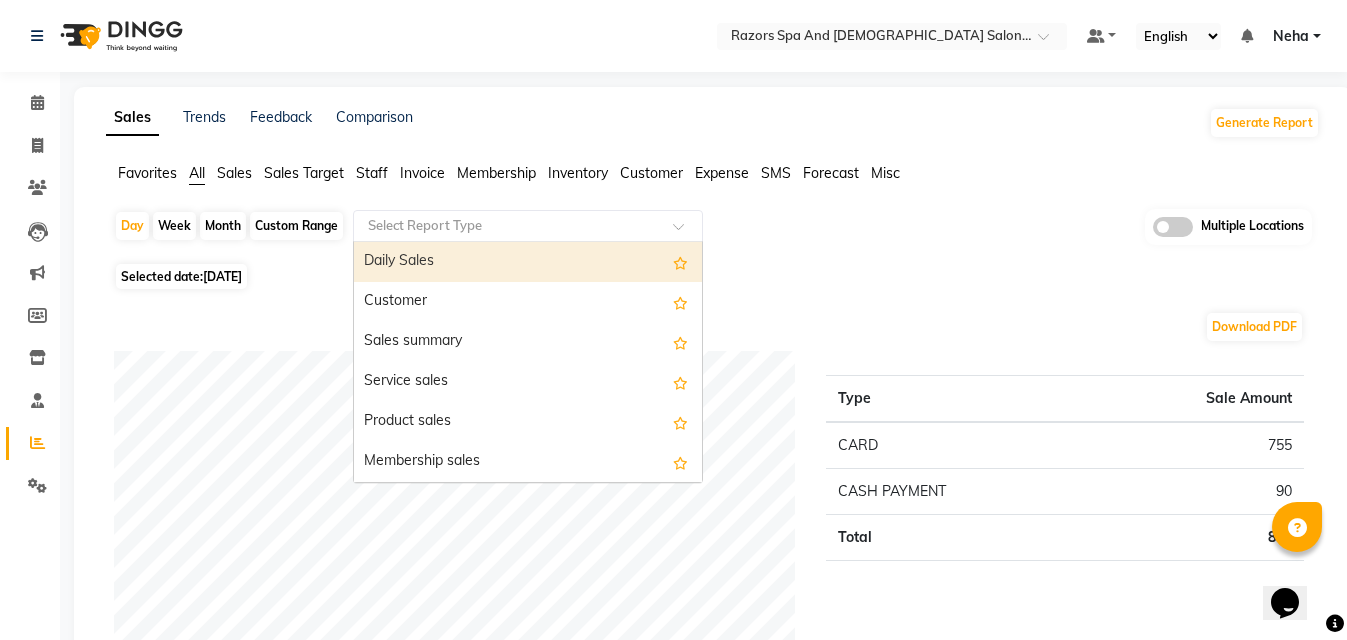 click 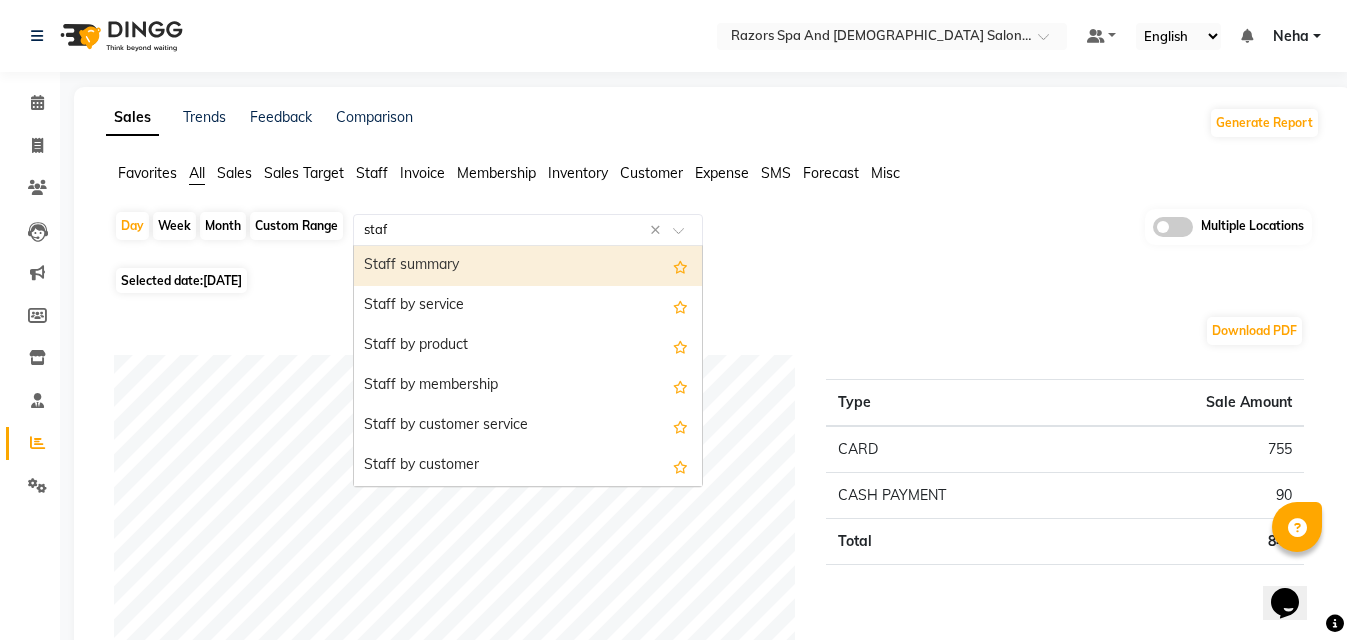type on "staff" 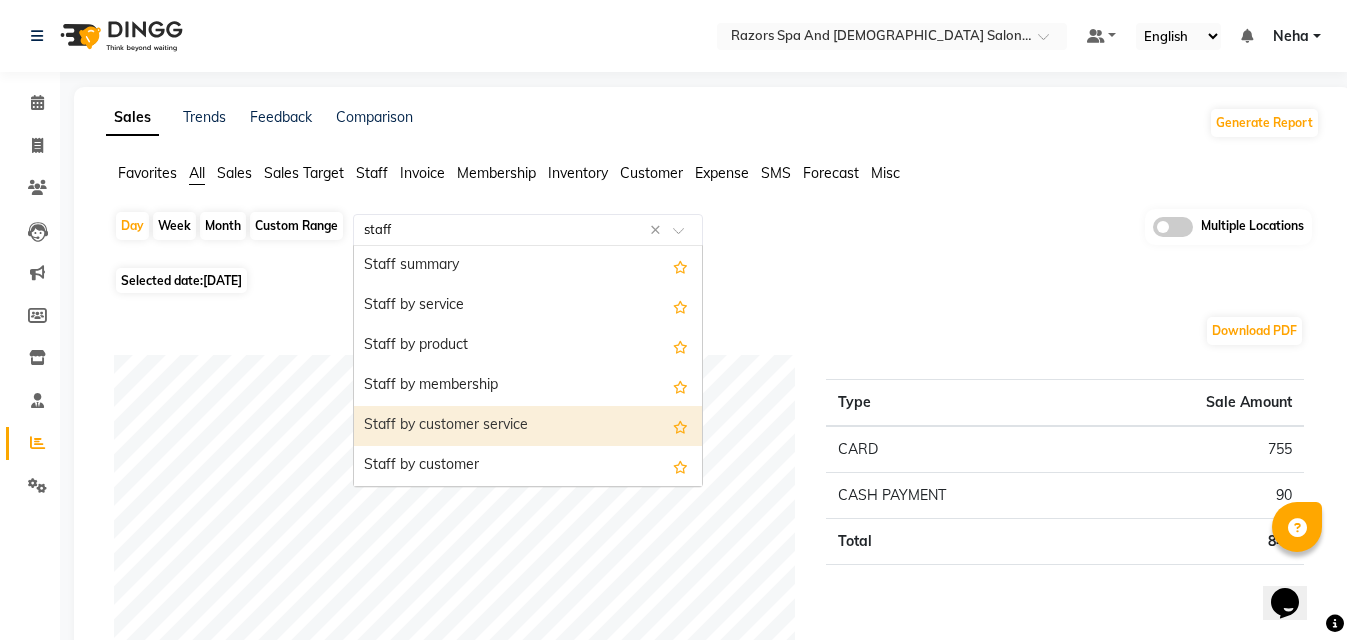 click on "Staff by customer service" at bounding box center [528, 426] 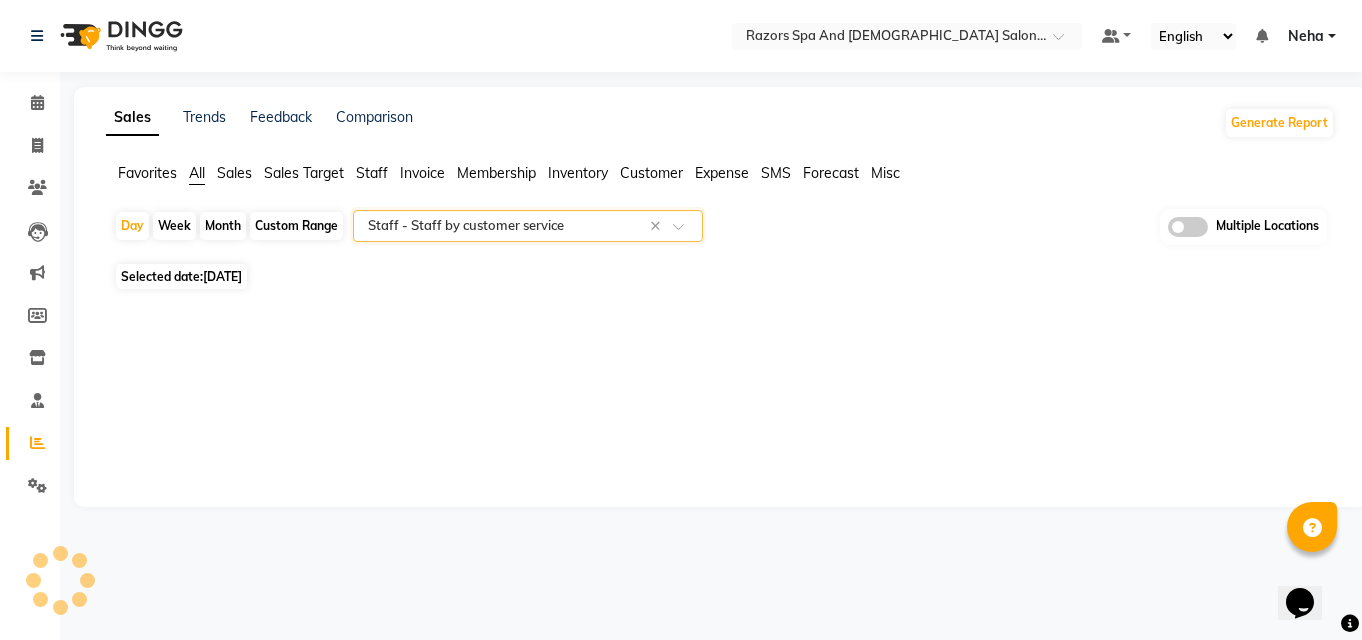 select on "full_report" 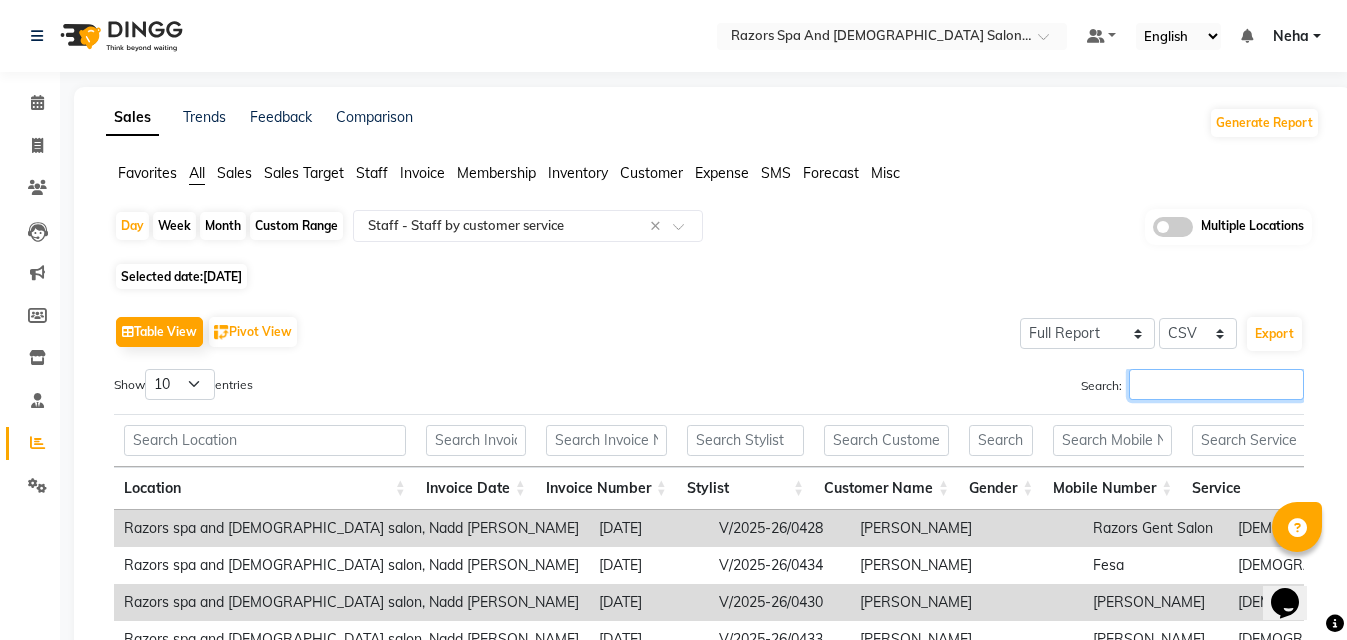 click on "Search:" at bounding box center (1216, 384) 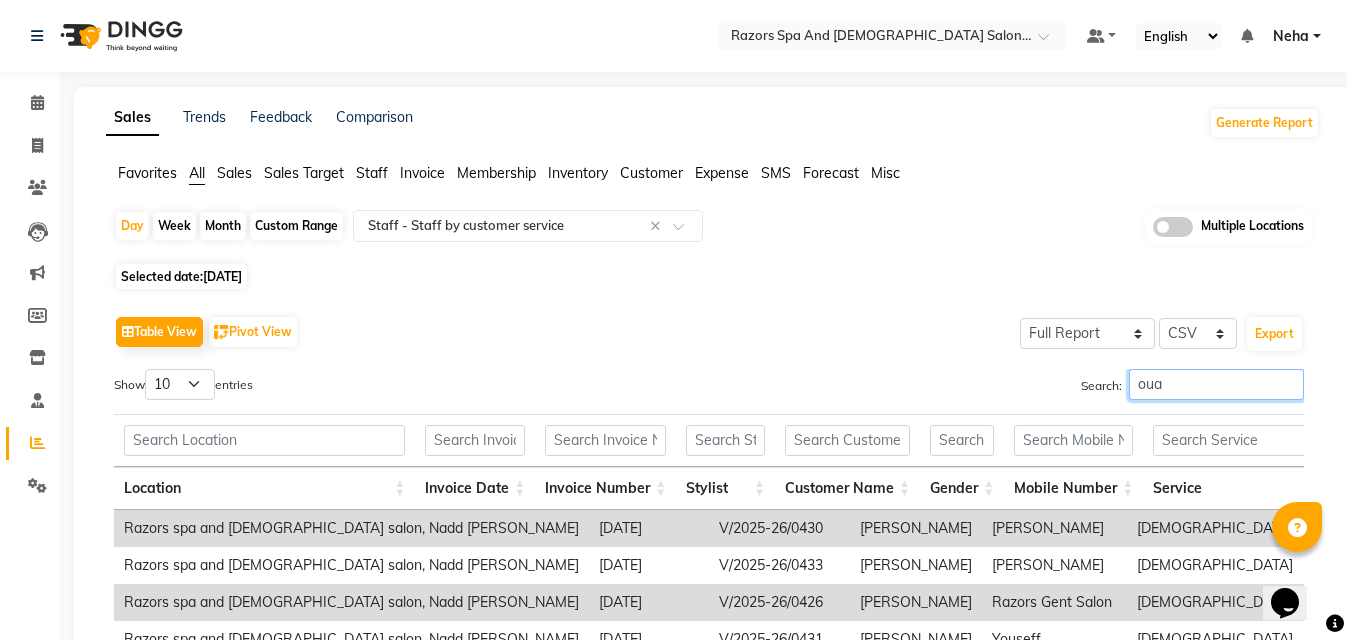 type on "oua" 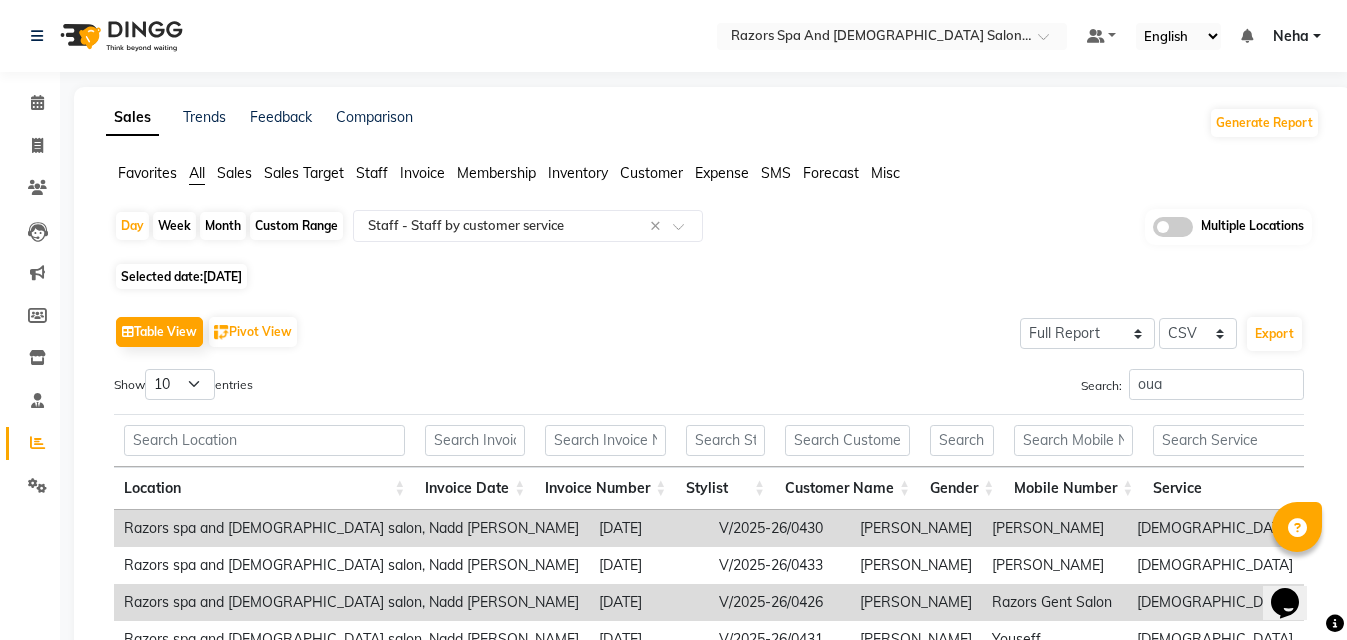 click on "Search: oua" at bounding box center [1014, 388] 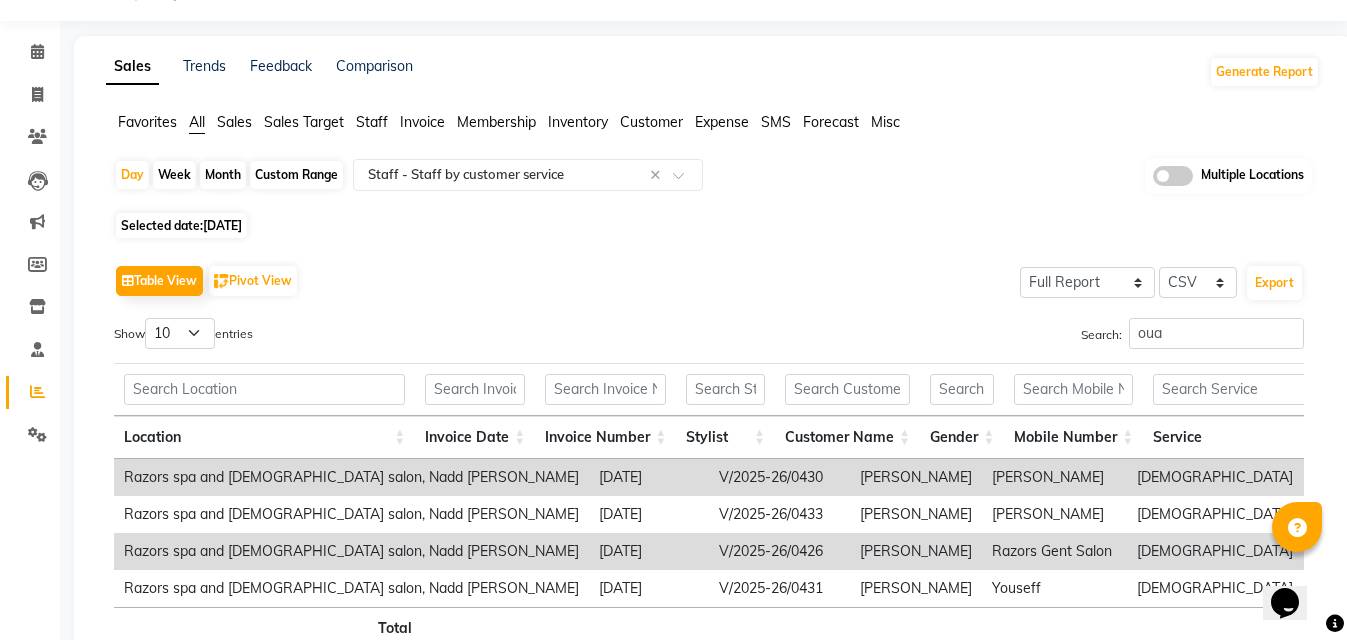 scroll, scrollTop: 80, scrollLeft: 0, axis: vertical 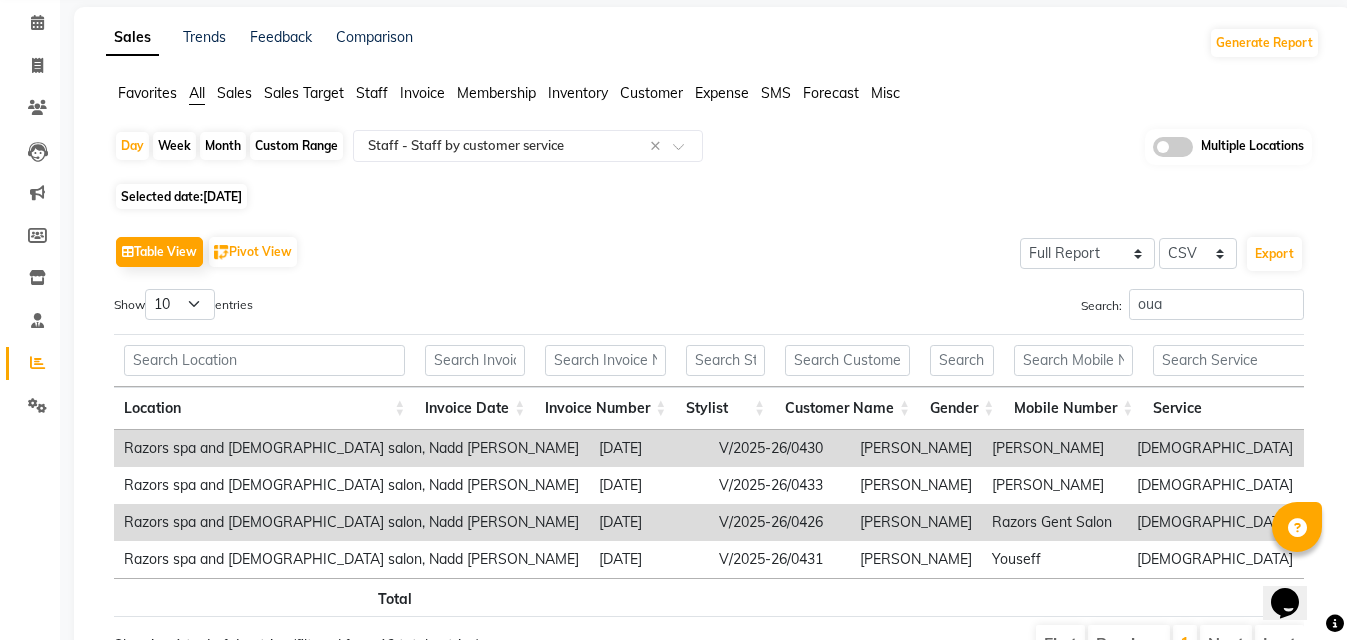 click on "V/2025-26/0430" at bounding box center (779, 448) 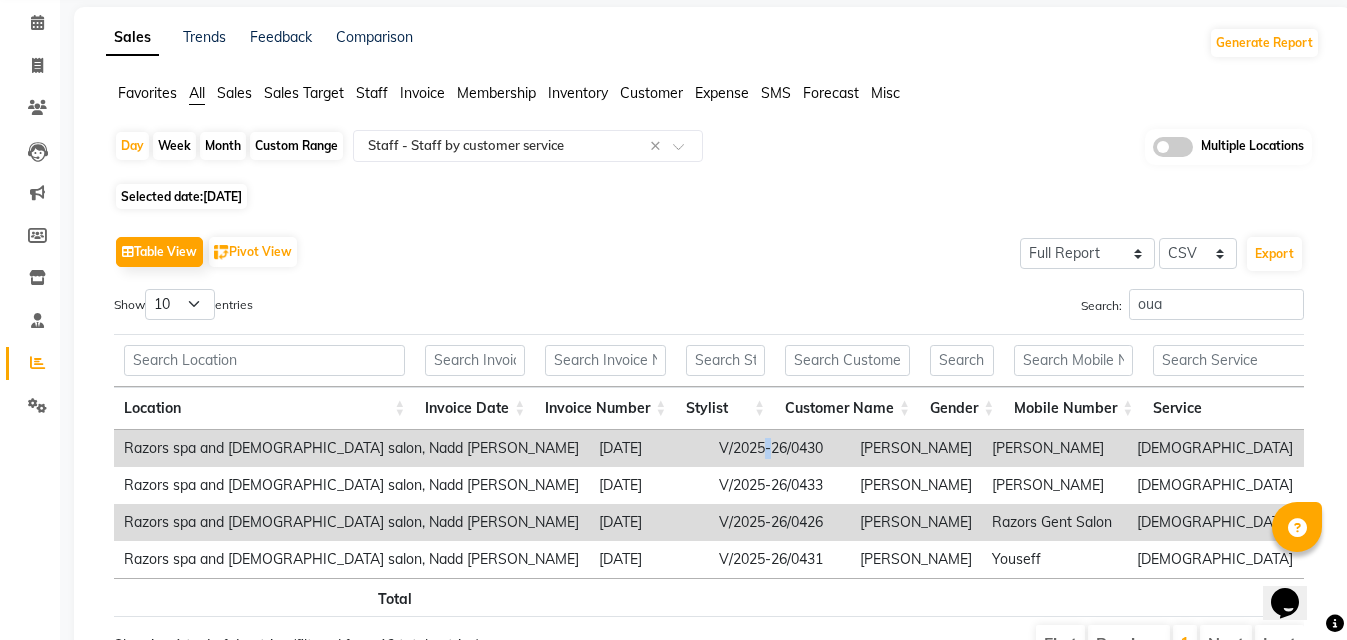 click on "V/2025-26/0430" at bounding box center (779, 448) 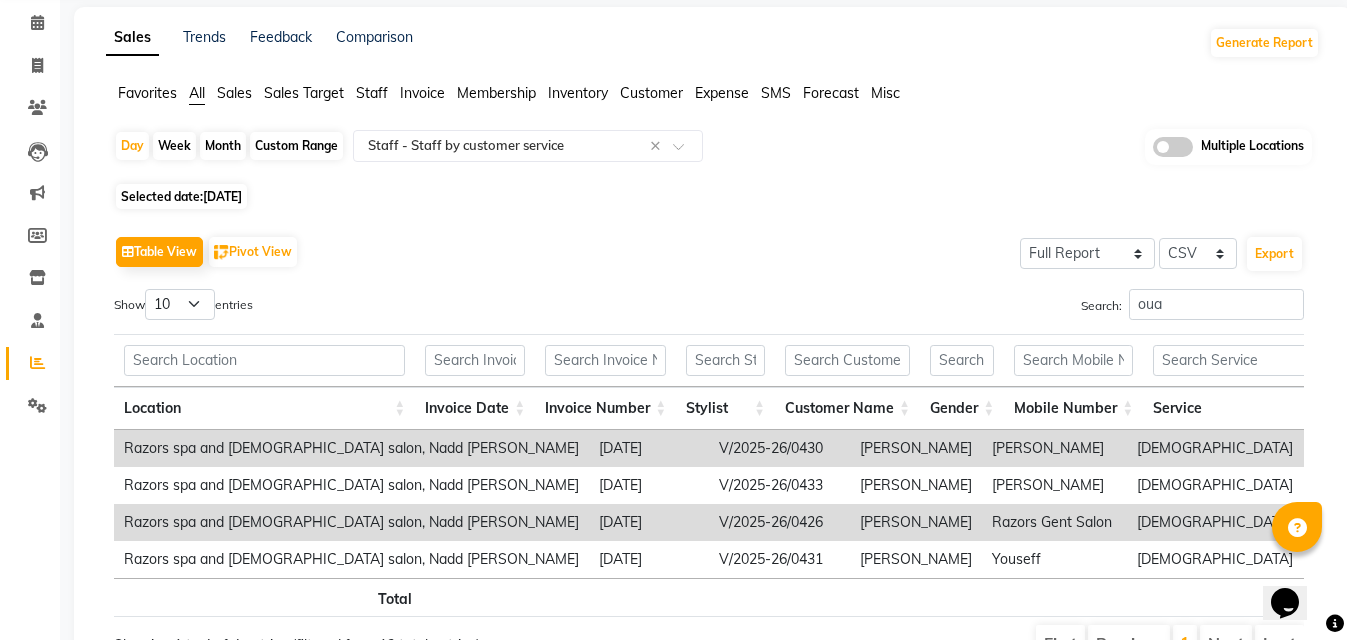 click on "V/2025-26/0426" at bounding box center (779, 522) 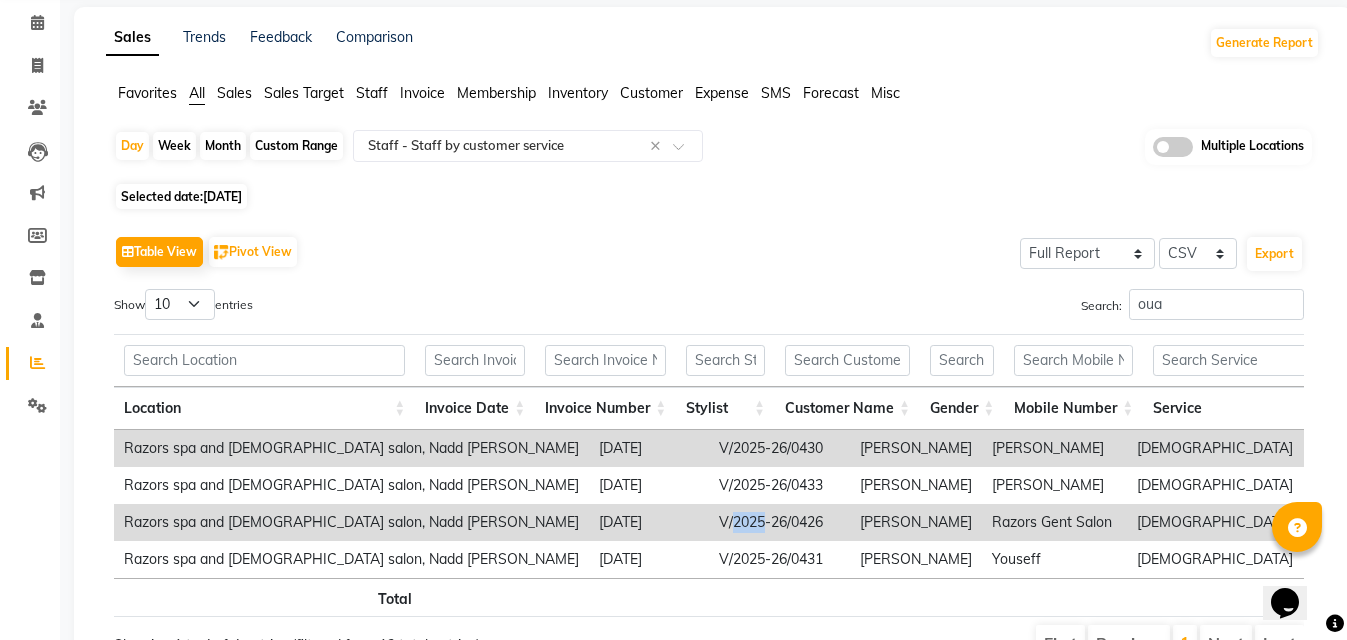 click on "V/2025-26/0426" at bounding box center (779, 522) 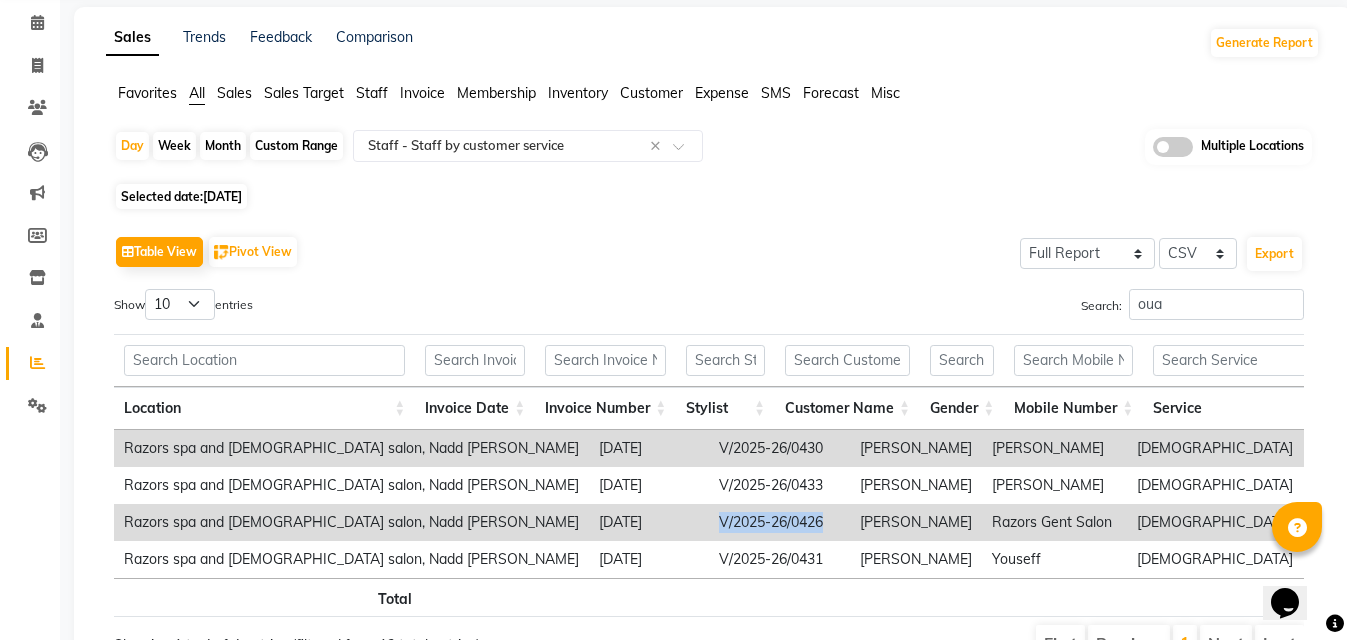 click on "V/2025-26/0426" at bounding box center (779, 522) 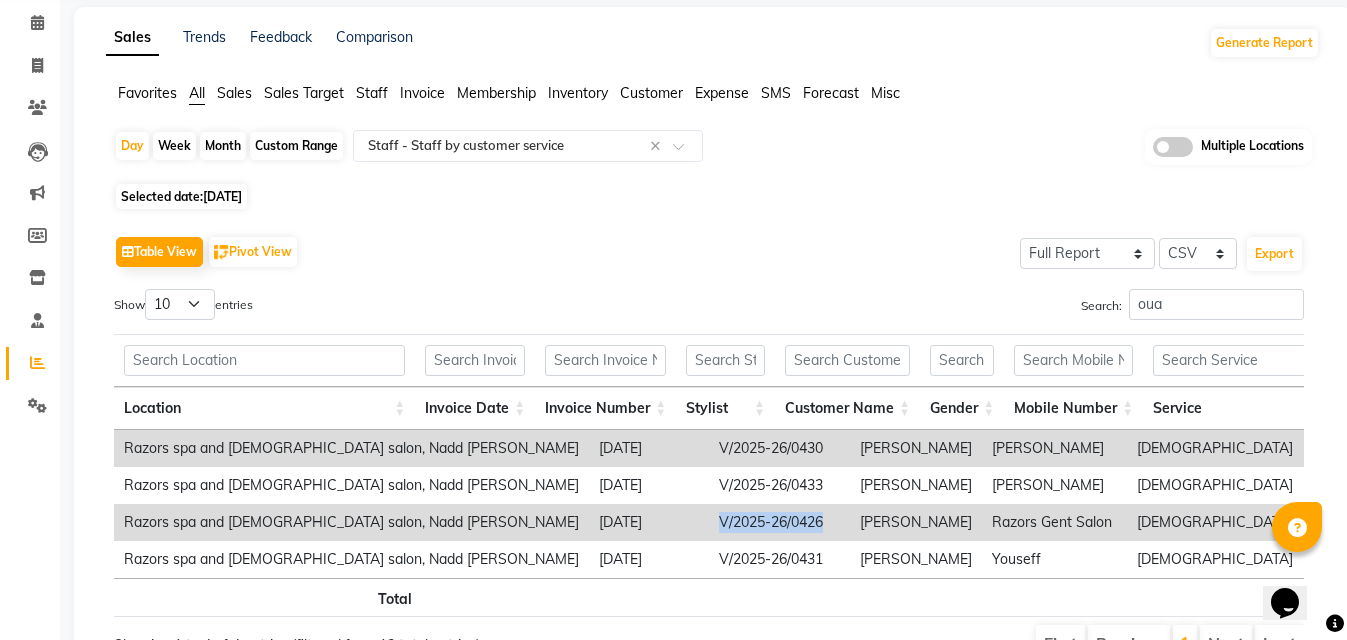 copy on "V/2025-26/0426" 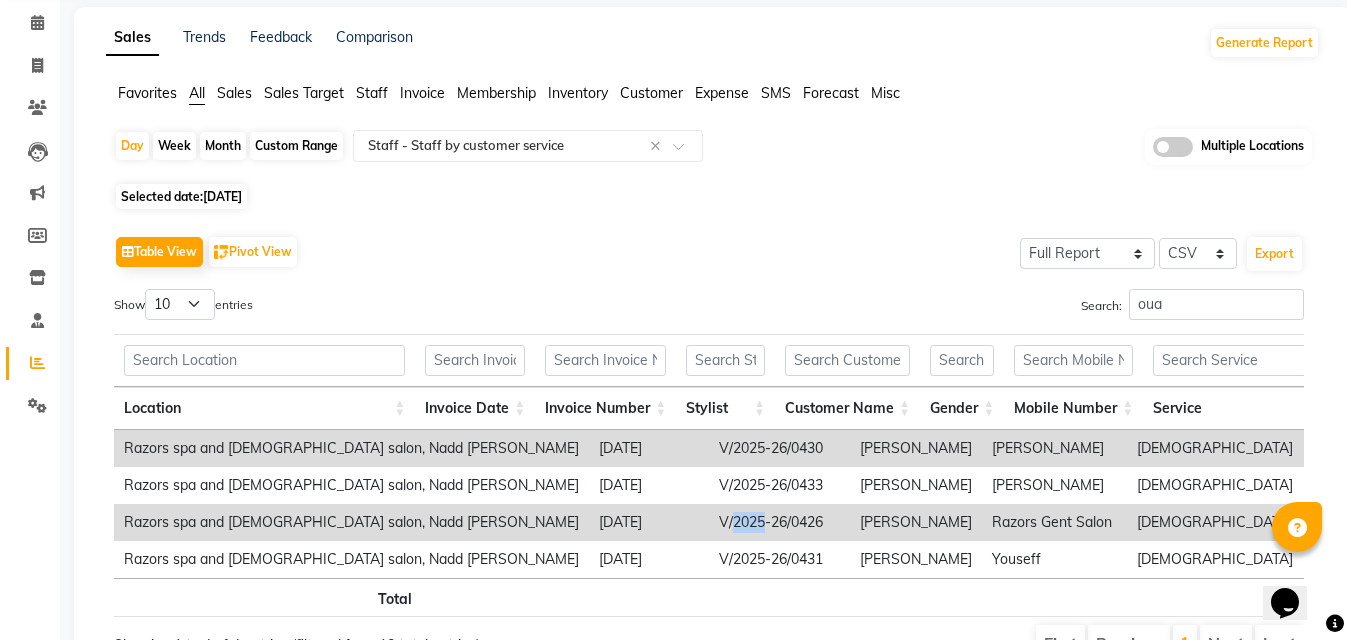 click on "V/2025-26/0426" at bounding box center (779, 522) 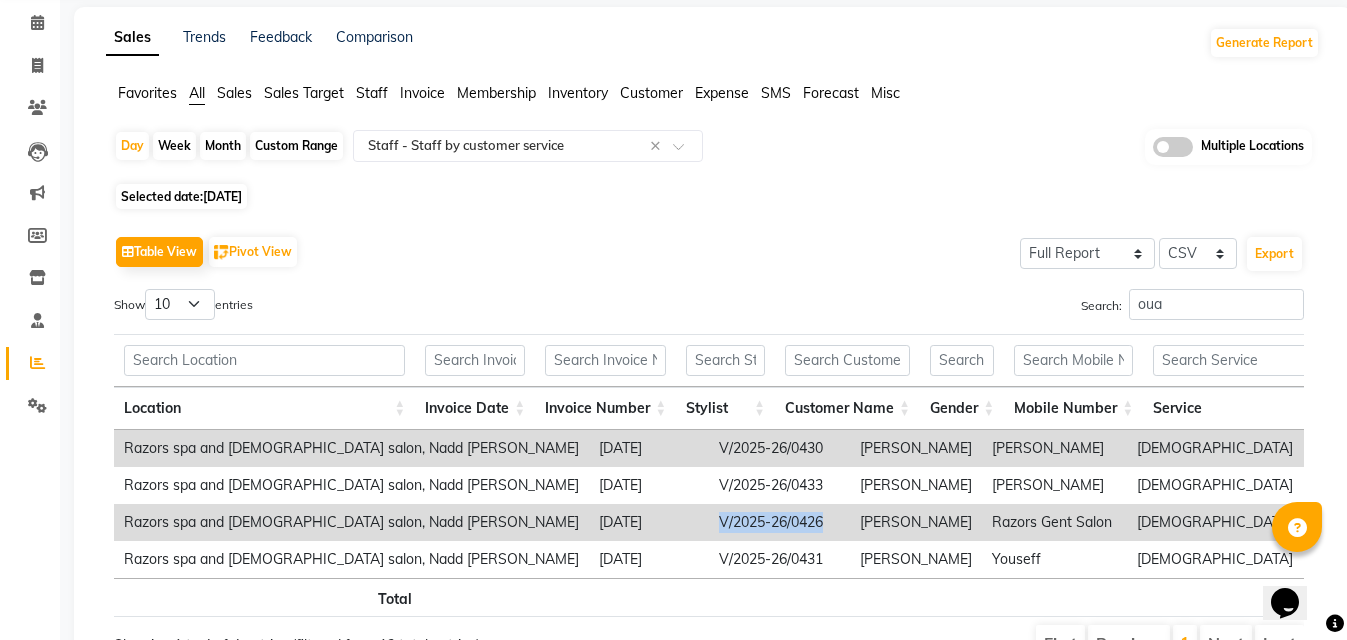 click on "V/2025-26/0426" at bounding box center (779, 522) 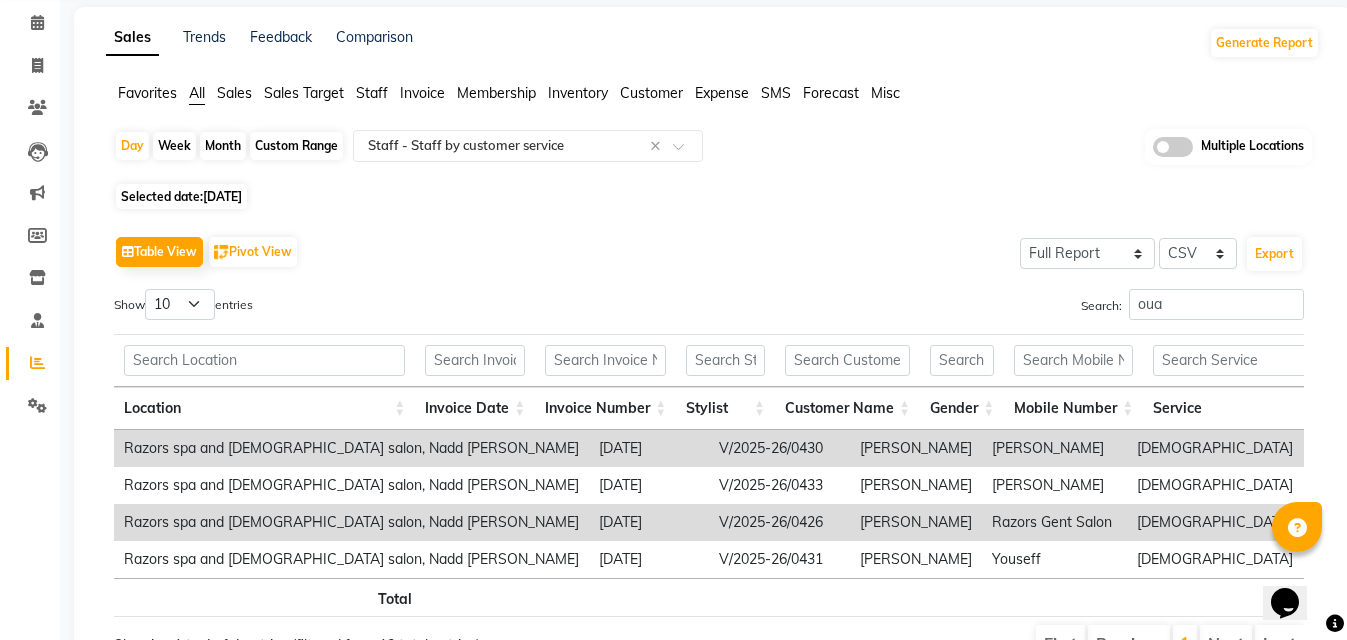 click on "V/2025-26/0426" at bounding box center (779, 522) 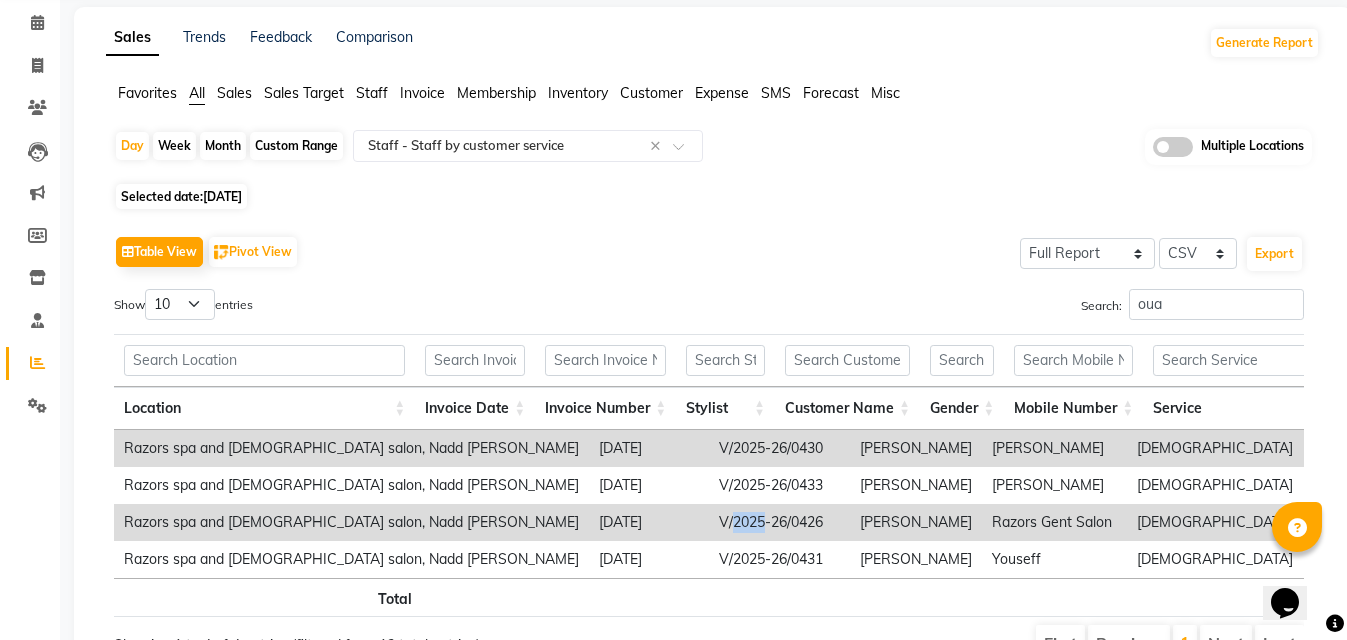 click on "V/2025-26/0426" at bounding box center (779, 522) 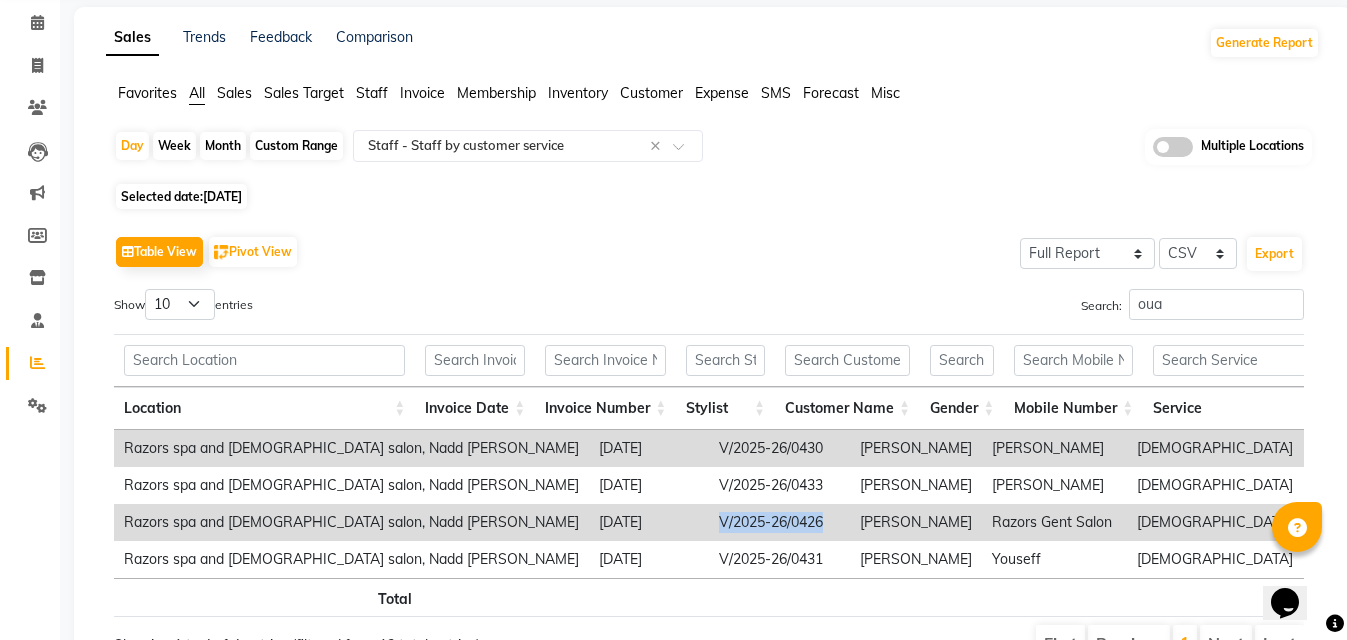 click on "V/2025-26/0426" at bounding box center (779, 522) 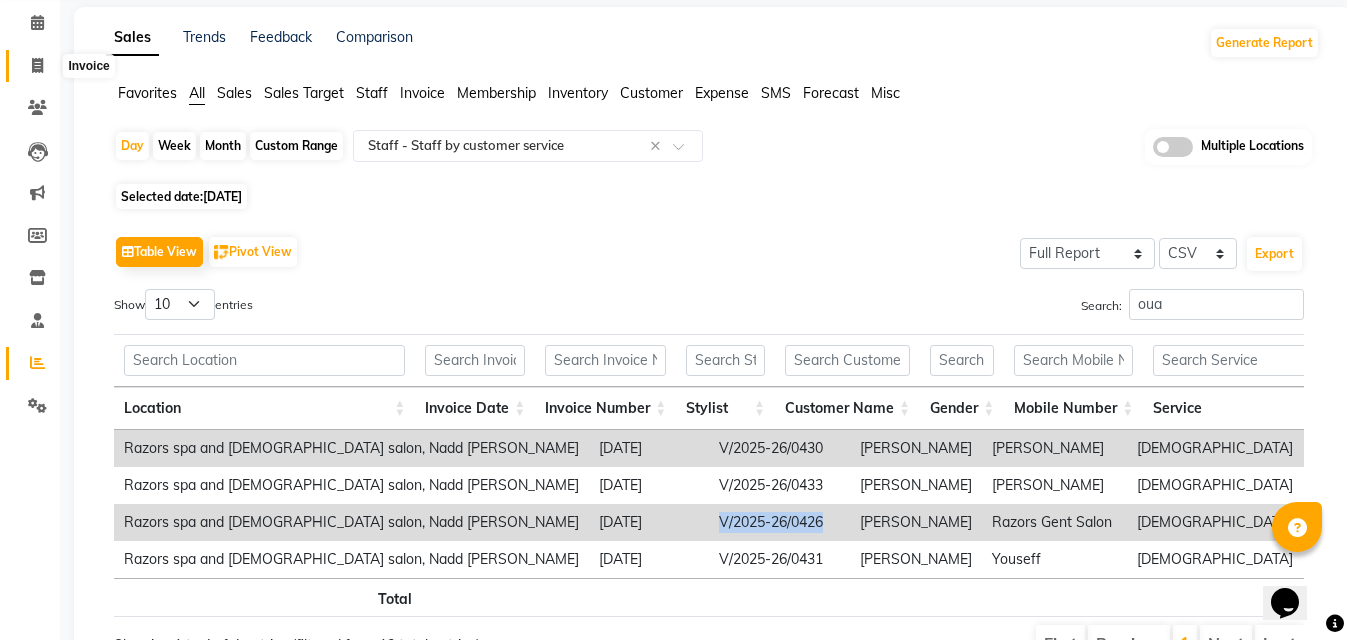 click 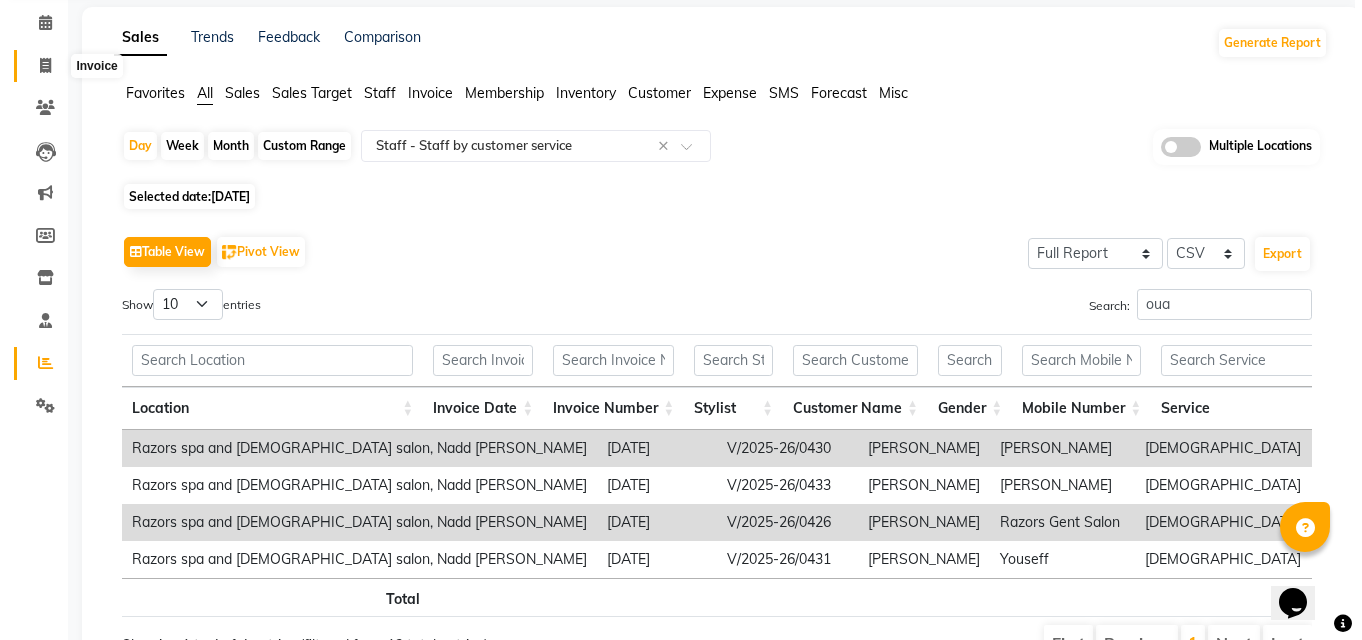 scroll, scrollTop: 0, scrollLeft: 0, axis: both 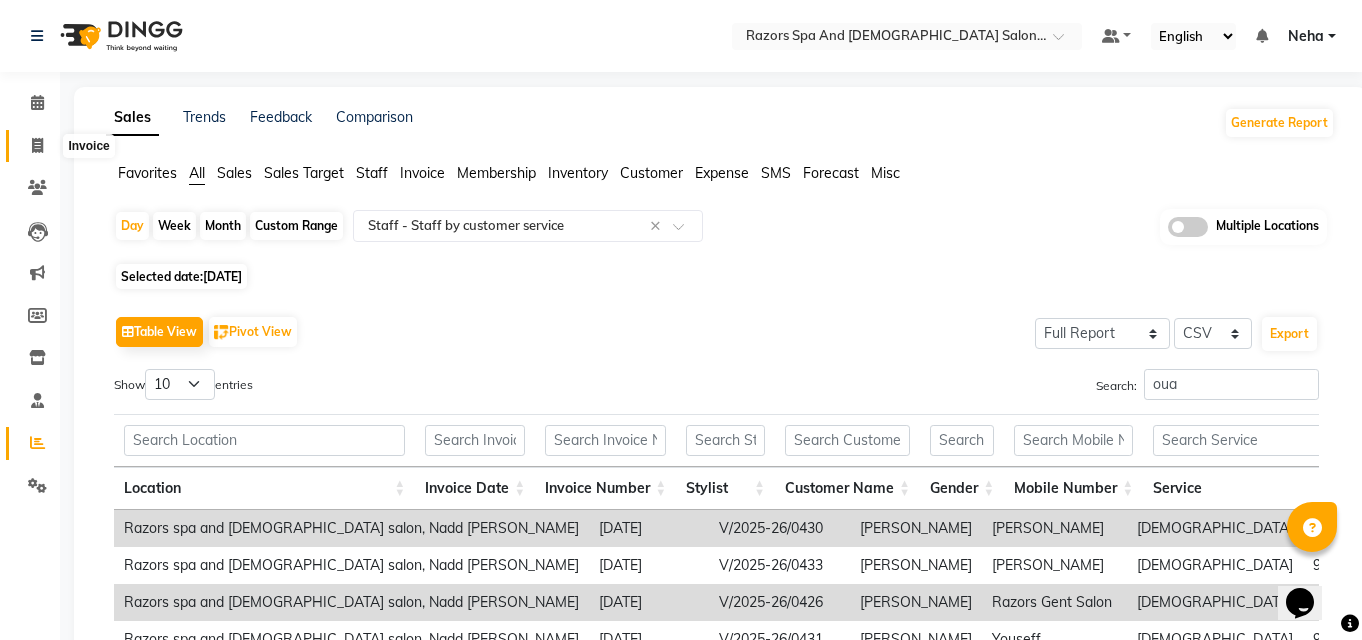 select on "service" 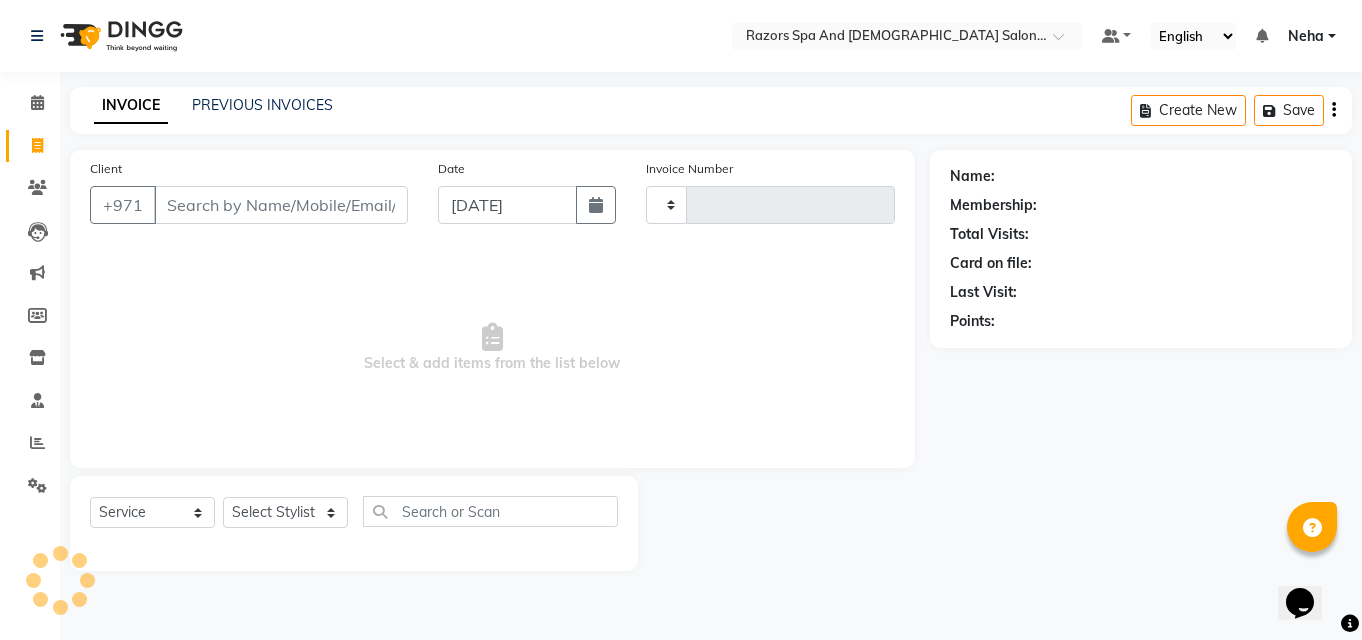 type on "0435" 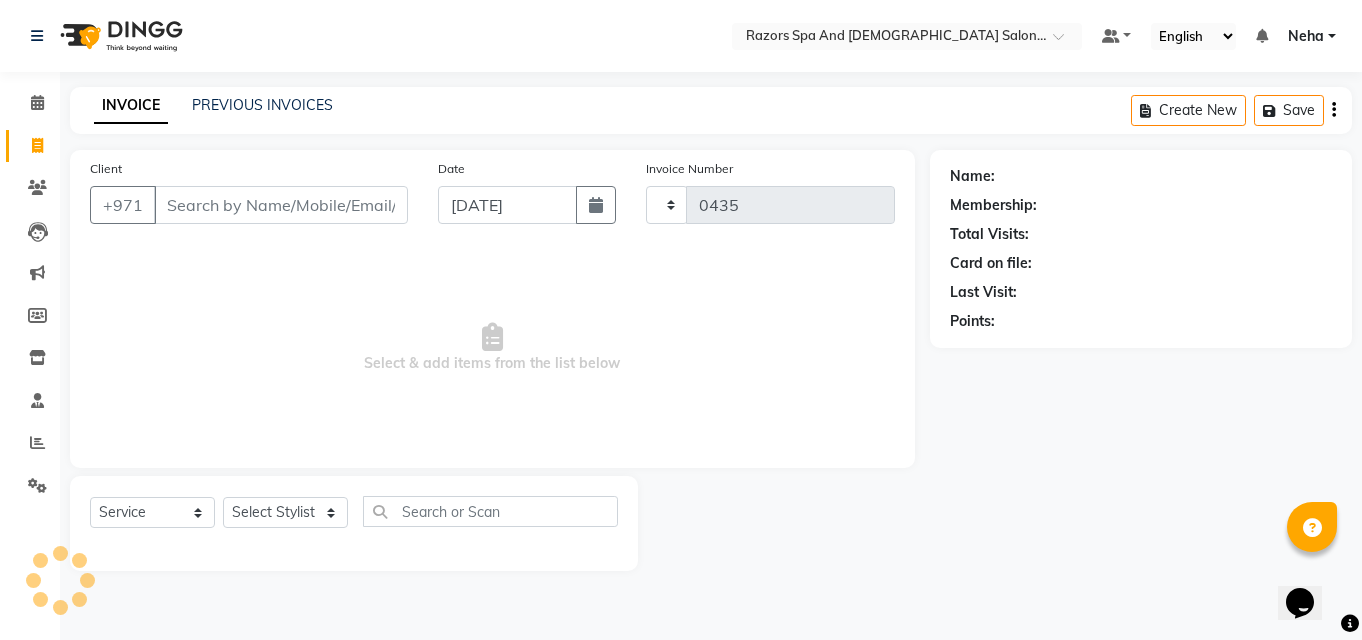 select on "8419" 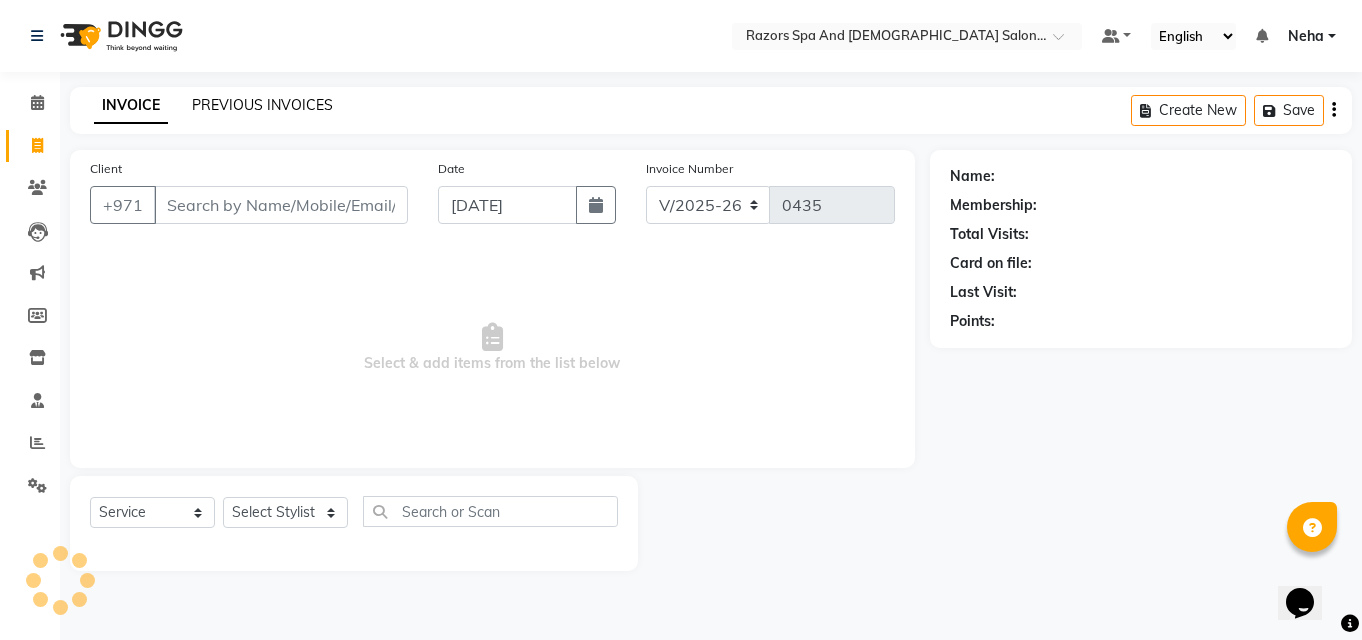 click on "PREVIOUS INVOICES" 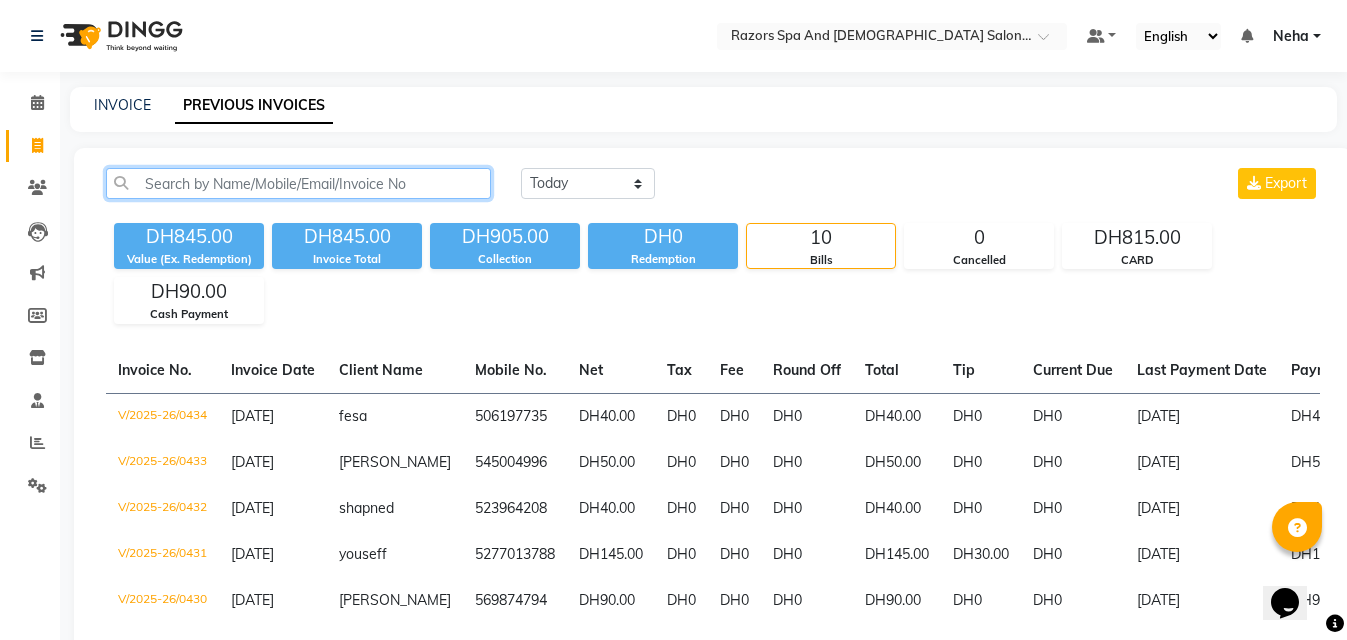 click 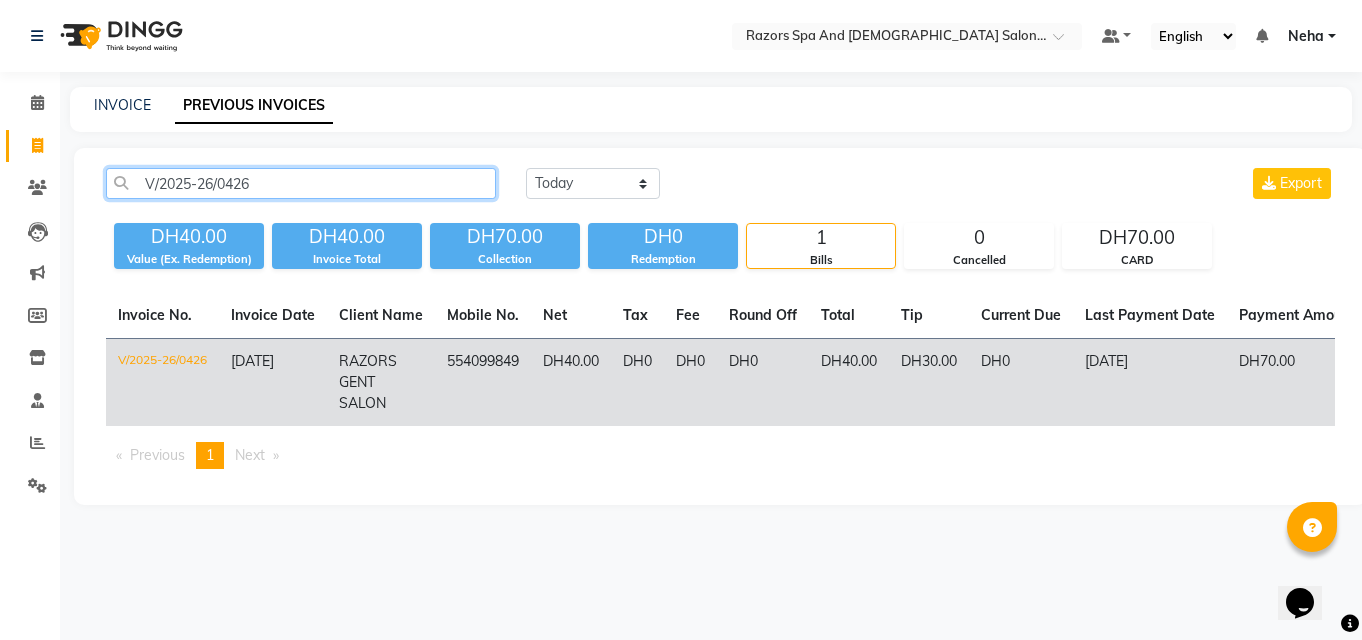 type on "V/2025-26/0426" 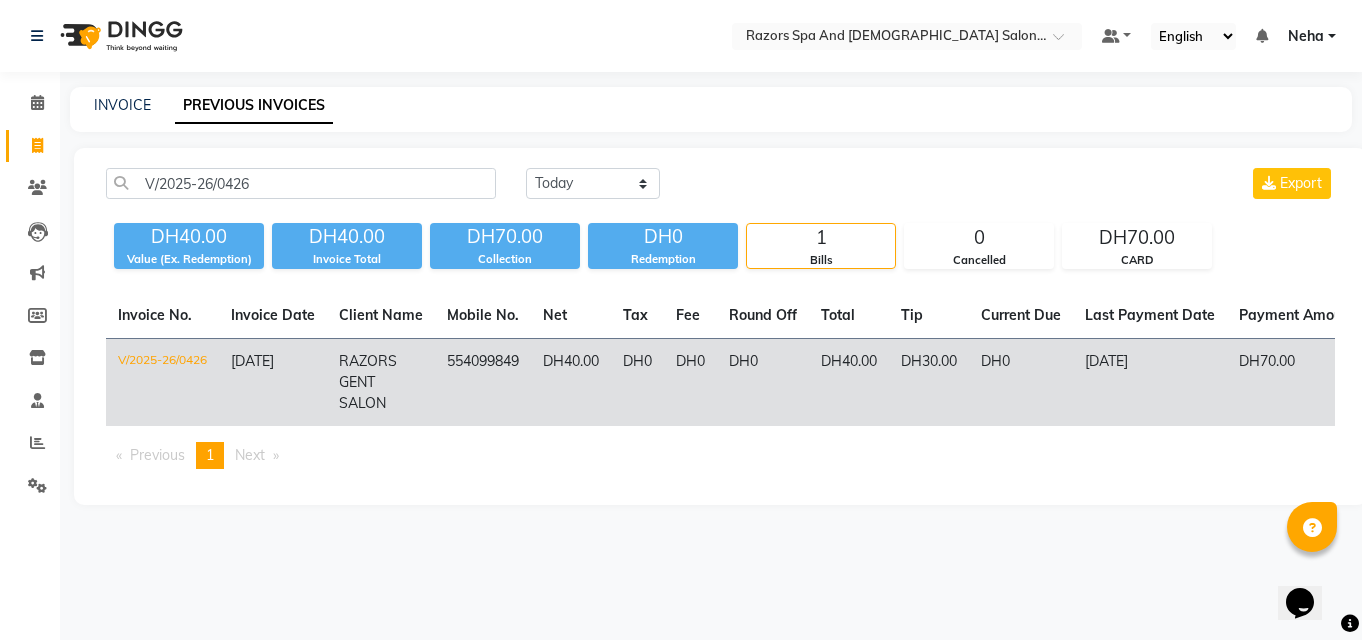 click on "V/2025-26/0426" 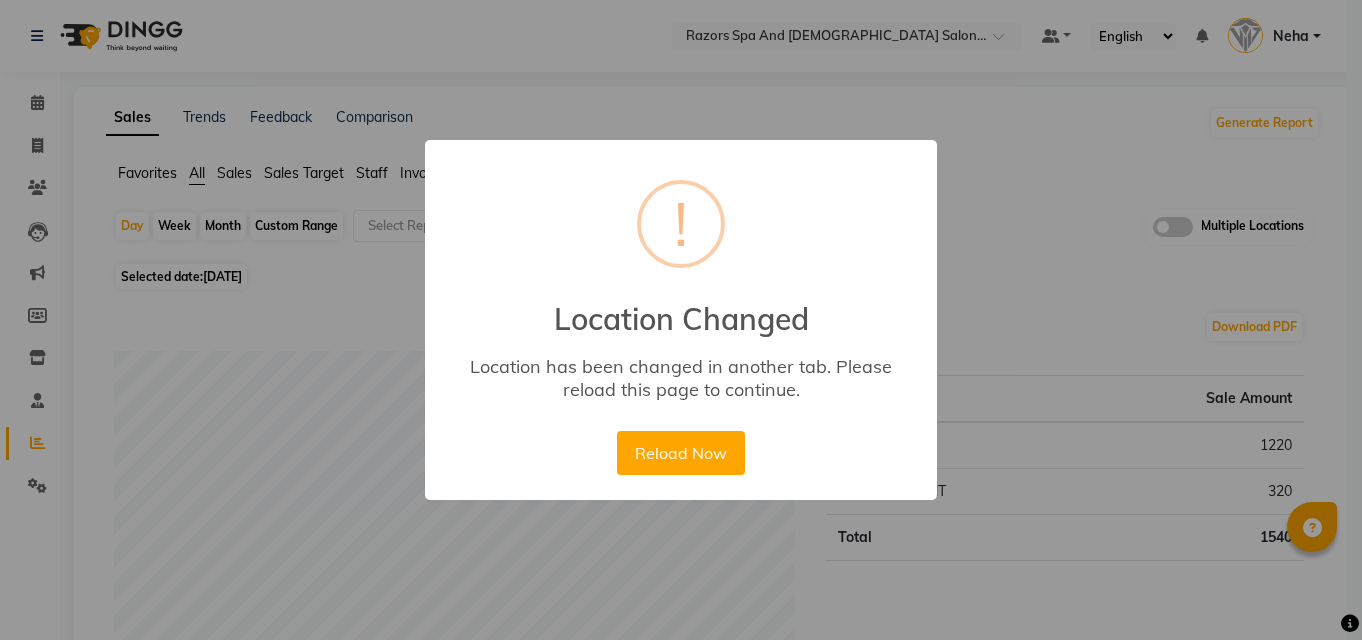scroll, scrollTop: 0, scrollLeft: 0, axis: both 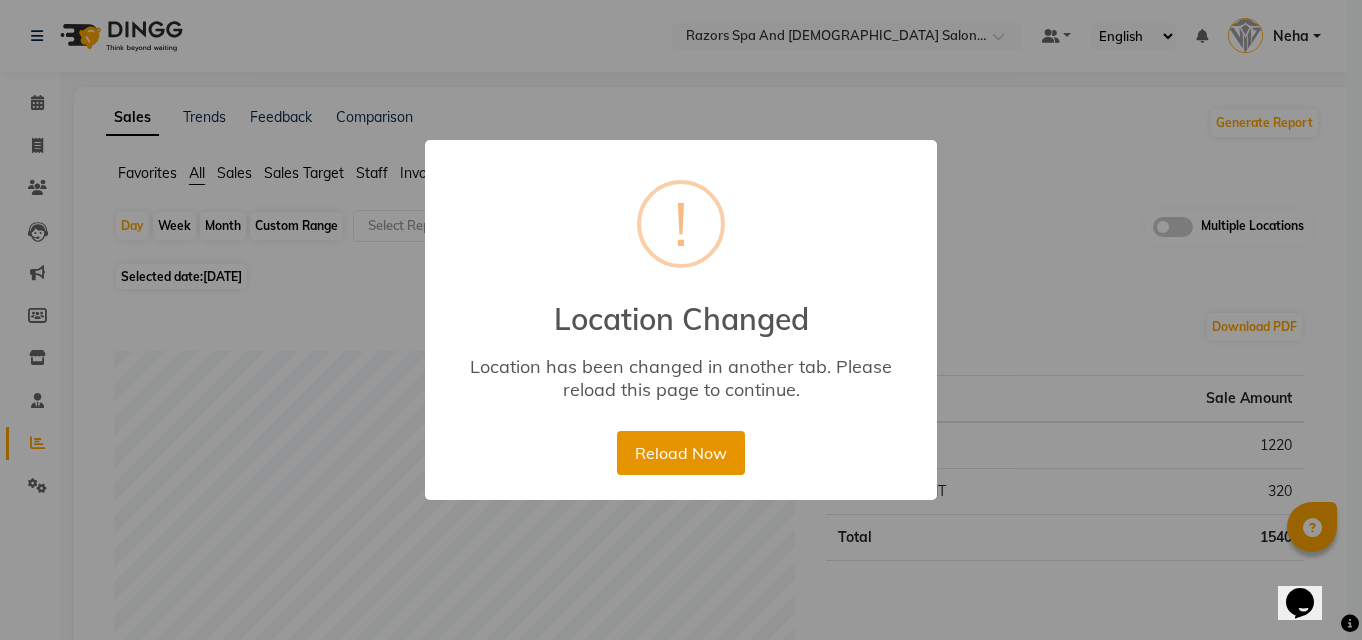 click on "Reload Now" at bounding box center (680, 453) 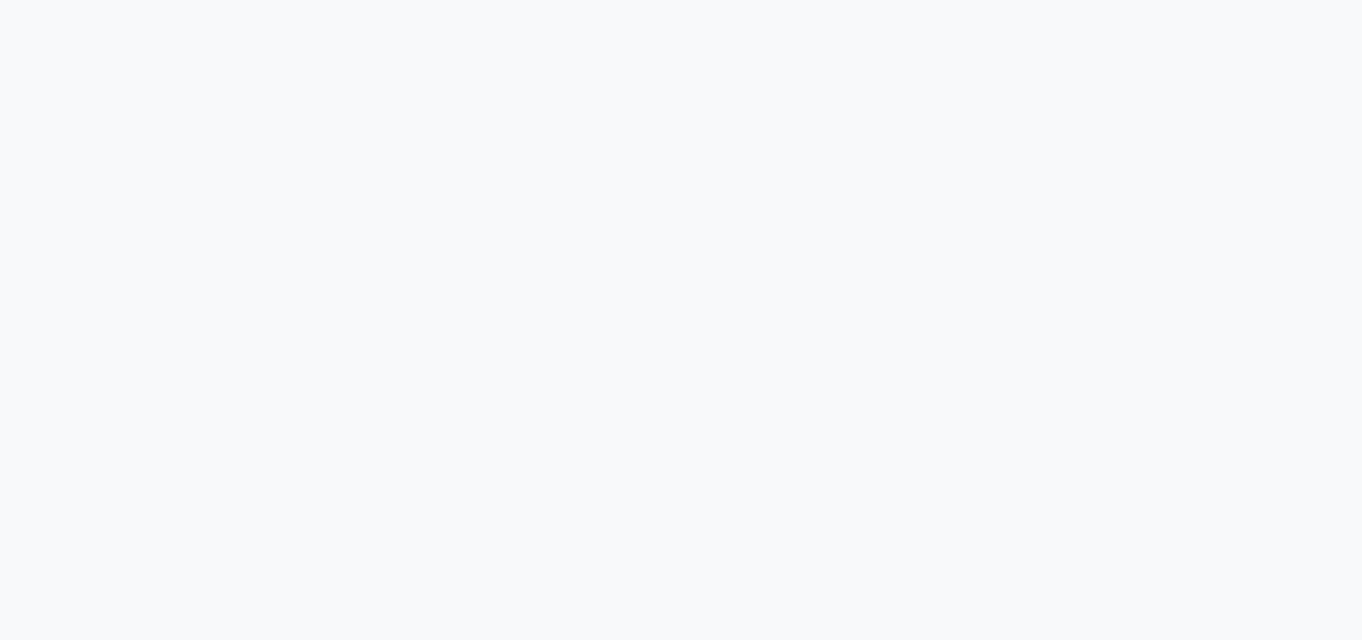 scroll, scrollTop: 0, scrollLeft: 0, axis: both 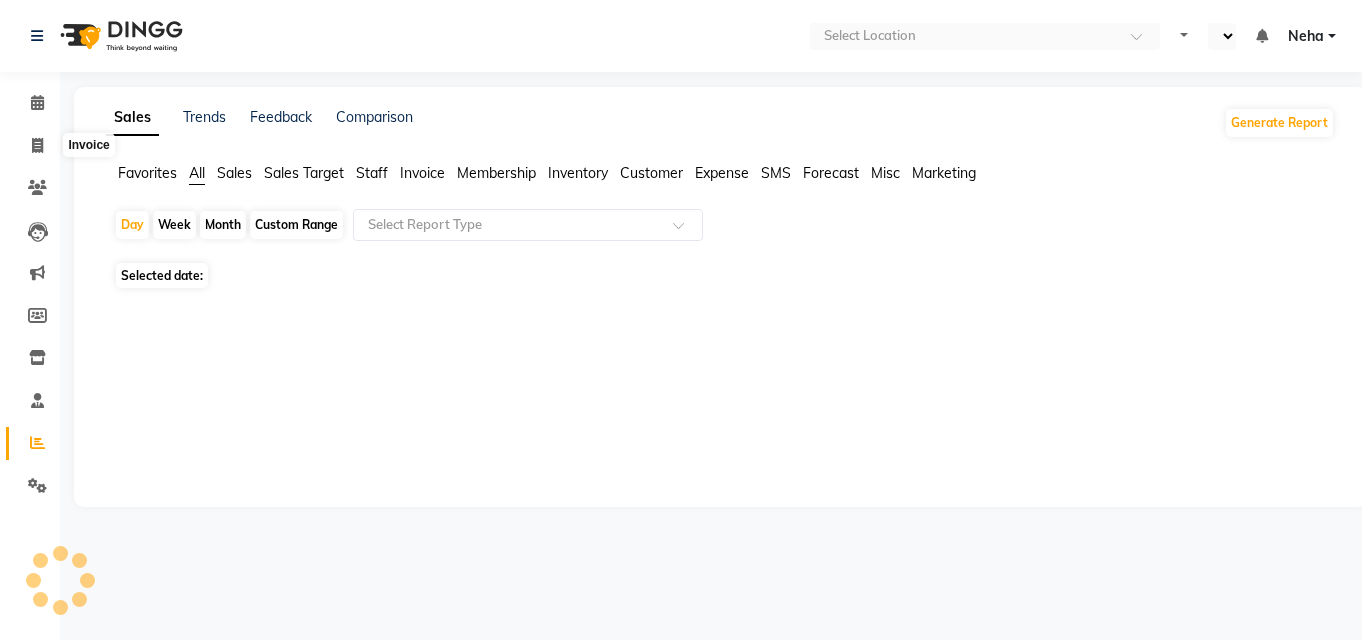 select on "en" 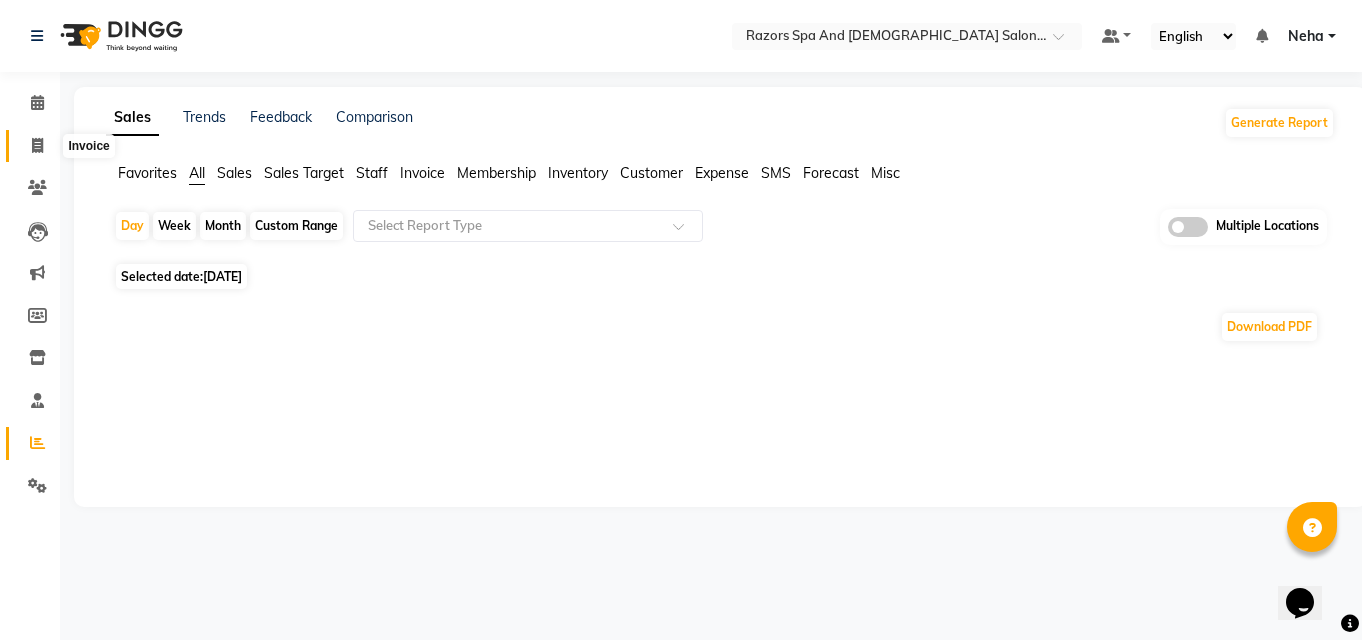 click 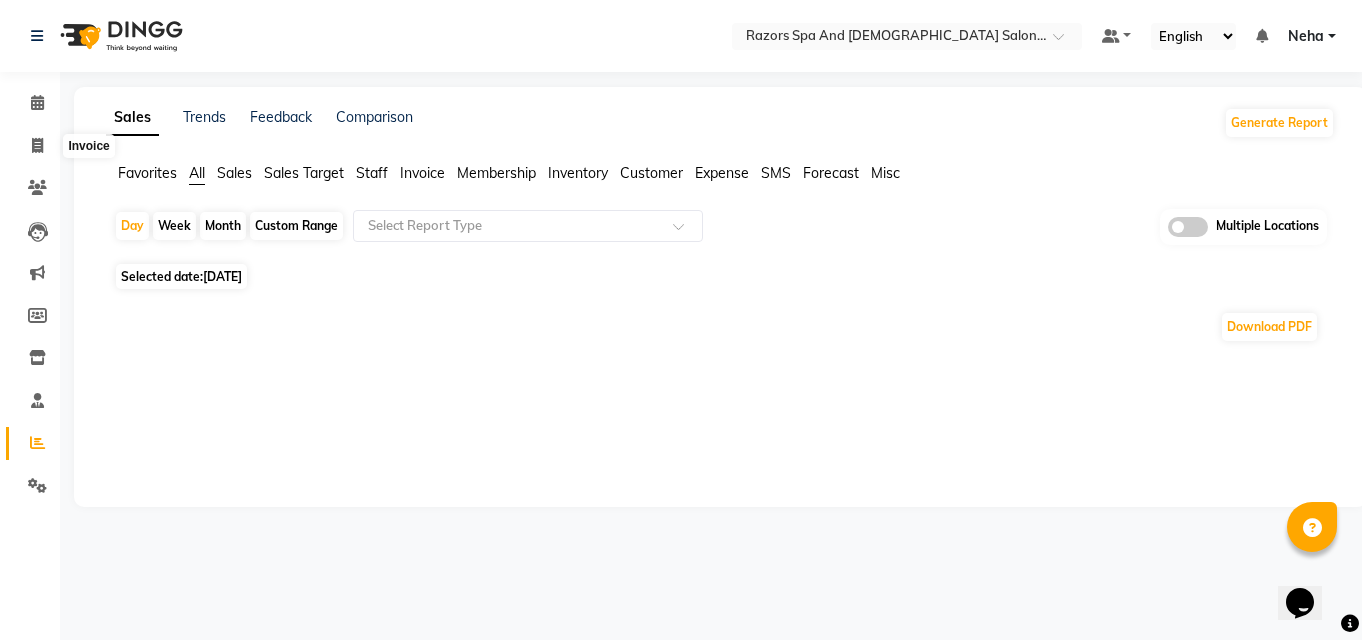 scroll, scrollTop: 0, scrollLeft: 0, axis: both 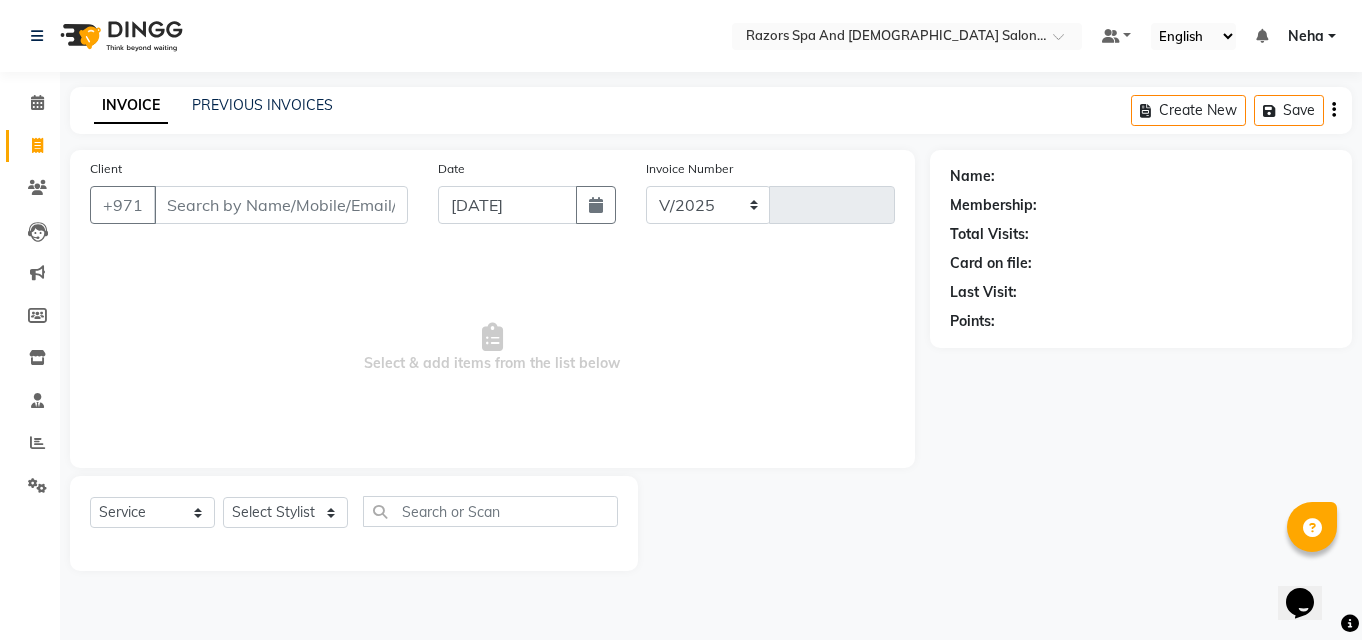 select on "8419" 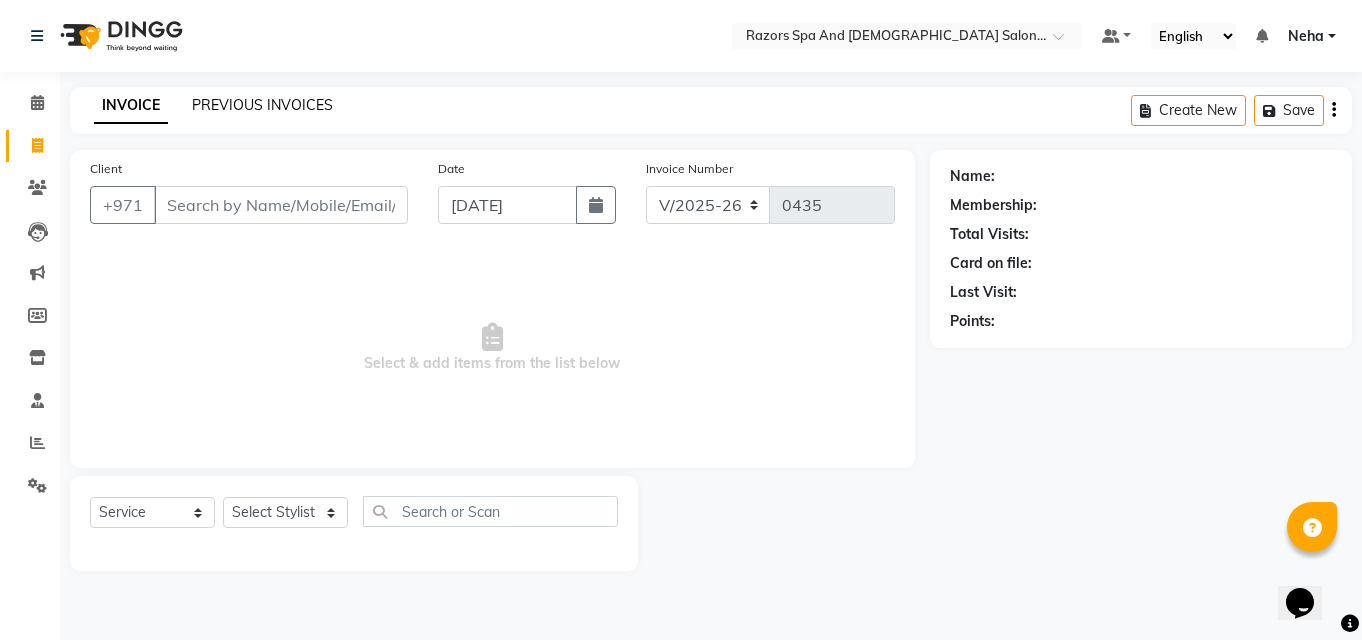 click on "PREVIOUS INVOICES" 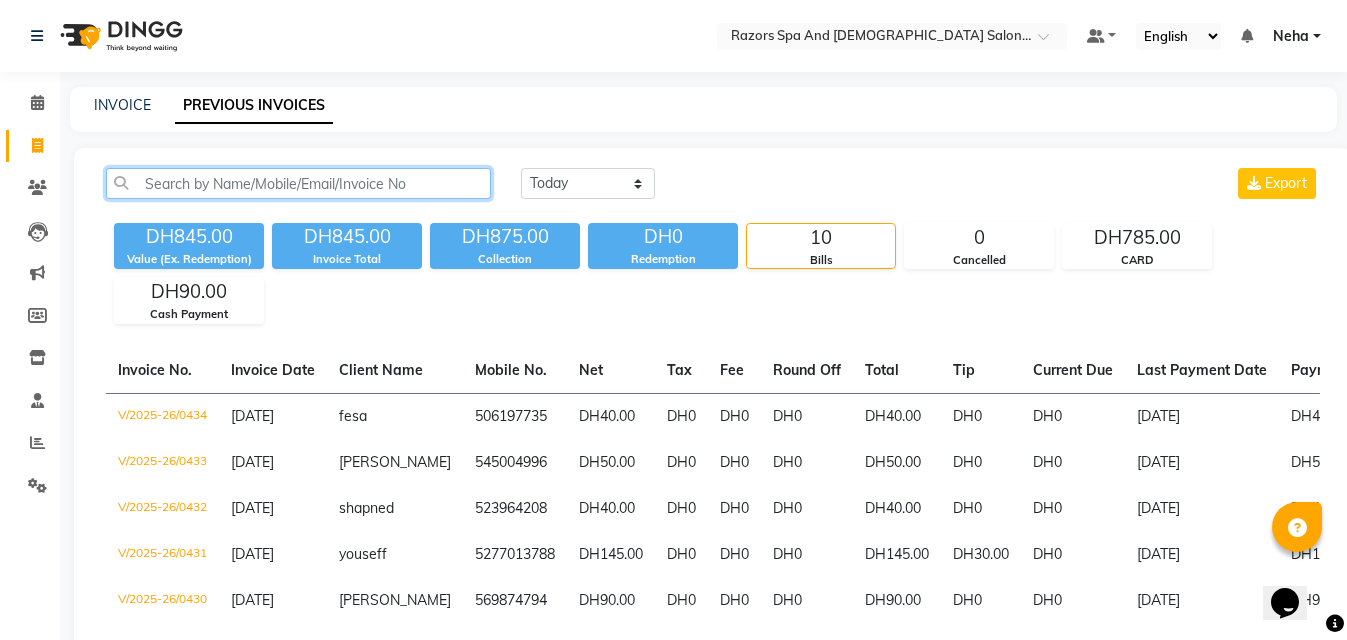 click 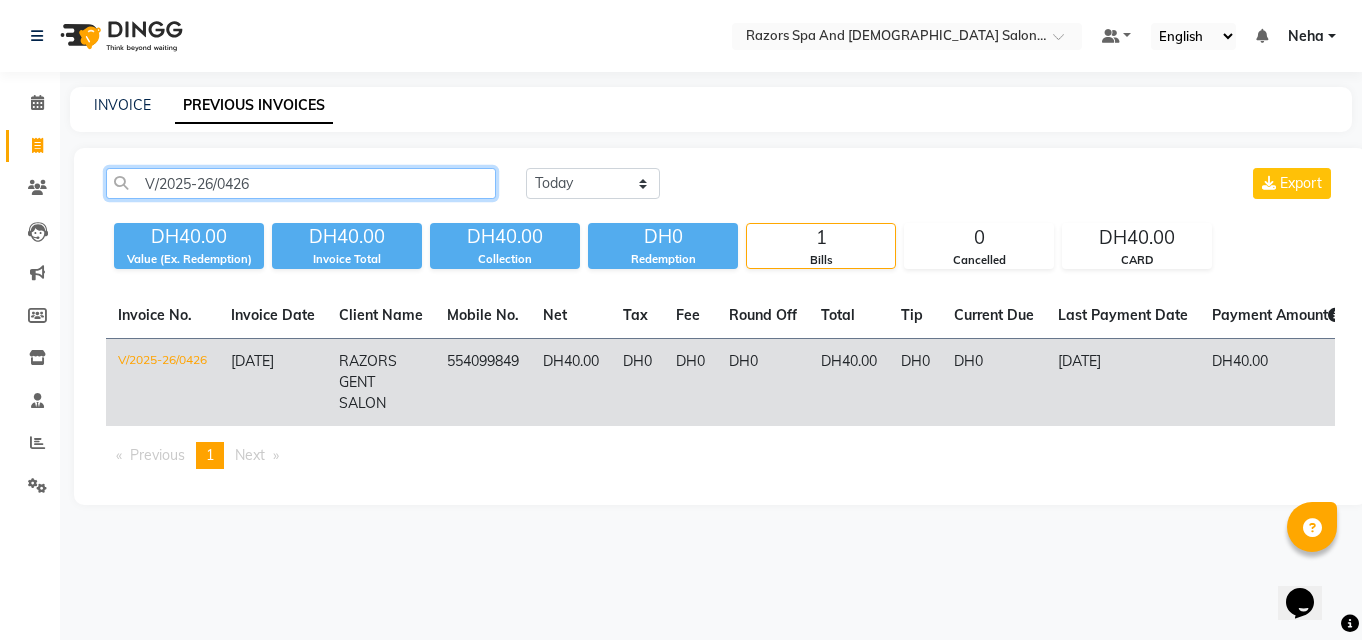 type on "V/2025-26/0426" 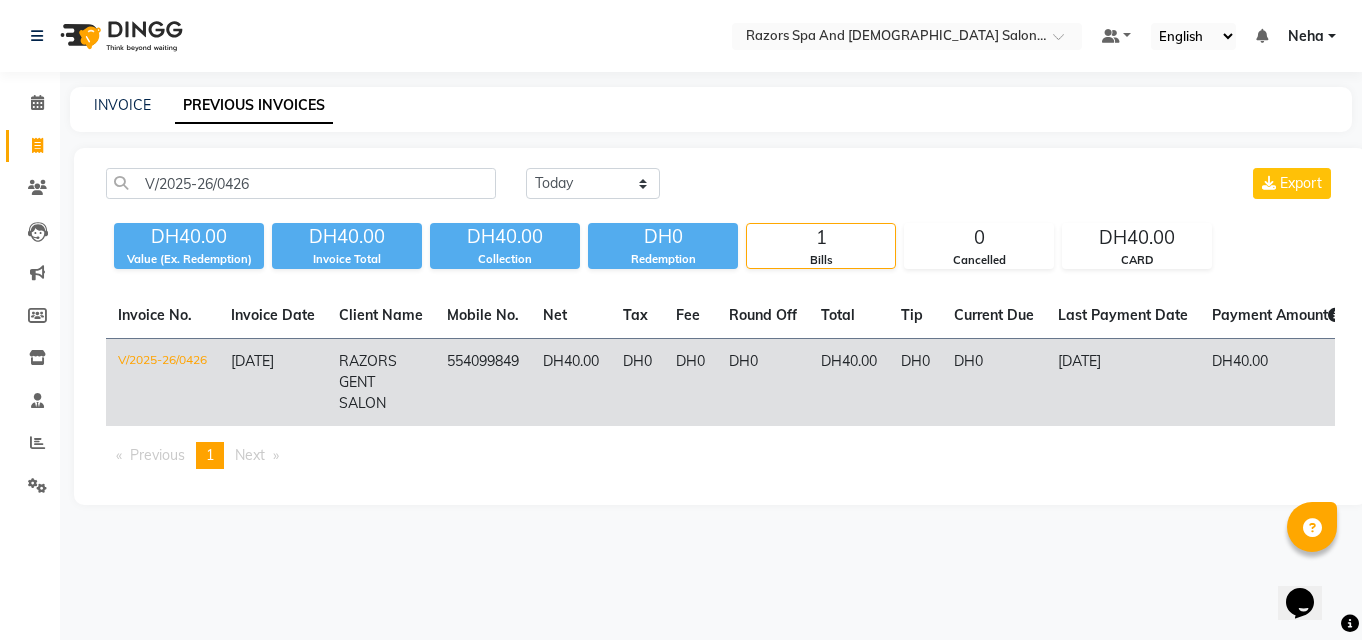 click on "V/2025-26/0426" 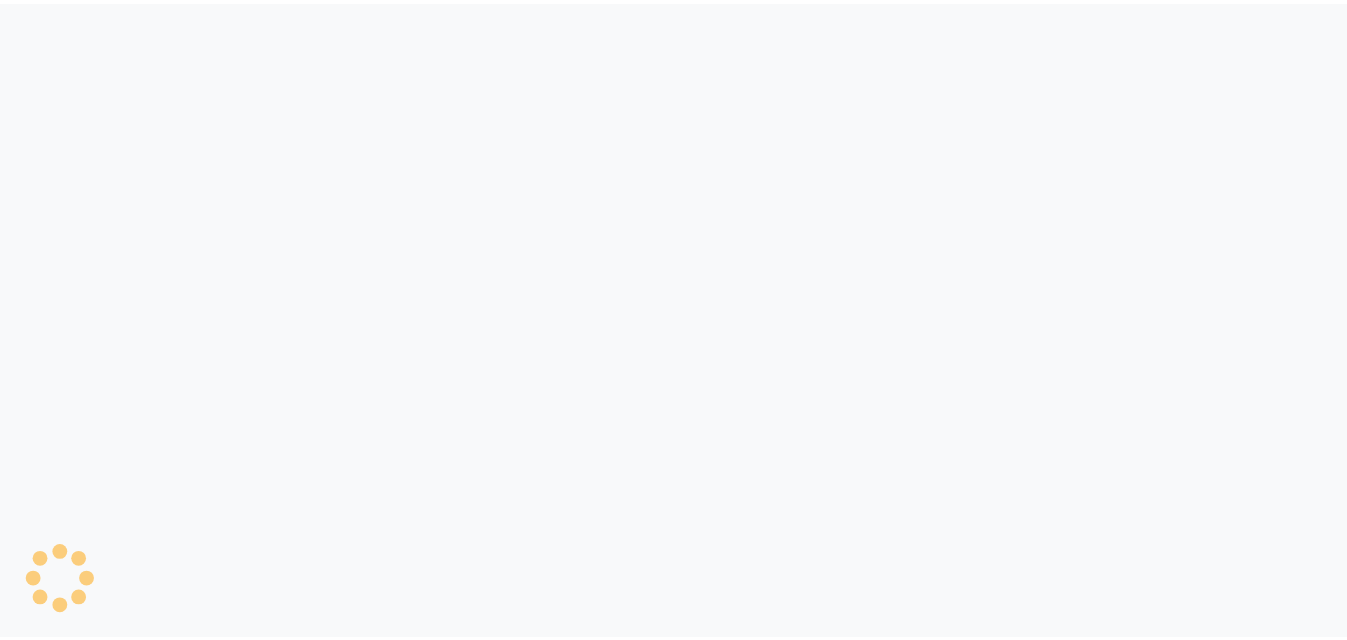 scroll, scrollTop: 0, scrollLeft: 0, axis: both 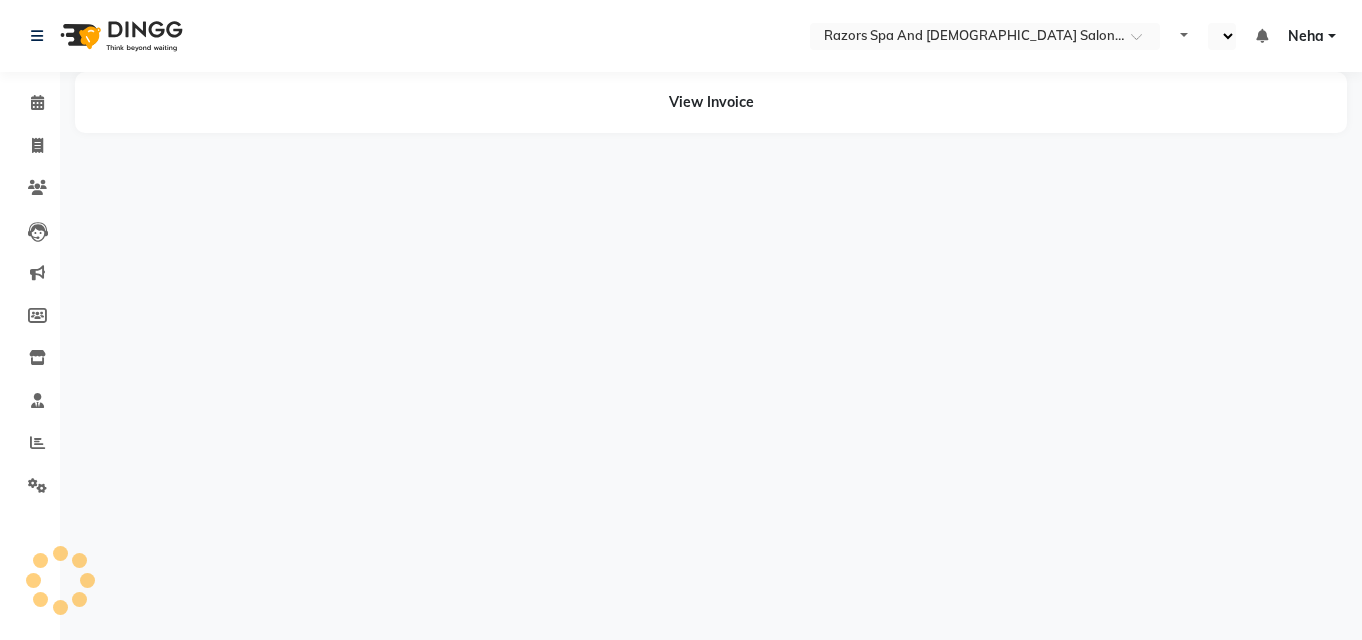 select on "en" 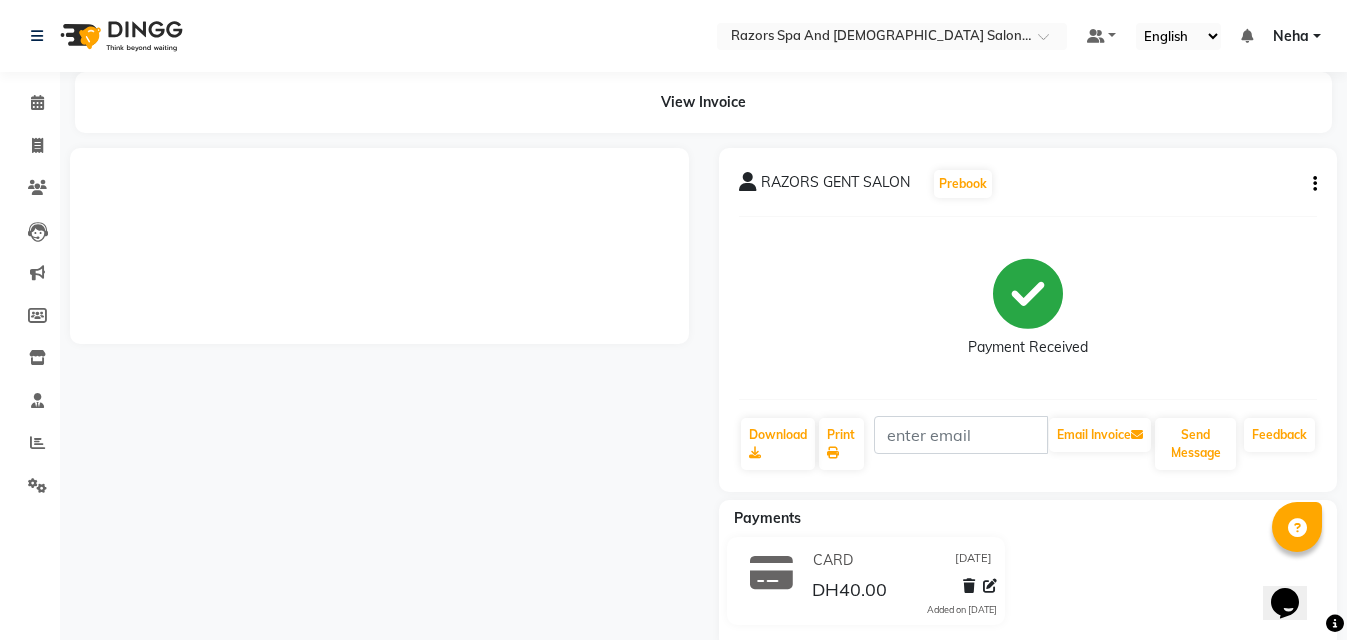 scroll, scrollTop: 0, scrollLeft: 0, axis: both 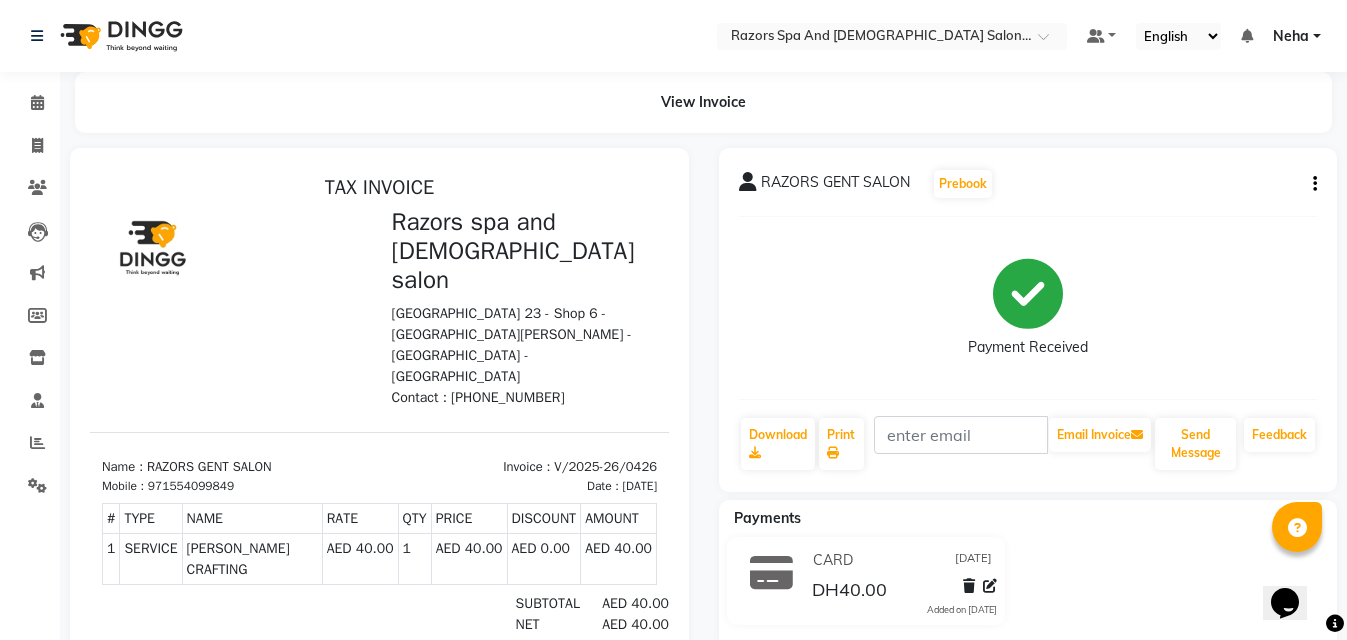 click on "RAZORS GENT SALON   Prebook   Payment Received  Download  Print   Email Invoice   Send Message Feedback" 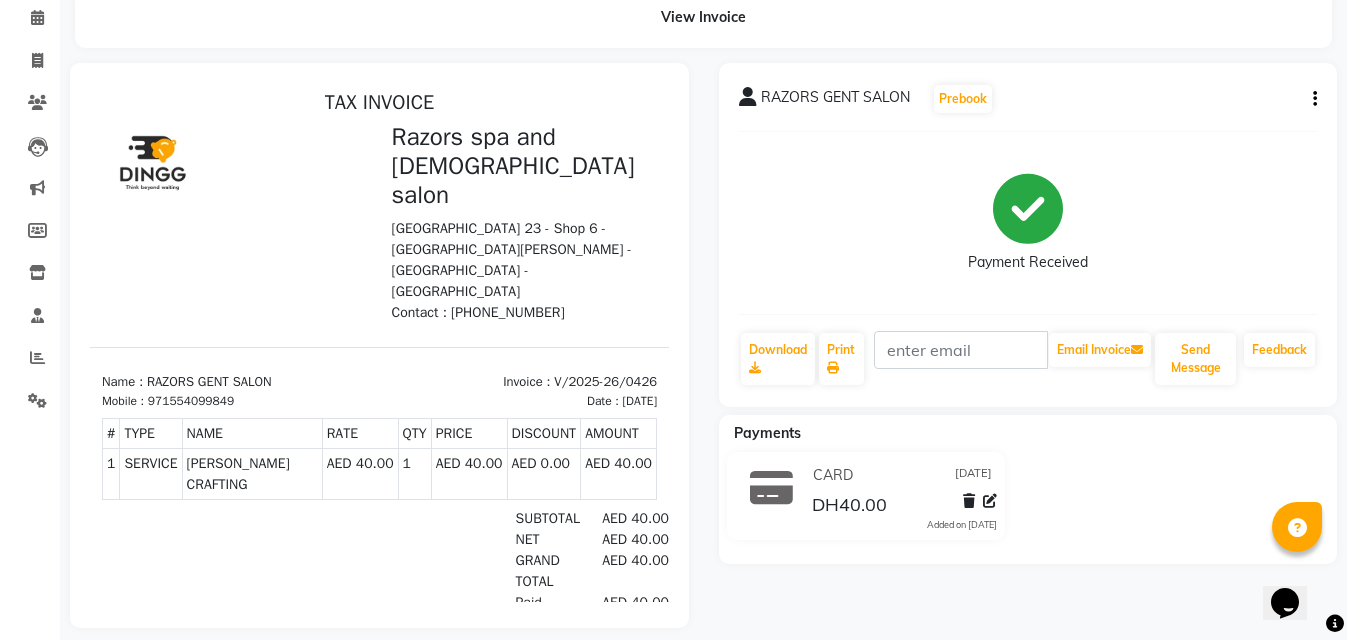 scroll, scrollTop: 118, scrollLeft: 0, axis: vertical 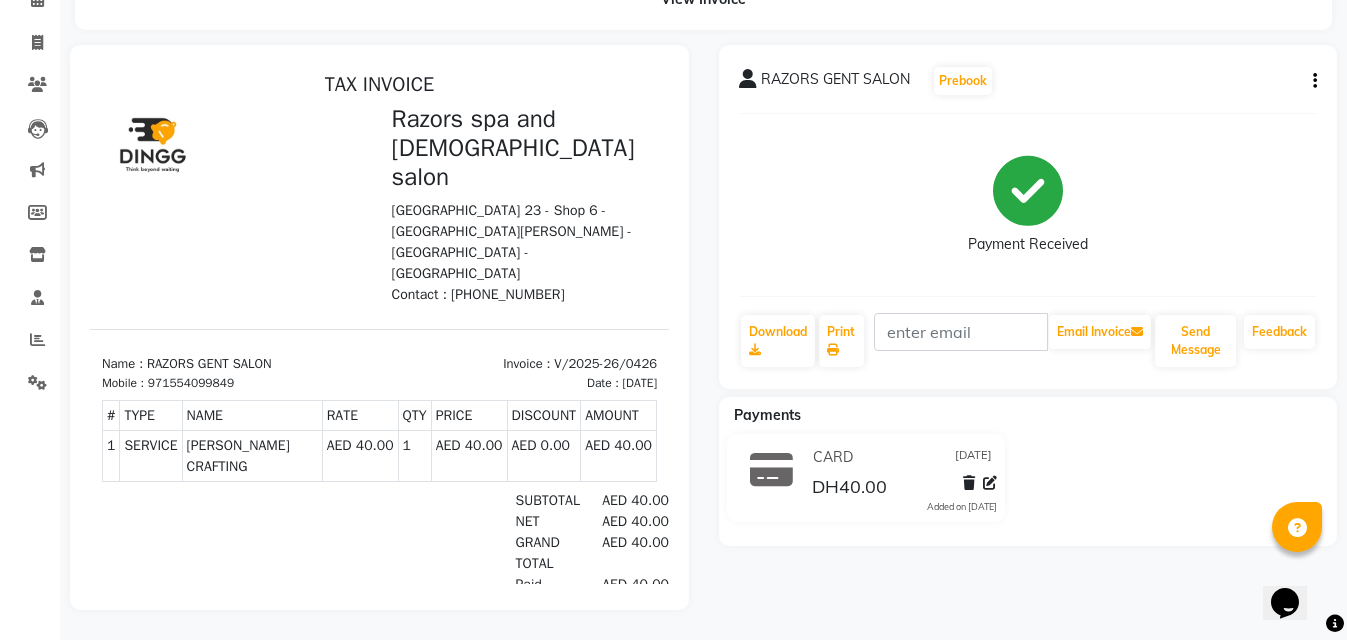 click 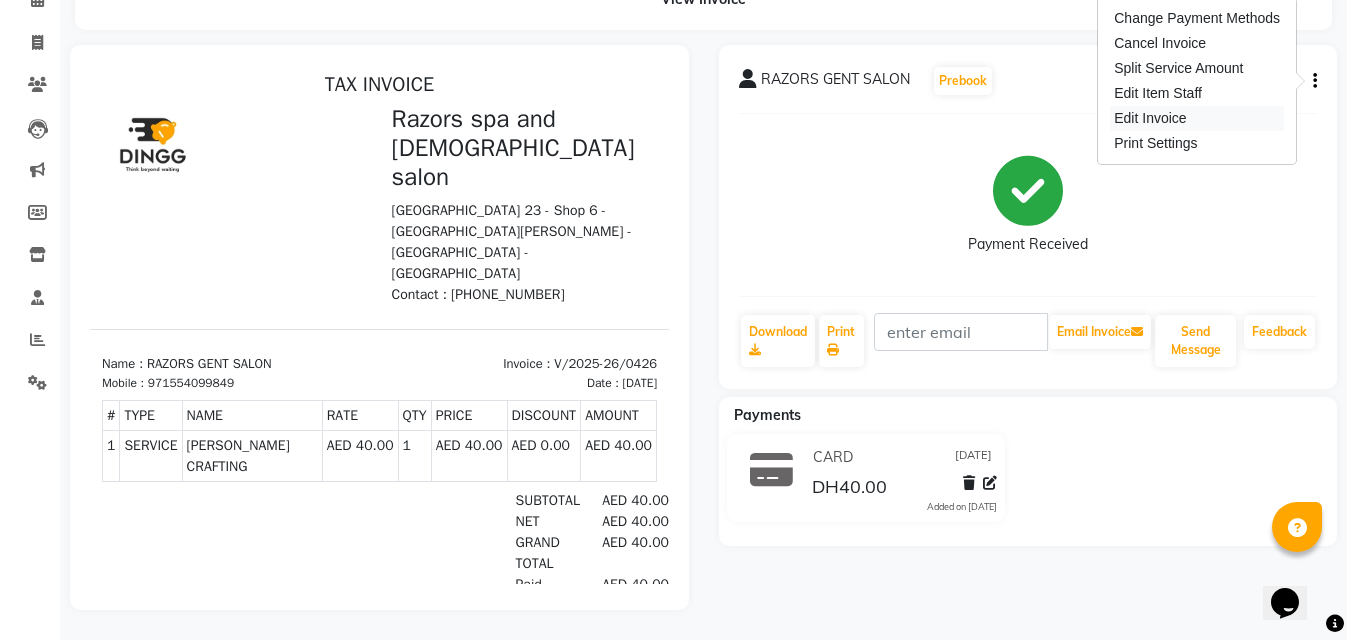 click on "Edit Invoice" at bounding box center (1197, 118) 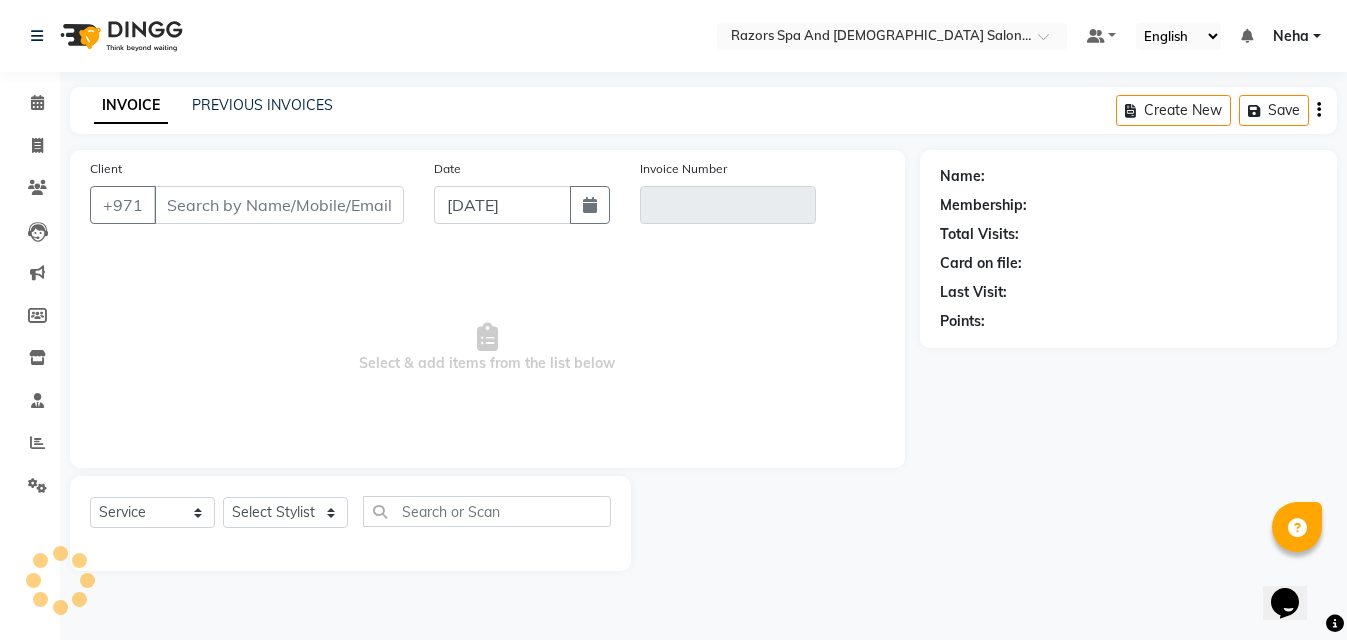 scroll, scrollTop: 0, scrollLeft: 0, axis: both 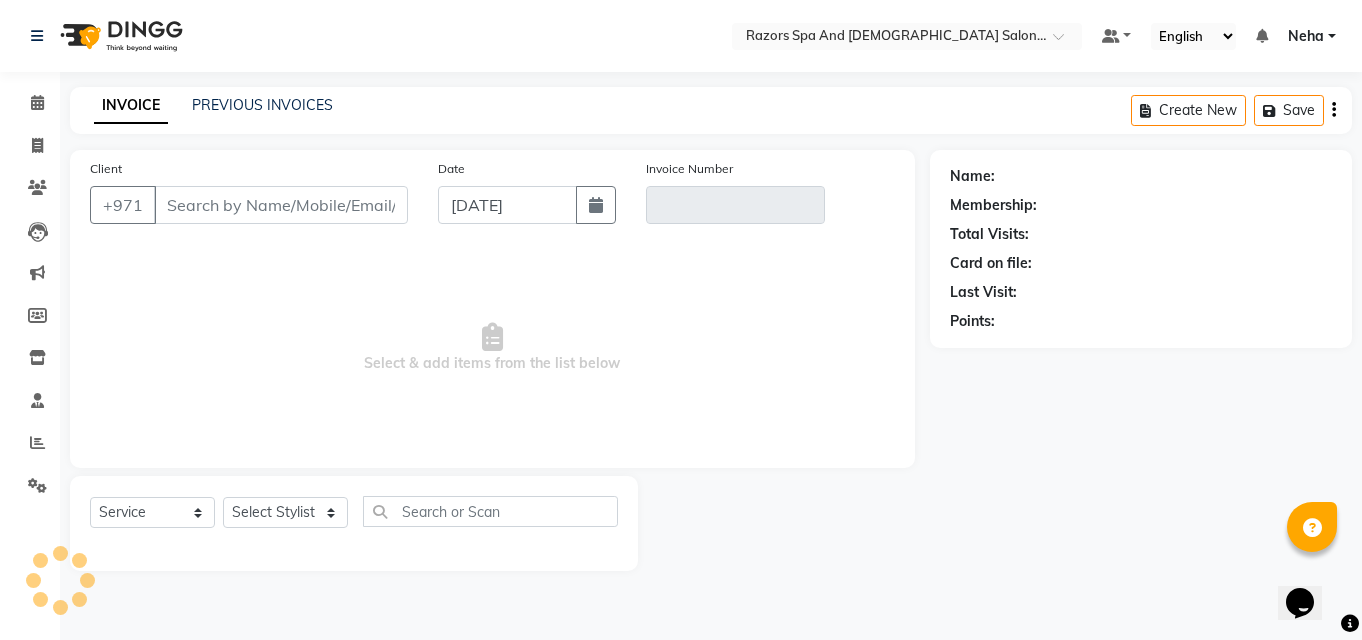 type on "554099849" 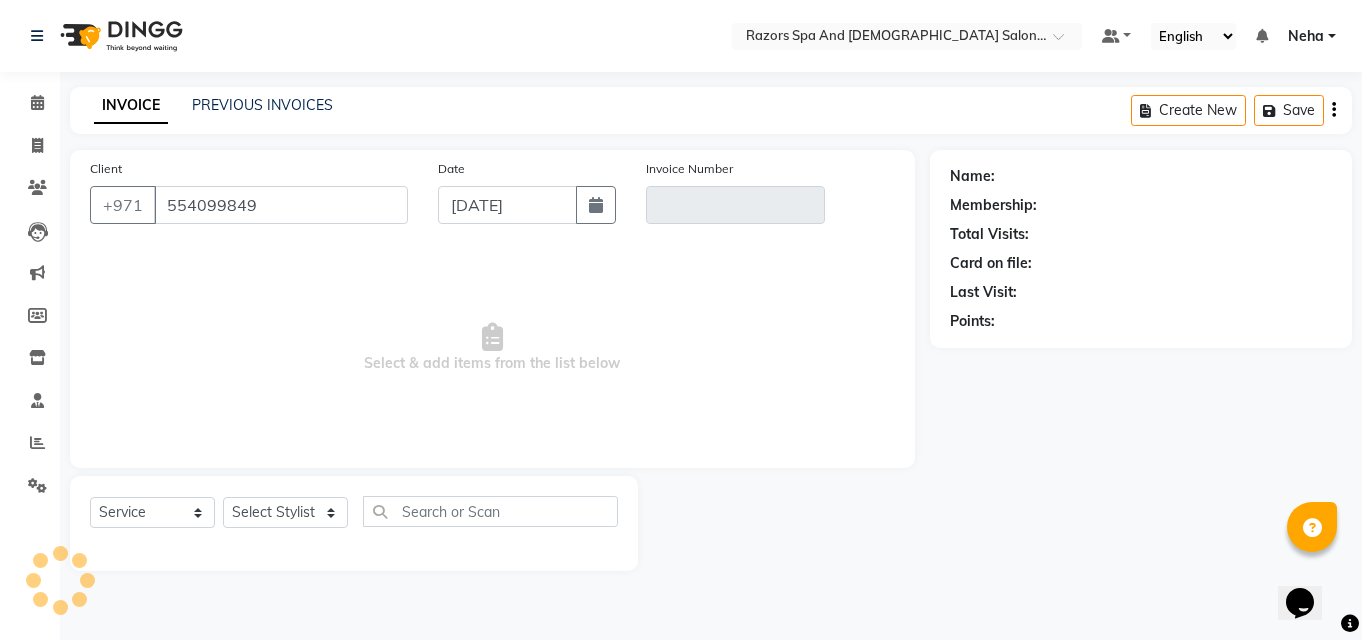 type on "V/2025-26/0426" 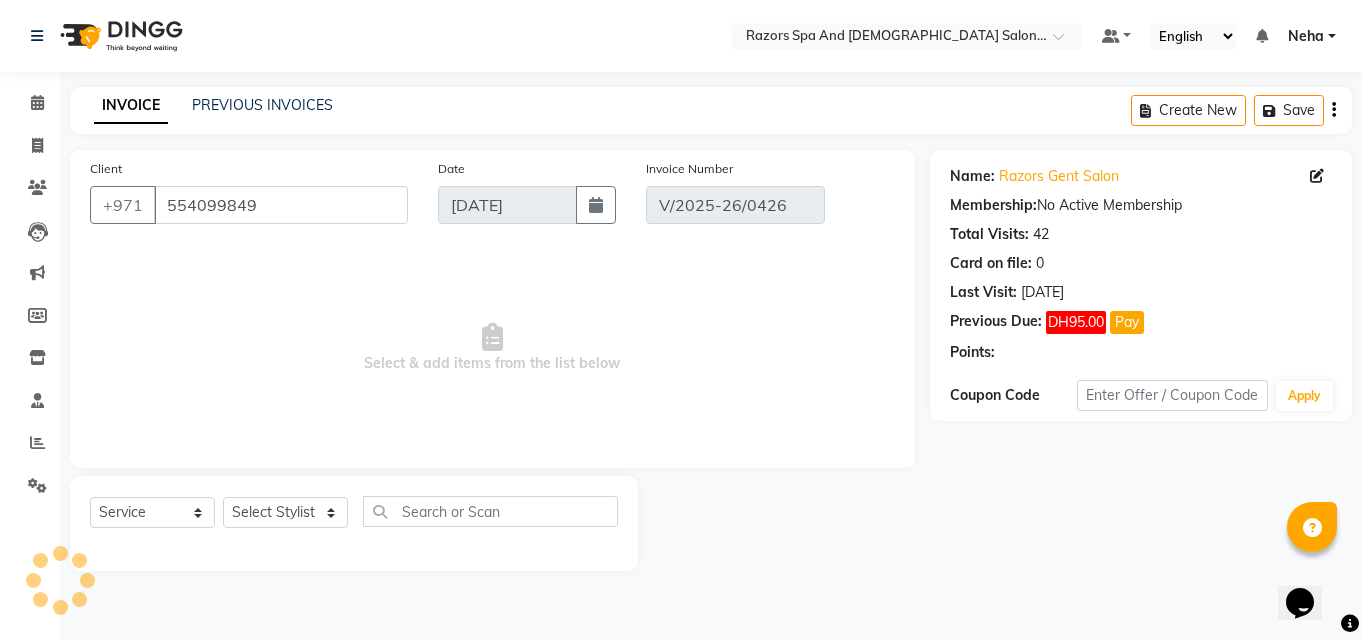 select on "select" 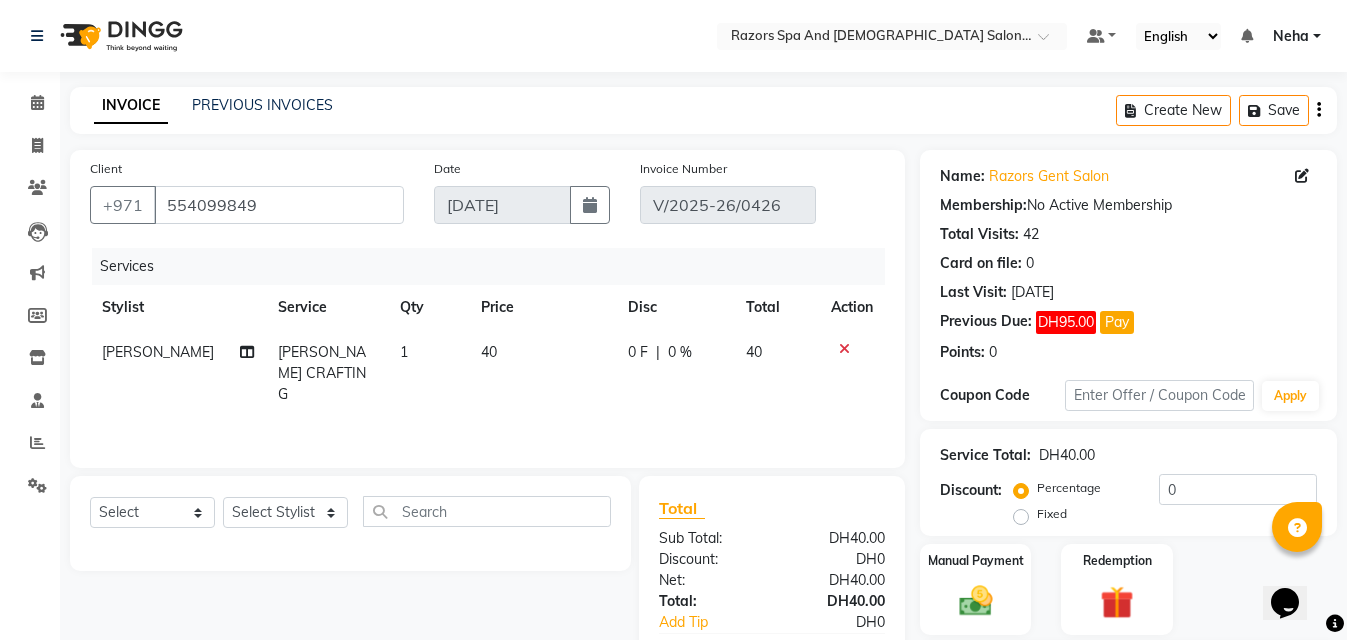 click on "Client +971 554099849 Date 11-07-2025 Invoice Number V/2025-26/0426 Services Stylist Service Qty Price Disc Total Action Oualid Zahir BEARD CRAFTING 1 40 0 F | 0 % 40" 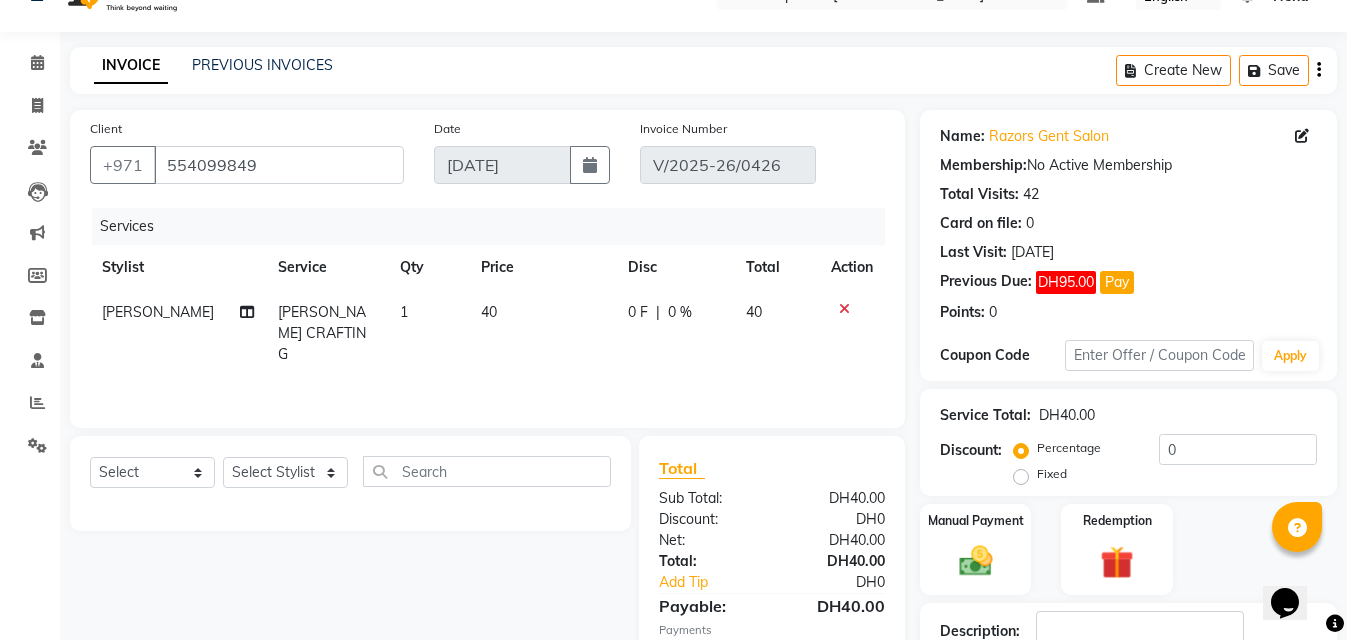 scroll, scrollTop: 160, scrollLeft: 0, axis: vertical 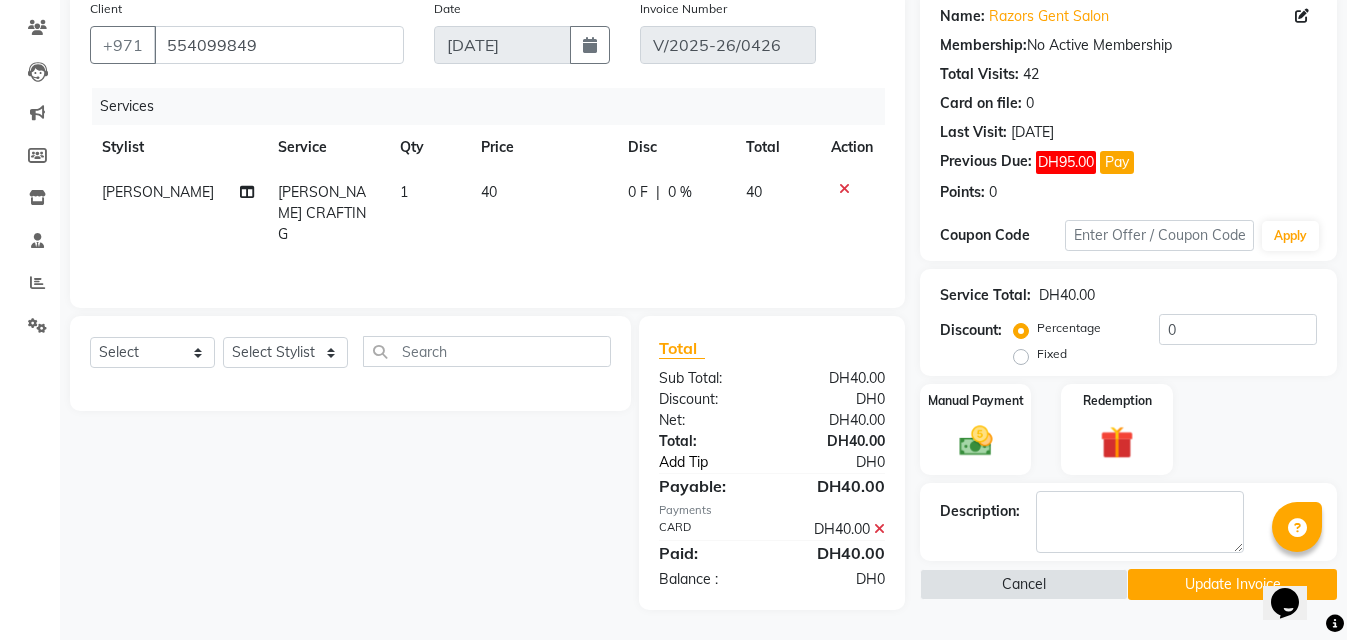 click on "Add Tip" 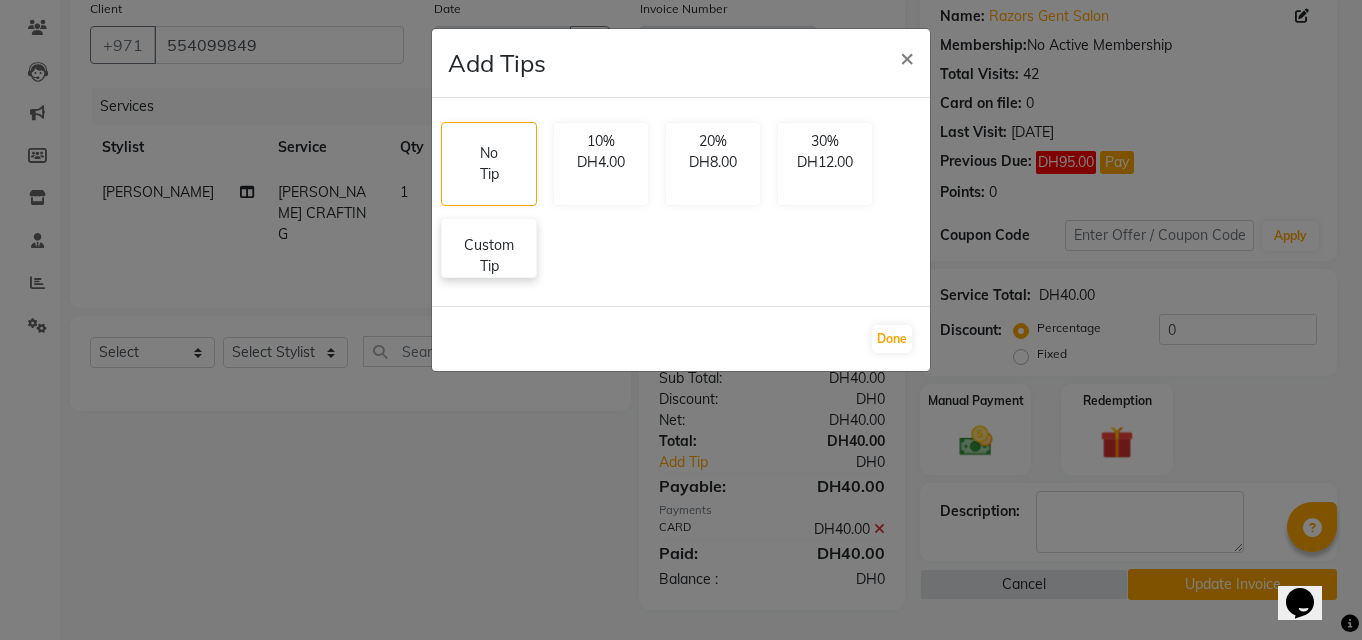 click on "Custom Tip" 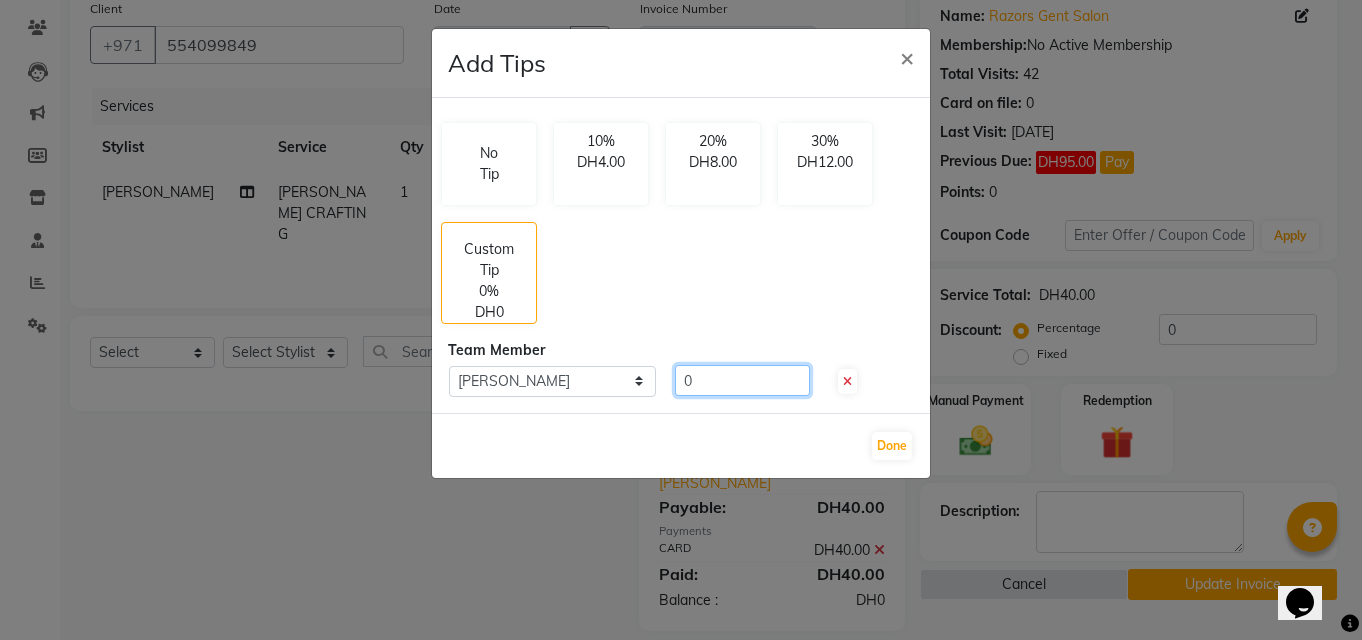 click on "0" 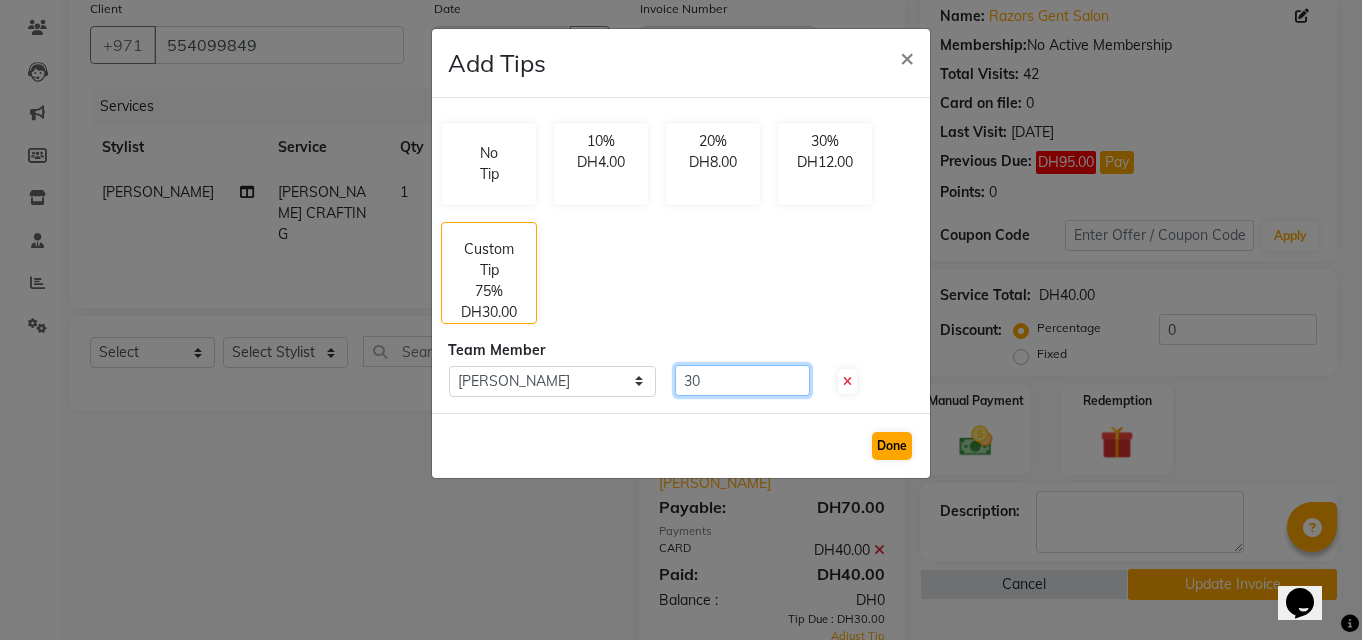 type on "30" 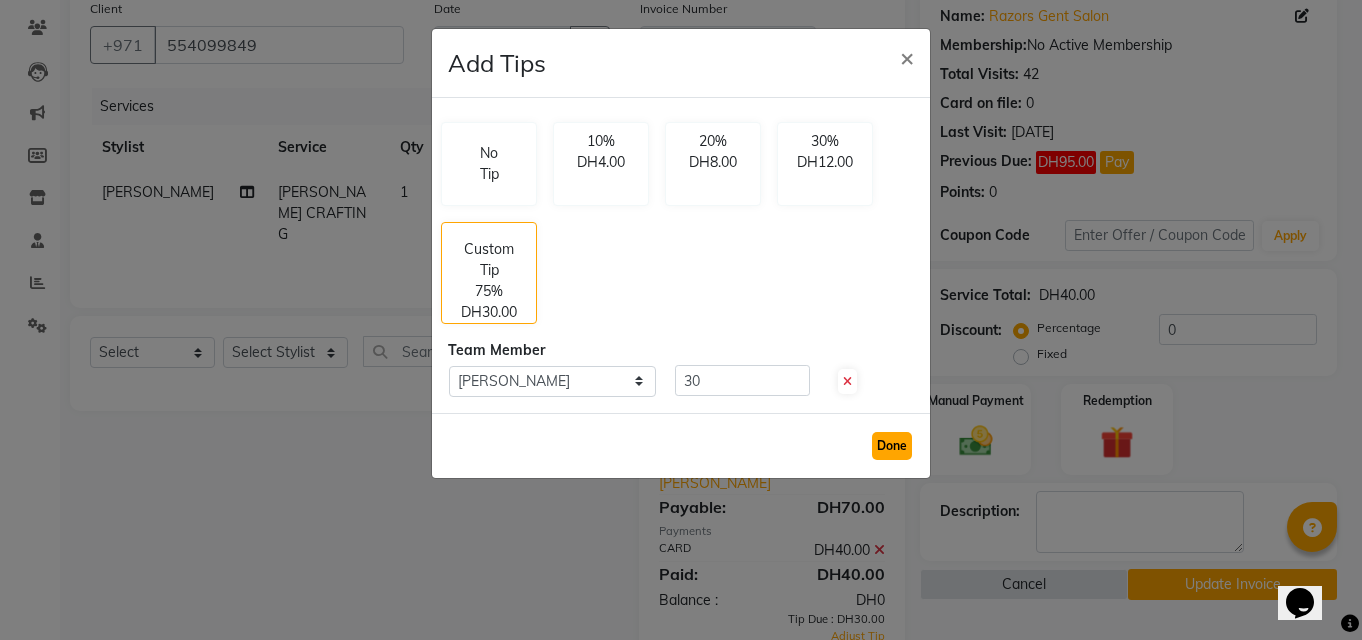 click on "Done" 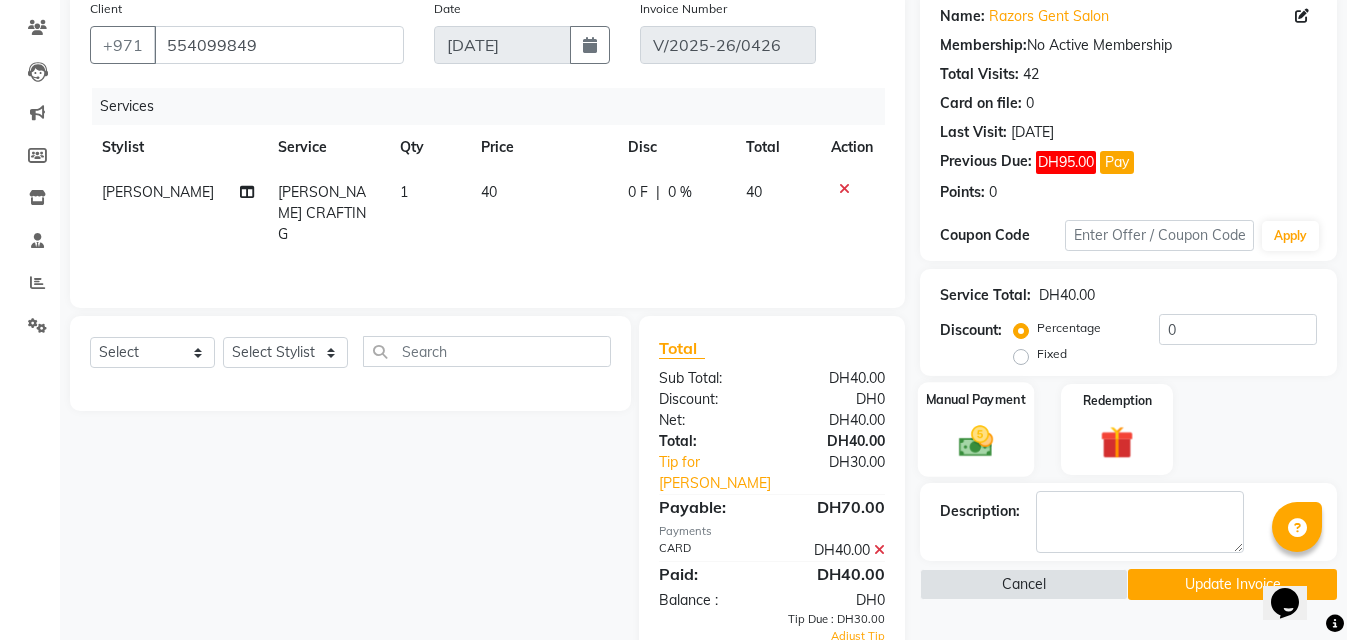click 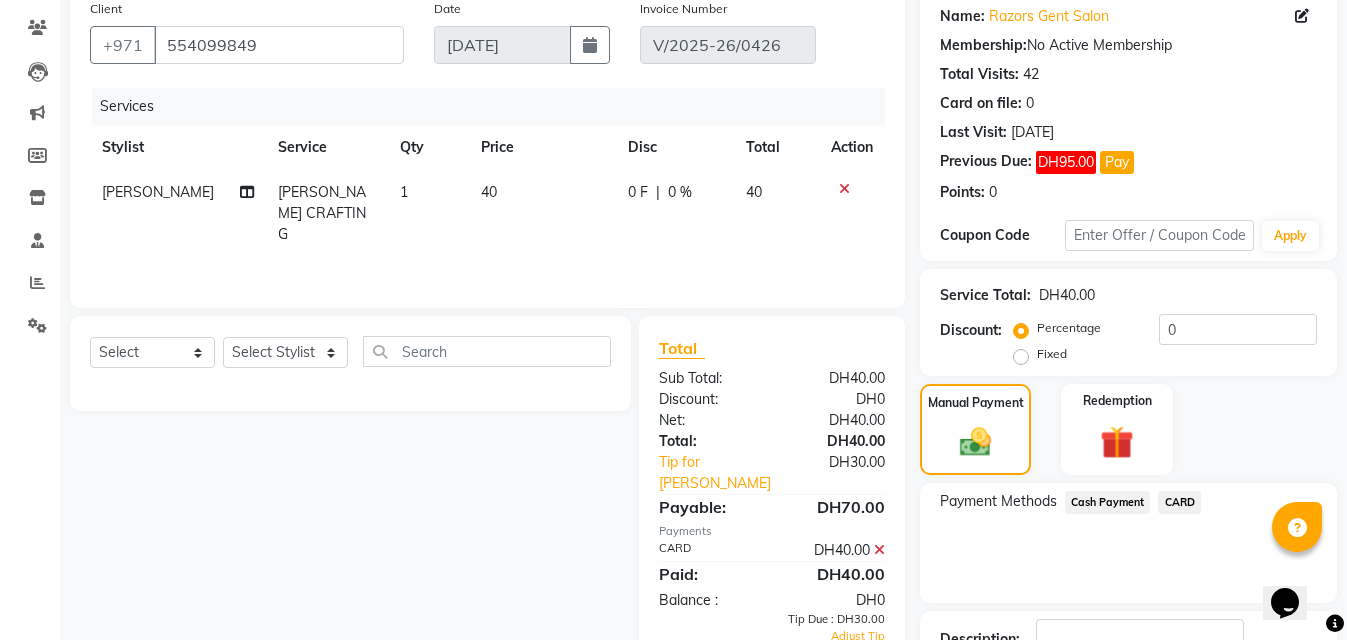 click on "CARD" 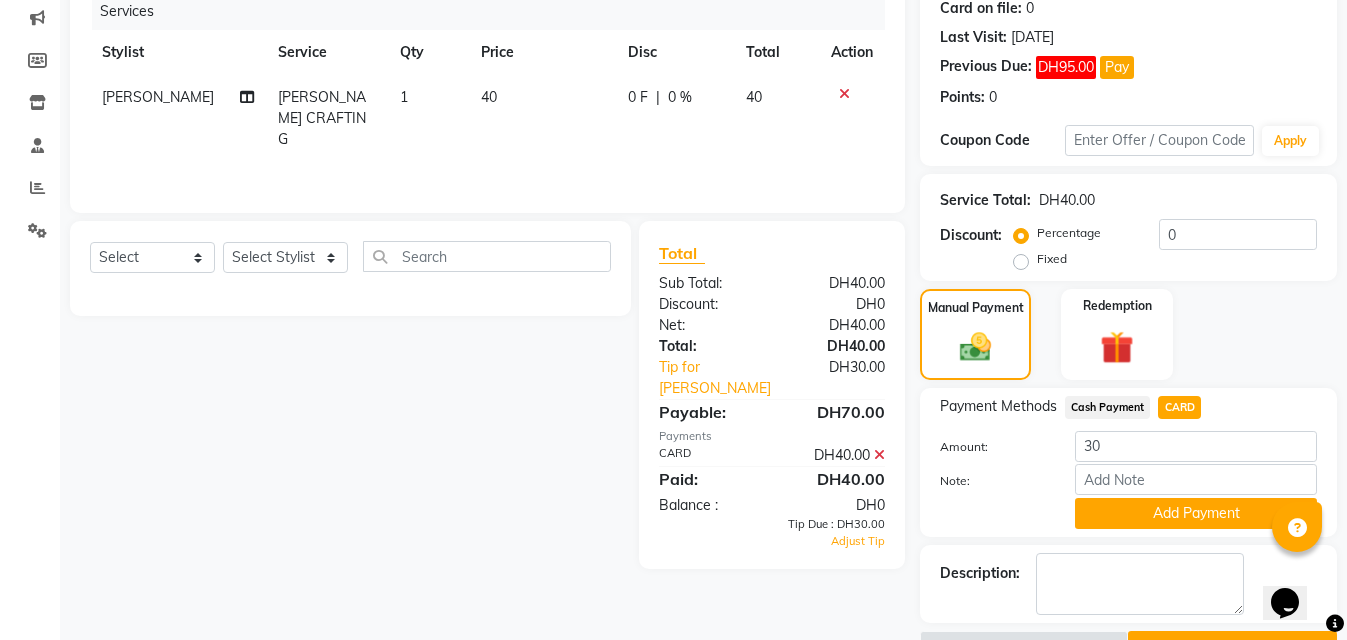 scroll, scrollTop: 307, scrollLeft: 0, axis: vertical 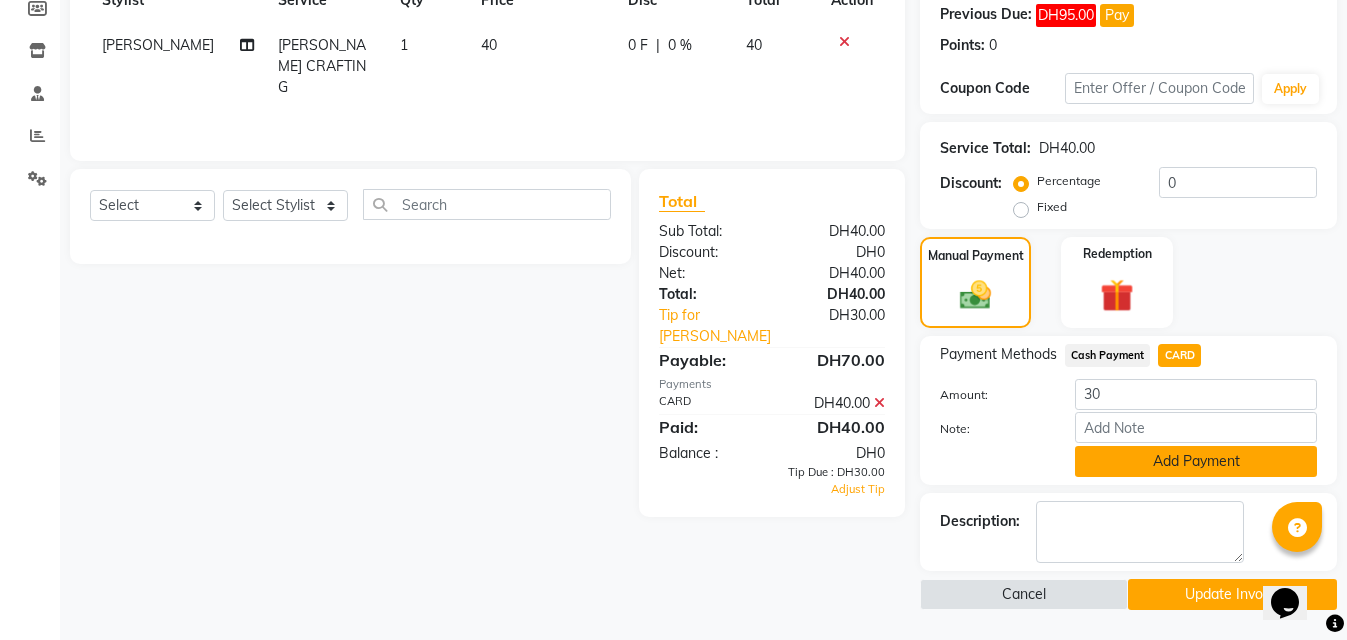 click on "Add Payment" 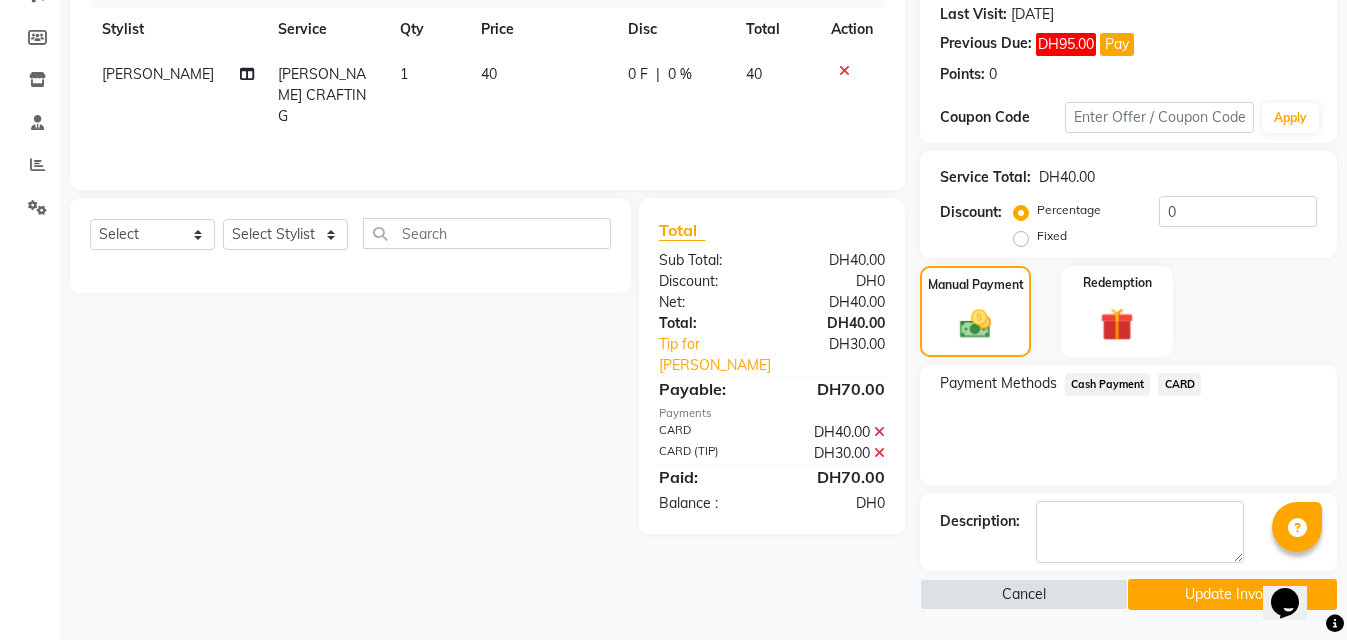 click on "Update Invoice" 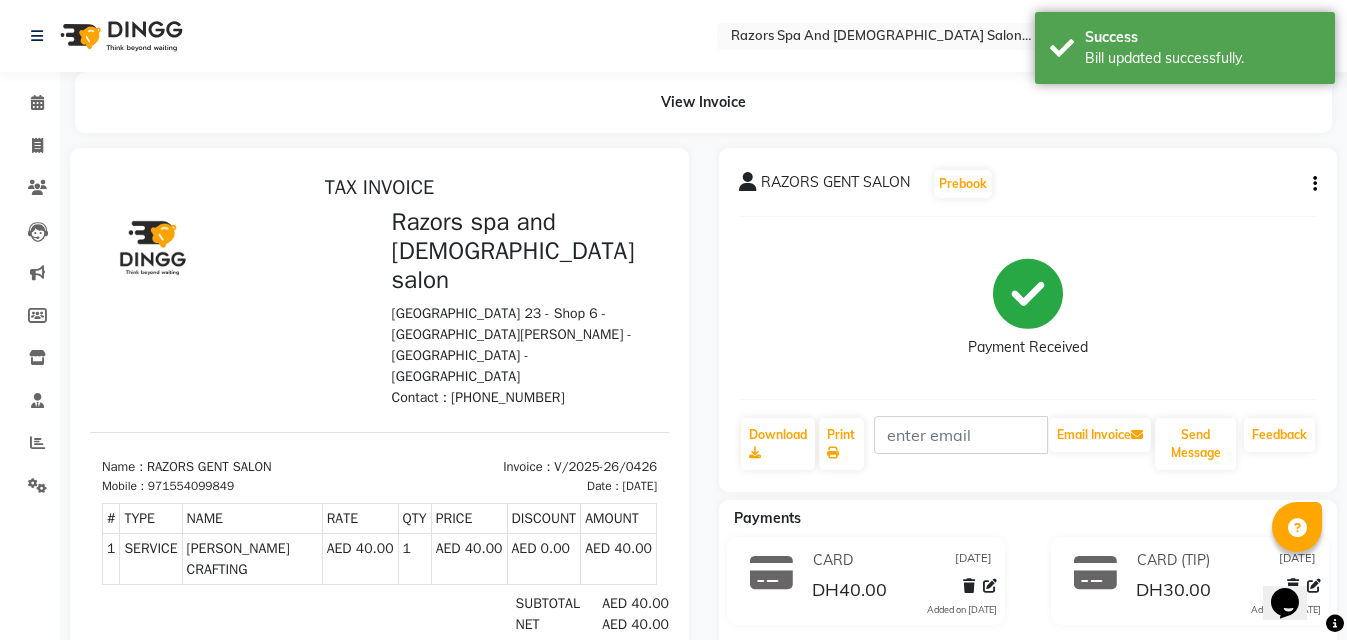 scroll, scrollTop: 0, scrollLeft: 0, axis: both 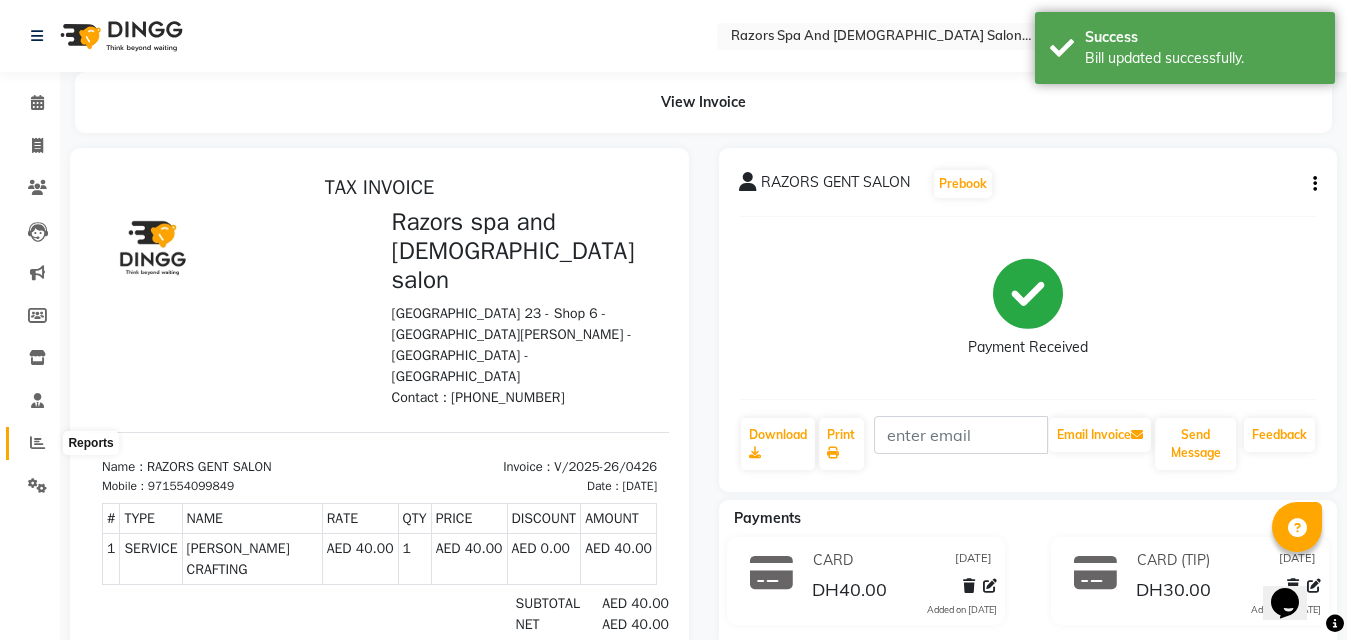 click 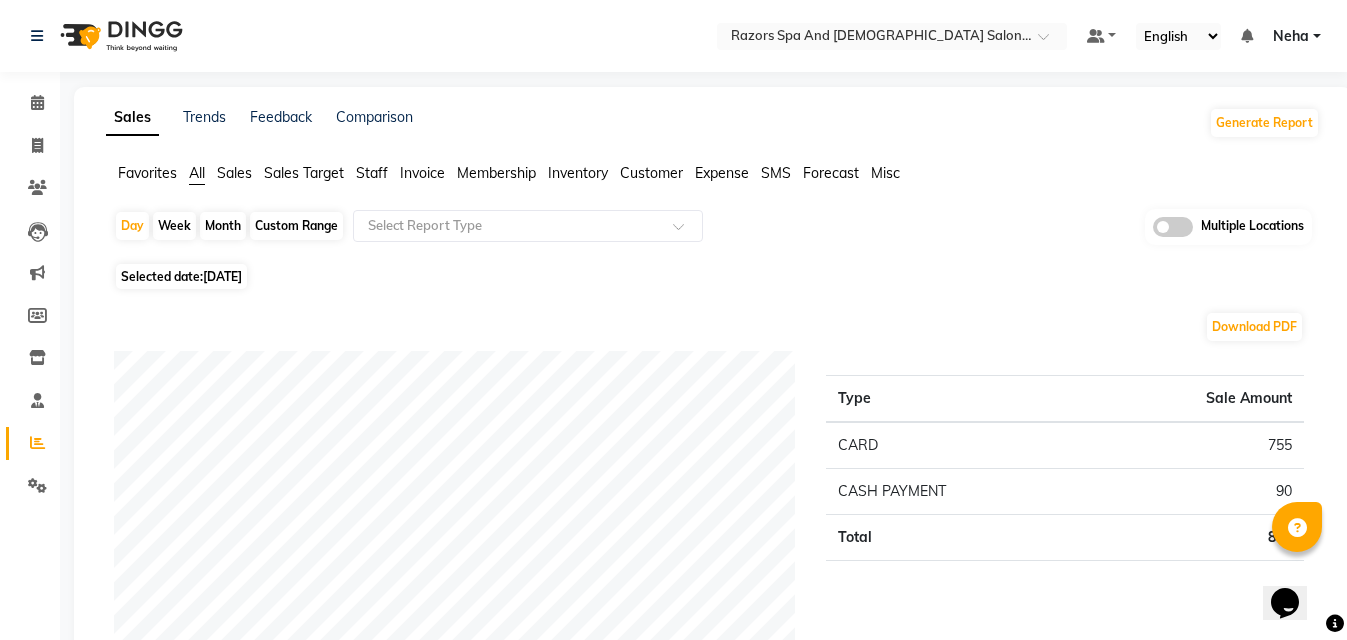 click on "Selected date:  11-07-2025" 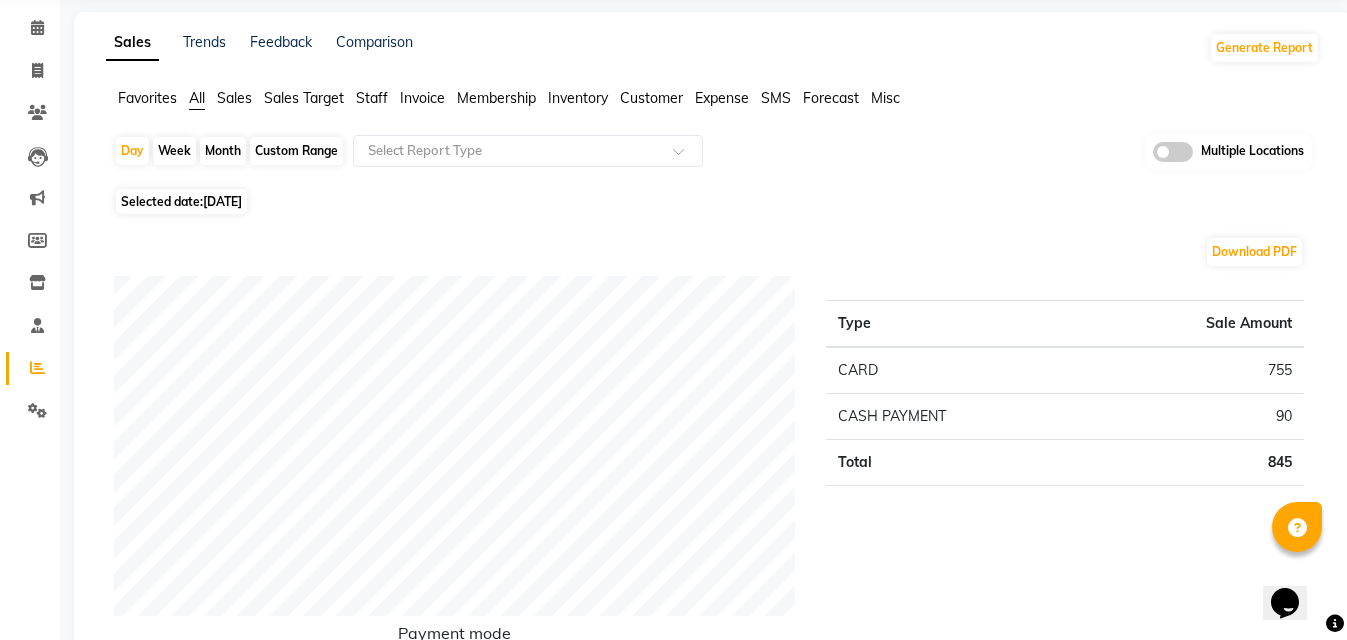 scroll, scrollTop: 0, scrollLeft: 0, axis: both 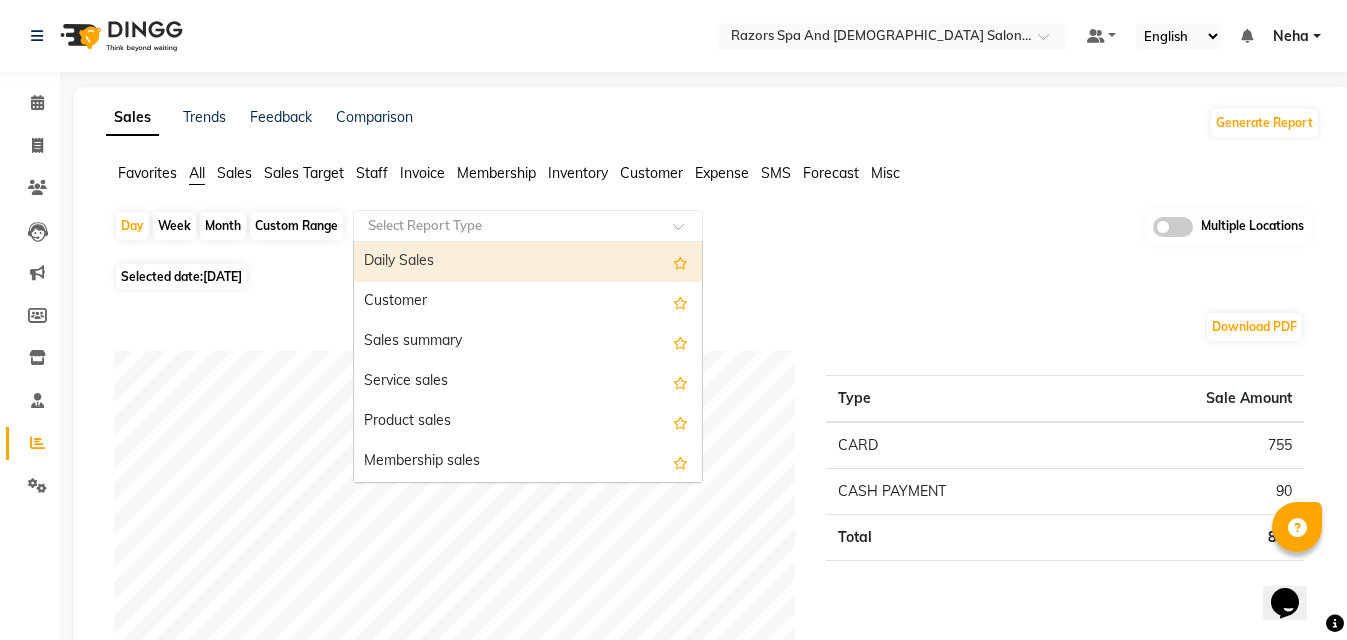click 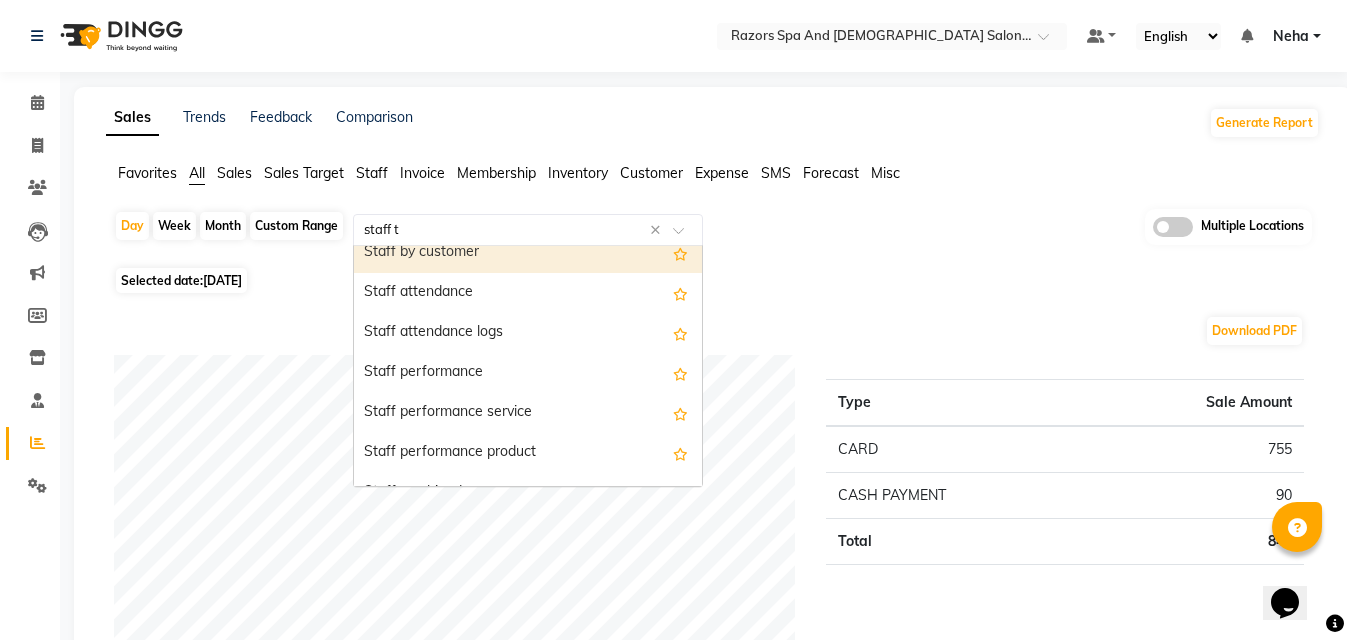 scroll, scrollTop: 0, scrollLeft: 0, axis: both 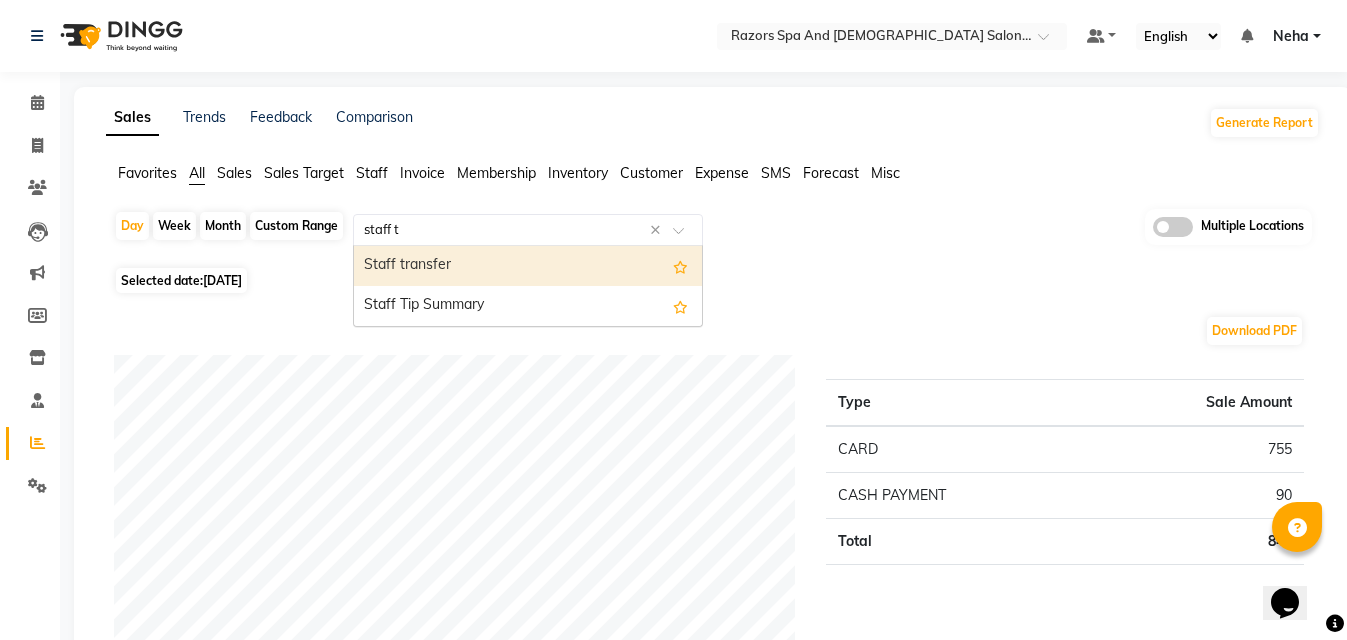 type on "staff ti" 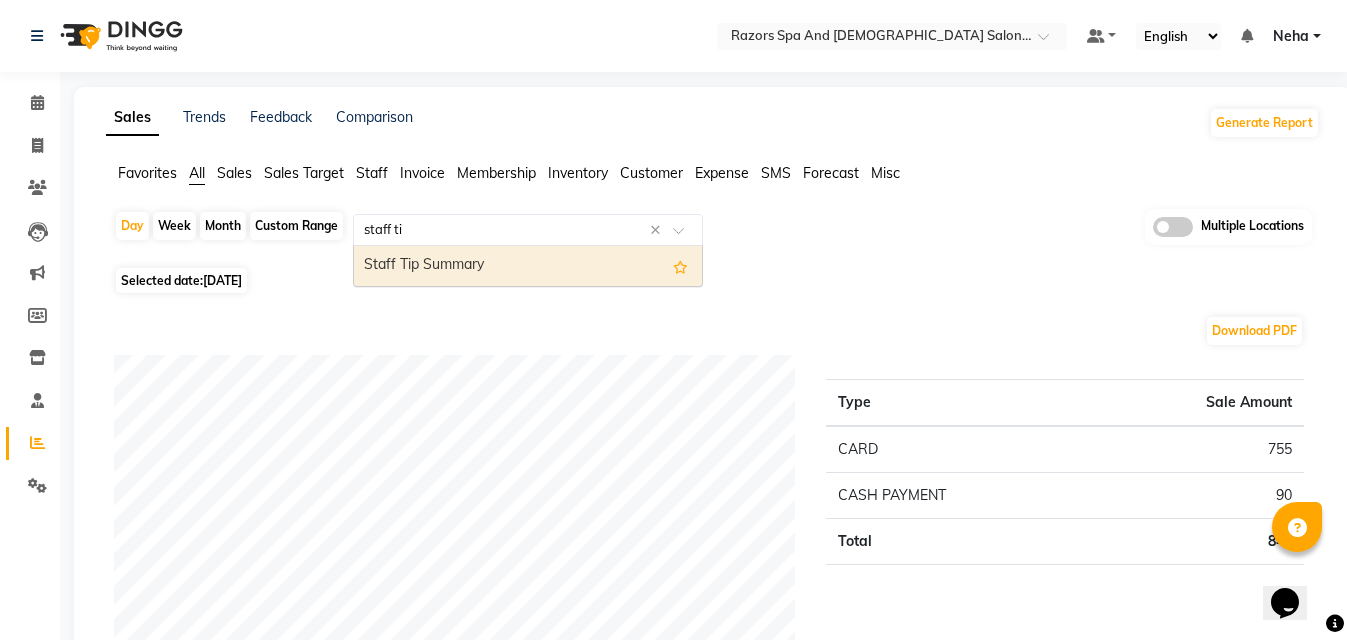 click on "Staff Tip Summary" at bounding box center [528, 266] 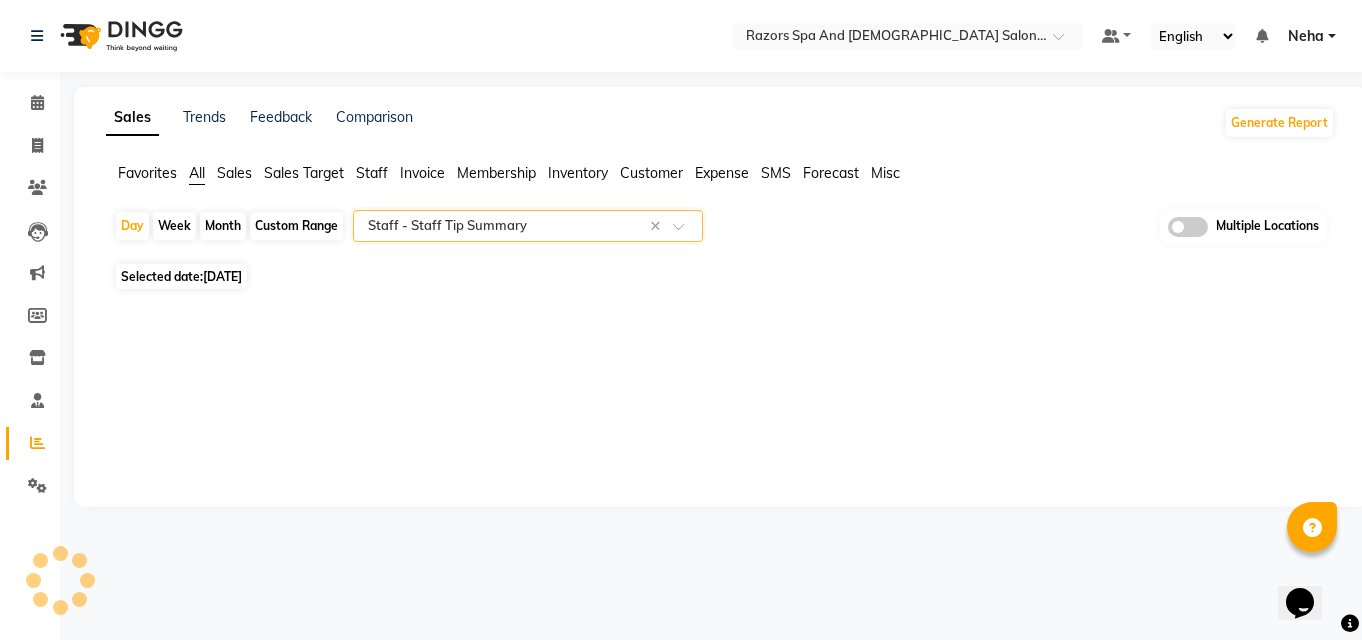 select on "full_report" 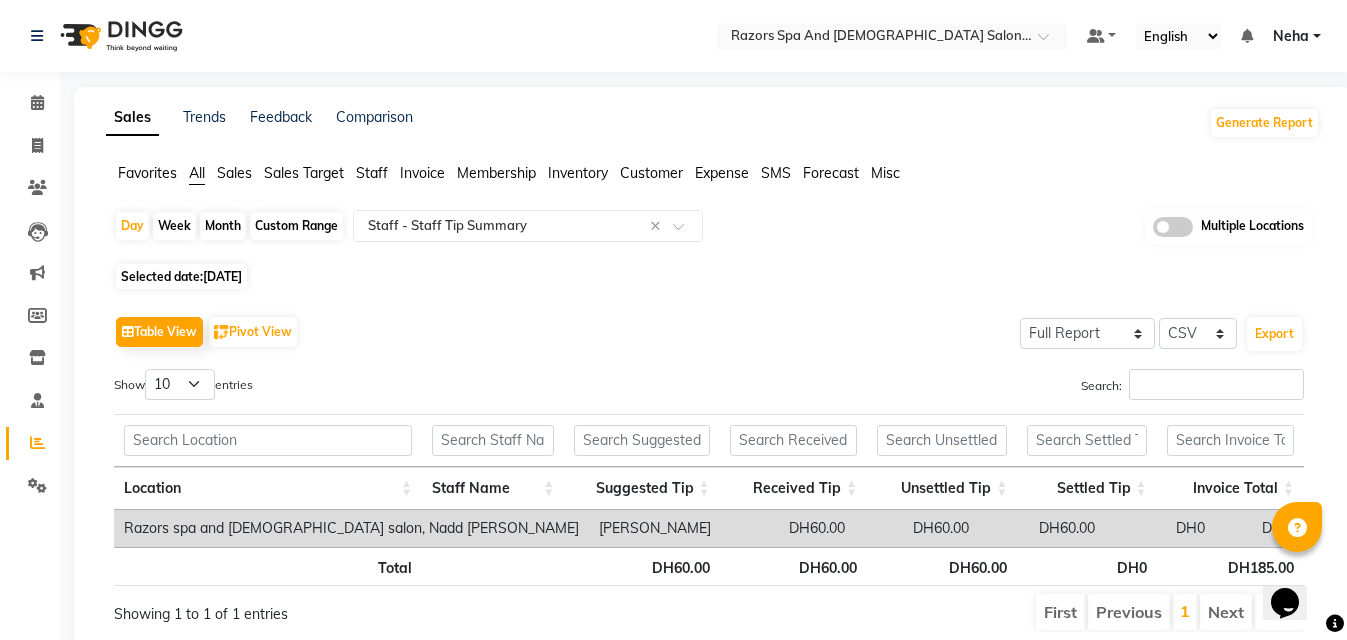 click on "Table View   Pivot View  Select Full Report Filtered Report Select CSV PDF  Export" 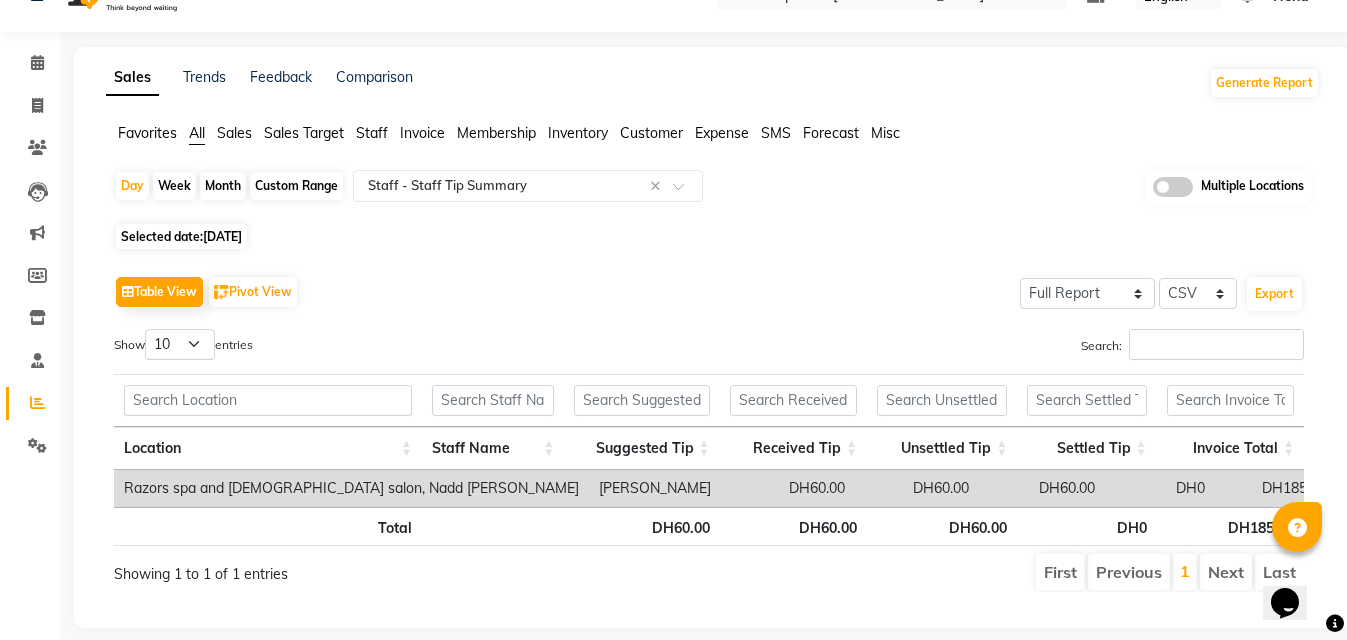 scroll, scrollTop: 73, scrollLeft: 0, axis: vertical 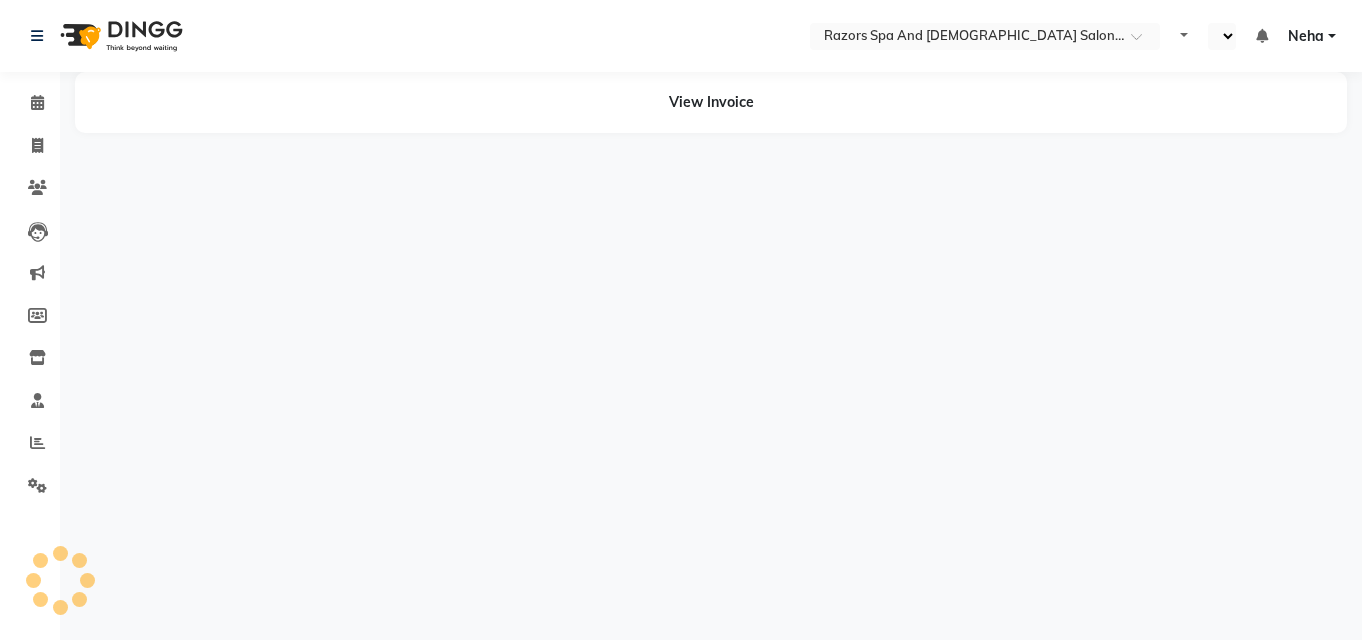 select on "en" 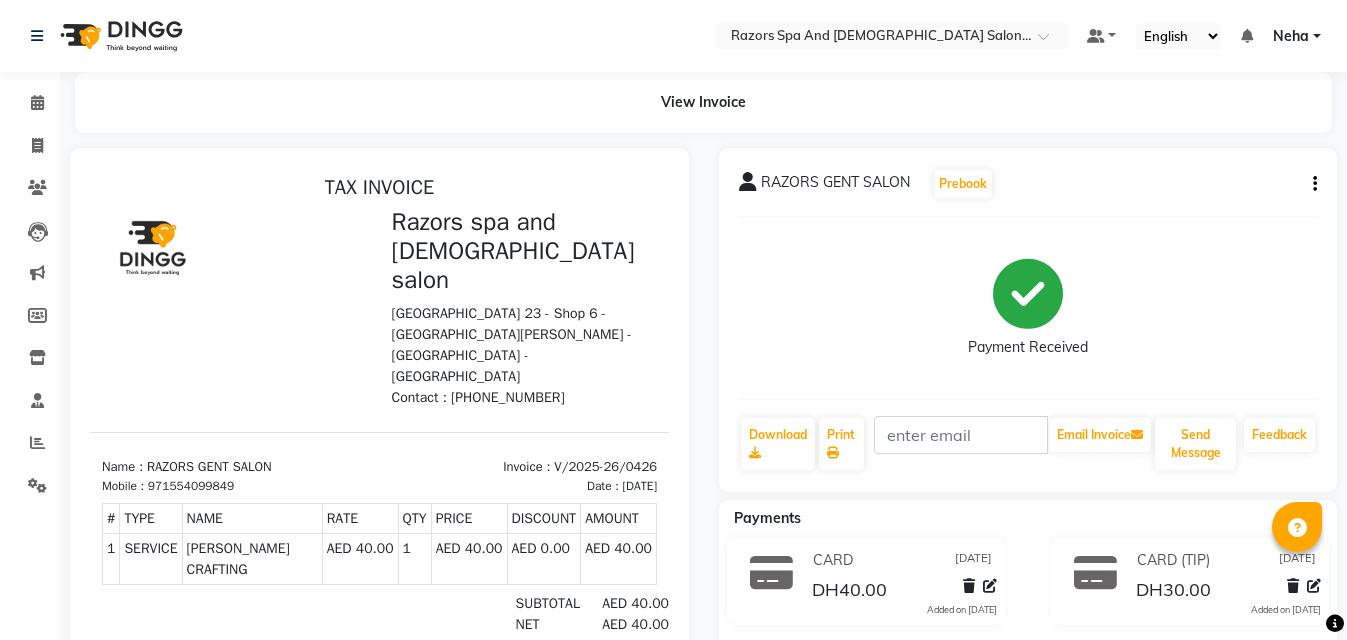 scroll, scrollTop: 0, scrollLeft: 0, axis: both 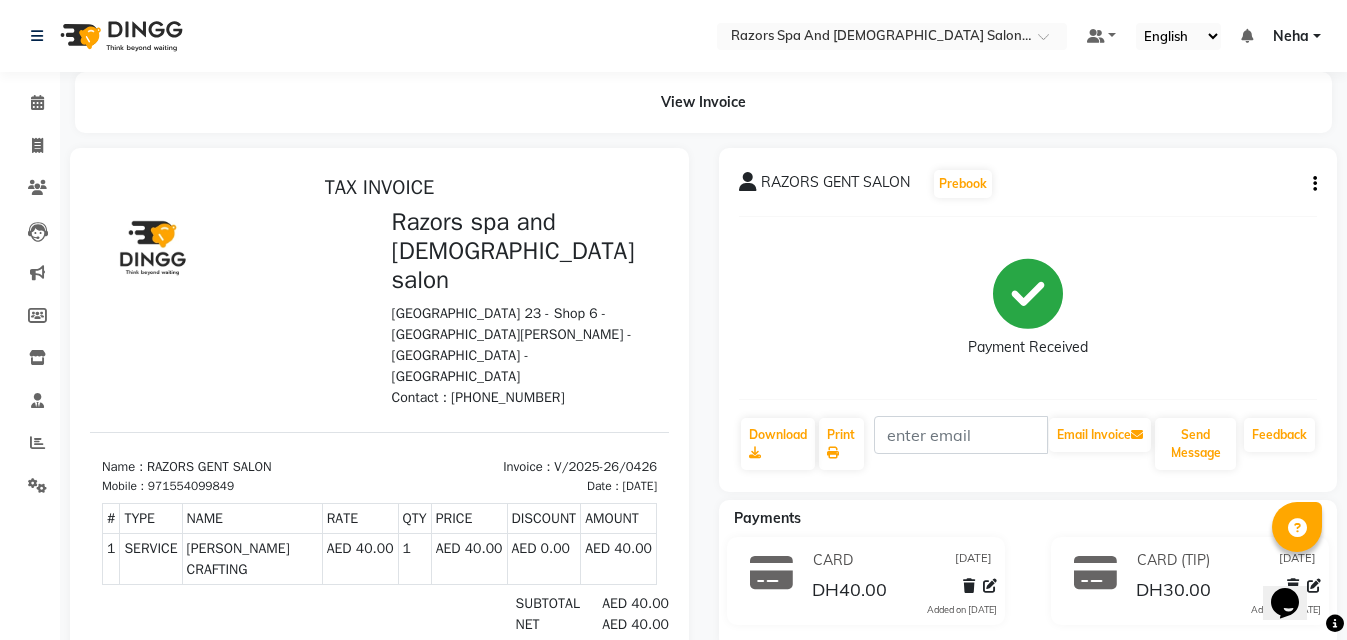 click on "Payments" 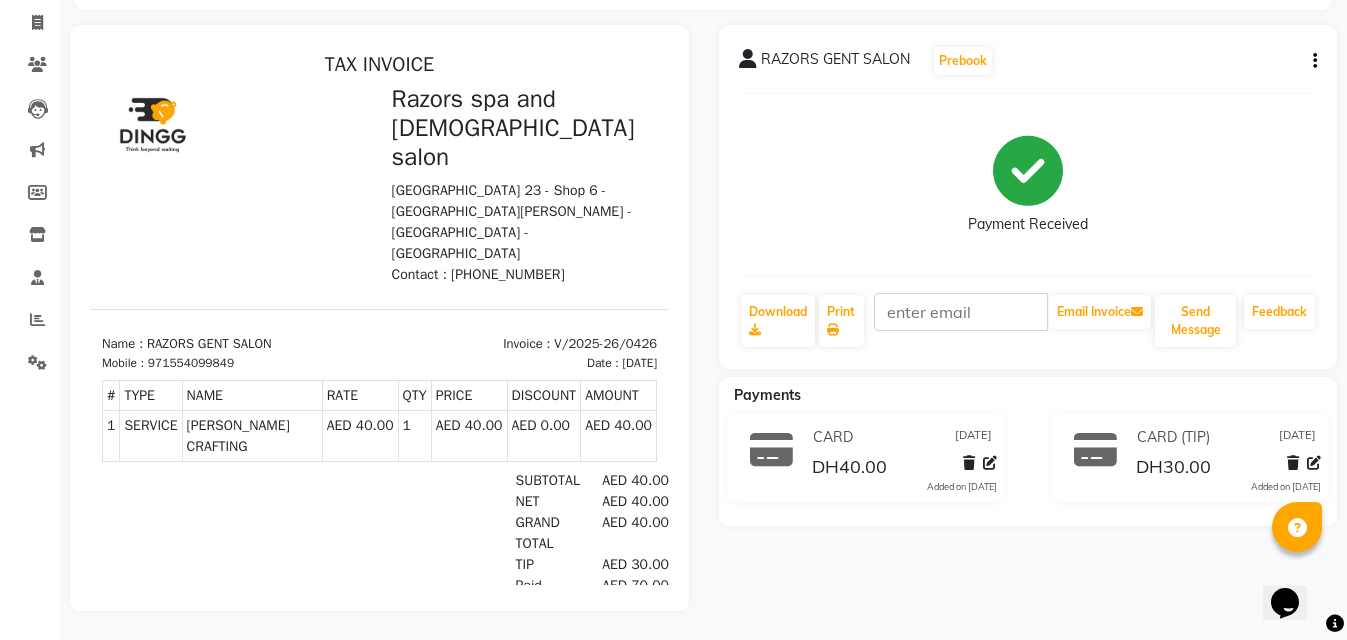 scroll, scrollTop: 139, scrollLeft: 0, axis: vertical 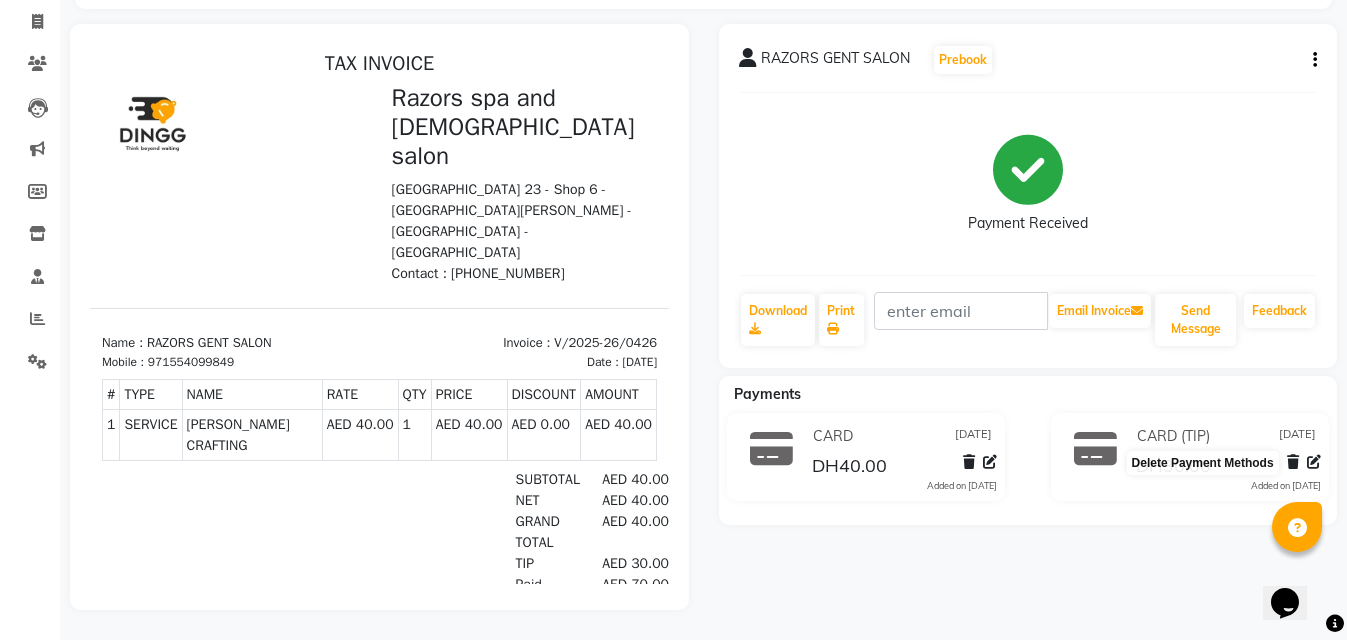 click 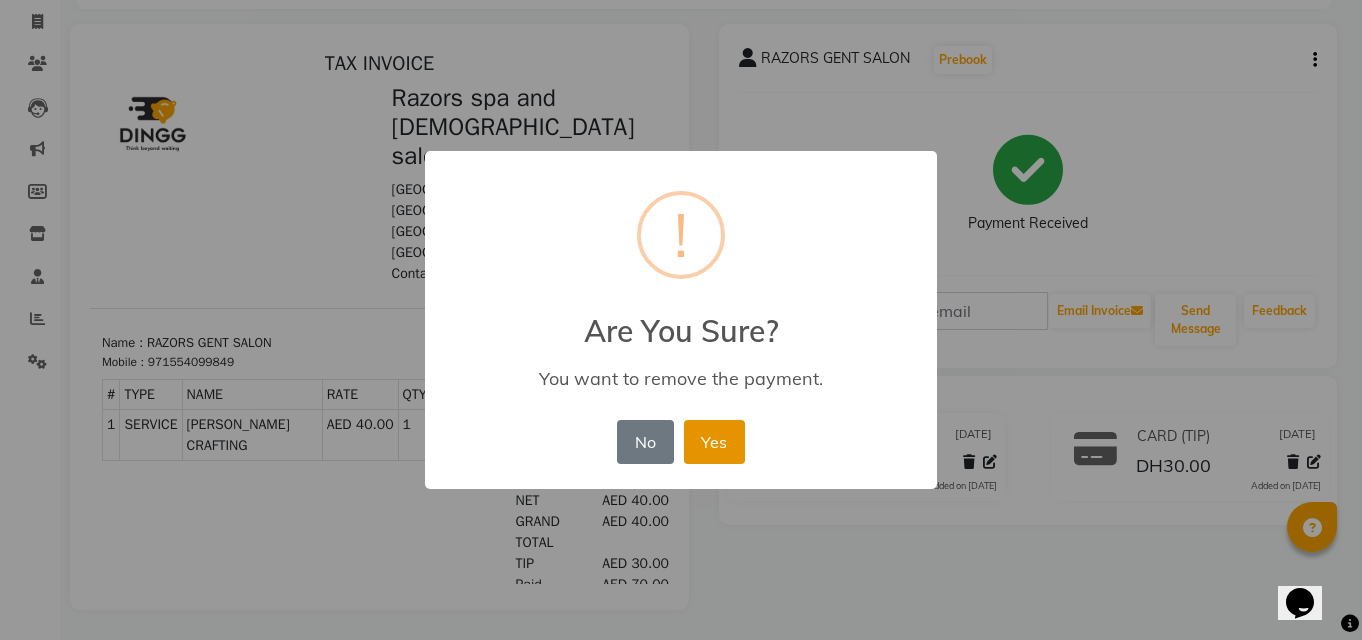 click on "Yes" at bounding box center [714, 442] 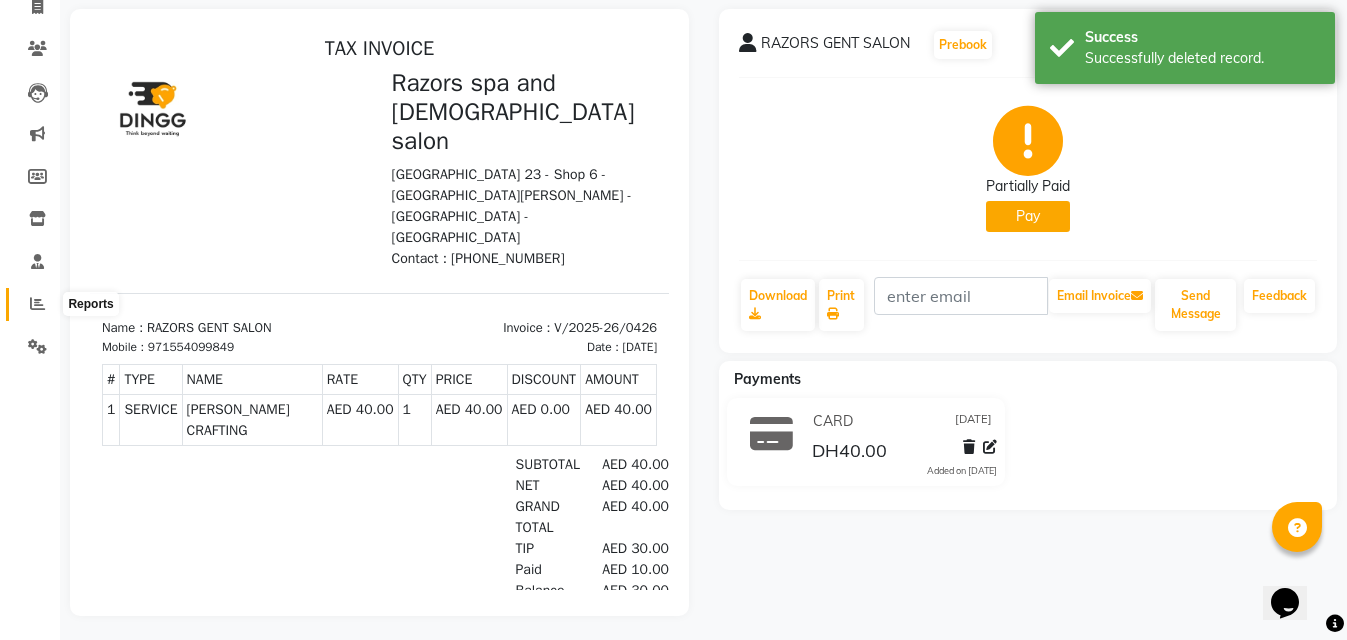 click 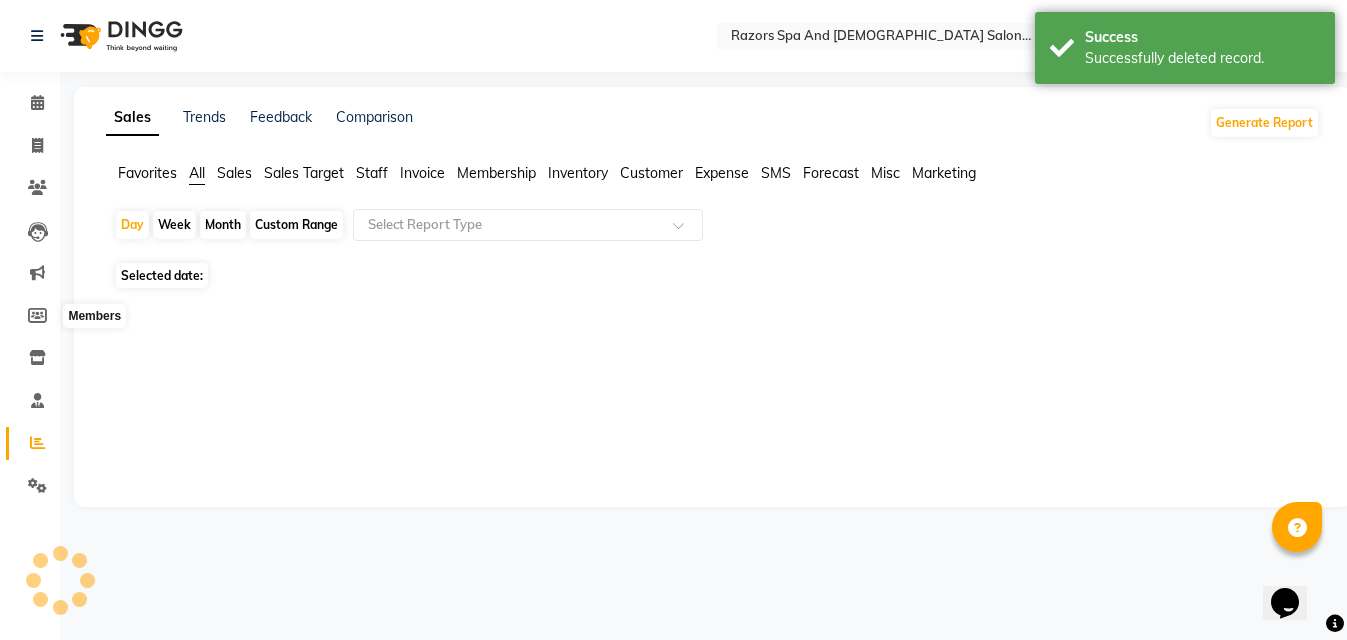 scroll, scrollTop: 0, scrollLeft: 0, axis: both 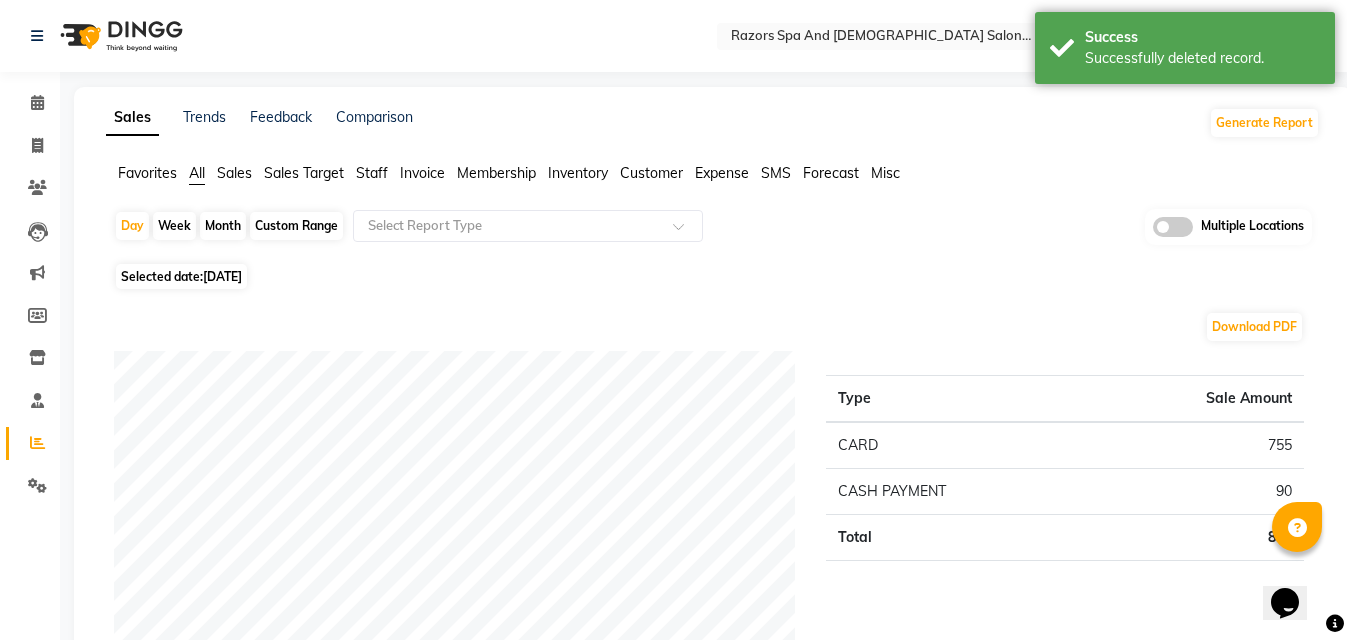 click on "Download PDF" 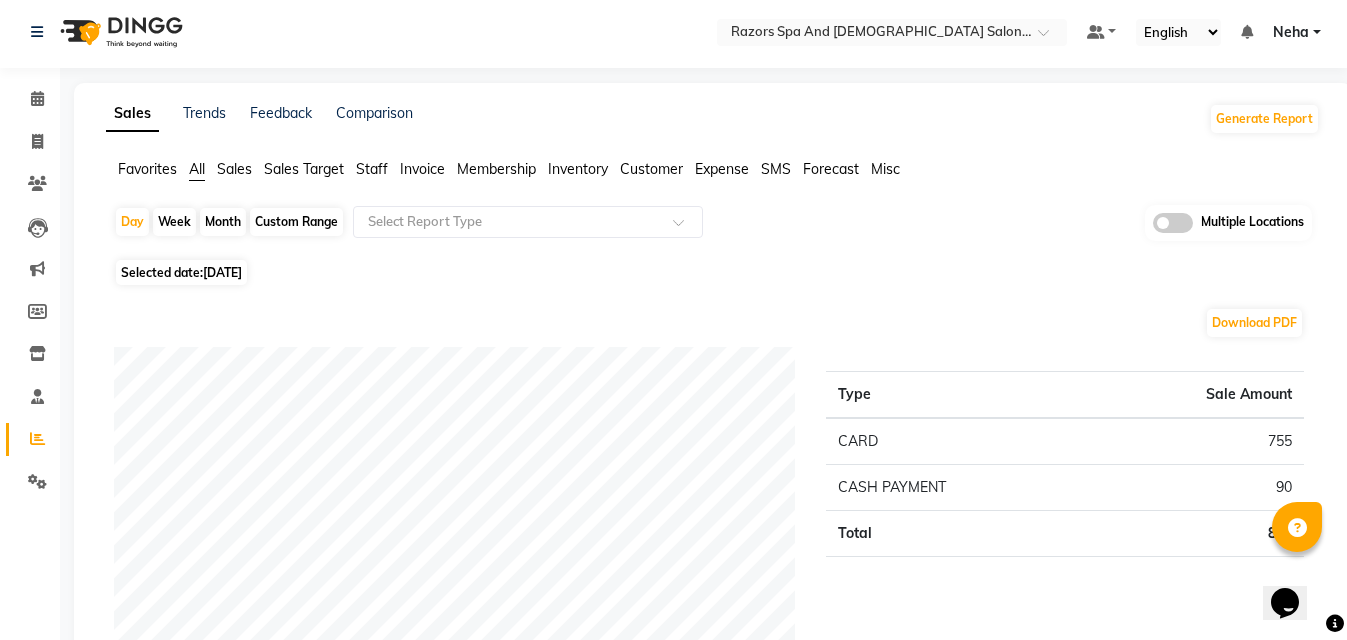 scroll, scrollTop: 0, scrollLeft: 0, axis: both 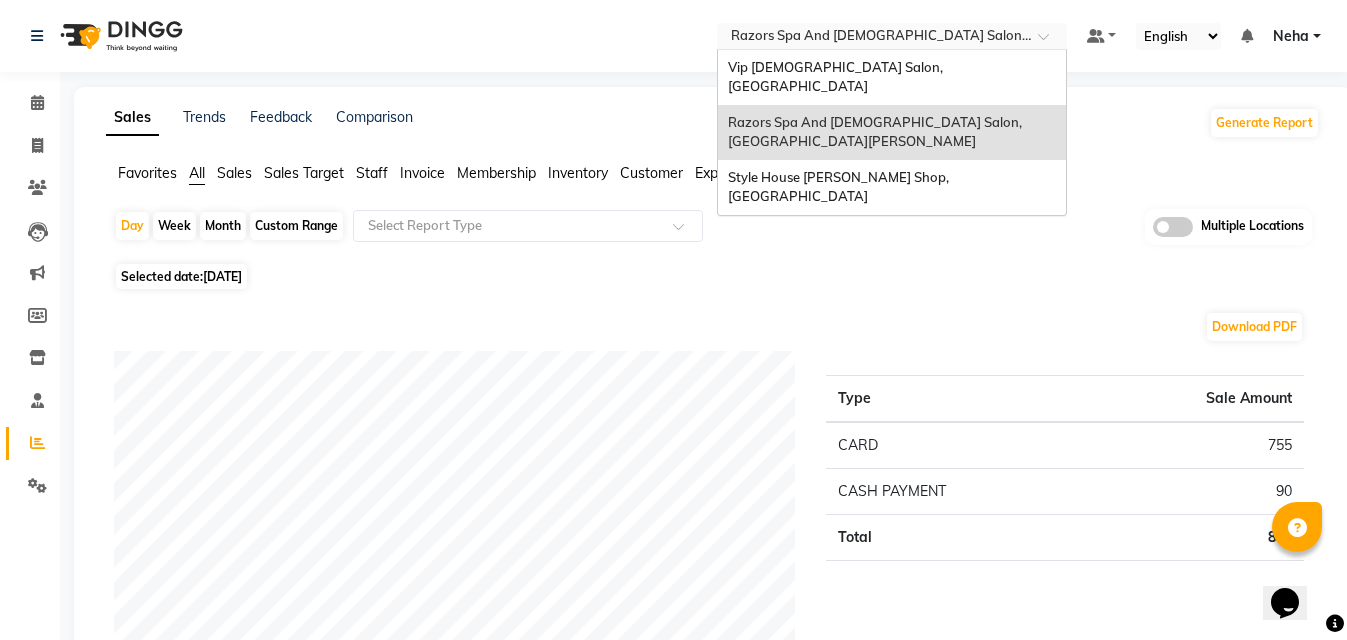 click at bounding box center (872, 38) 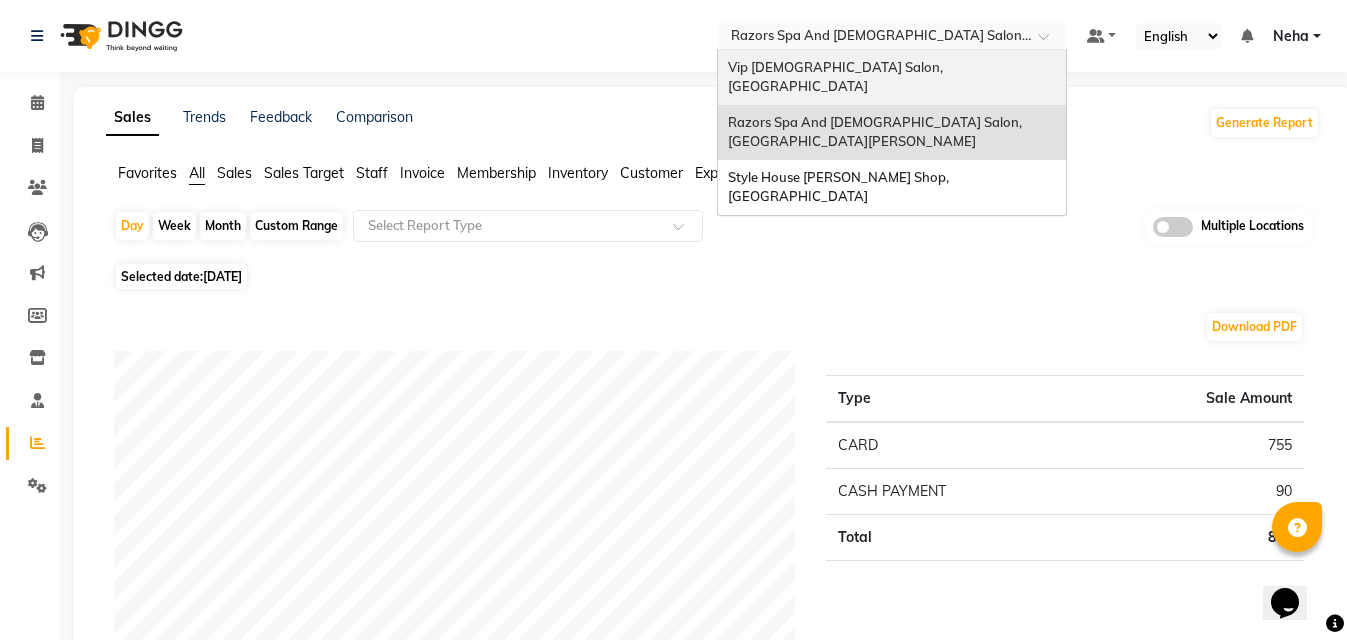 click on "Vip [DEMOGRAPHIC_DATA] Salon, [GEOGRAPHIC_DATA]" at bounding box center [892, 77] 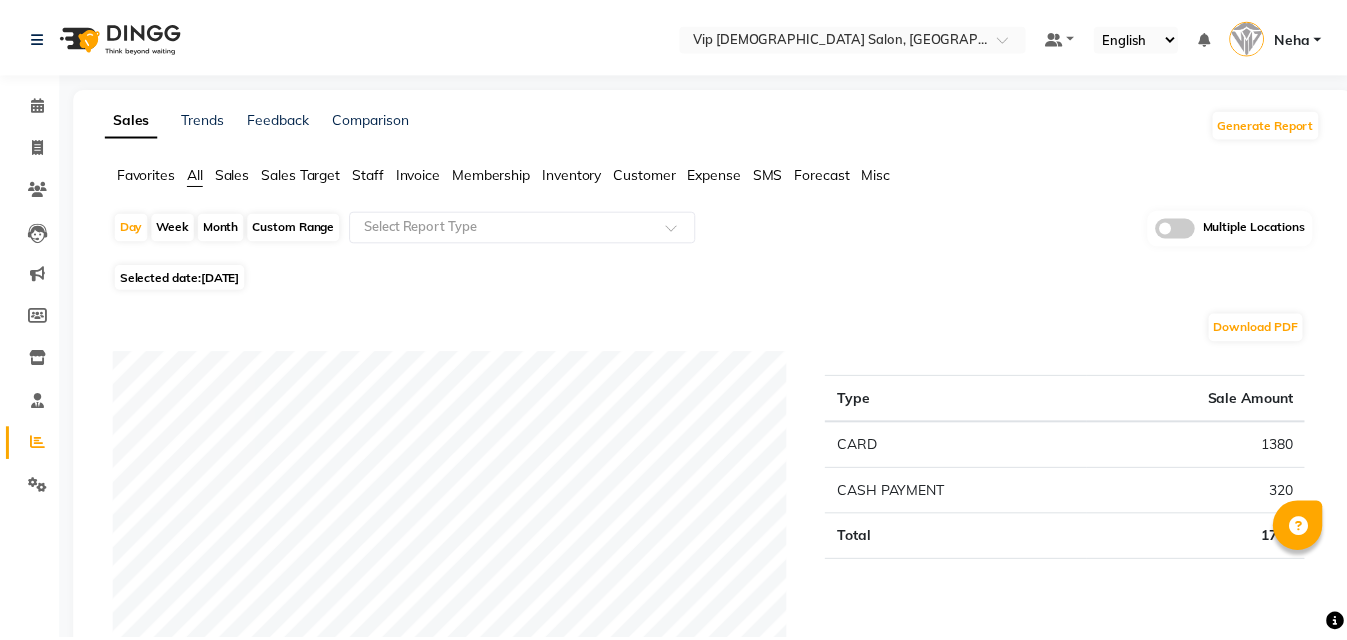scroll, scrollTop: 0, scrollLeft: 0, axis: both 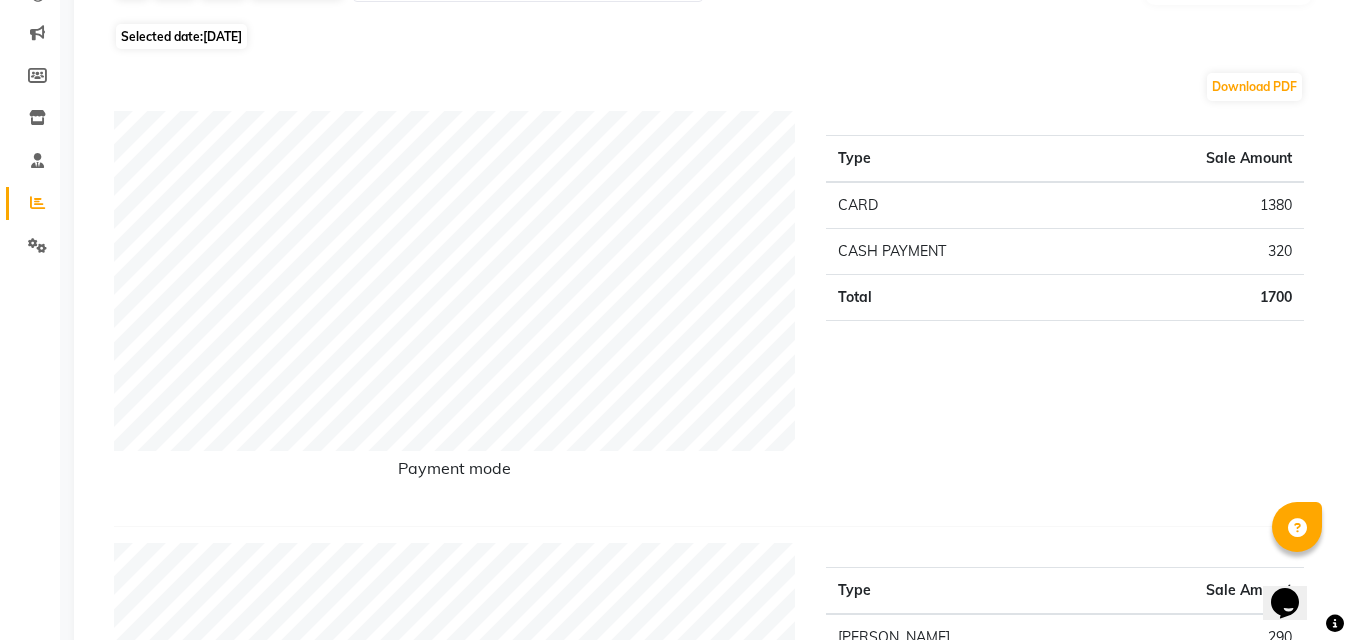 click on "Type Sale Amount CARD 1380 CASH PAYMENT 320 Total 1700" 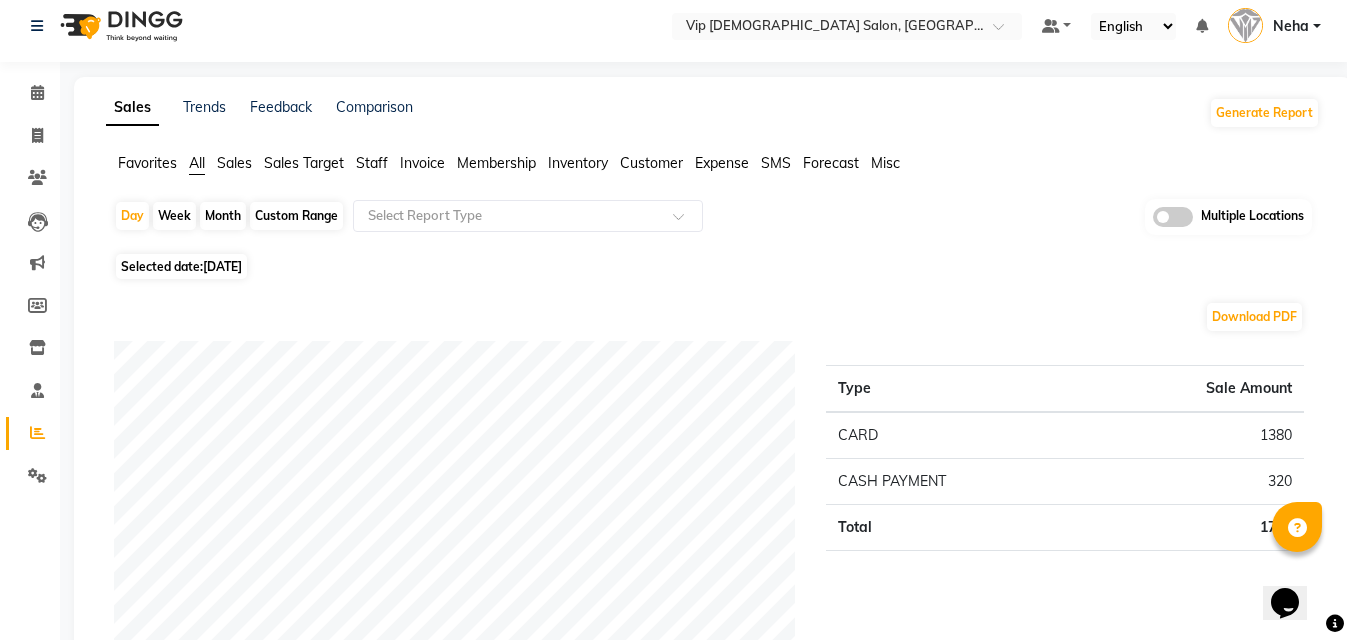 scroll, scrollTop: 0, scrollLeft: 0, axis: both 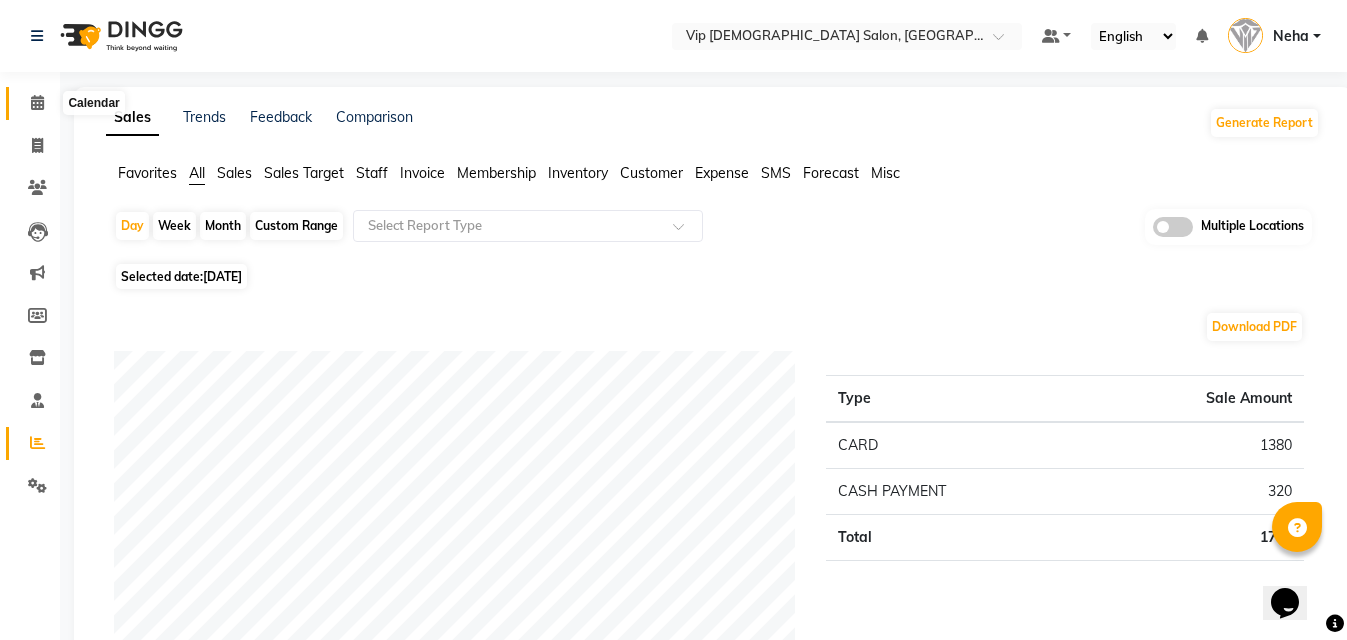 click 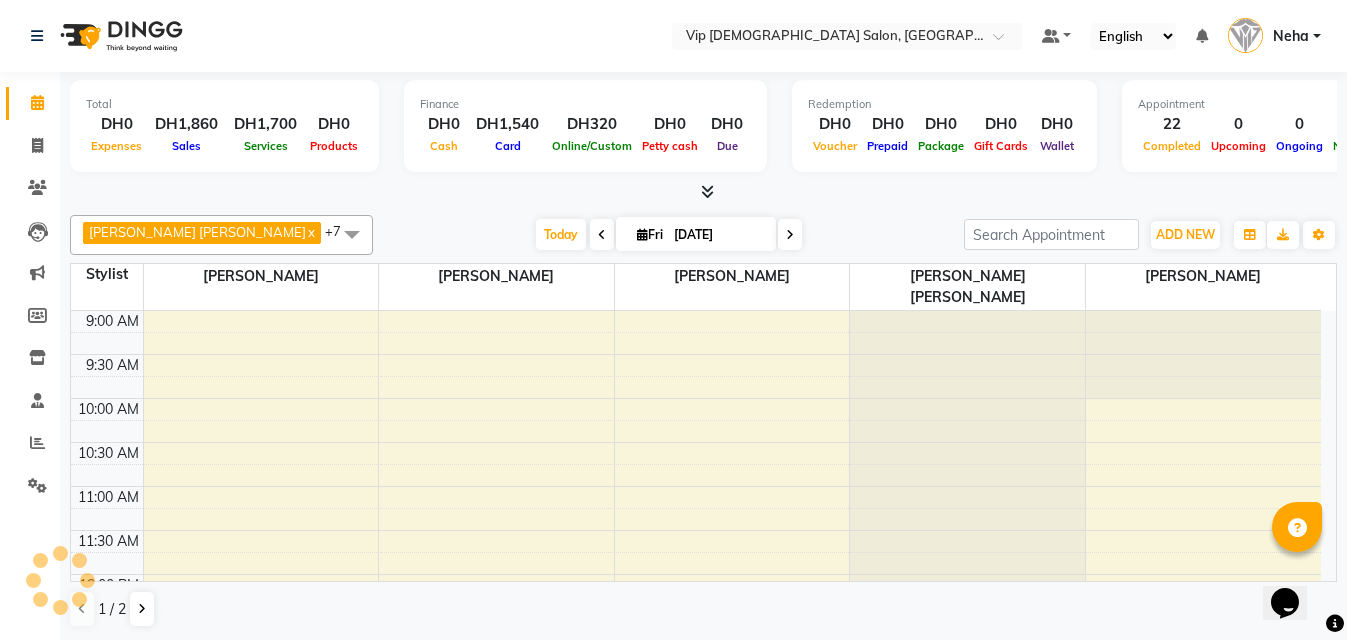 scroll, scrollTop: 0, scrollLeft: 0, axis: both 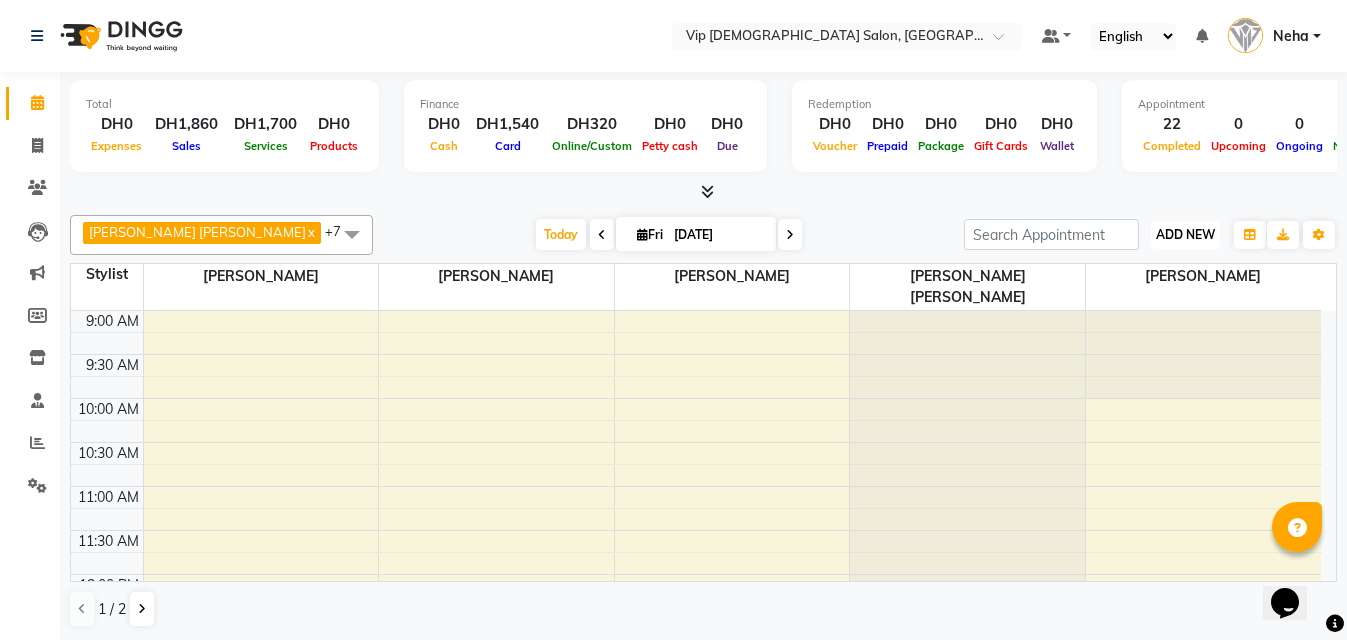 click on "ADD NEW" at bounding box center [1185, 234] 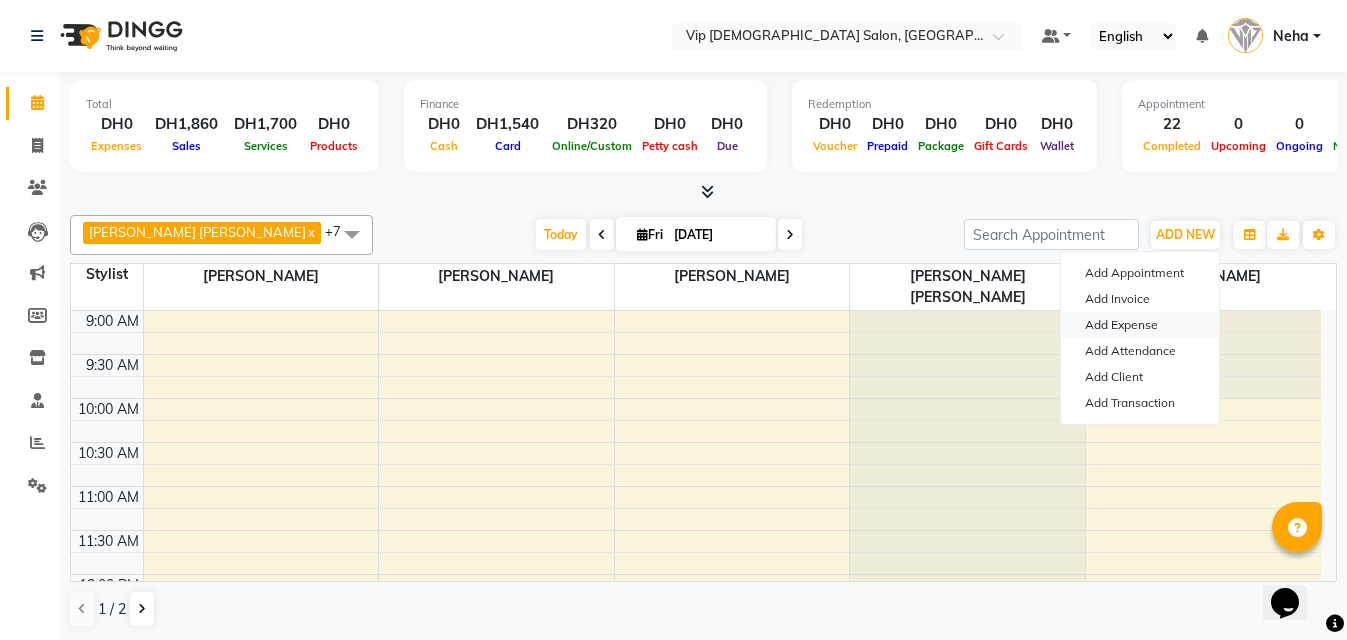 click on "Add Expense" at bounding box center (1140, 325) 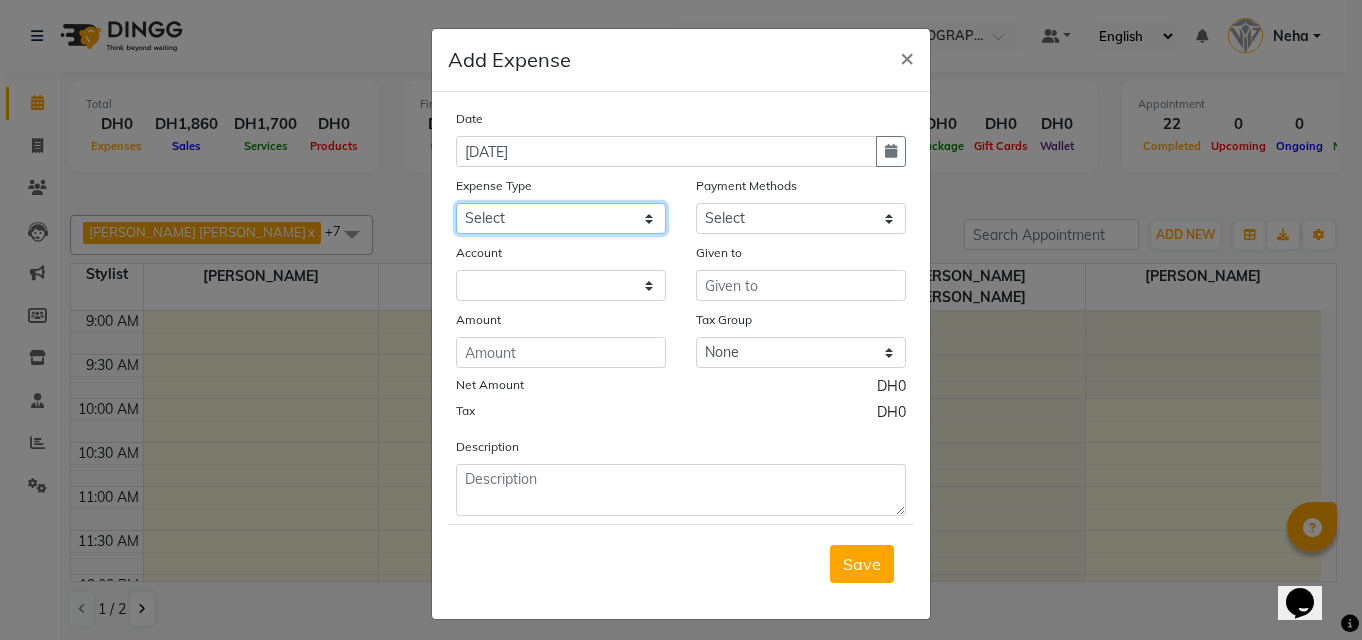 click on "Select AC servicing Advance Salary Bank charges Car maintenance  Cash transfer to bank Cash transfer to hub Client Snacks Clinical charges Equipment Fuel Govt fee Incentive Insurance International purchase Loan Repayment Maintenance Marketing Miscellaneous MRA Other Pantry Product Rent Salary Staff Snacks Tax Tea & Refreshment Tips in card Utilities Water bottles" 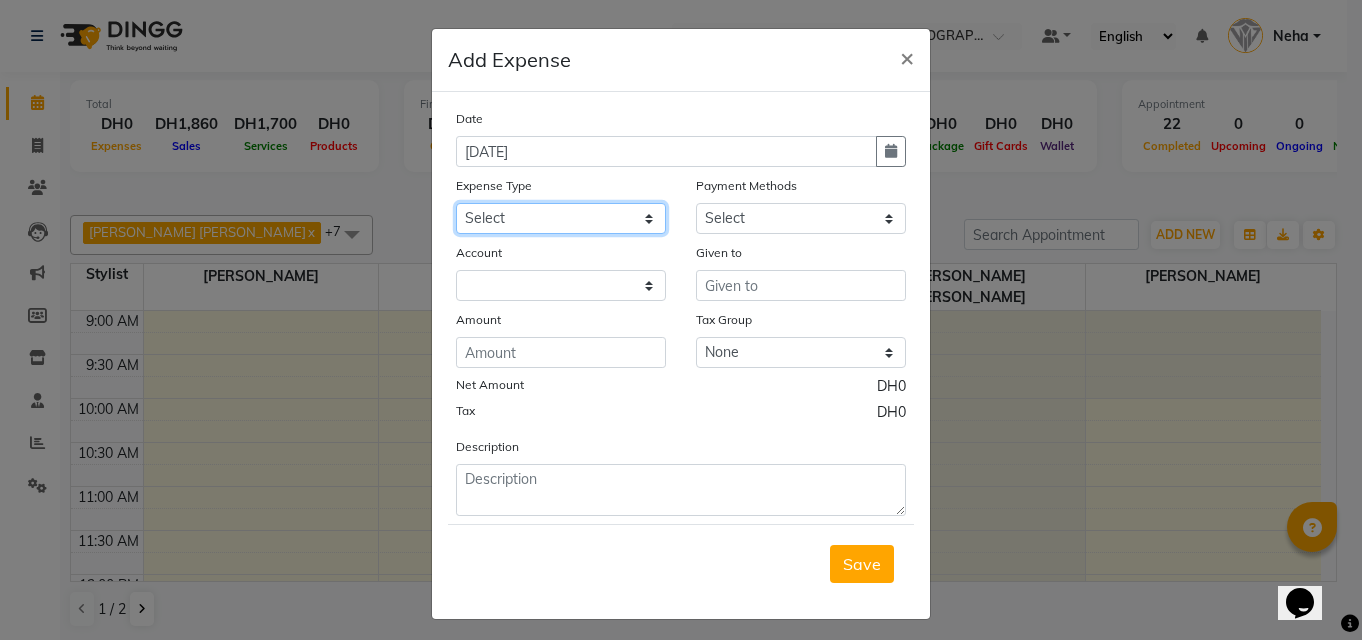 select on "22531" 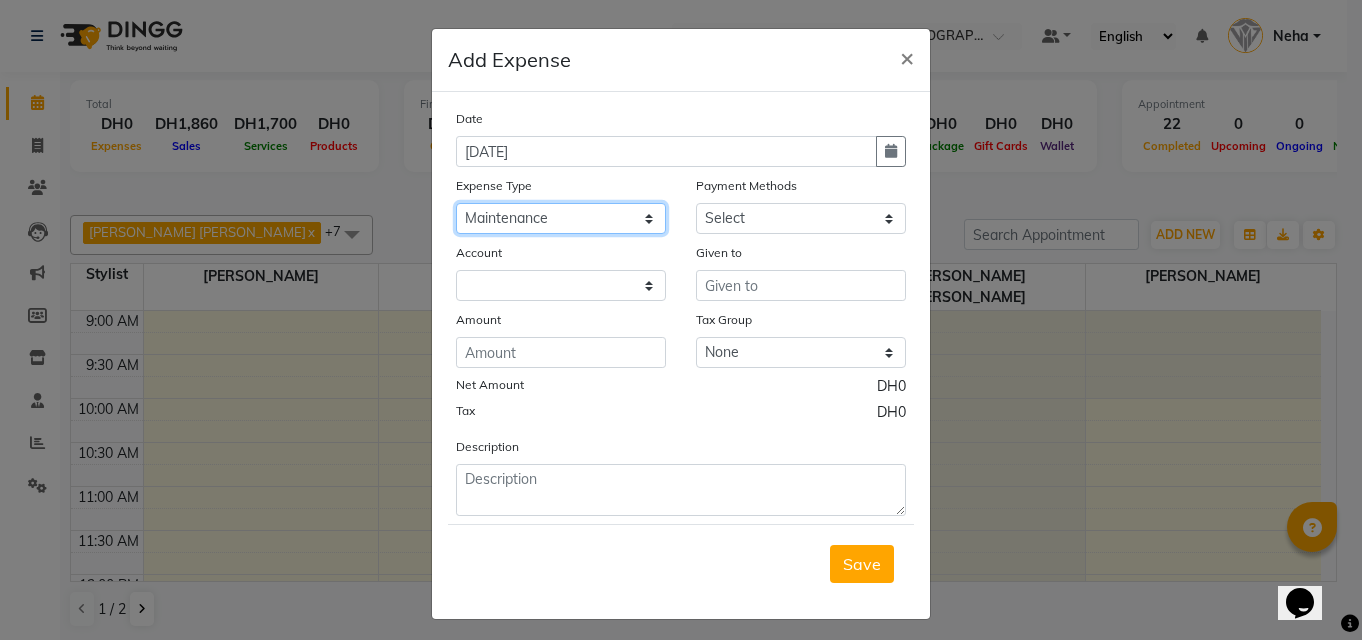 click on "Select AC servicing Advance Salary Bank charges Car maintenance  Cash transfer to bank Cash transfer to hub Client Snacks Clinical charges Equipment Fuel Govt fee Incentive Insurance International purchase Loan Repayment Maintenance Marketing Miscellaneous MRA Other Pantry Product Rent Salary Staff Snacks Tax Tea & Refreshment Tips in card Utilities Water bottles" 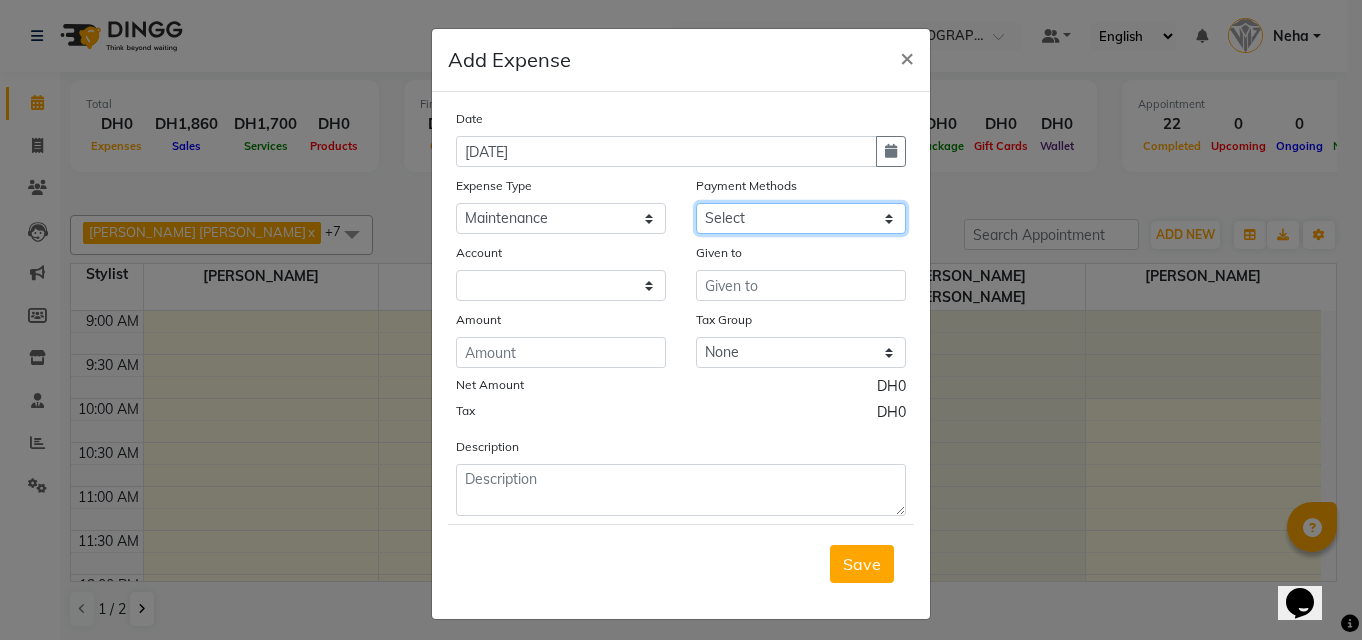 click on "Select Cash Payment CARD" 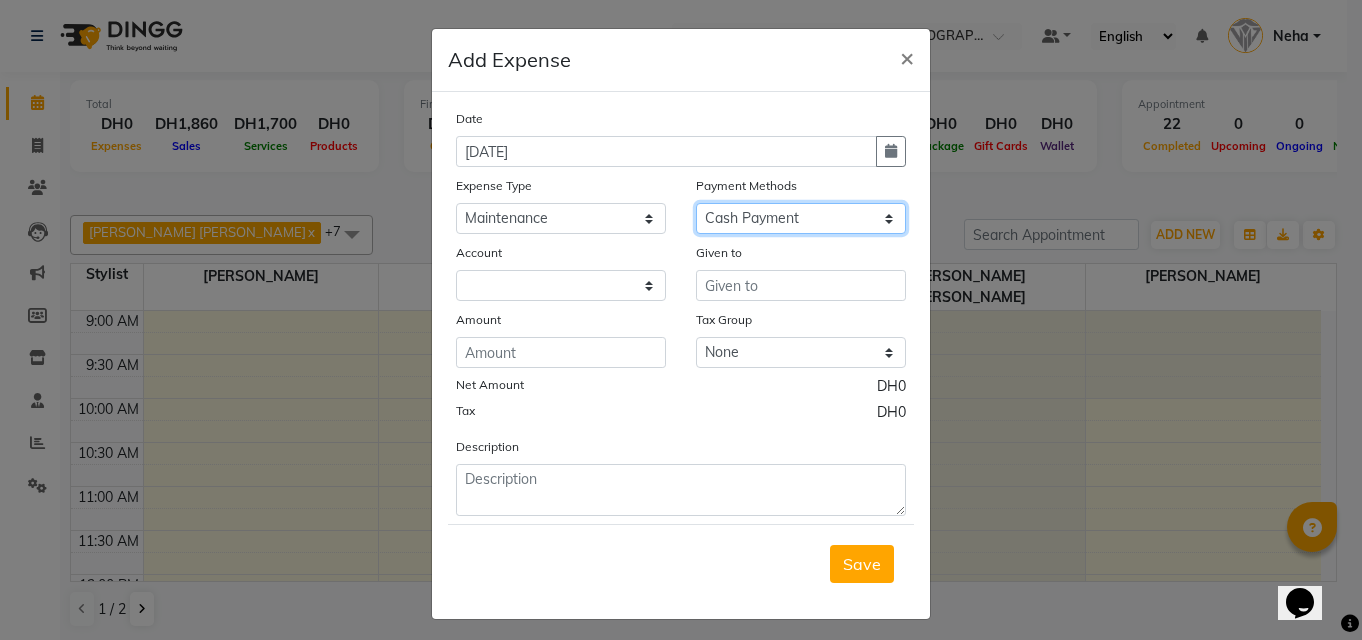 click on "Select Cash Payment CARD" 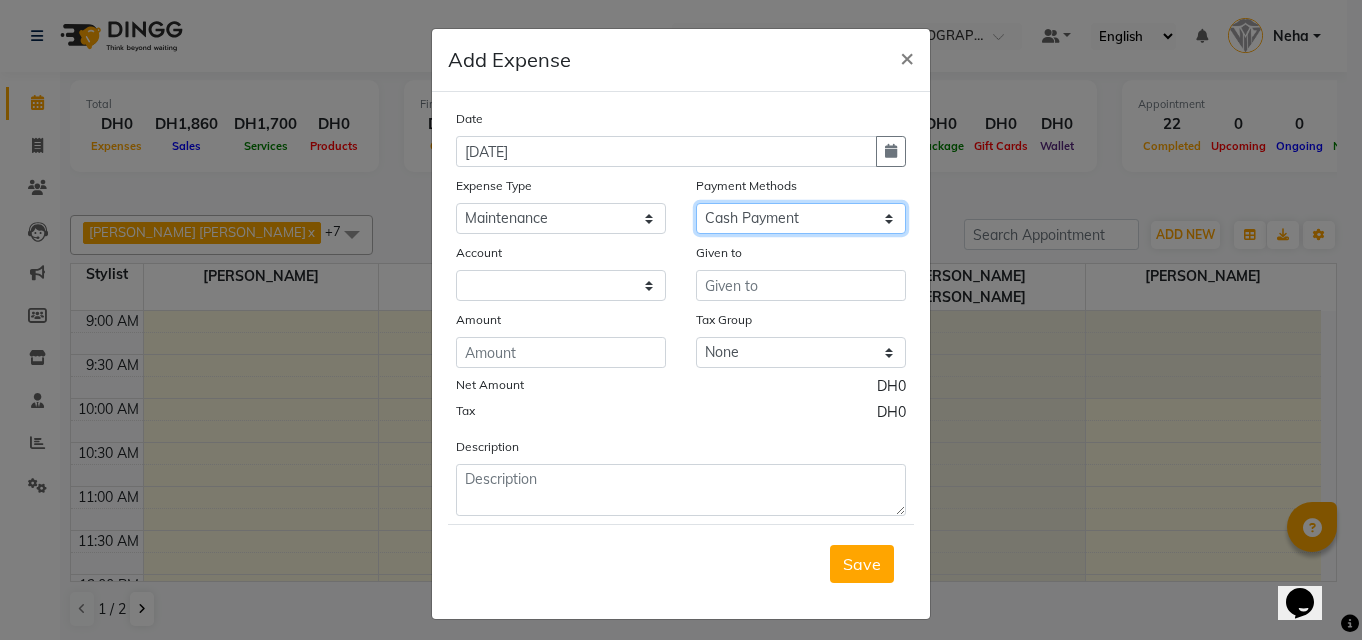 select on "7538" 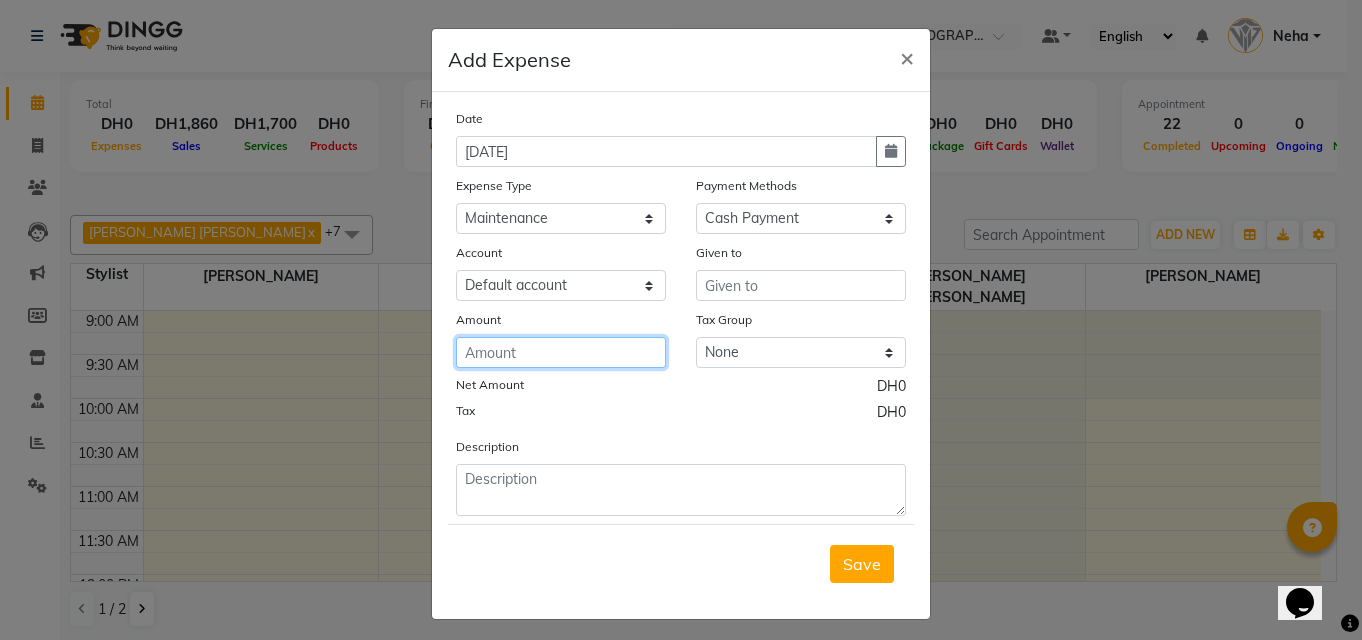 click 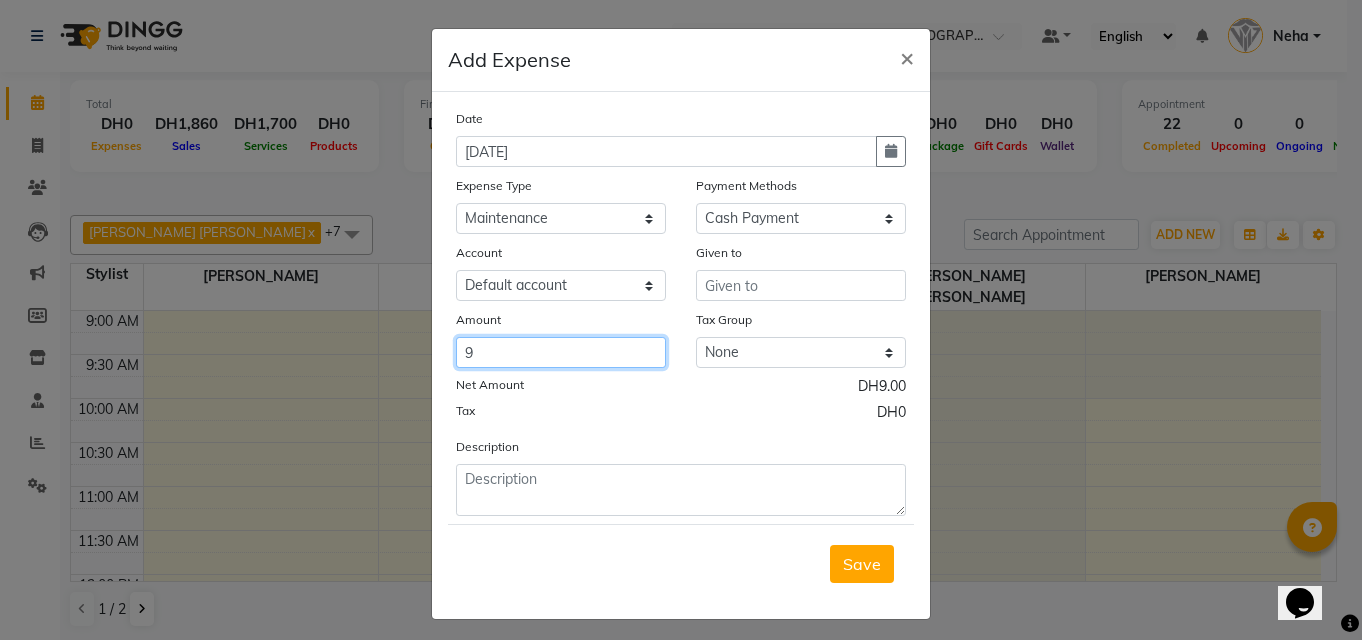 type on "9" 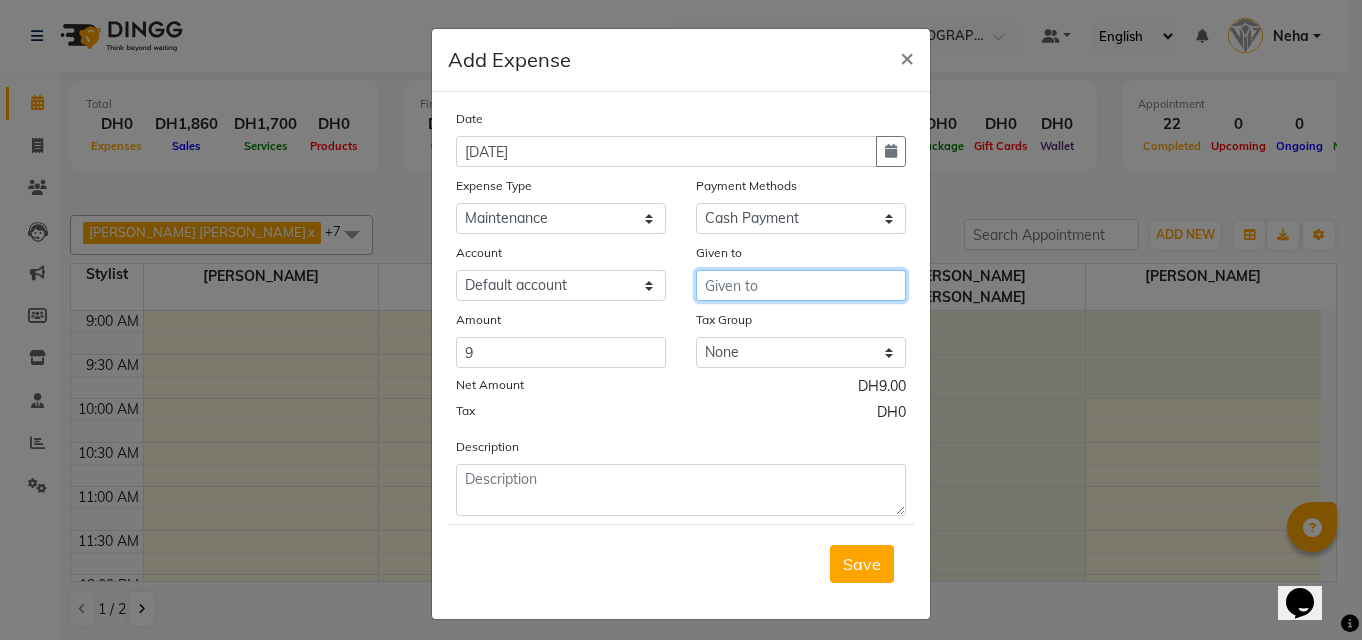 click at bounding box center (801, 285) 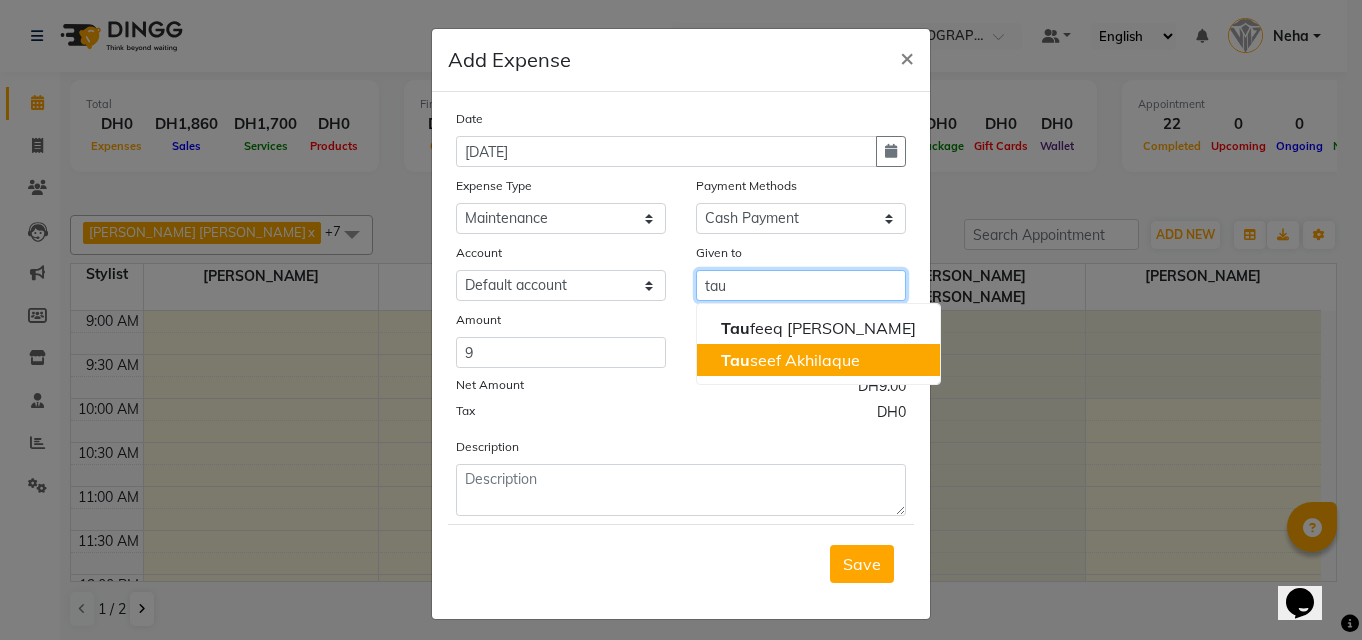 click on "Tau seef  Akhilaque" at bounding box center (790, 360) 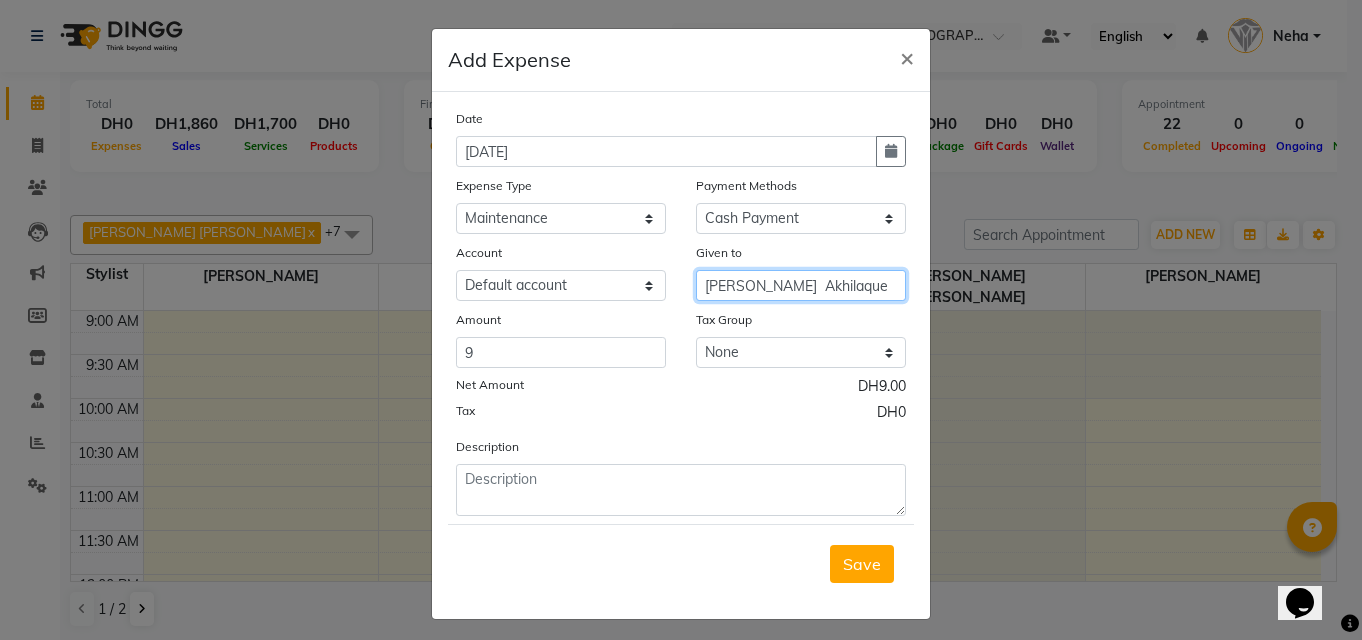type on "[PERSON_NAME]  Akhilaque" 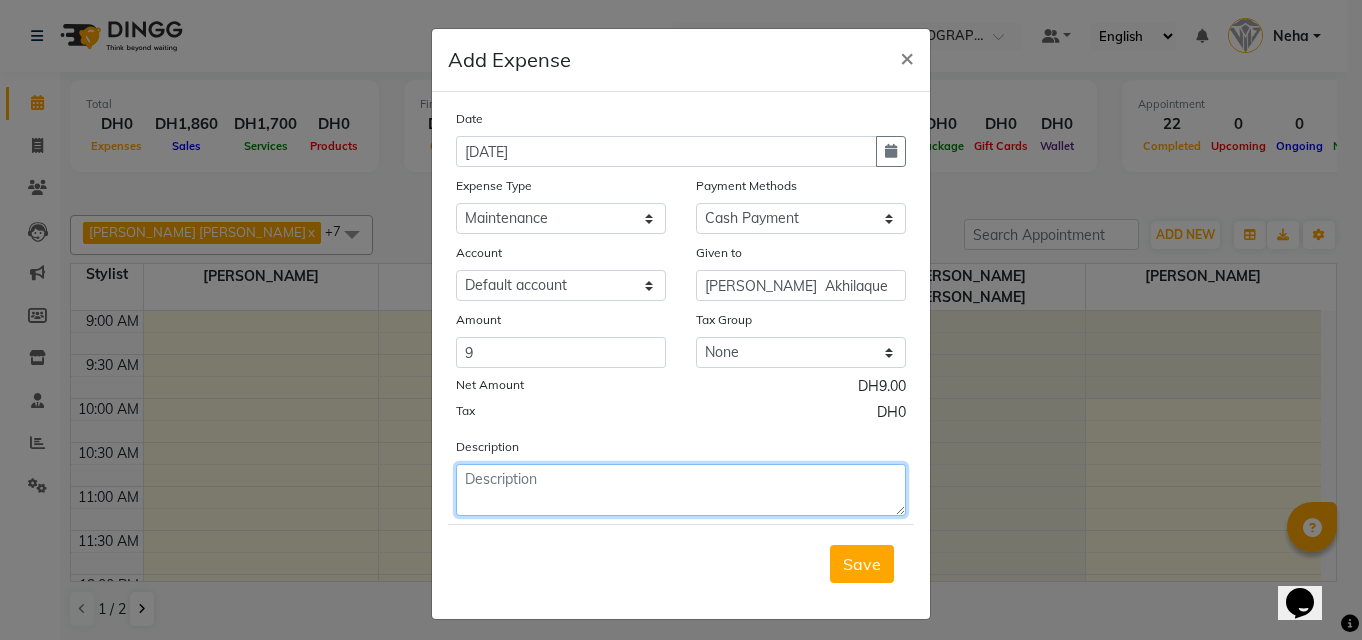 click 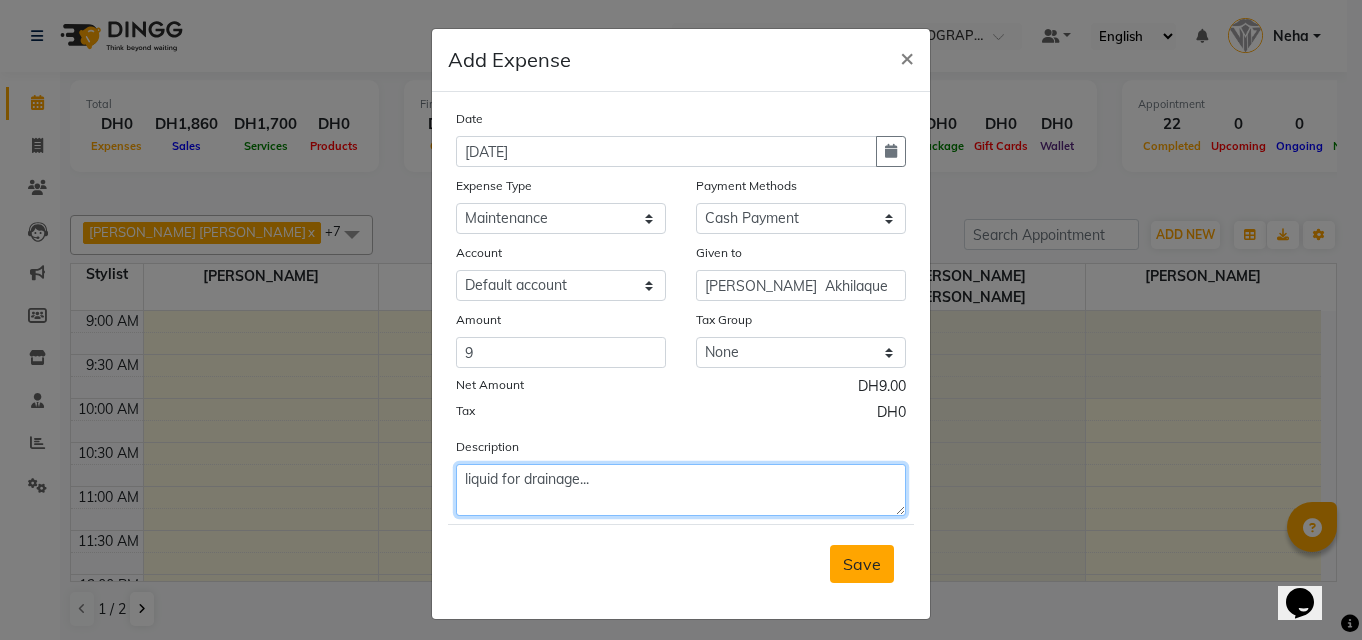 type on "liquid for drainage..." 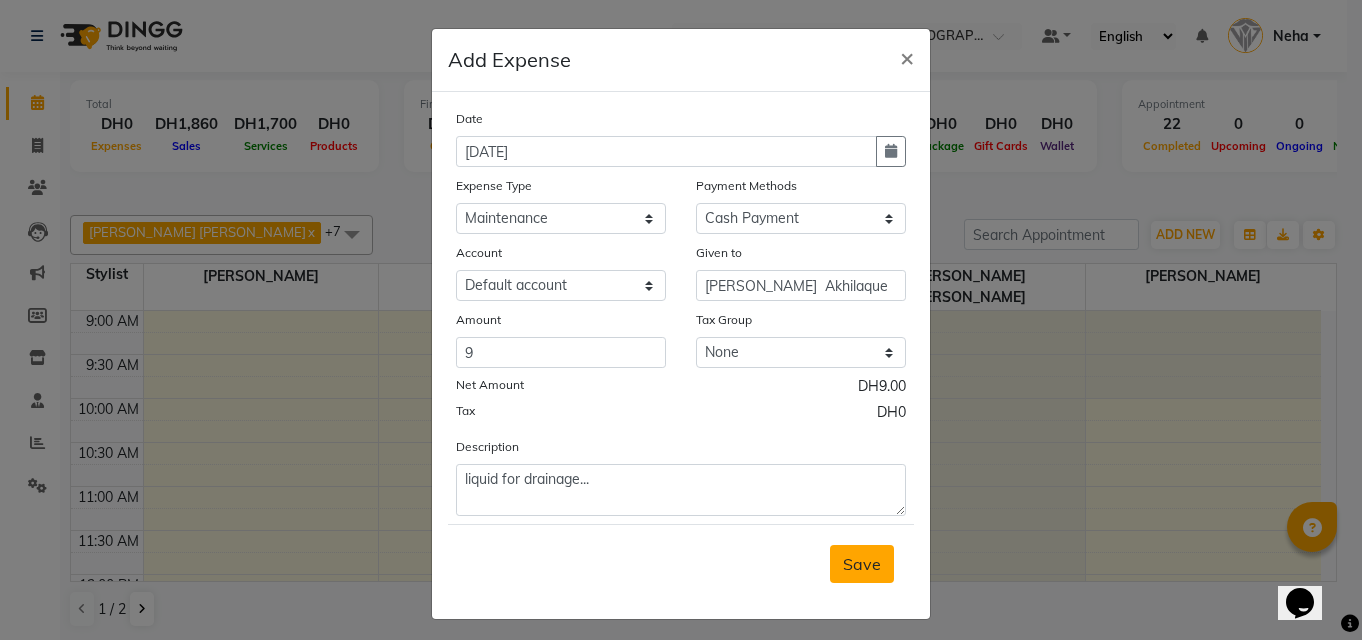 click on "Save" at bounding box center (862, 564) 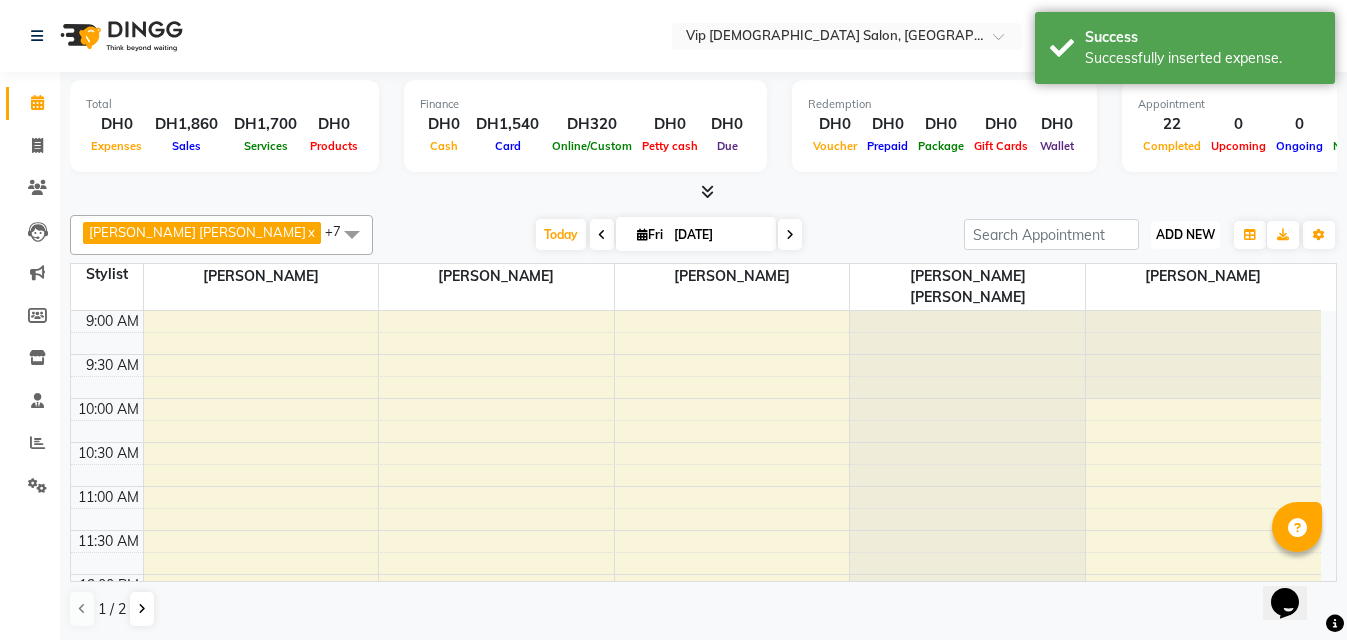 click on "ADD NEW" at bounding box center [1185, 234] 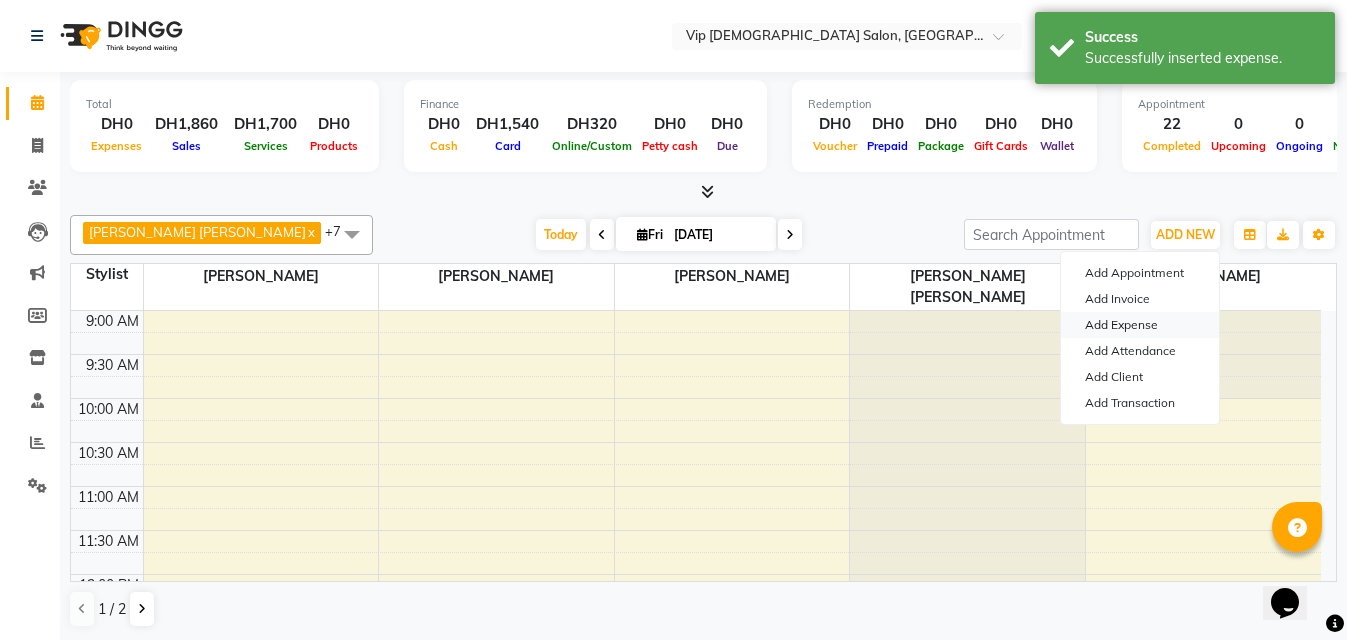 click on "Add Expense" at bounding box center [1140, 325] 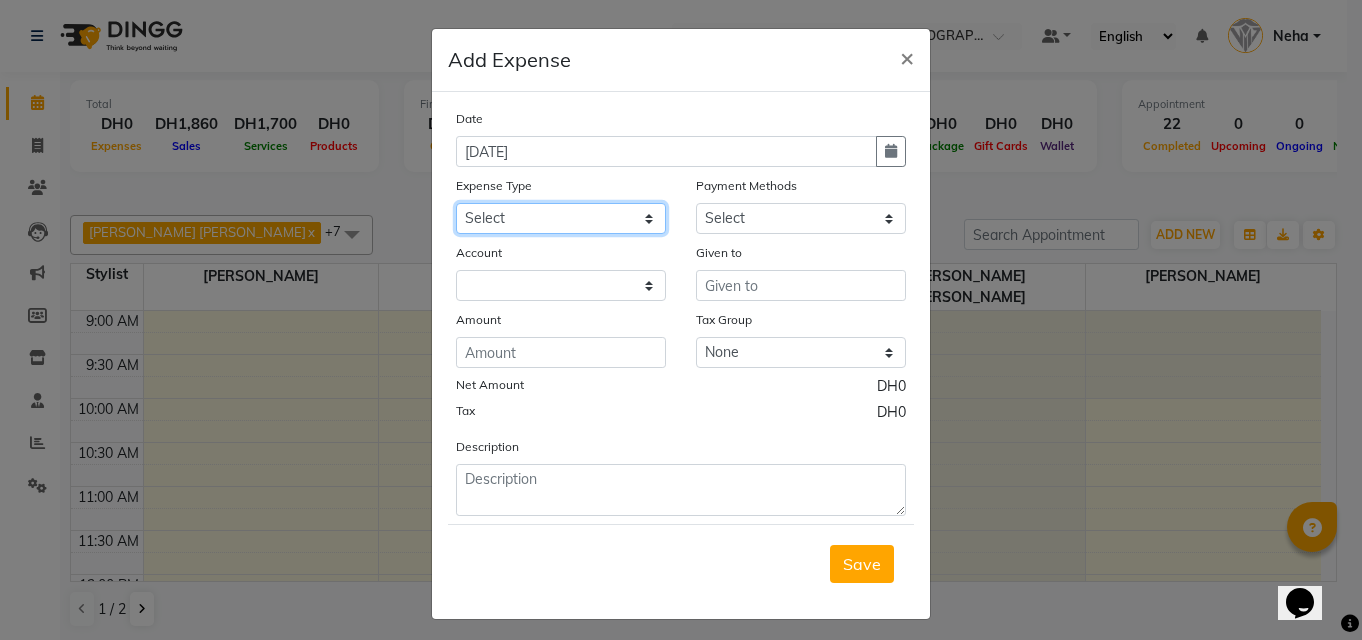 click on "Select AC servicing Advance Salary Bank charges Car maintenance  Cash transfer to bank Cash transfer to hub Client Snacks Clinical charges Equipment Fuel Govt fee Incentive Insurance International purchase Loan Repayment Maintenance Marketing Miscellaneous MRA Other Pantry Product Rent Salary Staff Snacks Tax Tea & Refreshment Tips in card Utilities Water bottles" 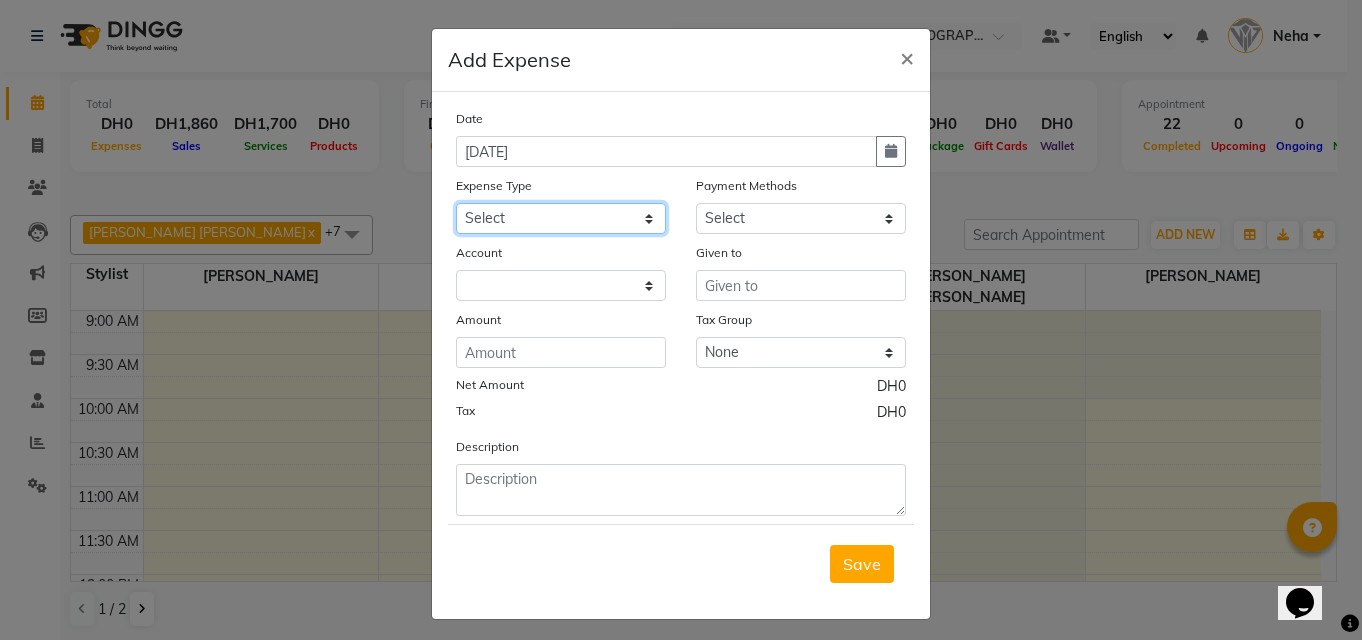 select on "22791" 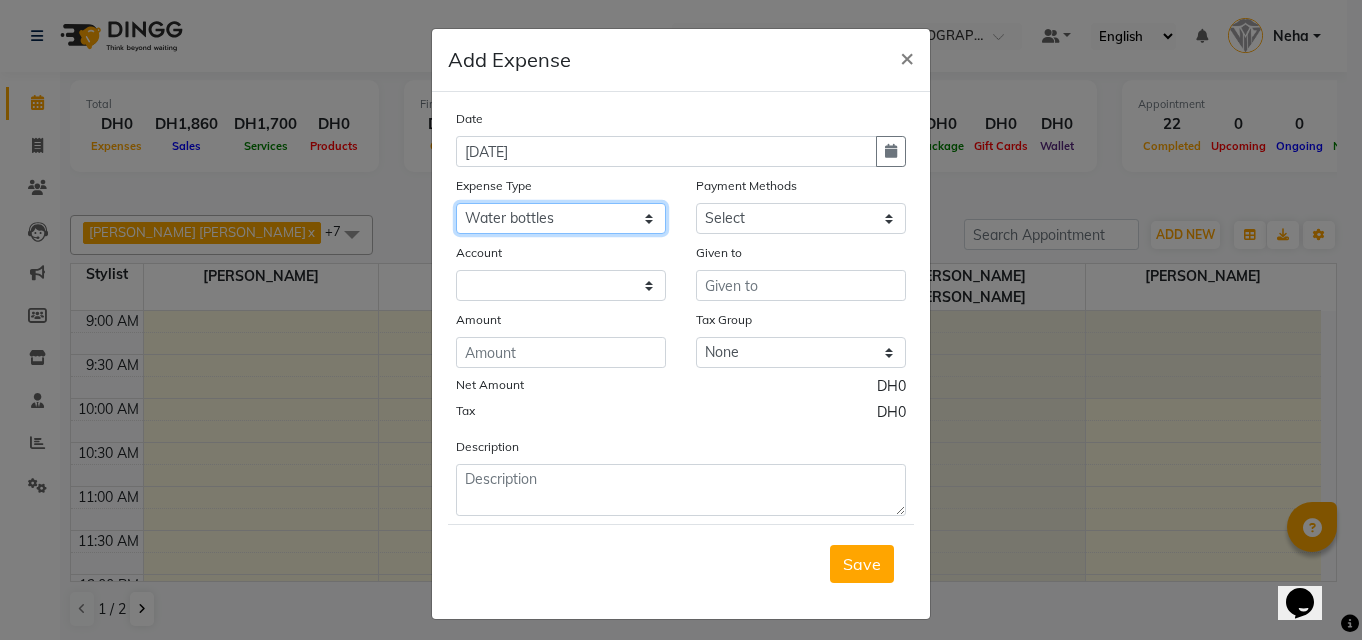 click on "Select AC servicing Advance Salary Bank charges Car maintenance  Cash transfer to bank Cash transfer to hub Client Snacks Clinical charges Equipment Fuel Govt fee Incentive Insurance International purchase Loan Repayment Maintenance Marketing Miscellaneous MRA Other Pantry Product Rent Salary Staff Snacks Tax Tea & Refreshment Tips in card Utilities Water bottles" 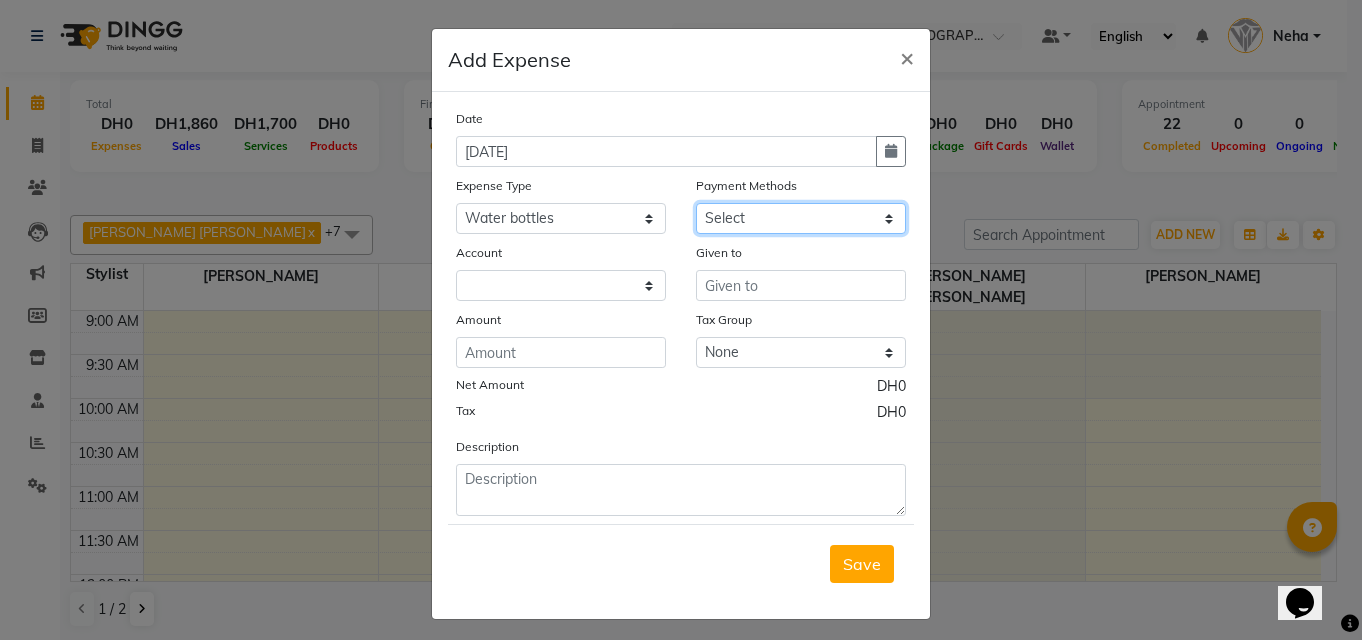drag, startPoint x: 713, startPoint y: 216, endPoint x: 715, endPoint y: 278, distance: 62.03225 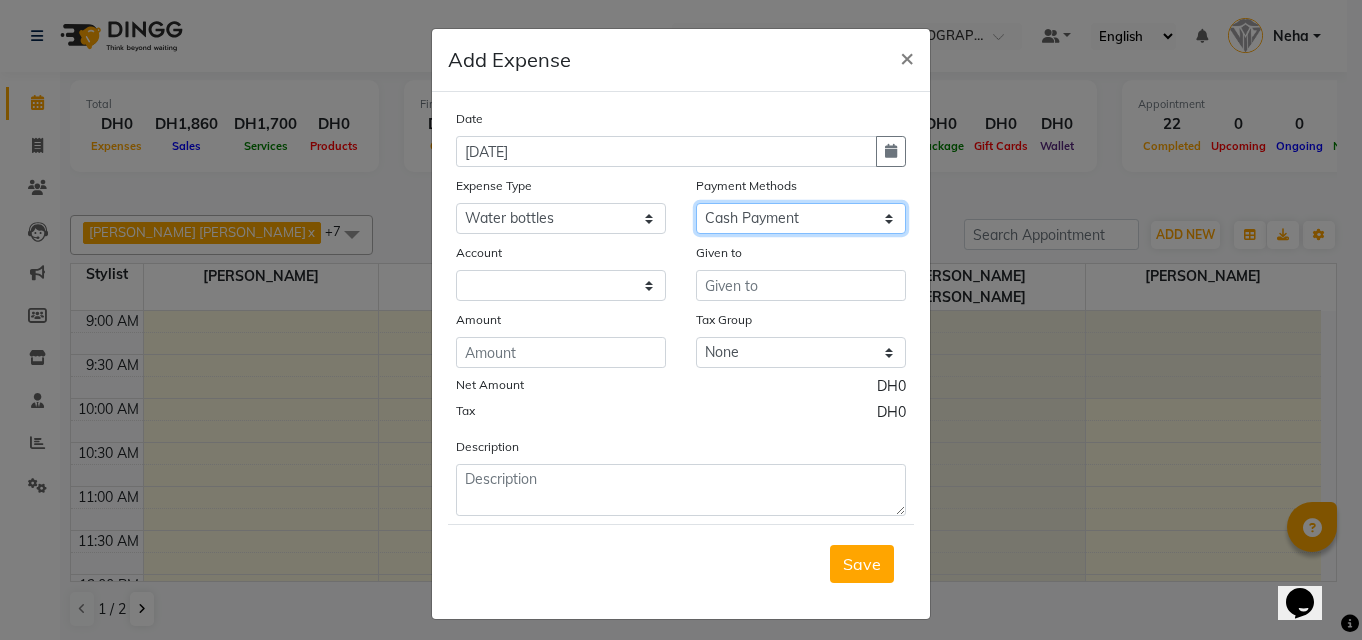 click on "Select Cash Payment CARD" 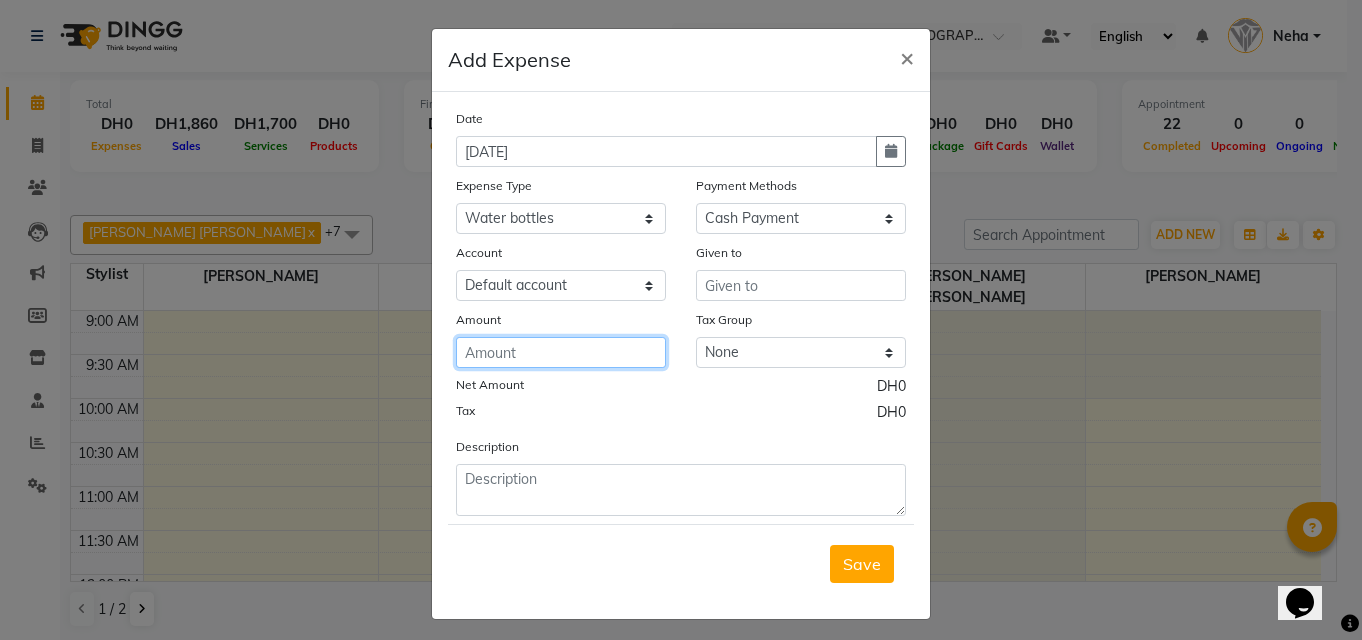 click 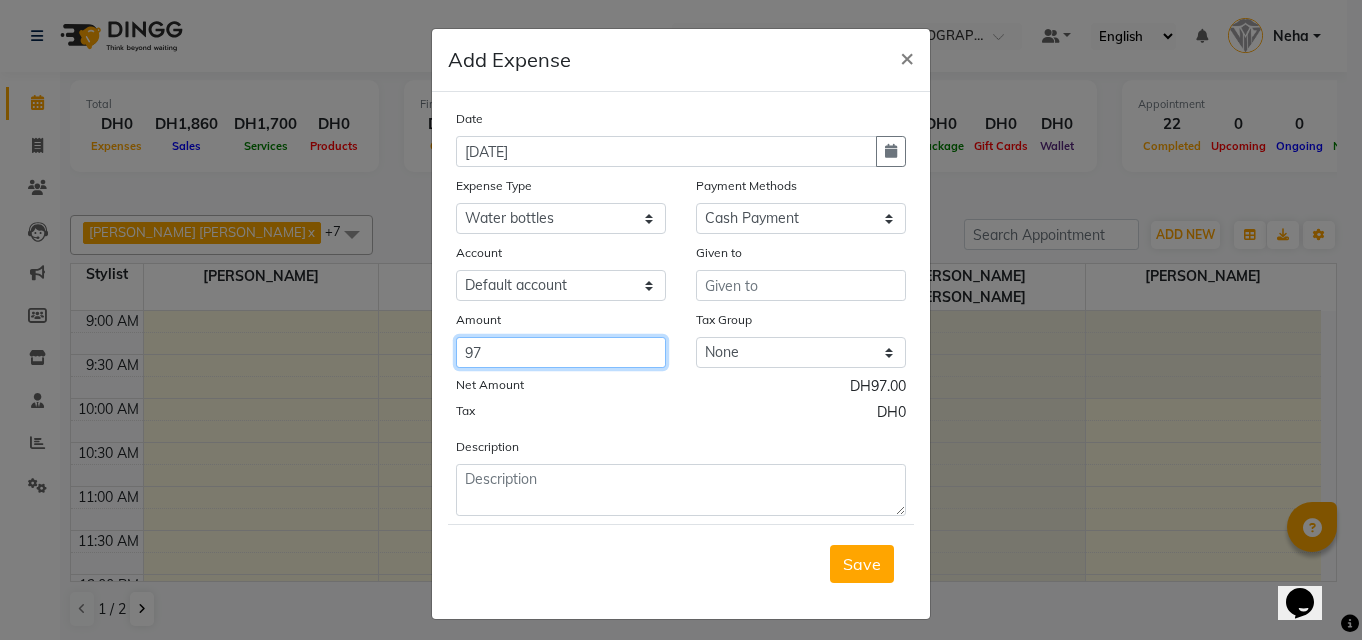 type on "97" 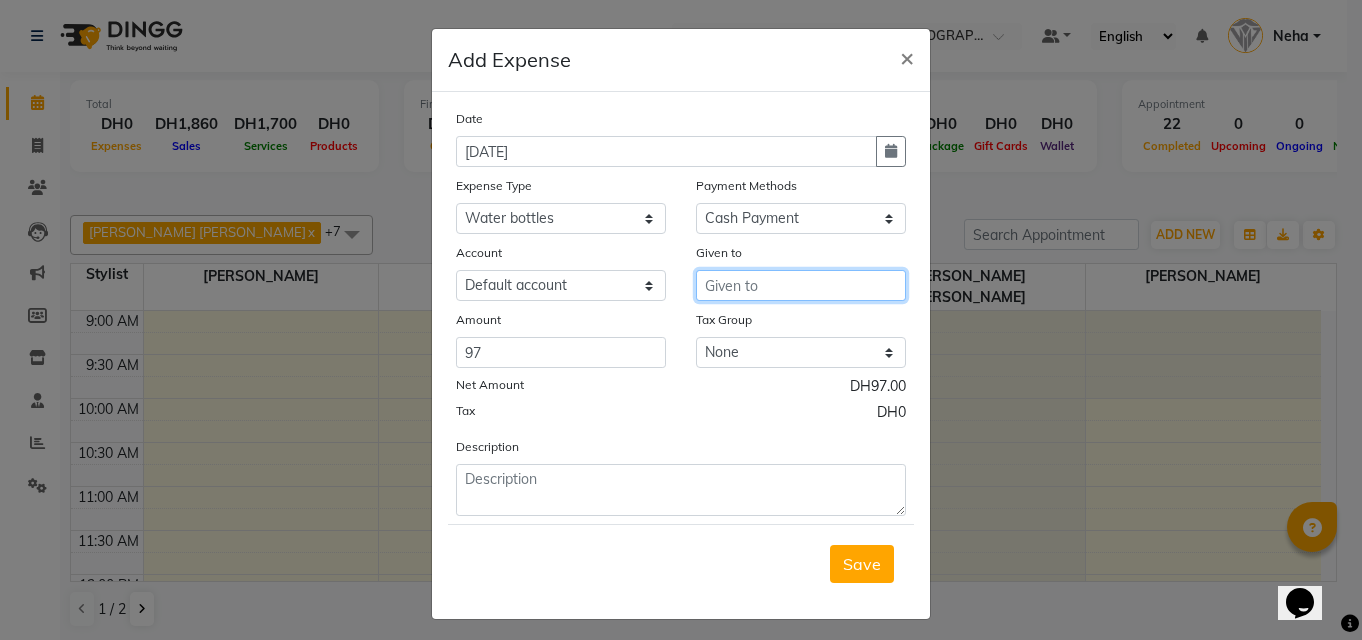 click at bounding box center [801, 285] 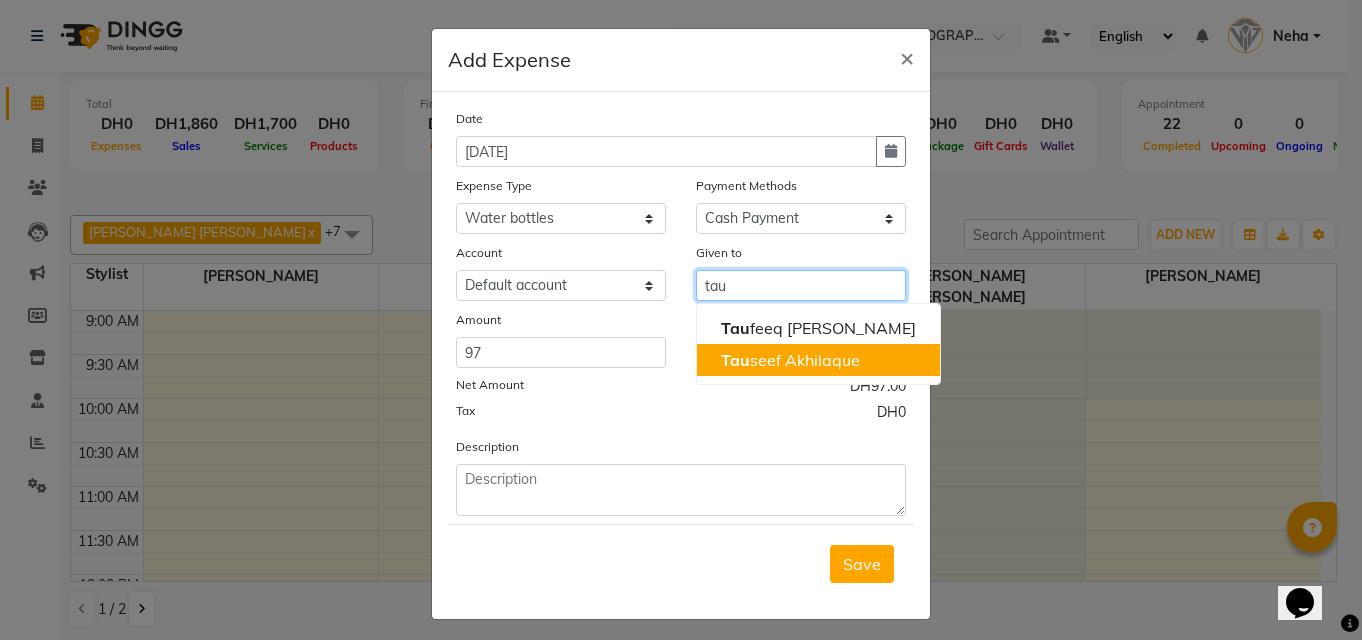 click on "Tau seef  Akhilaque" at bounding box center [790, 360] 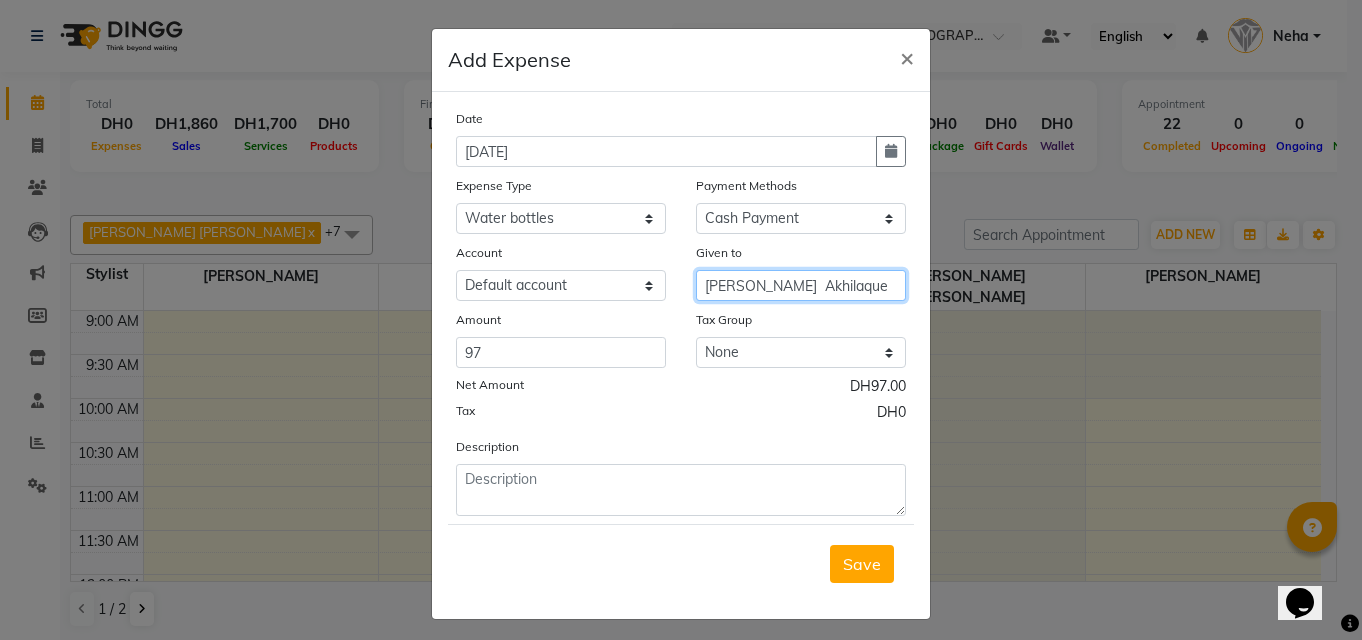 type on "[PERSON_NAME]  Akhilaque" 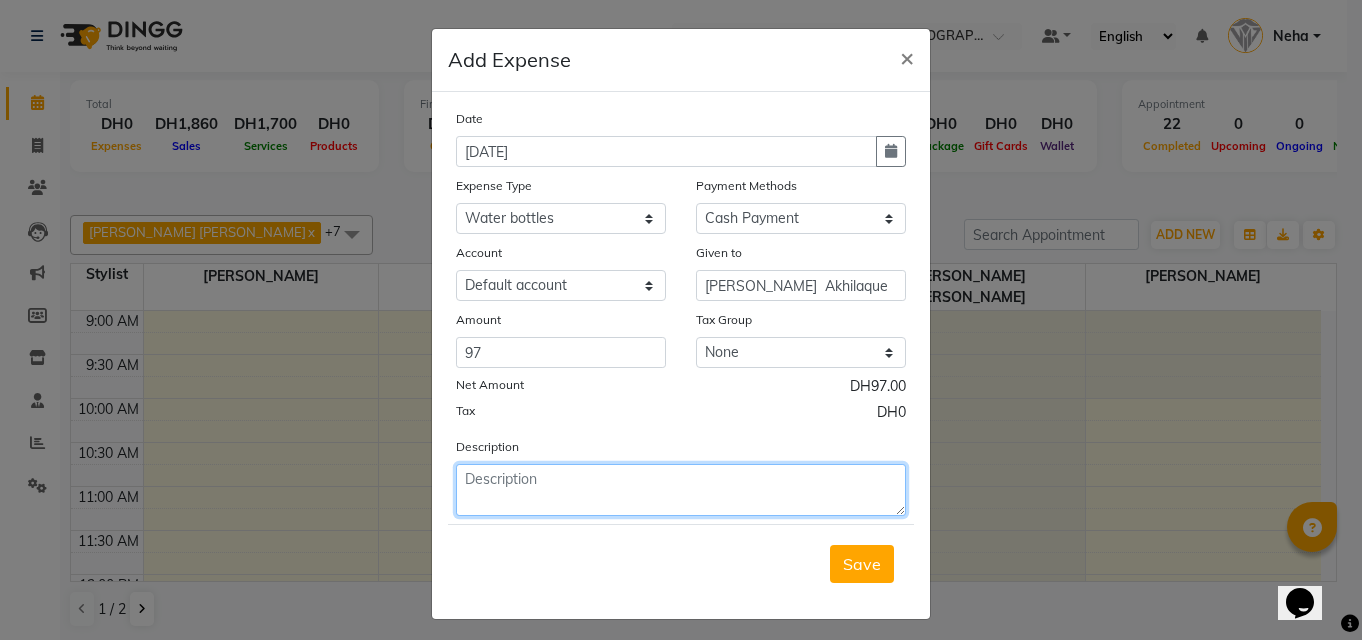 click 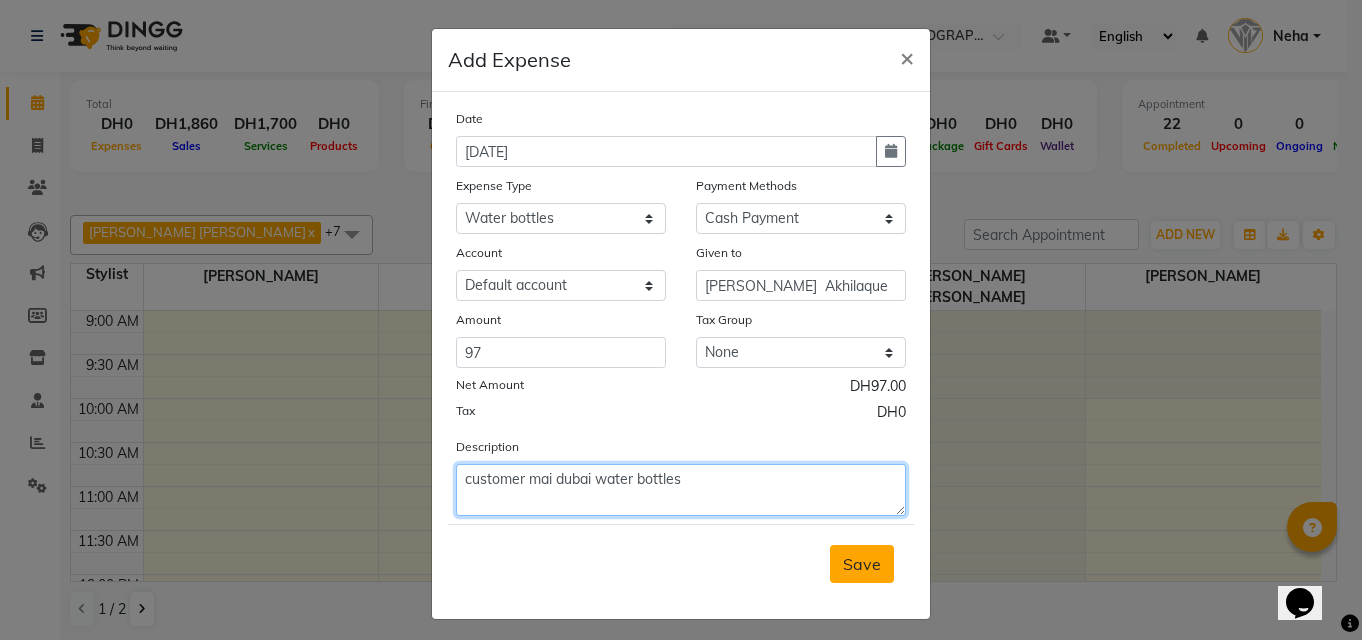 type on "customer mai dubai water bottles" 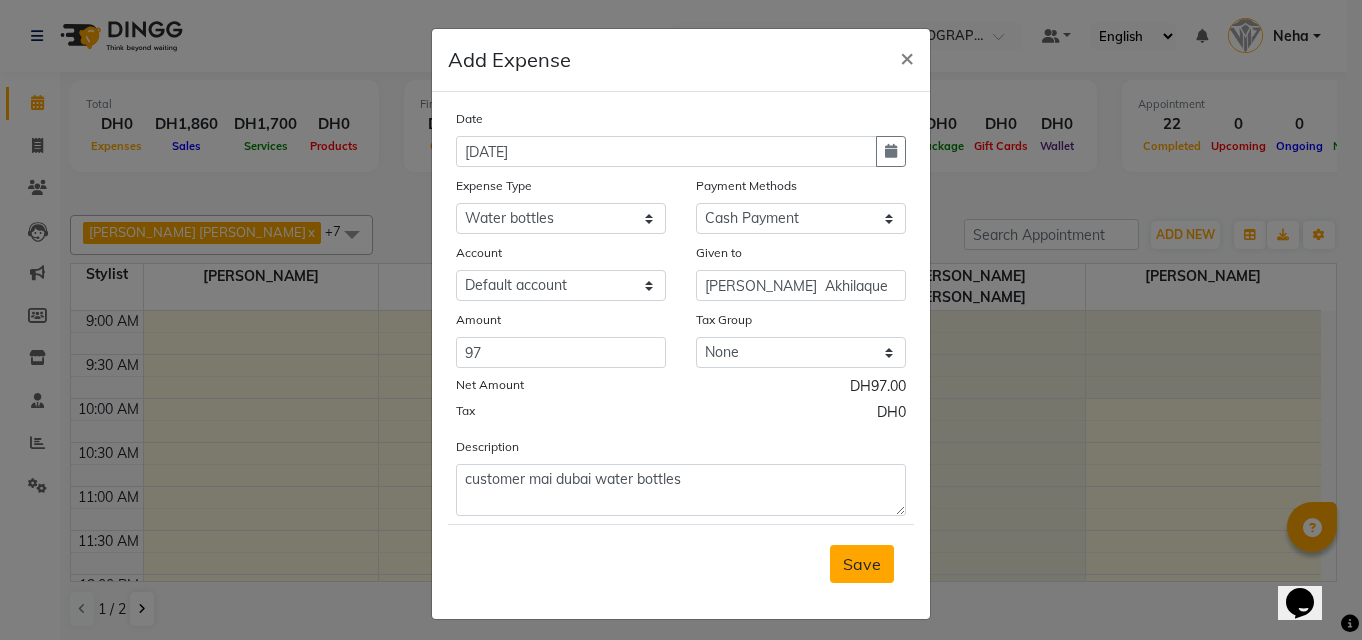 click on "Save" at bounding box center [862, 564] 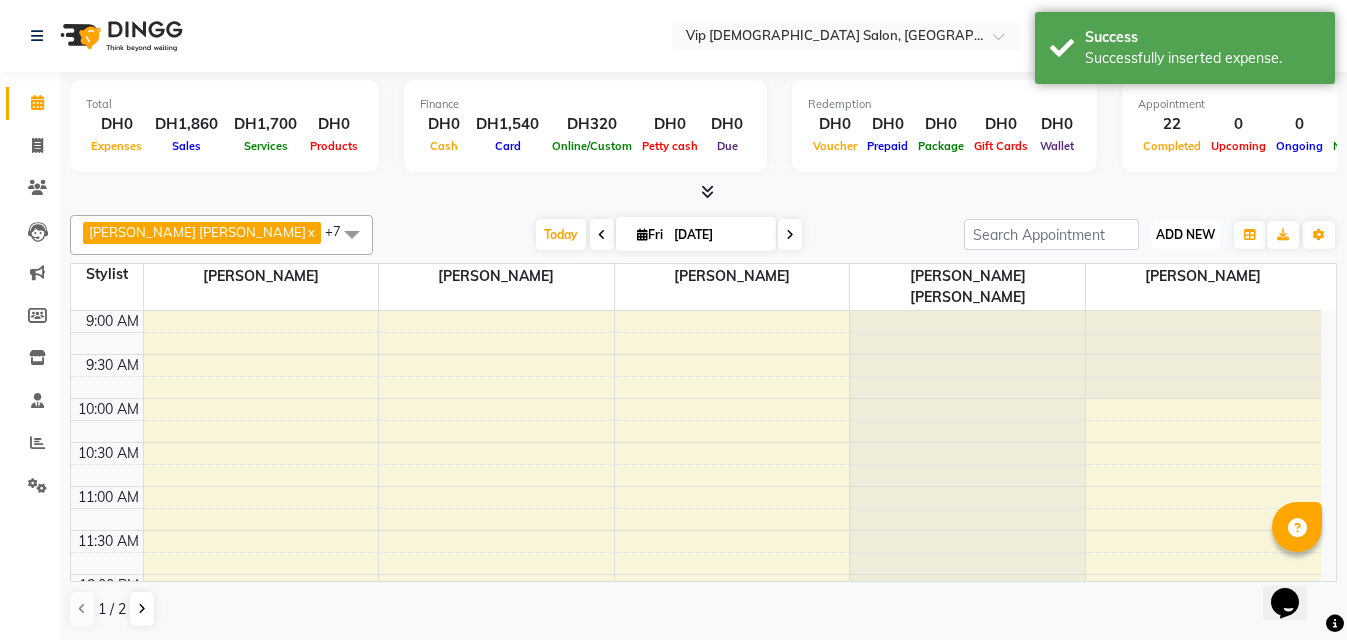 click on "ADD NEW" at bounding box center (1185, 234) 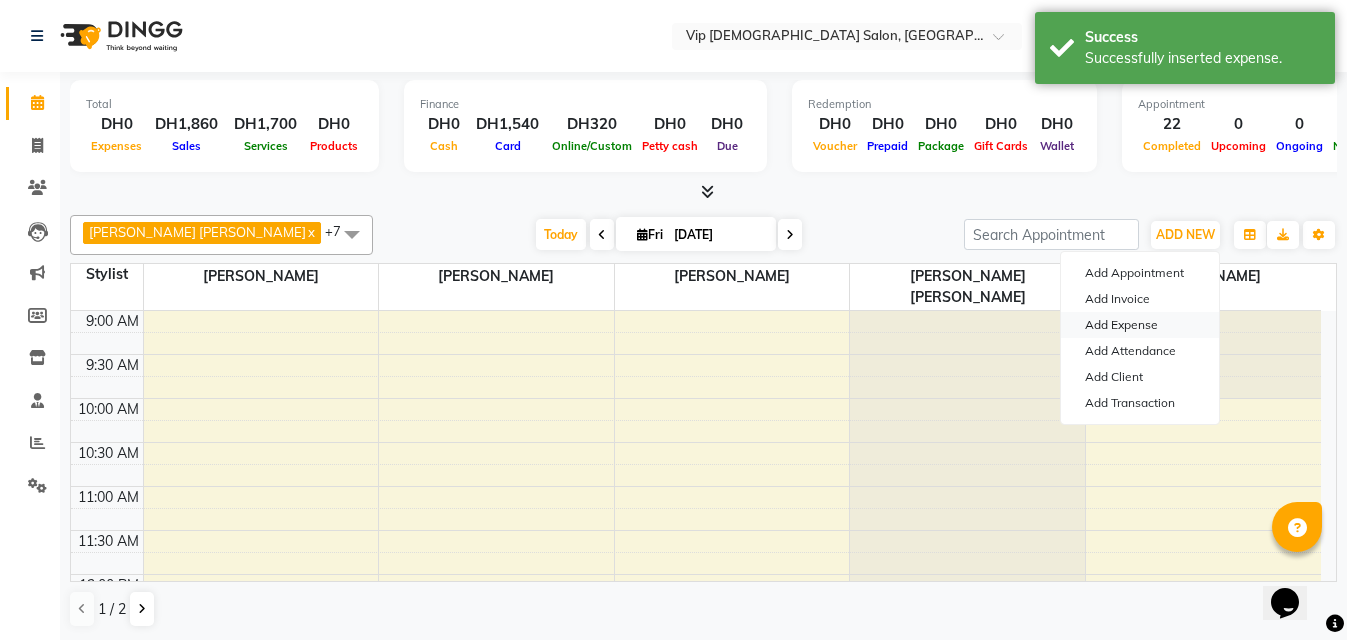 click on "Add Expense" at bounding box center (1140, 325) 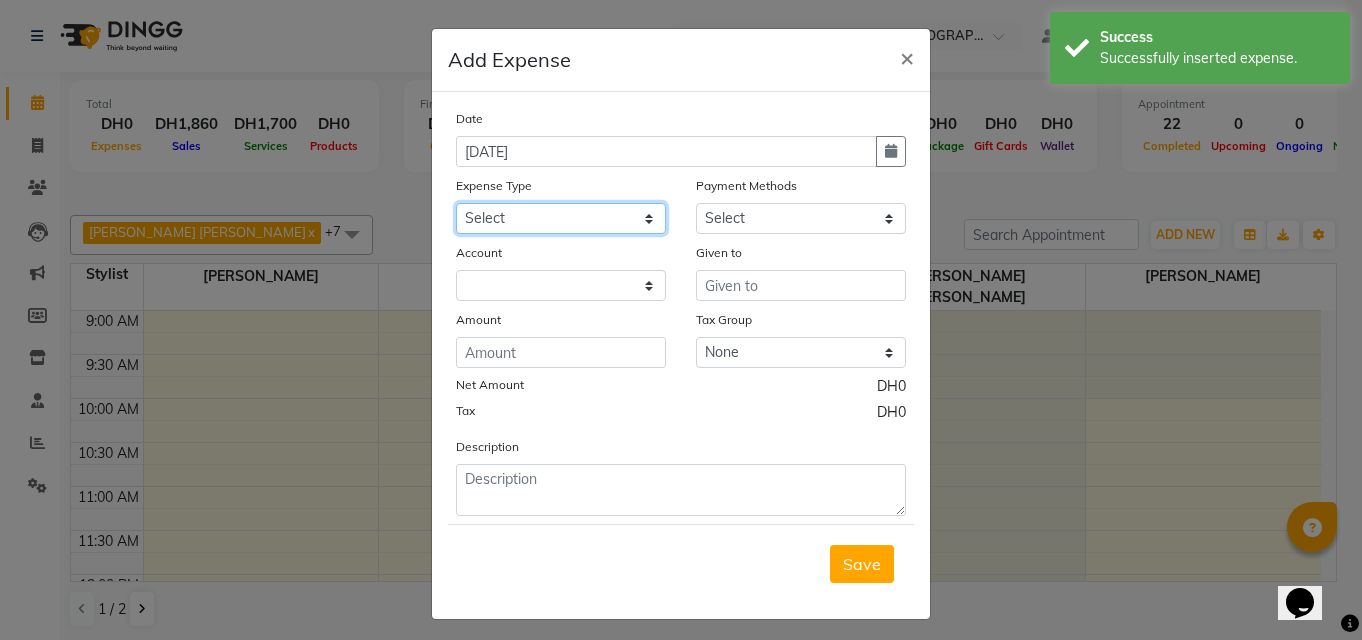 click on "Select AC servicing Advance Salary Bank charges Car maintenance  Cash transfer to bank Cash transfer to hub Client Snacks Clinical charges Equipment Fuel Govt fee Incentive Insurance International purchase Loan Repayment Maintenance Marketing Miscellaneous MRA Other Pantry Product Rent Salary Staff Snacks Tax Tea & Refreshment Tips in card Utilities Water bottles" 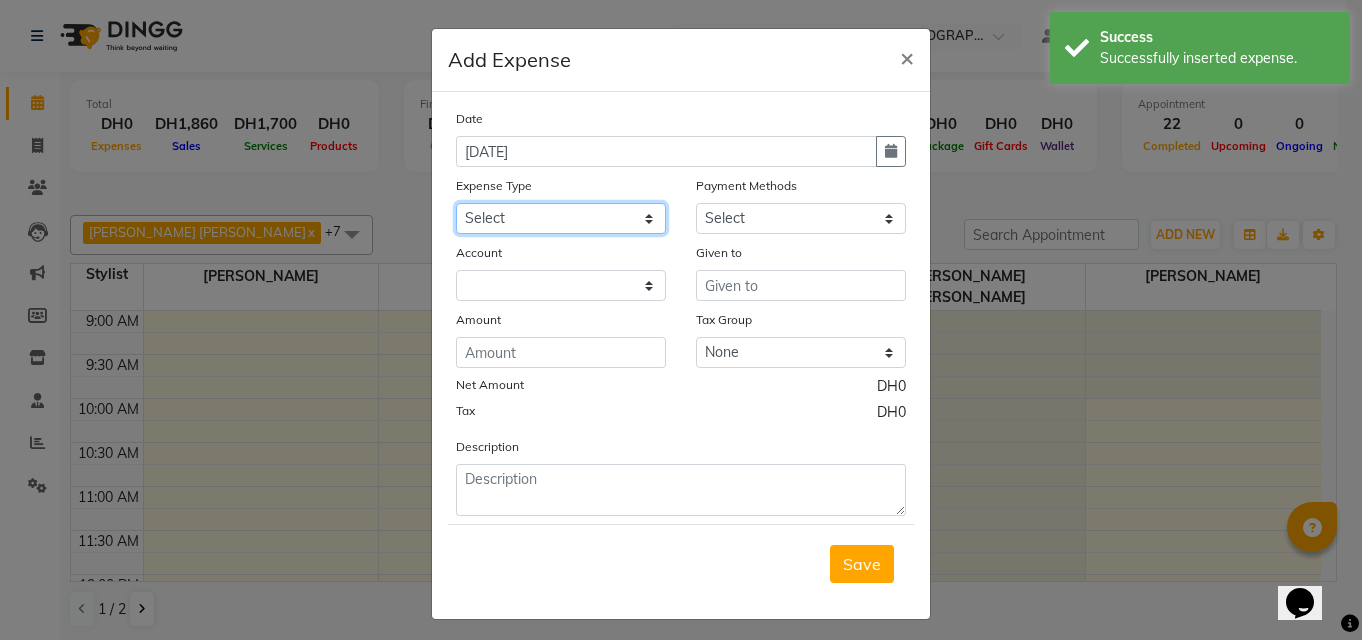 select on "22791" 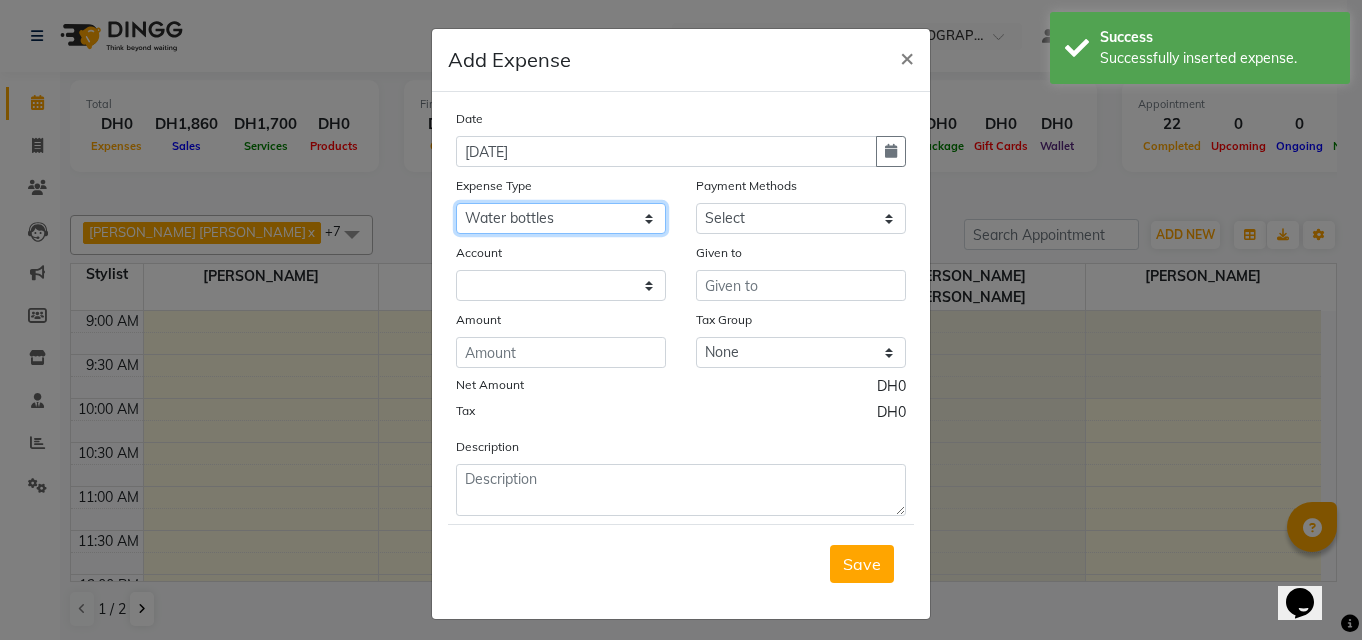 click on "Select AC servicing Advance Salary Bank charges Car maintenance  Cash transfer to bank Cash transfer to hub Client Snacks Clinical charges Equipment Fuel Govt fee Incentive Insurance International purchase Loan Repayment Maintenance Marketing Miscellaneous MRA Other Pantry Product Rent Salary Staff Snacks Tax Tea & Refreshment Tips in card Utilities Water bottles" 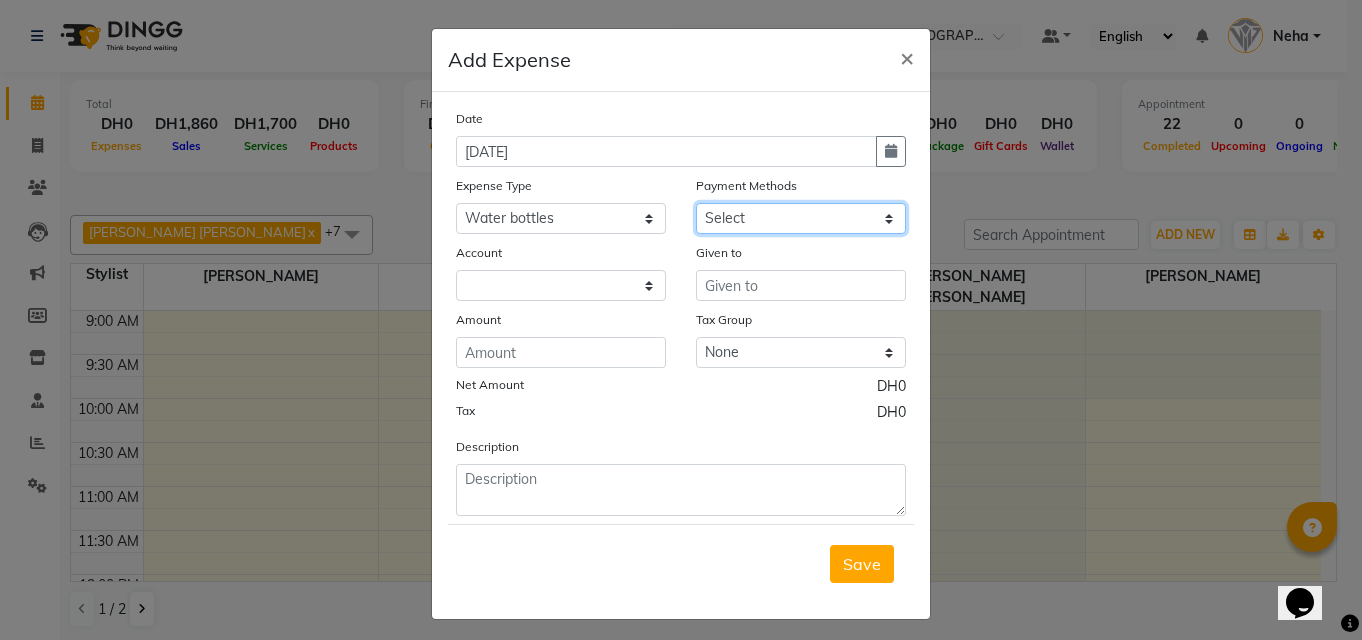 click on "Select Cash Payment CARD" 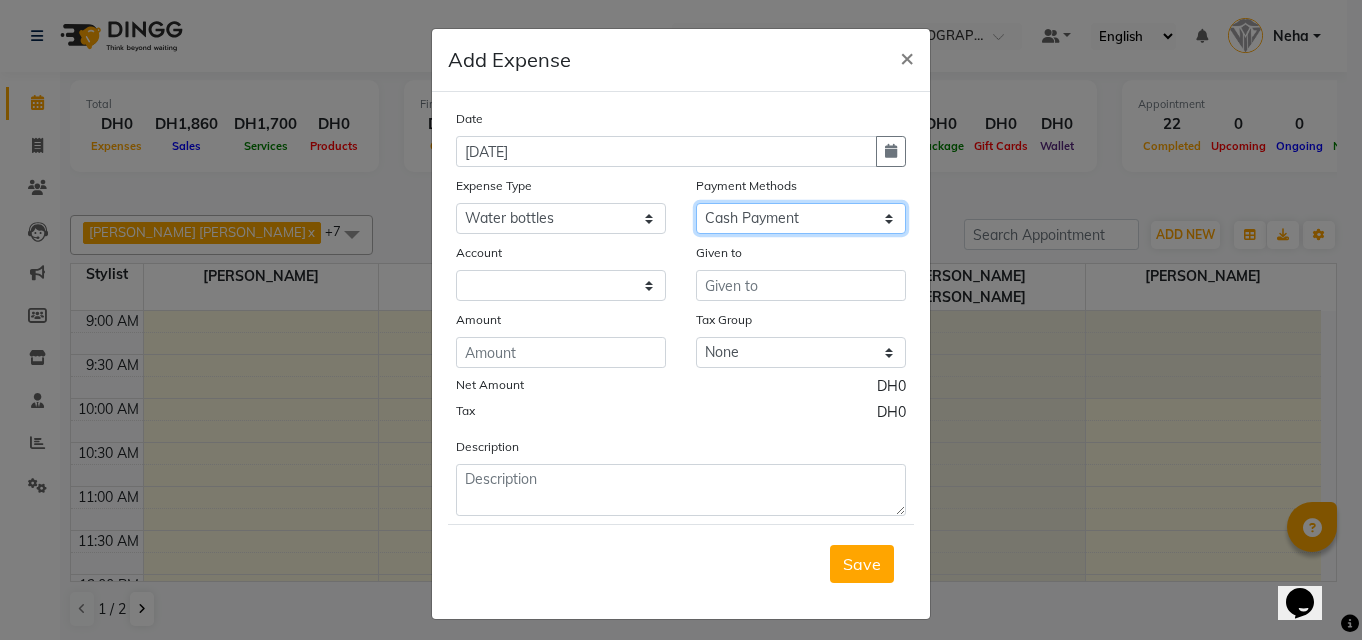 click on "Select Cash Payment CARD" 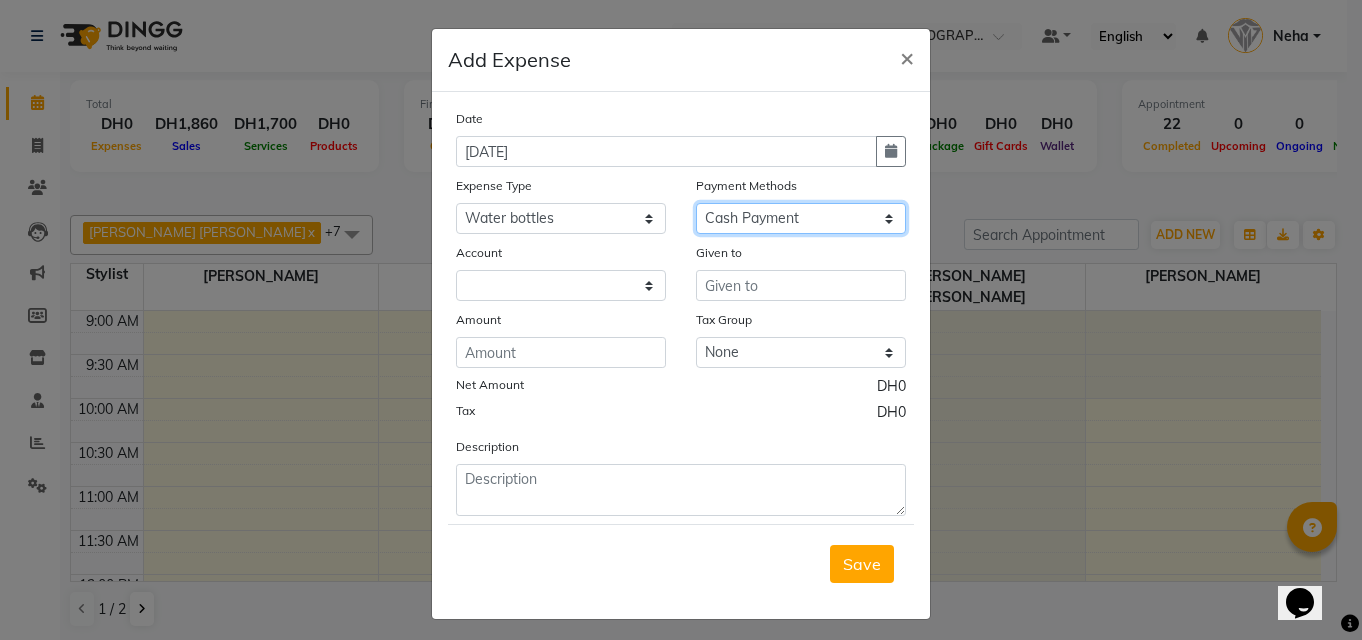 select on "7538" 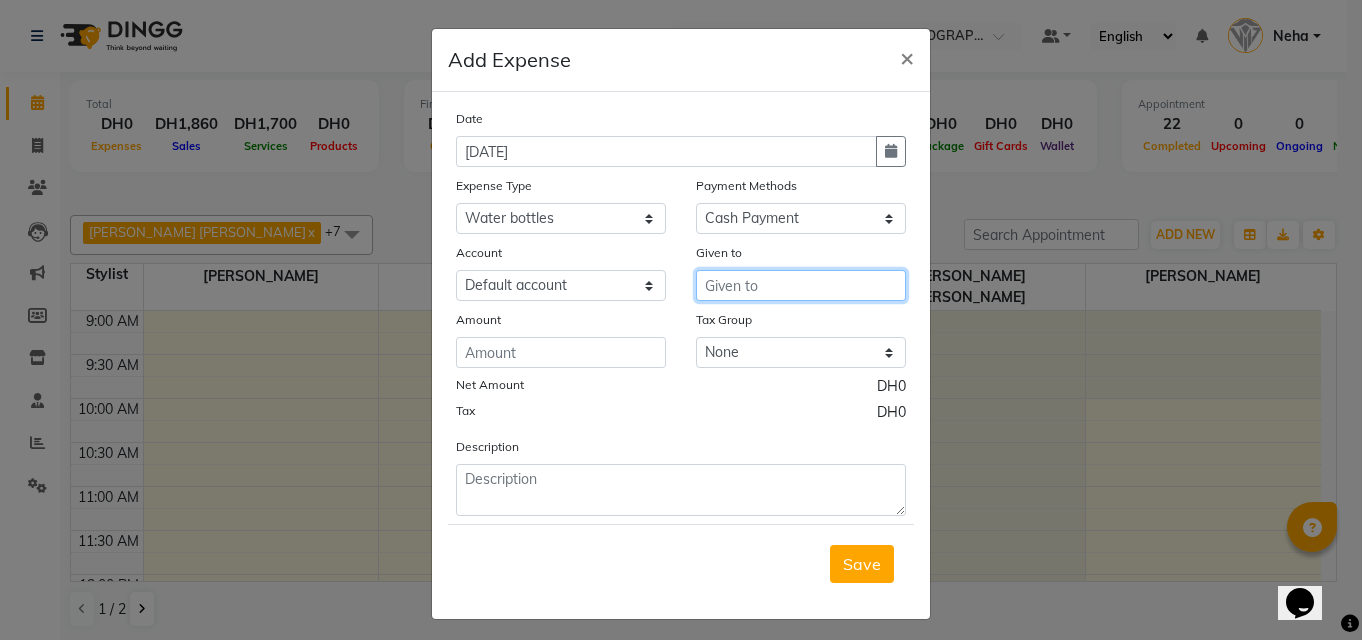click at bounding box center (801, 285) 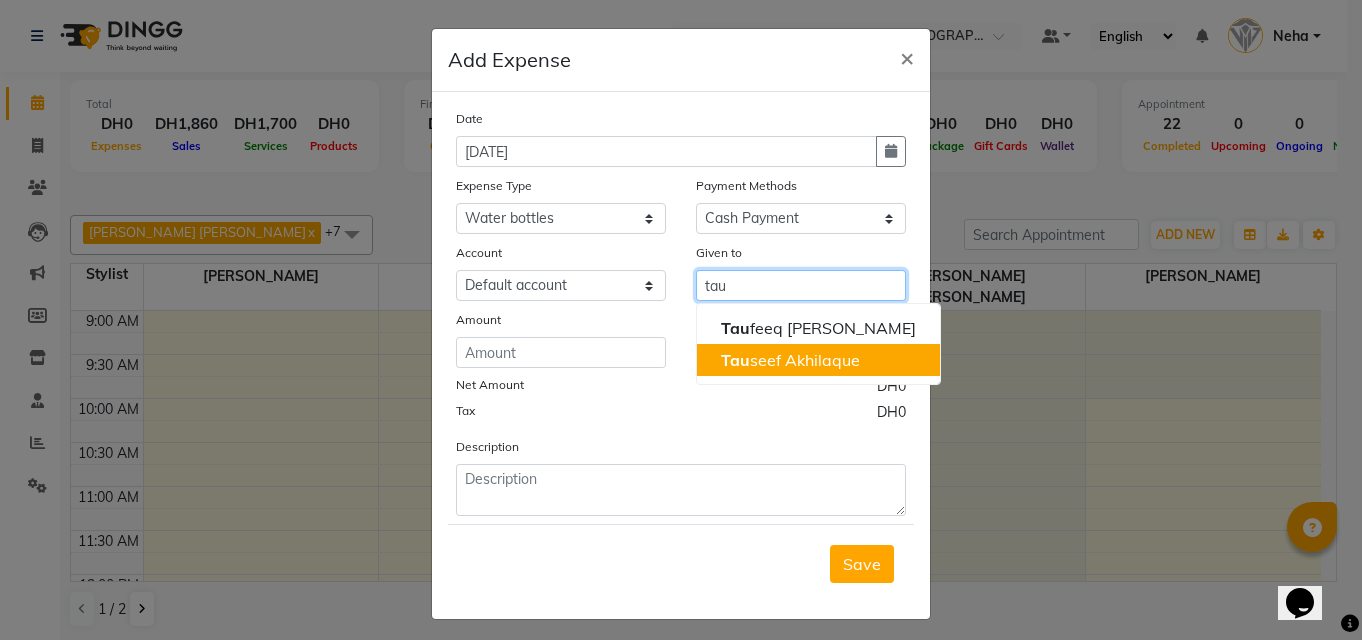 click on "Tau" 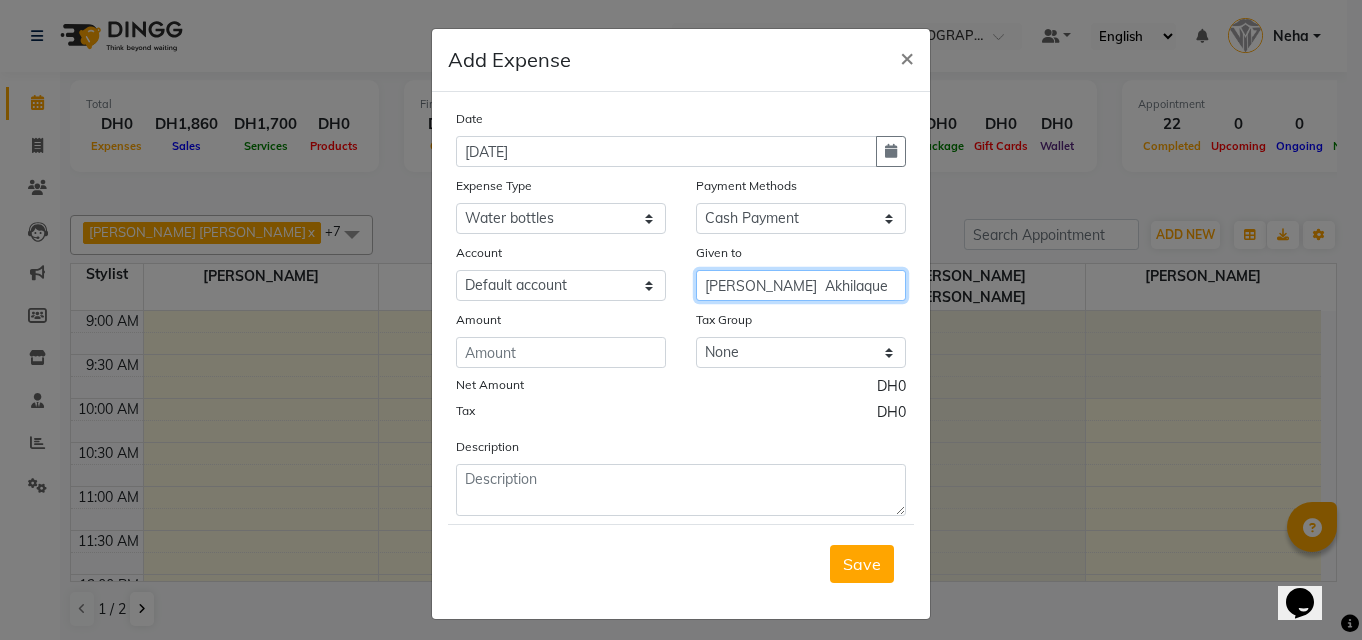 type on "Tauseef  Akhilaque" 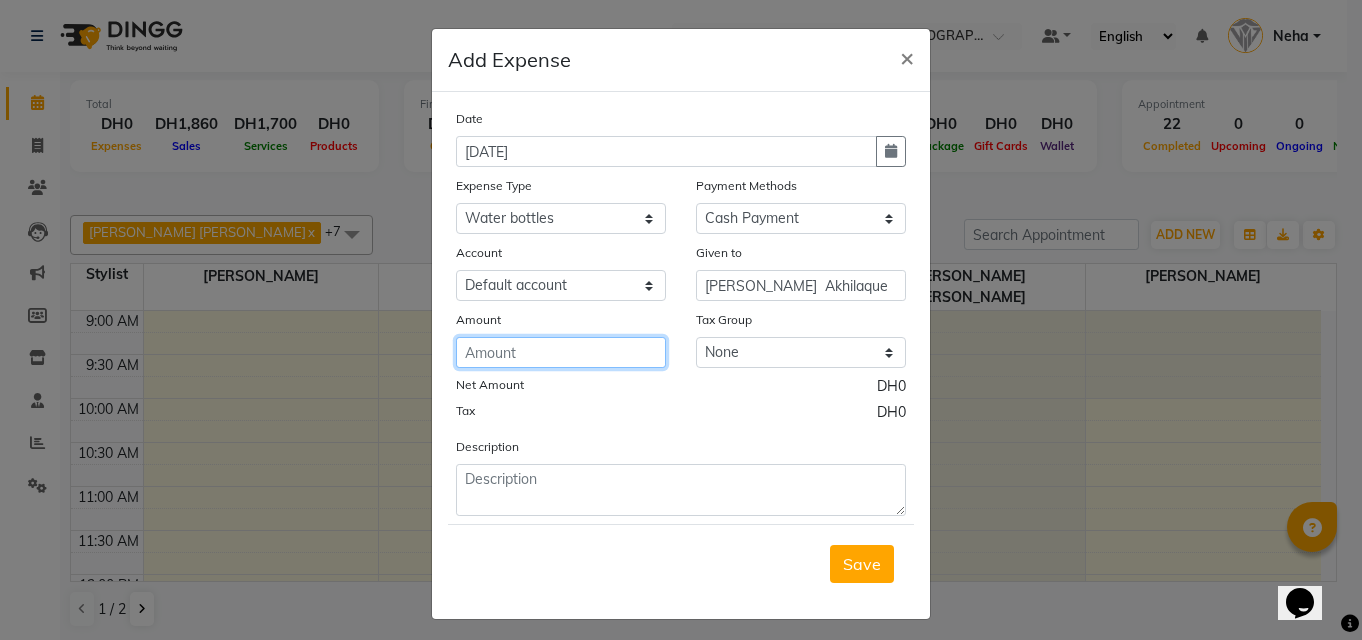 click 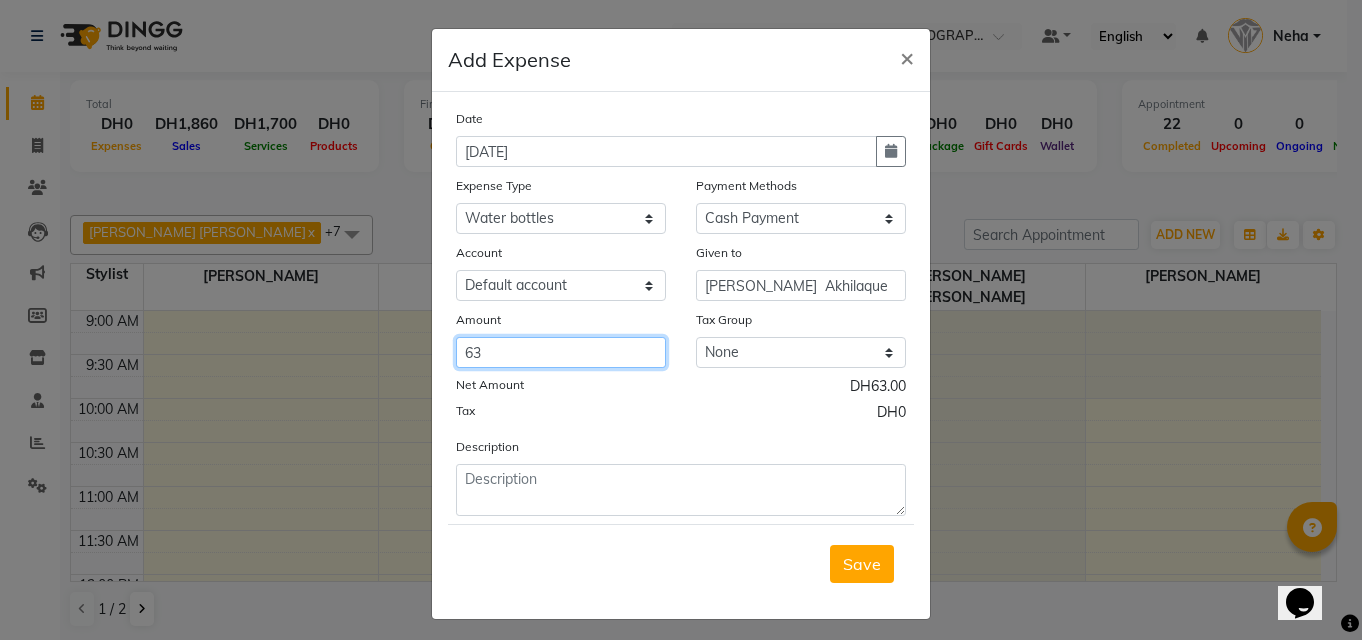 type on "63" 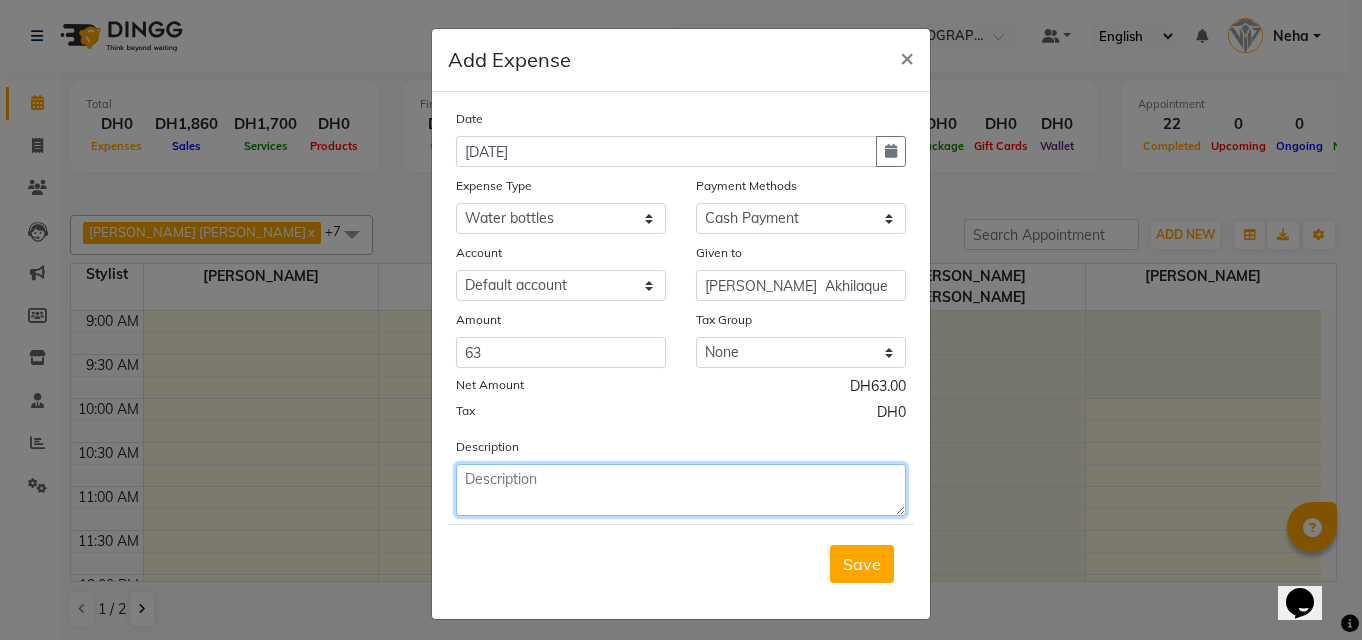 click 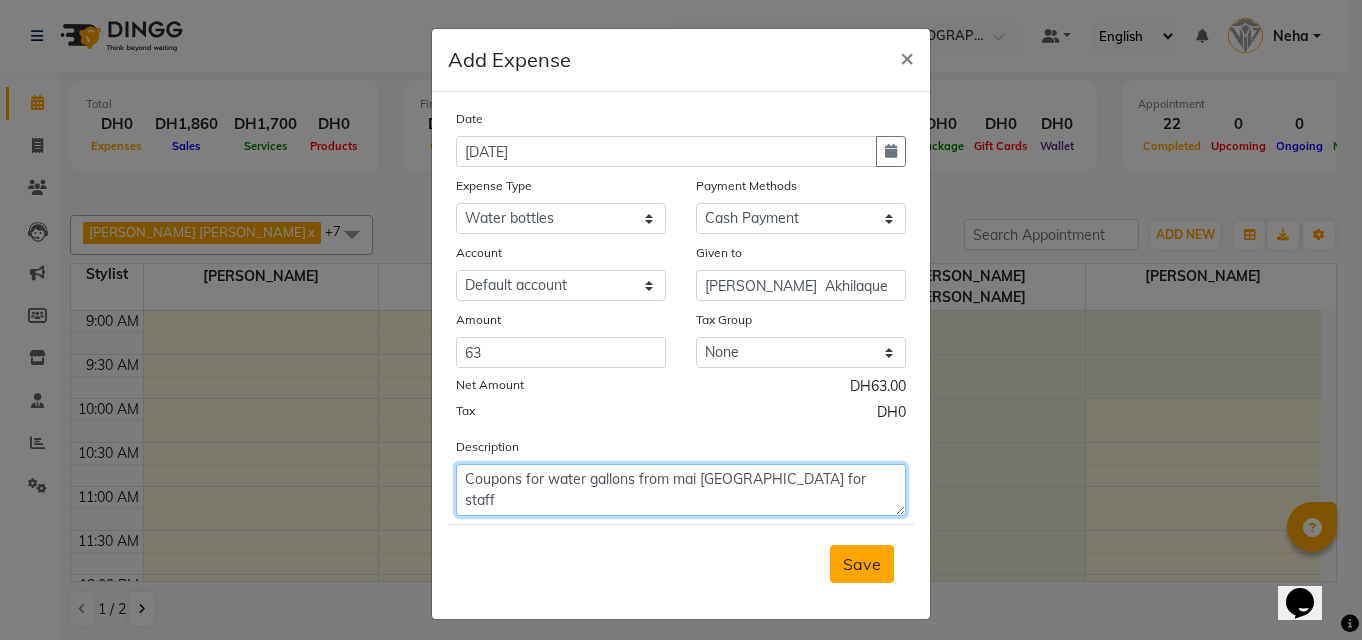 type on "Coupons for water gallons from mai dubai for staff" 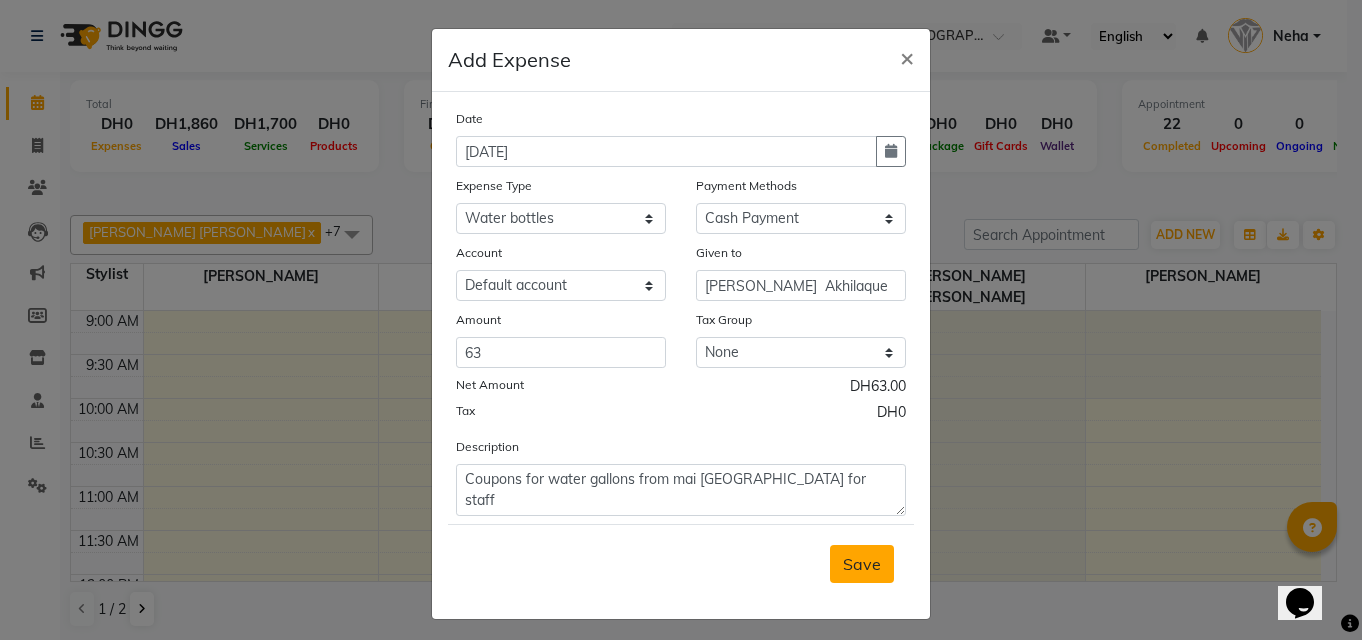 click on "Save" at bounding box center [862, 564] 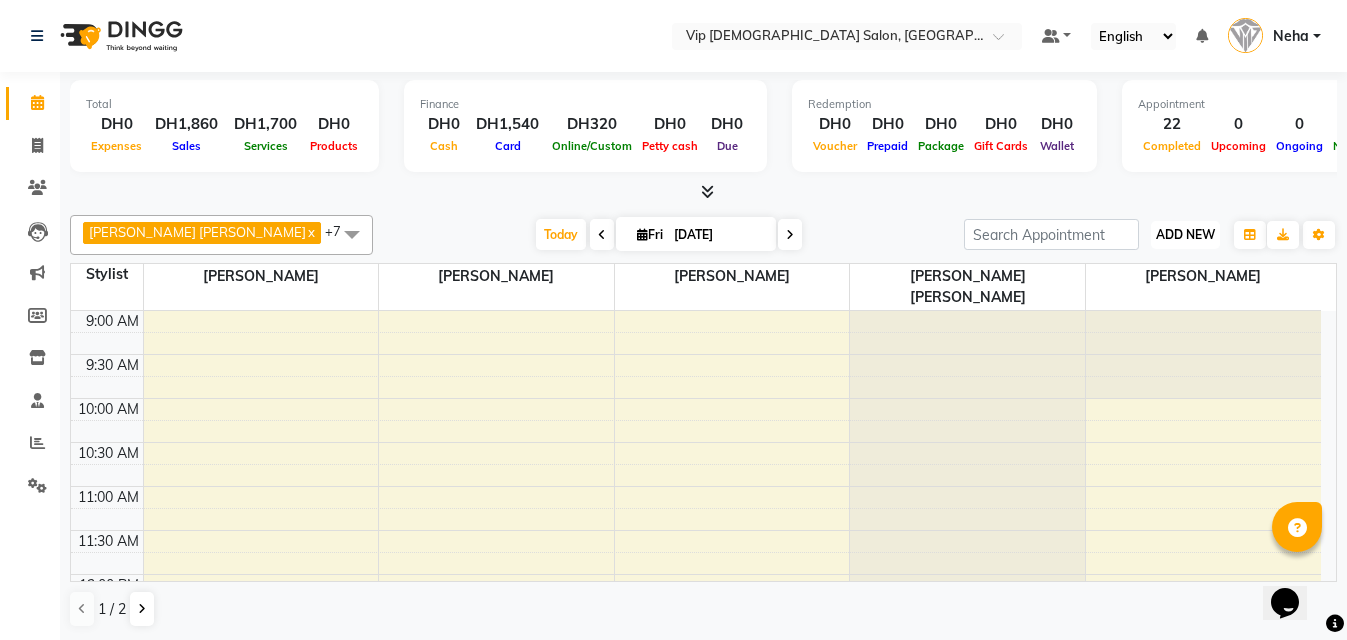 click on "ADD NEW" at bounding box center (1185, 234) 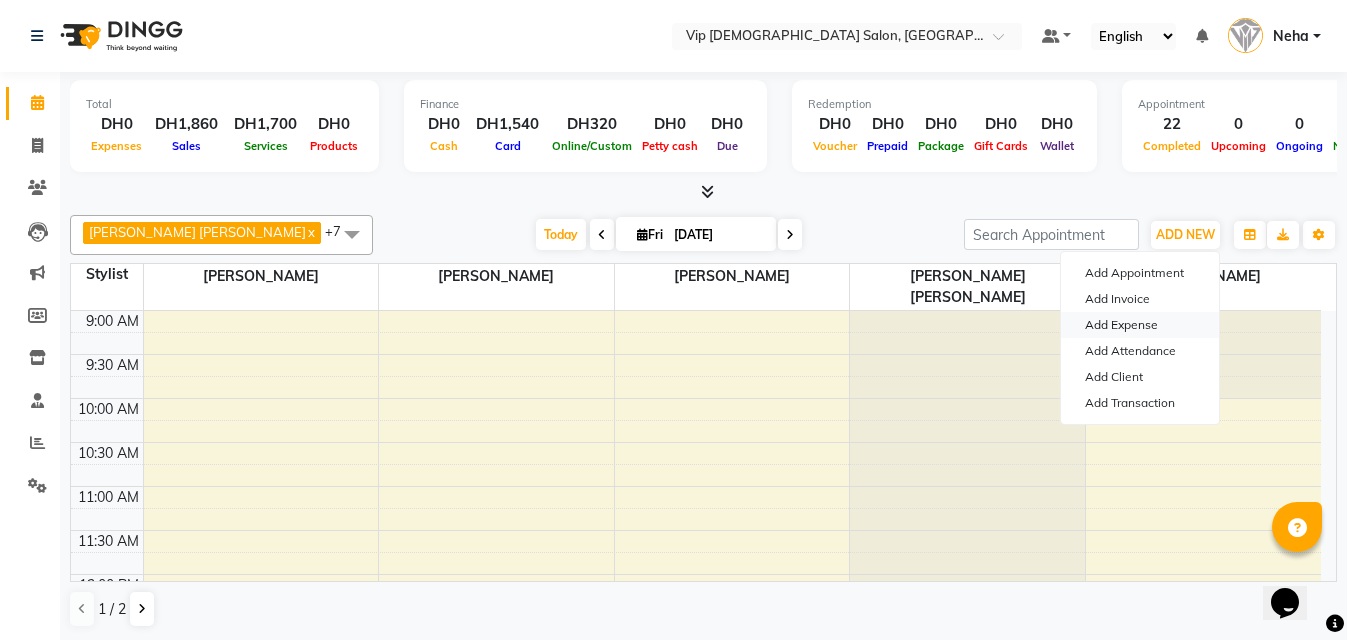 click on "Add Expense" at bounding box center (1140, 325) 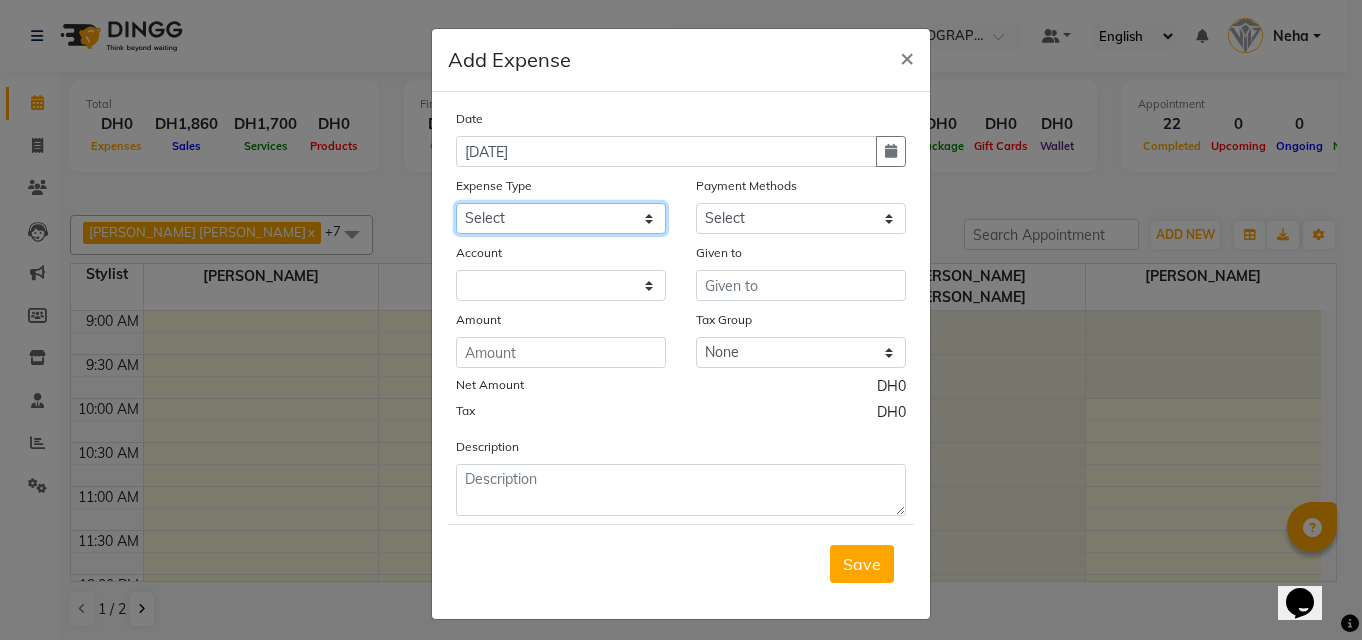 click on "Select AC servicing Advance Salary Bank charges Car maintenance  Cash transfer to bank Cash transfer to hub Client Snacks Clinical charges Equipment Fuel Govt fee Incentive Insurance International purchase Loan Repayment Maintenance Marketing Miscellaneous MRA Other Pantry Product Rent Salary Staff Snacks Tax Tea & Refreshment Tips in card Utilities Water bottles" 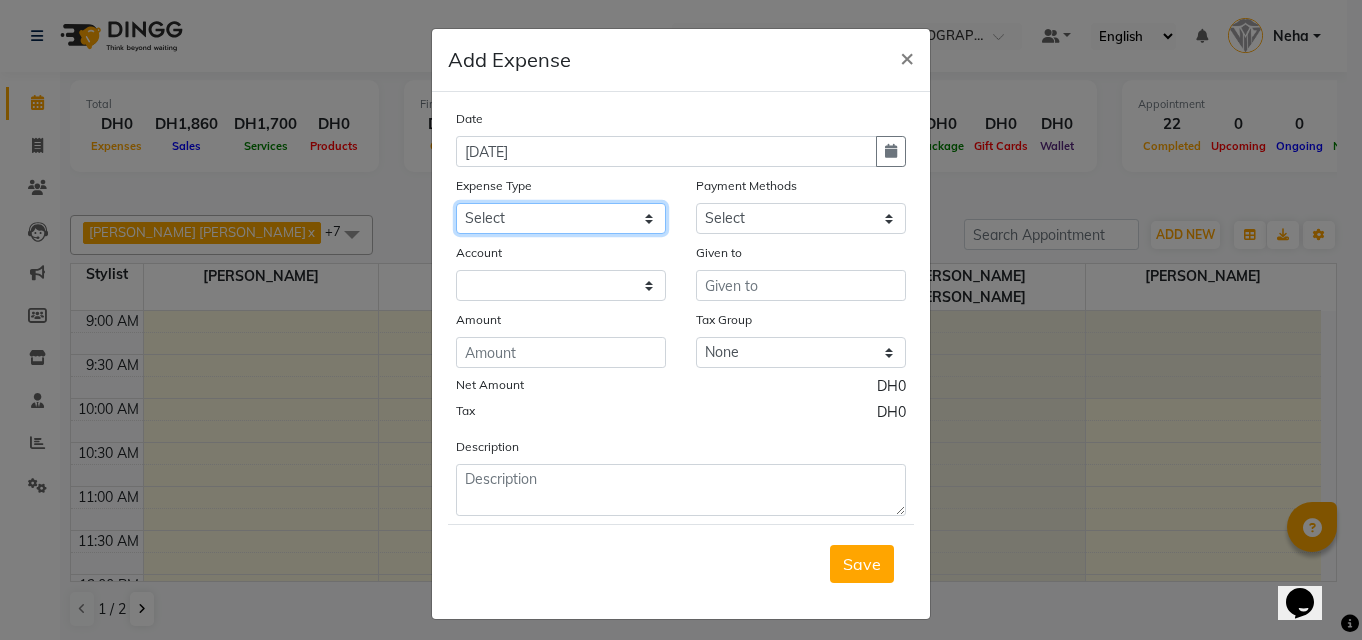 select on "22552" 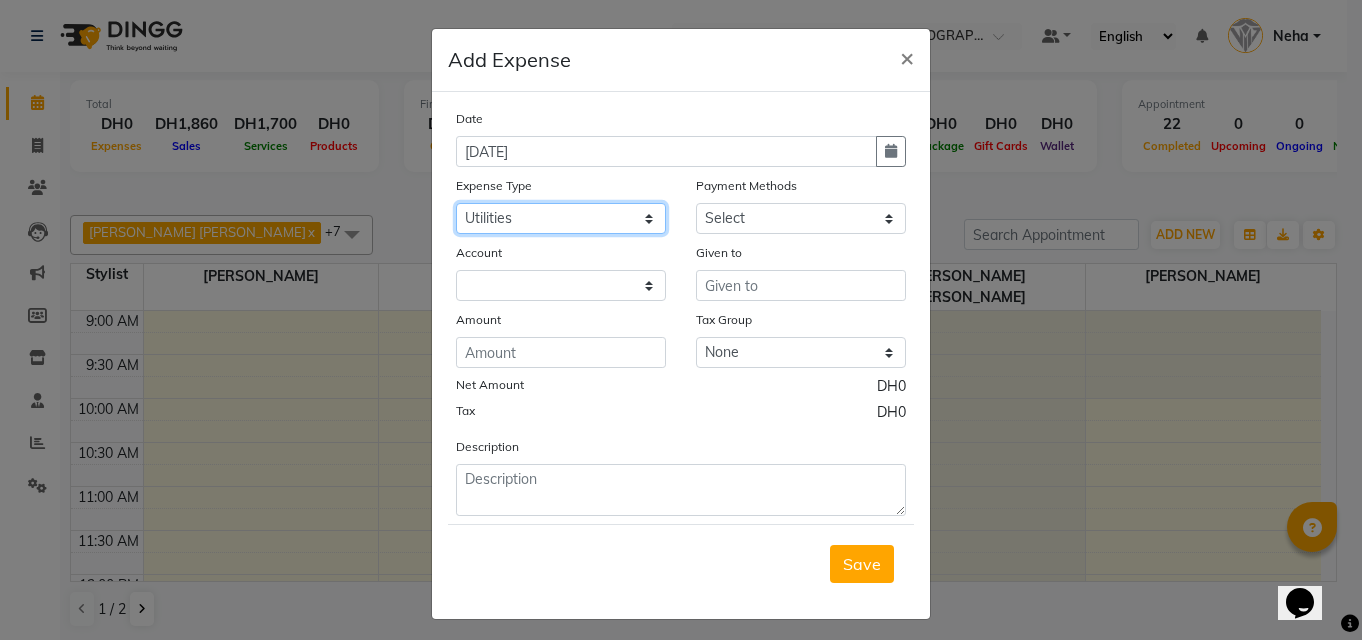 click on "Select AC servicing Advance Salary Bank charges Car maintenance  Cash transfer to bank Cash transfer to hub Client Snacks Clinical charges Equipment Fuel Govt fee Incentive Insurance International purchase Loan Repayment Maintenance Marketing Miscellaneous MRA Other Pantry Product Rent Salary Staff Snacks Tax Tea & Refreshment Tips in card Utilities Water bottles" 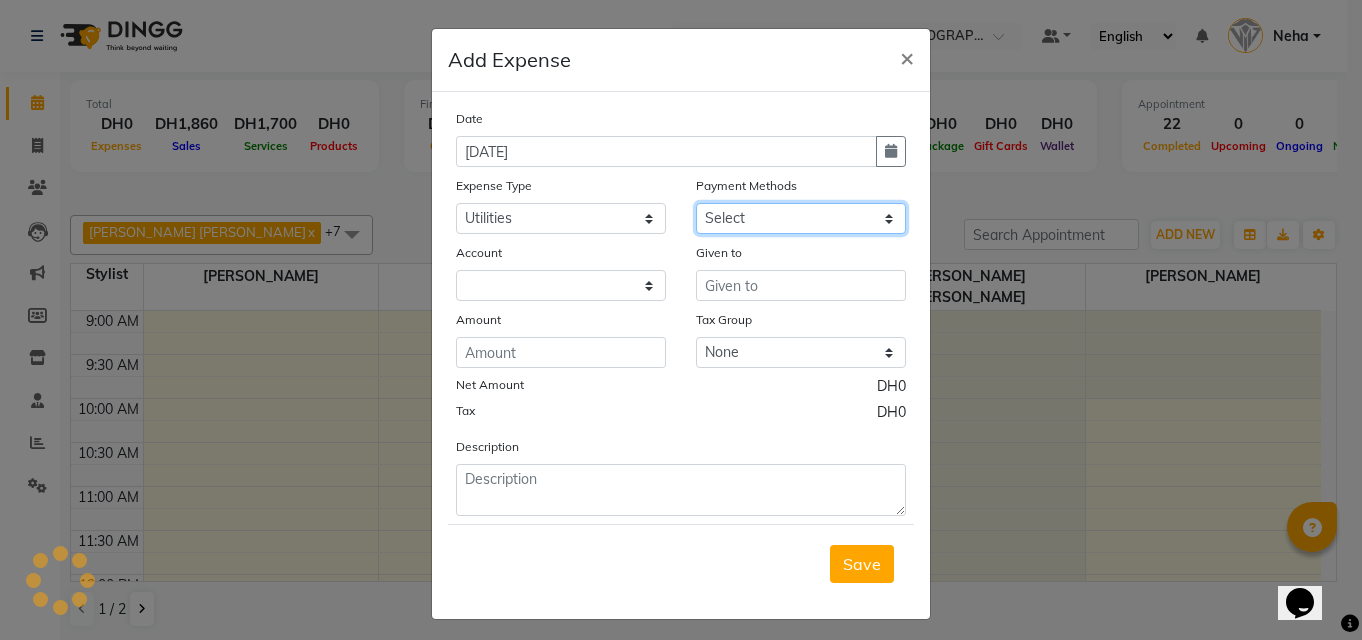click on "Select Cash Payment CARD" 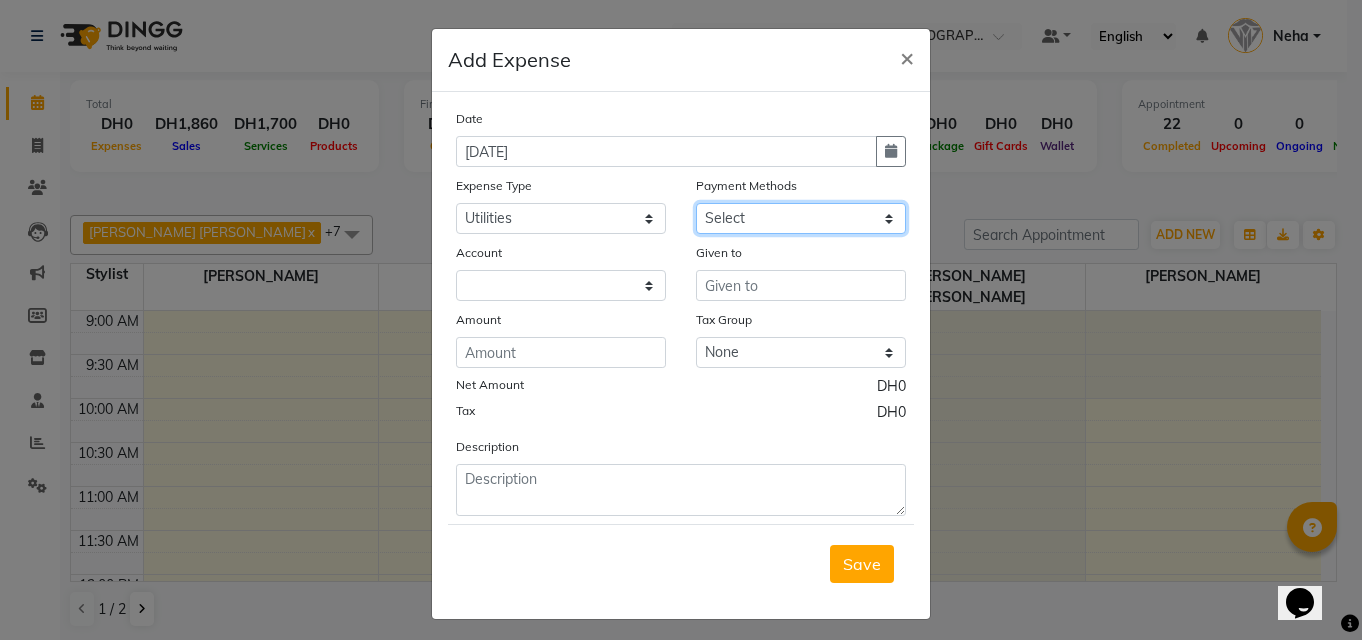 select on "114" 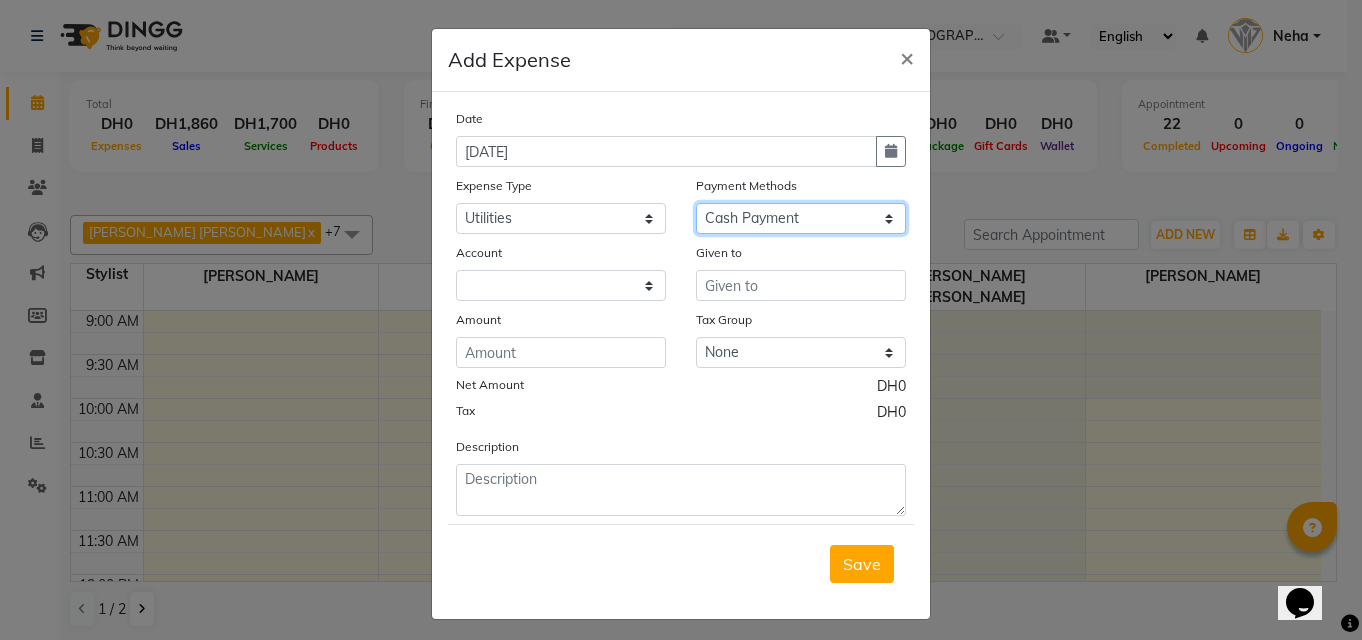click on "Select Cash Payment CARD" 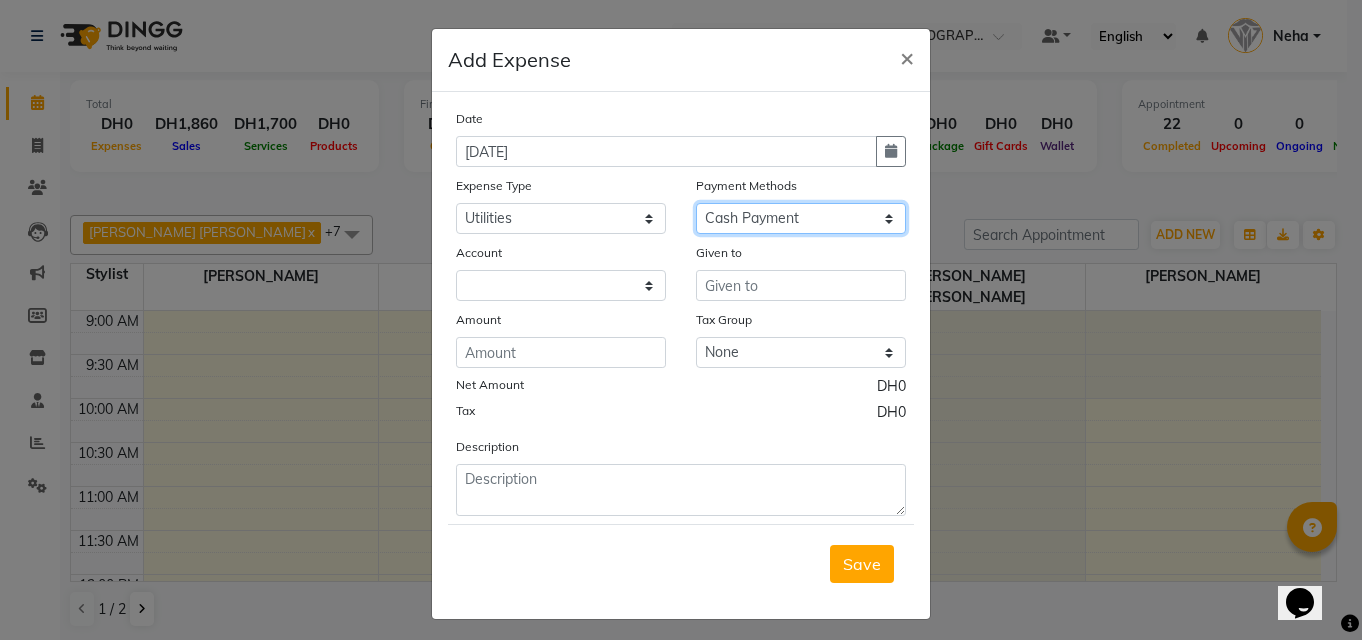 select on "7538" 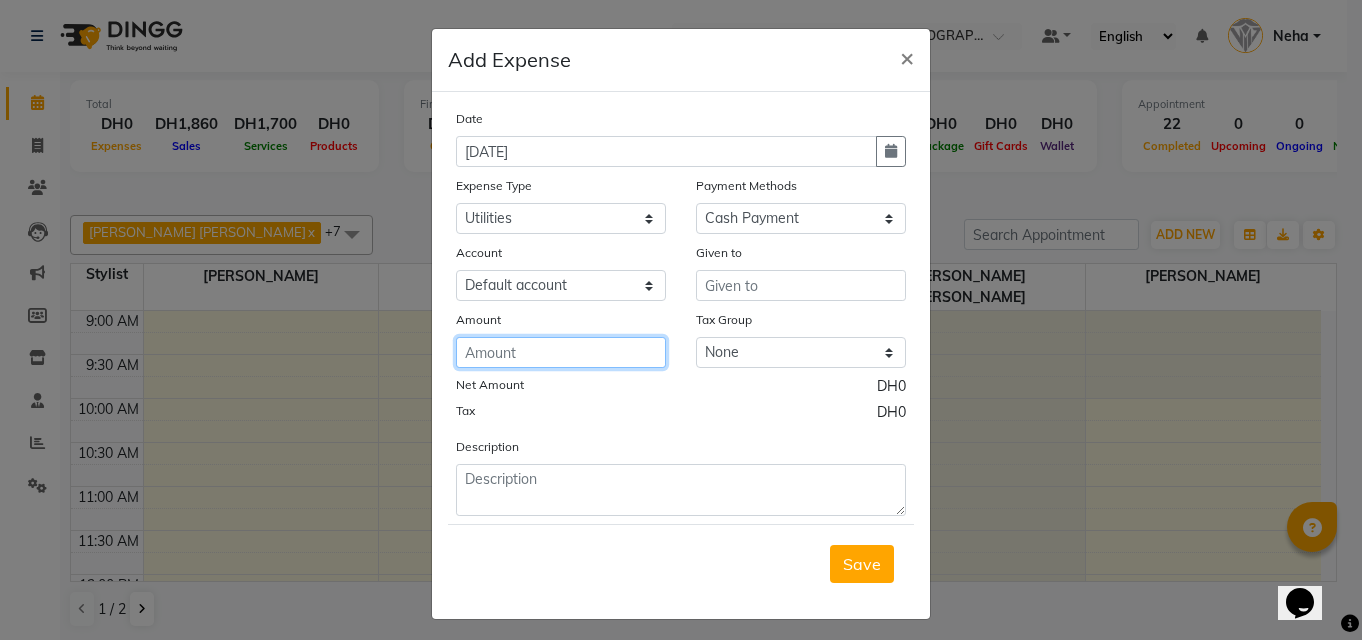 click 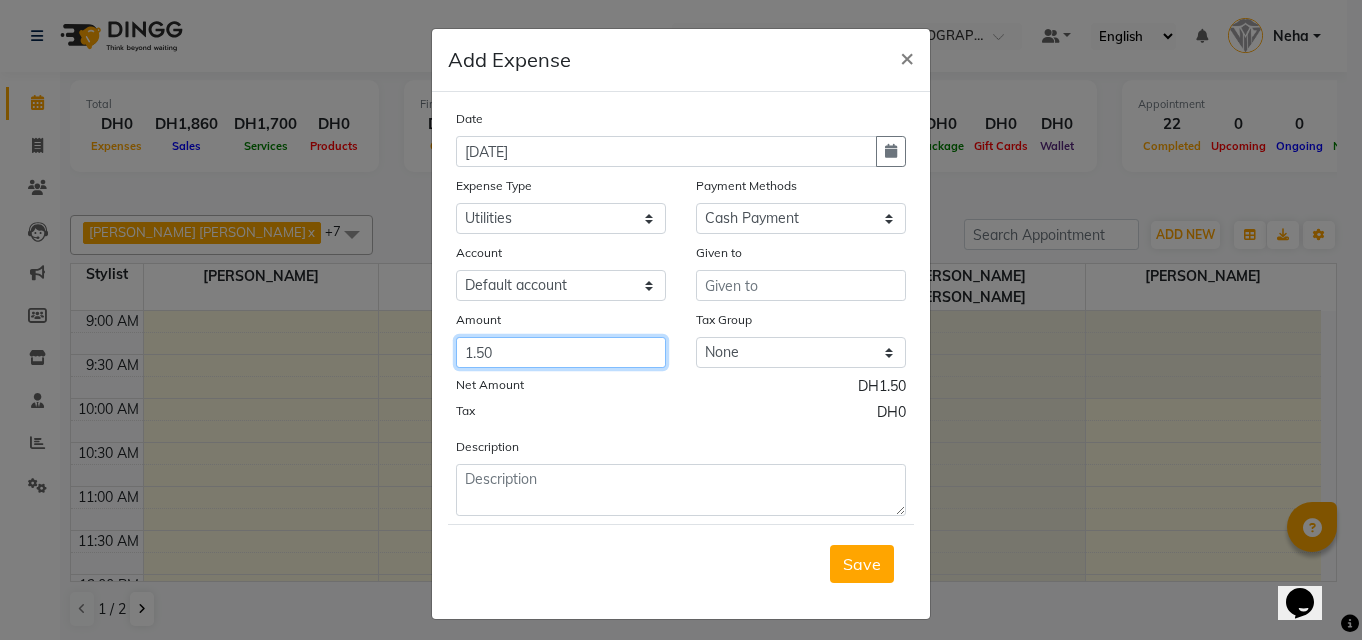 type on "1.50" 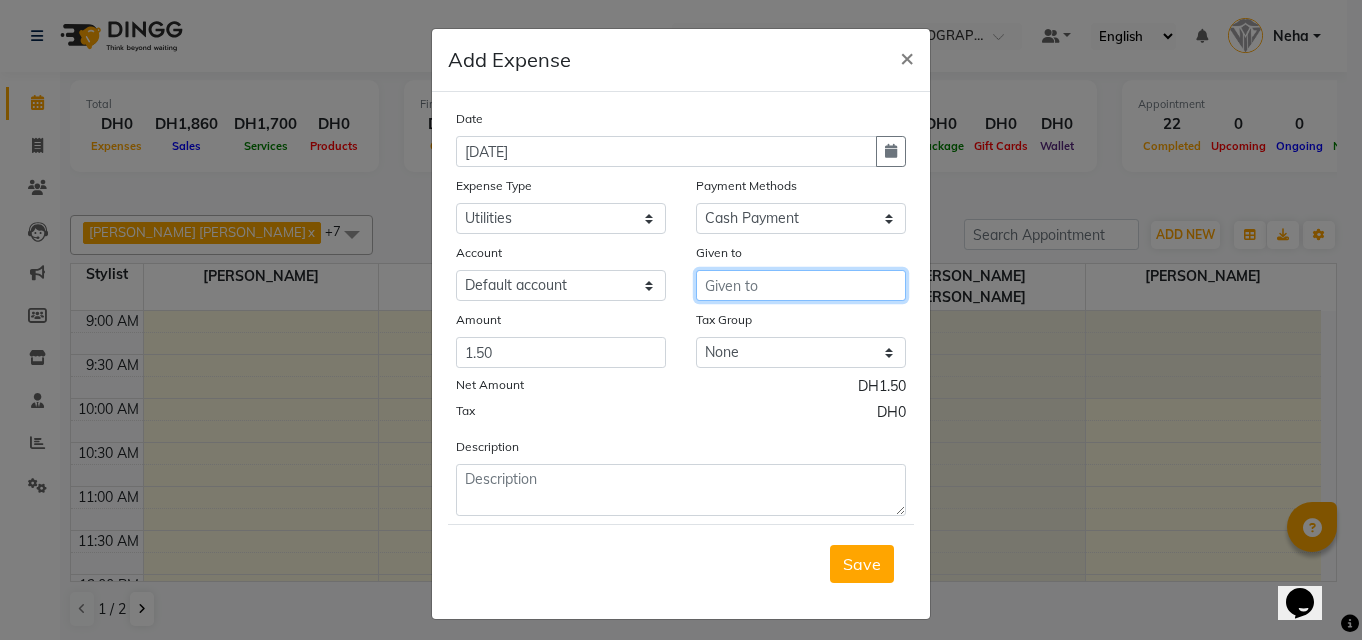 click at bounding box center (801, 285) 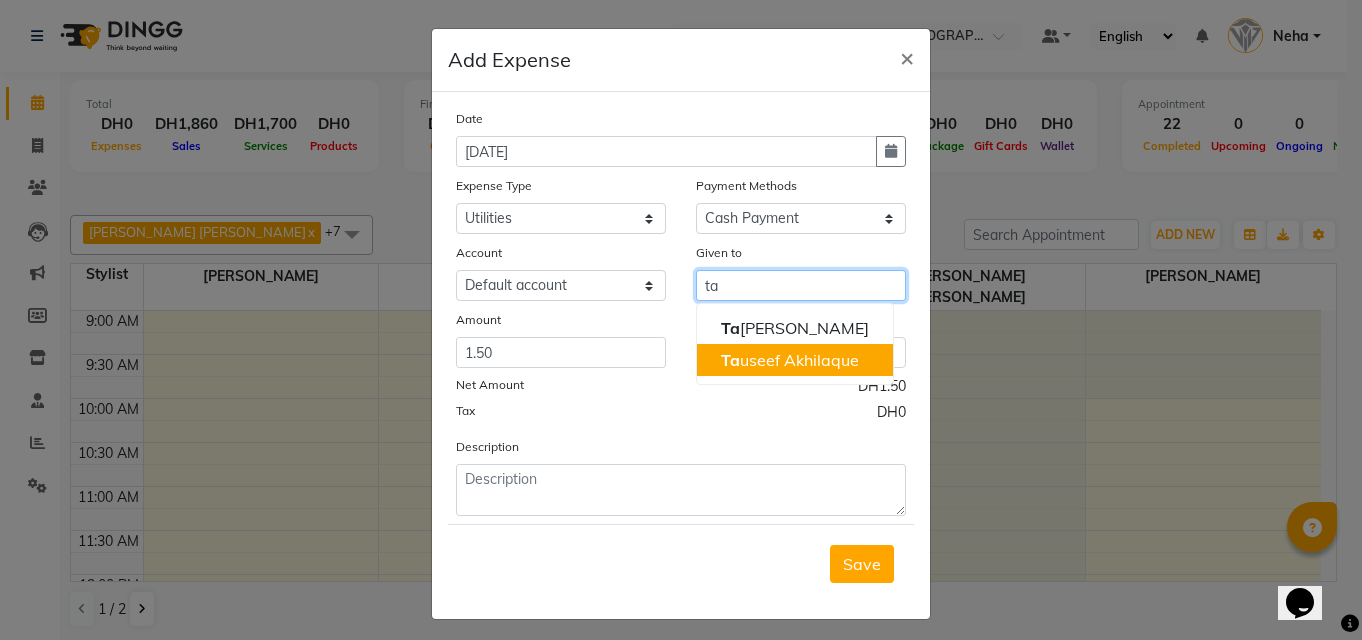click on "Ta useef  Akhilaque" at bounding box center [790, 360] 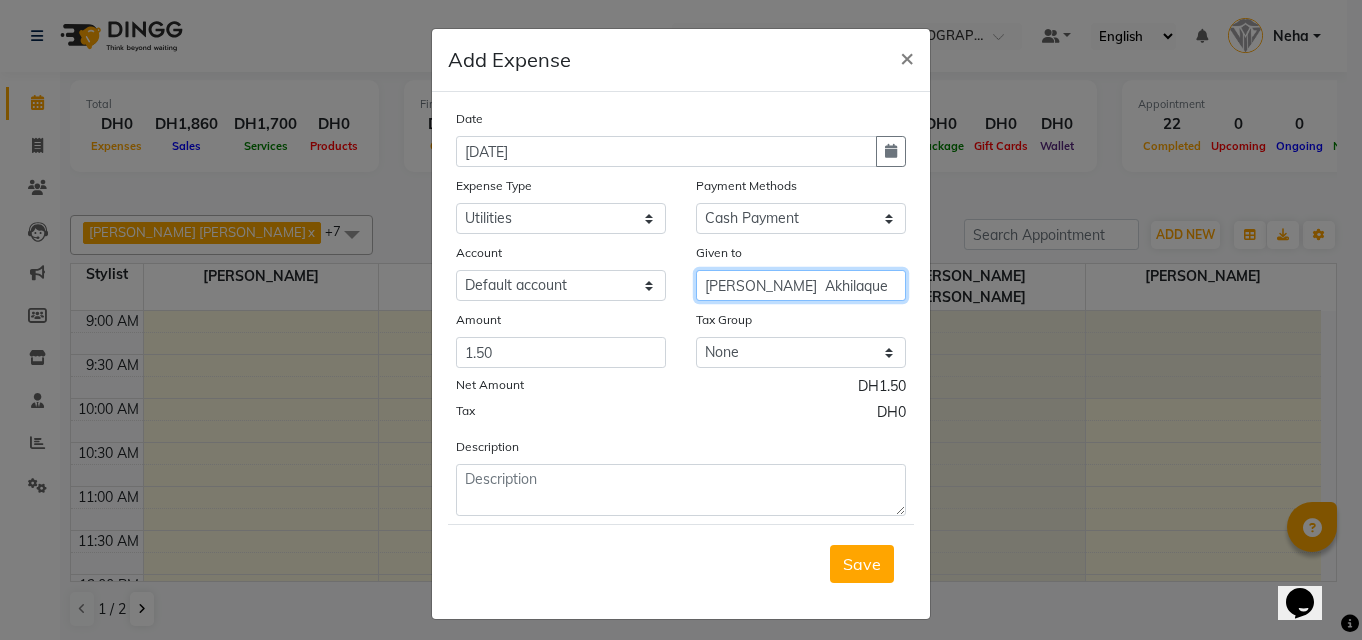 type on "[PERSON_NAME]  Akhilaque" 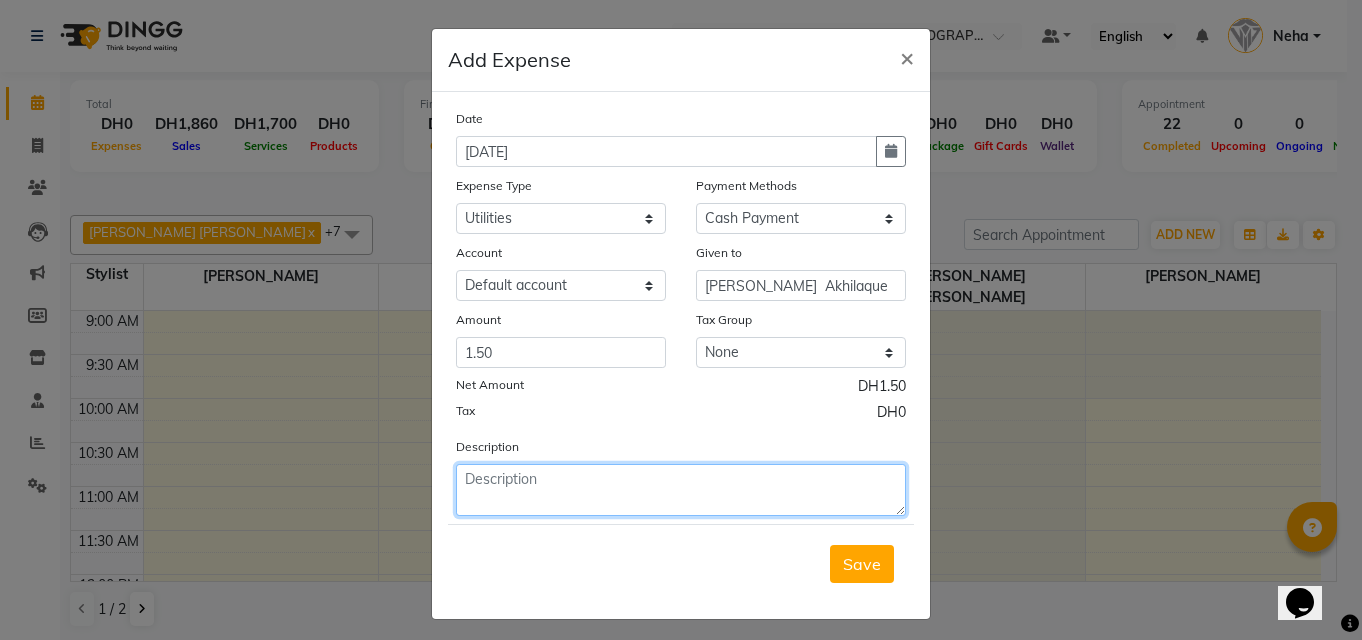 click 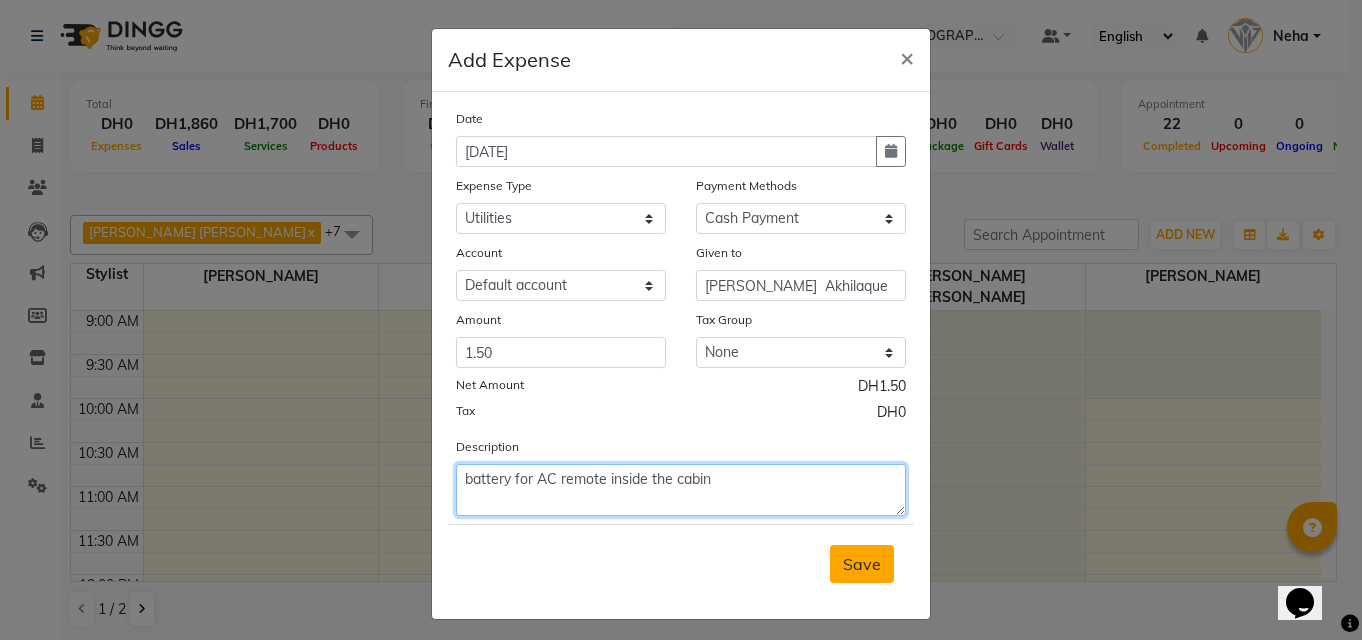 type on "battery for AC remote inside the cabin" 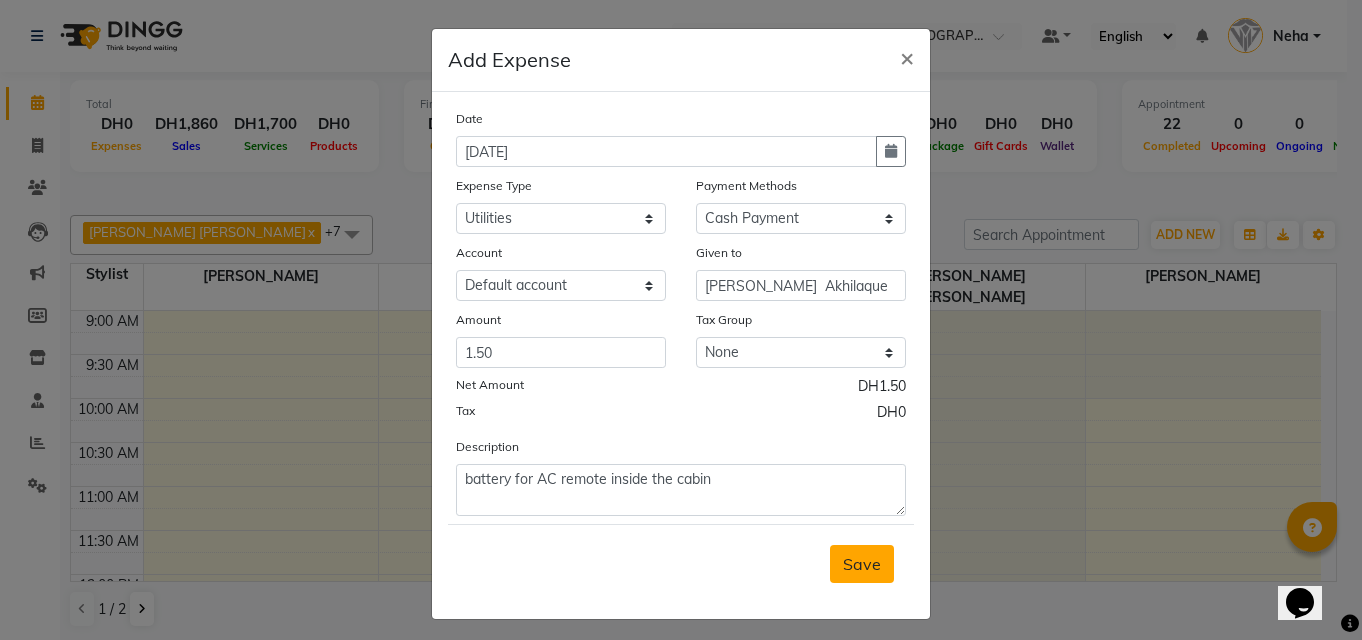 click on "Save" at bounding box center [862, 564] 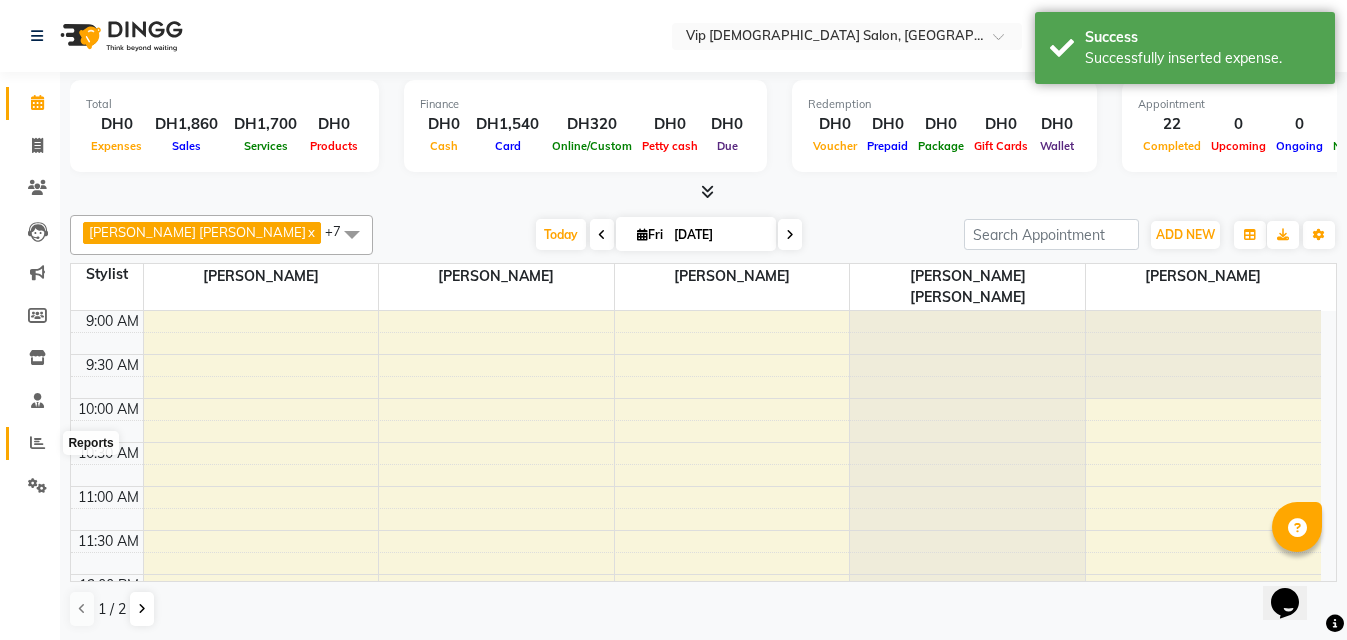 click 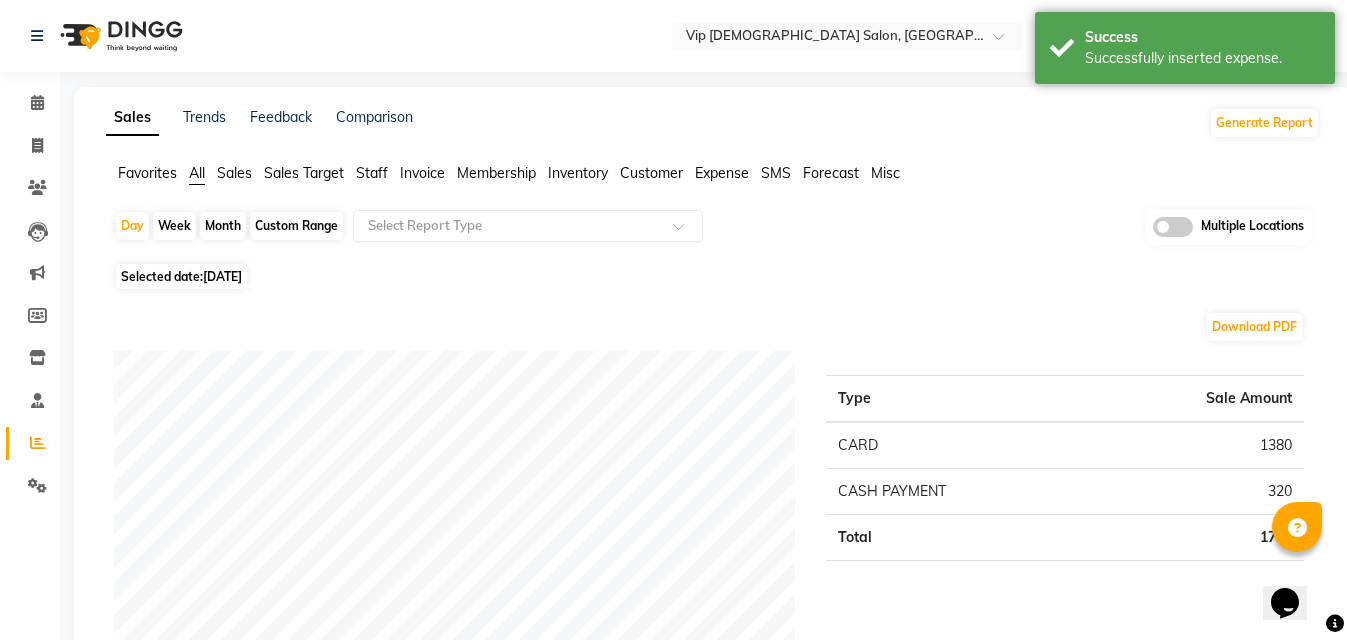 click on "Download PDF Payment mode Type Sale Amount CARD 1380 CASH PAYMENT 320 Total 1700 Staff summary Type Sale Amount Ali Rana 290 Ayoub Lakhbizi 285 Taufeeq Anwar Ali 255 Riffat Magdy 240 Allauddin Anwar Ali 215 Nelson 210 Ahmed Mohamed Mohamed Elkhodary Abdelhamid 115 Ricalyn Colcol 90 Total 1700 Sales summary Type Sale Amount Memberships 0 Prepaid 0 Vouchers 0 Gift card 0 Products 0 Packages 0 Services 1700 Tips 160 Fee 0 Total 1860 Expense by type Type Sale Amount Water bottles 160 Maintenance 9 Utilities 1 Total 170 Service by category Type Sale Amount HAIR 1350 PEDICURE-MANICURE 210 BODY SHAVING 90 FACE TREATMENTS 50 Total 1700 Service sales Type Sale Amount MEN'S HAIRCUT + BEARD CRAFTING 720 BEARD CRAFTING 280 BASIC MANICURE 130 MEN'S HAIRCUT + BEARD TRIM 120 HAIR GLOBAL COLOR (LONG) 100 HAIR GLOBAL COLOR (SHORT) 70 BEARD COLOR 60 BASIC CLEANUP 50 BASIC PEDICURE 50 FULL LEGS SHAVING 50 Others 70 Total 1700" 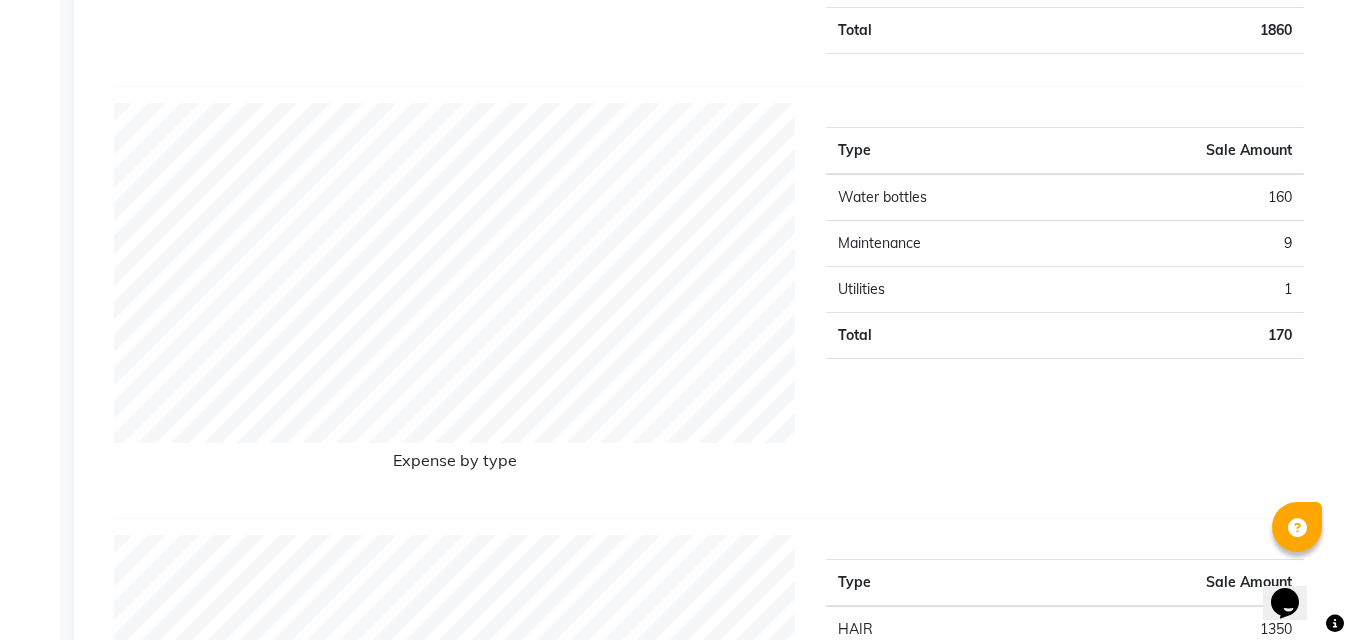 scroll, scrollTop: 1800, scrollLeft: 0, axis: vertical 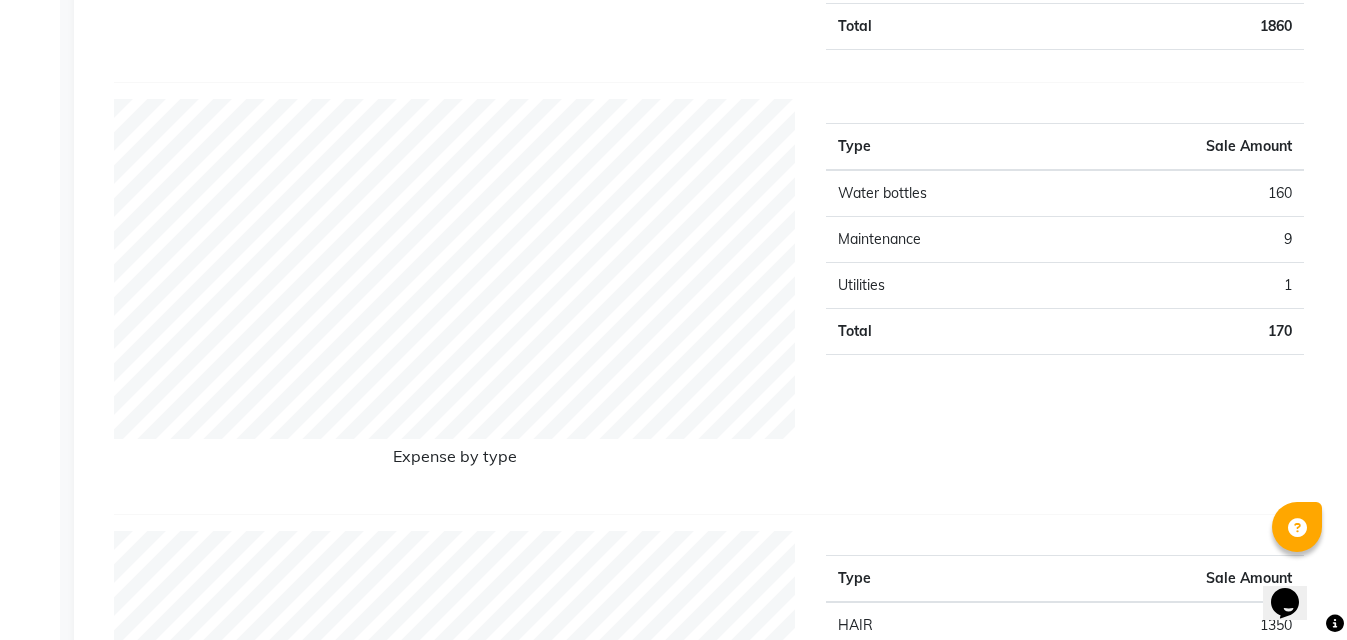 click on "Sales summary" 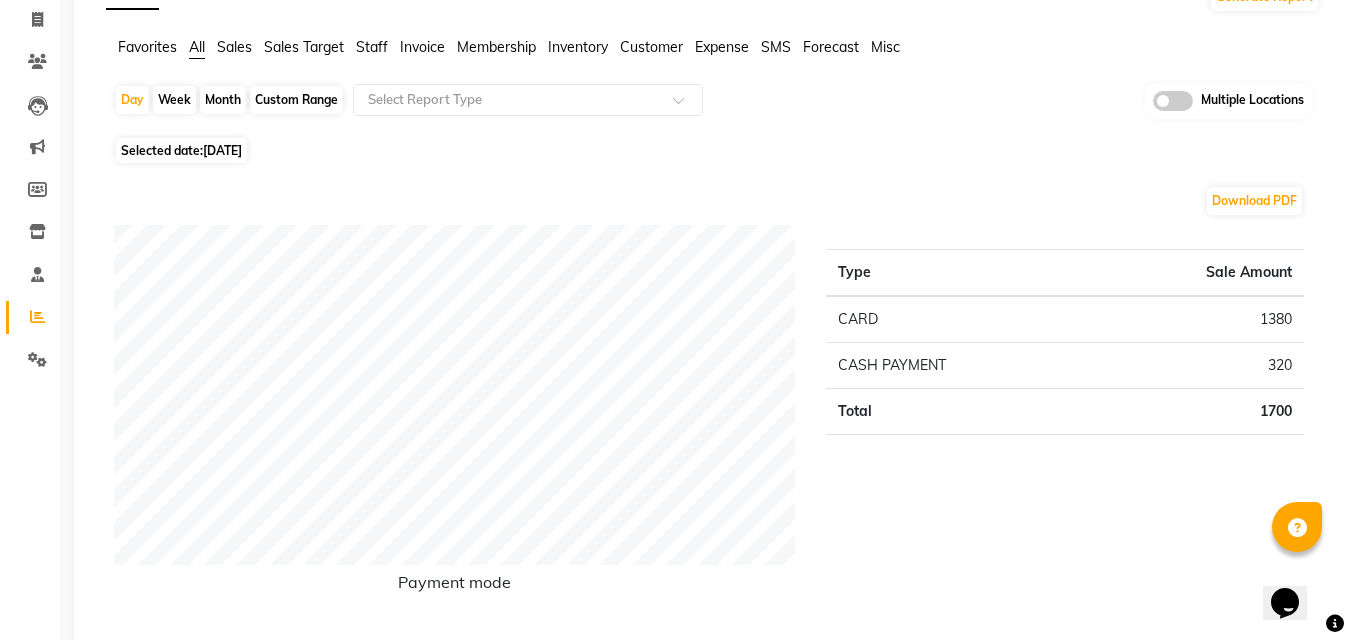 scroll, scrollTop: 0, scrollLeft: 0, axis: both 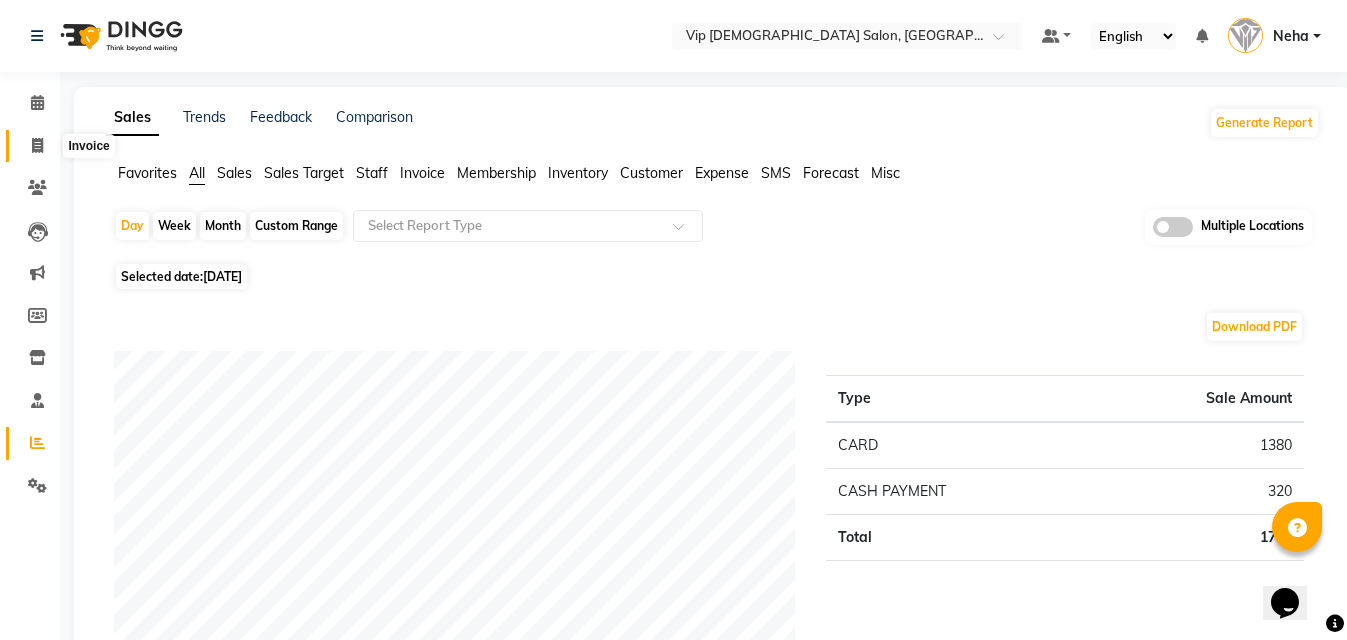 click 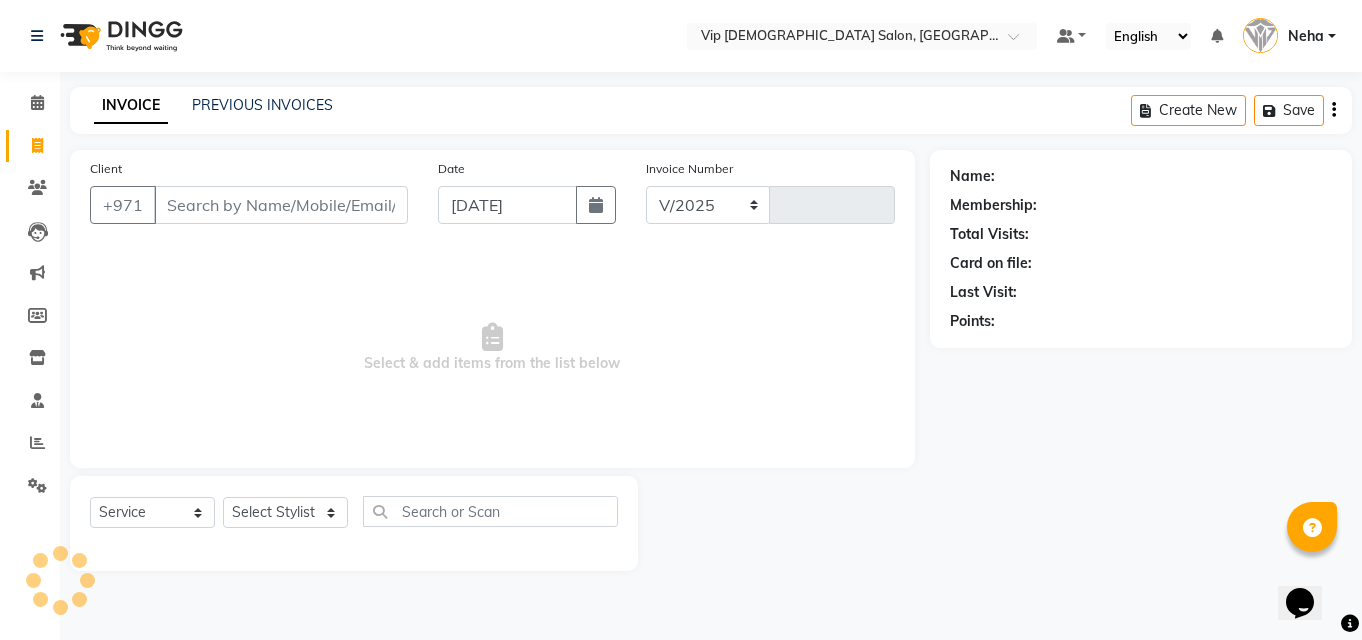 select on "8415" 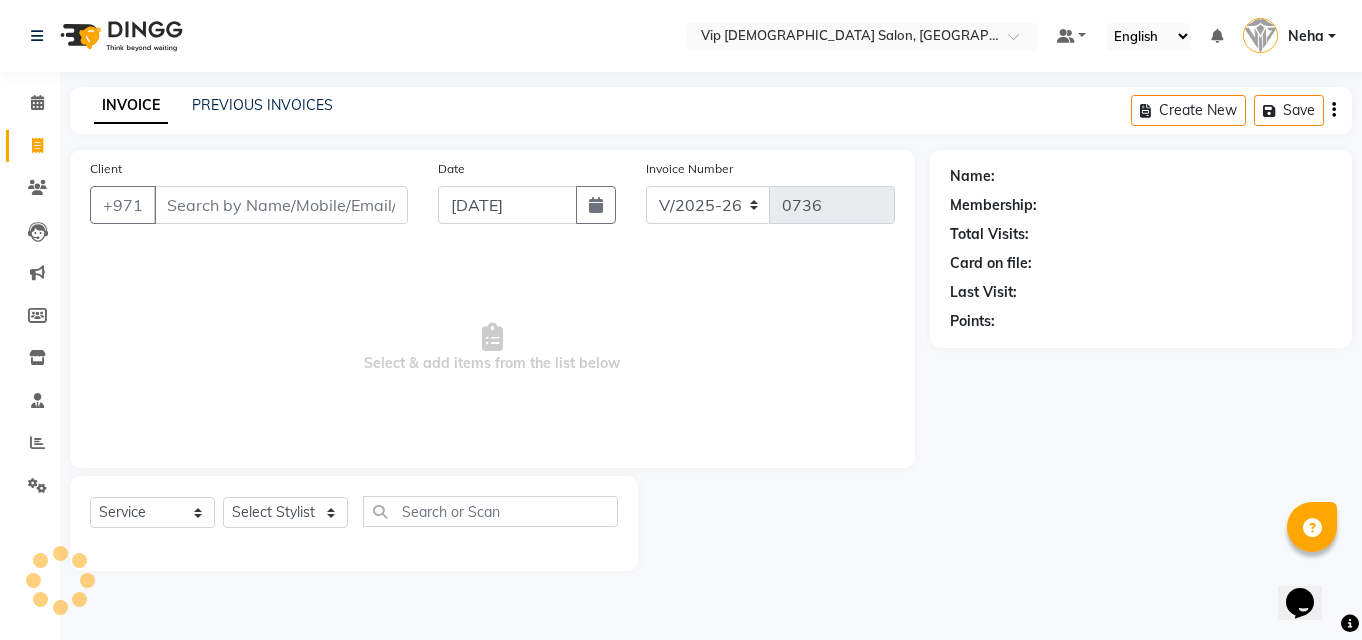 click on "Client" at bounding box center (281, 205) 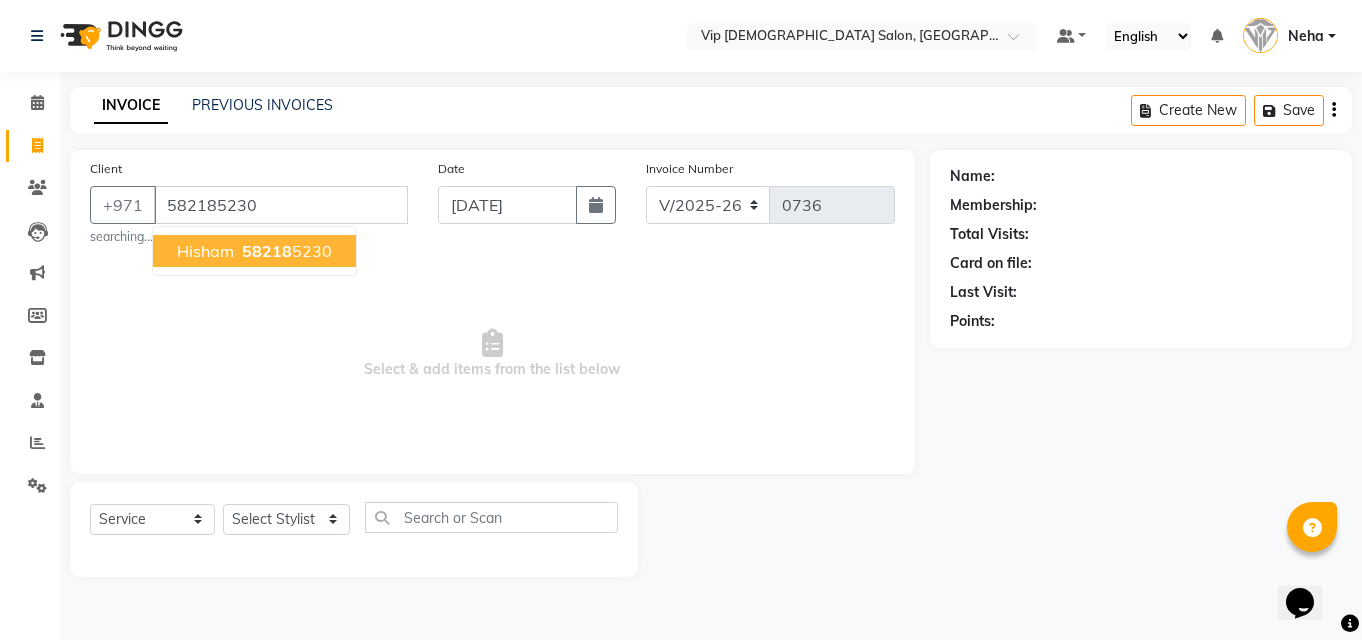 type on "582185230" 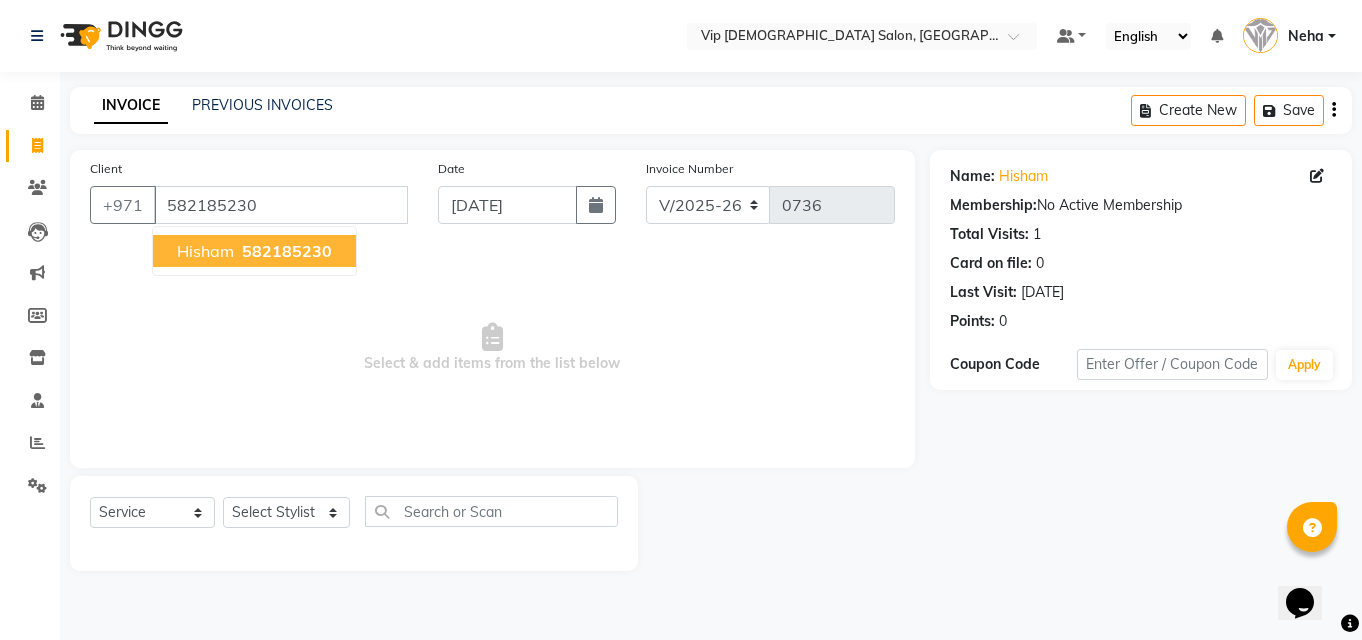 click on "582185230" at bounding box center (287, 251) 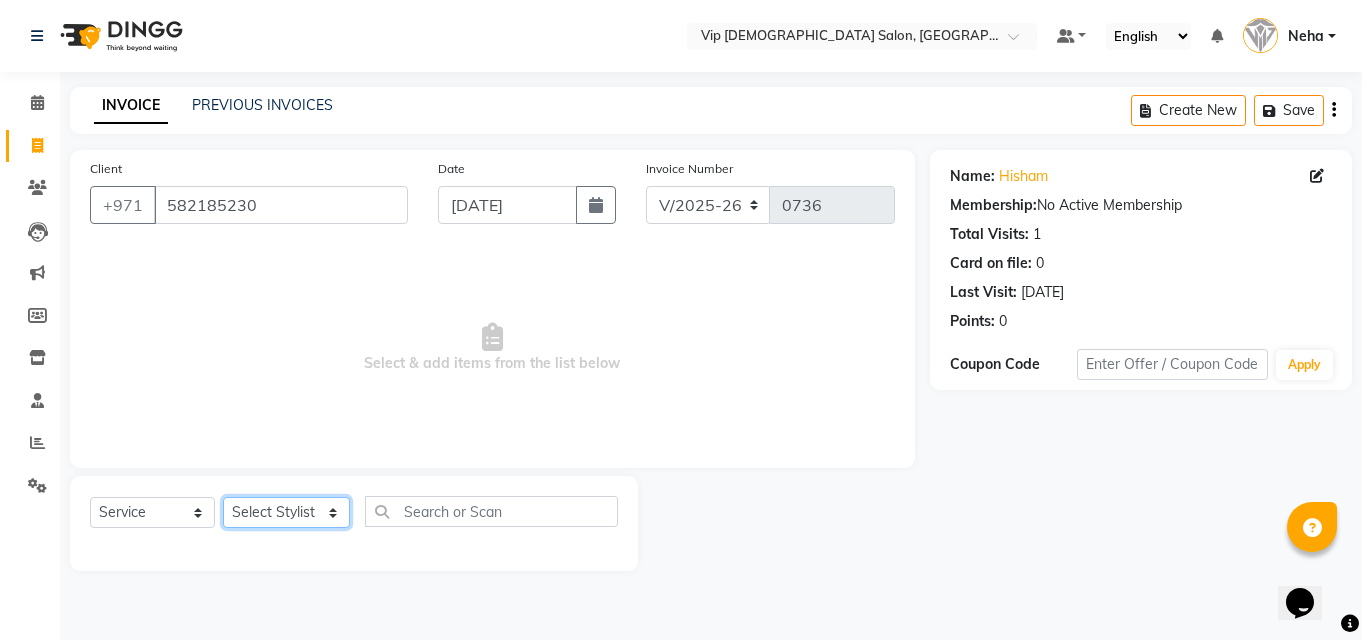 click on "Select Stylist [PERSON_NAME] [PERSON_NAME] [PERSON_NAME] [PERSON_NAME] [PERSON_NAME] [PERSON_NAME] Lakhbizi Jairah Mr. Mohannad [PERSON_NAME] [PERSON_NAME] [PERSON_NAME] [PERSON_NAME] [PERSON_NAME]  Akhilaque [PERSON_NAME]." 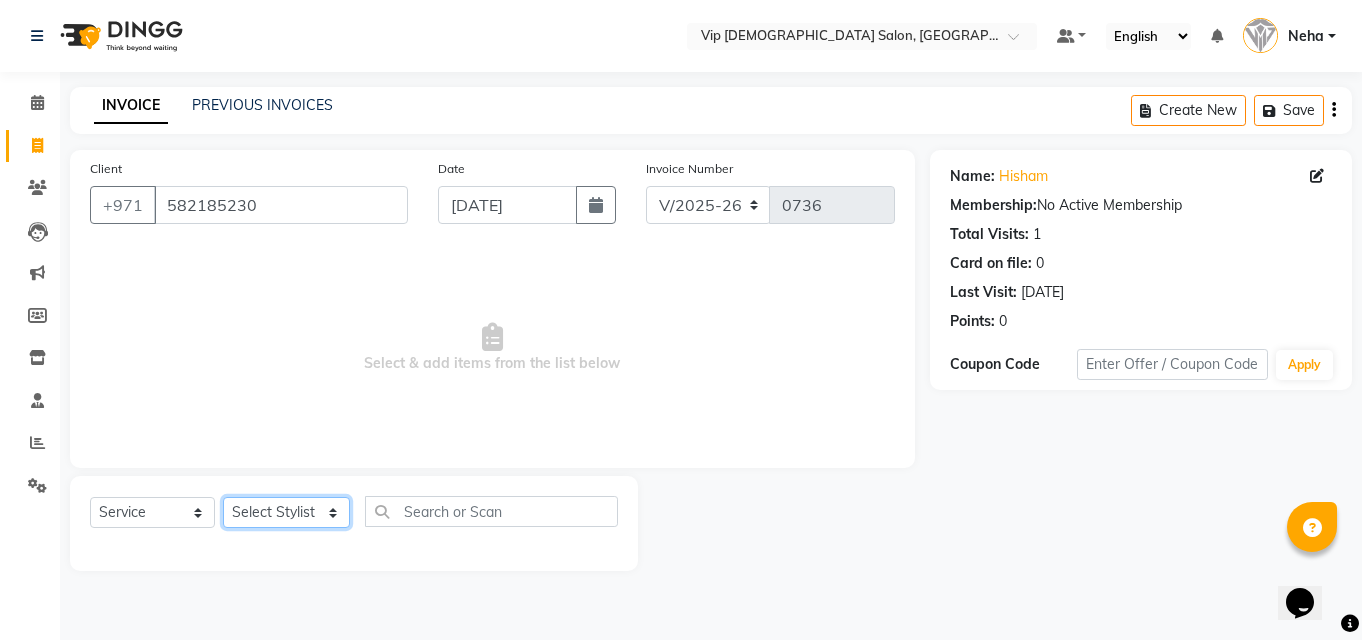 select on "81363" 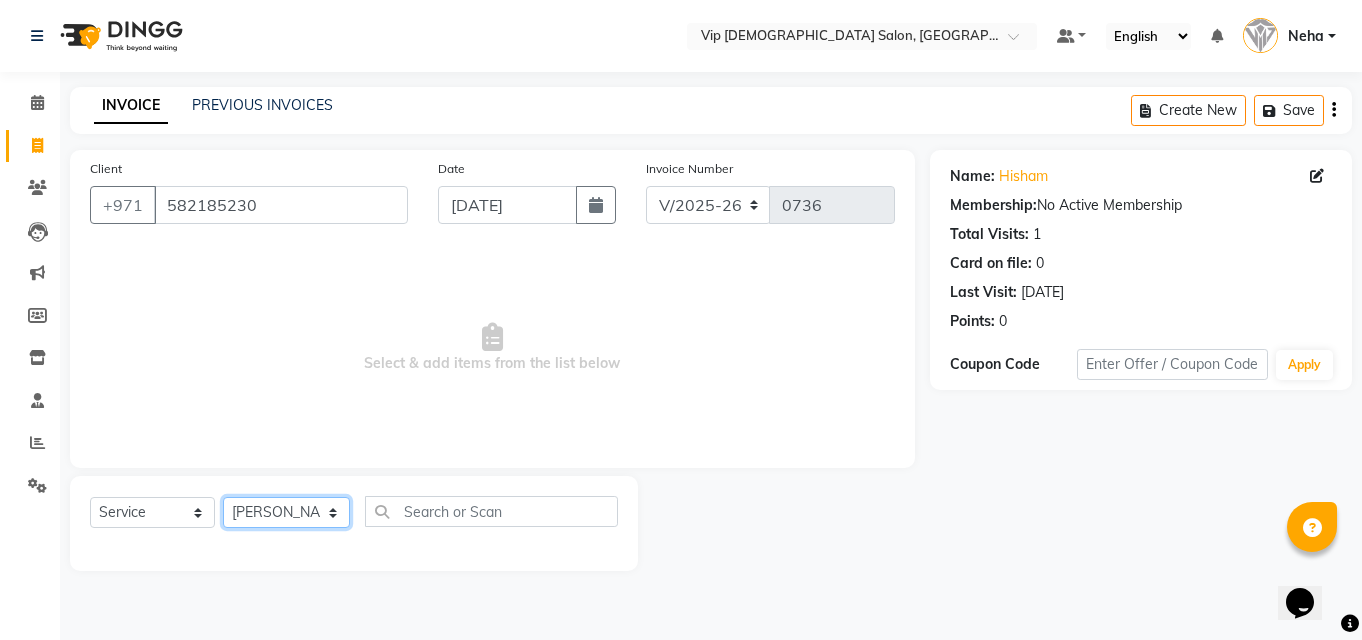 click on "Select Stylist [PERSON_NAME] [PERSON_NAME] [PERSON_NAME] [PERSON_NAME] [PERSON_NAME] [PERSON_NAME] Lakhbizi Jairah Mr. Mohannad [PERSON_NAME] [PERSON_NAME] [PERSON_NAME] [PERSON_NAME] [PERSON_NAME]  Akhilaque [PERSON_NAME]." 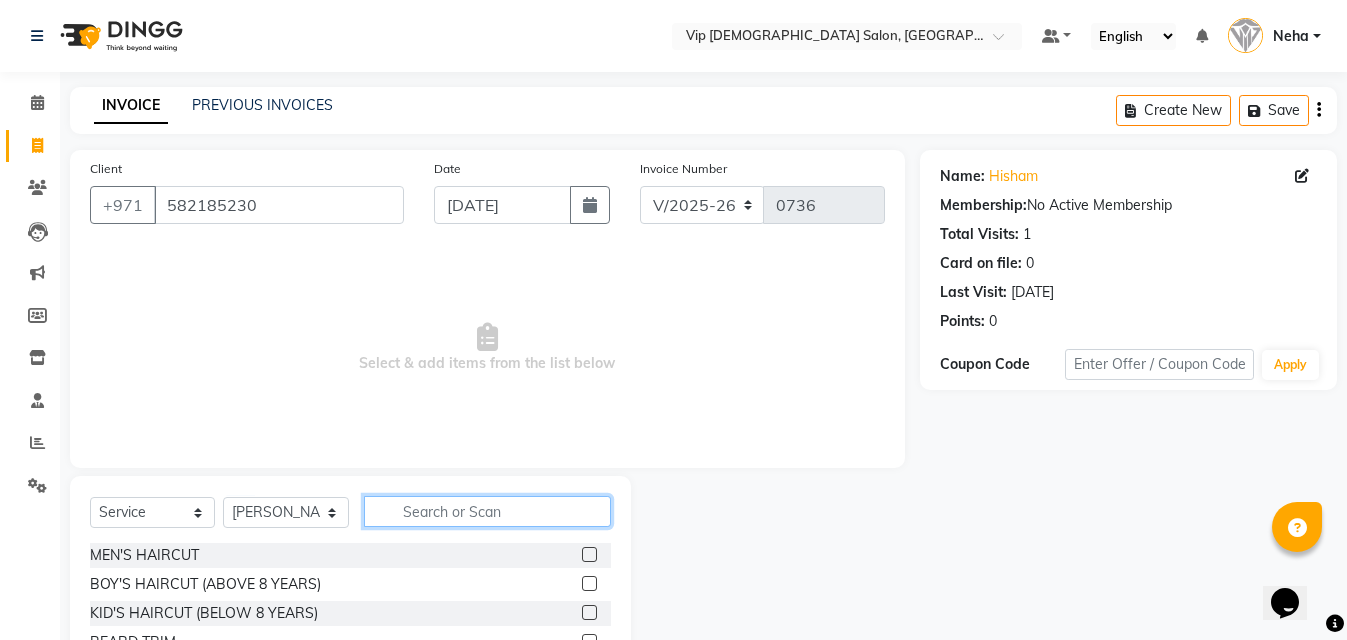 click 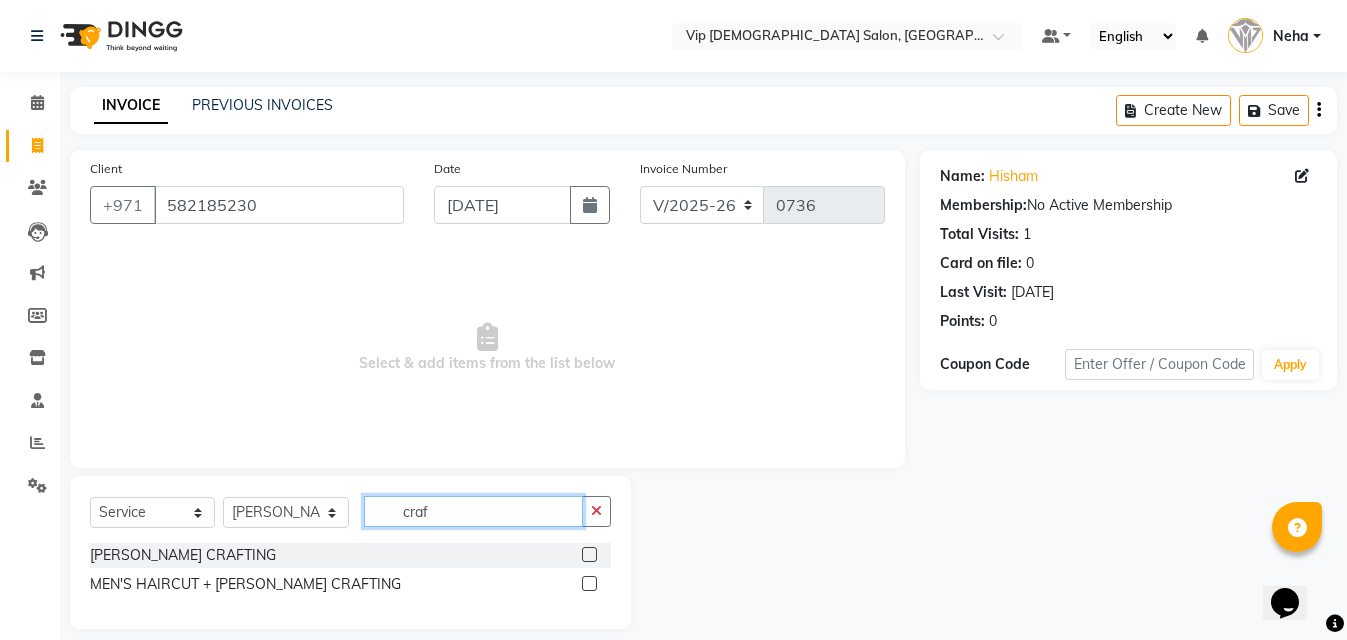 type on "craf" 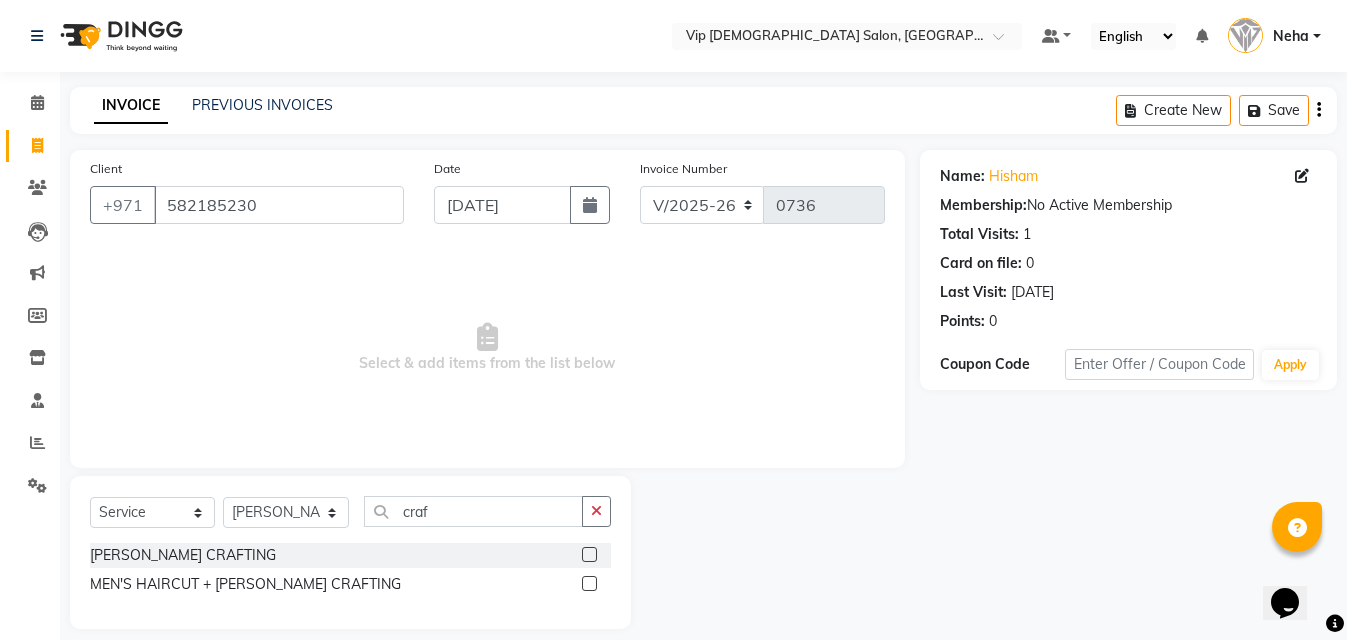 click 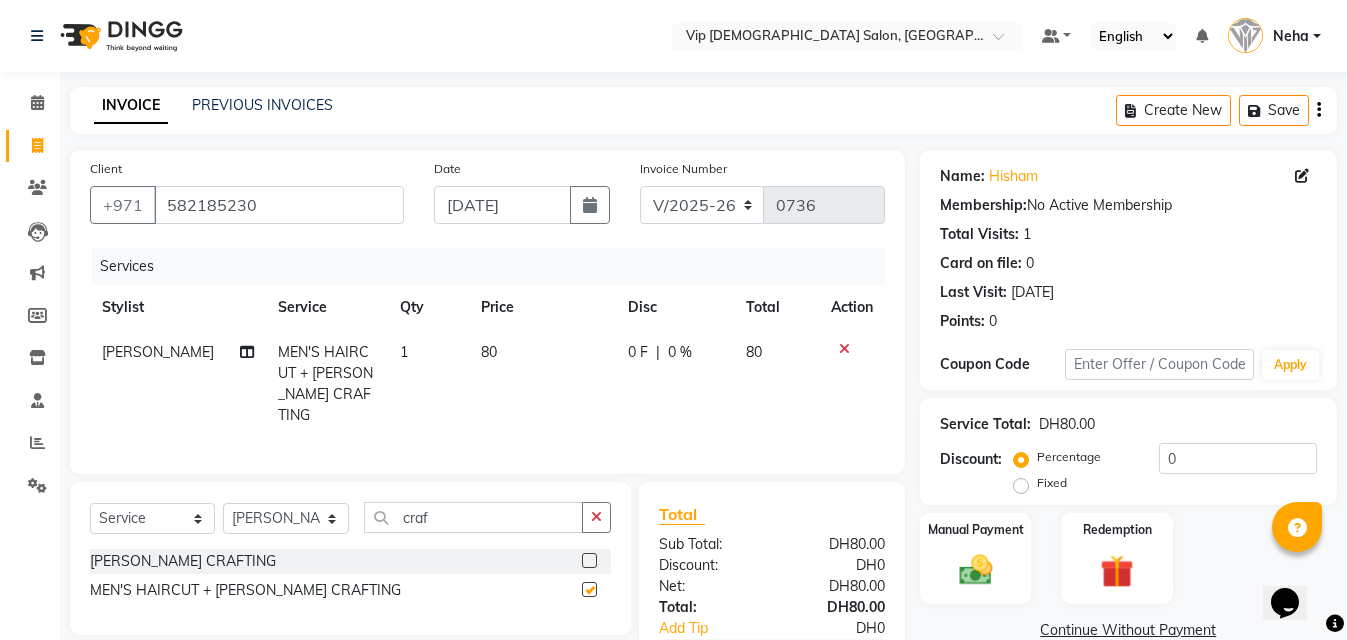 checkbox on "false" 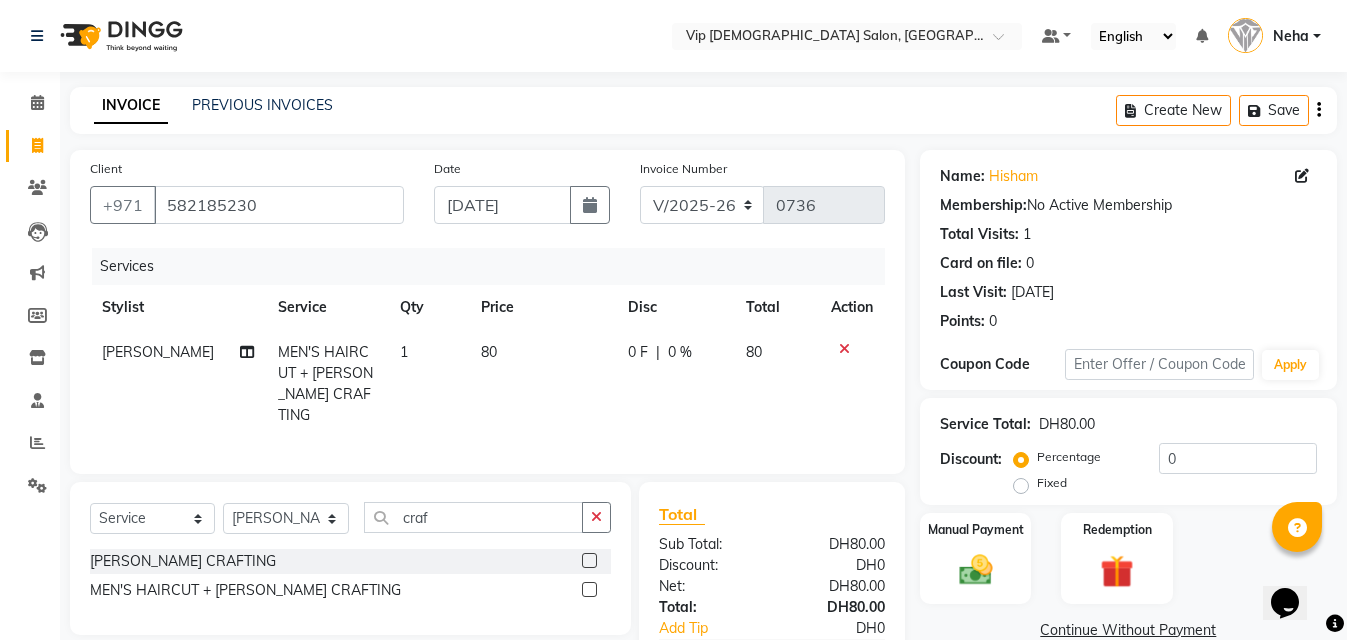 click on "Client +971 582185230 Date 11-07-2025 Invoice Number V/2025 V/2025-26 0736 Services Stylist Service Qty Price Disc Total Action Taufeeq Anwar Ali MEN'S HAIRCUT + BEARD CRAFTING 1 80 0 F | 0 % 80 Select  Service  Product  Membership  Package Voucher Prepaid Gift Card  Select Stylist AHMED MOHAMED MOHAMED ELKHODARY ABDELHAMID Ali Rana Allauddin Anwar Ali Ameen Ayoub Lakhbizi Jairah Mr. Mohannad Neha Nelson Ricalyn Colcol Riffat Magdy Taufeeq Anwar Ali Tauseef  Akhilaque Zoya Bhatti. craf BEARD CRAFTING  MEN'S HAIRCUT + BEARD CRAFTING  Total Sub Total: DH80.00 Discount: DH0 Net: DH80.00 Total: DH80.00 Add Tip DH0 Payable: DH80.00 Paid: DH0 Balance   : DH80.00" 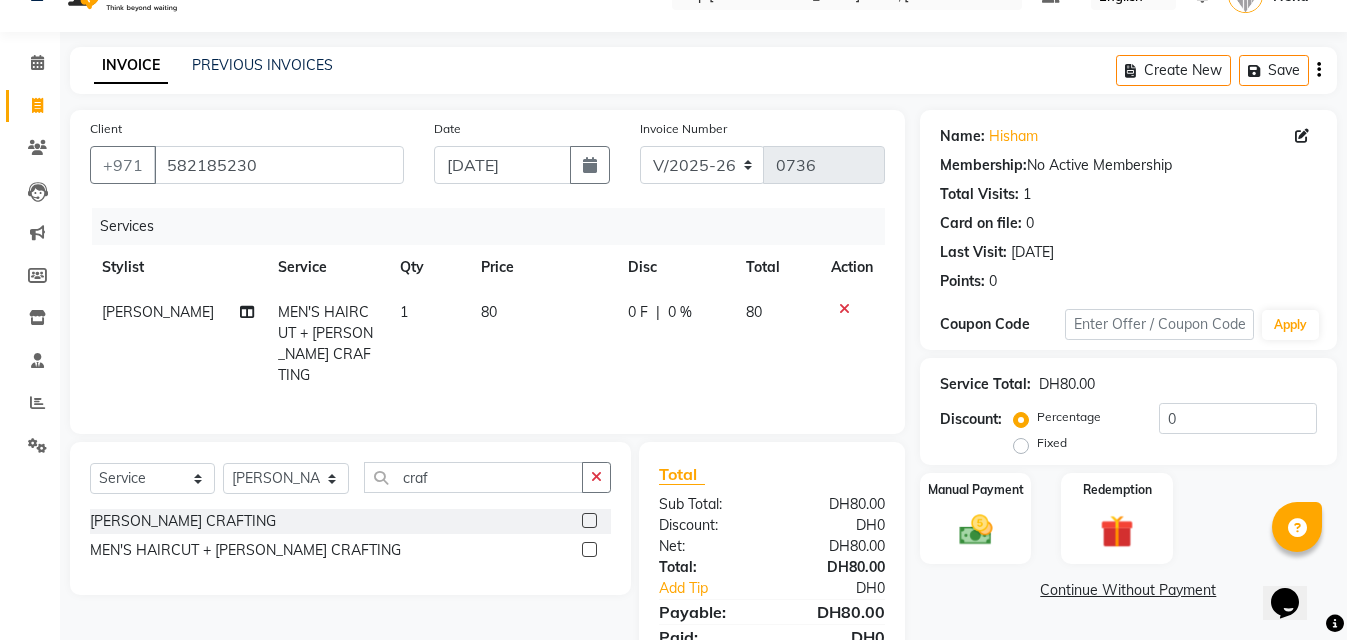scroll, scrollTop: 118, scrollLeft: 0, axis: vertical 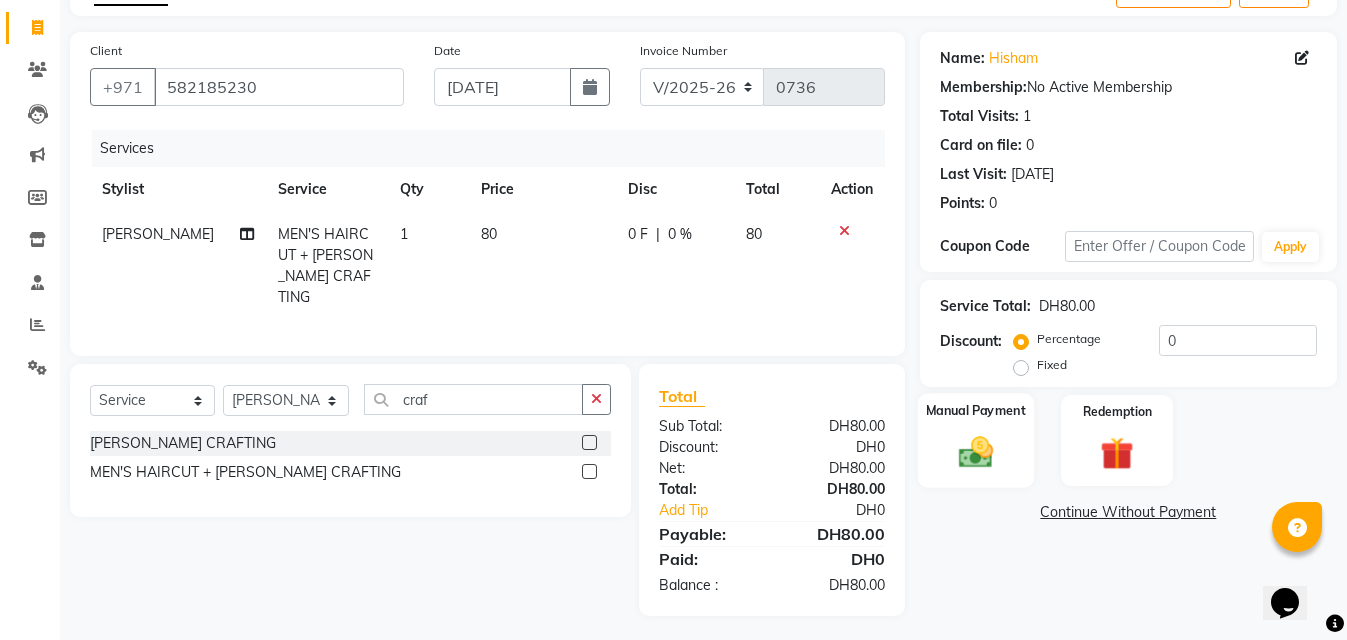 click 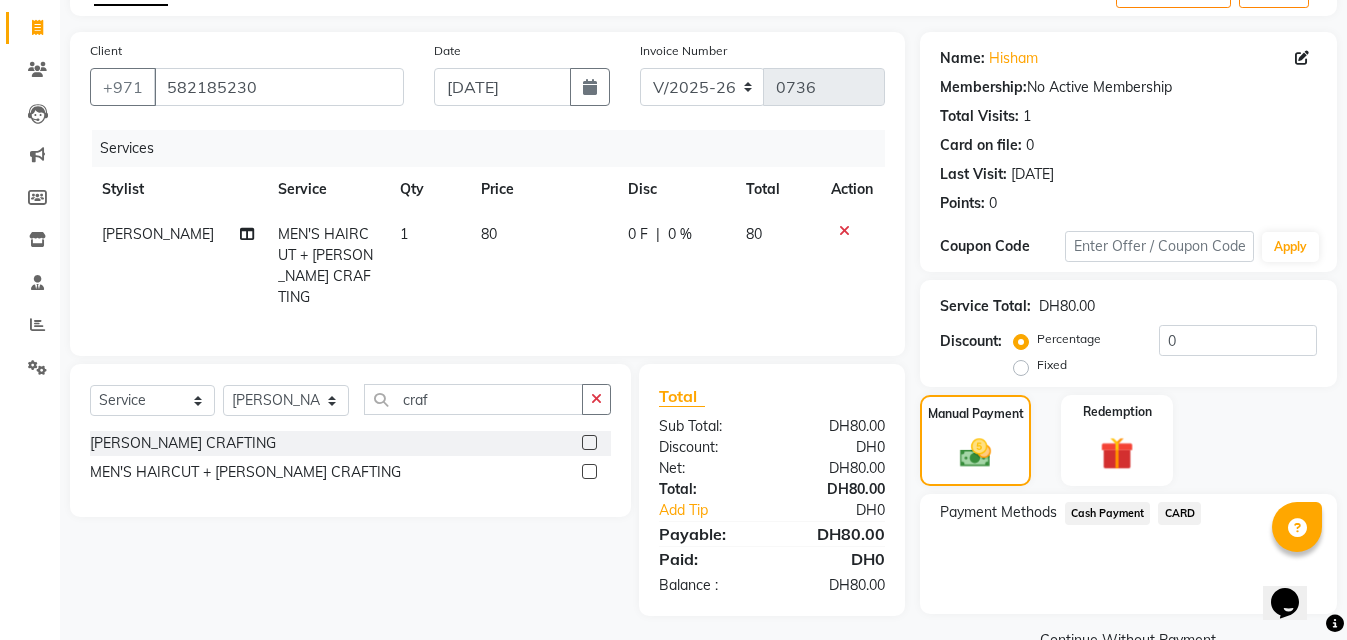 click on "CARD" 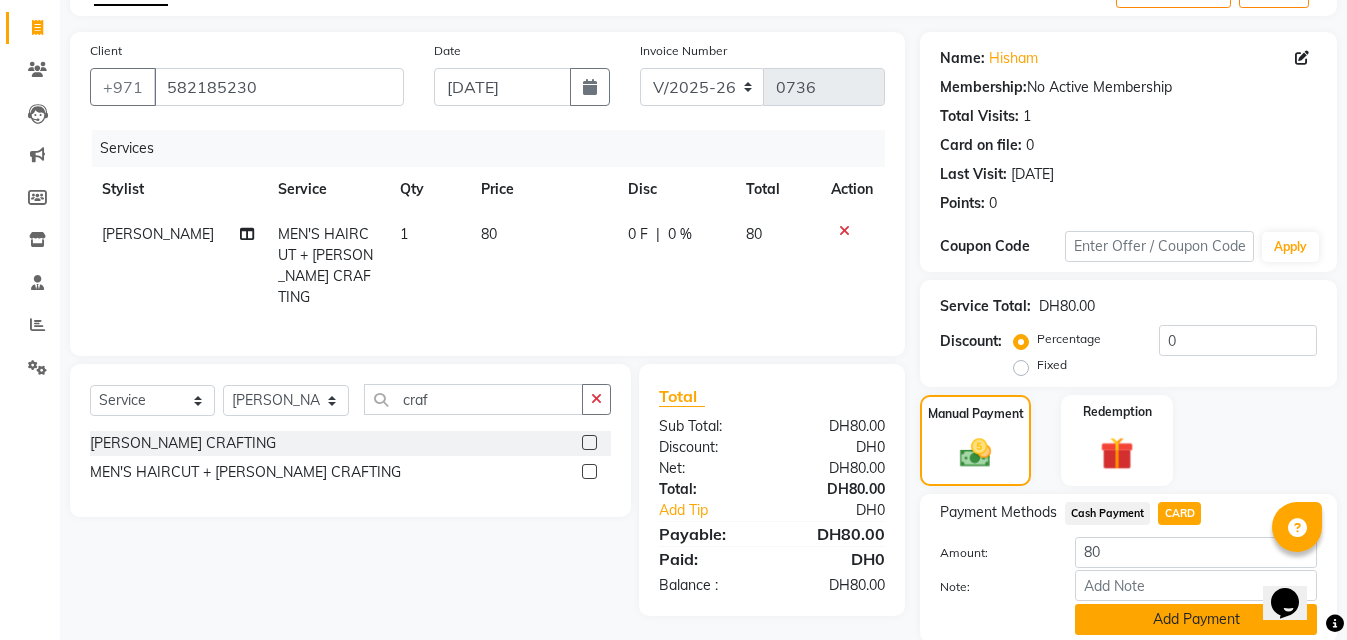 click on "Add Payment" 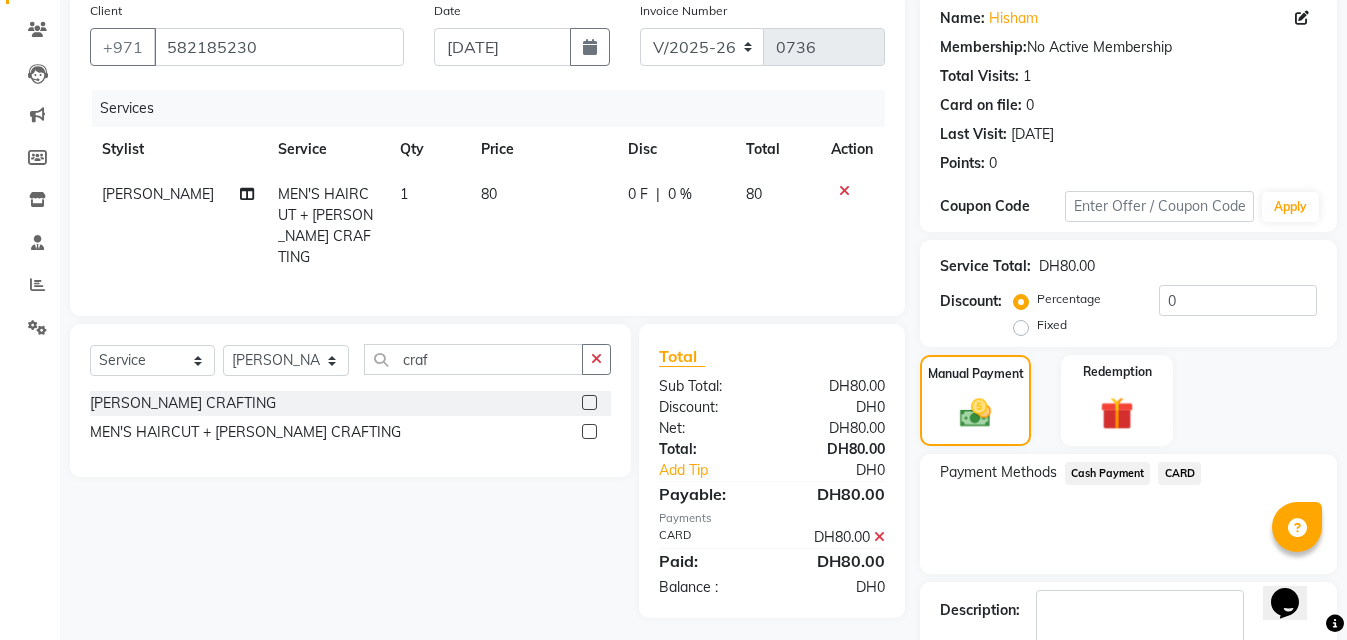 scroll, scrollTop: 276, scrollLeft: 0, axis: vertical 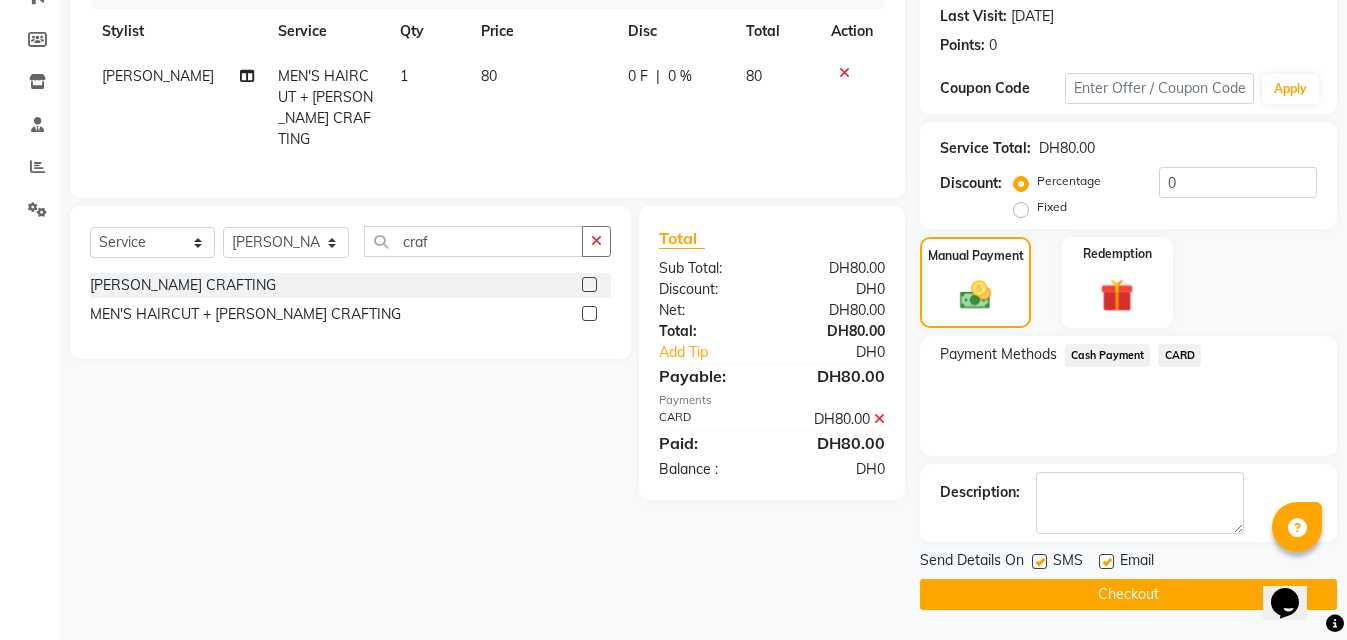 click on "Checkout" 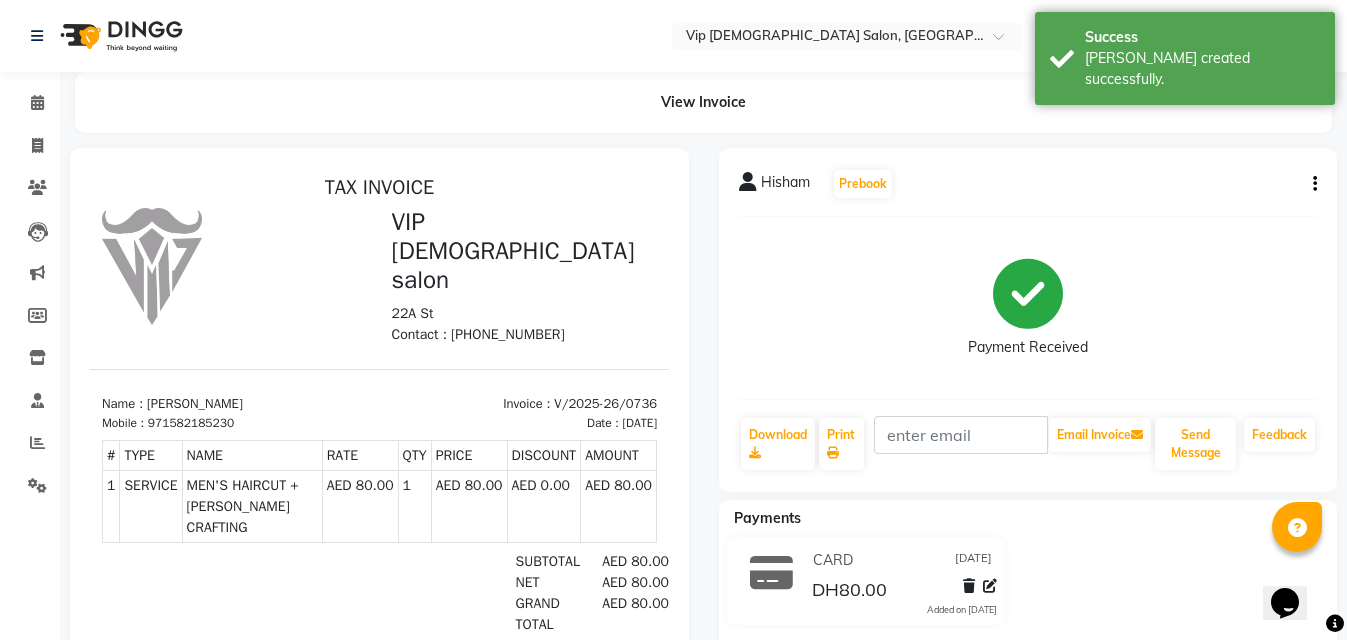 scroll, scrollTop: 0, scrollLeft: 0, axis: both 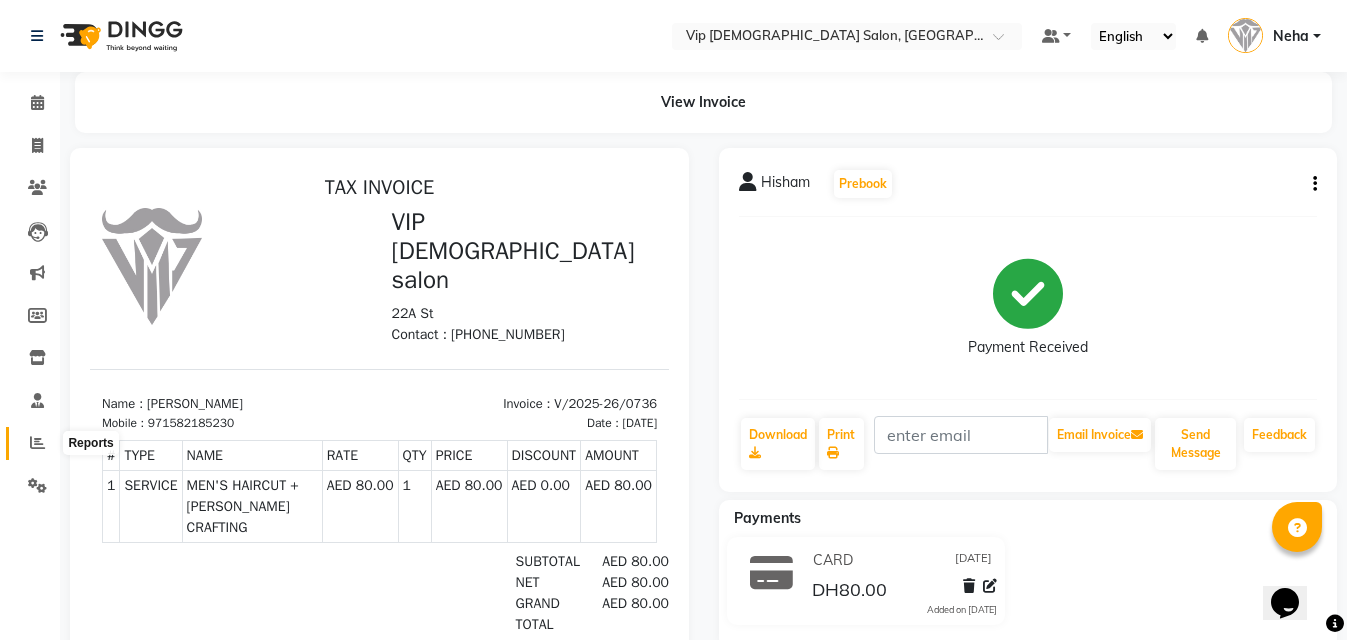 click 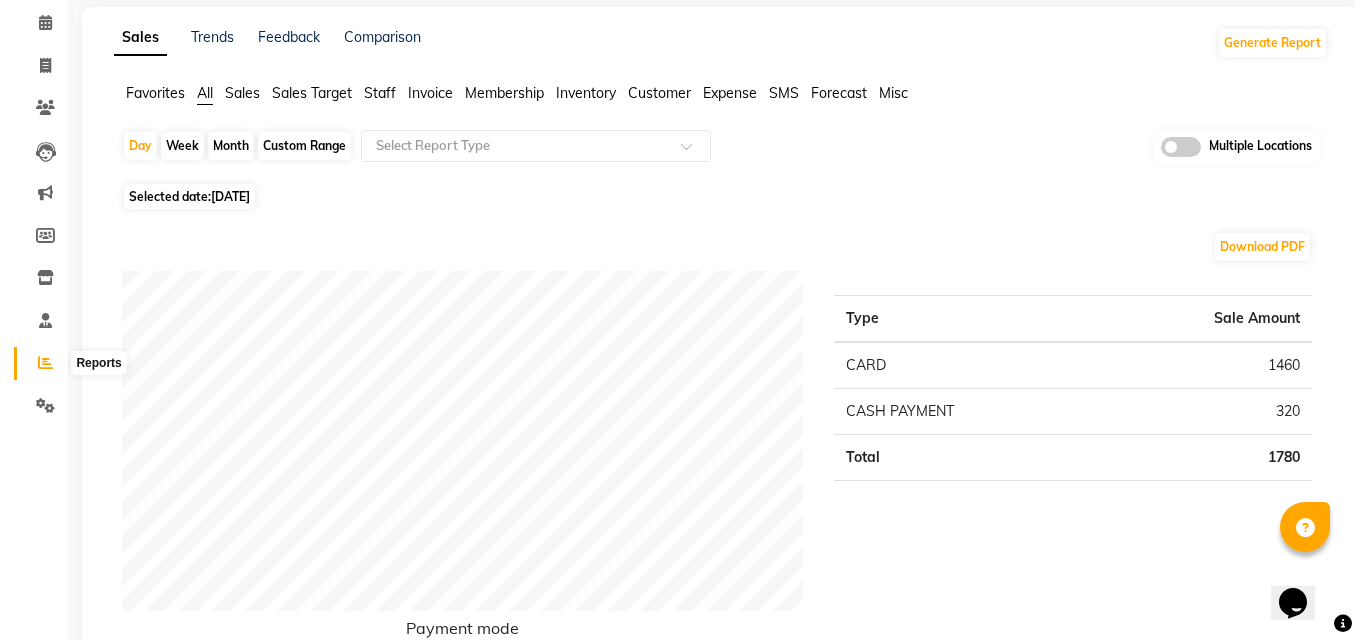 scroll, scrollTop: 0, scrollLeft: 0, axis: both 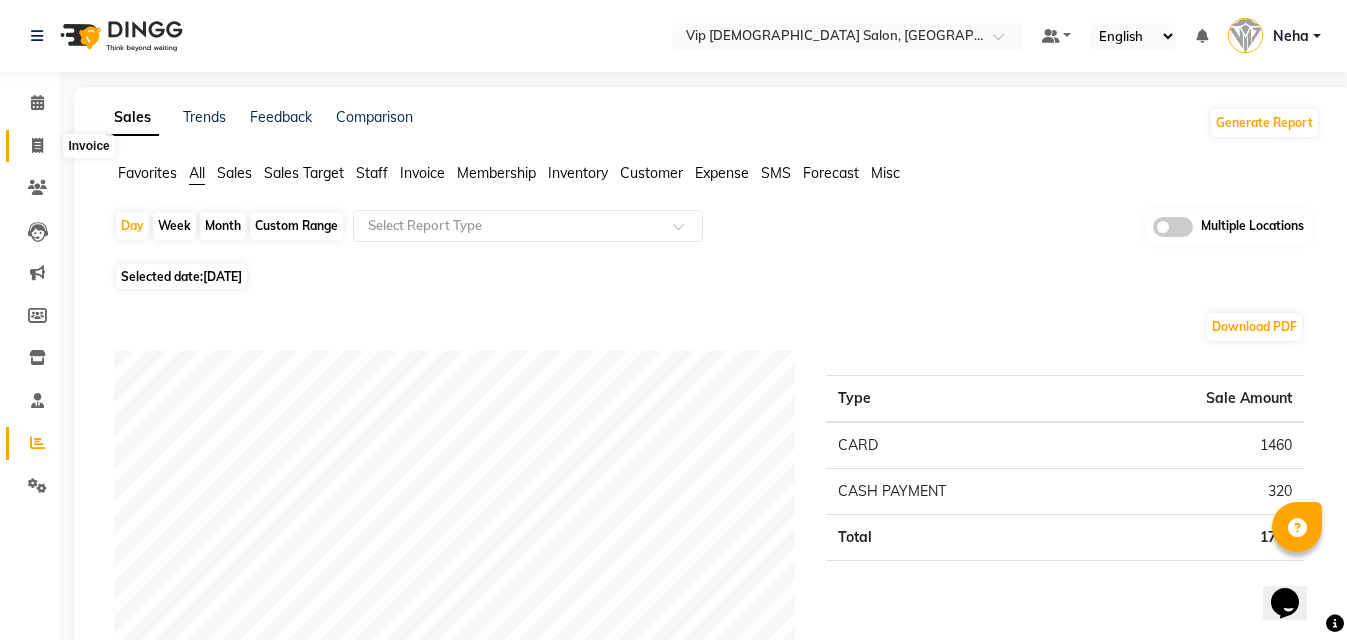 click 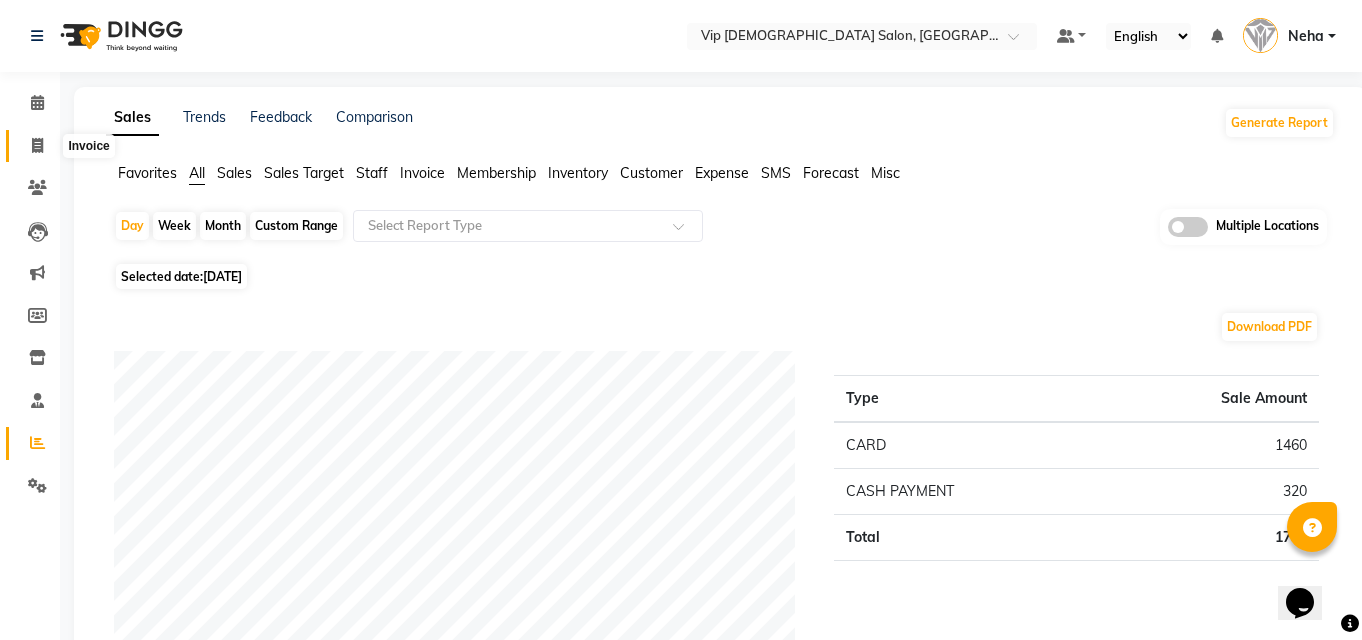 select on "service" 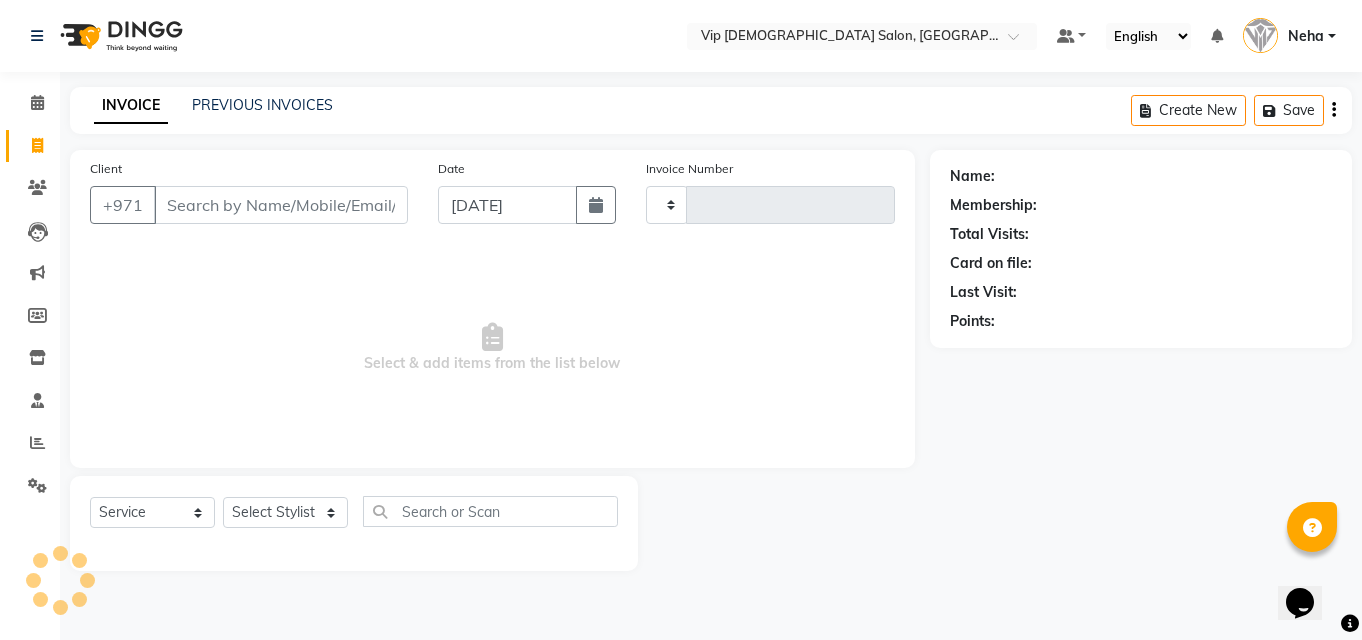 type on "0737" 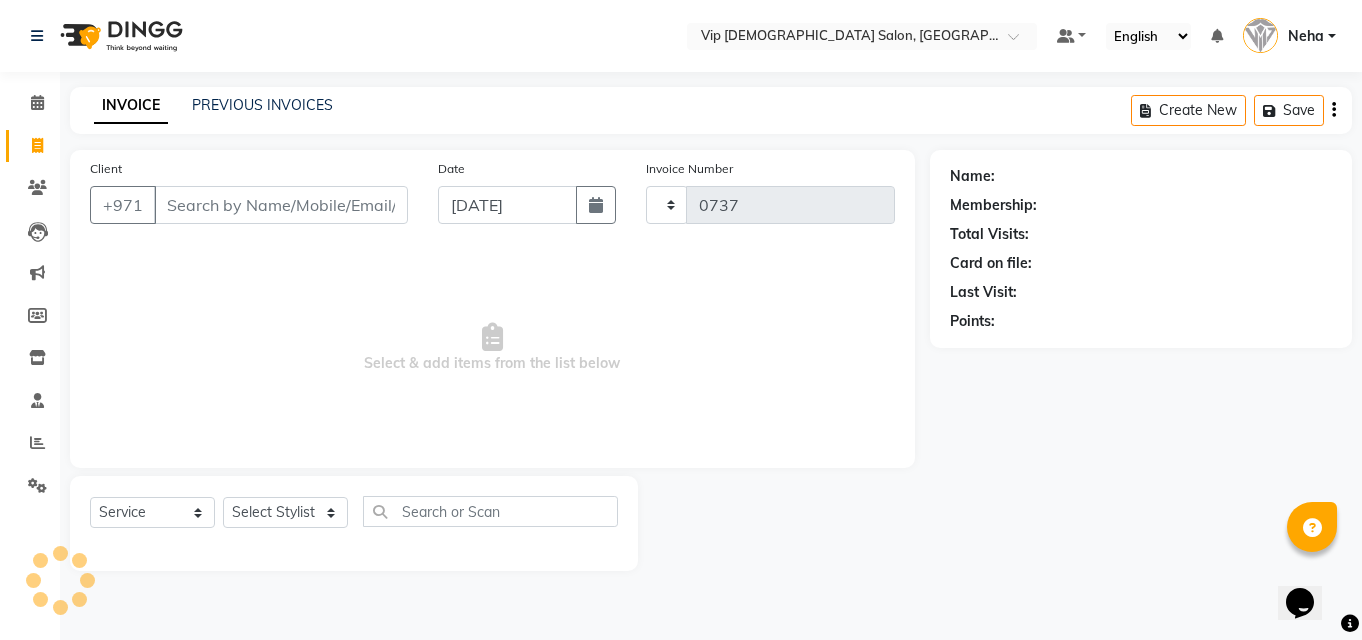 select on "8415" 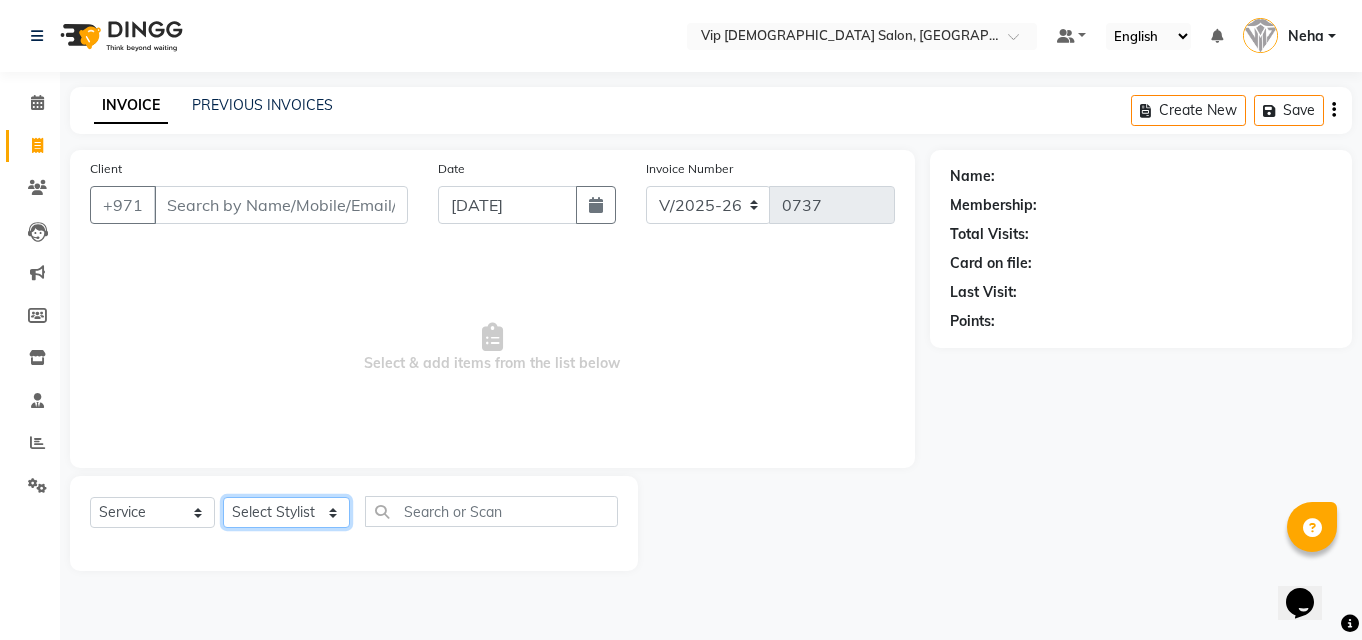 click on "Select Stylist [PERSON_NAME] [PERSON_NAME] [PERSON_NAME] [PERSON_NAME] [PERSON_NAME] [PERSON_NAME] Lakhbizi Jairah Mr. Mohannad [PERSON_NAME] [PERSON_NAME] [PERSON_NAME] [PERSON_NAME] [PERSON_NAME]  Akhilaque [PERSON_NAME]." 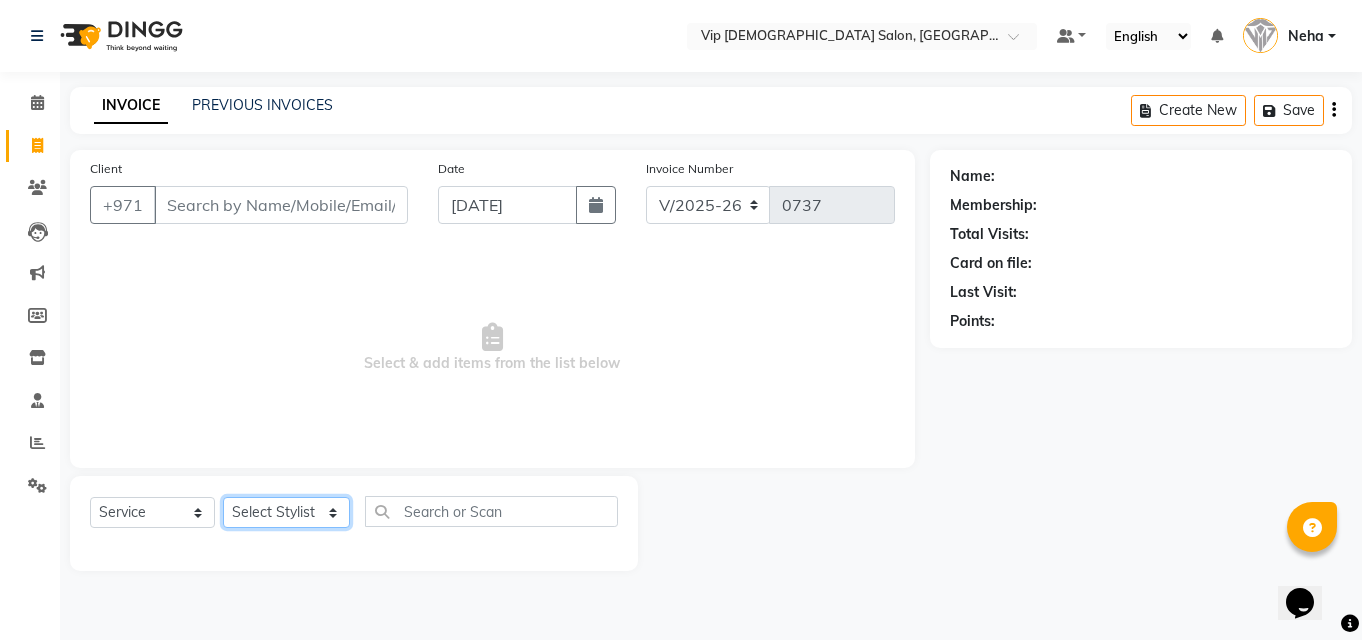 select on "81343" 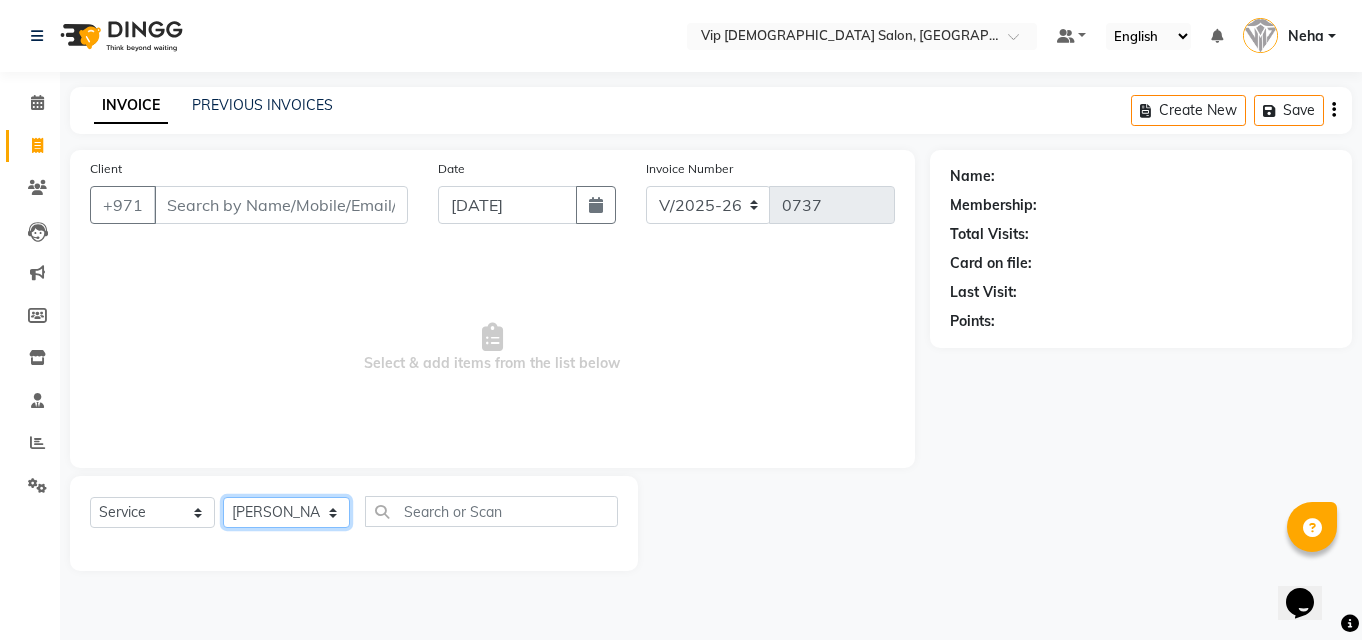 click on "Select Stylist [PERSON_NAME] [PERSON_NAME] [PERSON_NAME] [PERSON_NAME] [PERSON_NAME] [PERSON_NAME] Lakhbizi Jairah Mr. Mohannad [PERSON_NAME] [PERSON_NAME] [PERSON_NAME] [PERSON_NAME] [PERSON_NAME]  Akhilaque [PERSON_NAME]." 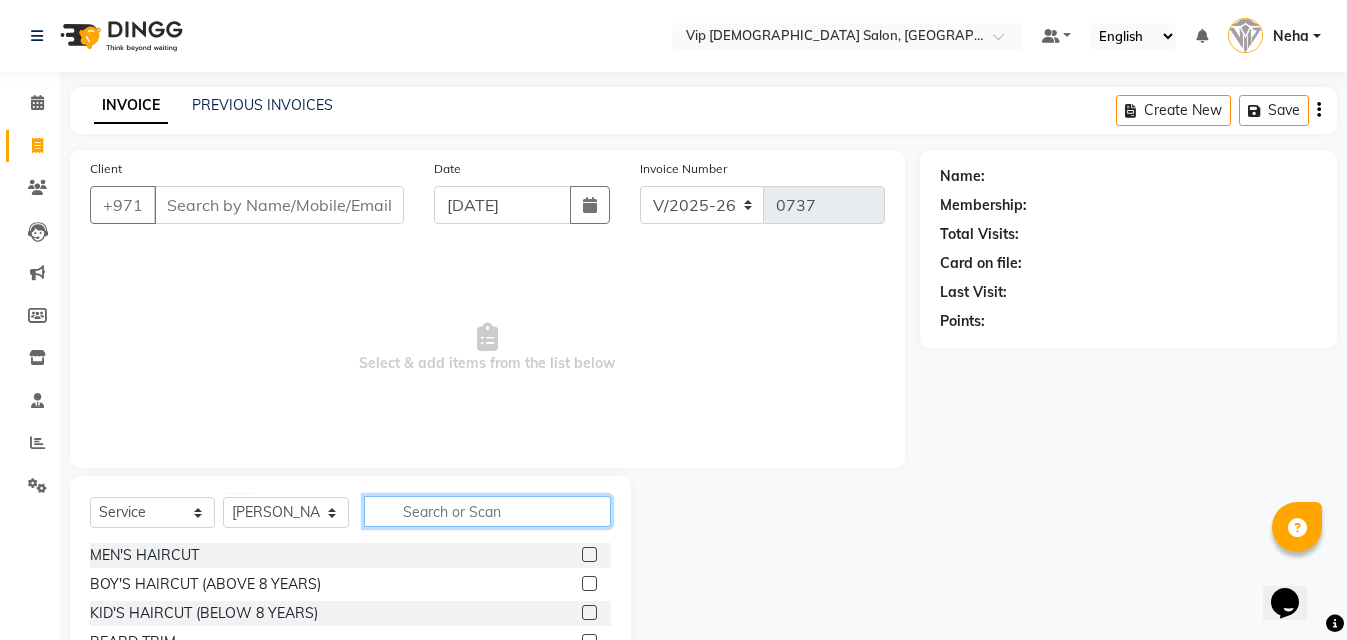 click 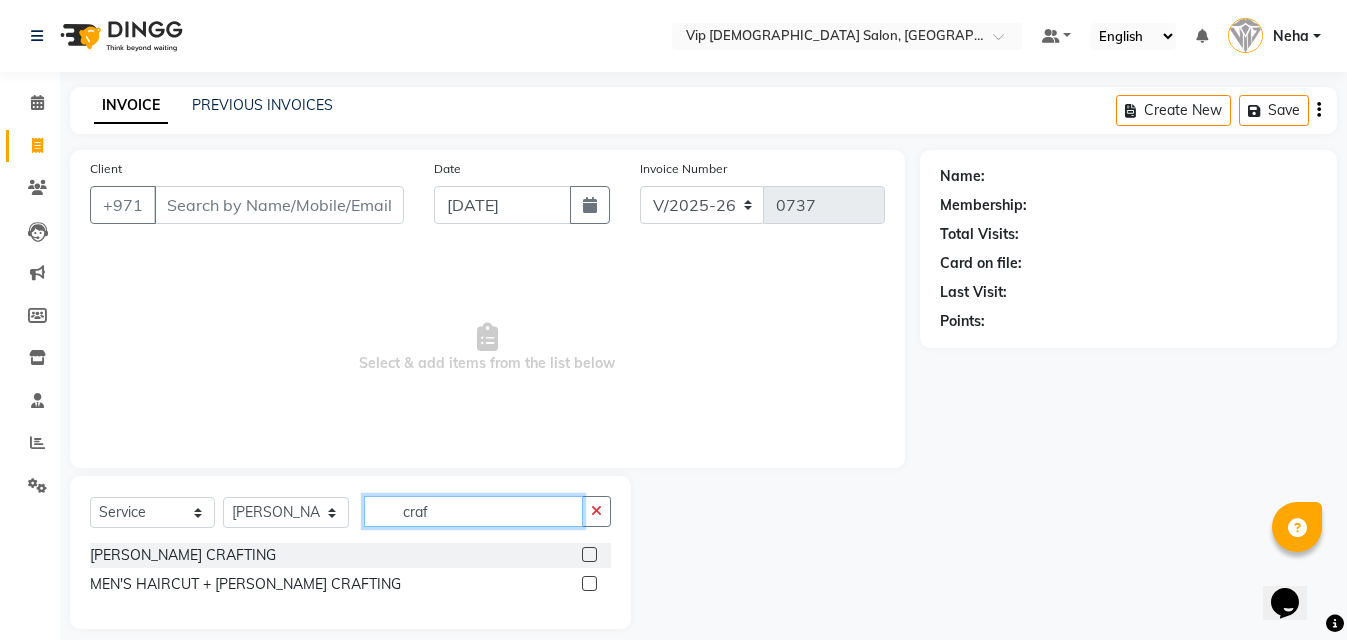 type on "craf" 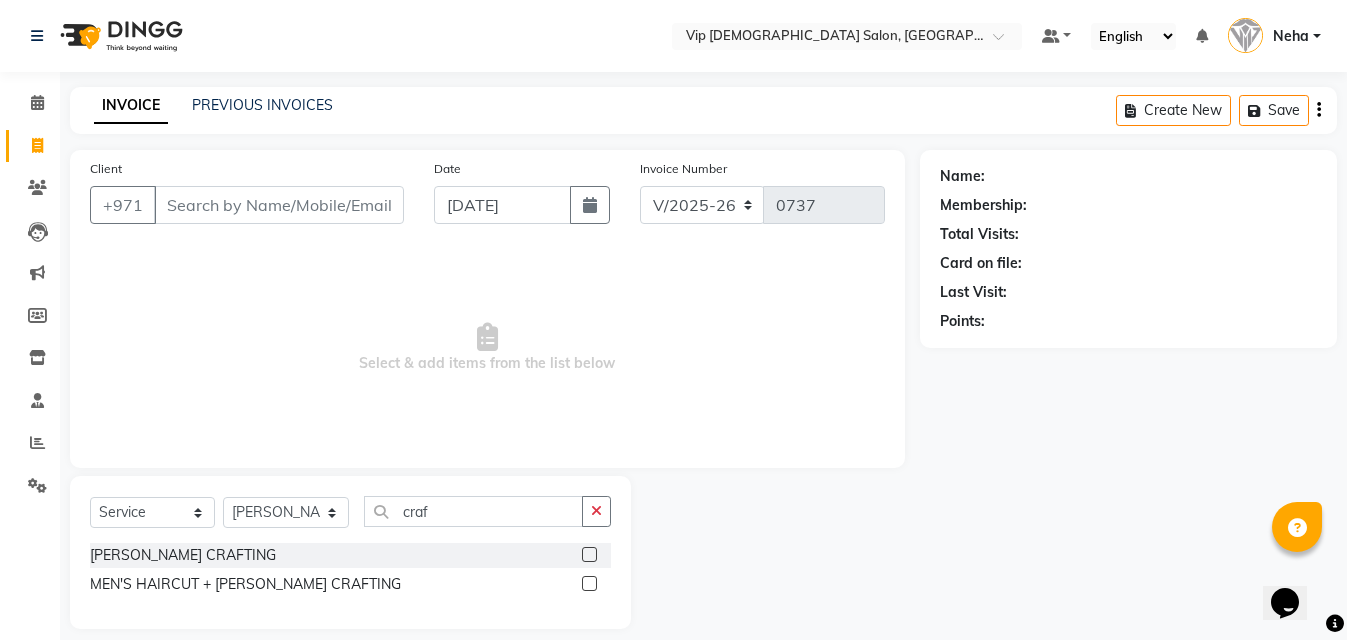 click 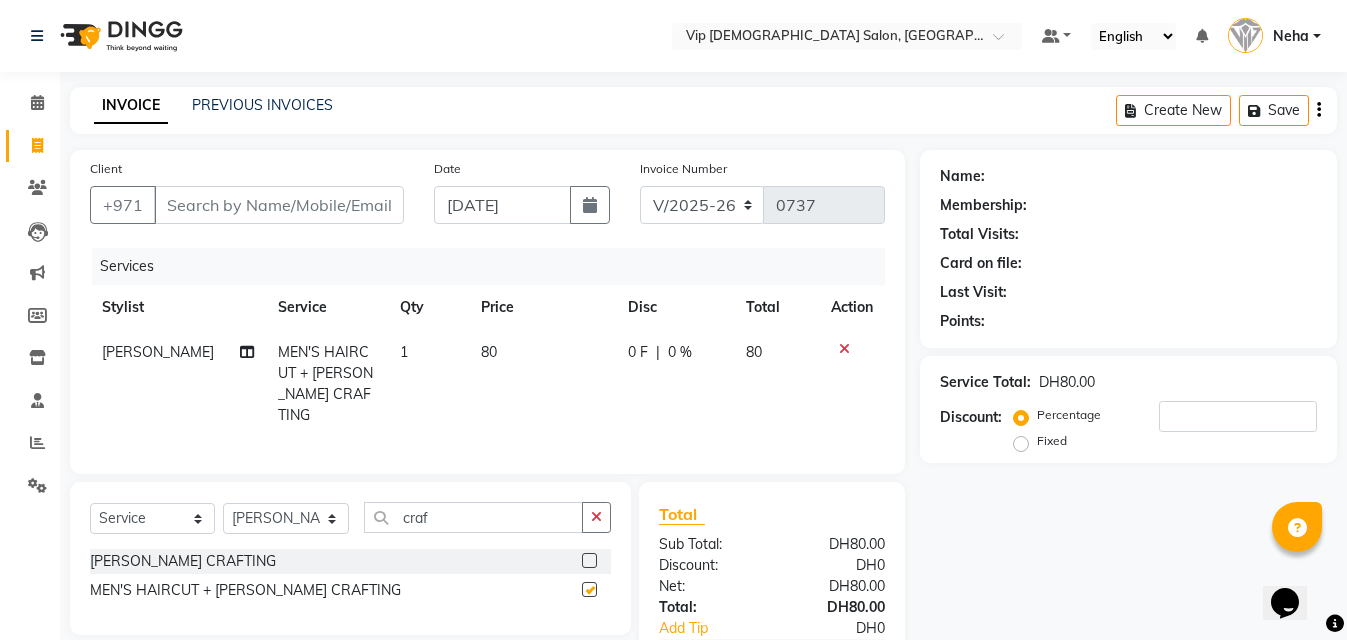 checkbox on "false" 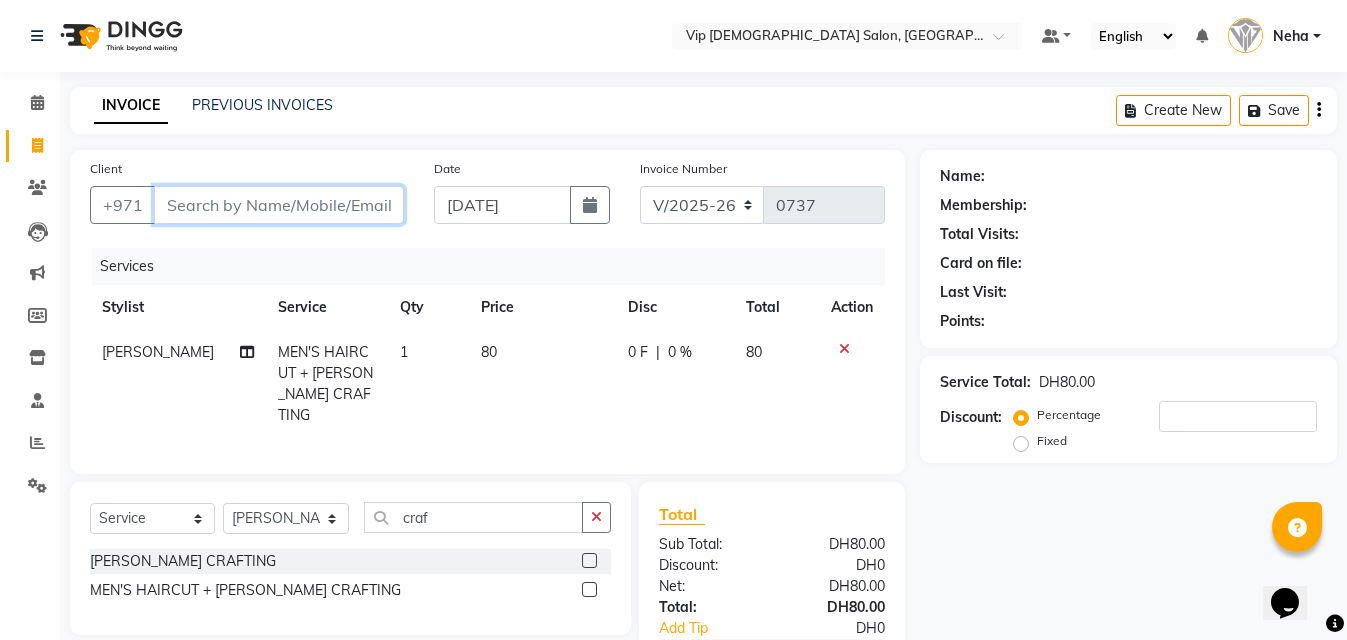 click on "Client" at bounding box center [279, 205] 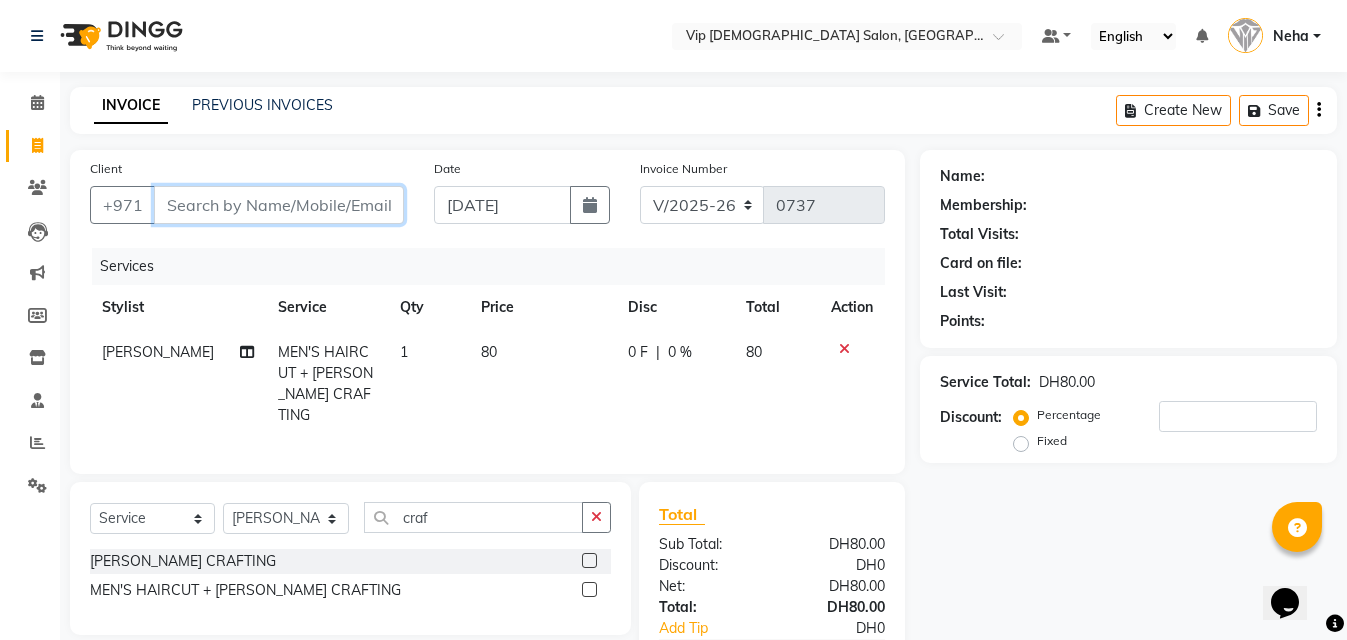 type on "5" 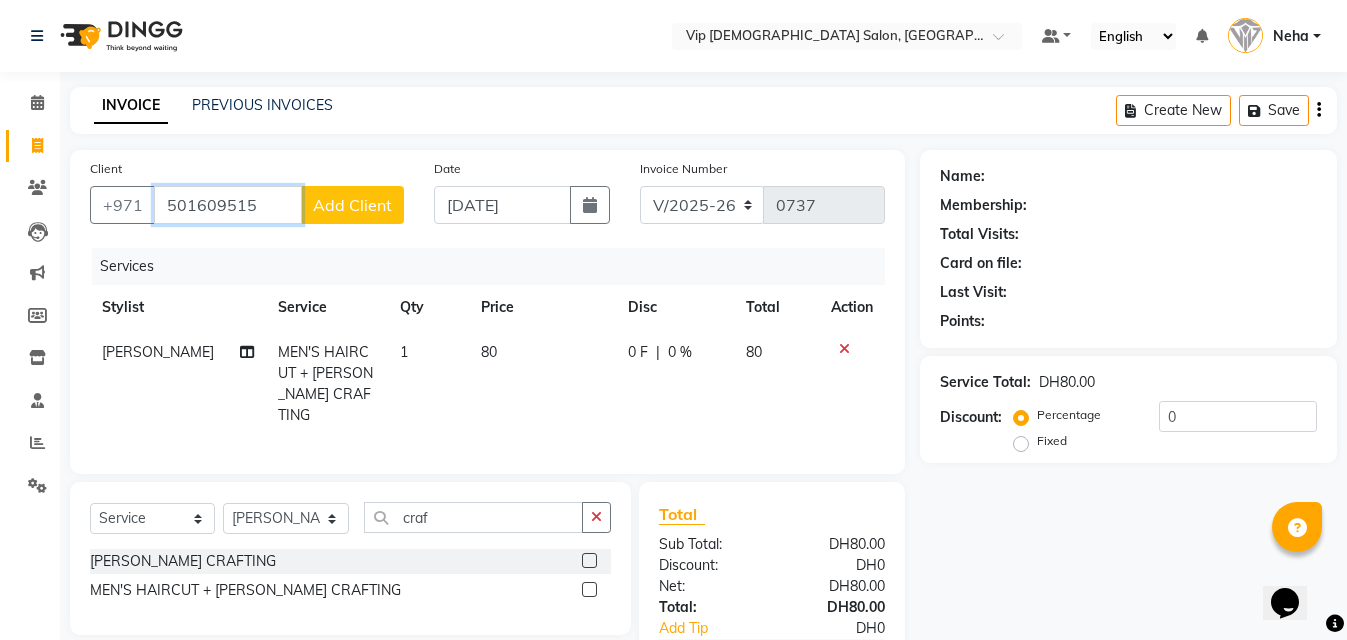 type on "501609515" 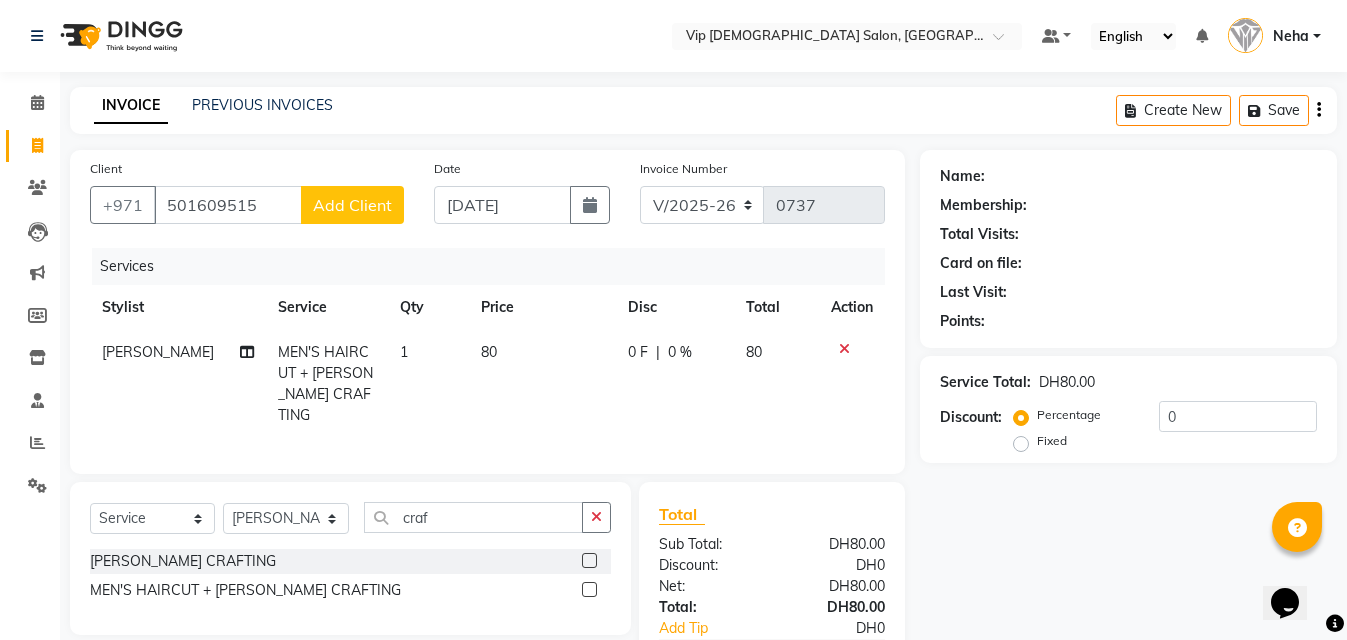 click on "Add Client" 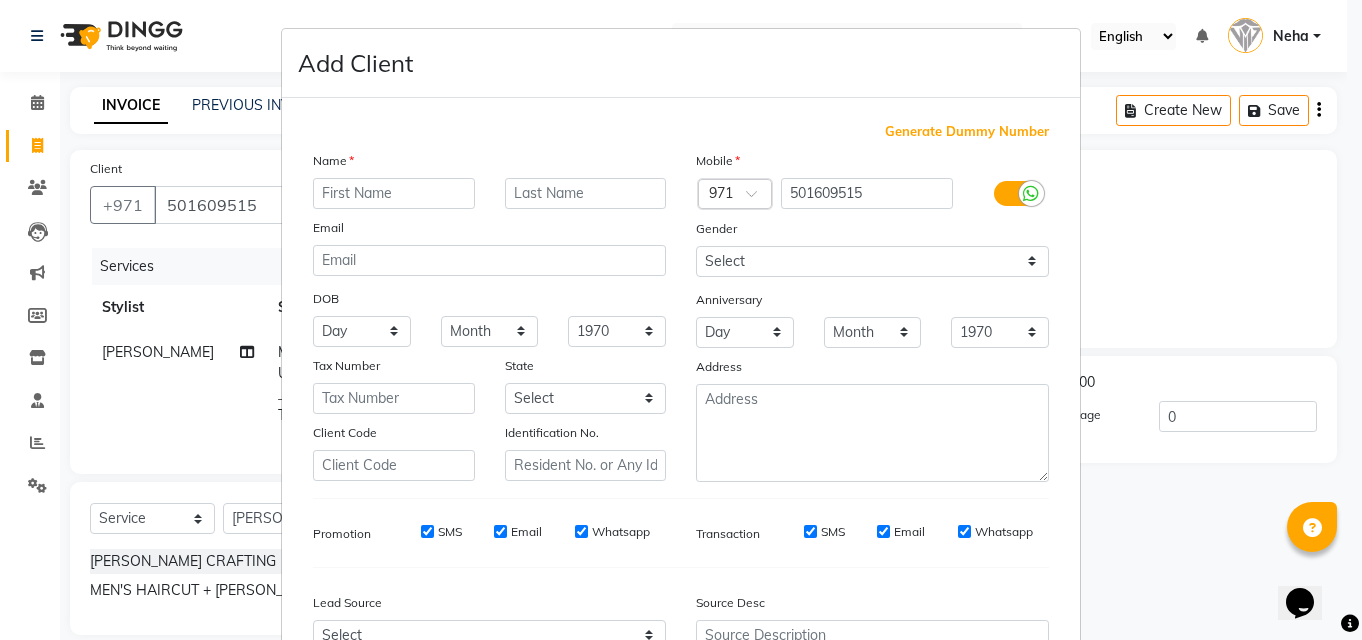 click at bounding box center (394, 193) 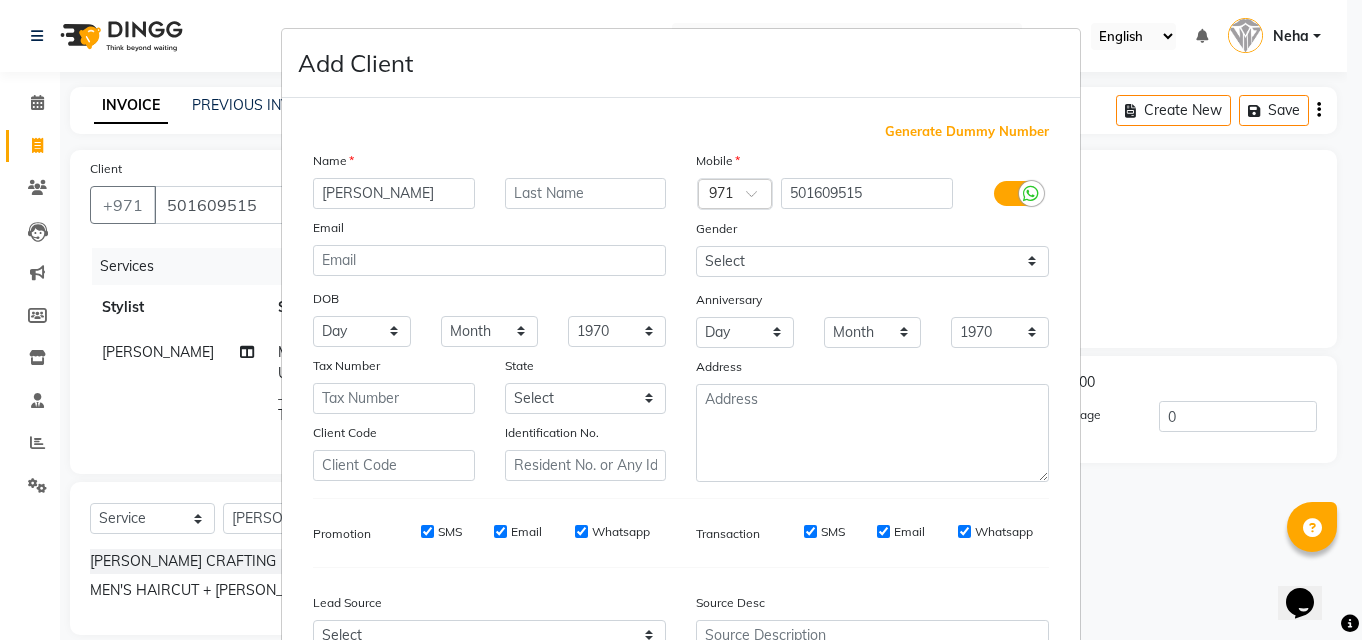 type on "Abel" 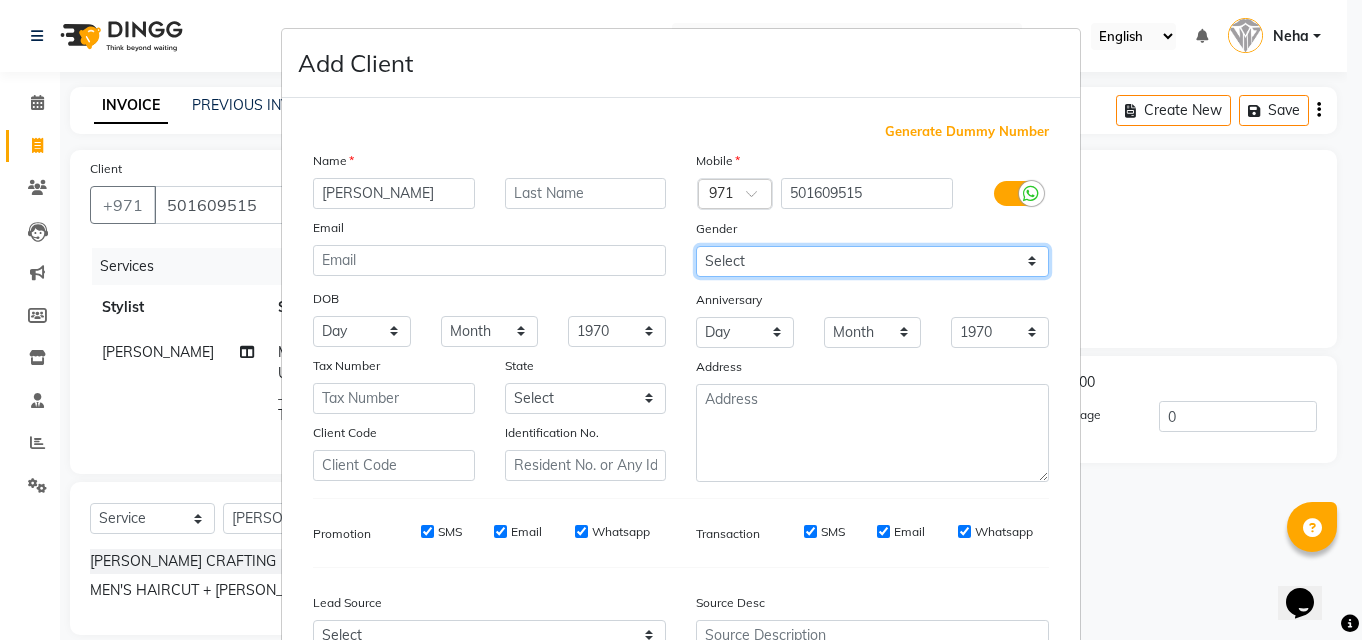 click on "Select Male Female Other Prefer Not To Say" at bounding box center [872, 261] 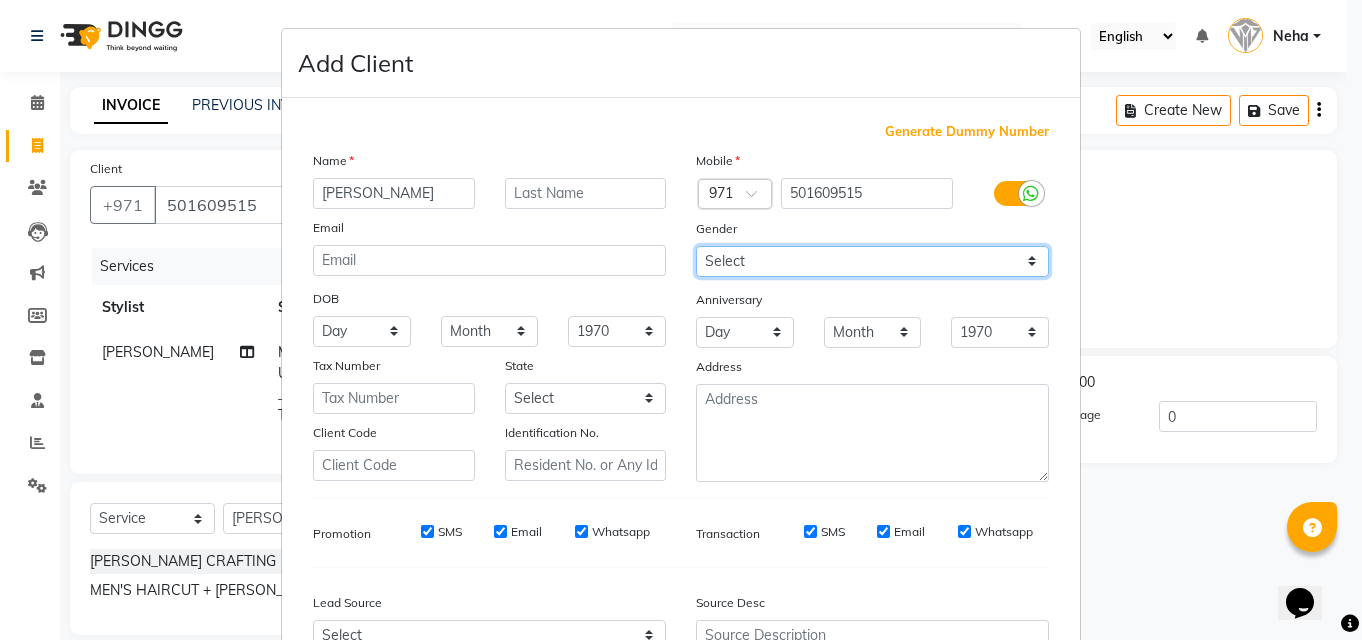 select on "male" 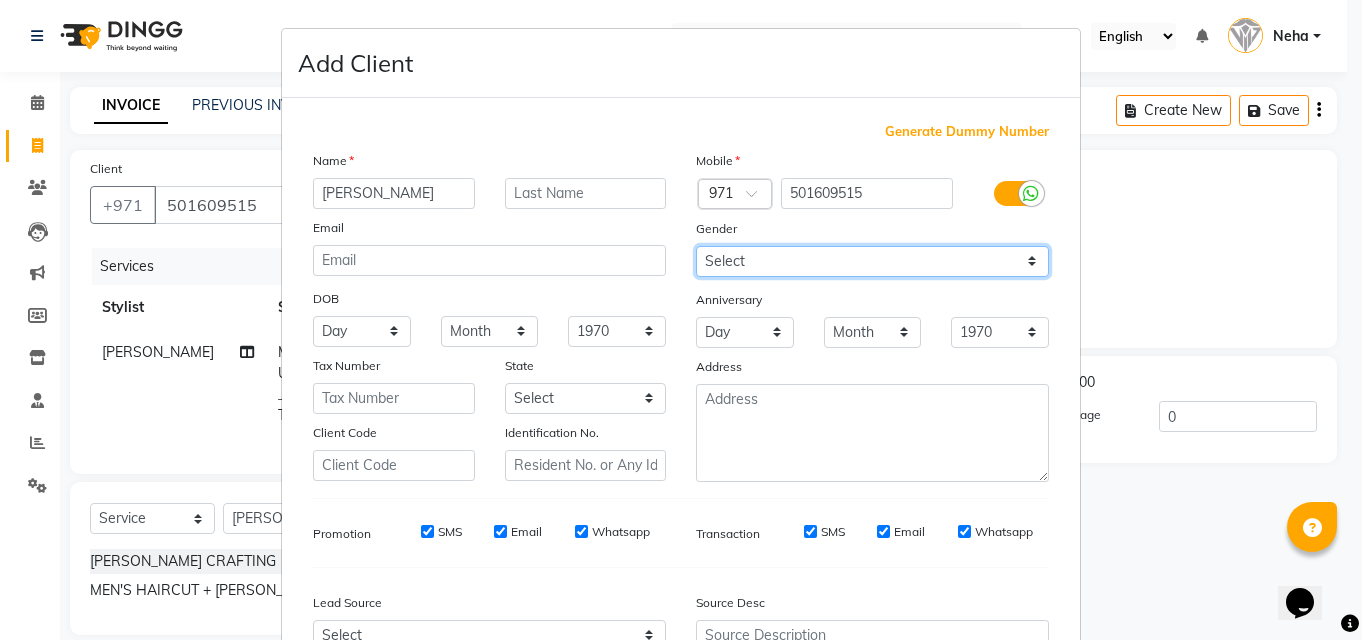click on "Select Male Female Other Prefer Not To Say" at bounding box center [872, 261] 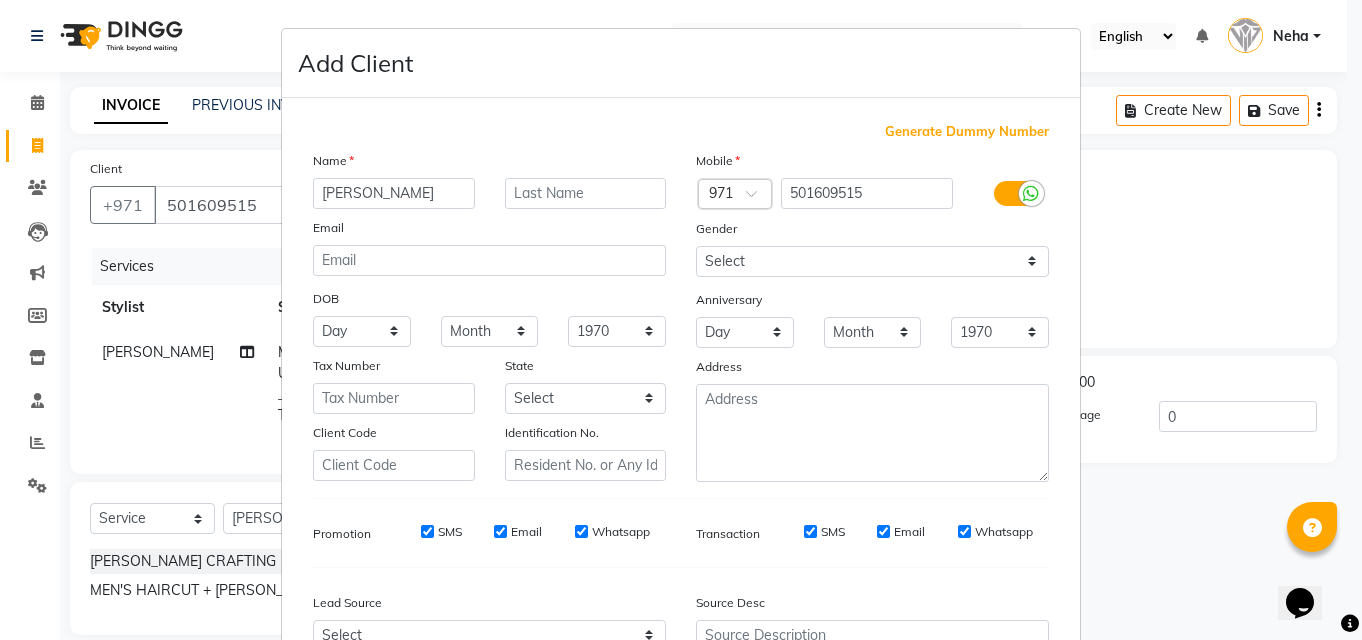 click on "Address" at bounding box center [713, 370] 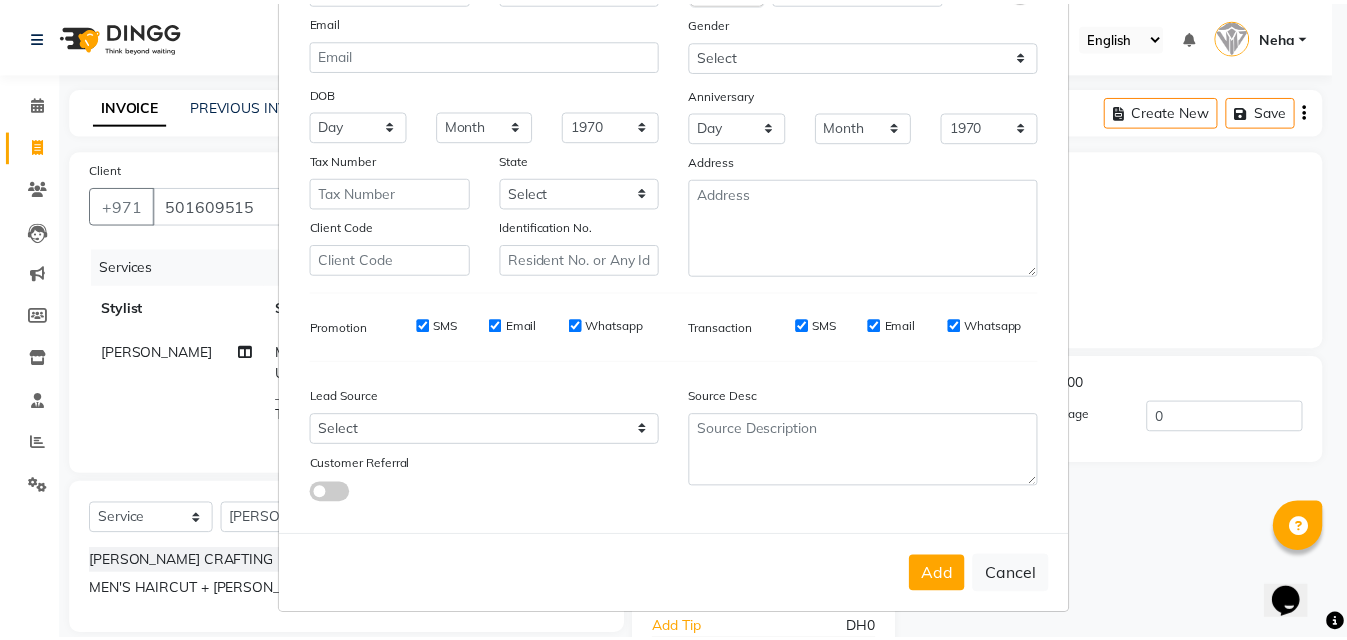 scroll, scrollTop: 209, scrollLeft: 0, axis: vertical 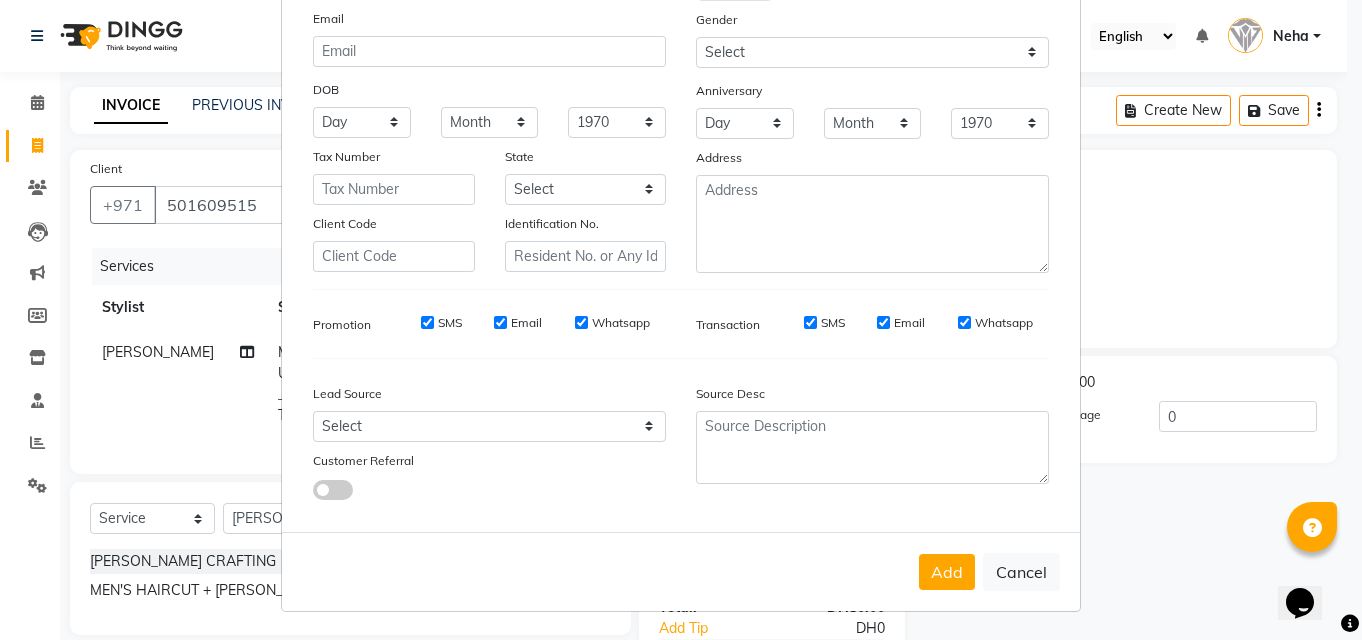 click on "Add   Cancel" at bounding box center (681, 571) 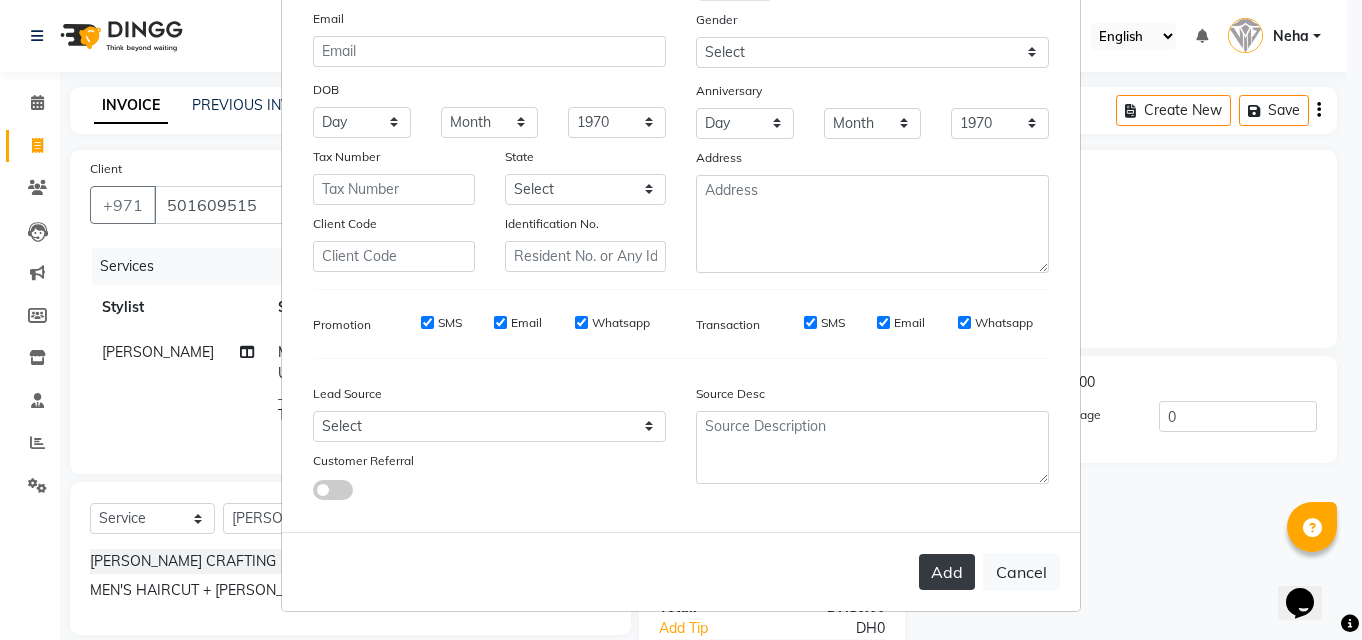click on "Add" at bounding box center (947, 572) 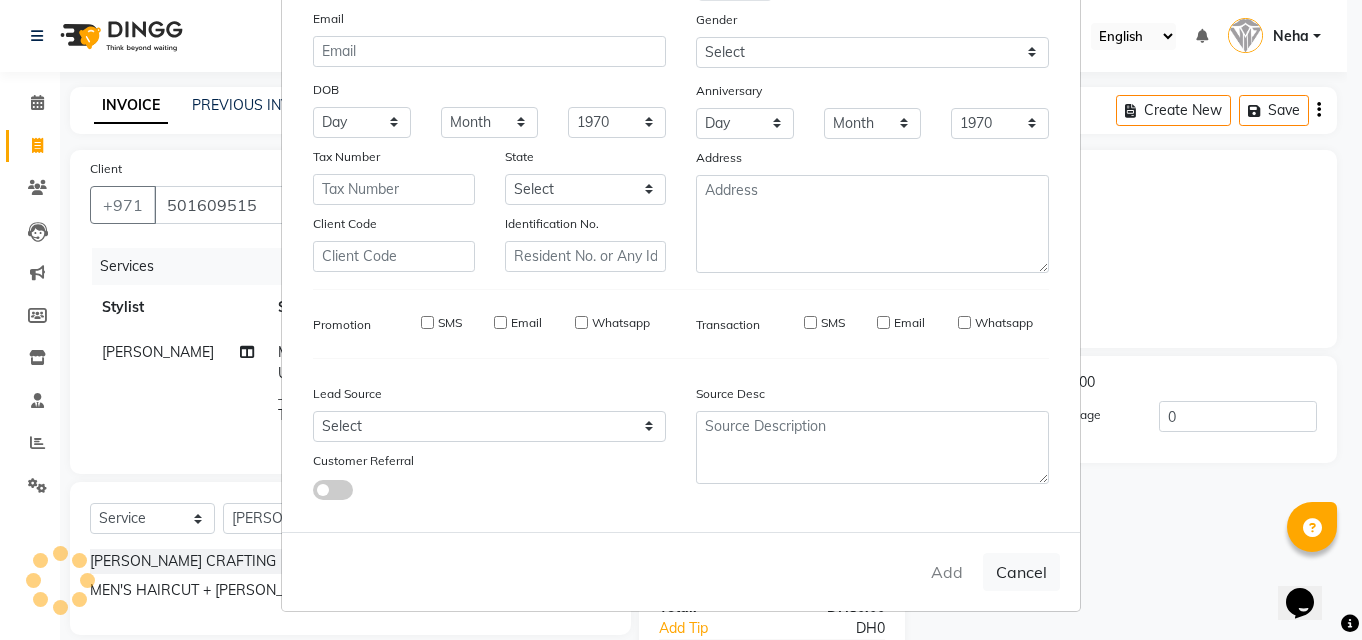 type 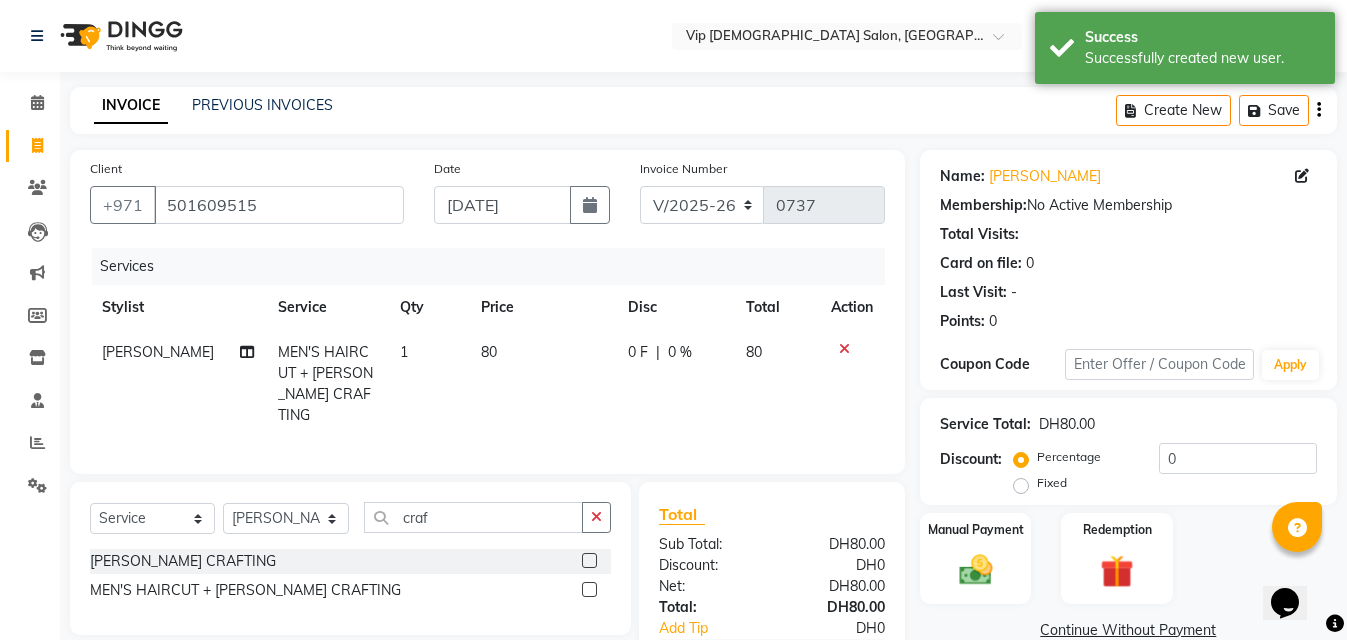 click on "Total Sub Total: DH80.00 Discount: DH0 Net: DH80.00 Total: DH80.00 Add Tip DH0 Payable: DH80.00 Paid: DH0 Balance   : DH80.00" 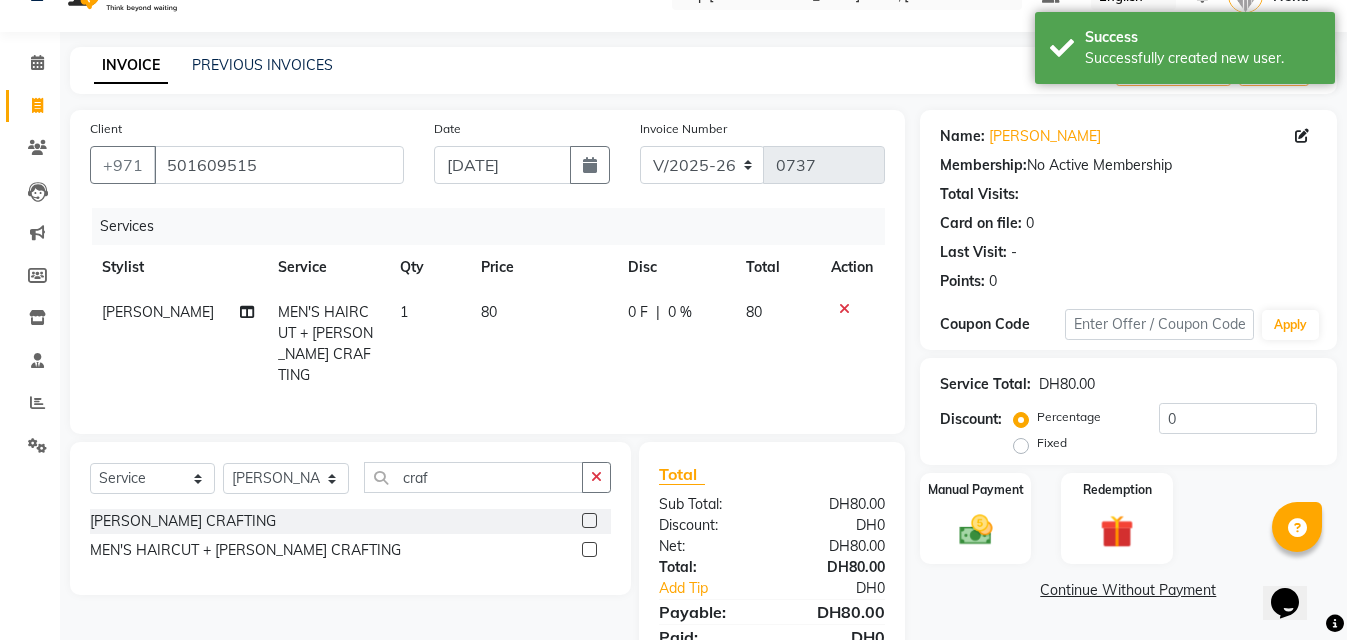 scroll, scrollTop: 118, scrollLeft: 0, axis: vertical 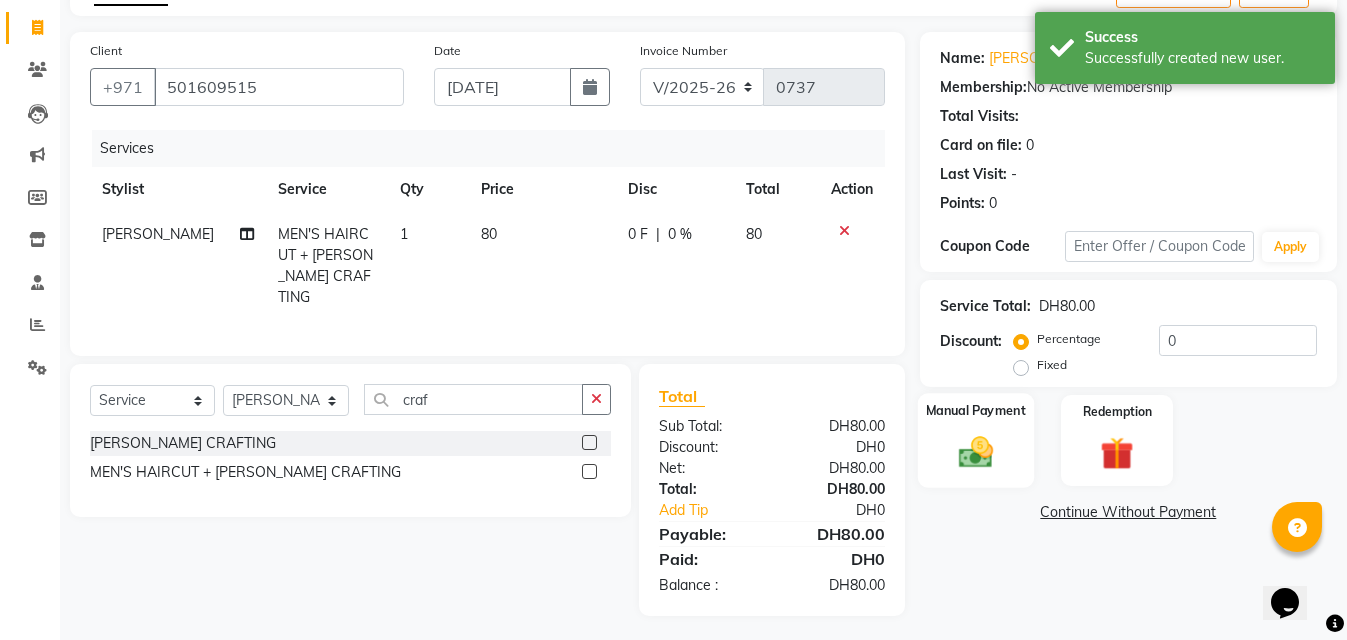 click 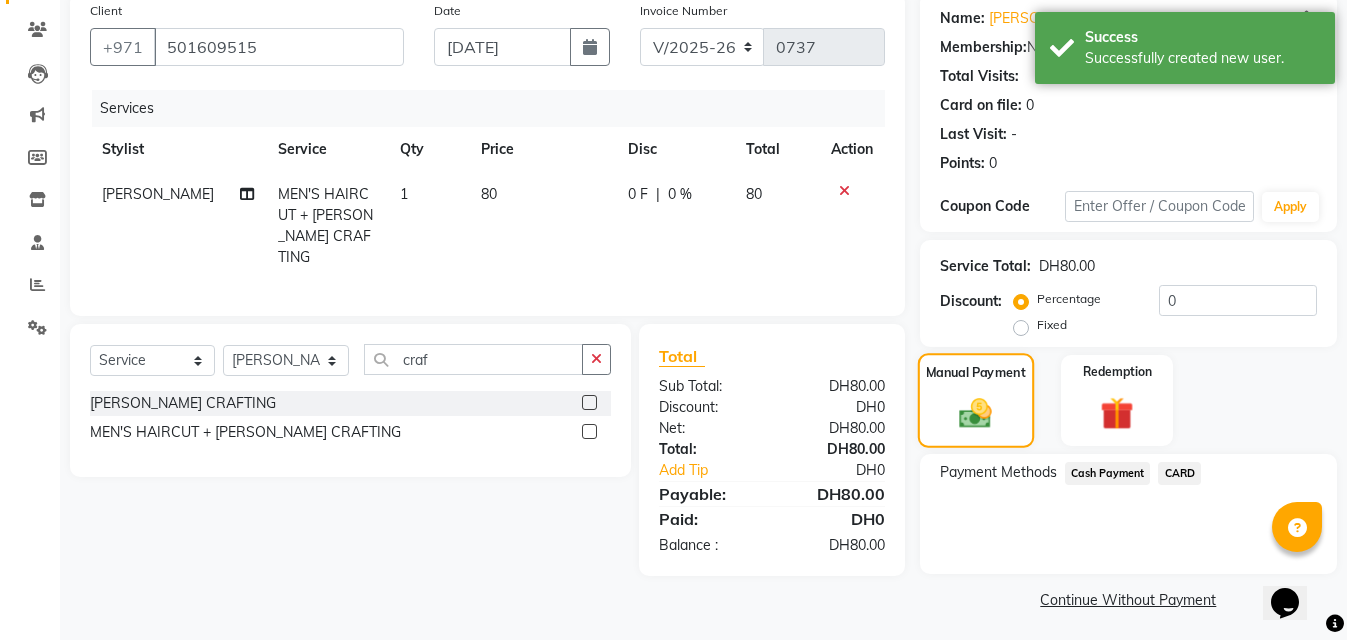 scroll, scrollTop: 163, scrollLeft: 0, axis: vertical 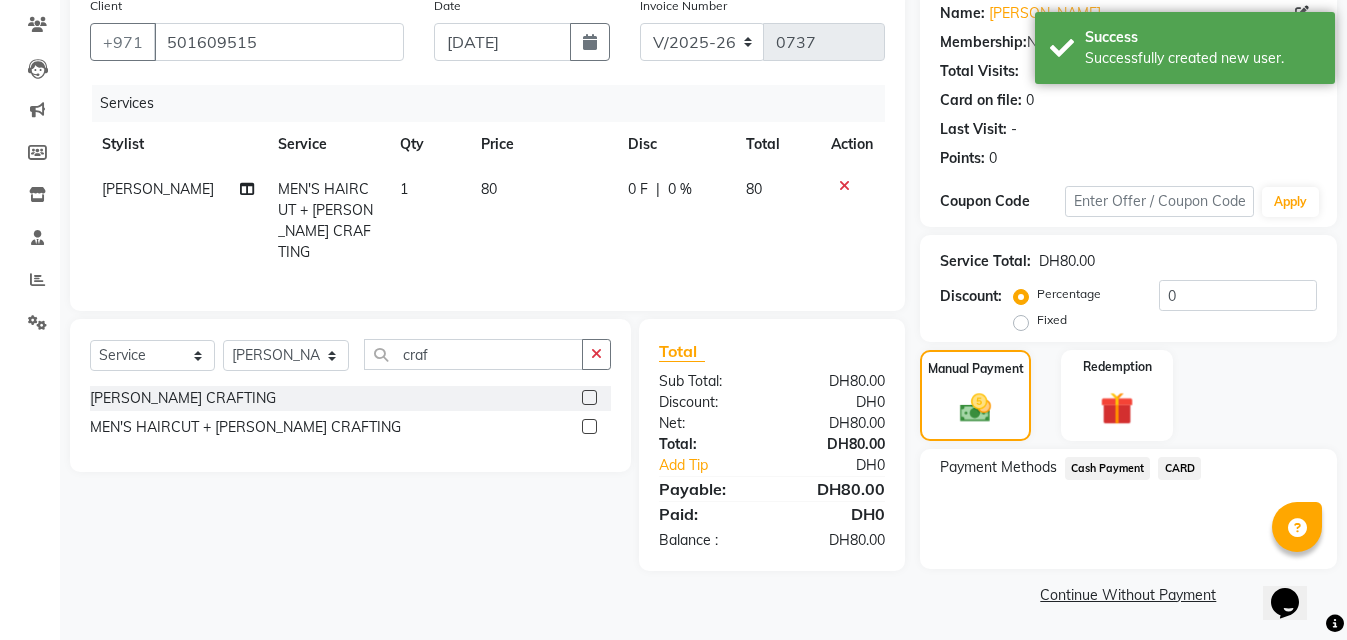 click on "CARD" 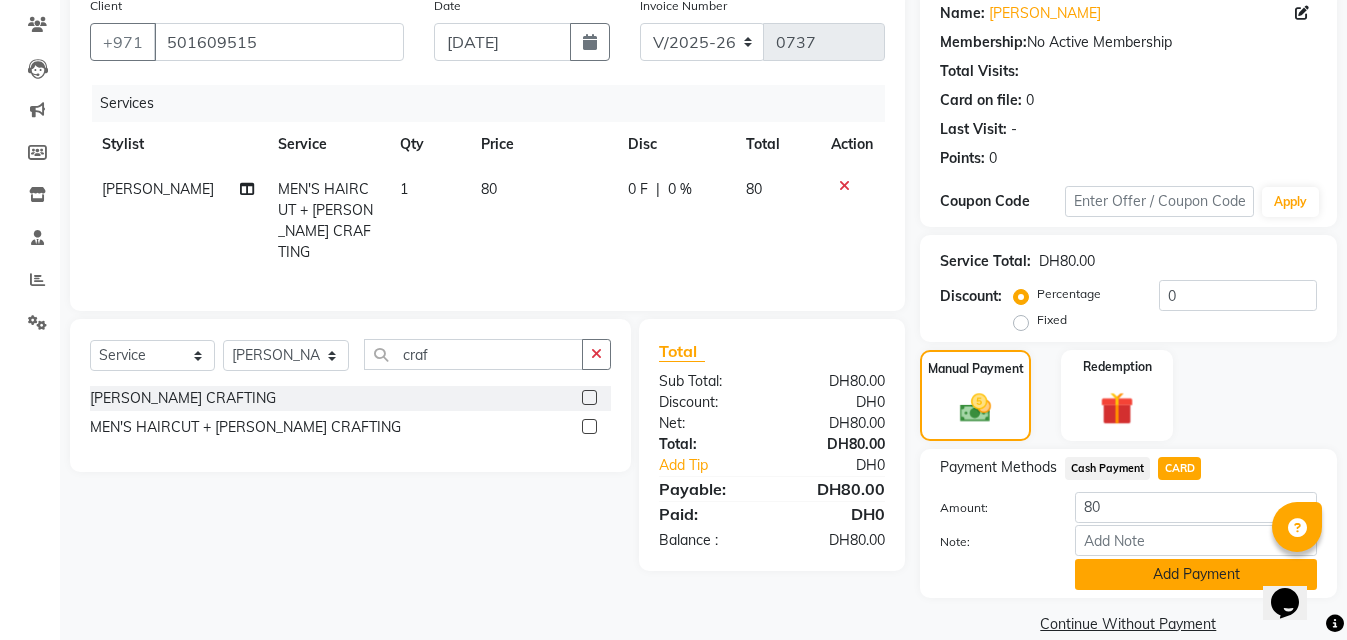 click on "Add Payment" 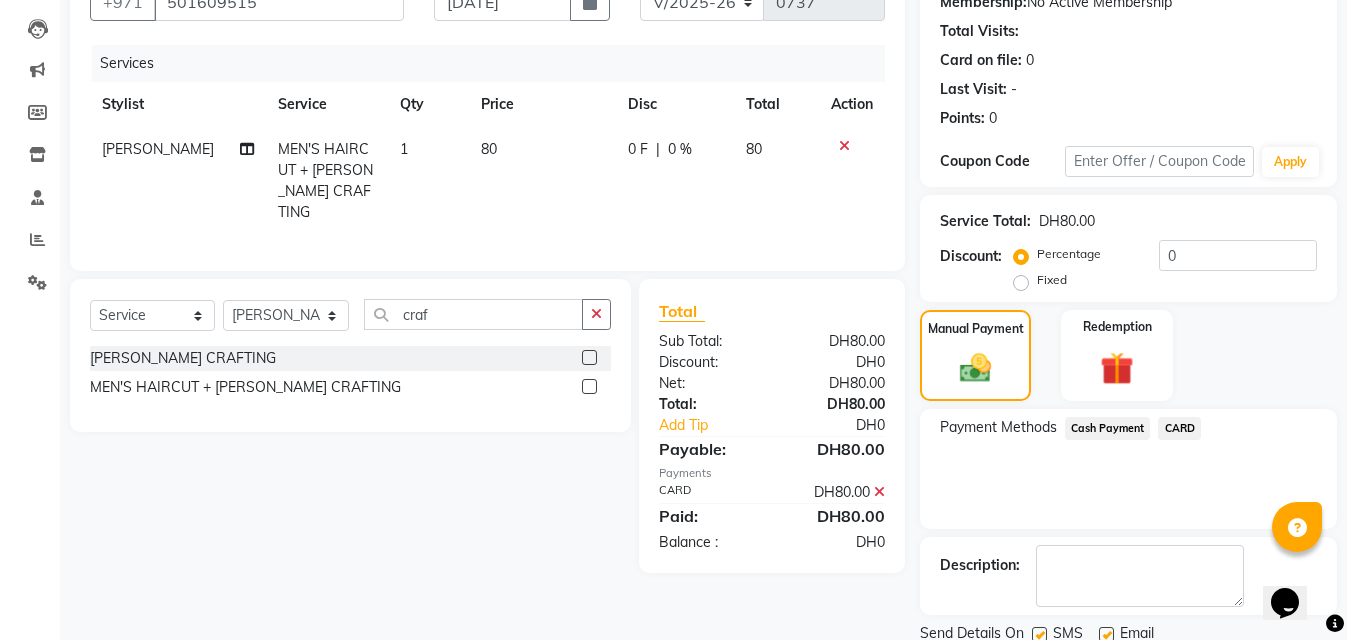 scroll, scrollTop: 276, scrollLeft: 0, axis: vertical 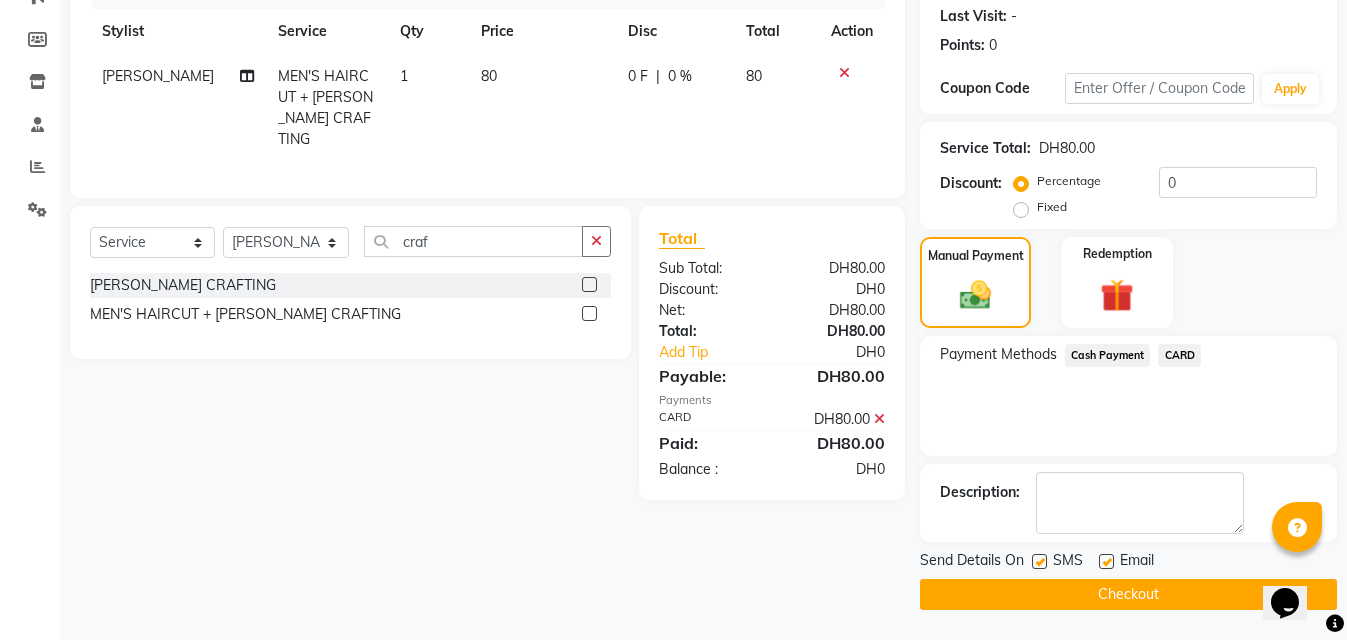 click on "Checkout" 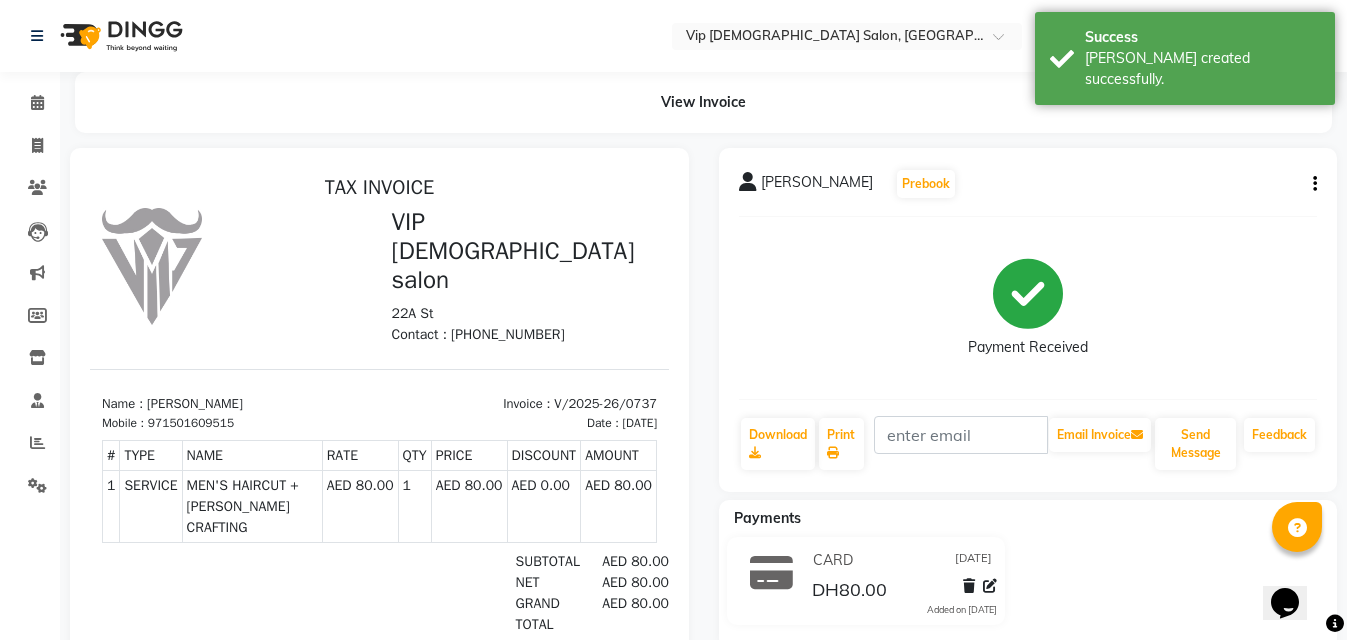 scroll, scrollTop: 0, scrollLeft: 0, axis: both 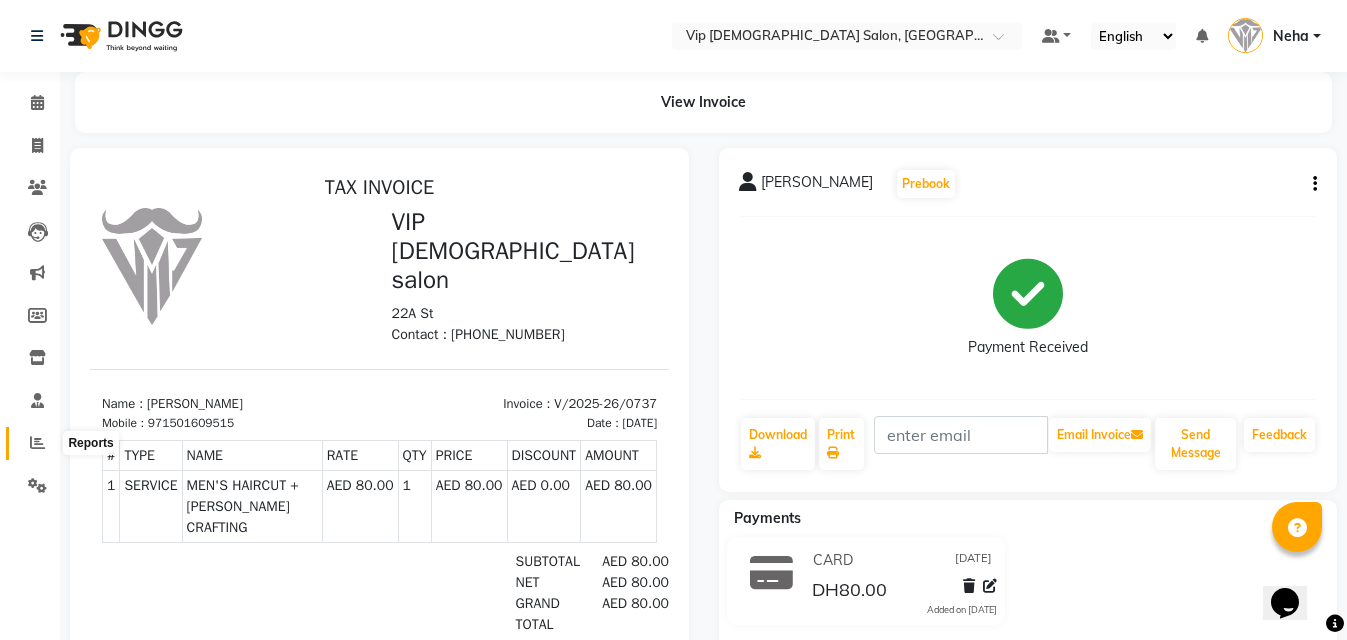 click 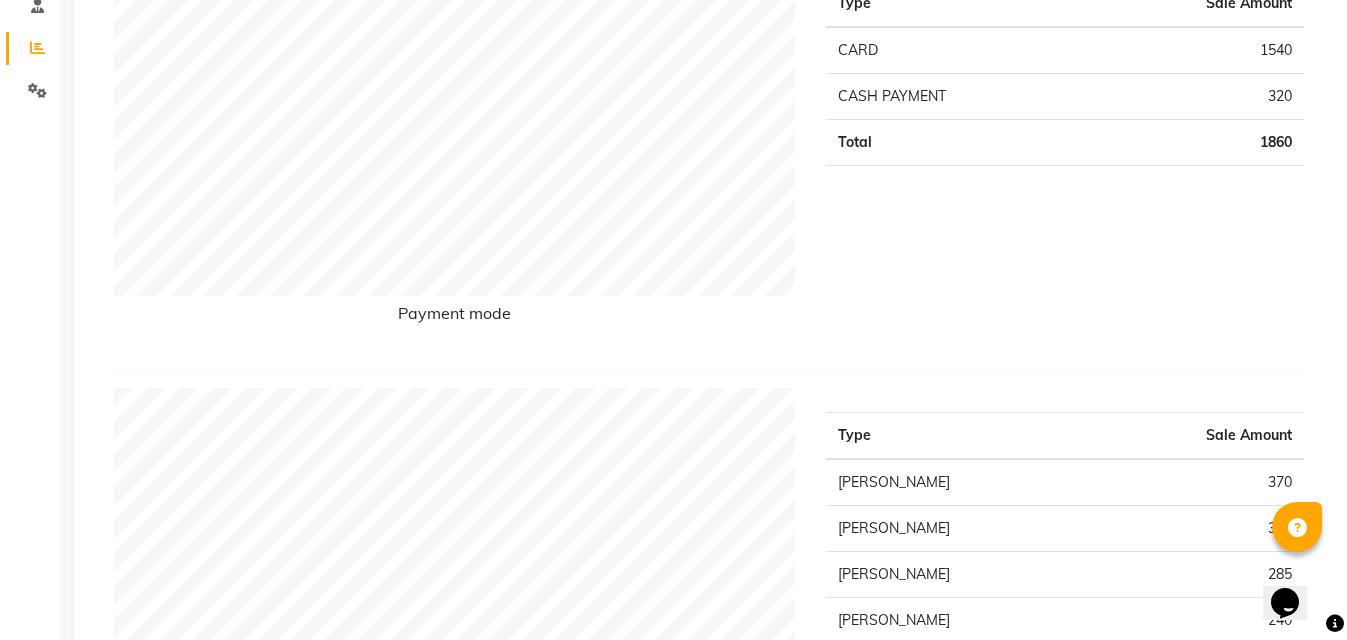 scroll, scrollTop: 360, scrollLeft: 0, axis: vertical 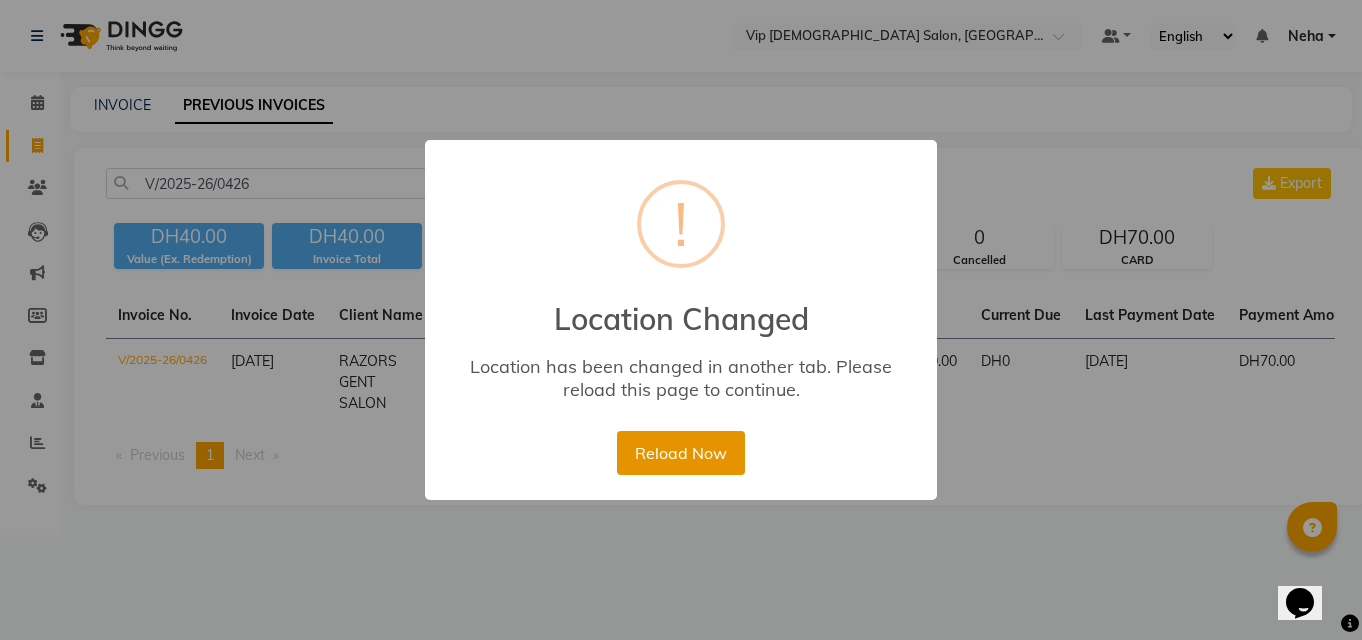 click on "Reload Now" at bounding box center (680, 453) 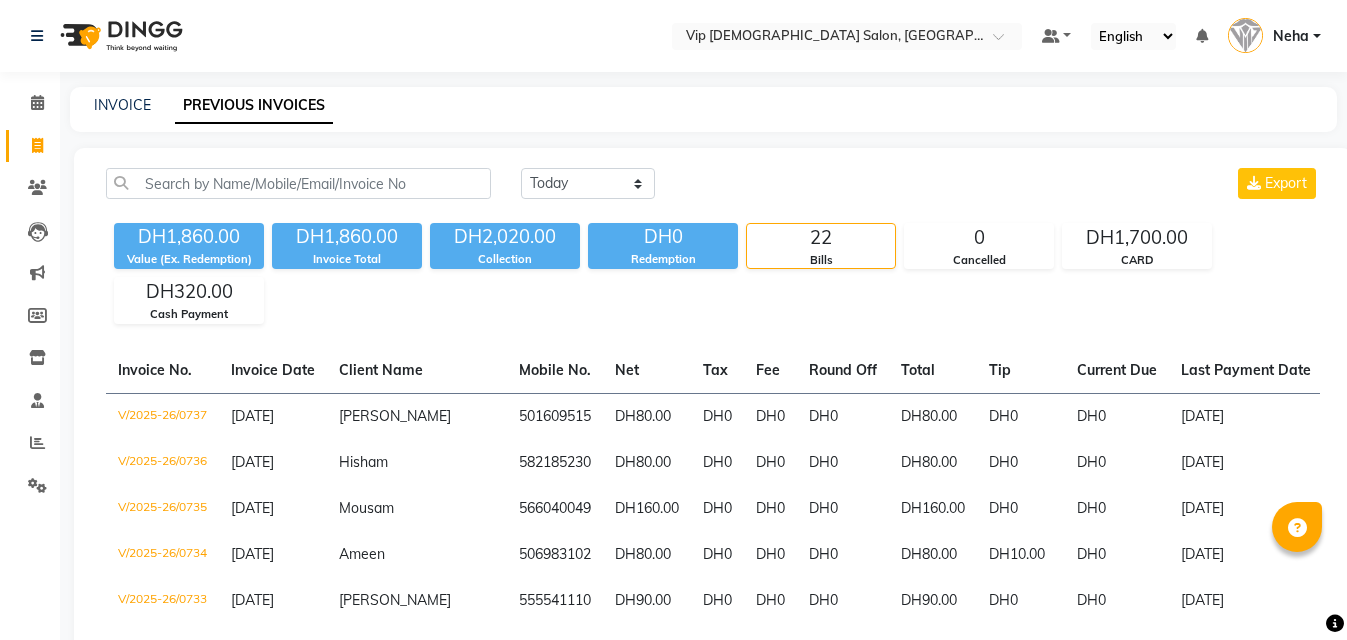 scroll, scrollTop: 0, scrollLeft: 0, axis: both 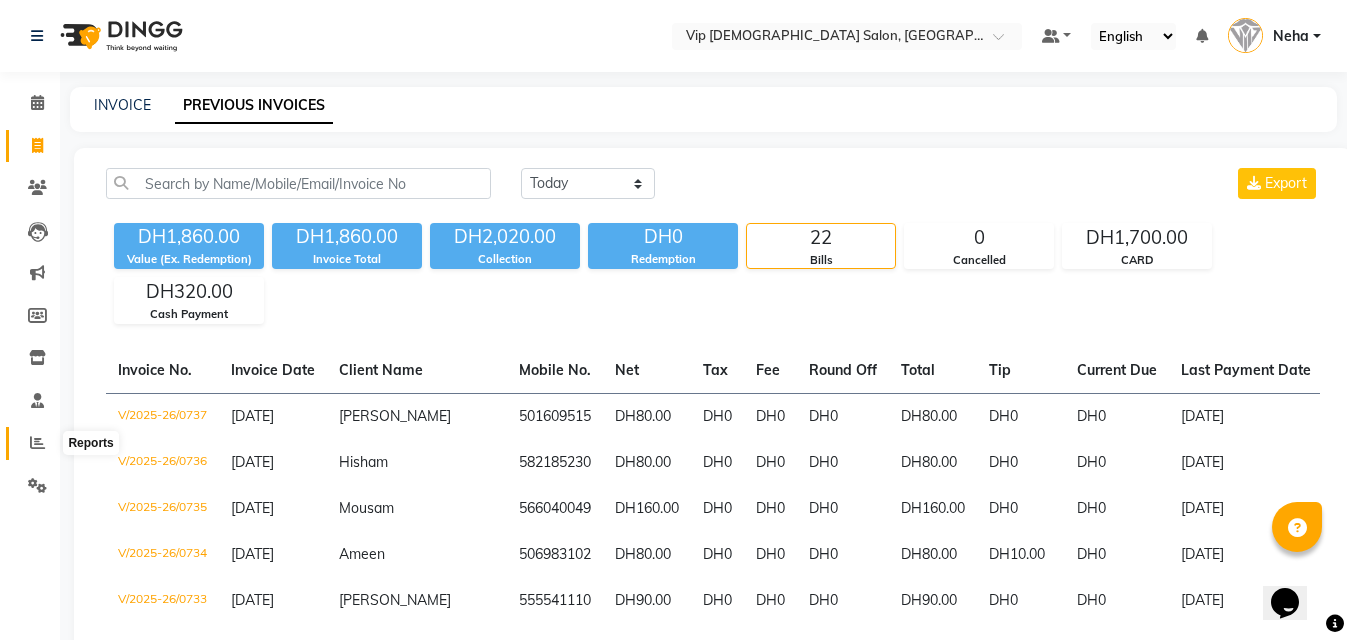 click 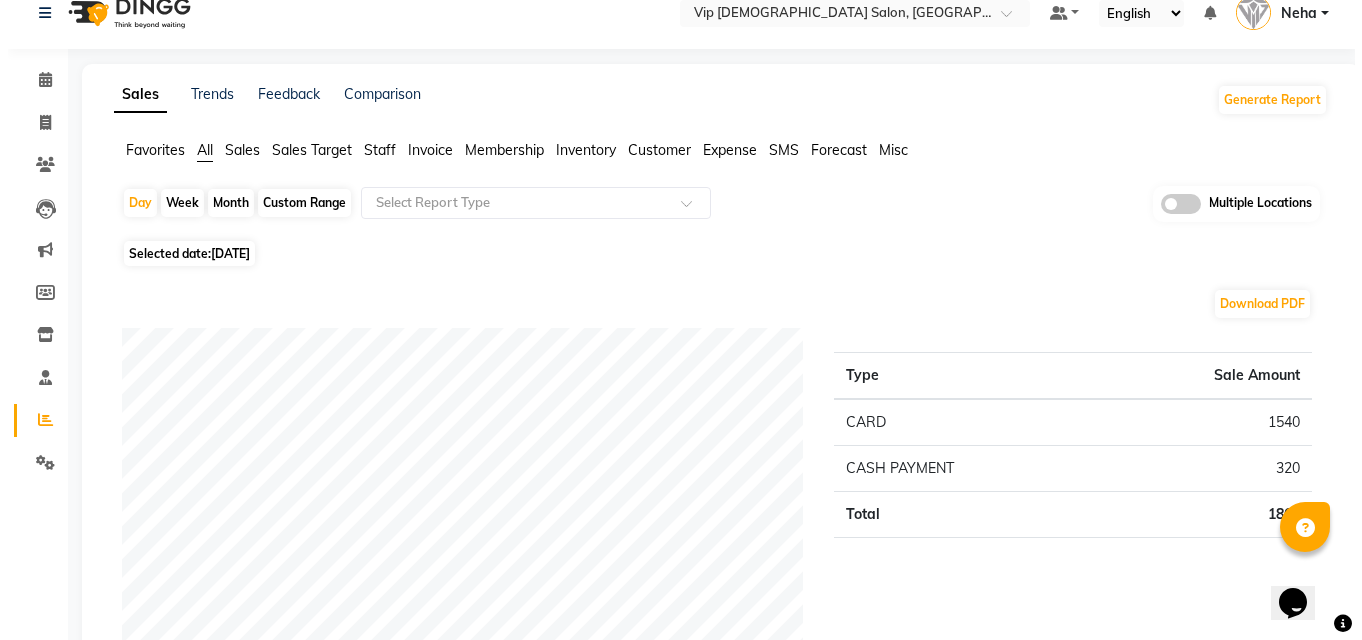 scroll, scrollTop: 0, scrollLeft: 0, axis: both 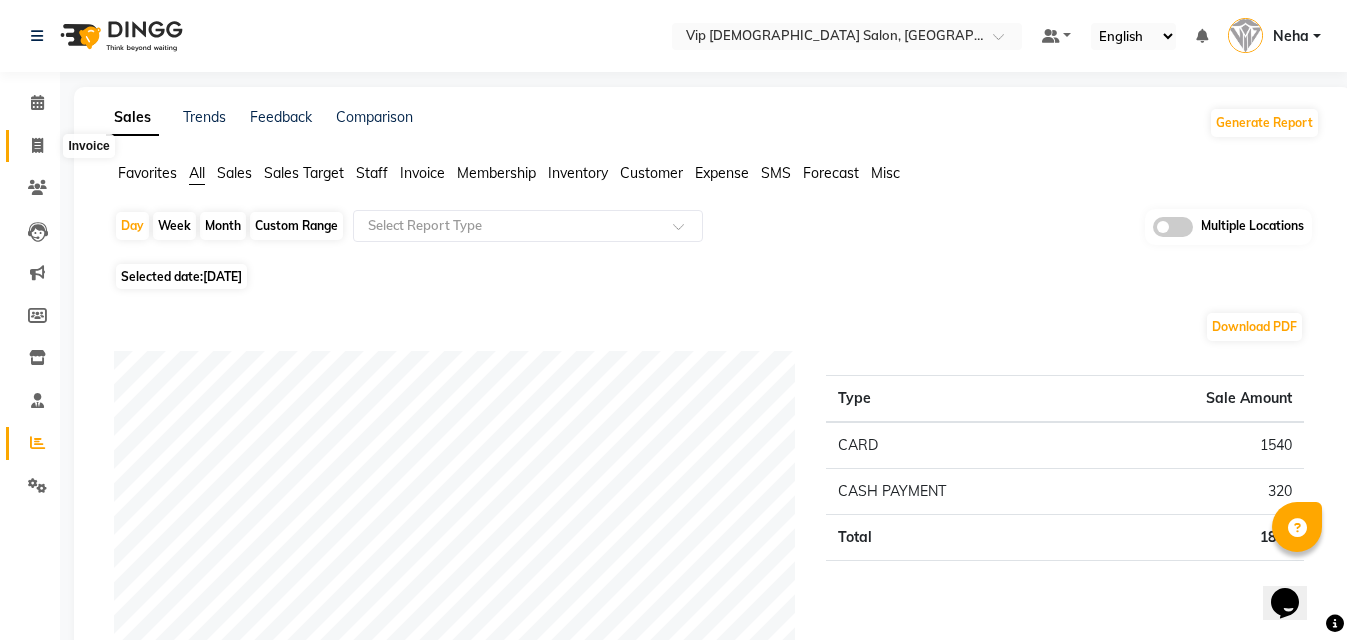 click 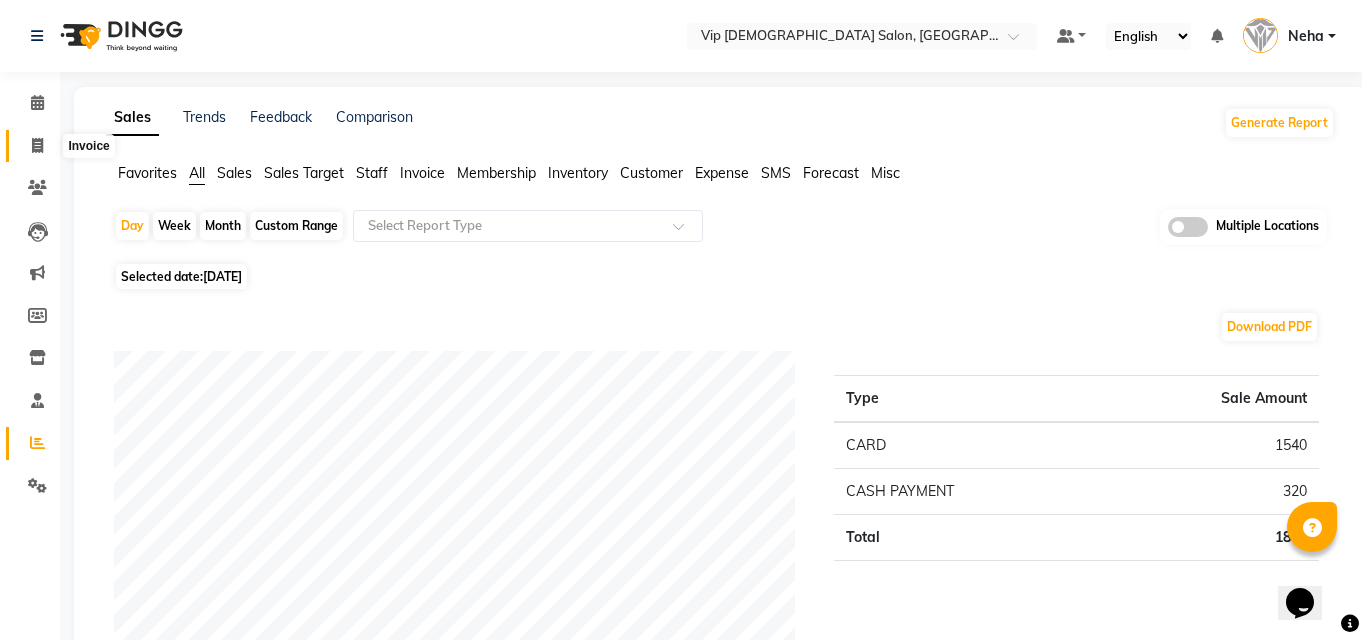 select on "service" 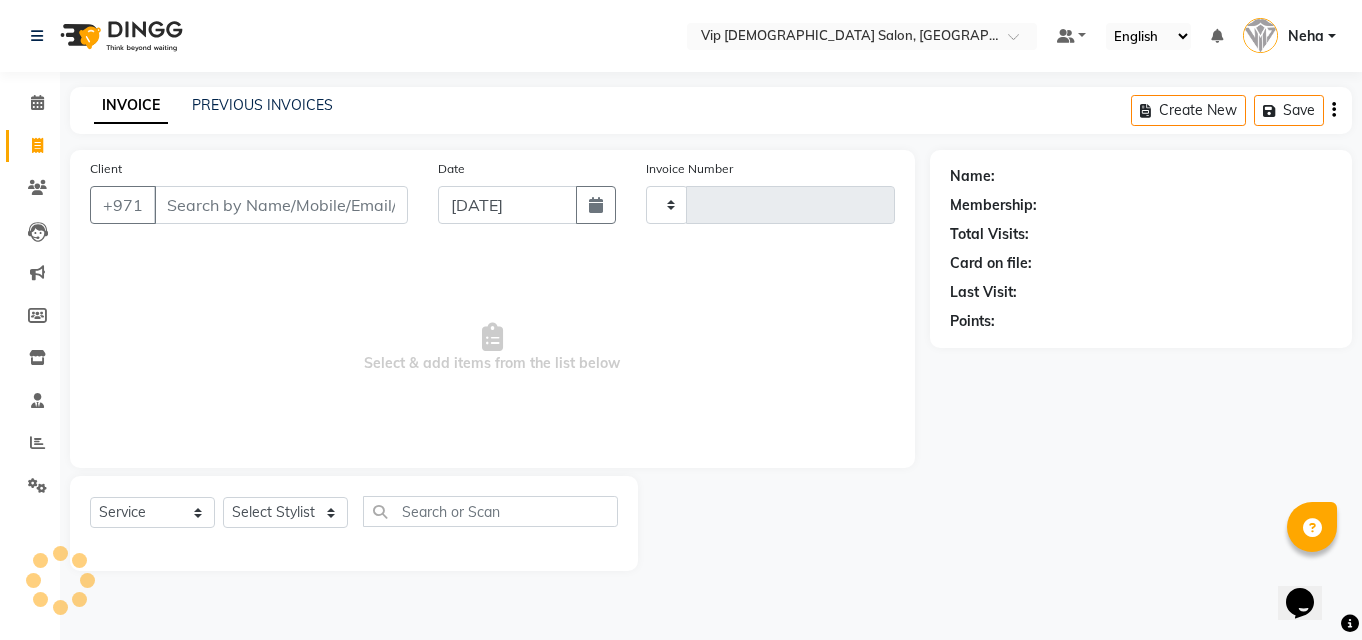 type on "0738" 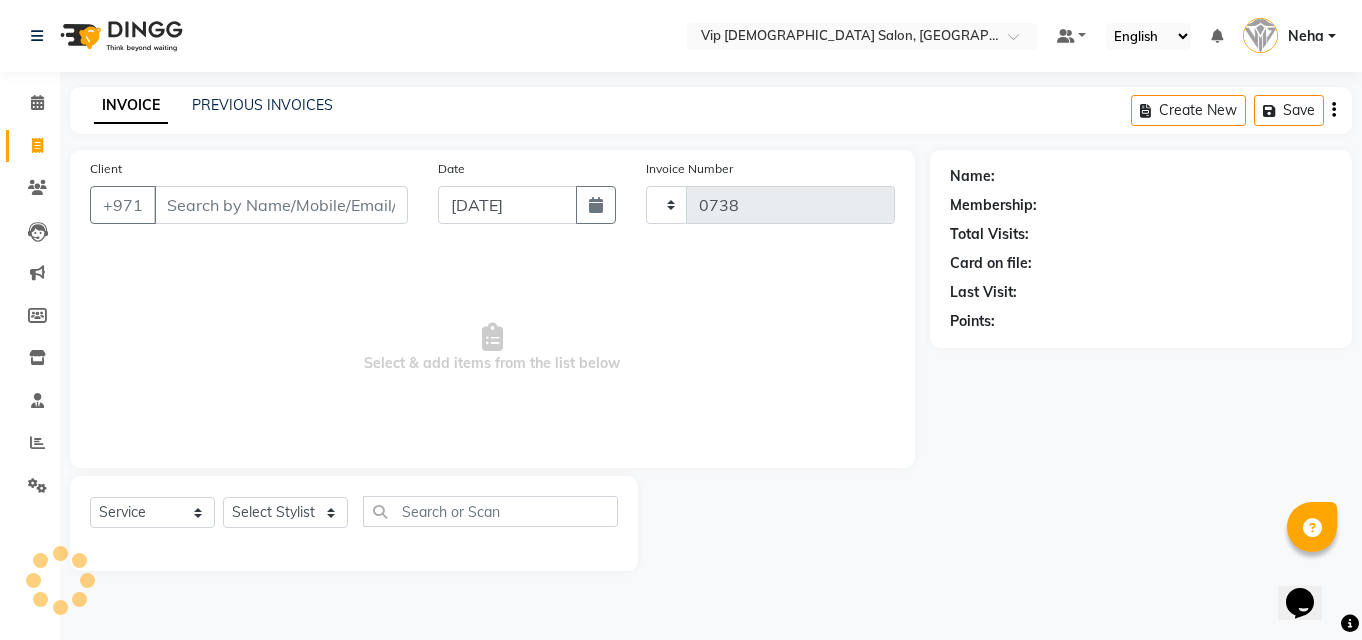 select on "8415" 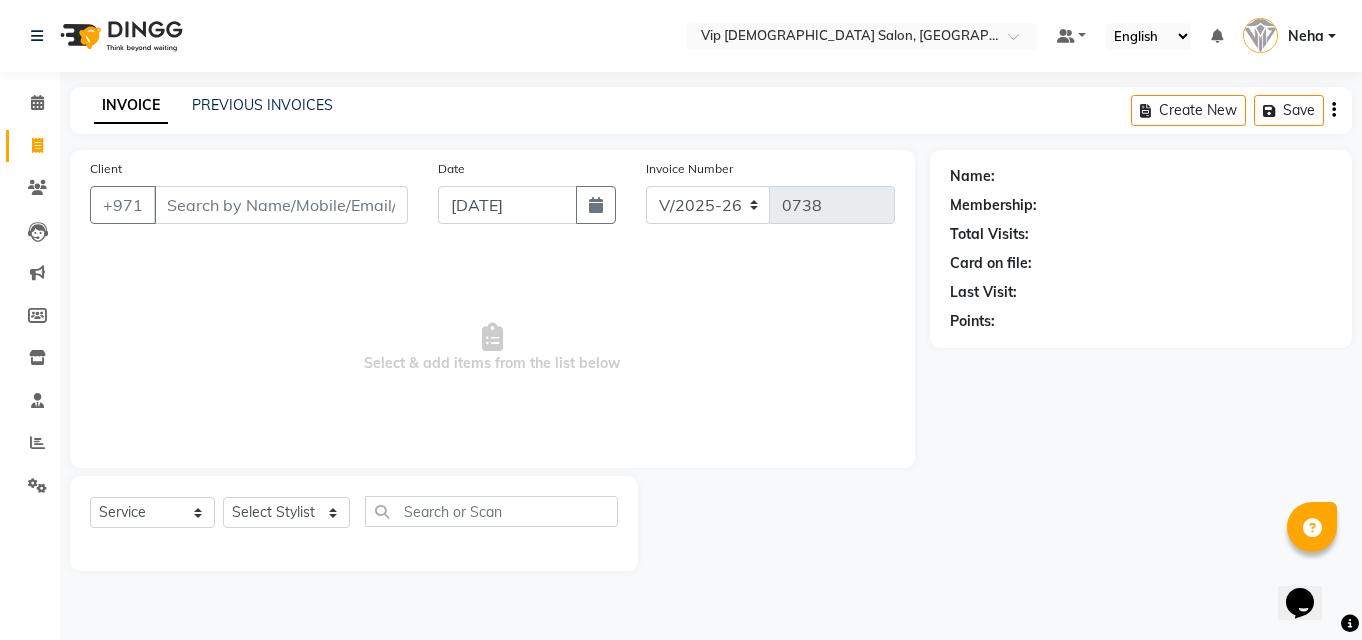 click on "Client" at bounding box center [281, 205] 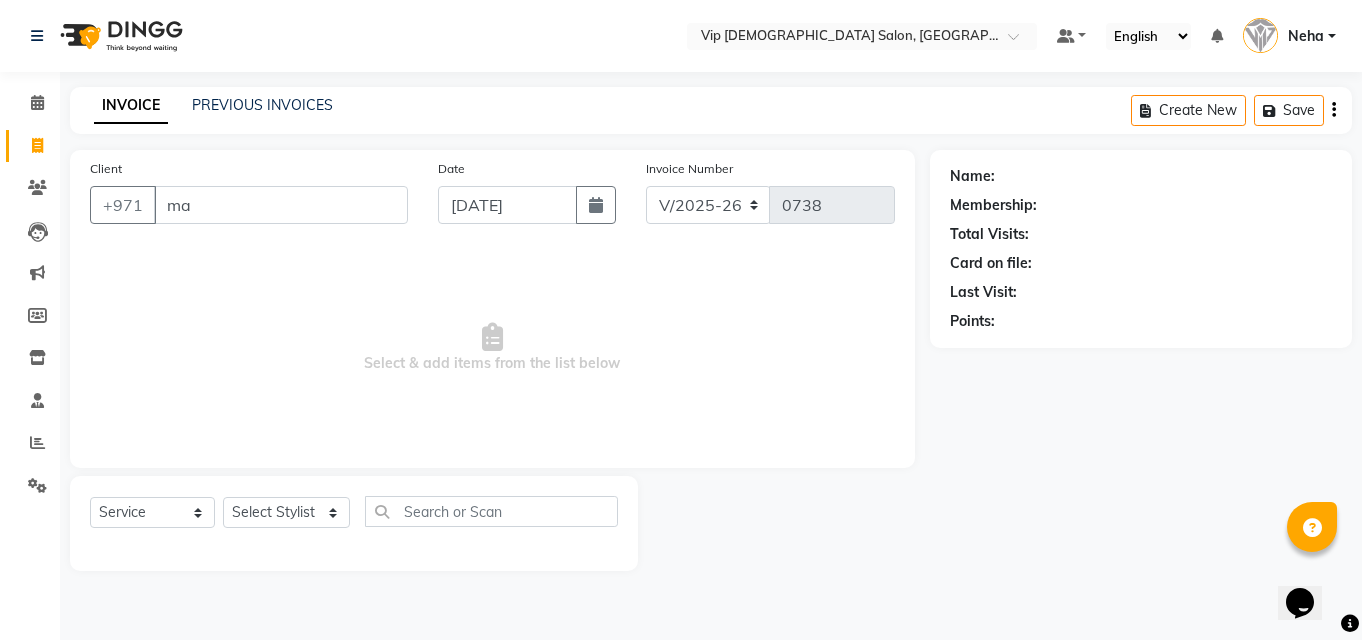 type on "m" 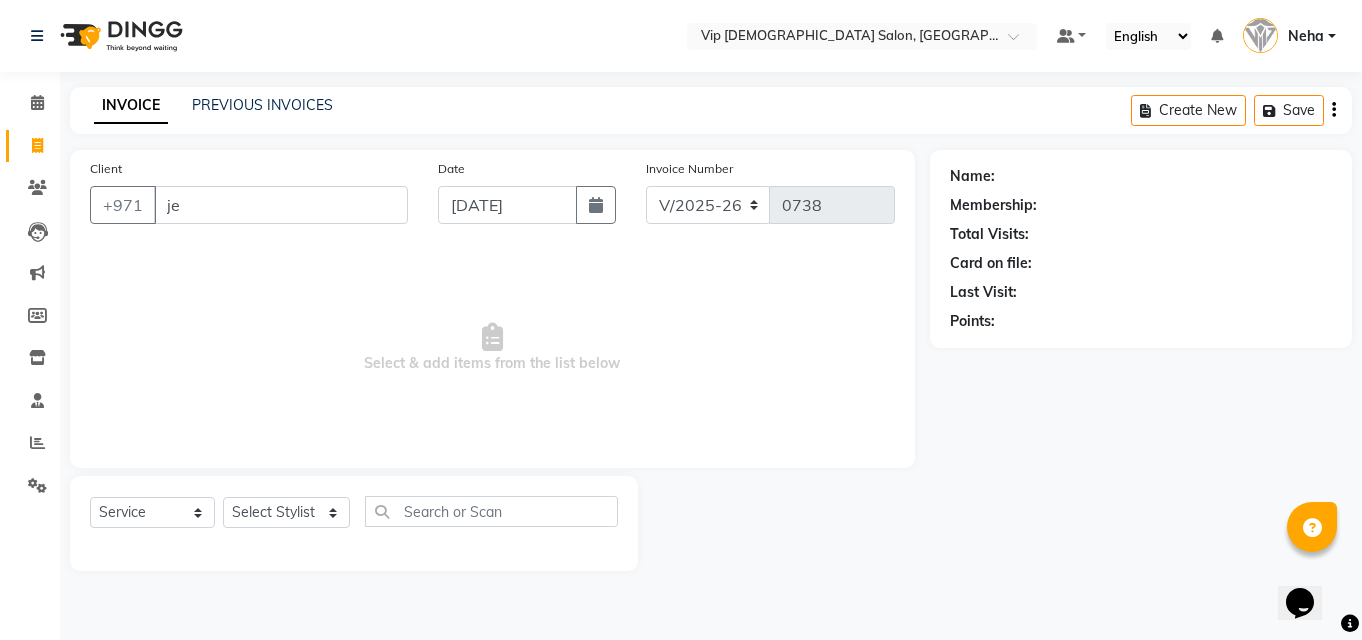type on "j" 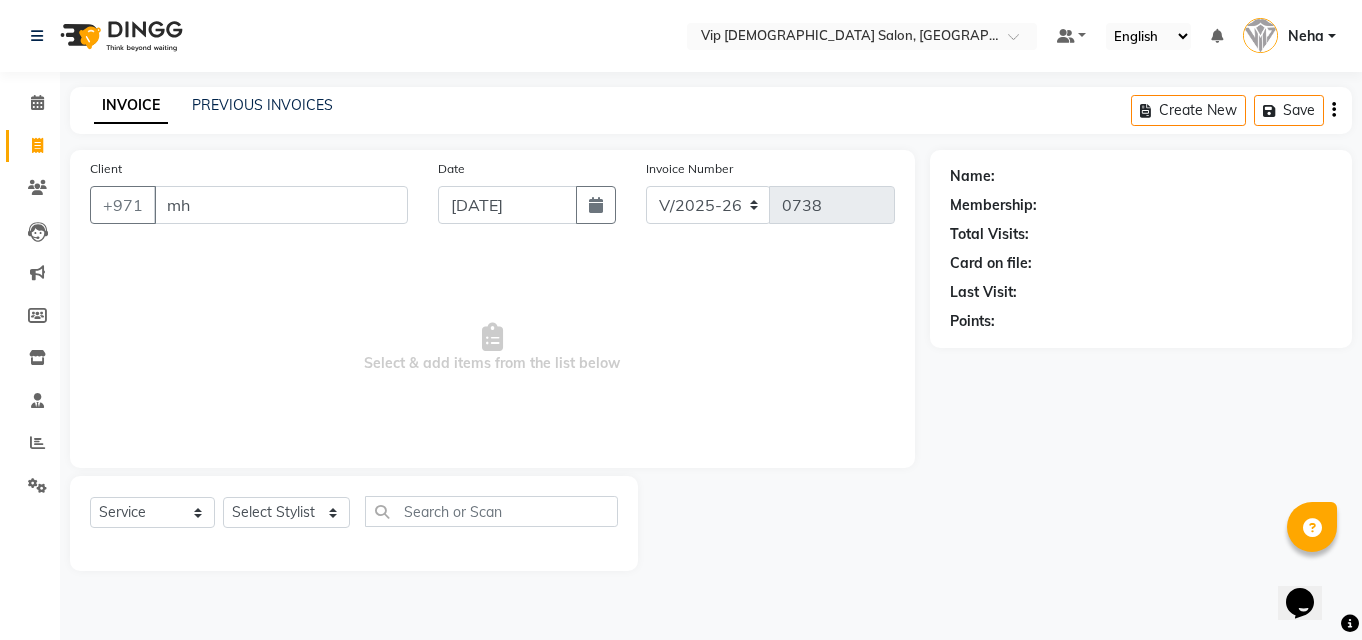 type on "m" 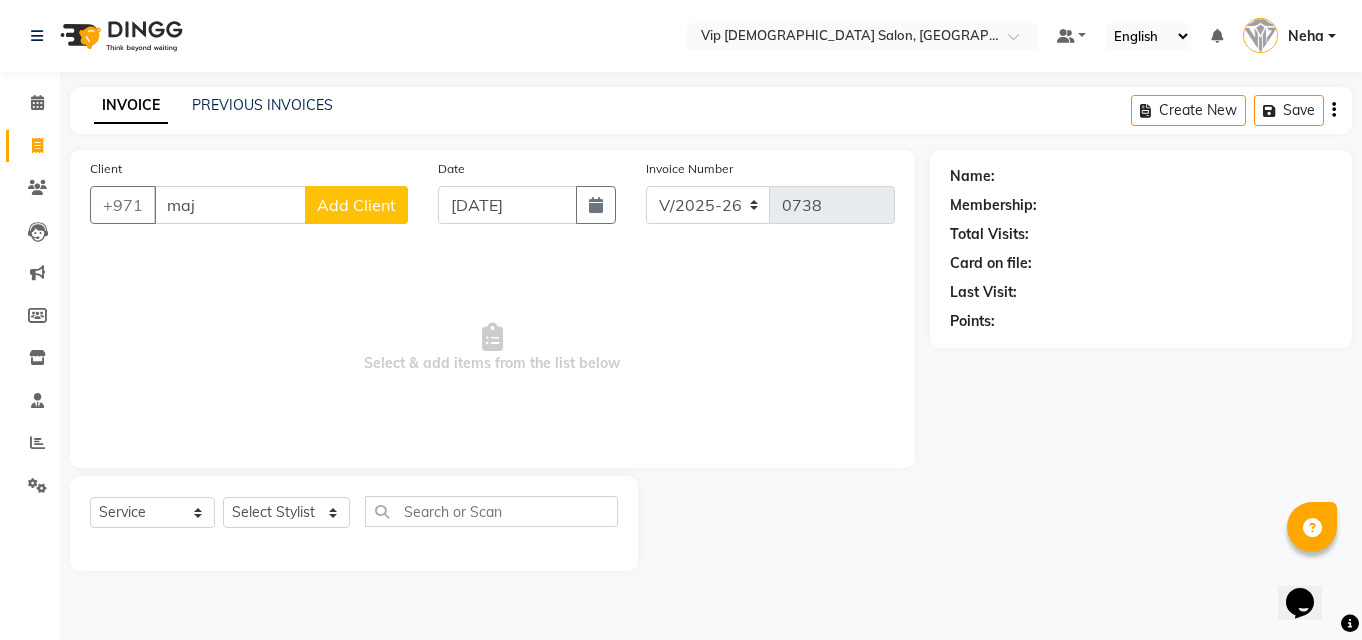 click on "maj" at bounding box center (230, 205) 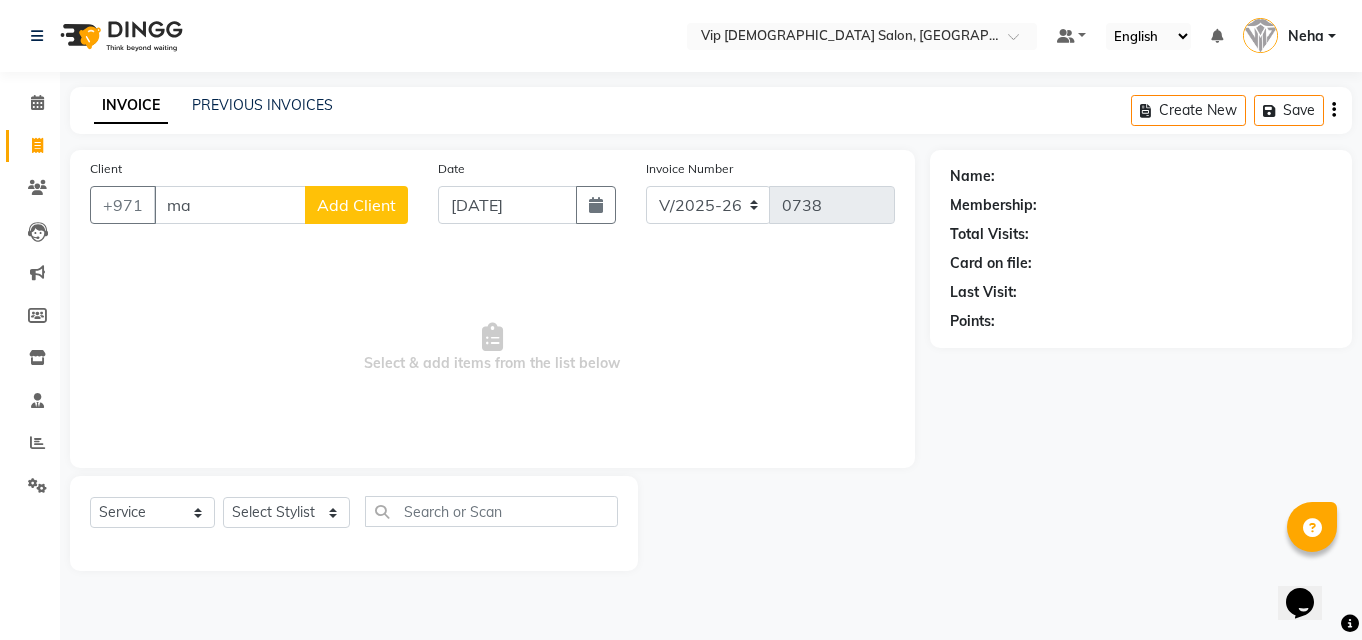 type on "m" 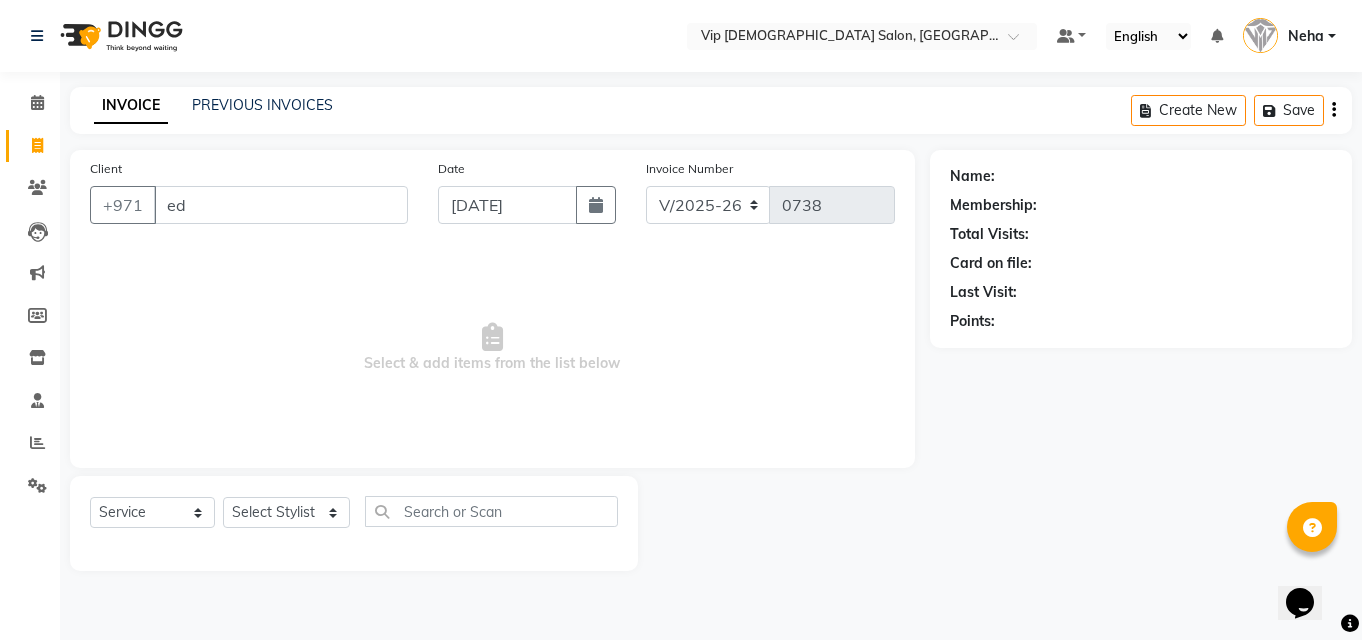type on "e" 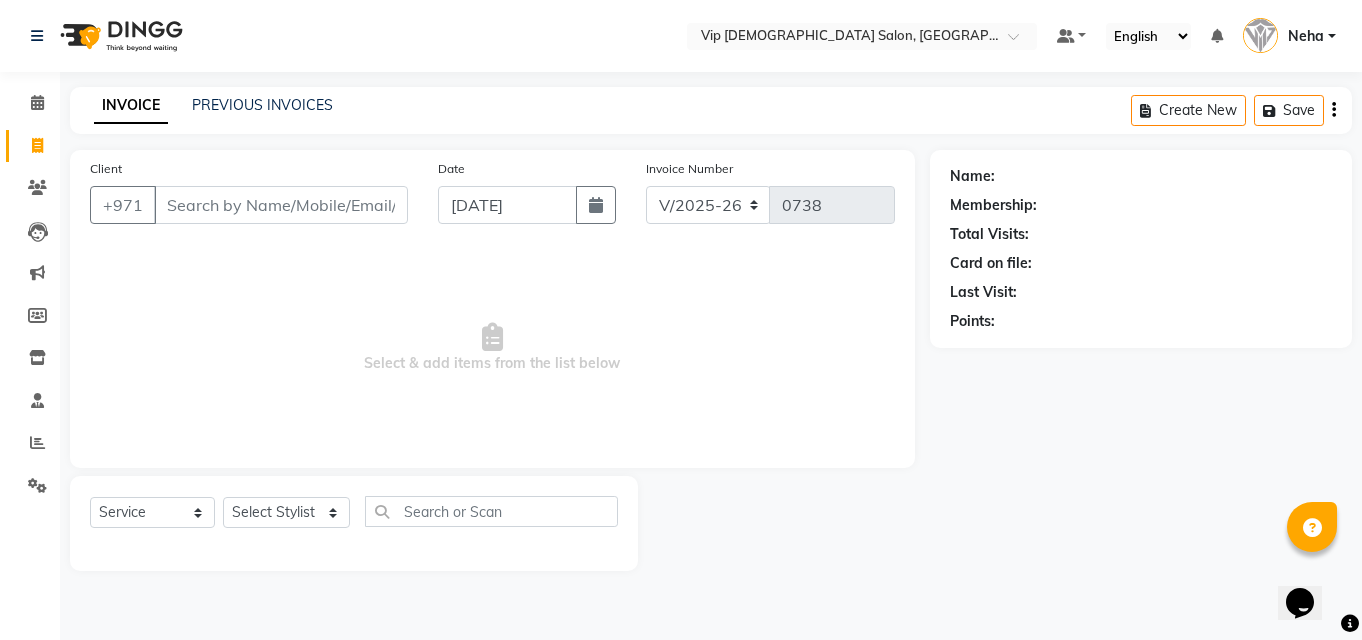 click on "Client" at bounding box center (281, 205) 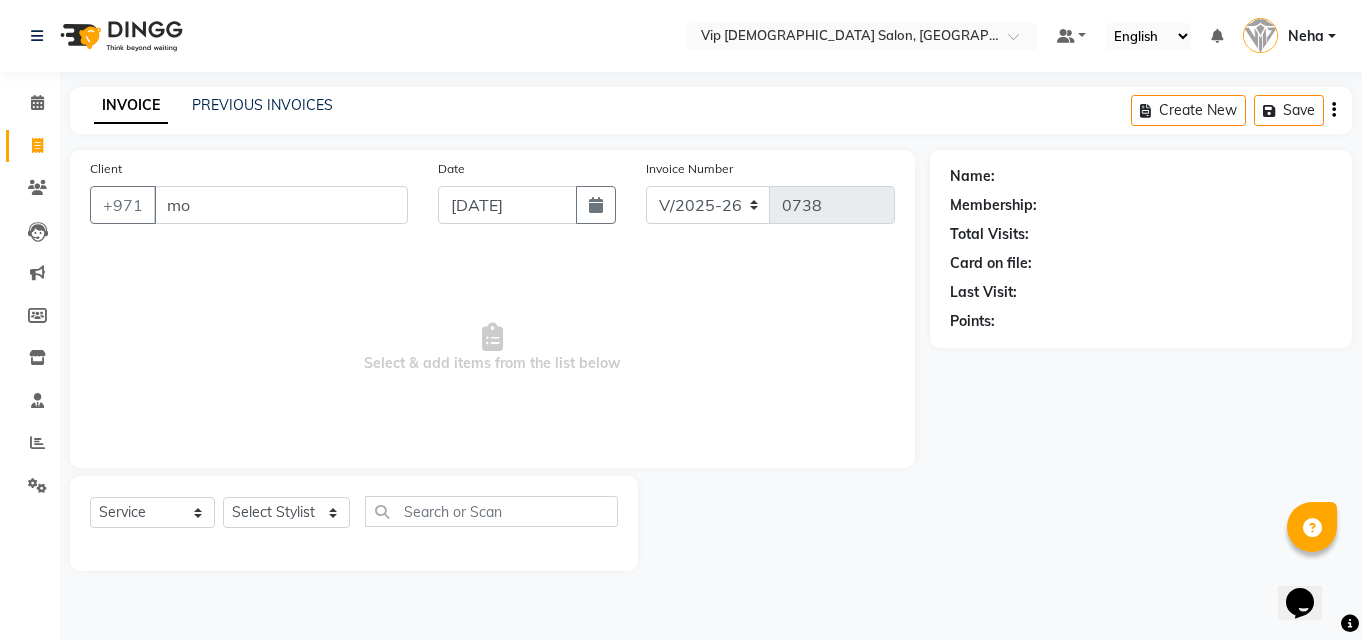 type on "m" 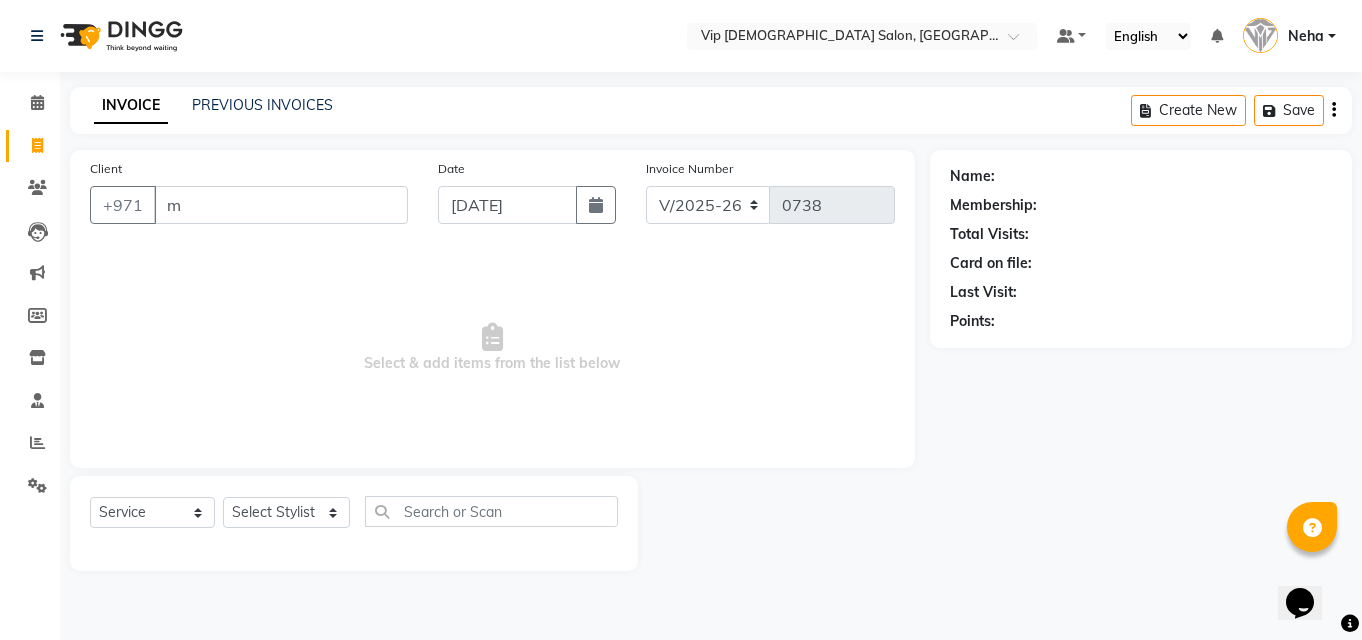type 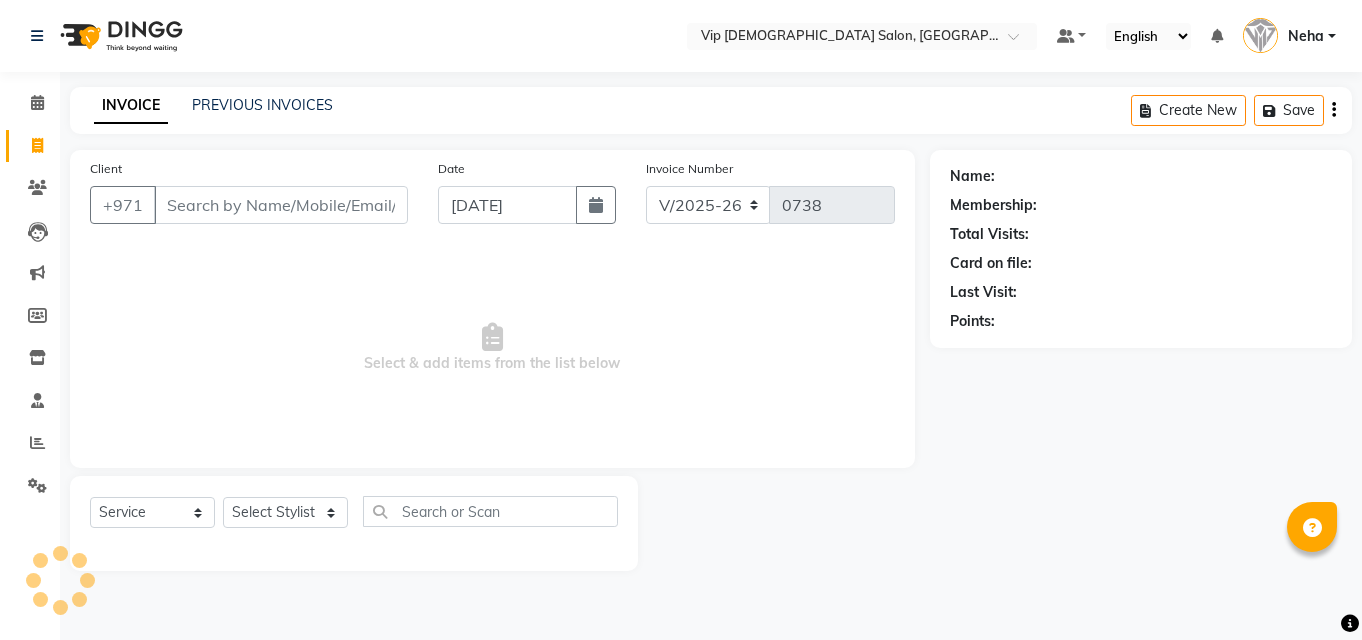 select on "8415" 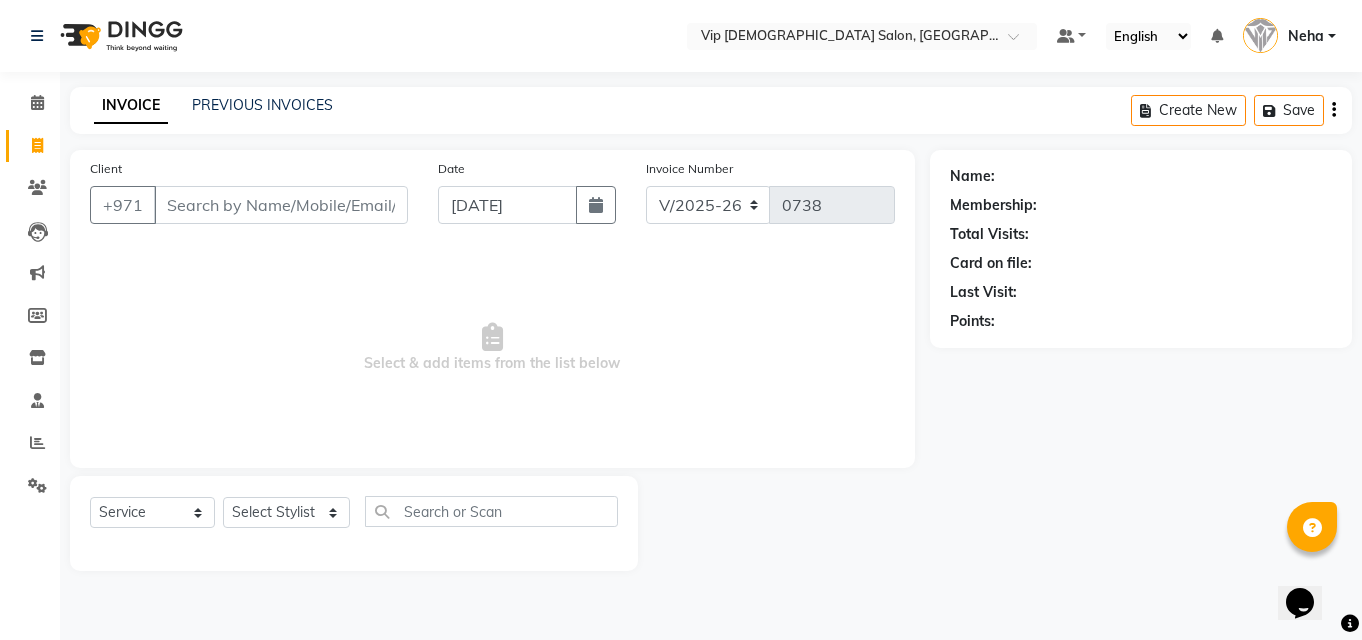 scroll, scrollTop: 0, scrollLeft: 0, axis: both 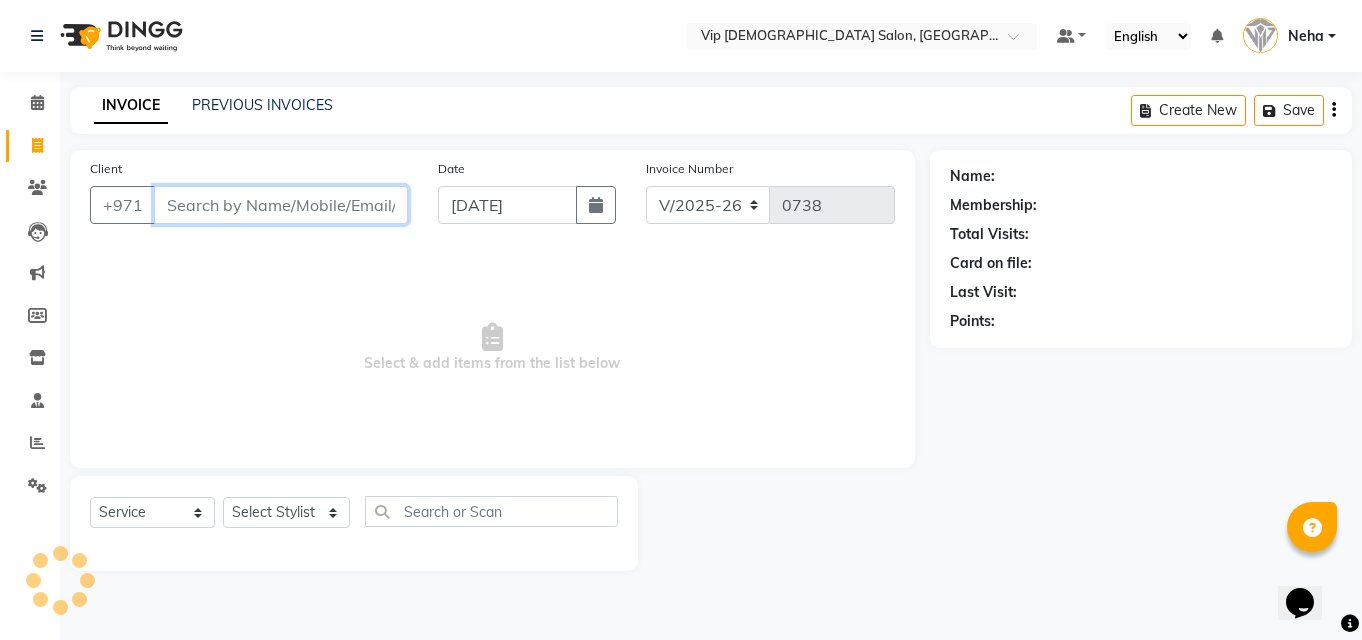 click on "Client" at bounding box center (281, 205) 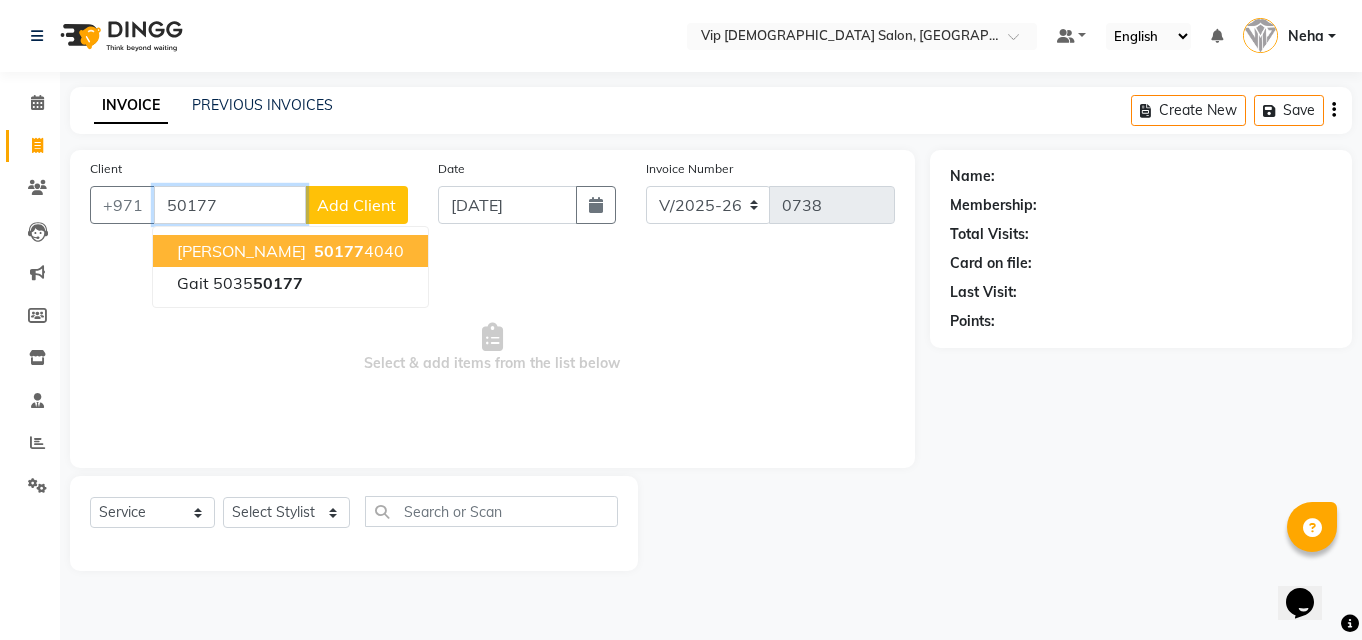 click on "50177 4040" at bounding box center [357, 251] 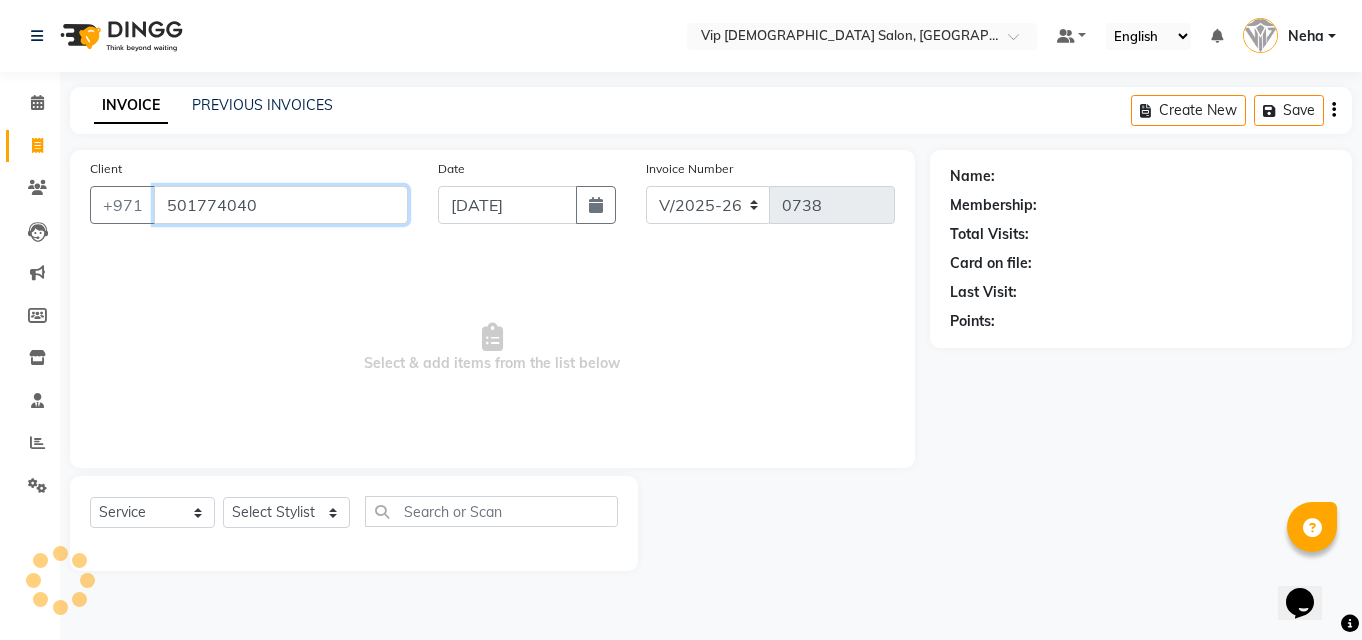 type on "501774040" 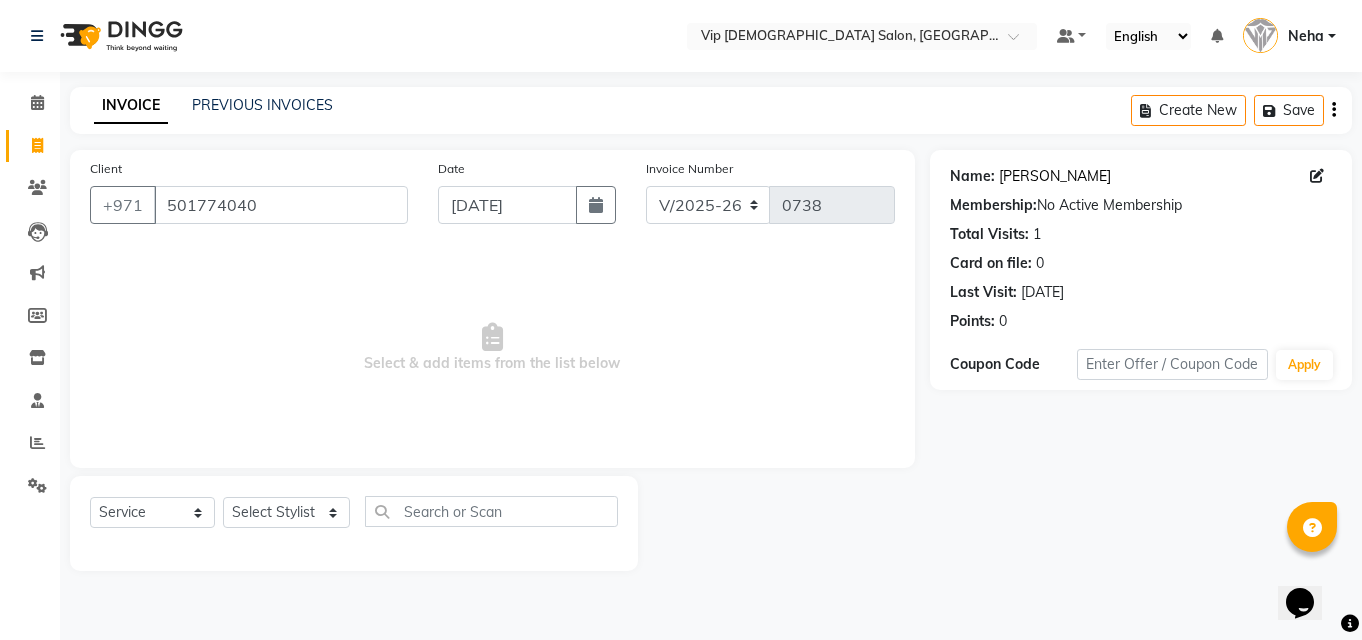 click on "[PERSON_NAME]" 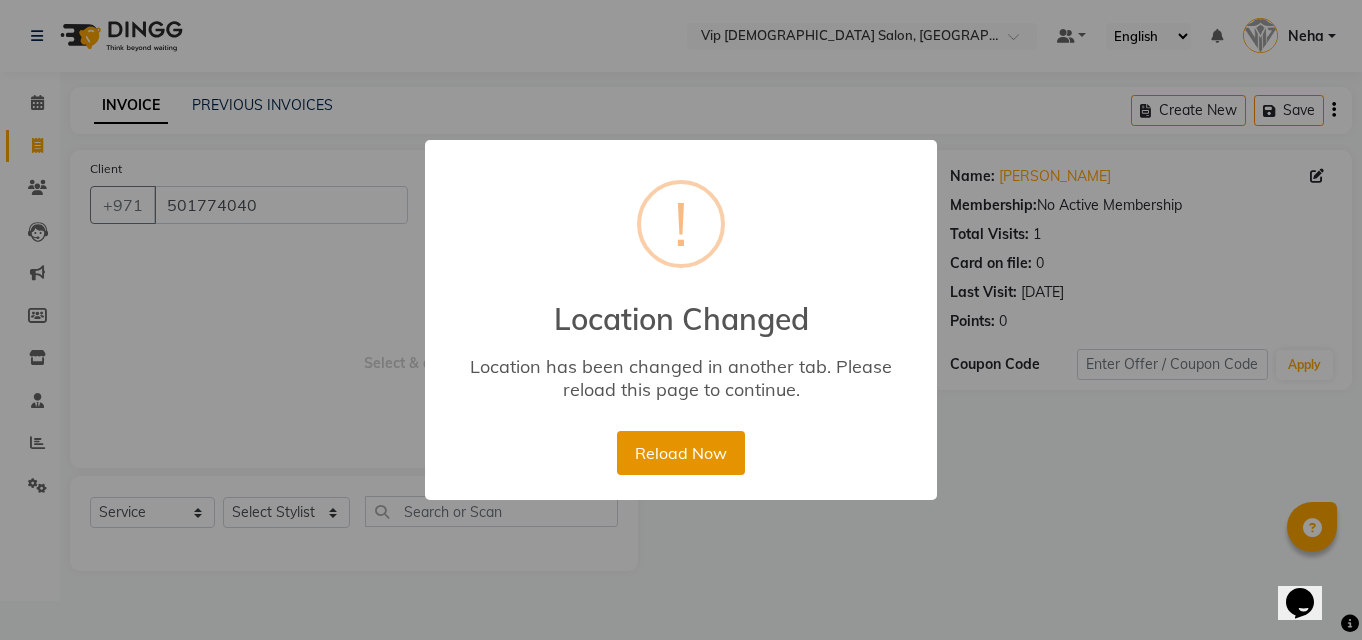 click on "Reload Now" at bounding box center (680, 453) 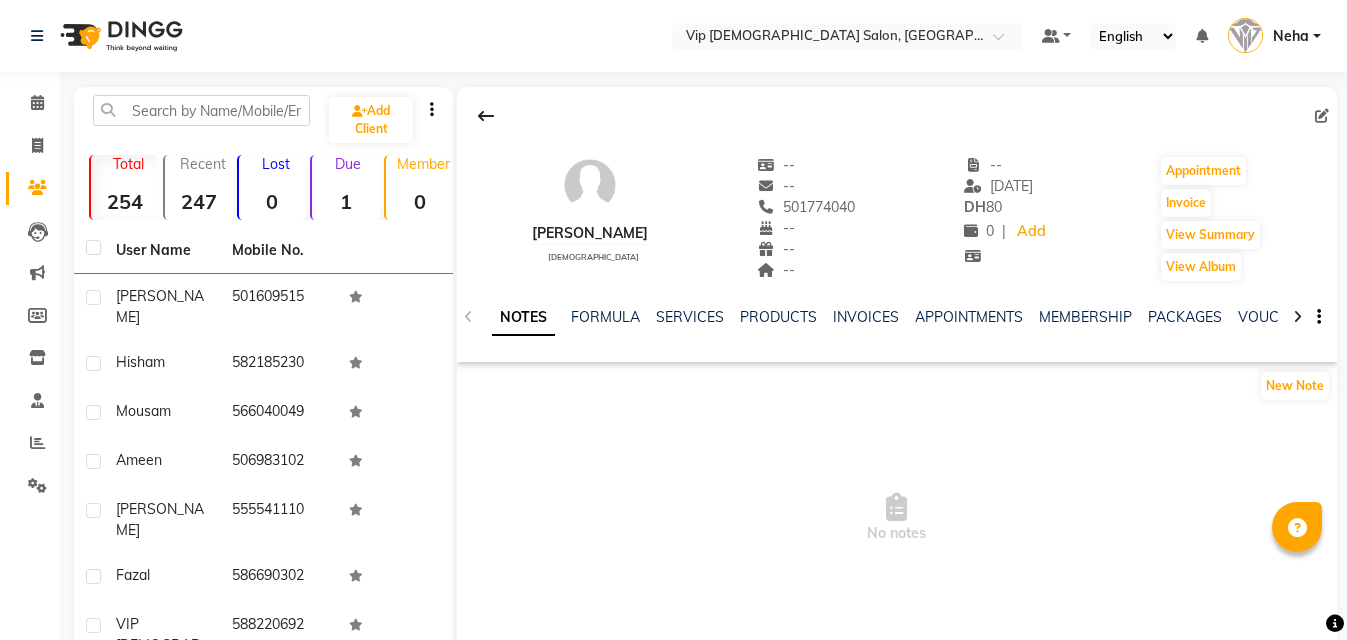 scroll, scrollTop: 0, scrollLeft: 0, axis: both 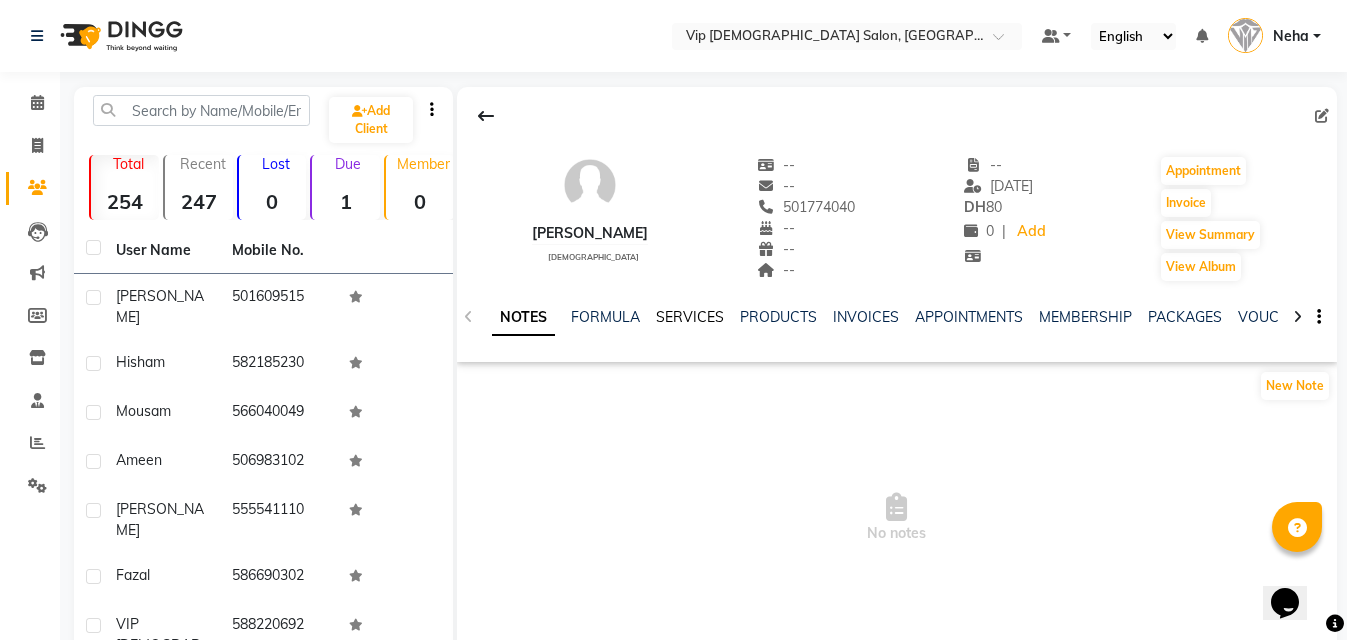 click on "SERVICES" 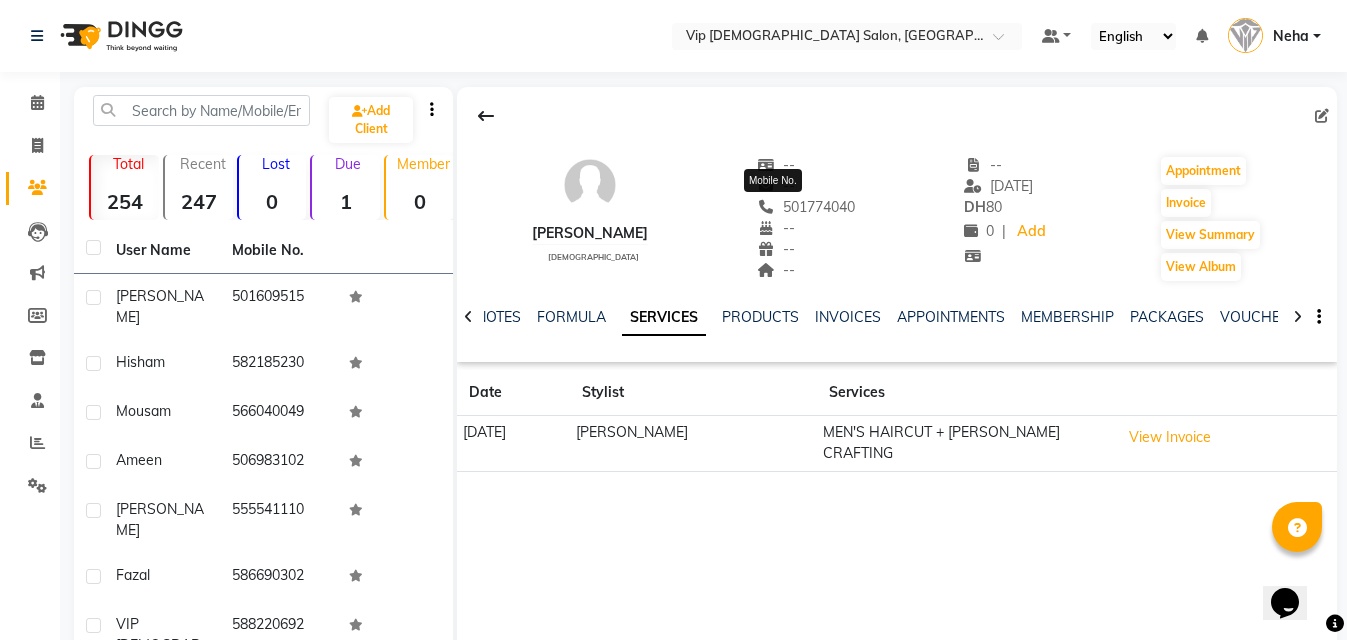 click on "501774040" 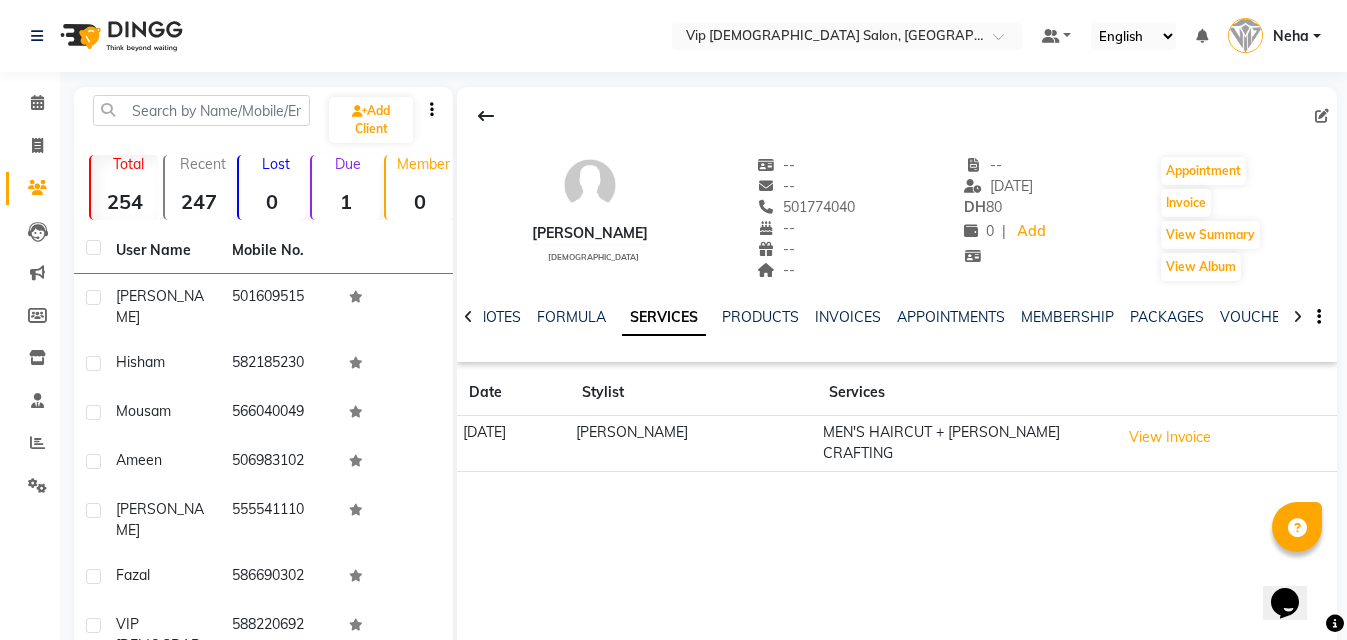 copy on "501774040" 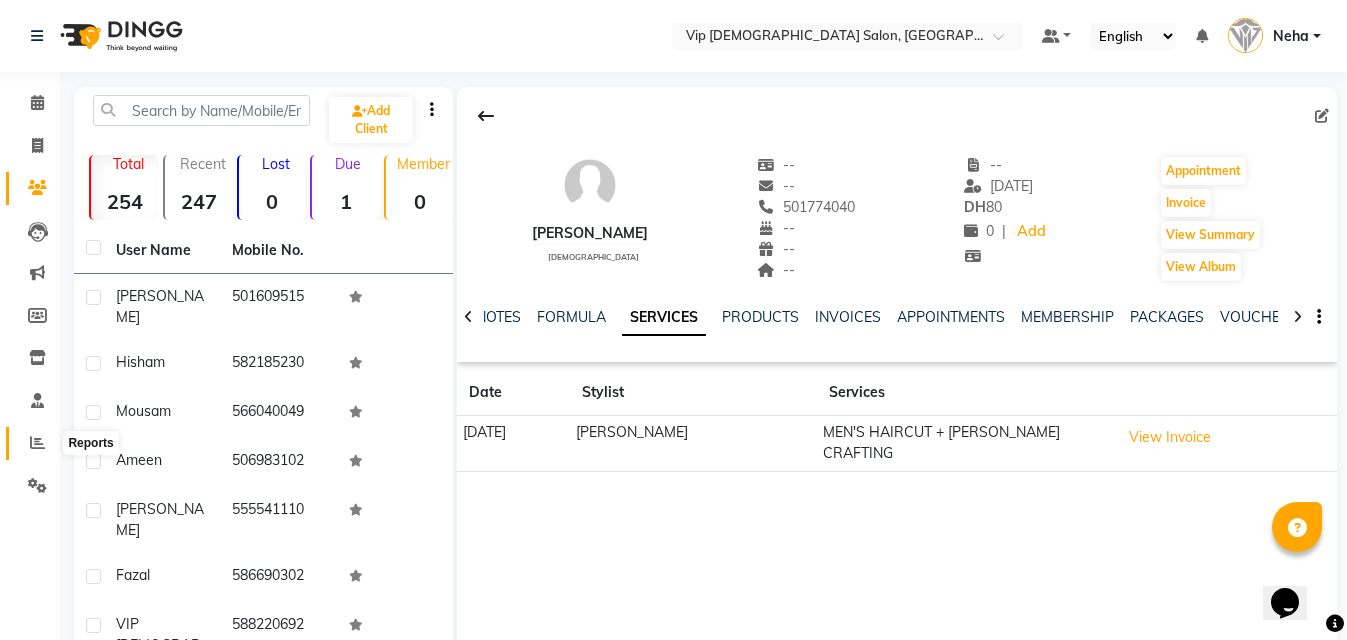 click 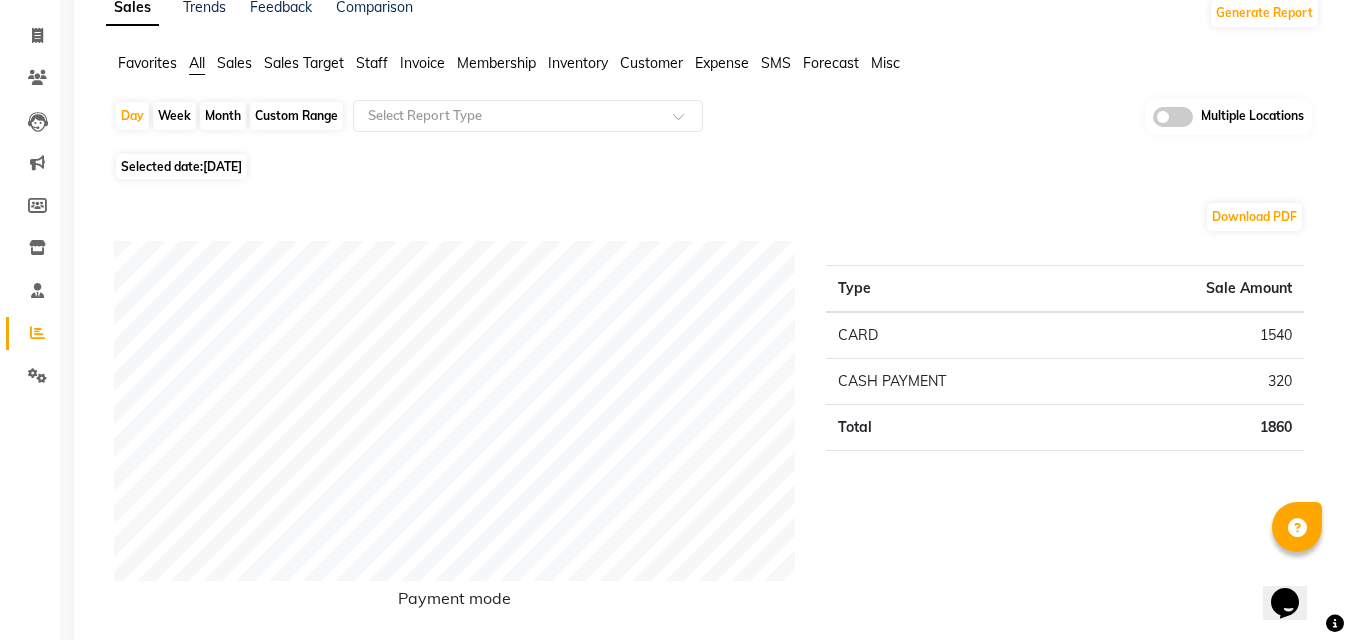 scroll, scrollTop: 120, scrollLeft: 0, axis: vertical 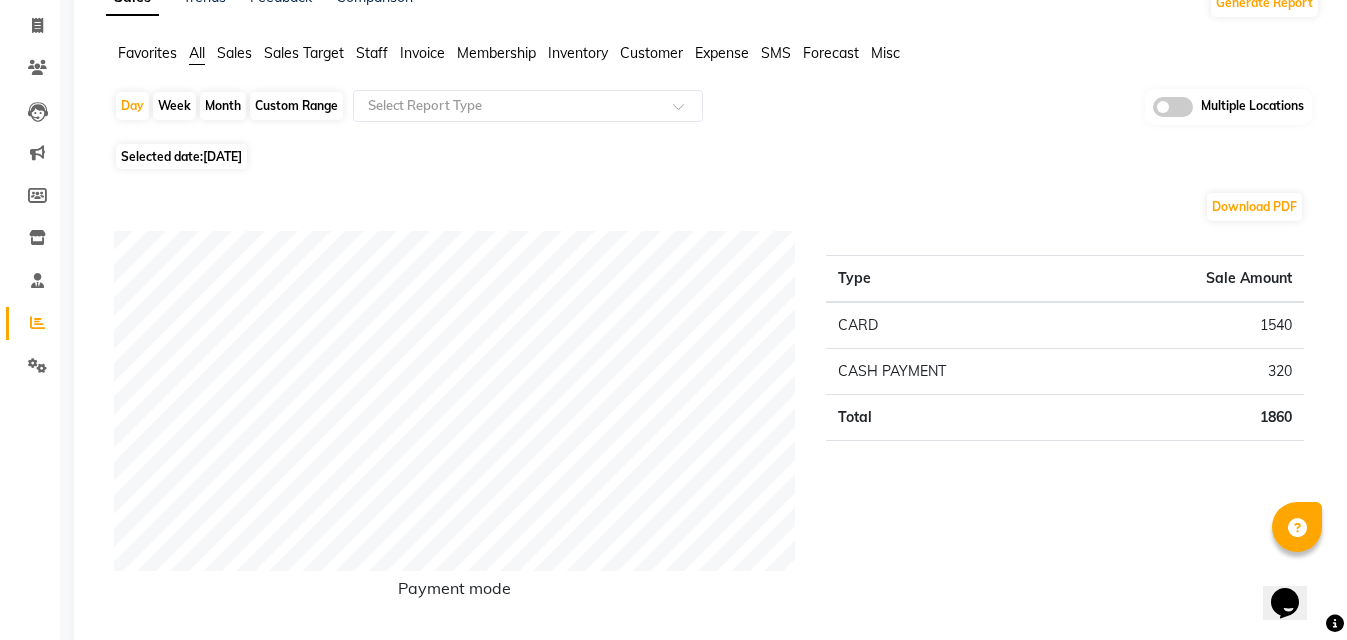 click on "Download PDF" 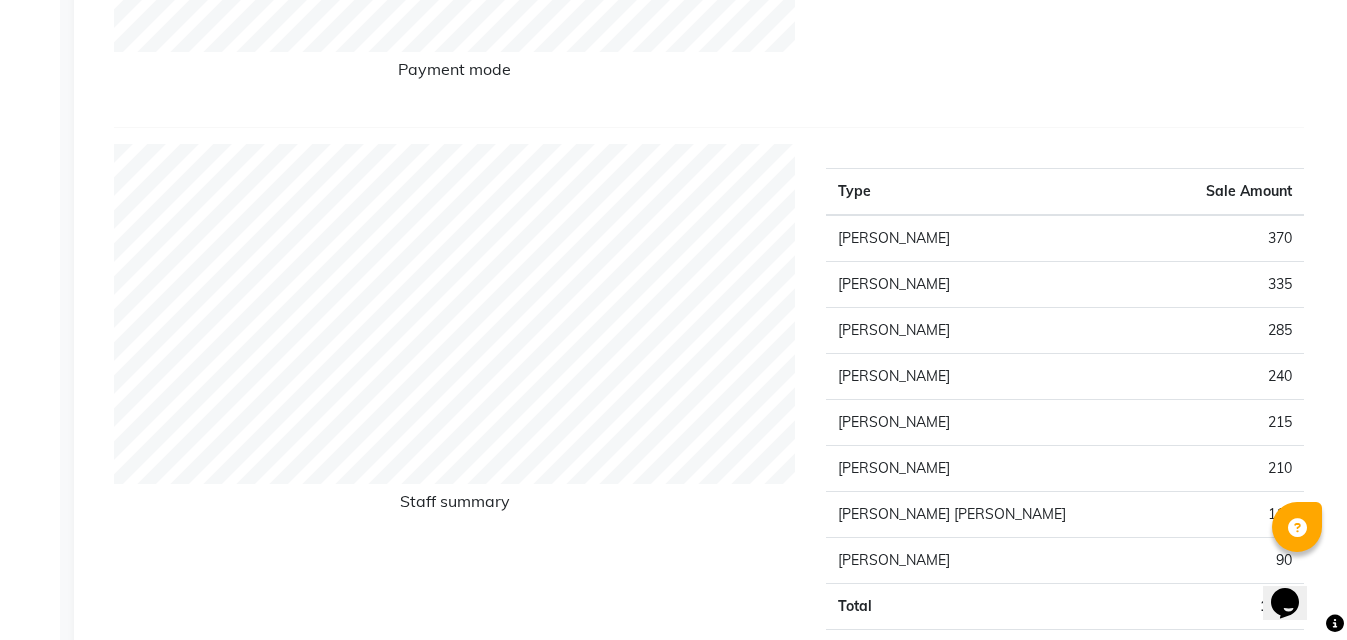 scroll, scrollTop: 640, scrollLeft: 0, axis: vertical 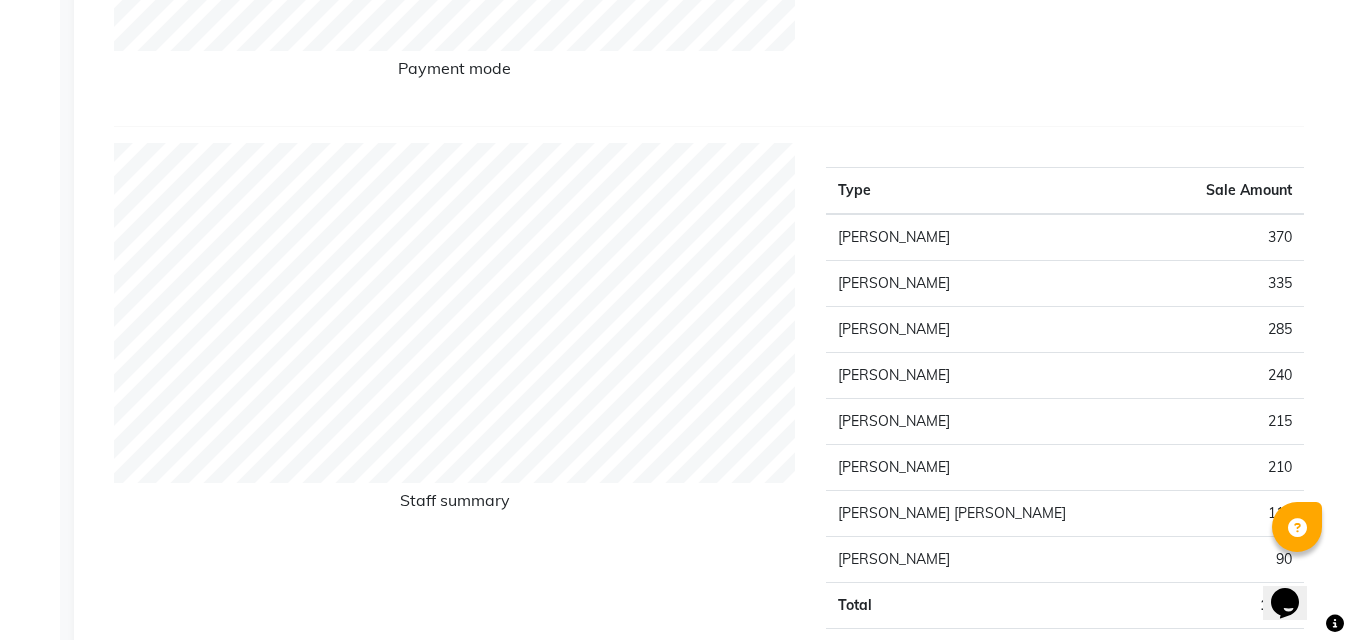 click on "Type Sale Amount CARD 1540 CASH PAYMENT 320 Total 1860" 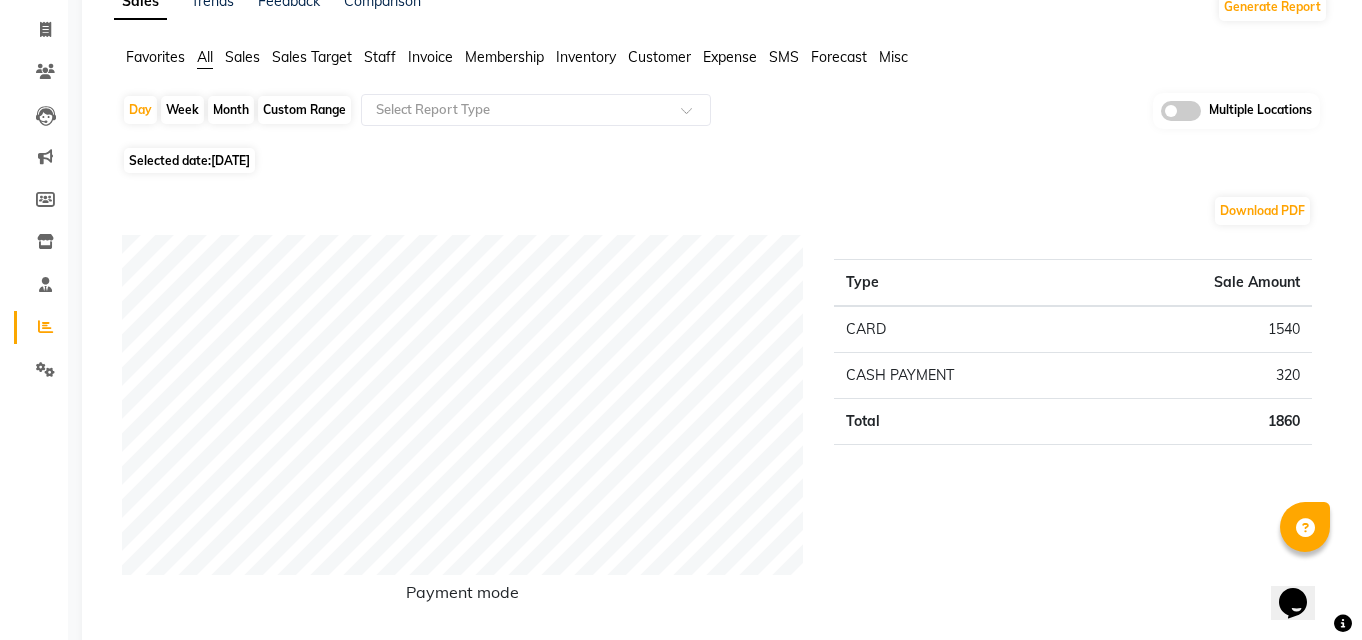 scroll, scrollTop: 0, scrollLeft: 0, axis: both 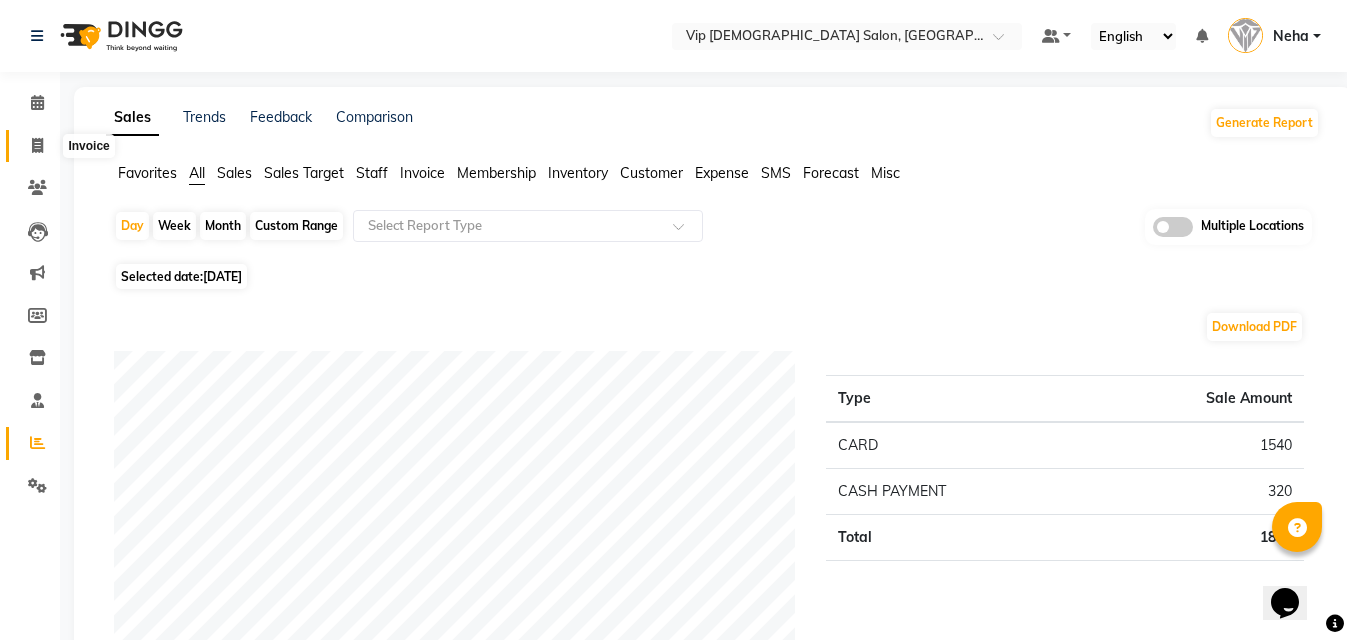click 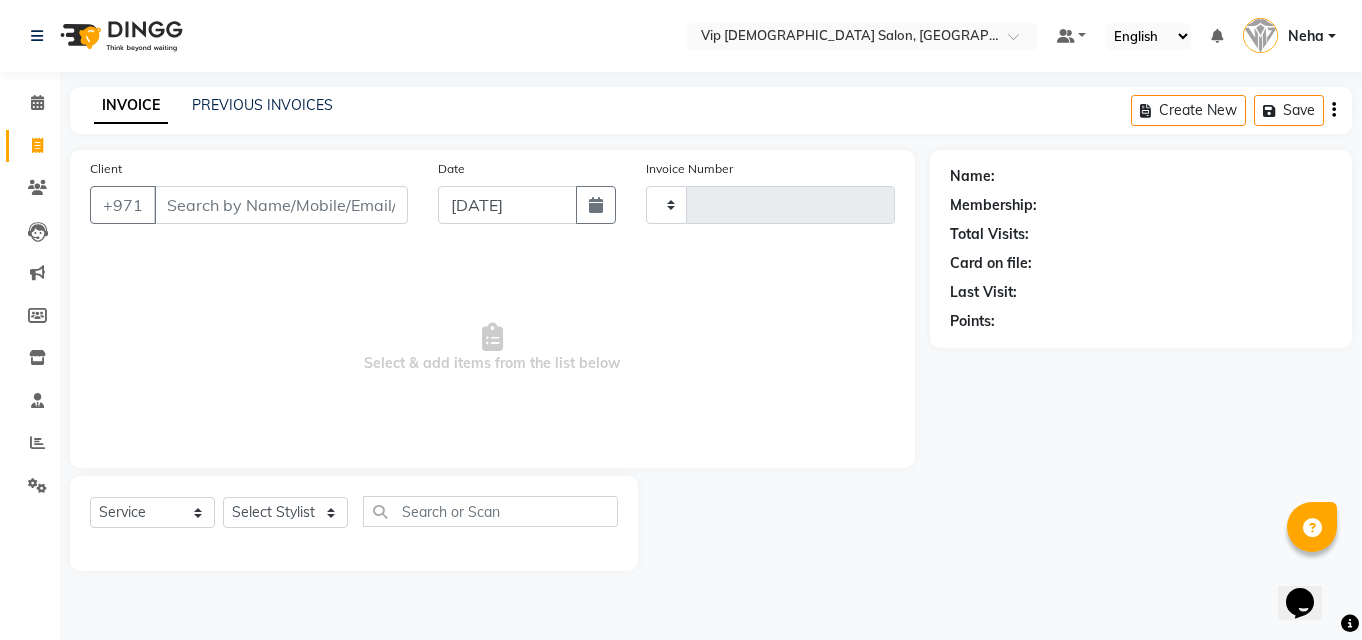 type on "0738" 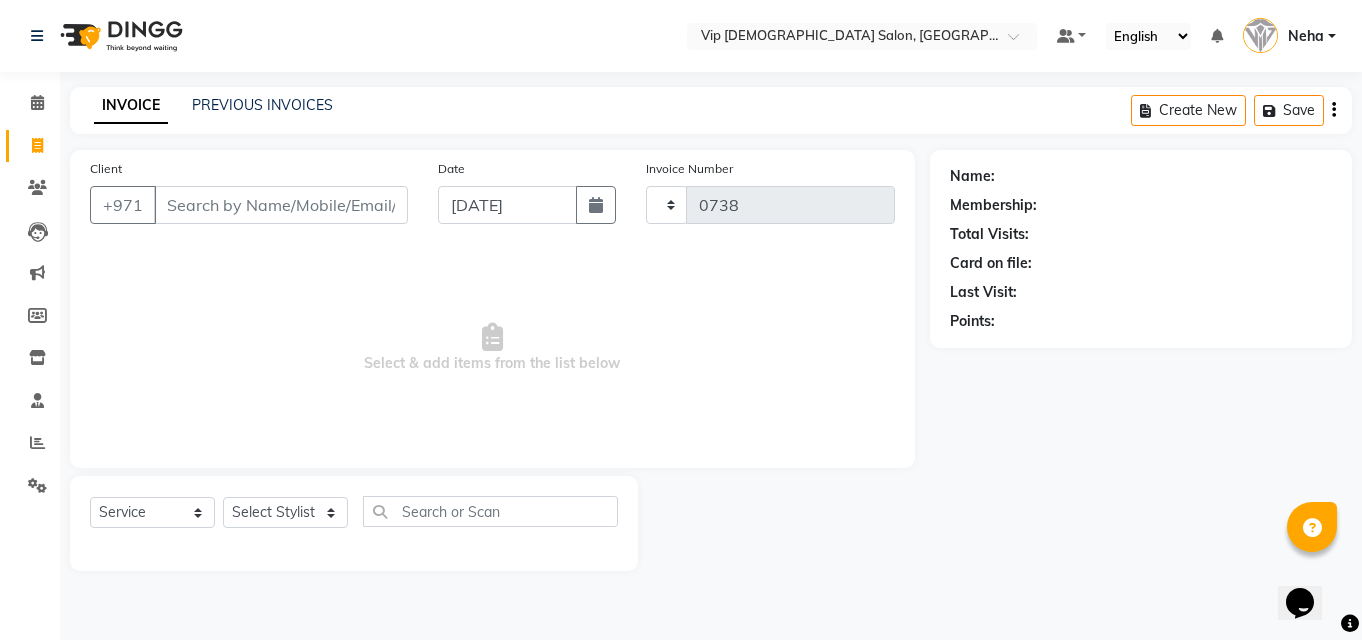 select on "8415" 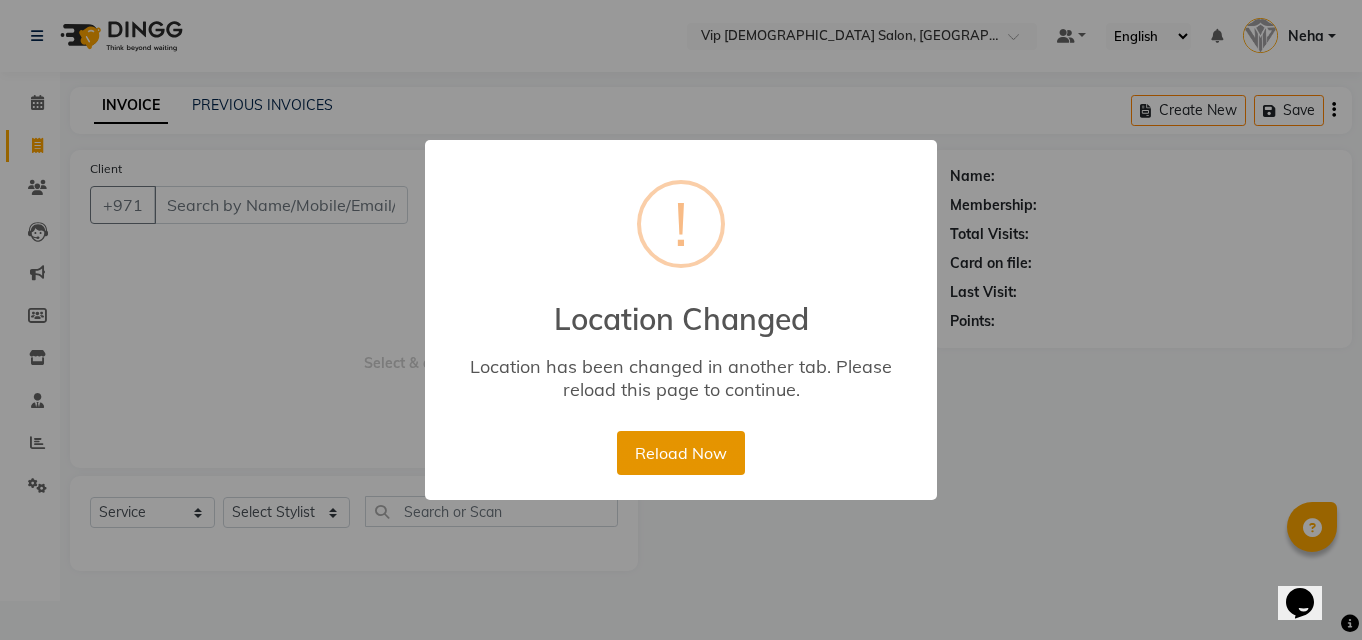 click on "Reload Now" at bounding box center (680, 453) 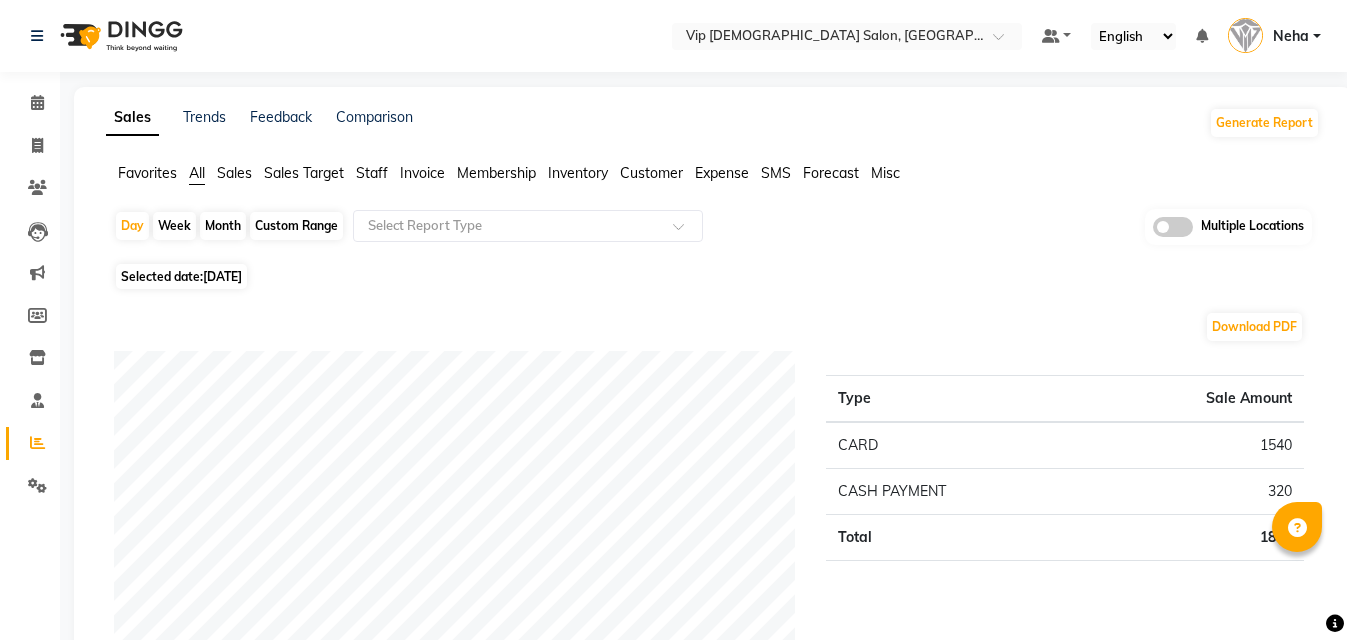 click on "Type Sale Amount CARD 1540 CASH PAYMENT 320 Total 1860" 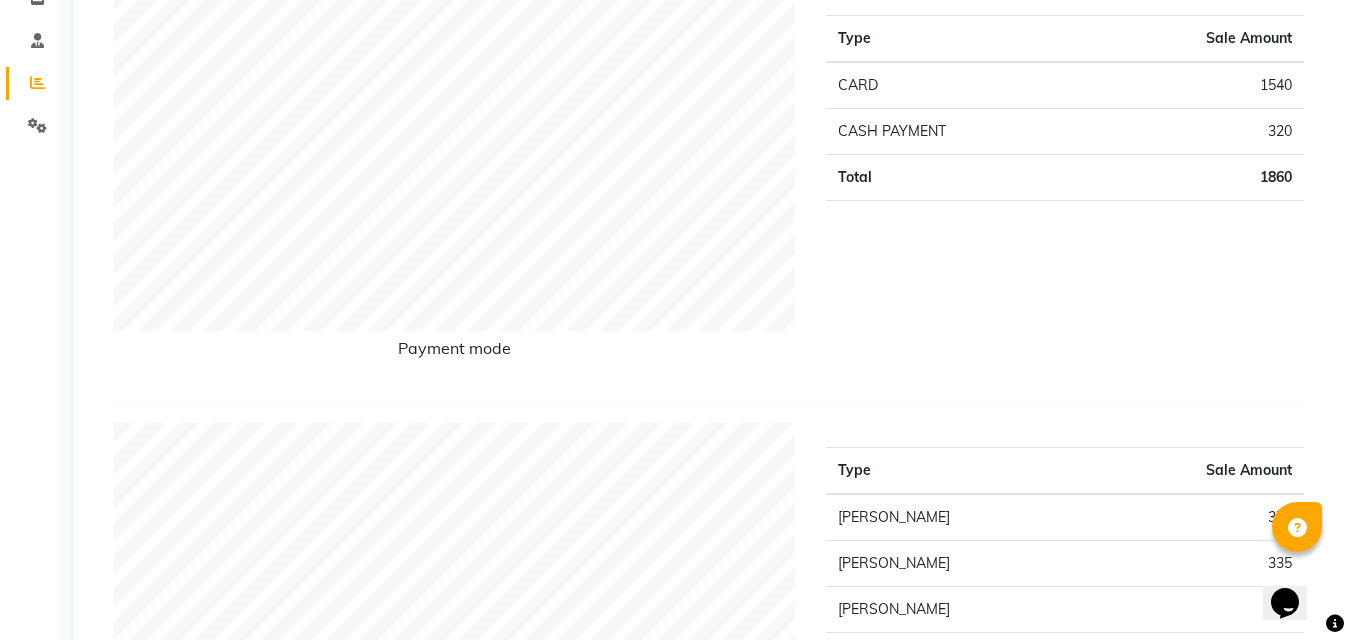scroll, scrollTop: 0, scrollLeft: 0, axis: both 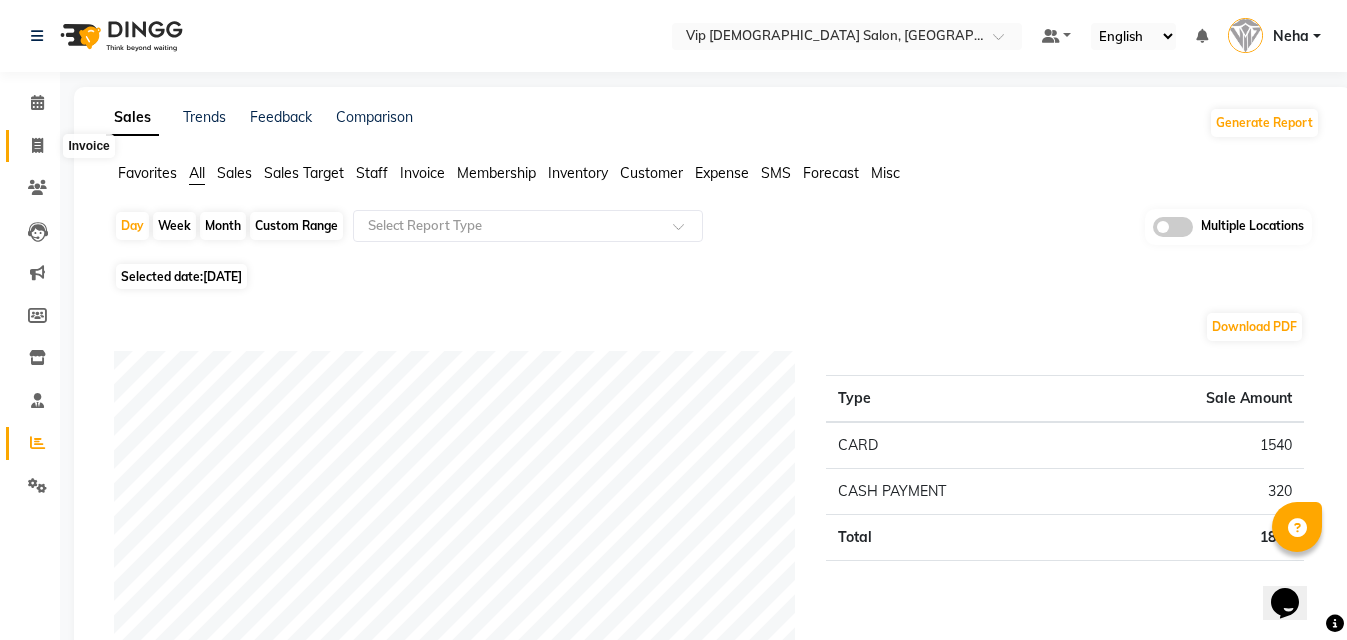click 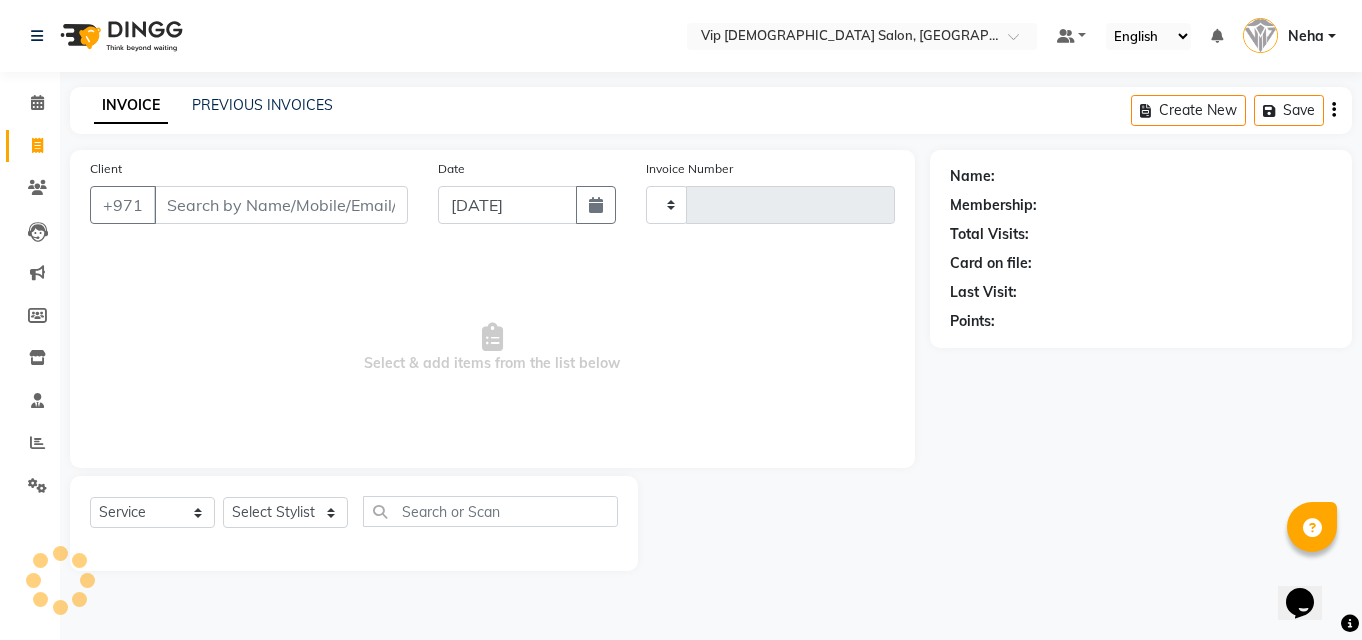 type on "0738" 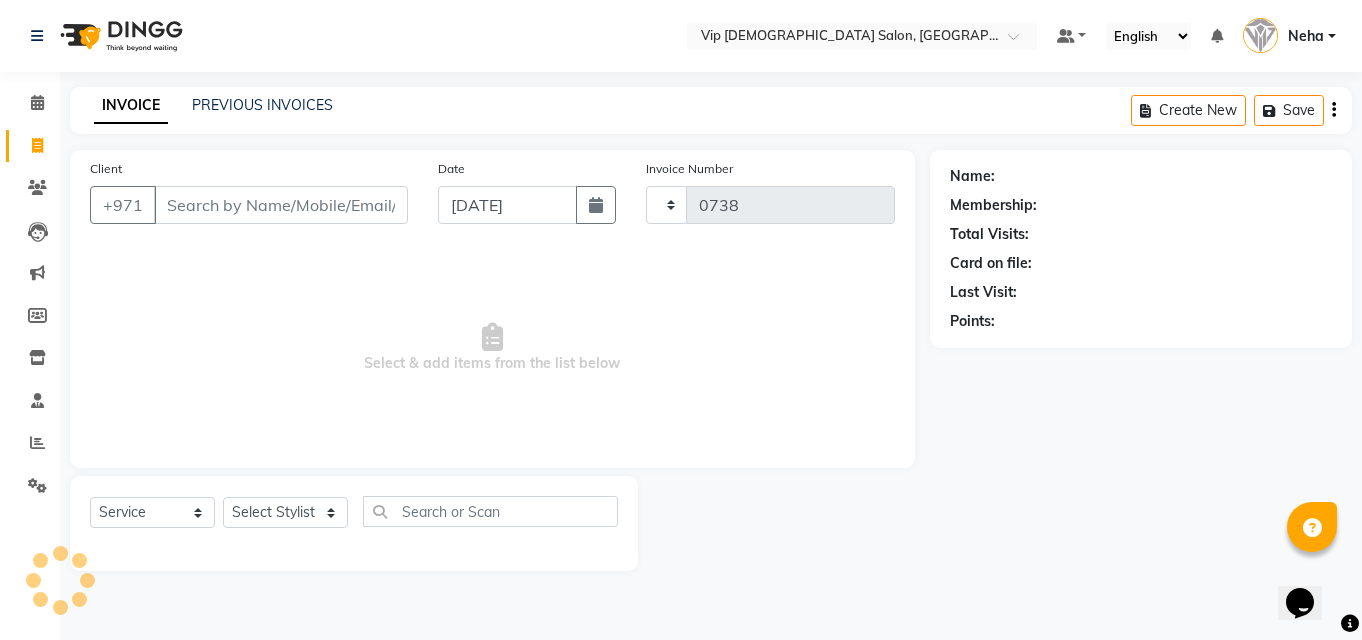 select on "8415" 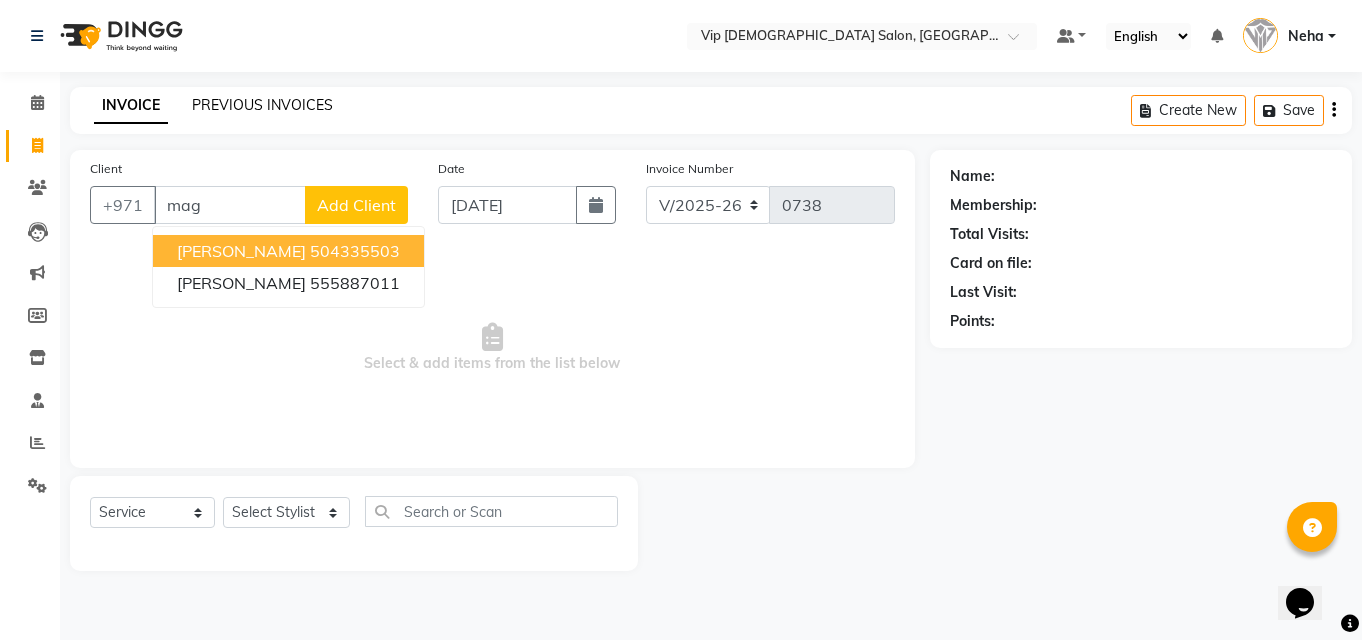 click on "PREVIOUS INVOICES" 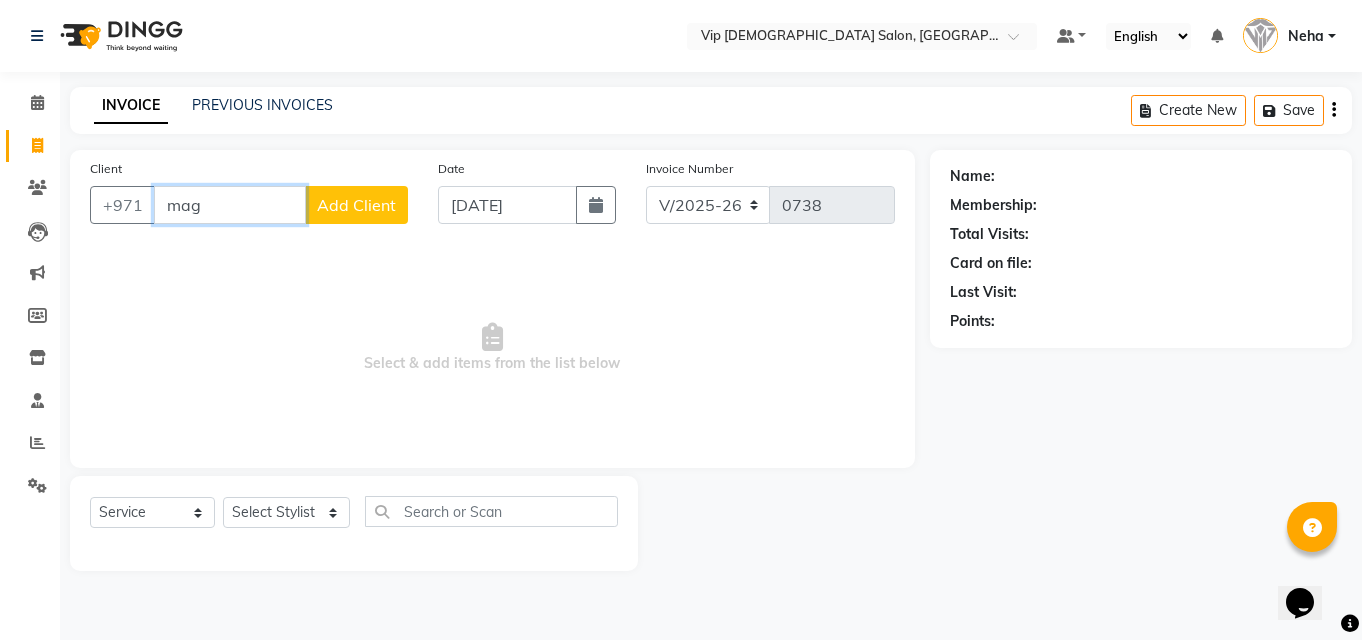 click on "mag" at bounding box center [230, 205] 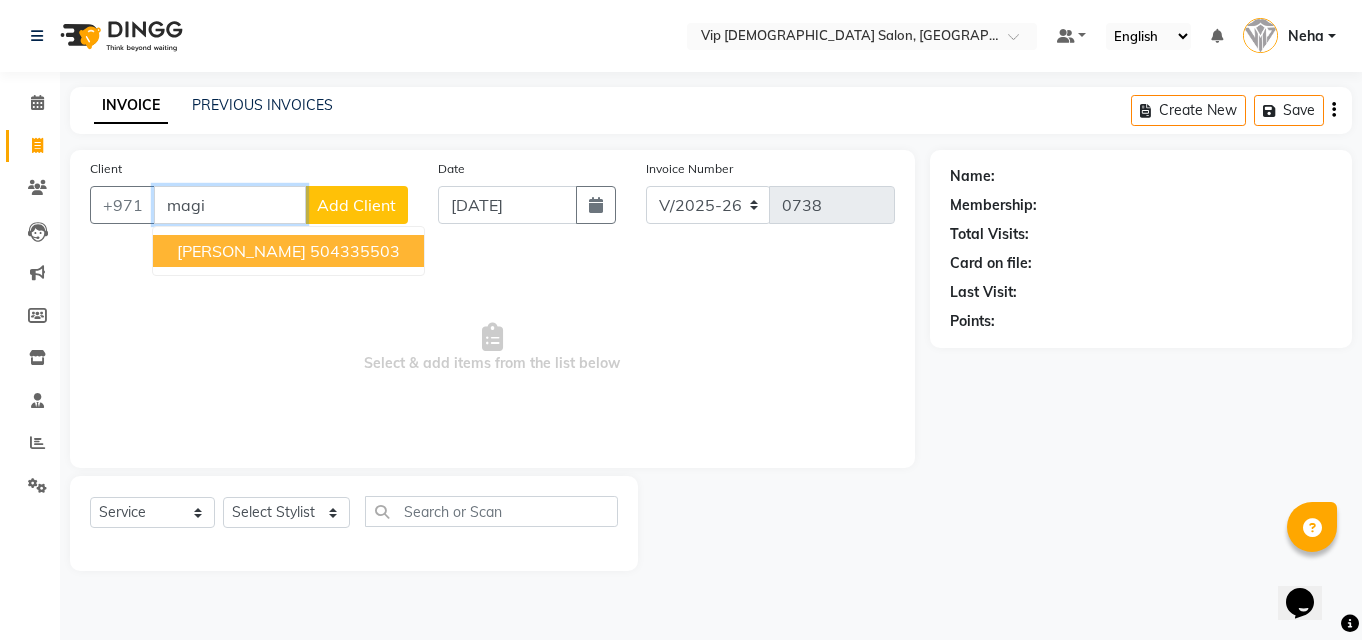 click on "504335503" at bounding box center [355, 251] 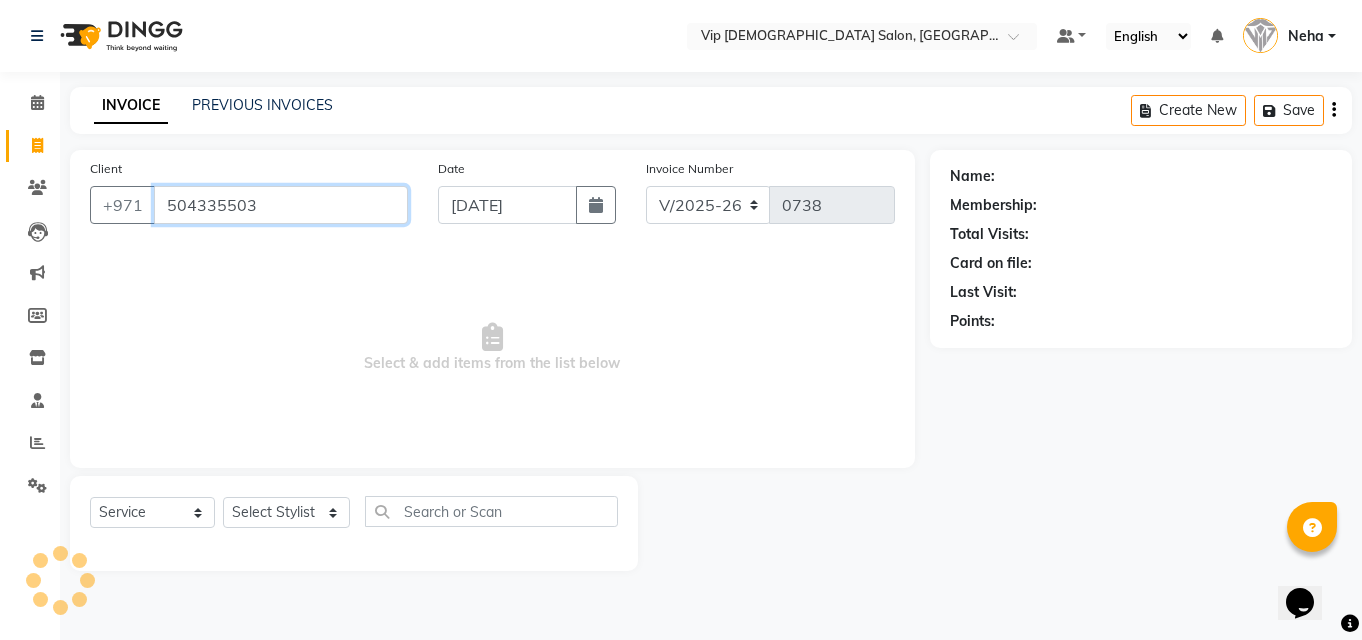 type on "504335503" 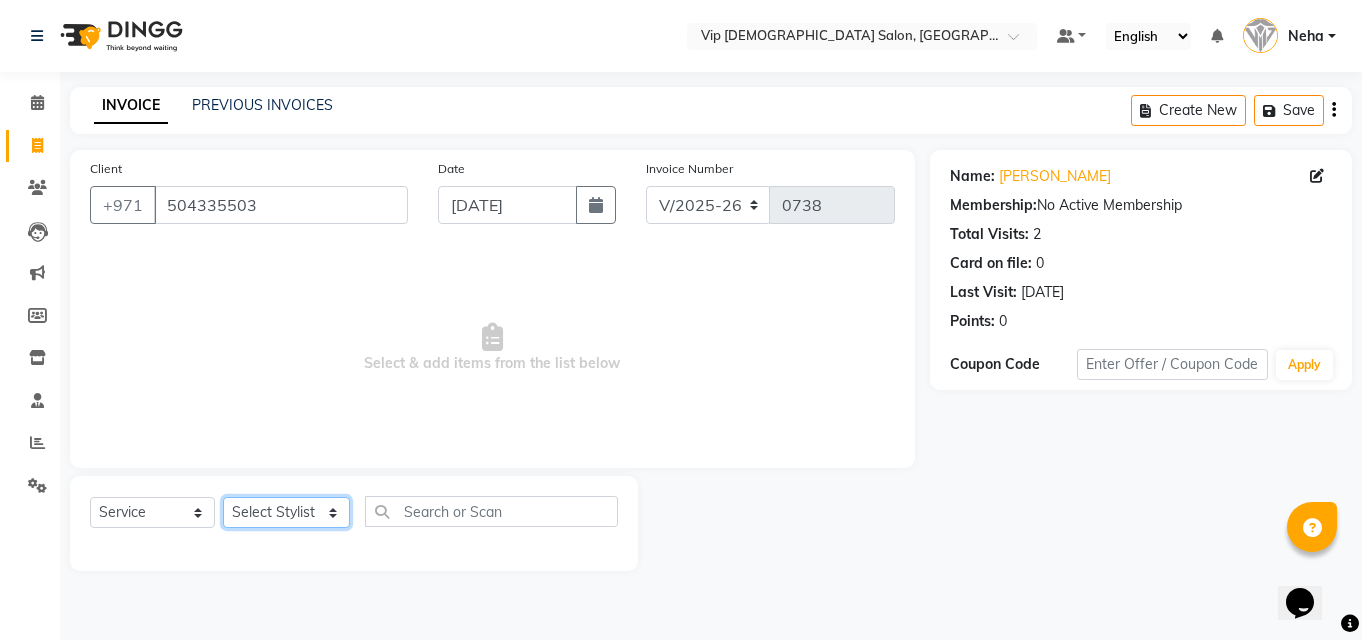 click on "Select Stylist [PERSON_NAME] [PERSON_NAME] [PERSON_NAME] [PERSON_NAME] [PERSON_NAME] [PERSON_NAME] Lakhbizi Jairah Mr. Mohannad [PERSON_NAME] [PERSON_NAME] [PERSON_NAME] [PERSON_NAME] [PERSON_NAME]  Akhilaque [PERSON_NAME]." 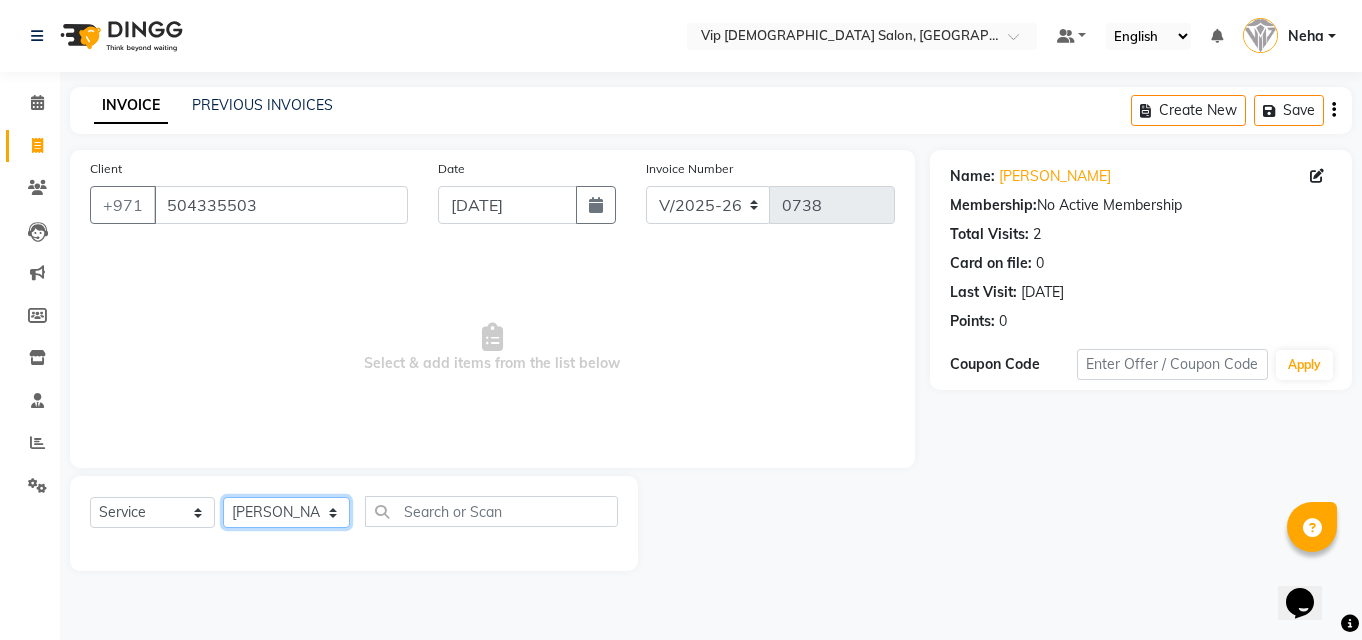 click on "Select Stylist [PERSON_NAME] [PERSON_NAME] [PERSON_NAME] [PERSON_NAME] [PERSON_NAME] [PERSON_NAME] Lakhbizi Jairah Mr. Mohannad [PERSON_NAME] [PERSON_NAME] [PERSON_NAME] [PERSON_NAME] [PERSON_NAME]  Akhilaque [PERSON_NAME]." 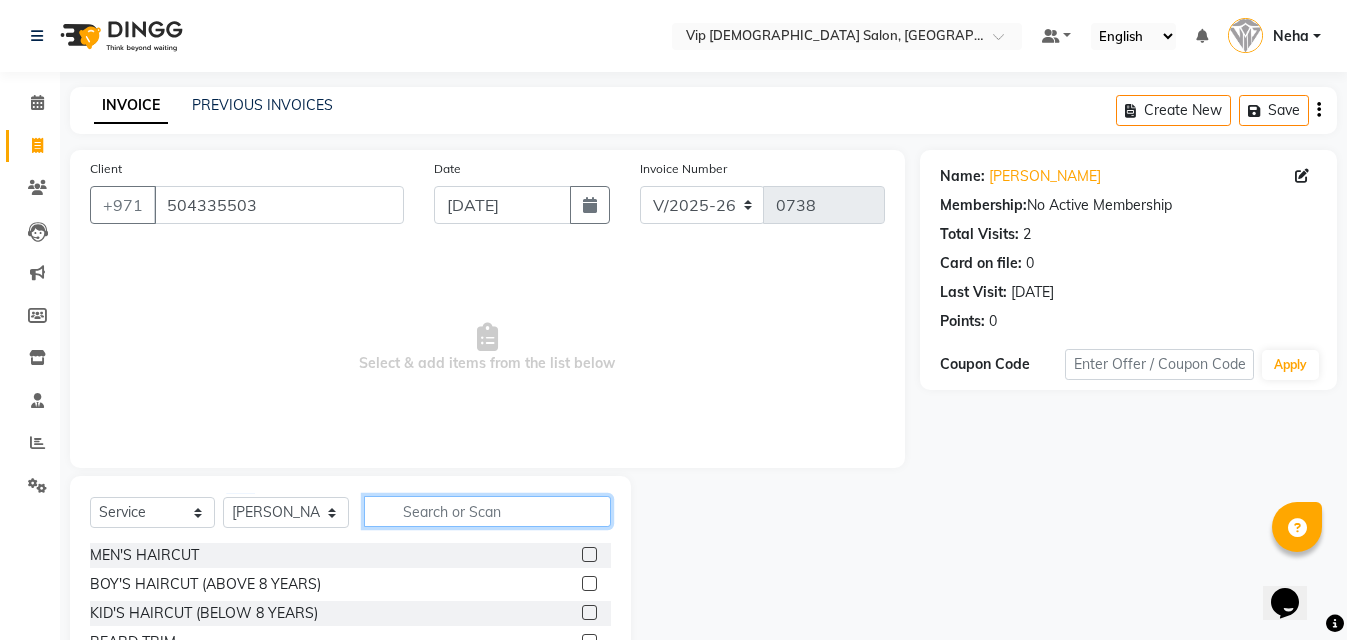 click 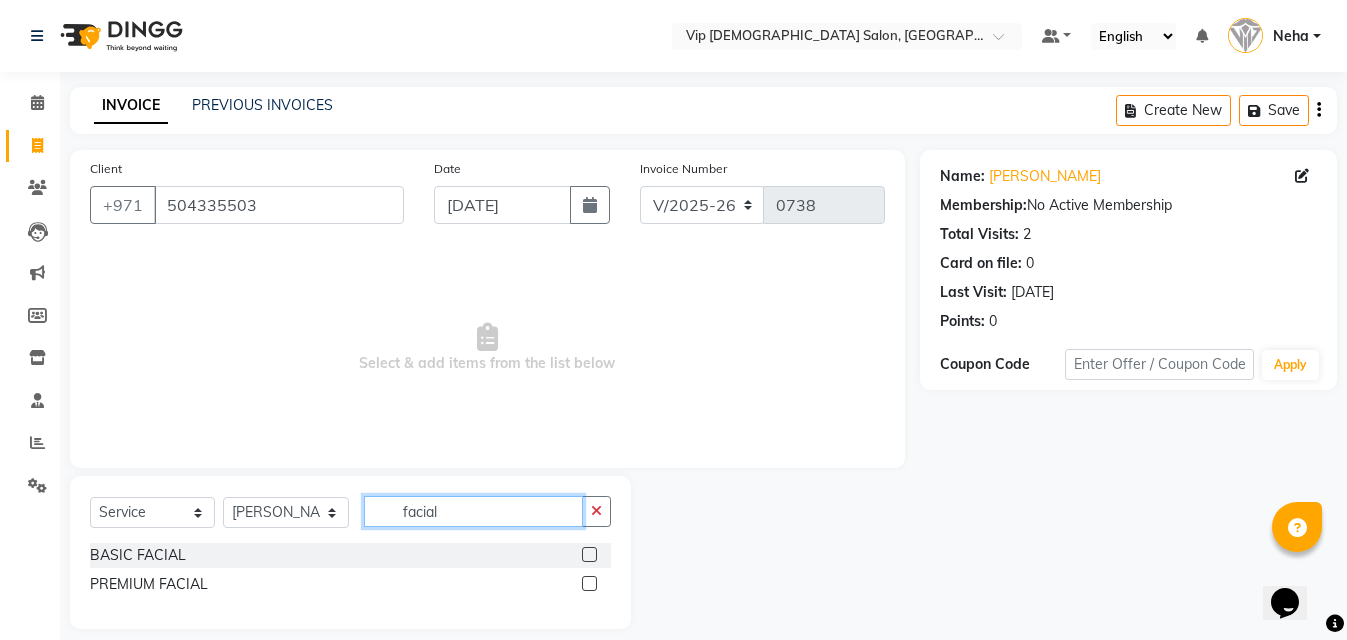 type on "facial" 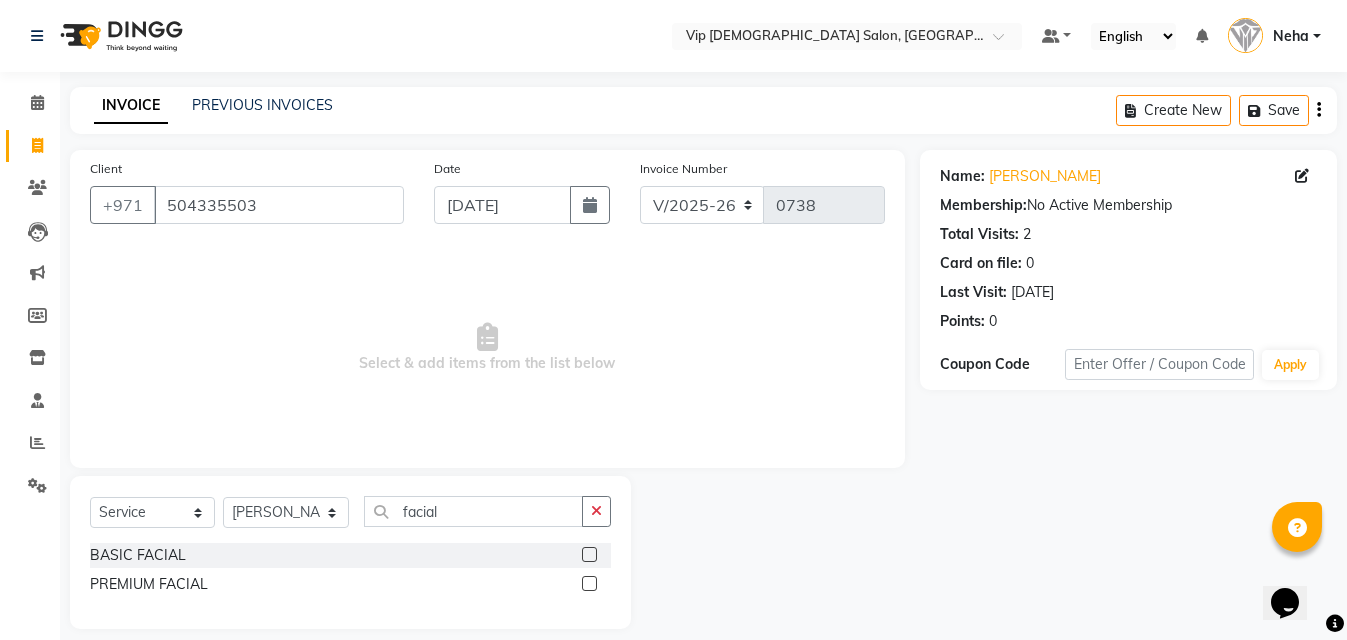 click 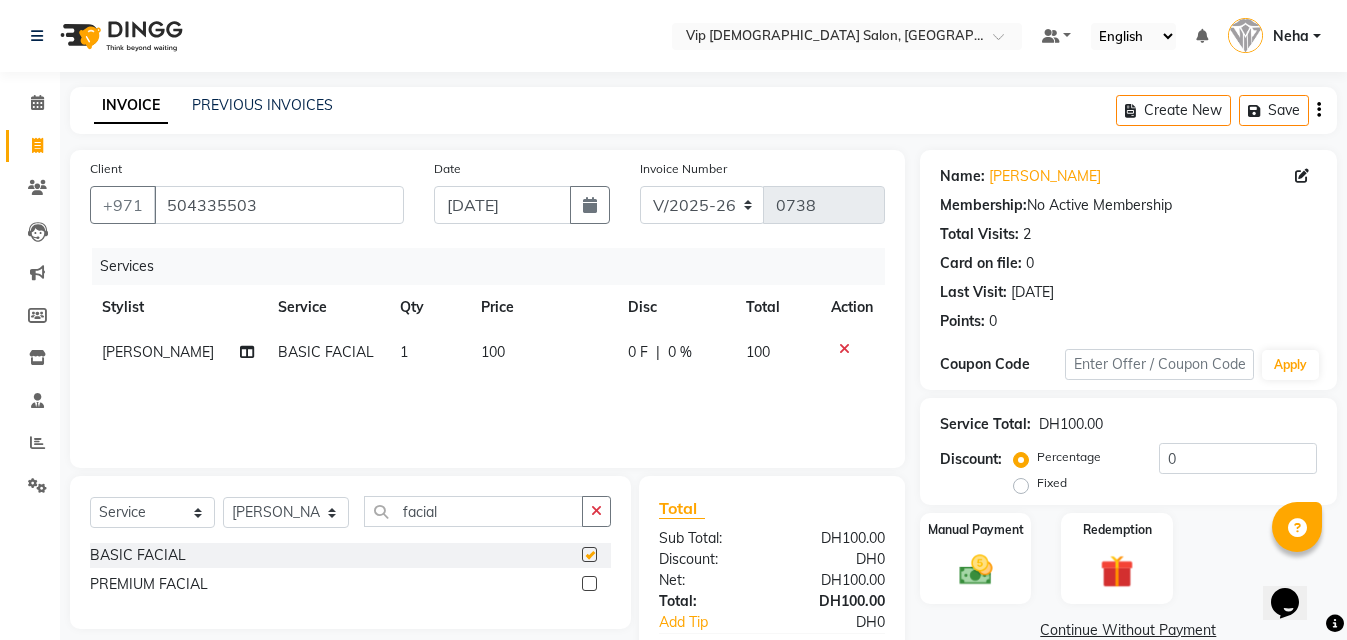 checkbox on "false" 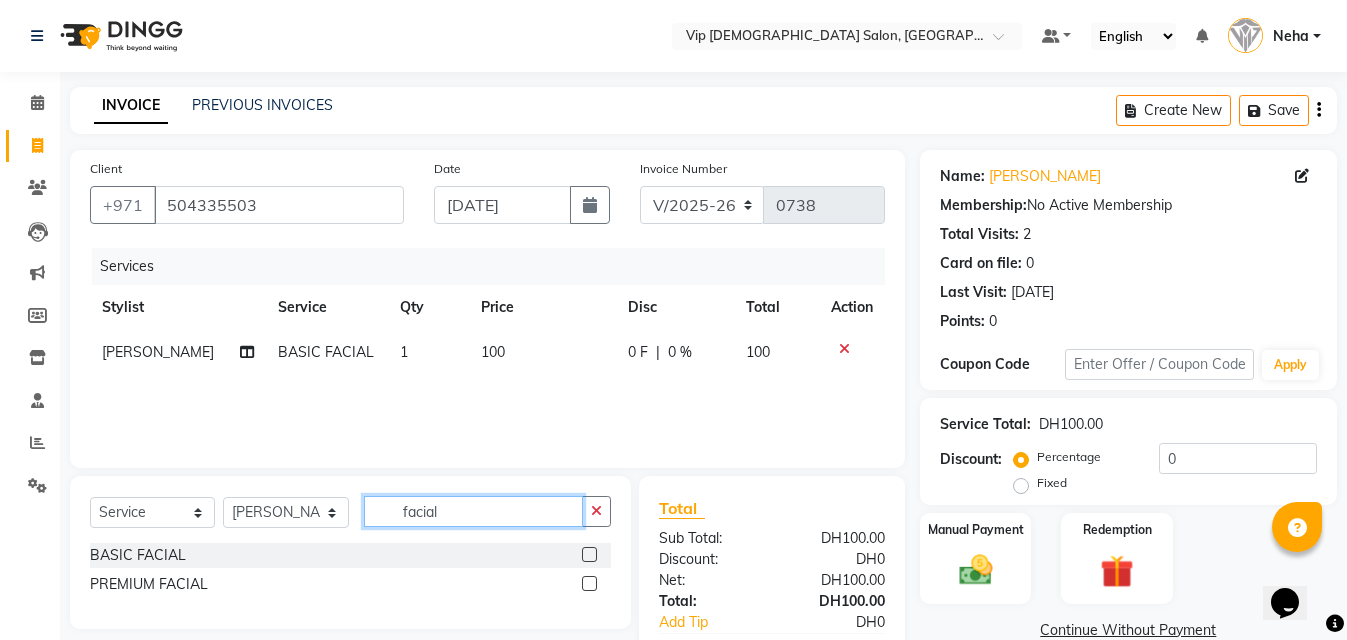 click on "facial" 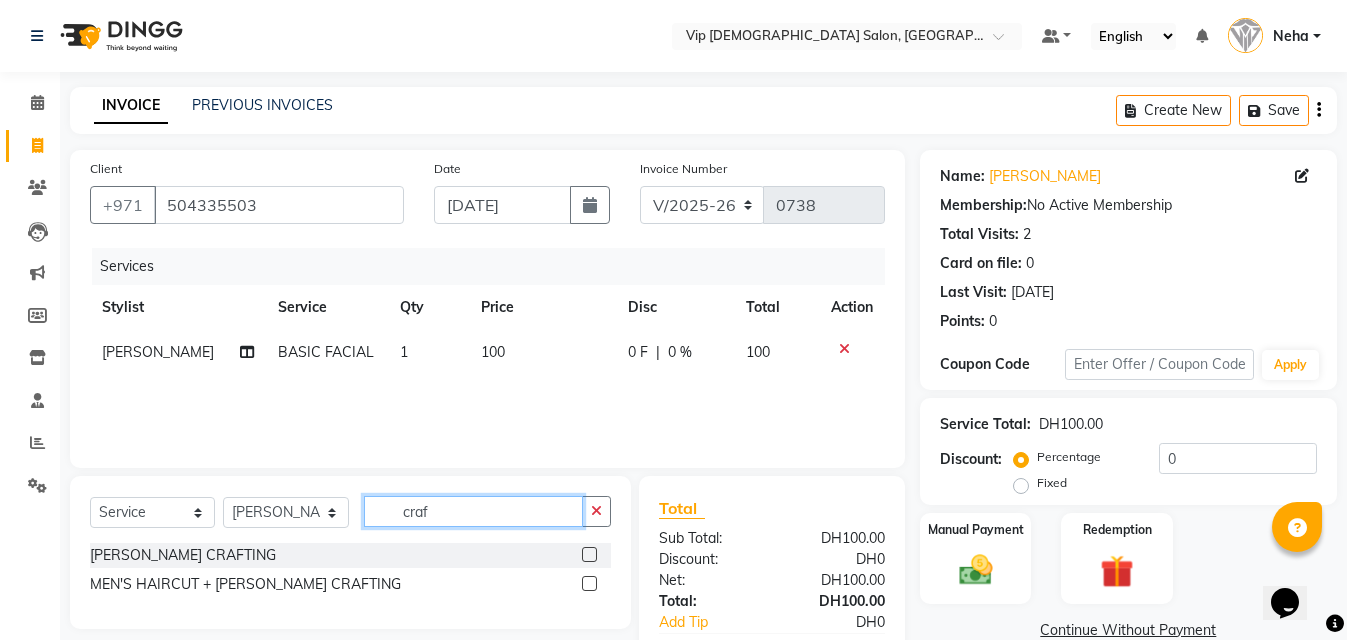type on "craf" 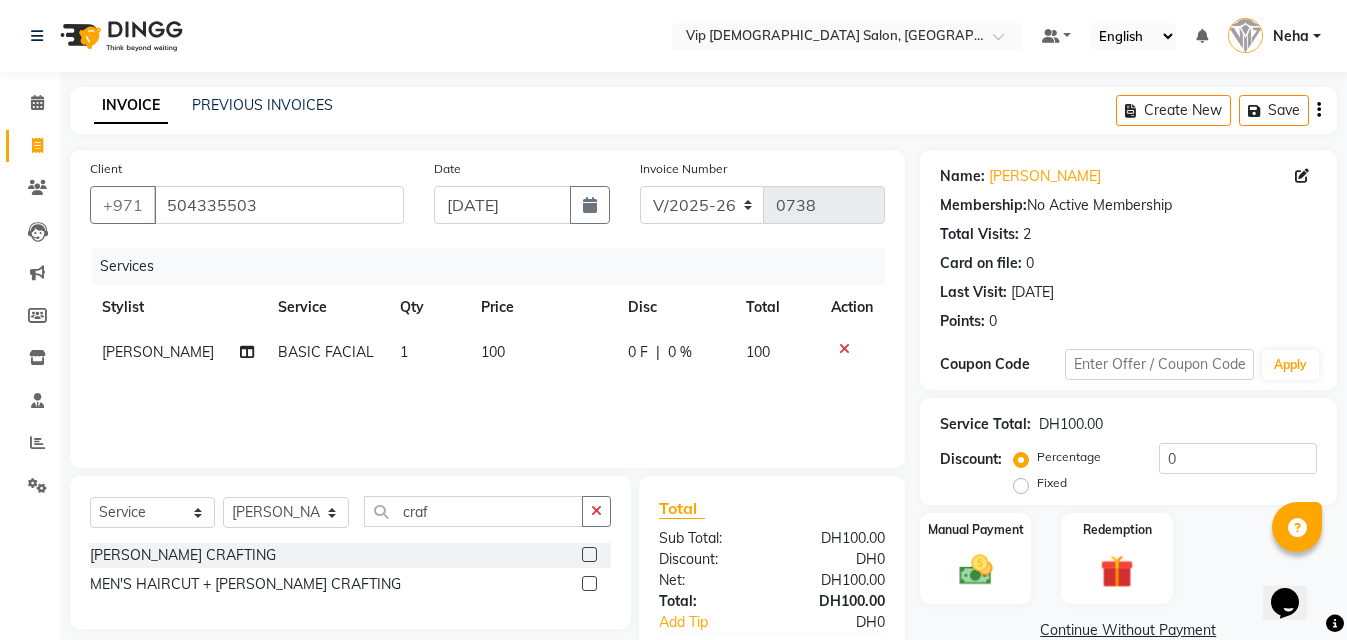 click 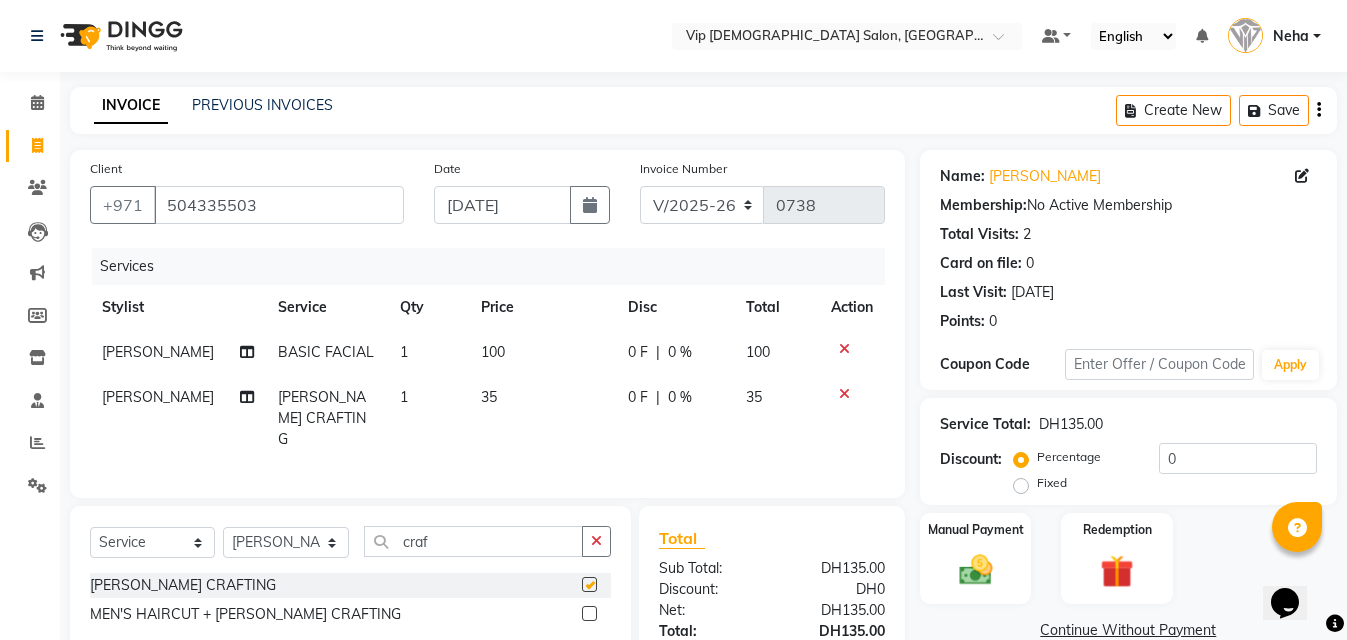 checkbox on "false" 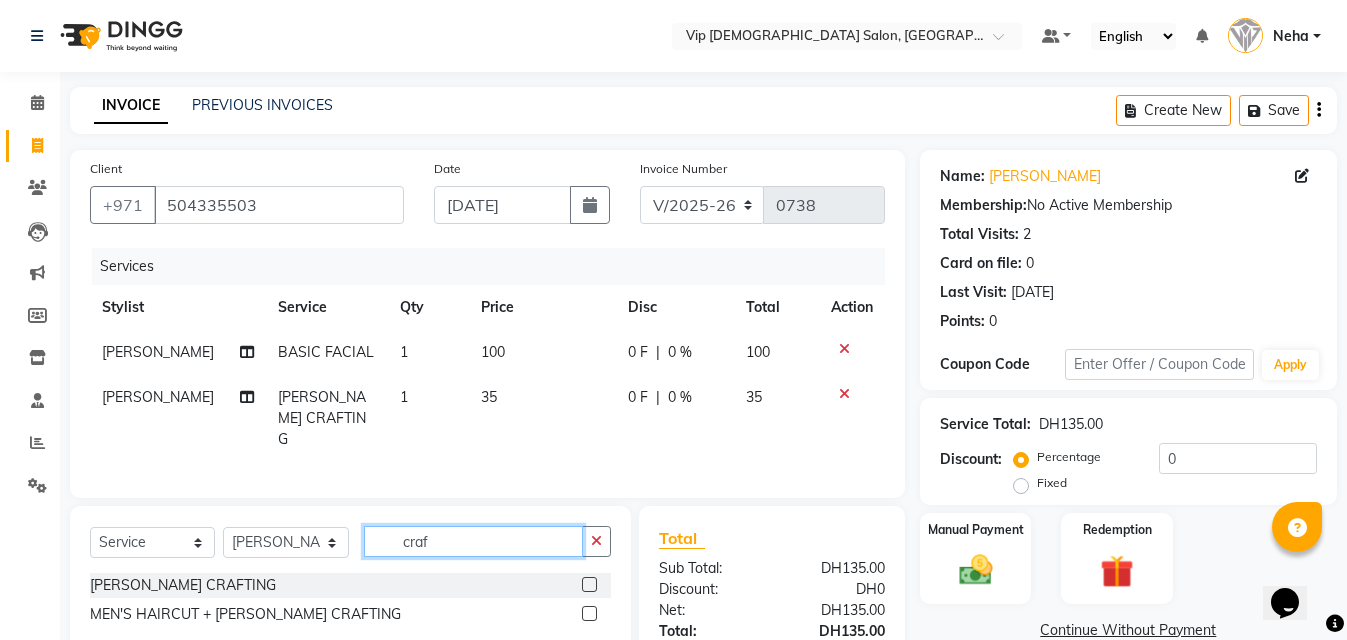 click on "craf" 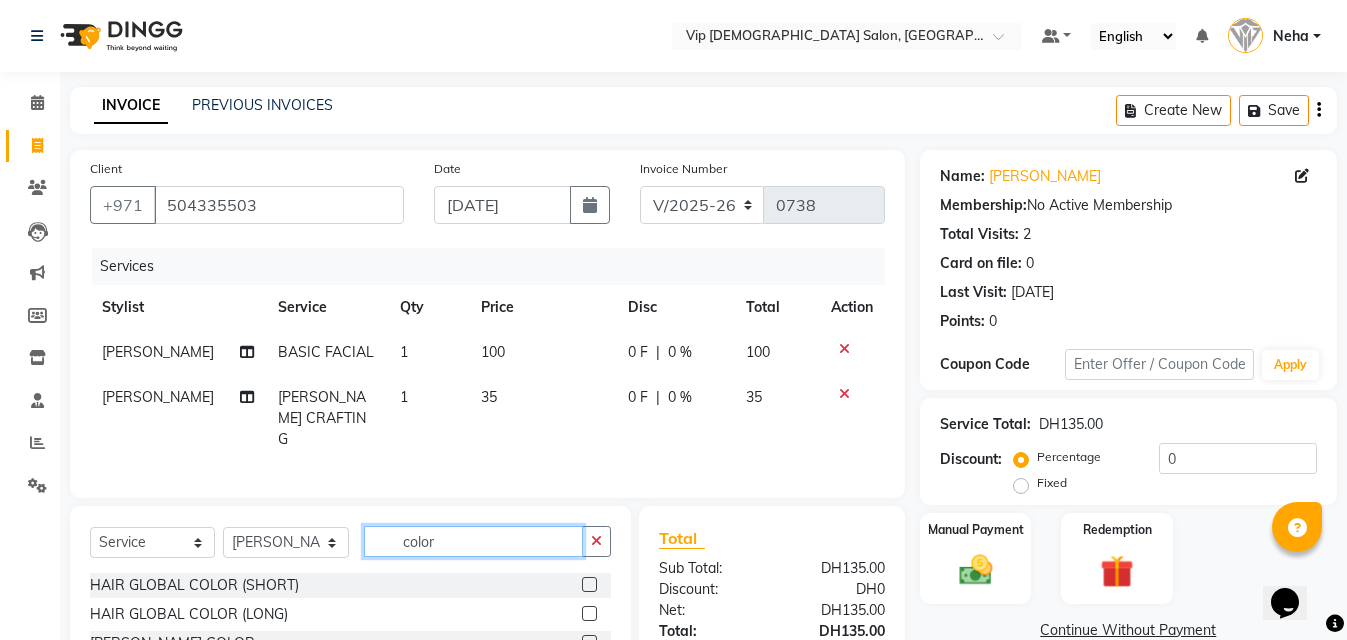 type on "color" 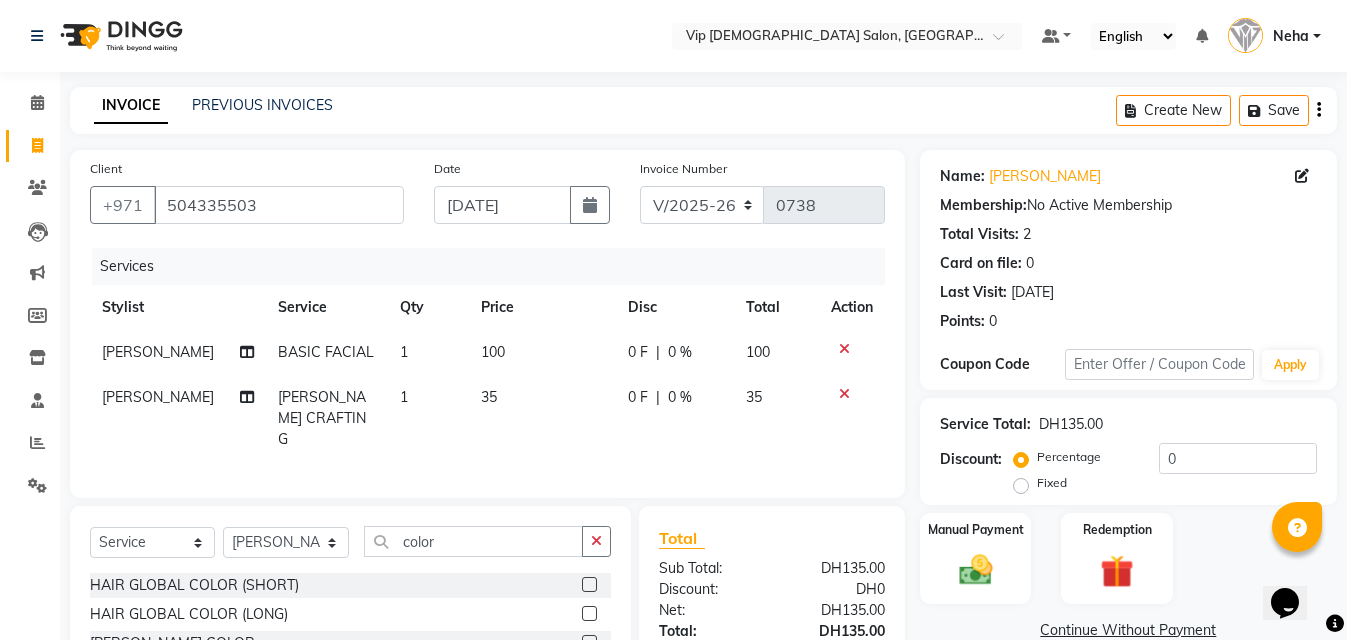 click on "Client +971 504335503 Date 11-07-2025 Invoice Number V/2025 V/2025-26 0738 Services Stylist Service Qty Price Disc Total Action Allauddin Anwar Ali BASIC FACIAL 1 100 0 F | 0 % 100 Allauddin Anwar Ali BEARD CRAFTING 1 35 0 F | 0 % 35 Select  Service  Product  Membership  Package Voucher Prepaid Gift Card  Select Stylist AHMED MOHAMED MOHAMED ELKHODARY ABDELHAMID Ali Rana Allauddin Anwar Ali Ameen Ayoub Lakhbizi Jairah Mr. Mohannad Neha Nelson Ricalyn Colcol Riffat Magdy Taufeeq Anwar Ali Tauseef  Akhilaque Zoya Bhatti. color HAIR GLOBAL COLOR (SHORT)  HAIR GLOBAL COLOR (LONG)  BEARD COLOR  SIDELOCK COLOR  MOUSTACHE COLOR  Total Sub Total: DH135.00 Discount: DH0 Net: DH135.00 Total: DH135.00 Add Tip DH0 Payable: DH135.00 Paid: DH0 Balance   : DH135.00" 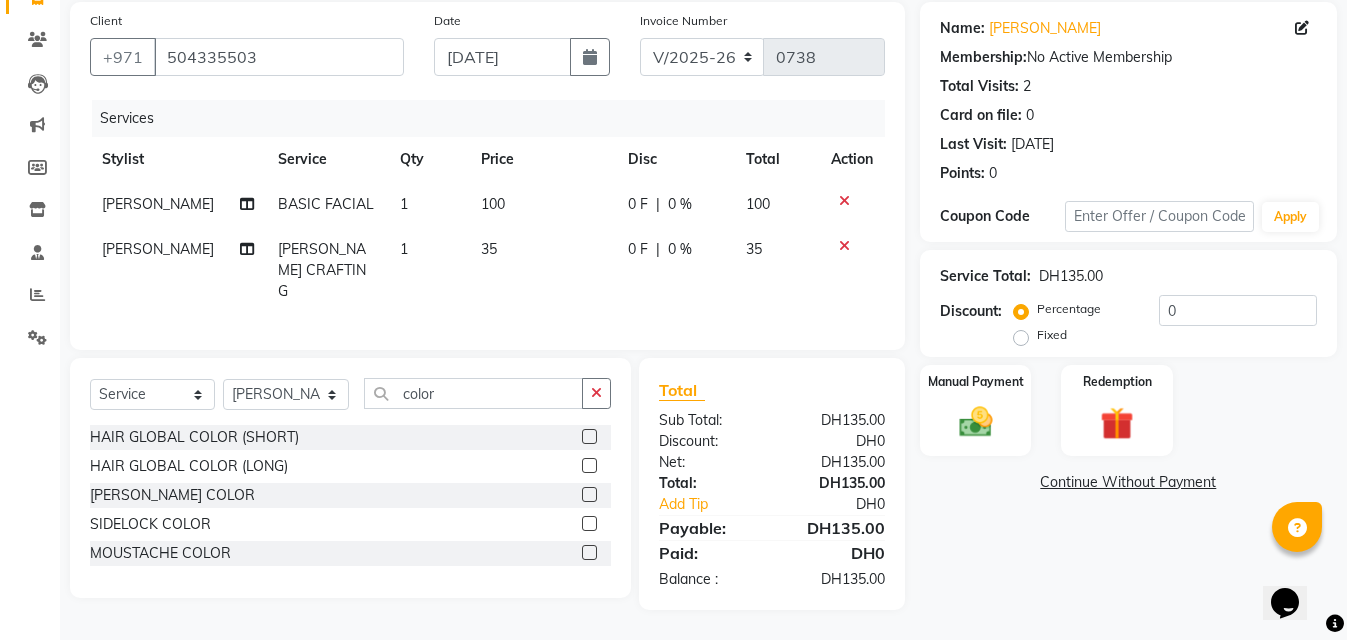 scroll, scrollTop: 163, scrollLeft: 0, axis: vertical 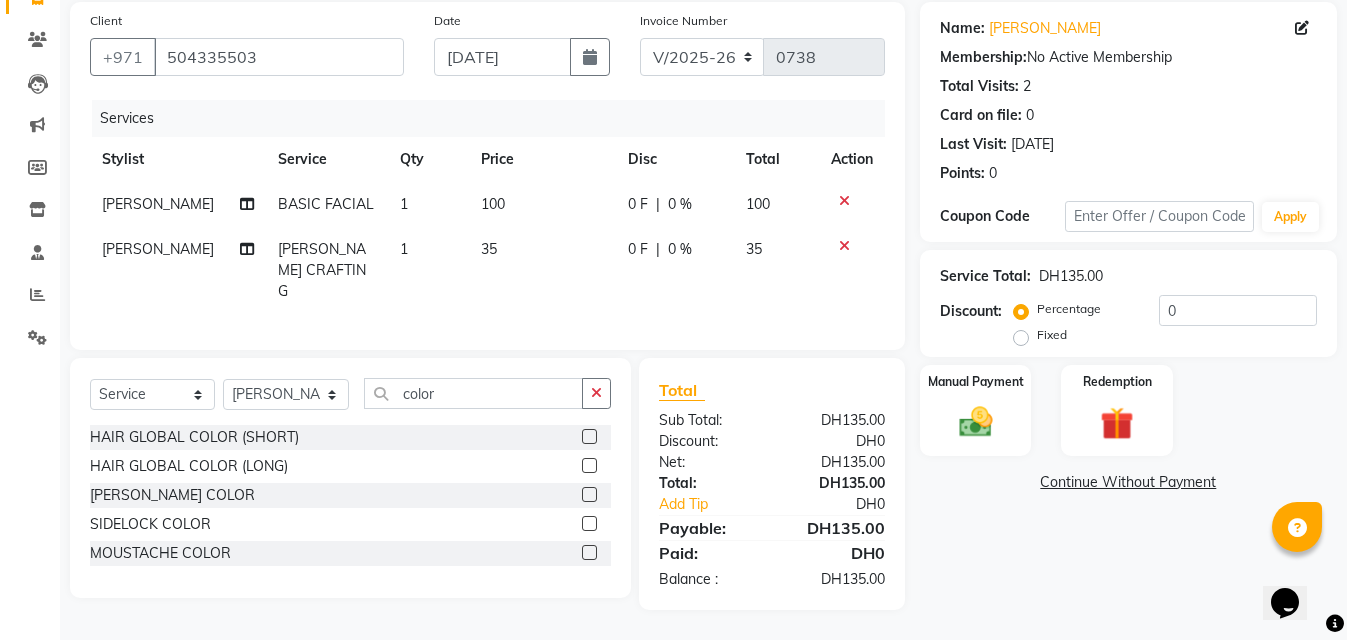 click 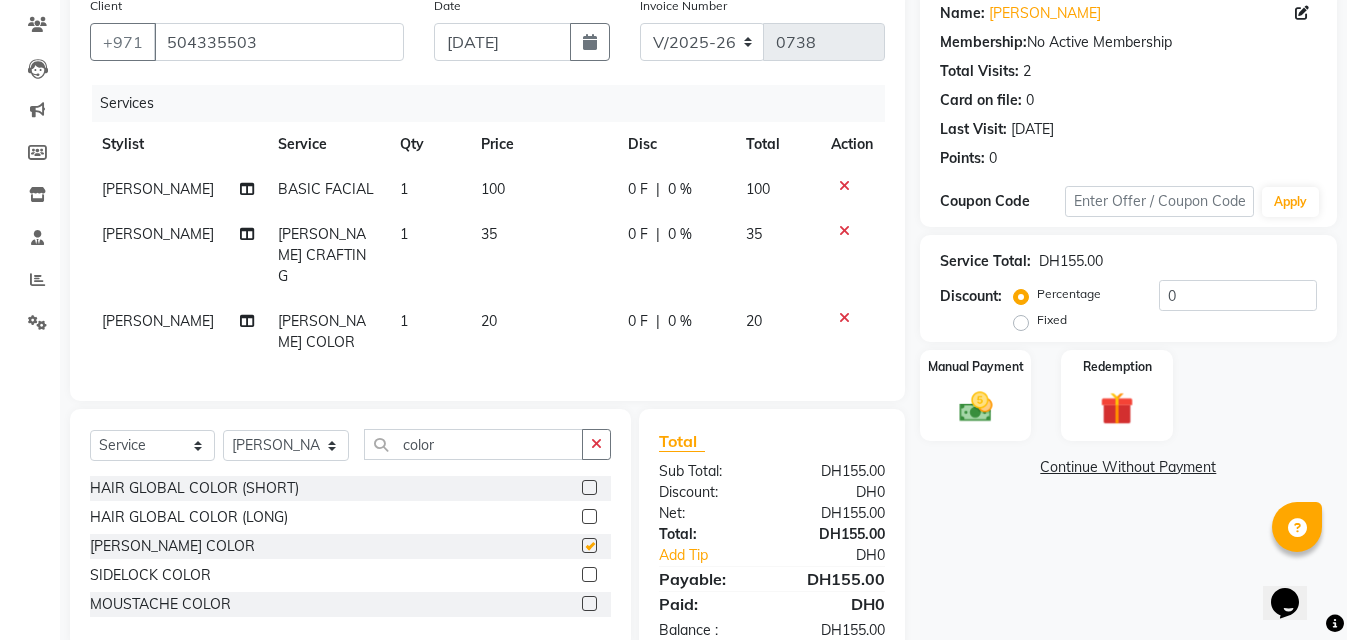 checkbox on "false" 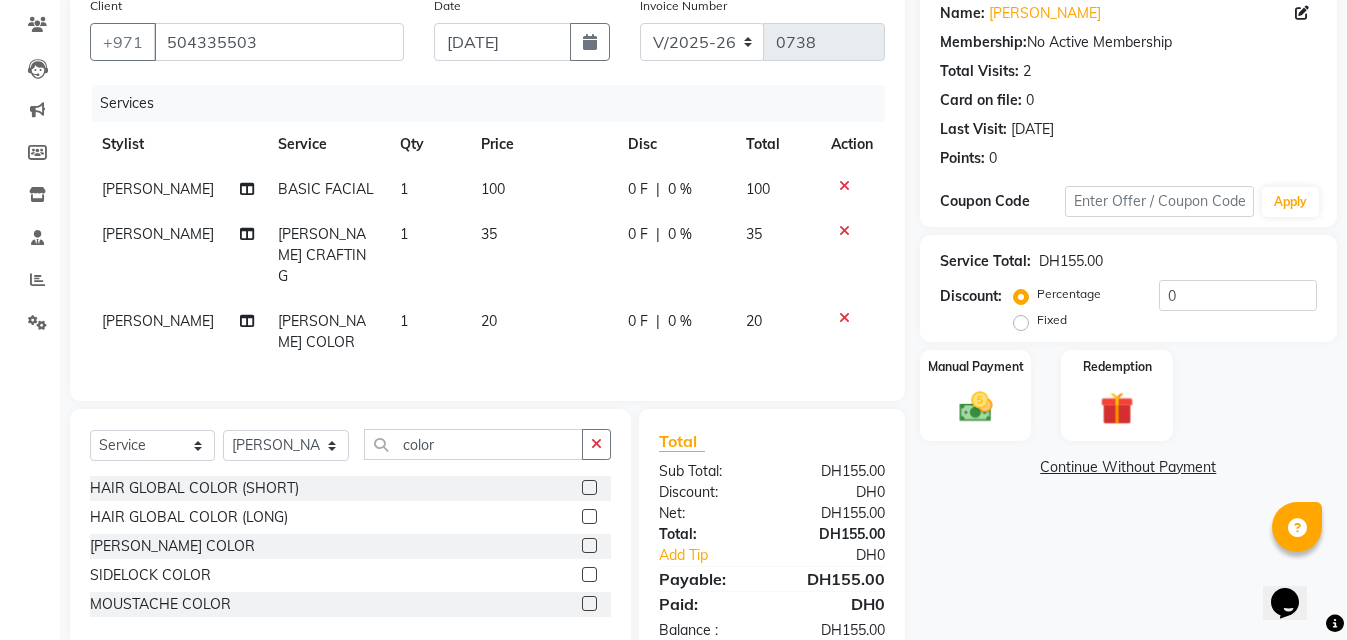 click on "100" 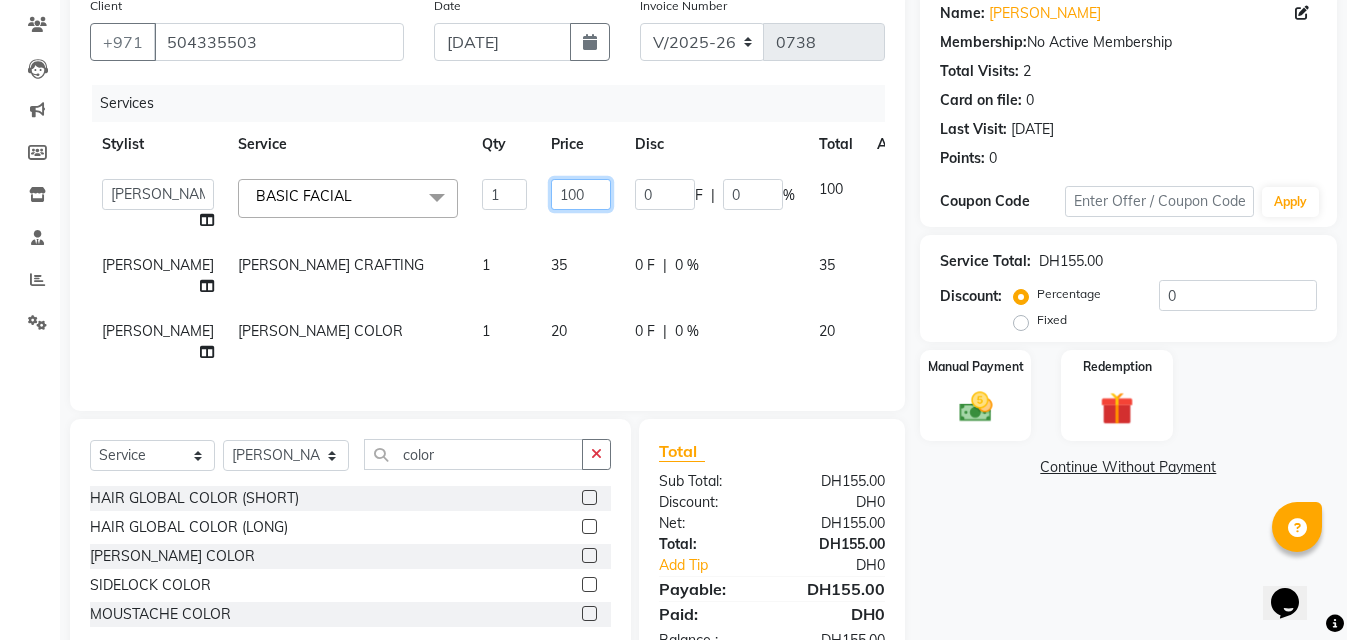 click on "100" 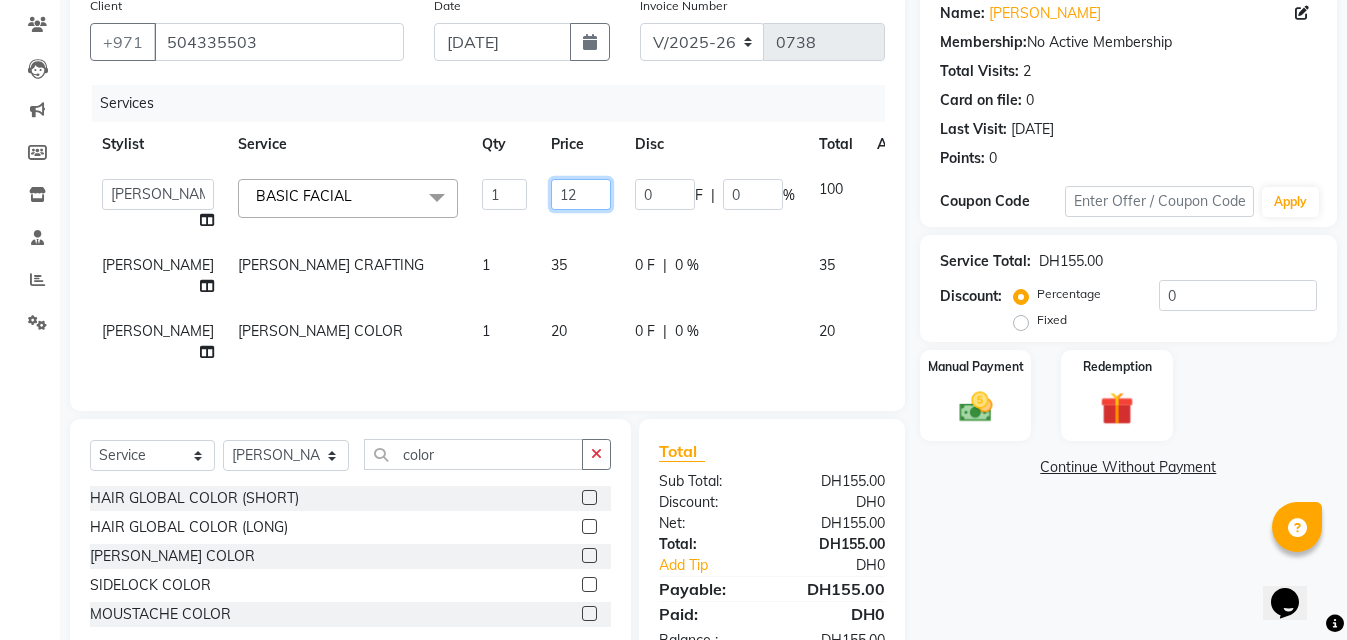 type on "120" 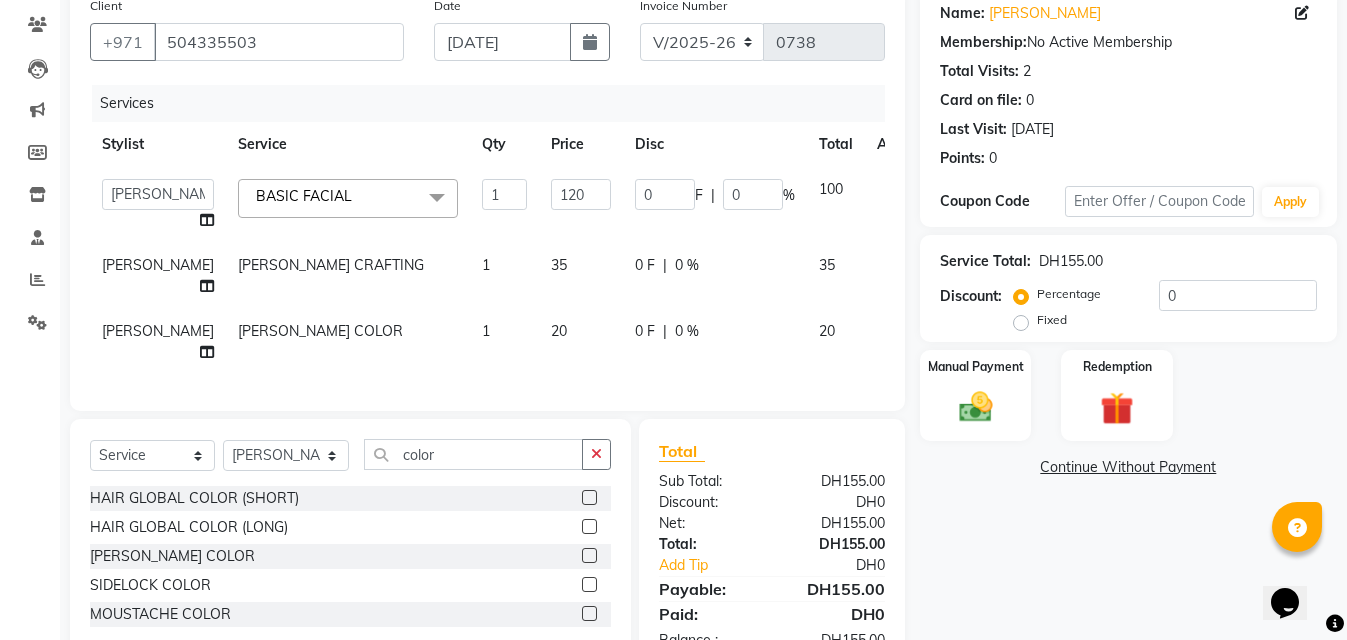 click on "Client +971 504335503 Date 11-07-2025 Invoice Number V/2025 V/2025-26 0738 Services Stylist Service Qty Price Disc Total Action  AHMED MOHAMED MOHAMED ELKHODARY ABDELHAMID   Ali Rana   Allauddin Anwar Ali   Ameen   Ayoub Lakhbizi   Jairah   Mr. Mohannad   Neha   Nelson   Ricalyn Colcol   Riffat Magdy   Taufeeq Anwar Ali   Tauseef  Akhilaque   Zoya Bhatti.  BASIC FACIAL  x MEN'S HAIRCUT BOY'S HAIRCUT (ABOVE 8 YEARS) KID'S HAIRCUT (BELOW 8 YEARS) BEARD TRIM BEARD CRAFTING CLEAN SHAVE MEN'S HAIRCUT + BEARD TRIM MEN'S HAIRCUT + BEARD CRAFTING MEN'S HAIRCUT + CLEAN SHAVE HEAD OIL MASSAGE HAIR STYLE (WASH+BLOWDRY) HAIR SCRUB (ANTI-DANDRUFF - CLEANSING) HAIR SPA (CREAMBATH + STEAM = RELAX) HAIR GLOBAL COLOR (SHORT) HAIR GLOBAL COLOR (LONG) HAIR HIGHLIGHTS (AS PER DENSITY) BEARD COLOR SIDELOCK COLOR MOUSTACHE COLOR KERATINE HAIR PROTIEN TREATMENT(AS PER DENSITY) HAIR SMOOTHENING TREATMENT (AS PER DENSITY) BASIC PEDICURE BASIC MANICURE PREMIUM PEDICURE PREMIUM MANICURE FOOT MASSAGE (20MINS) FOOT REFLEXOLOGY (30MINS)" 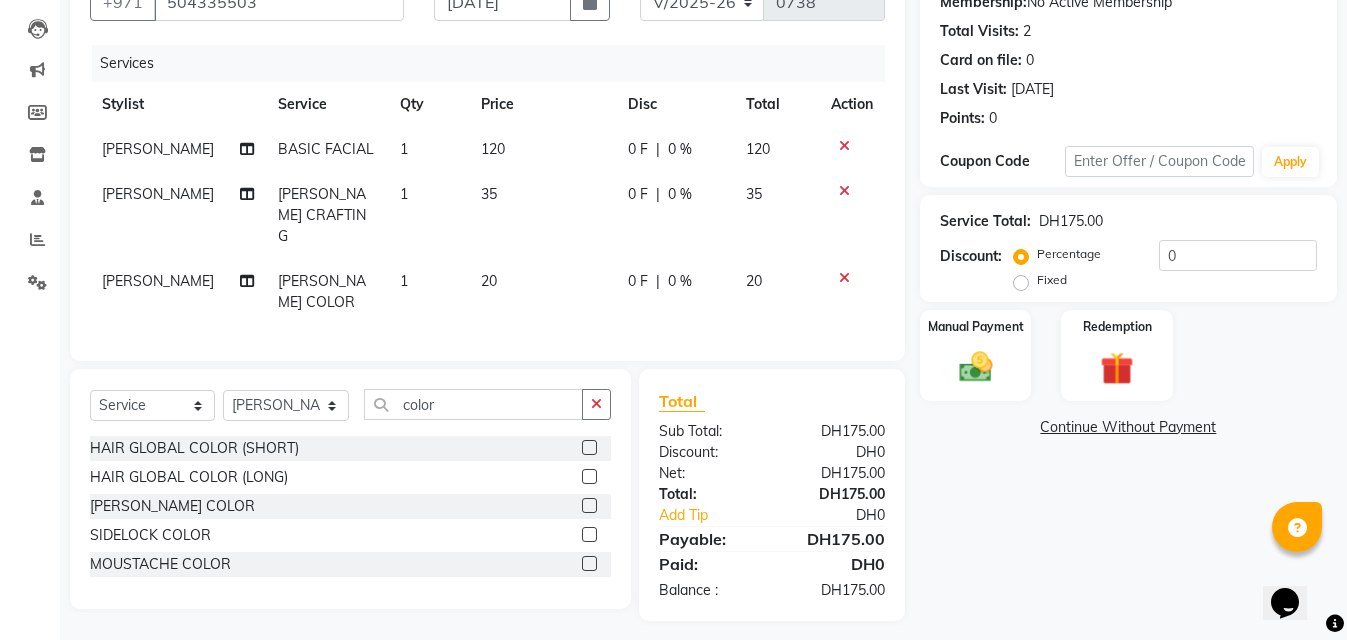 scroll, scrollTop: 229, scrollLeft: 0, axis: vertical 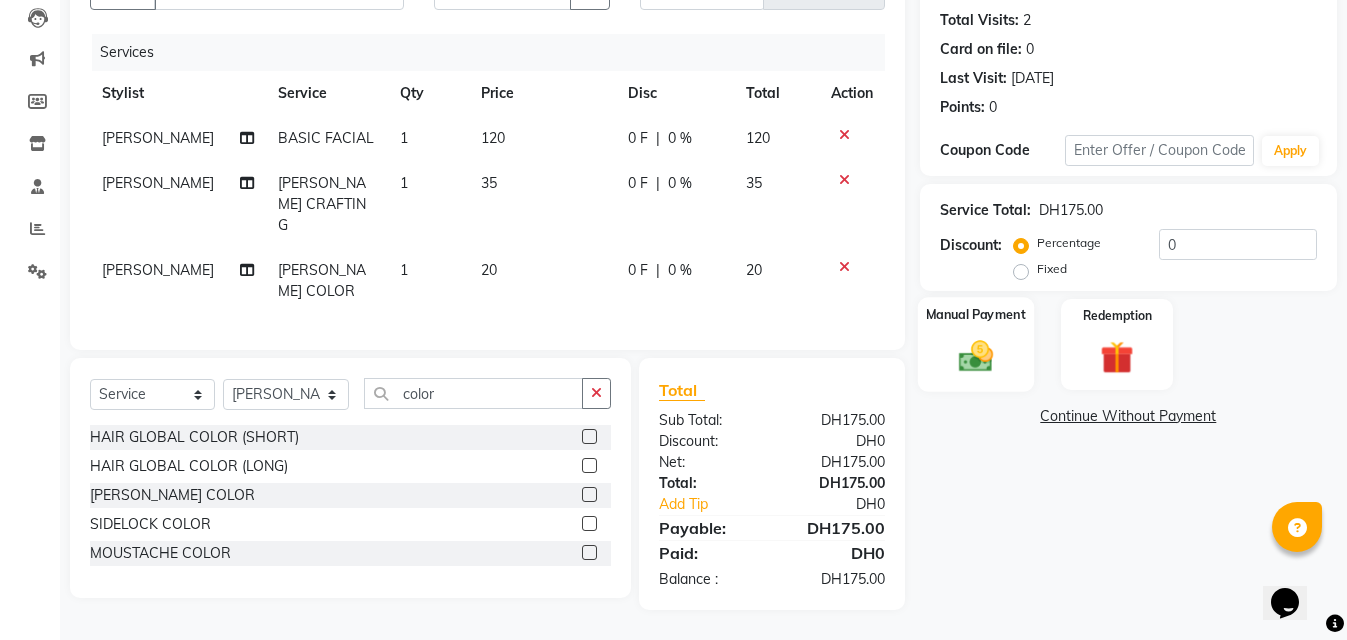 click on "Manual Payment" 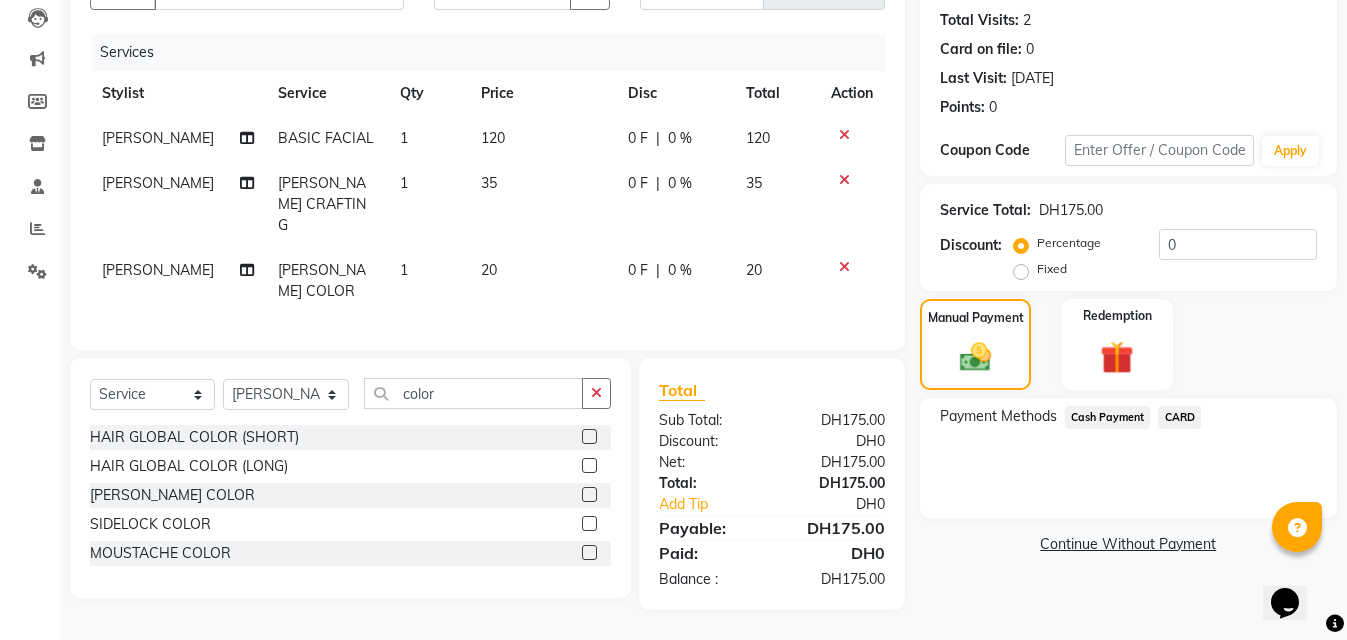click on "Cash Payment" 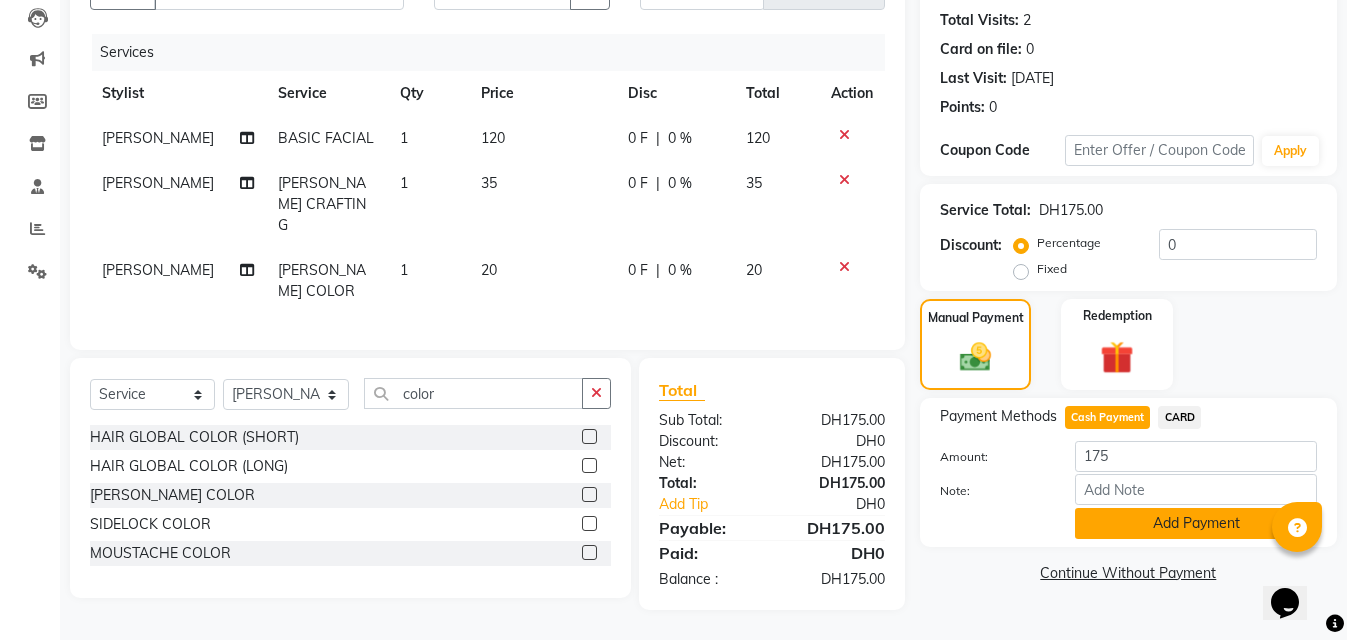 click on "Add Payment" 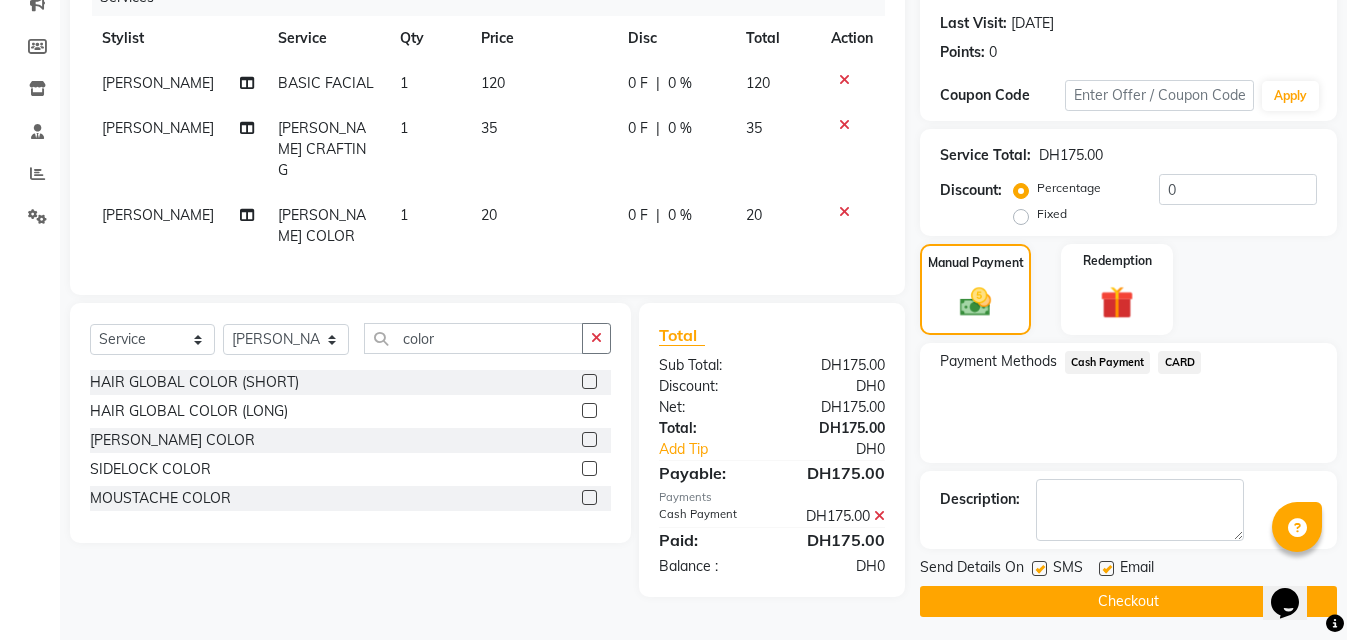 scroll, scrollTop: 276, scrollLeft: 0, axis: vertical 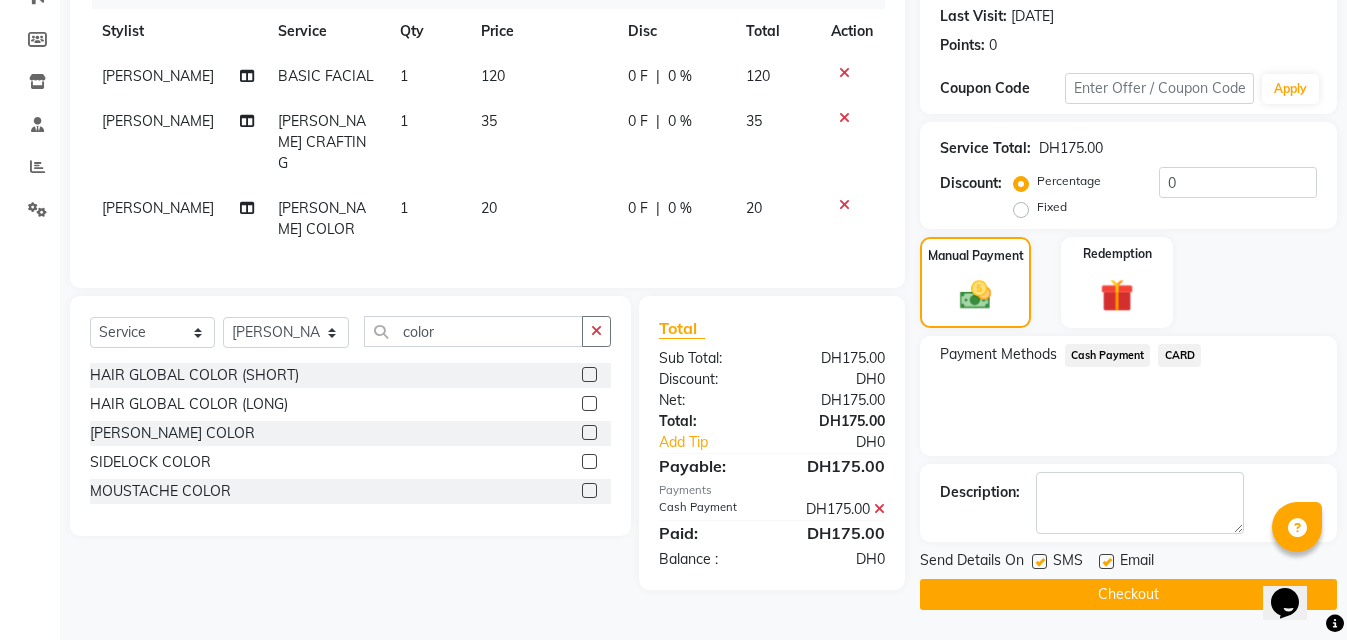 click on "Checkout" 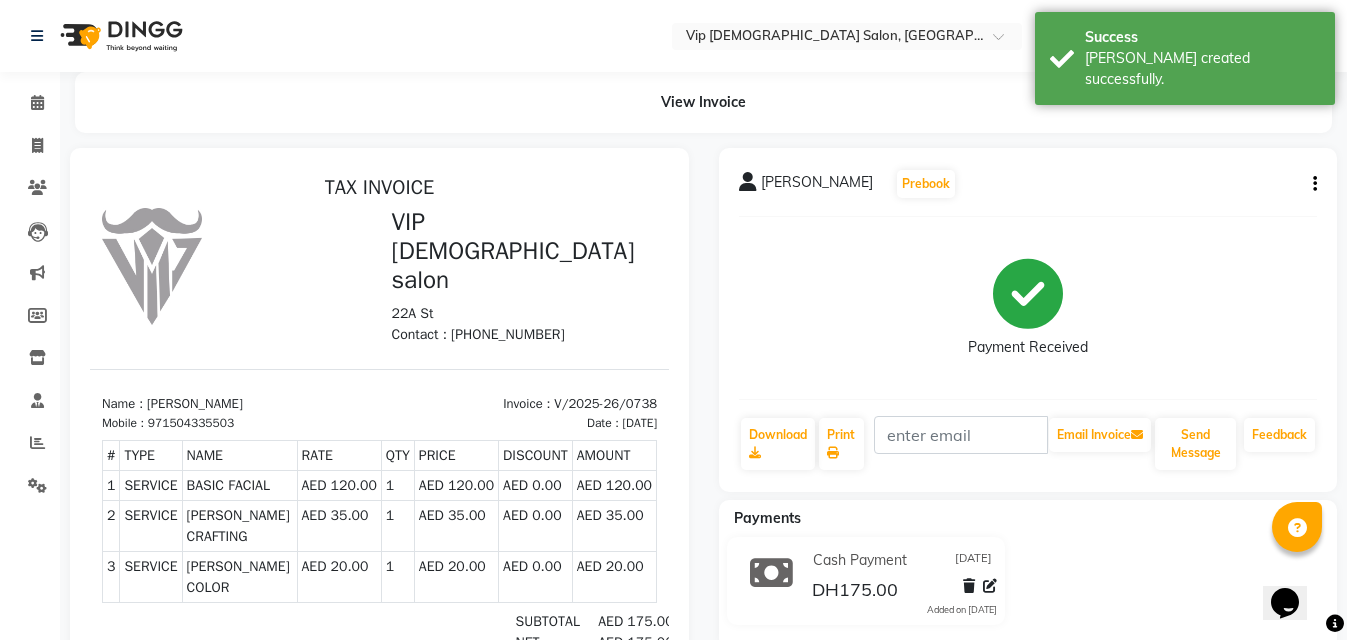 scroll, scrollTop: 0, scrollLeft: 0, axis: both 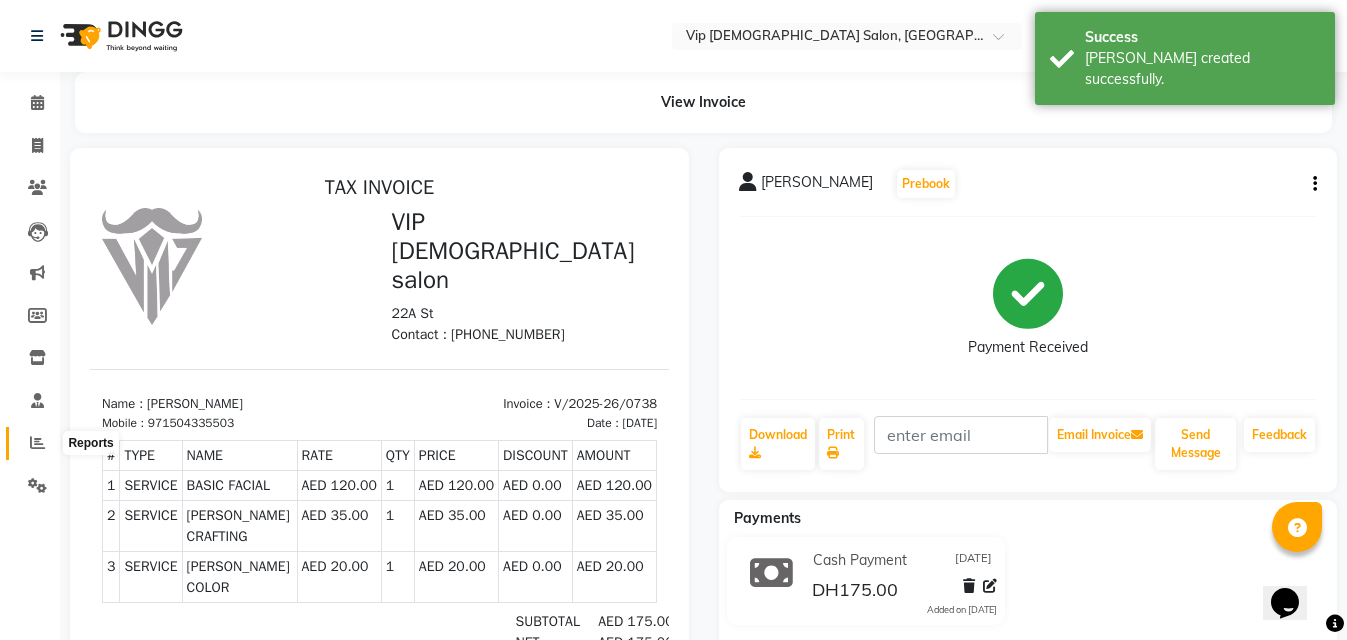 click 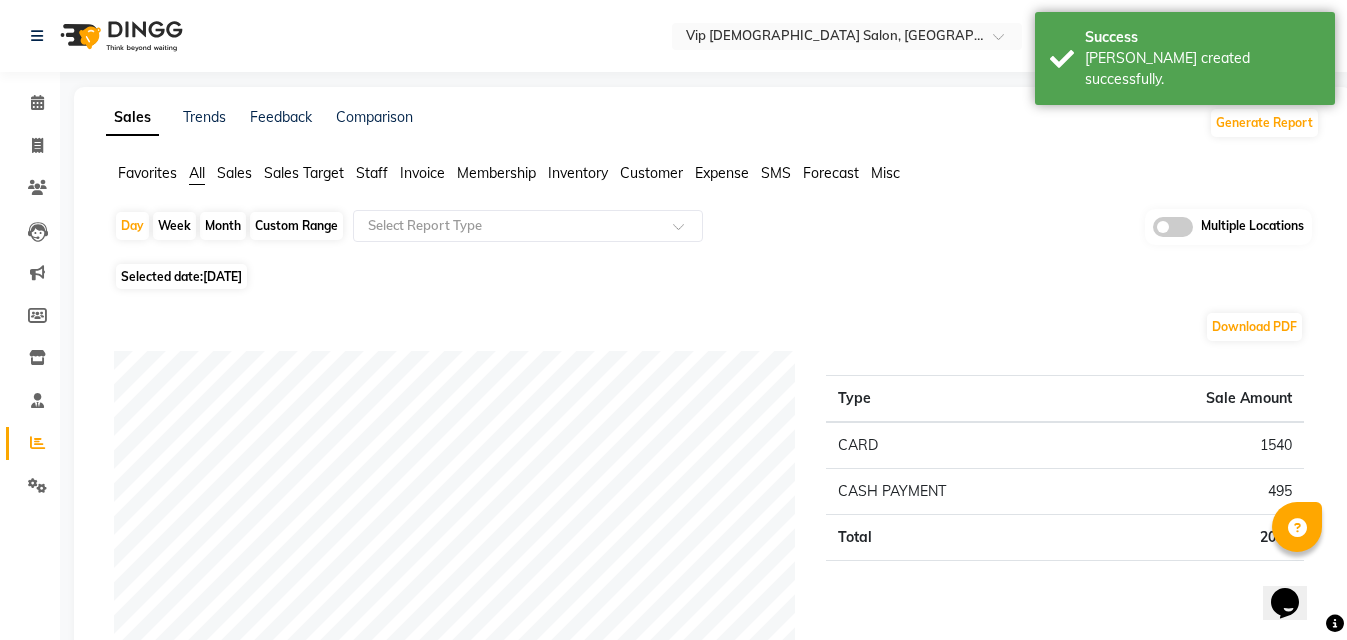 click on "Day   Week   Month   Custom Range  Select Report Type Multiple Locations" 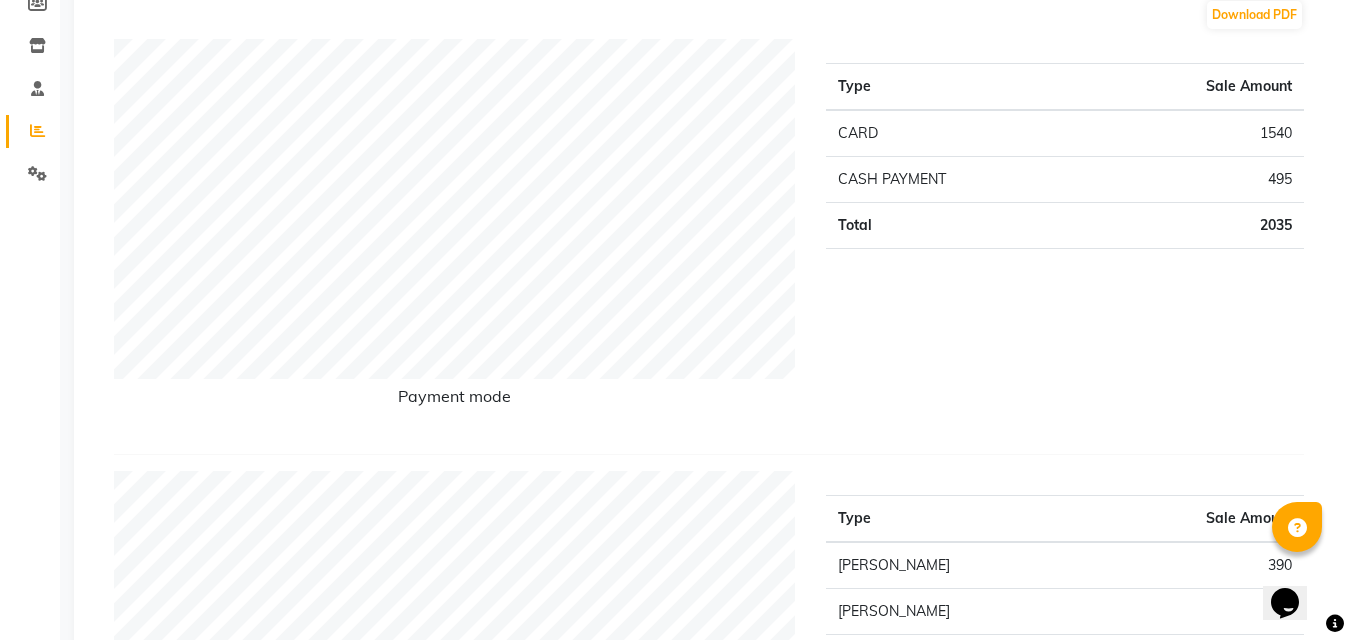 scroll, scrollTop: 280, scrollLeft: 0, axis: vertical 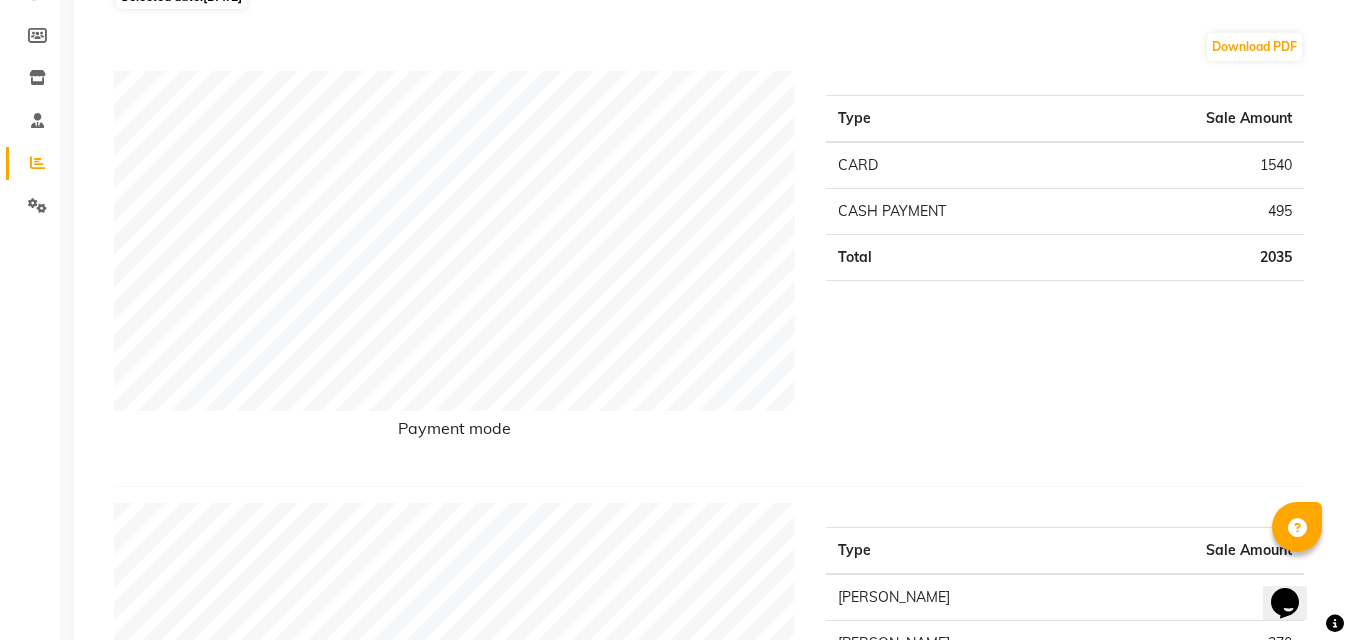 click on "Type Sale Amount CARD 1540 CASH PAYMENT 495 Total 2035" 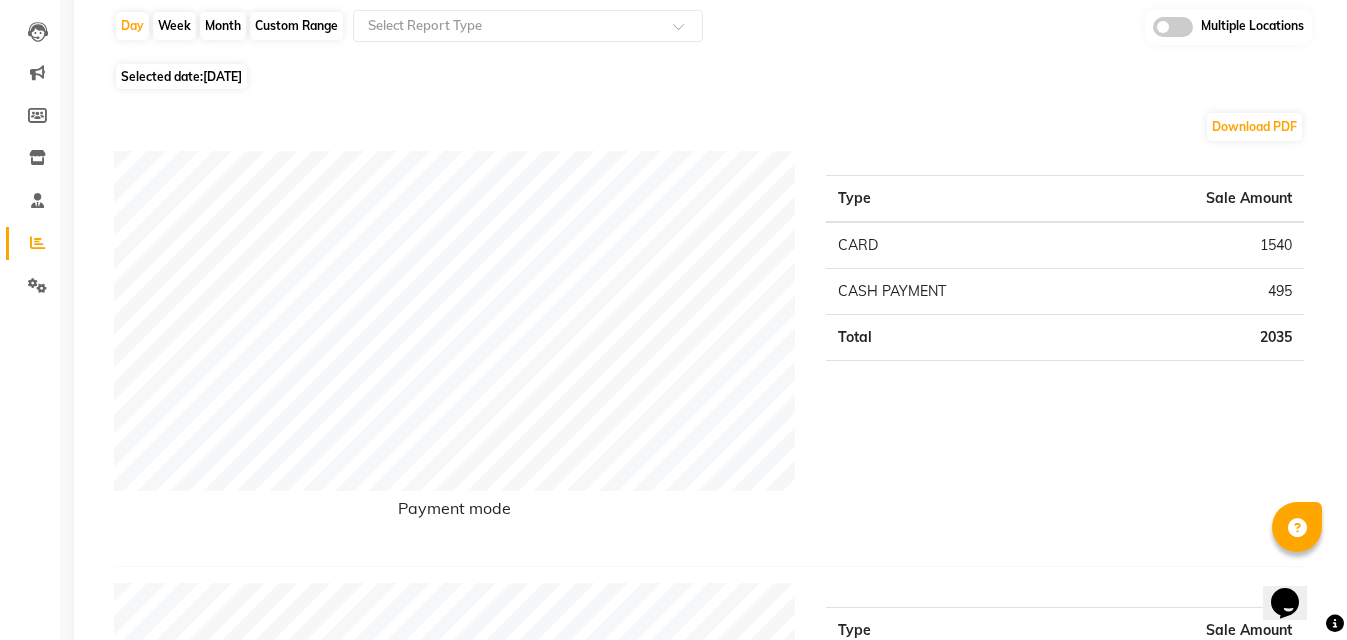 scroll, scrollTop: 0, scrollLeft: 0, axis: both 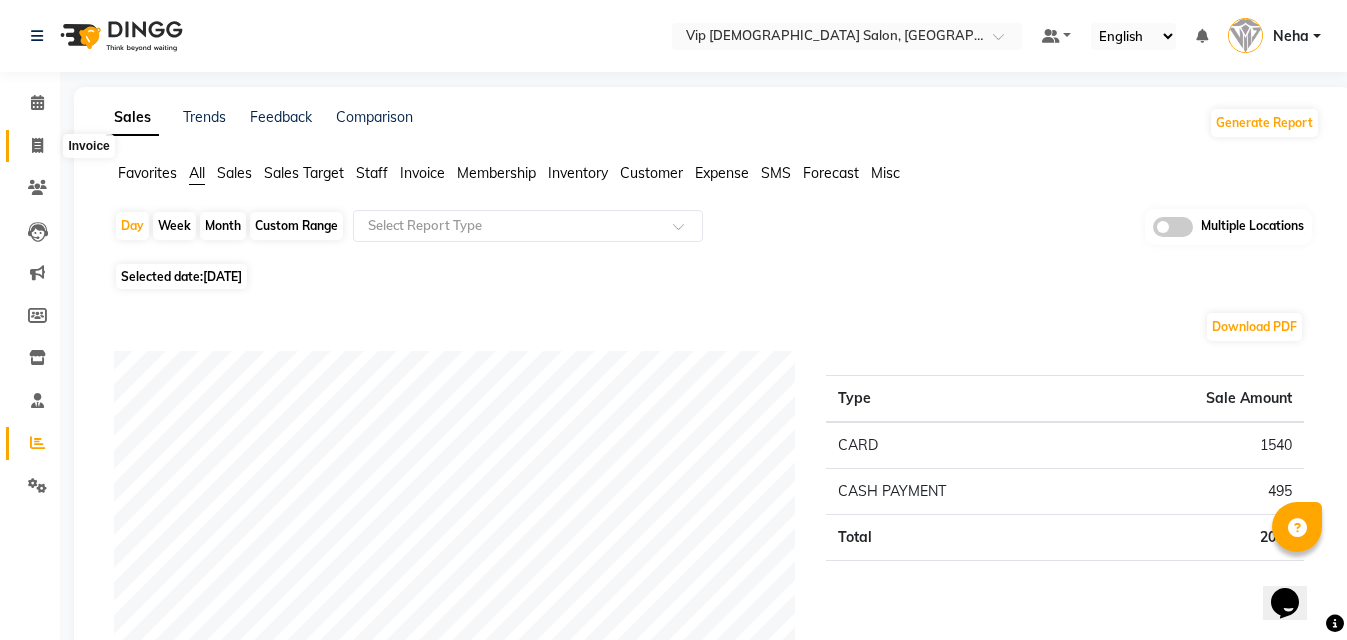 click 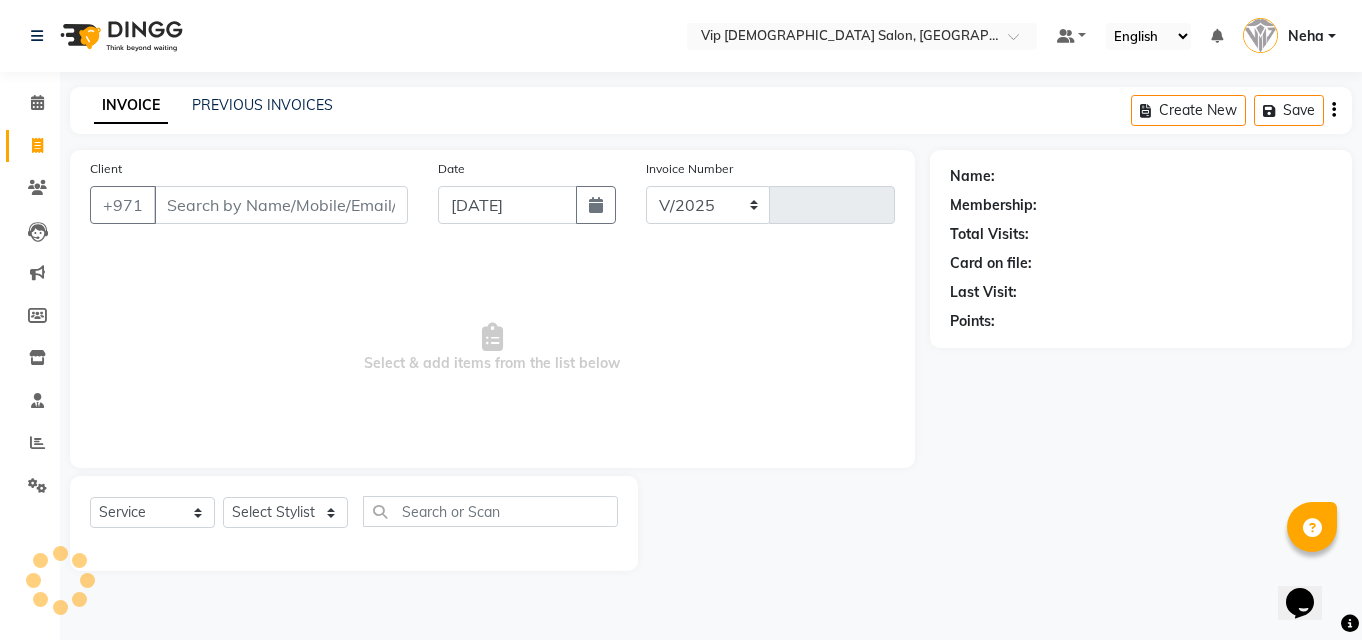 select on "8415" 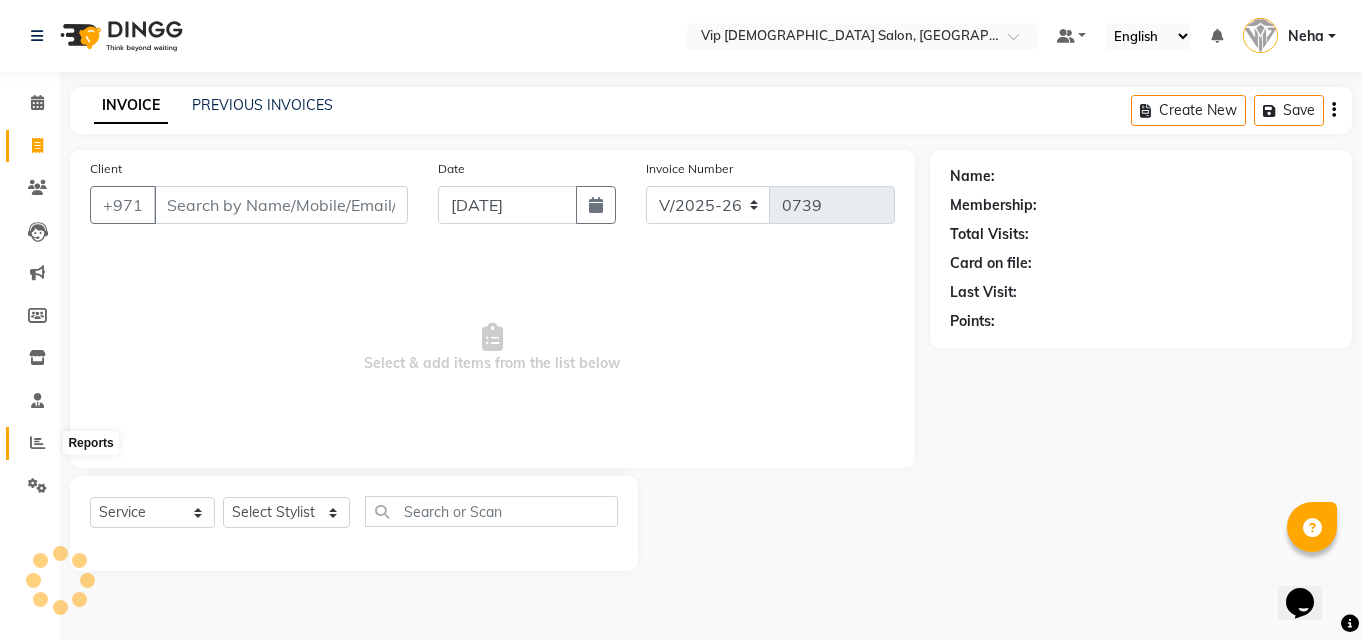 click 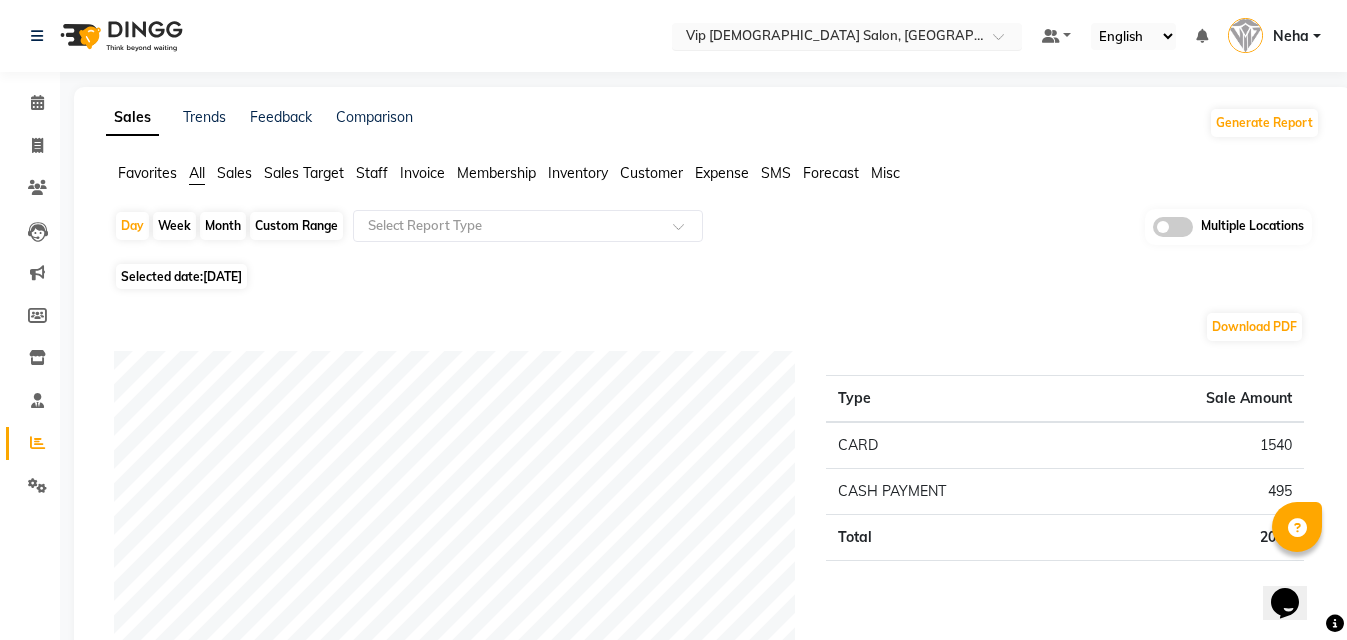 click at bounding box center [827, 38] 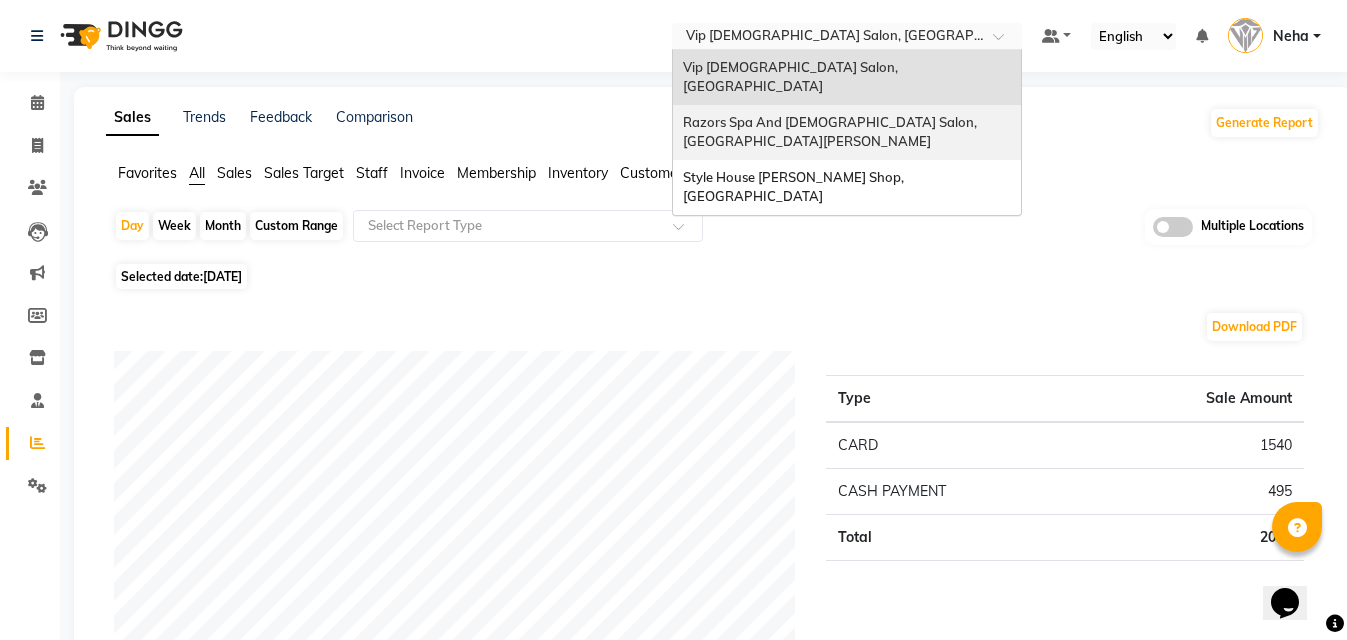 click on "Razors Spa And [DEMOGRAPHIC_DATA] Salon, [GEOGRAPHIC_DATA][PERSON_NAME]" at bounding box center (847, 132) 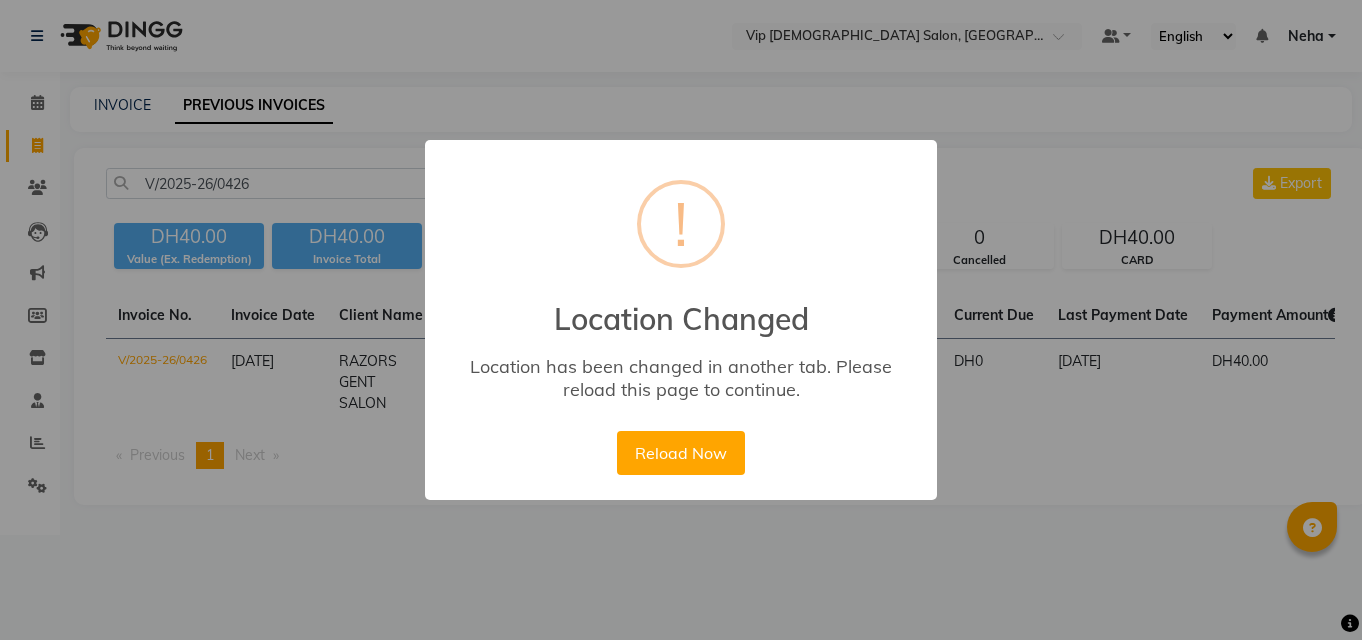 scroll, scrollTop: 0, scrollLeft: 0, axis: both 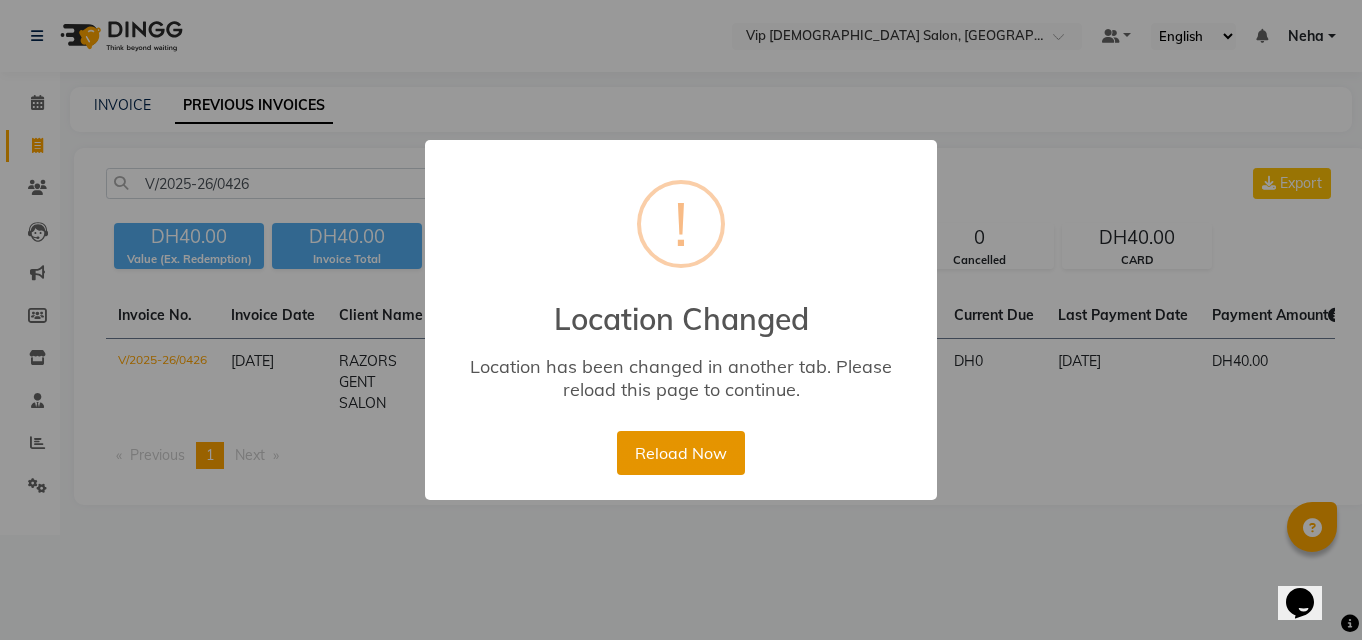 click on "Reload Now" at bounding box center (680, 453) 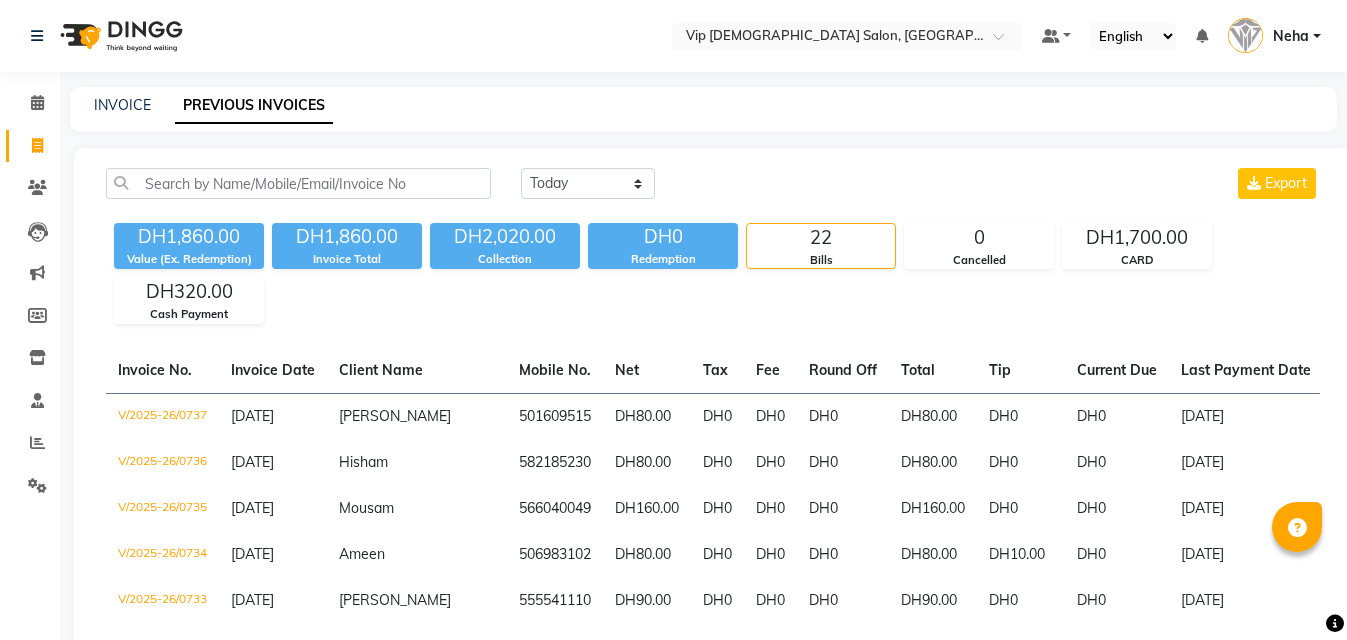 scroll, scrollTop: 0, scrollLeft: 0, axis: both 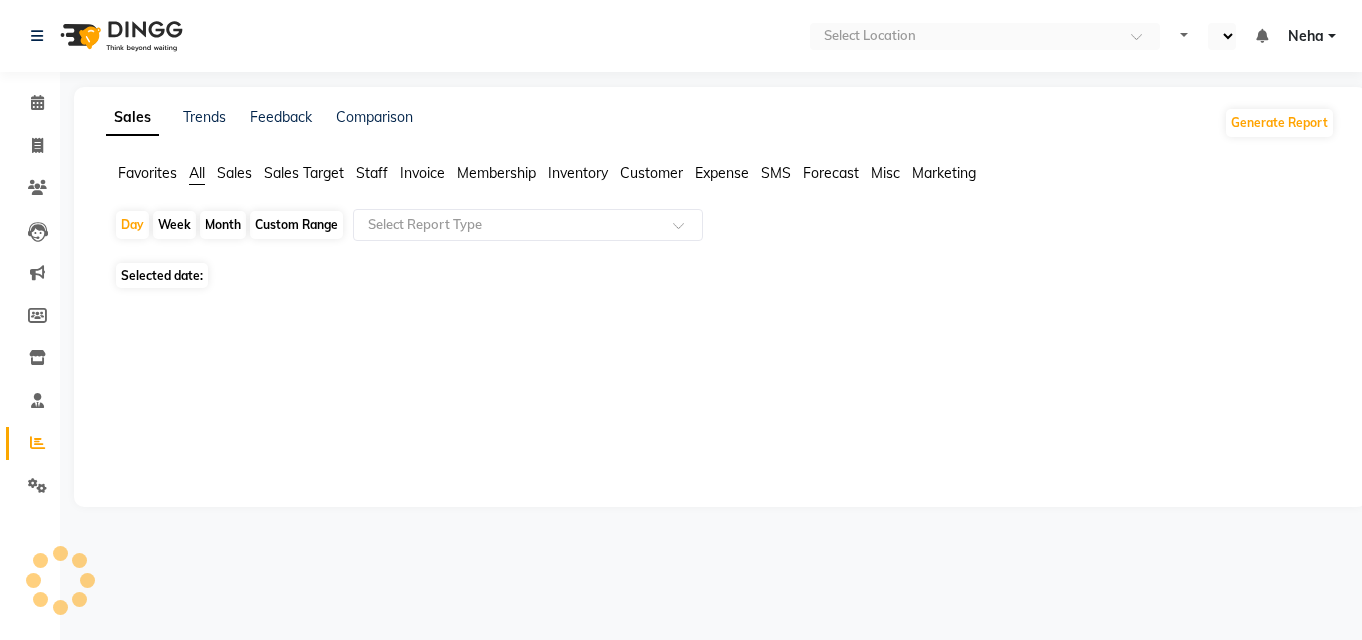 select on "en" 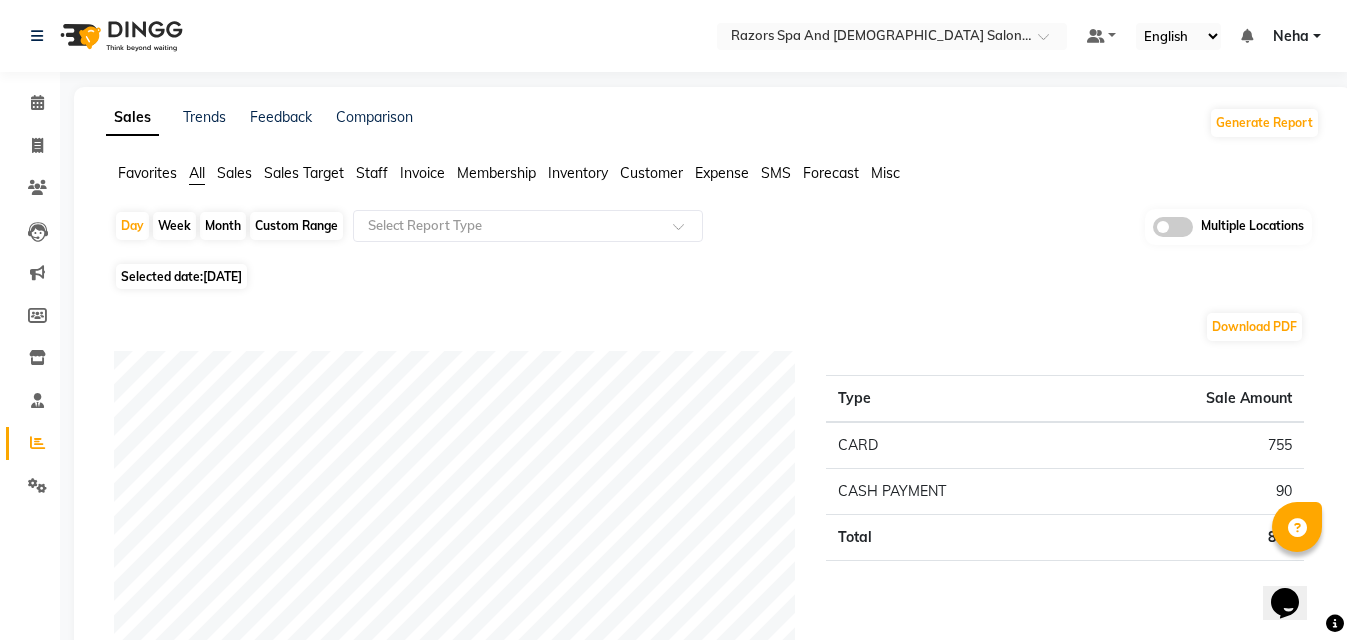 scroll, scrollTop: 0, scrollLeft: 0, axis: both 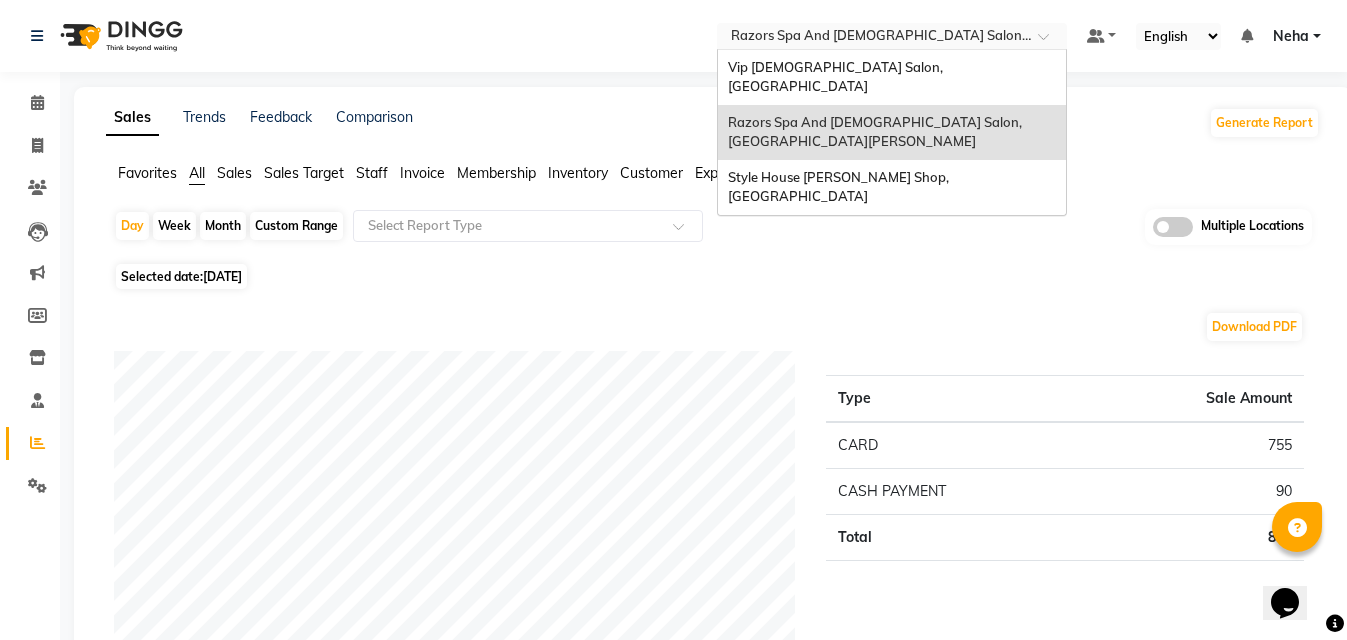 click at bounding box center (872, 38) 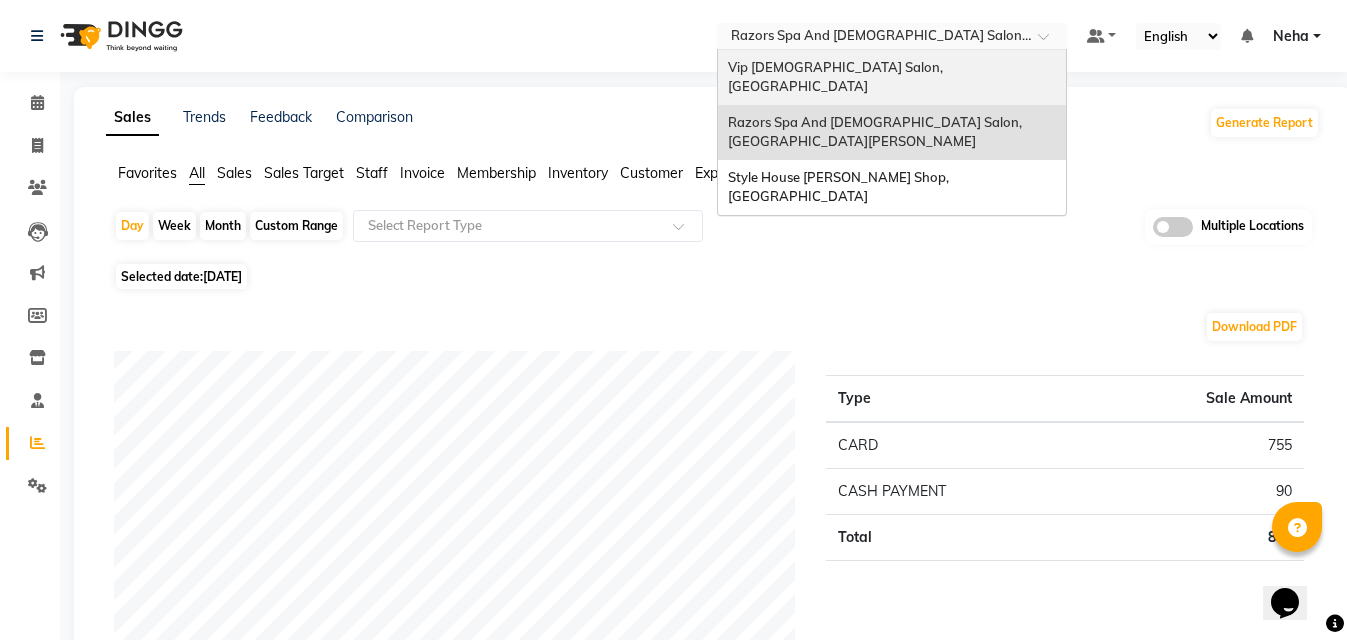 click on "Vip [DEMOGRAPHIC_DATA] Salon, [GEOGRAPHIC_DATA]" at bounding box center (837, 77) 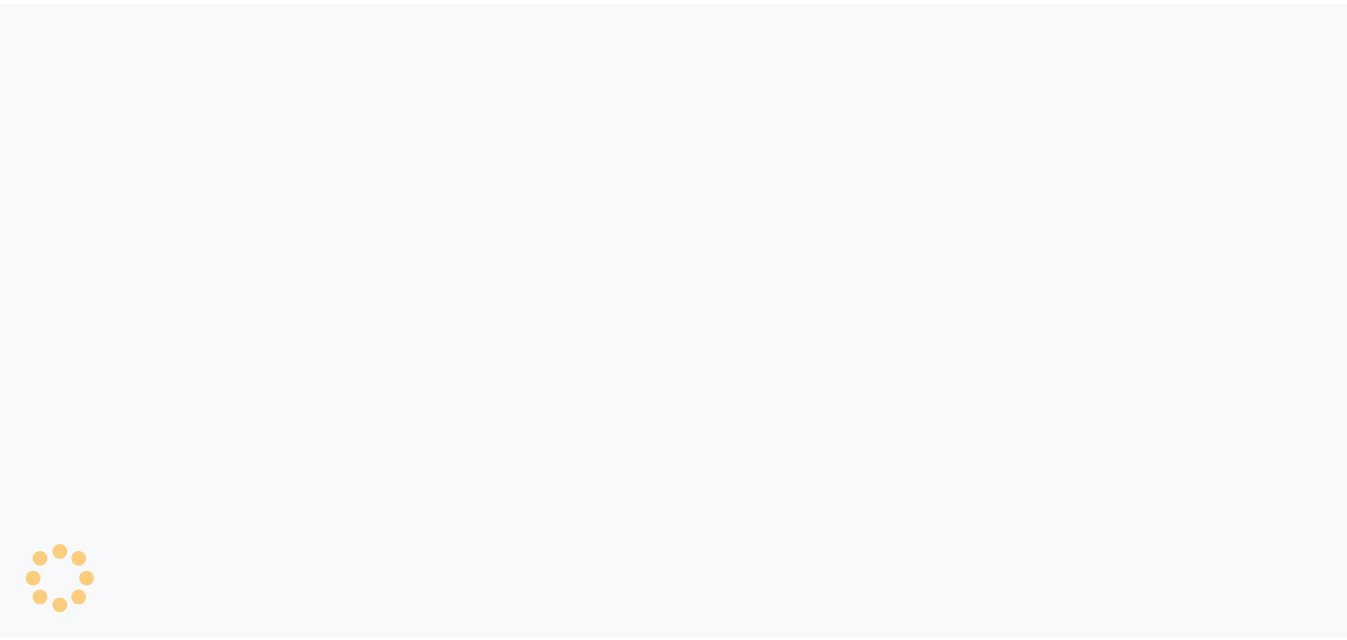scroll, scrollTop: 0, scrollLeft: 0, axis: both 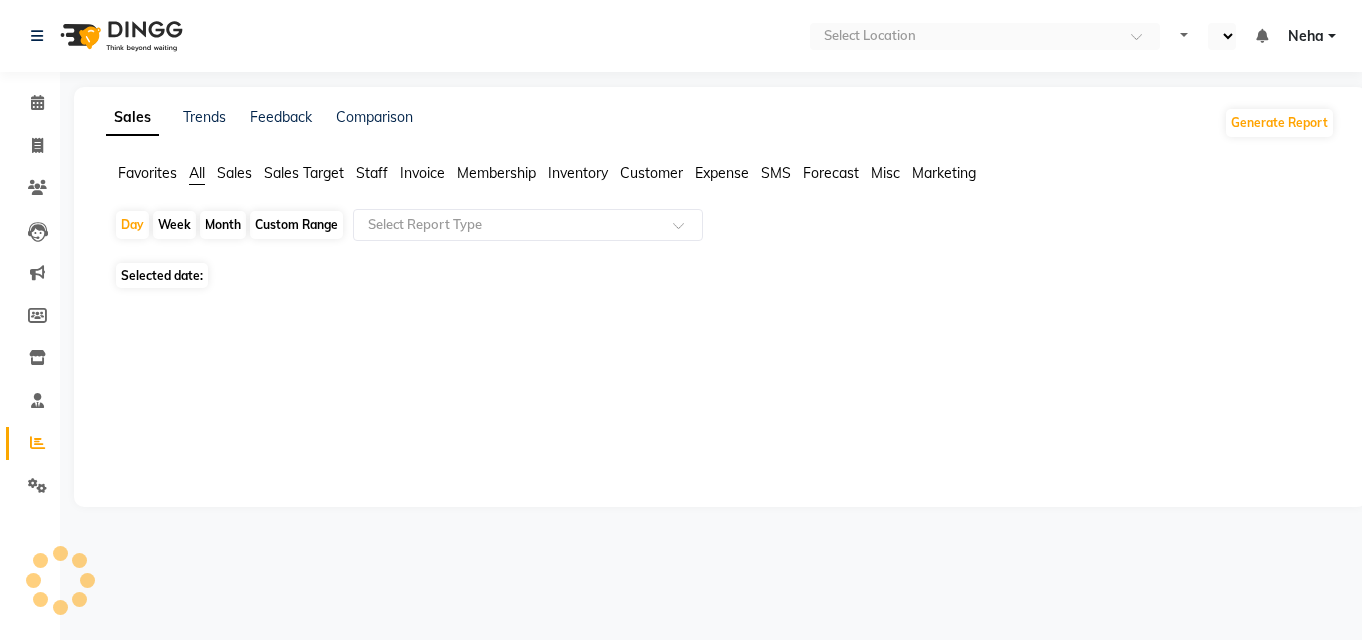 select on "en" 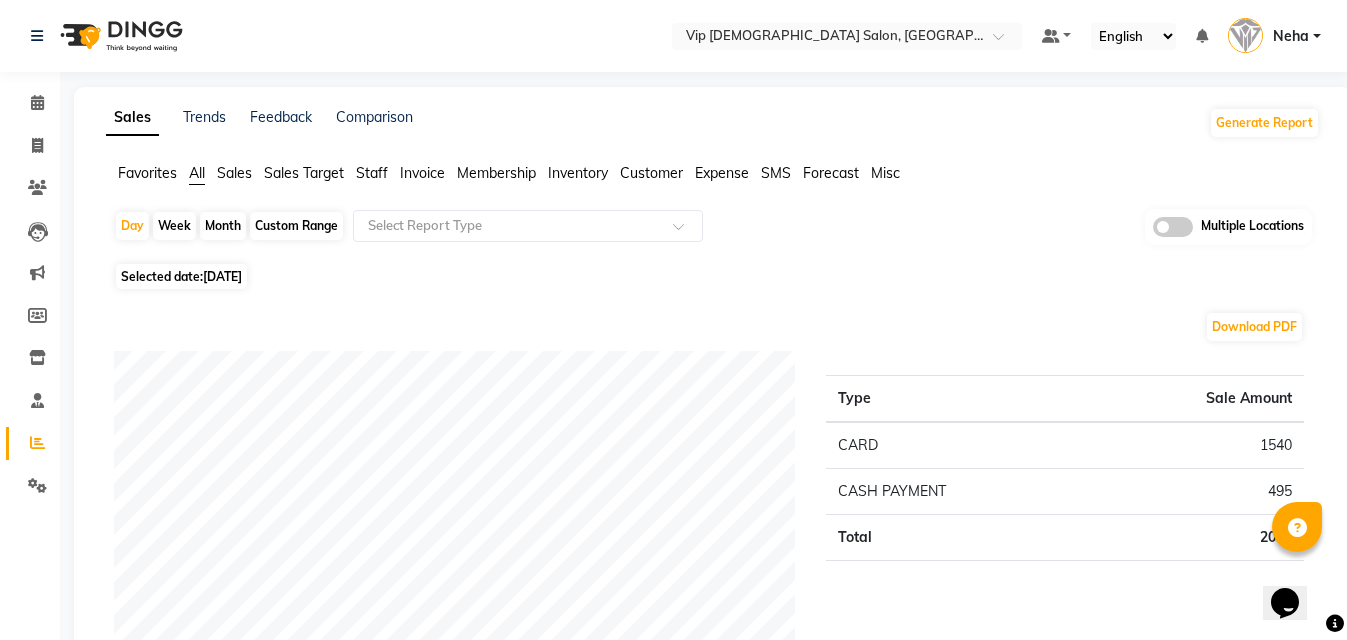 scroll, scrollTop: 0, scrollLeft: 0, axis: both 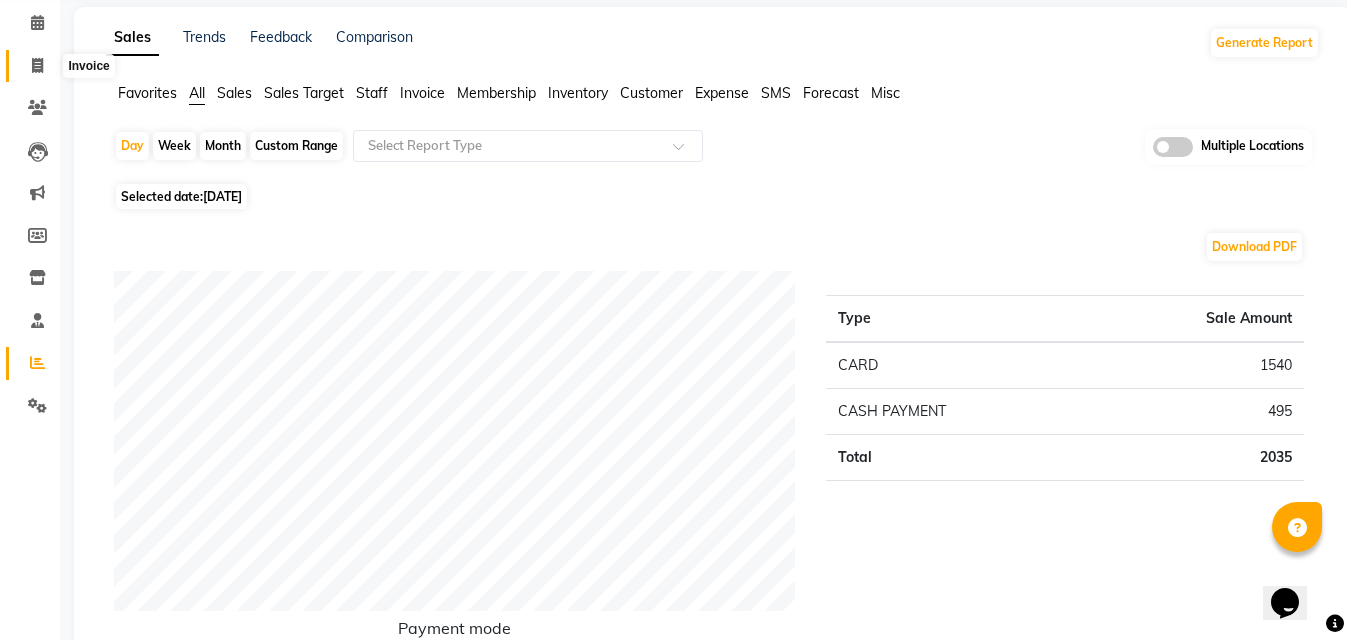 click 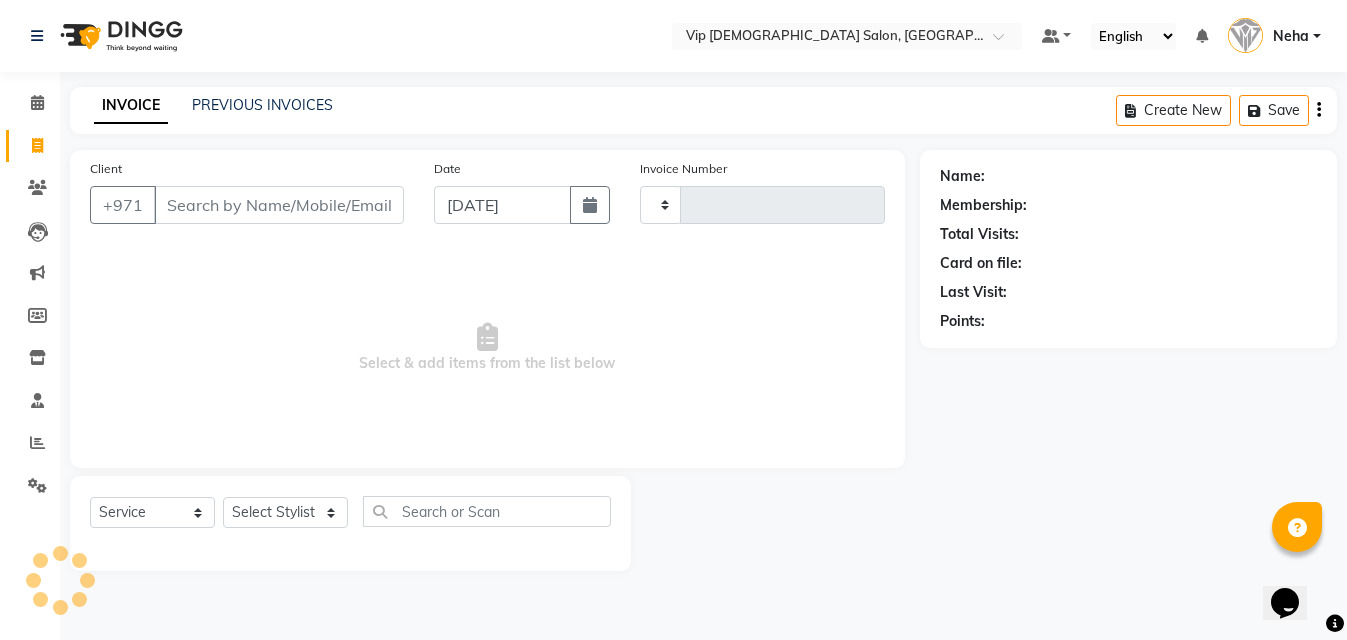 scroll, scrollTop: 0, scrollLeft: 0, axis: both 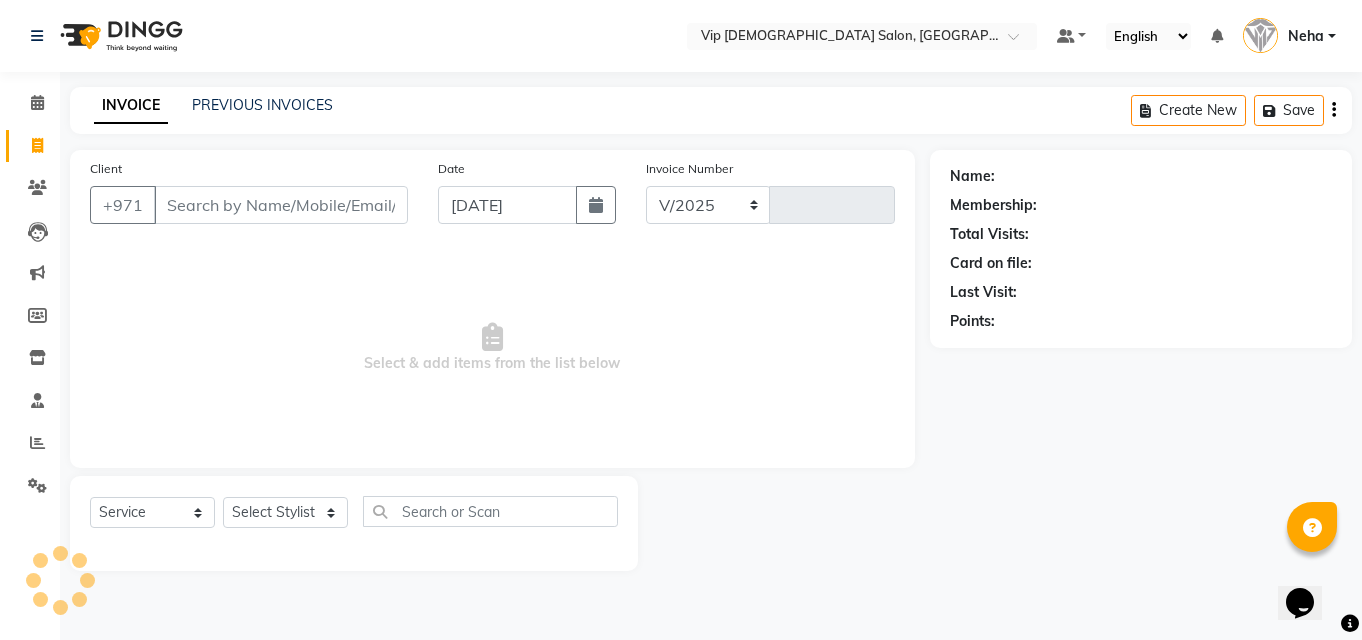 select on "8415" 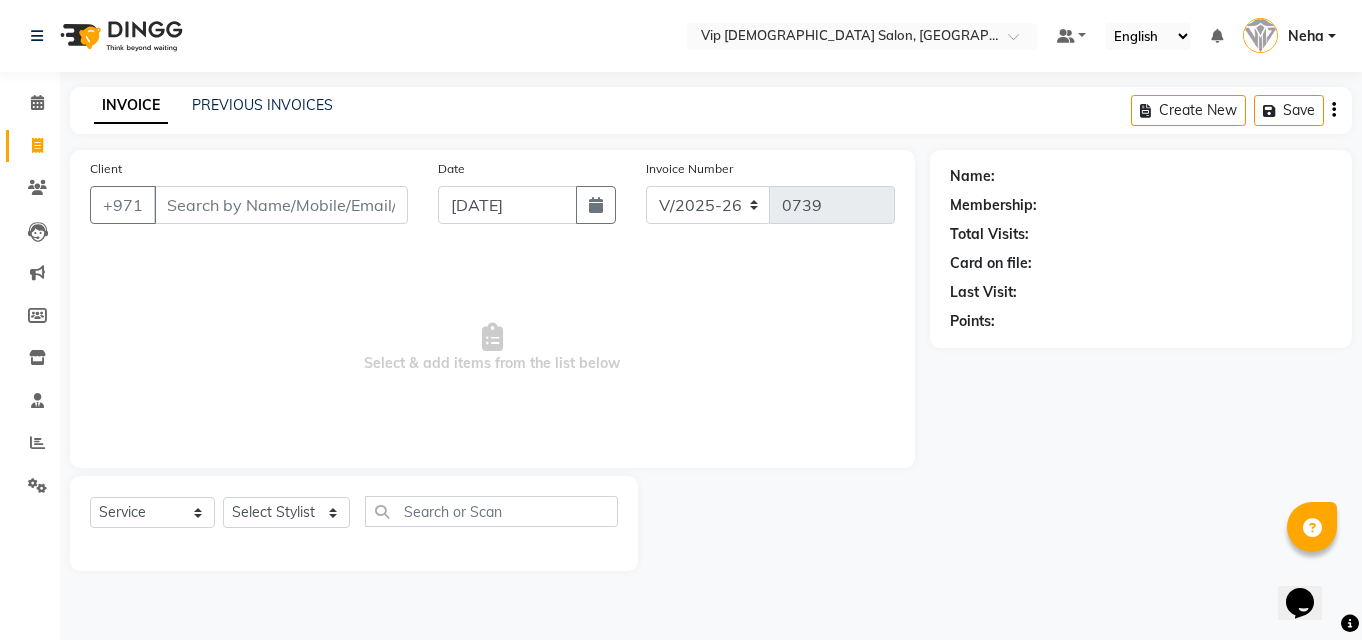 click on "Client" at bounding box center [281, 205] 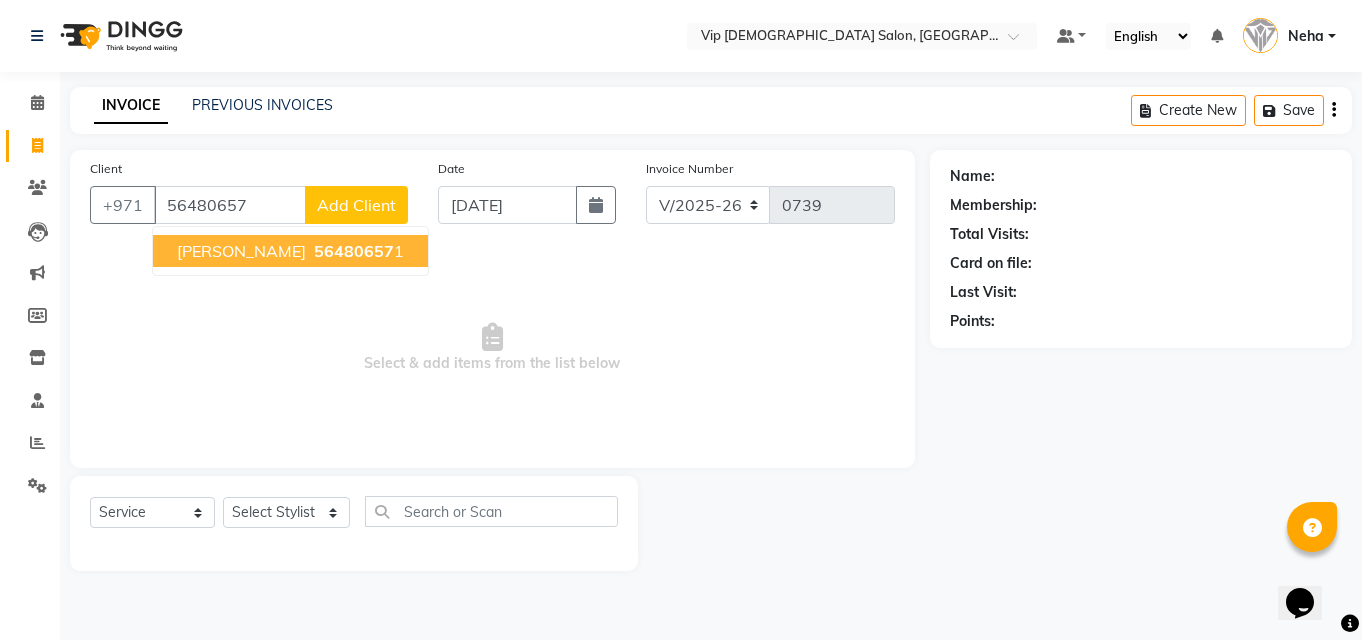 click on "56480657" at bounding box center (354, 251) 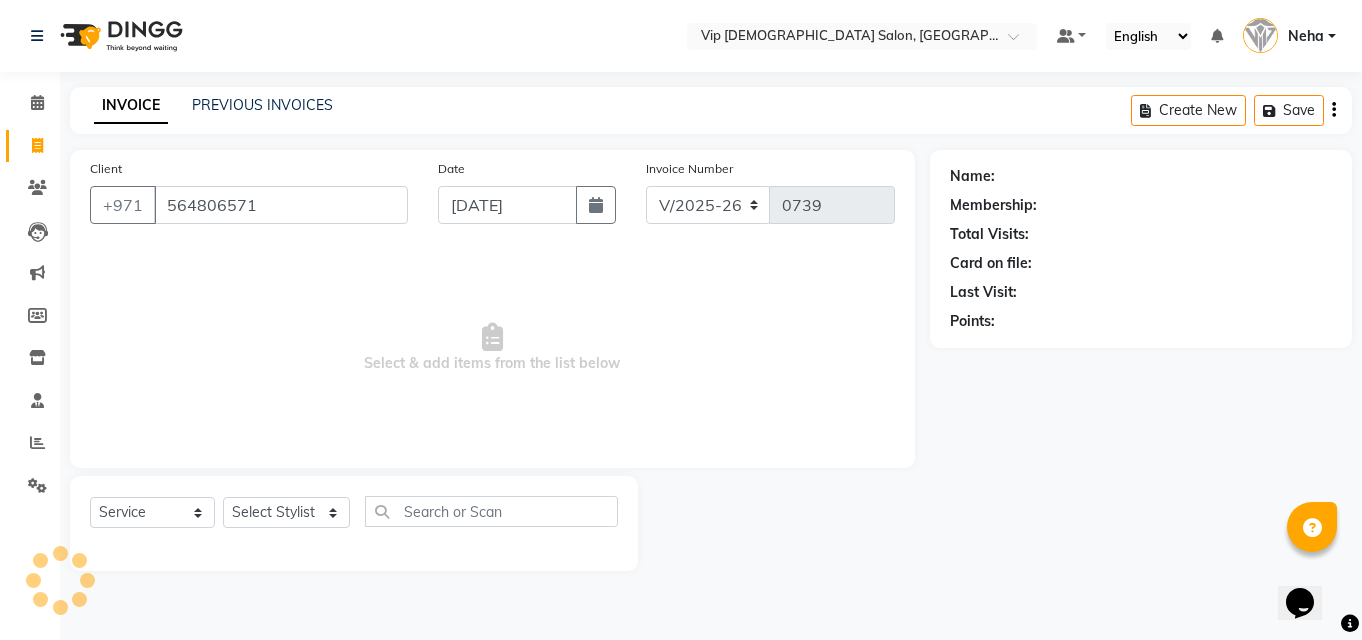 type on "564806571" 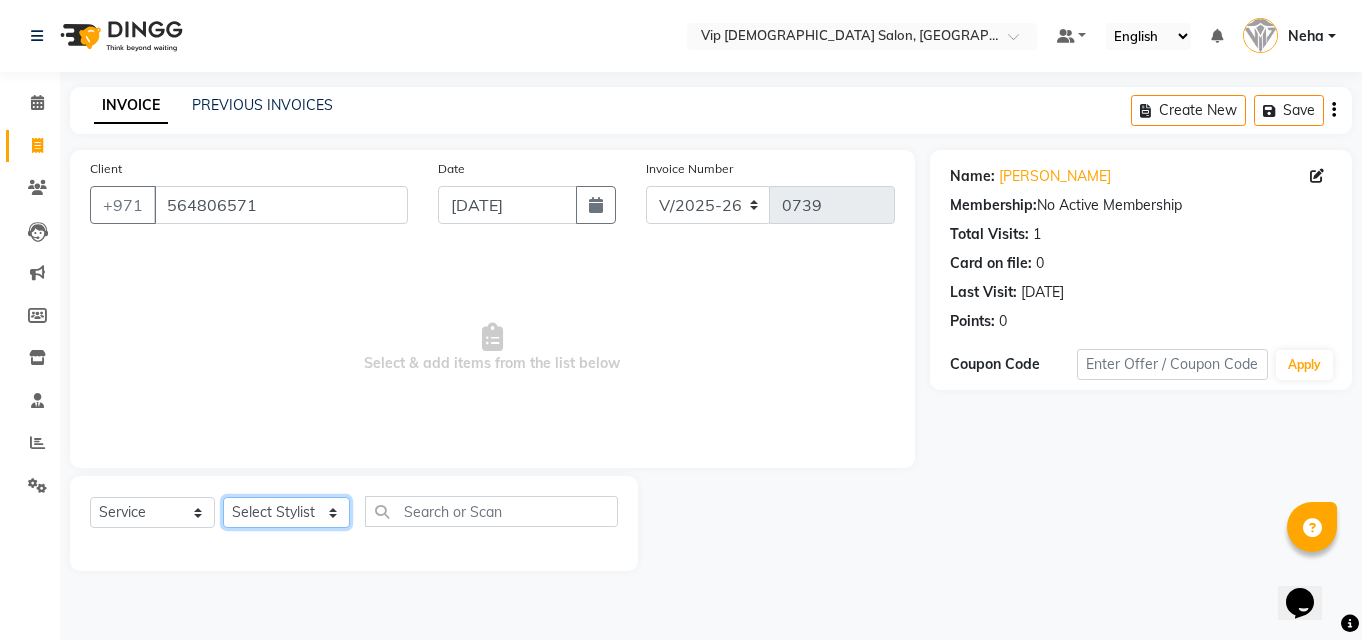 click on "Select Stylist AHMED MOHAMED MOHAMED ELKHODARY ABDELHAMID Ali Rana Allauddin Anwar Ali Ameen Ayoub Lakhbizi Jairah Mr. Mohannad Neha Nelson Ricalyn Colcol Riffat Magdy Taufeeq Anwar Ali Tauseef  Akhilaque Zoya Bhatti." 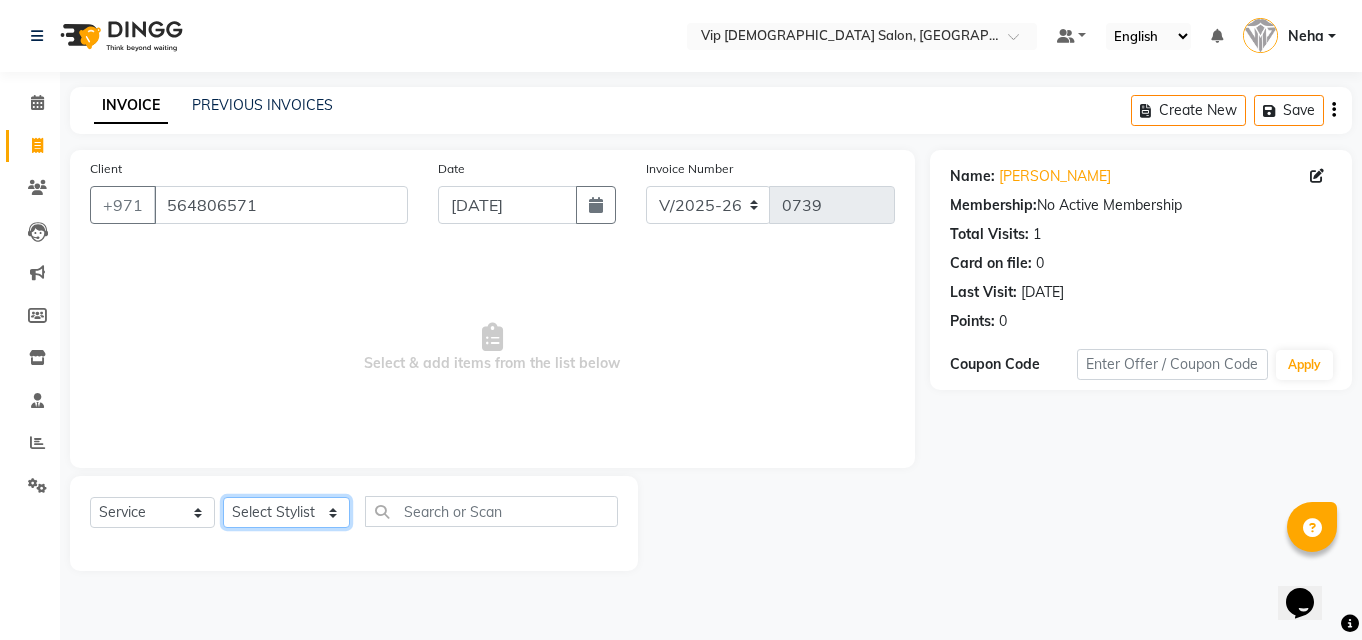 select on "81364" 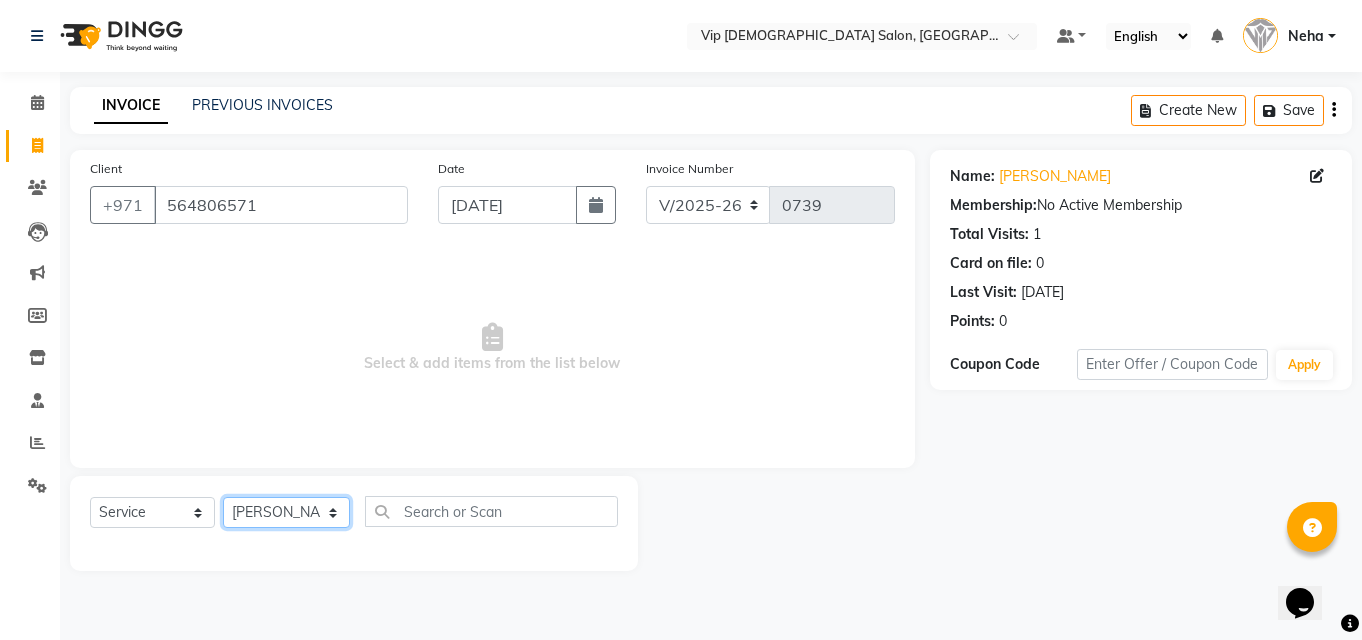 click on "Select Stylist AHMED MOHAMED MOHAMED ELKHODARY ABDELHAMID Ali Rana Allauddin Anwar Ali Ameen Ayoub Lakhbizi Jairah Mr. Mohannad Neha Nelson Ricalyn Colcol Riffat Magdy Taufeeq Anwar Ali Tauseef  Akhilaque Zoya Bhatti." 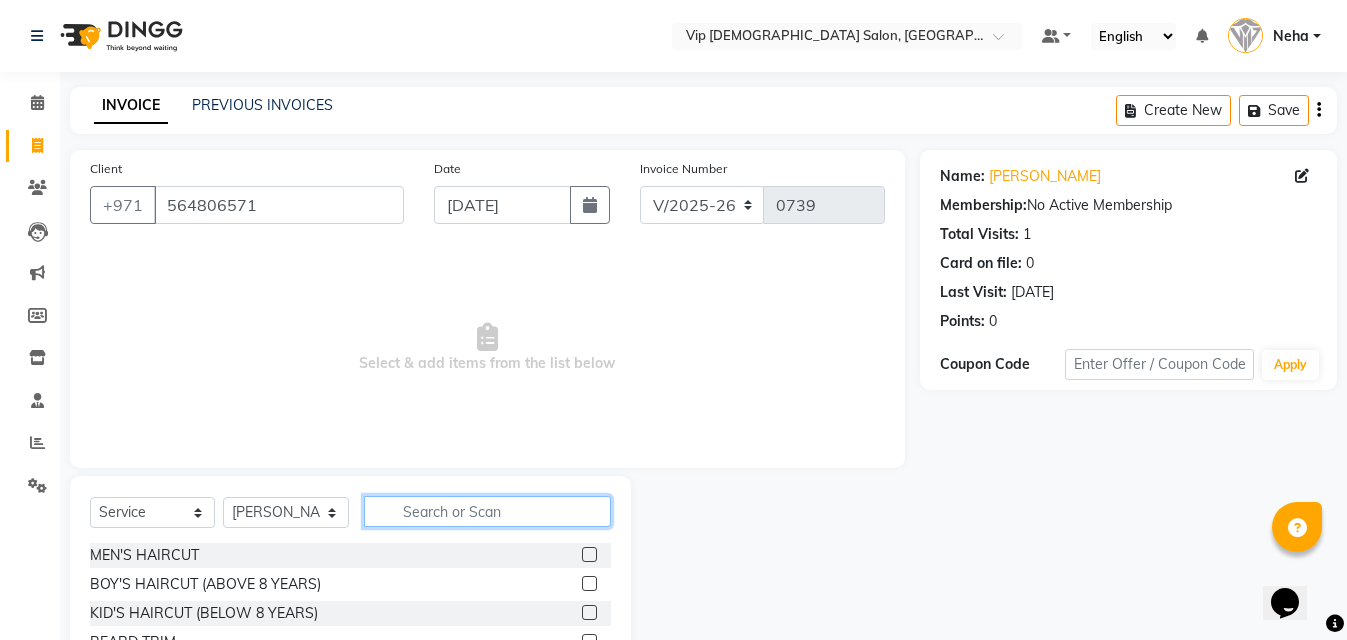 click 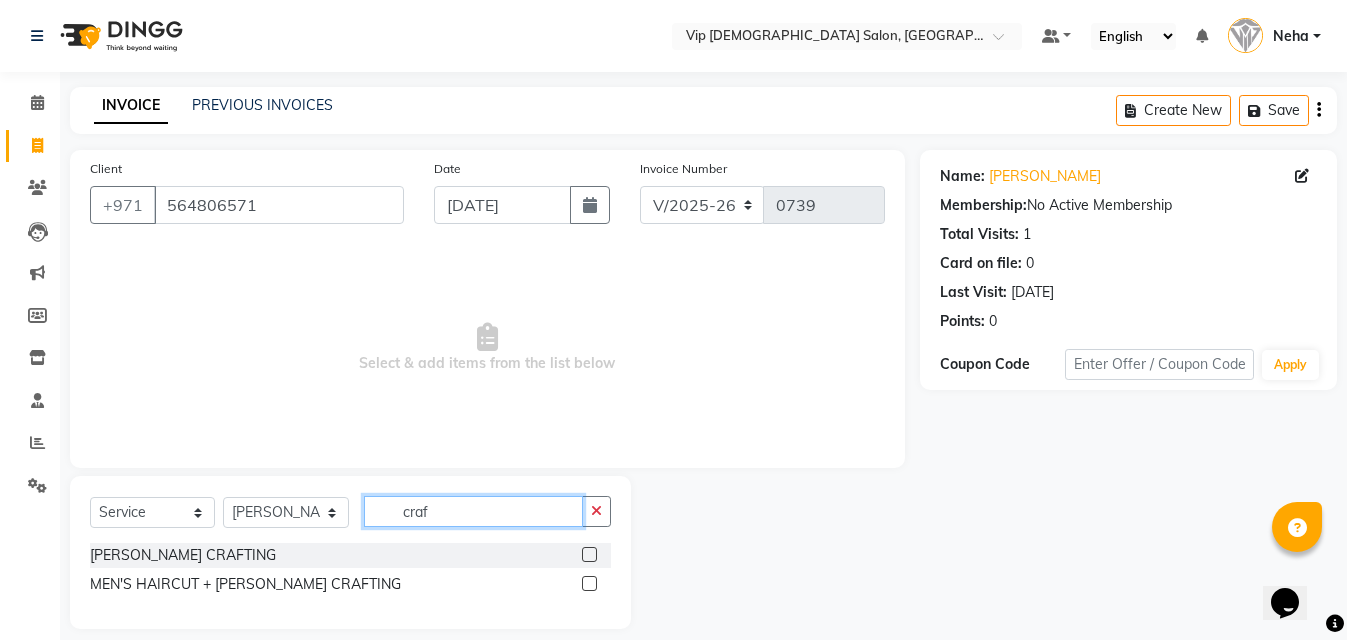 type on "craf" 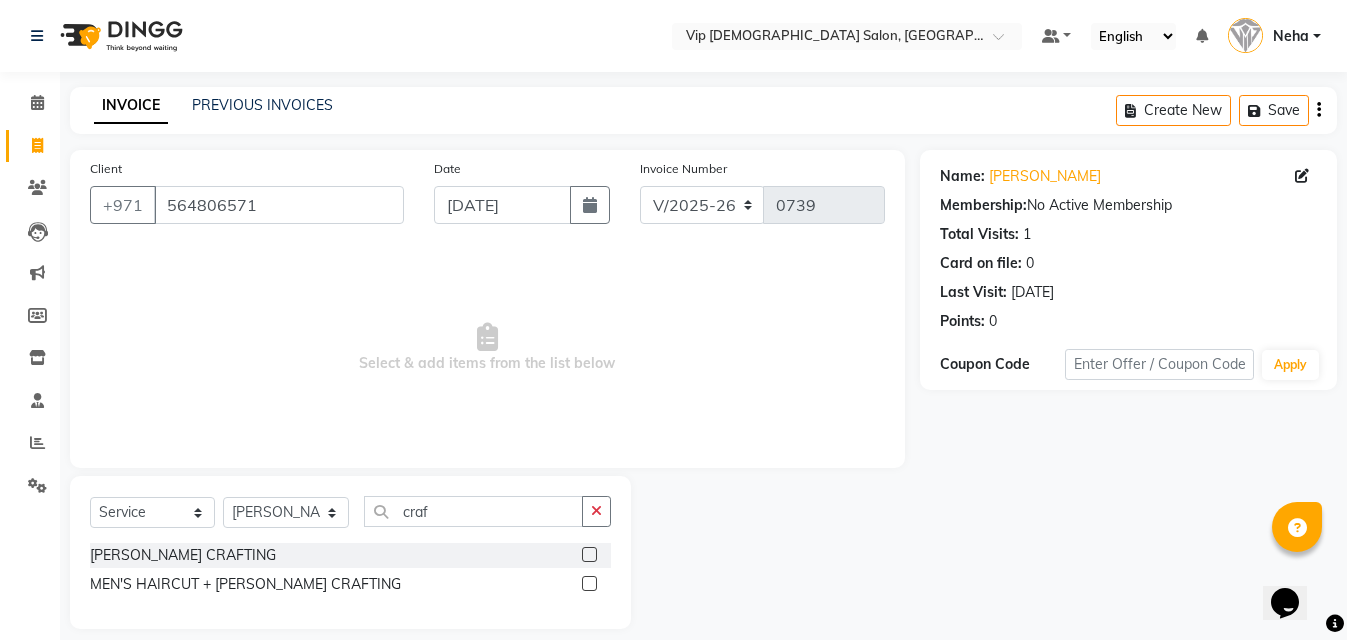 click 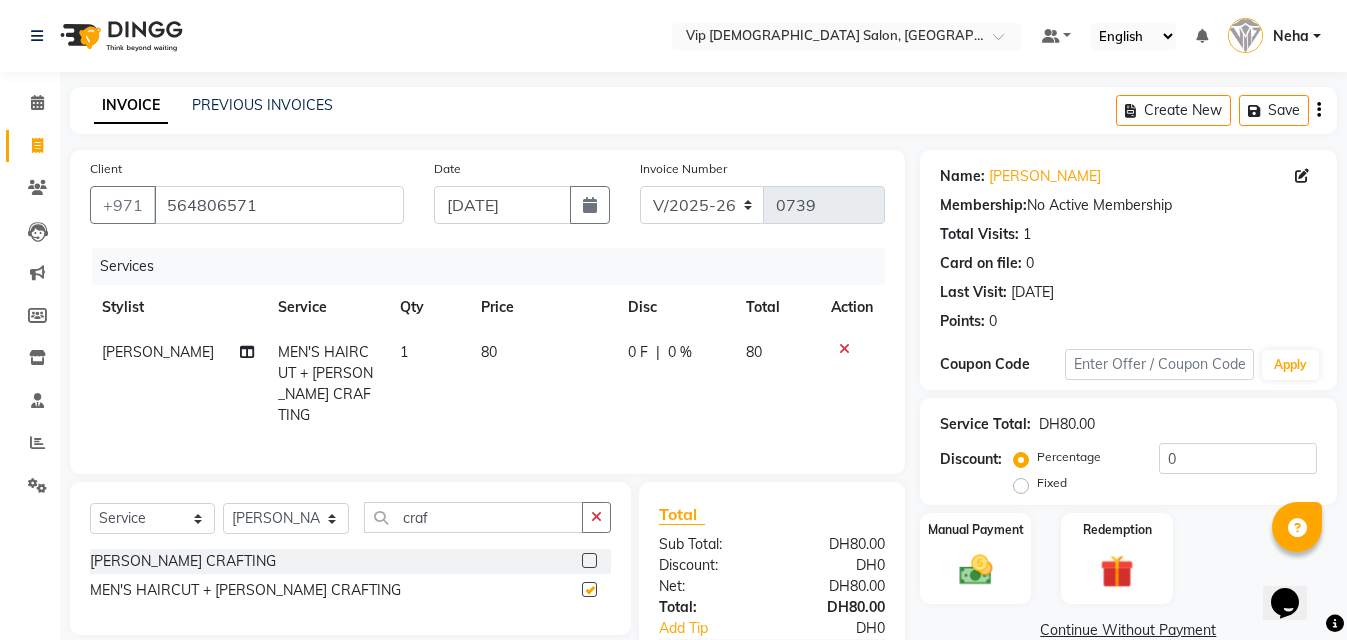 checkbox on "false" 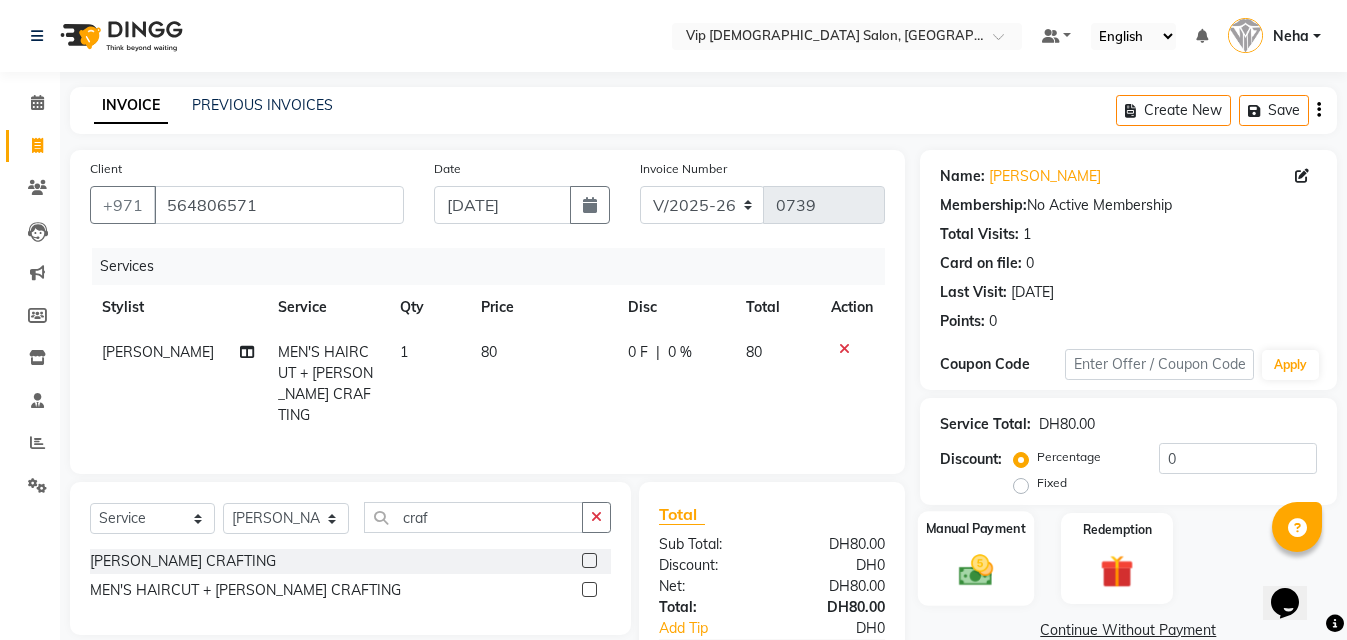 click 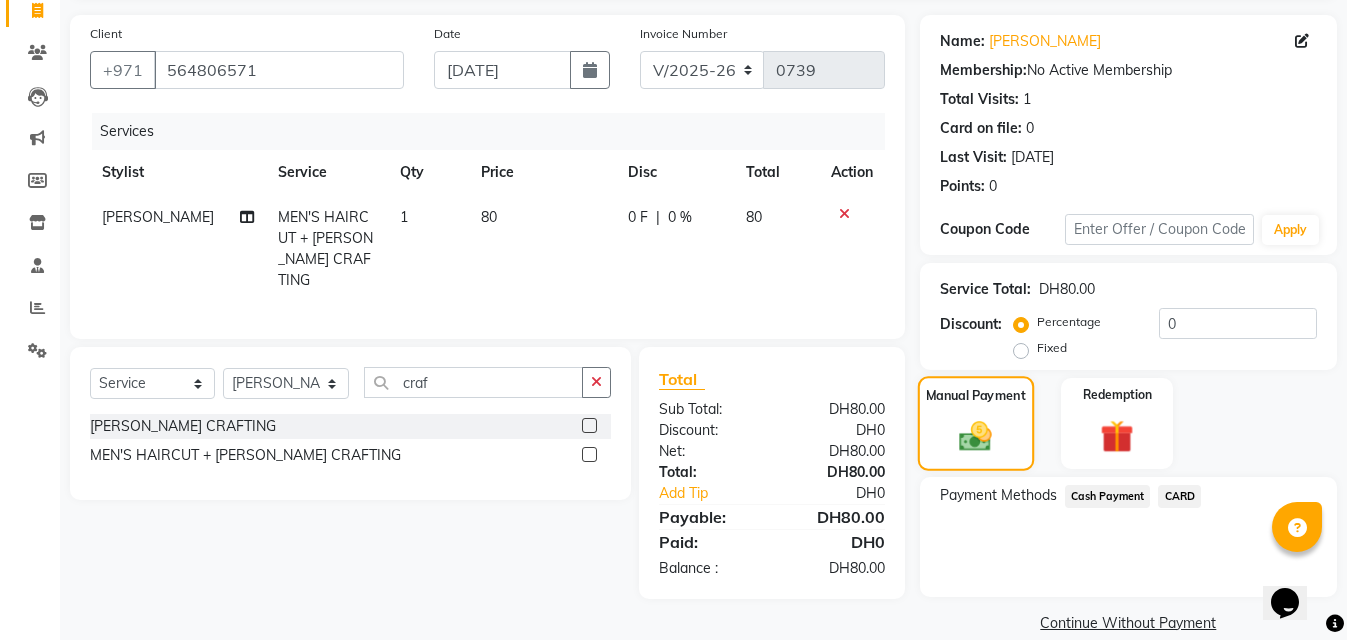 scroll, scrollTop: 160, scrollLeft: 0, axis: vertical 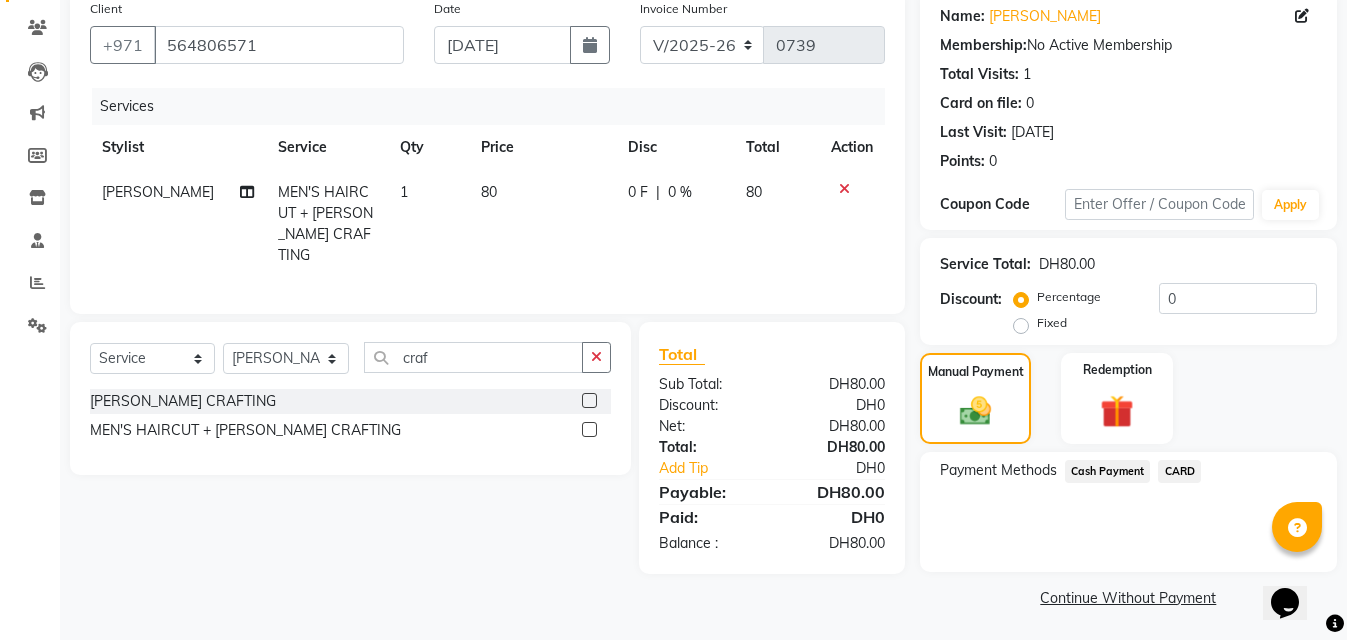 click on "CARD" 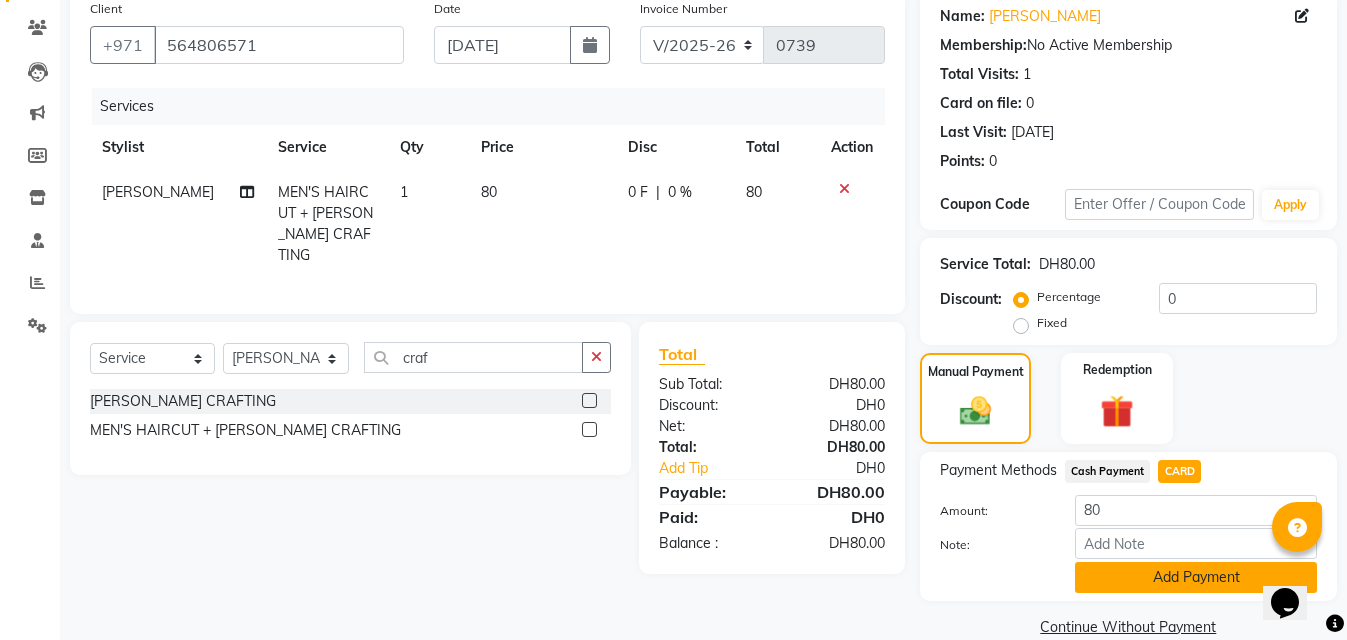 click on "Add Payment" 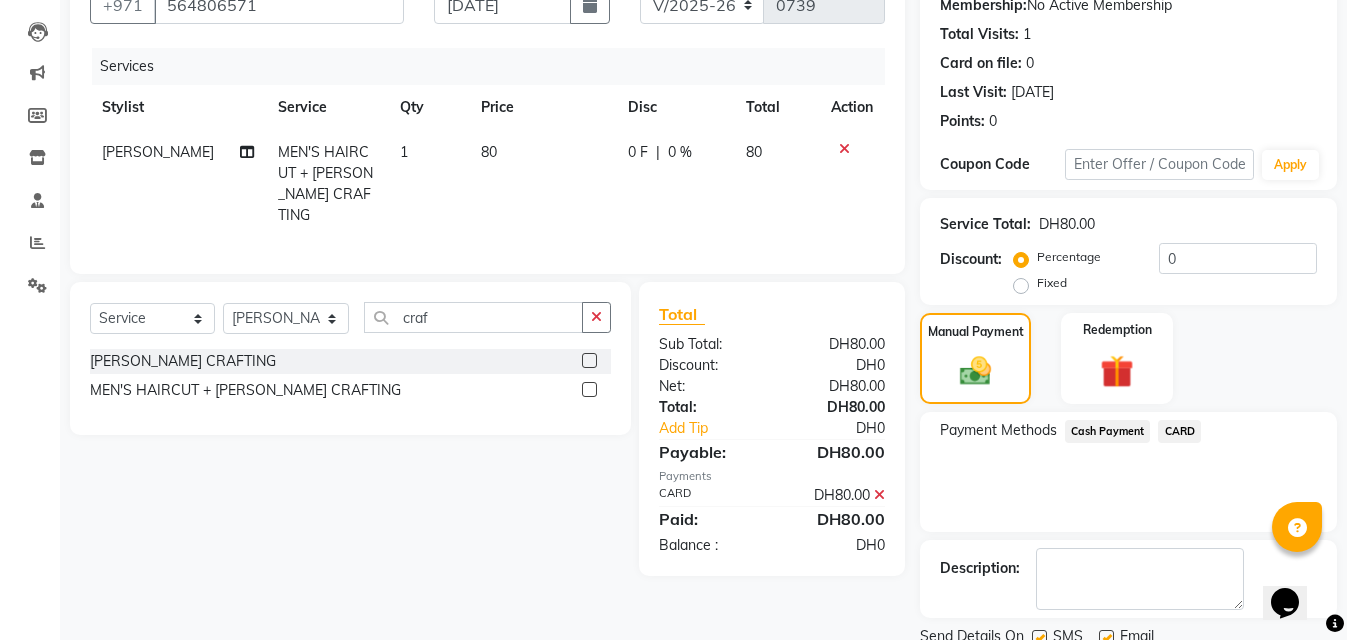scroll, scrollTop: 276, scrollLeft: 0, axis: vertical 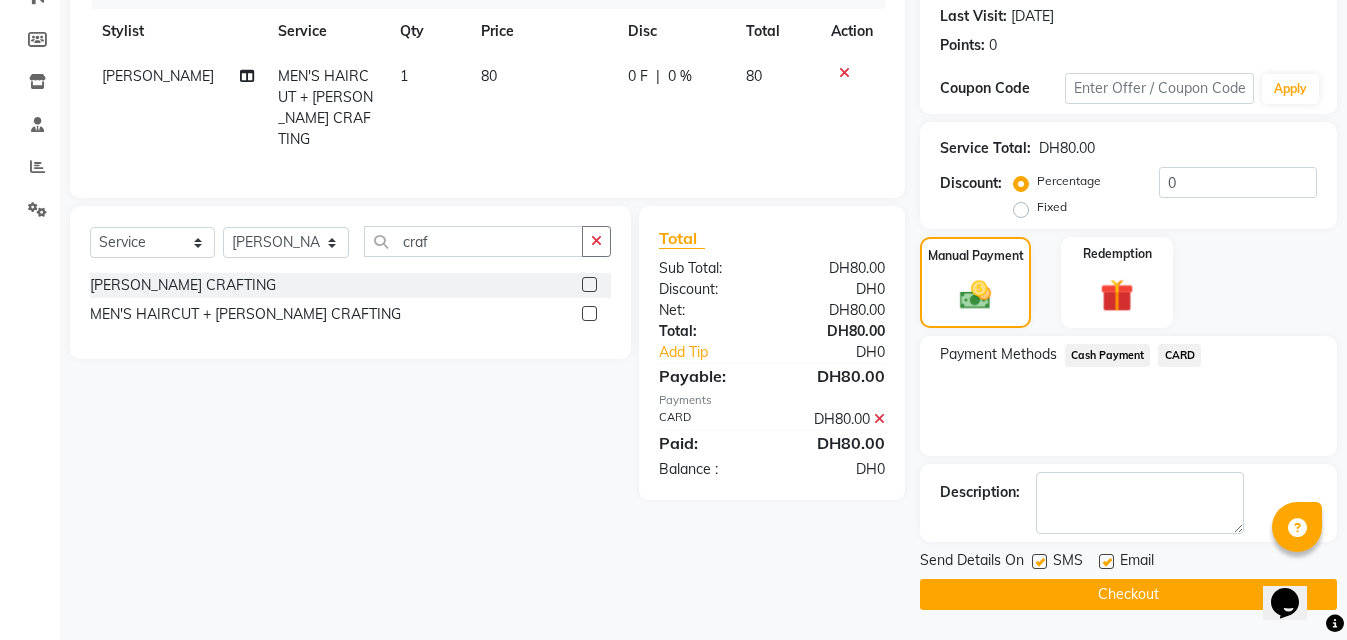 click on "Checkout" 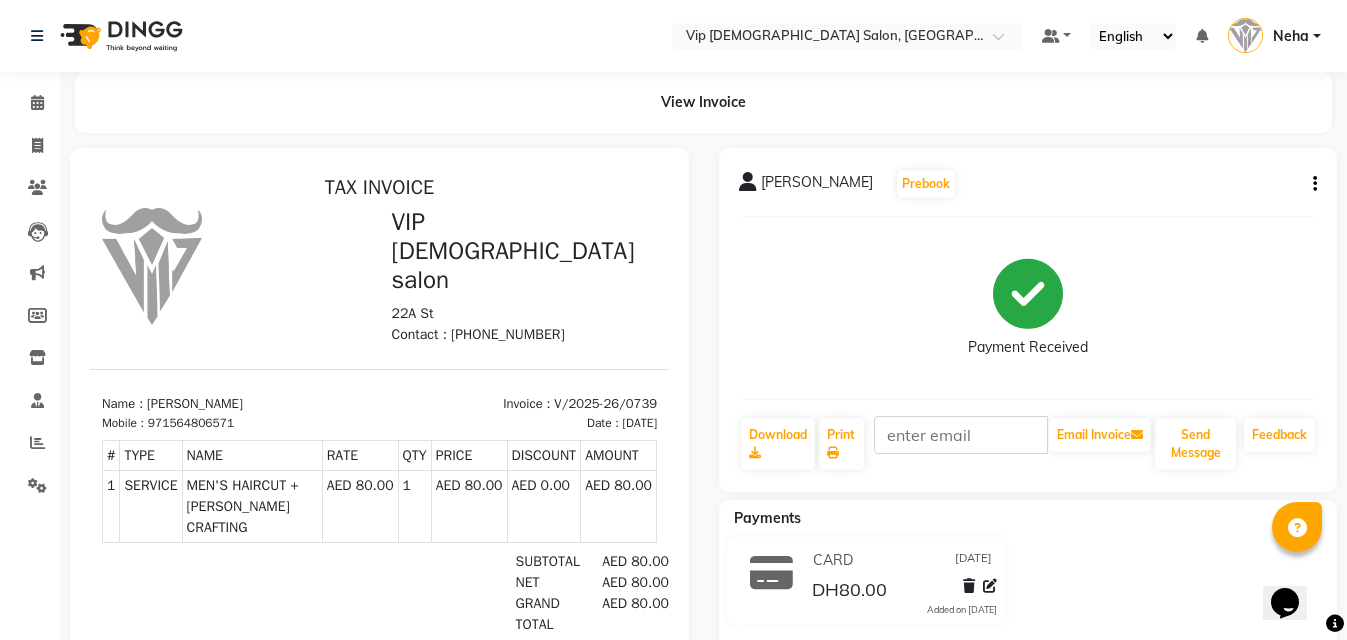 scroll, scrollTop: 127, scrollLeft: 0, axis: vertical 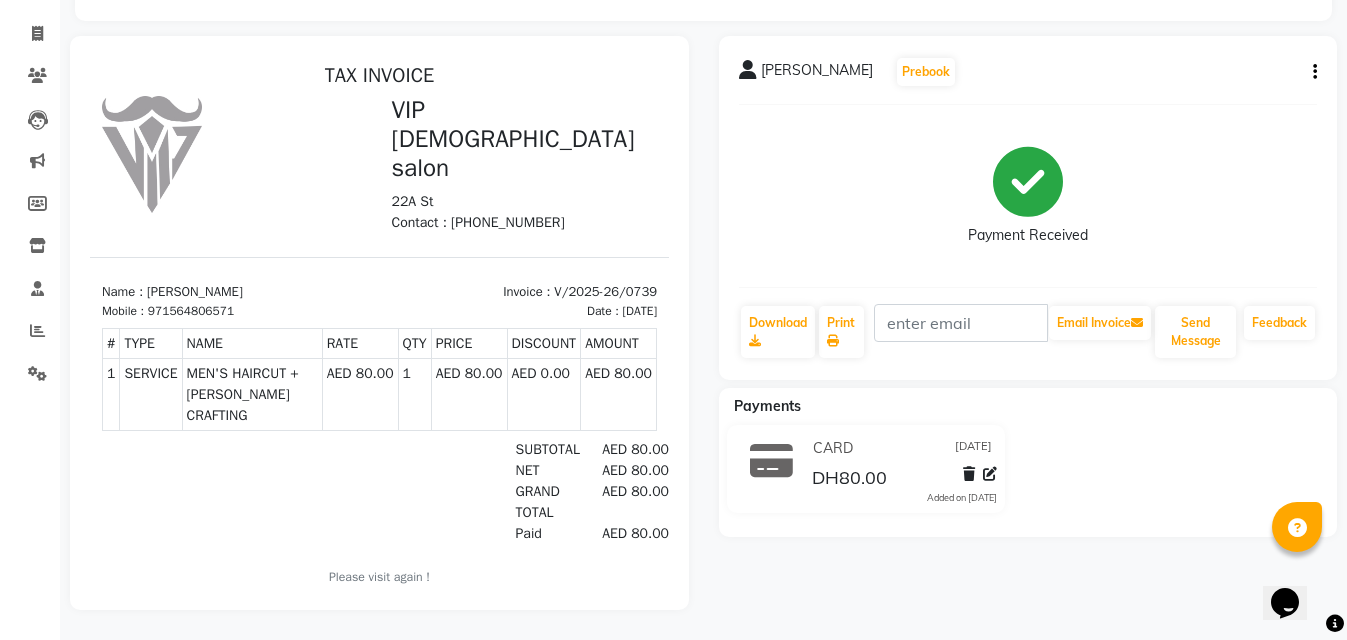 click at bounding box center [379, 323] 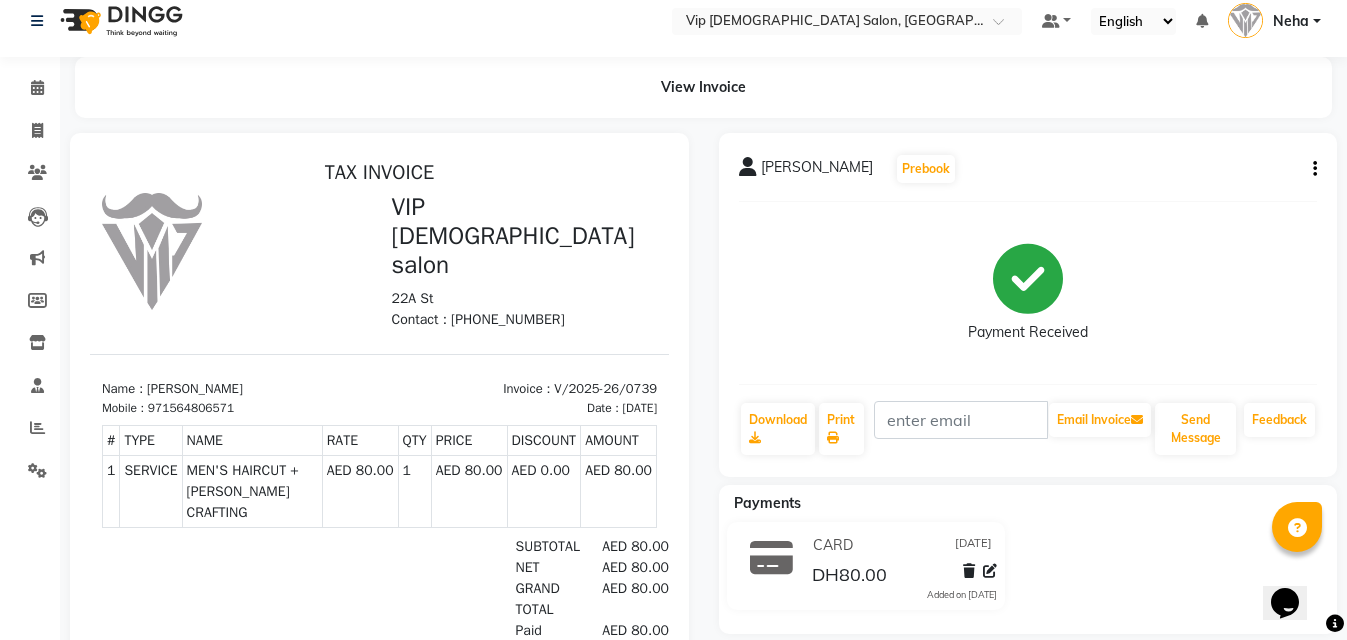 scroll, scrollTop: 0, scrollLeft: 0, axis: both 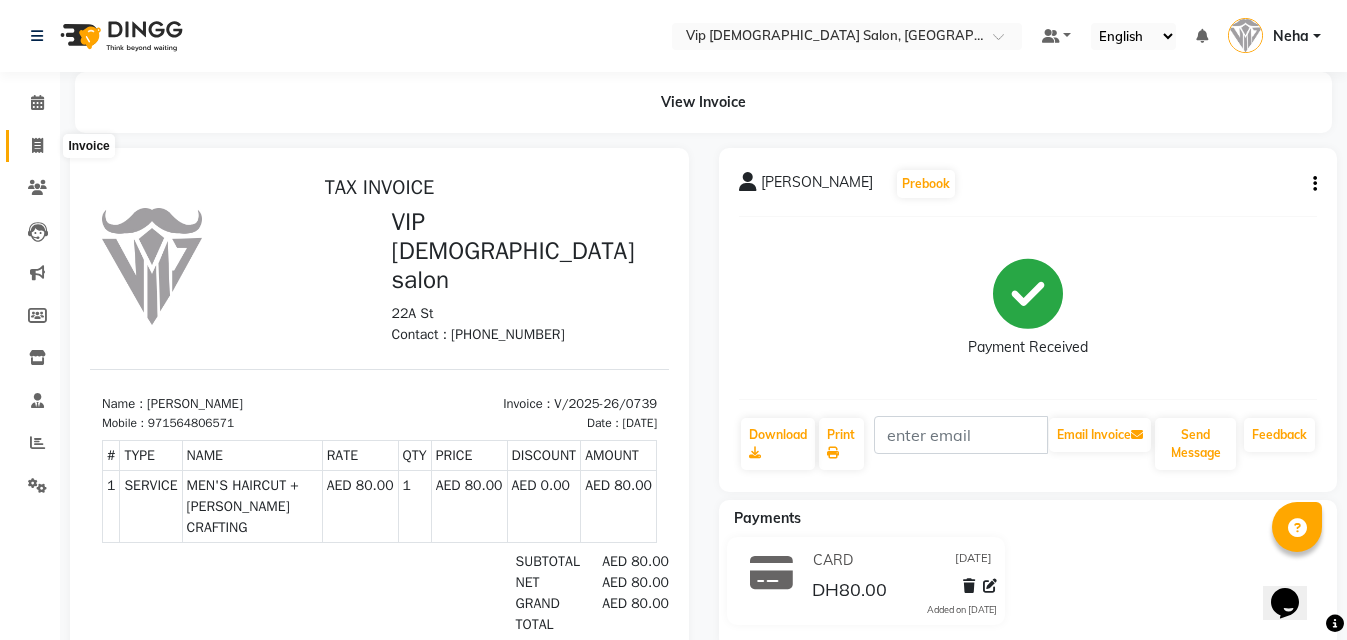 click 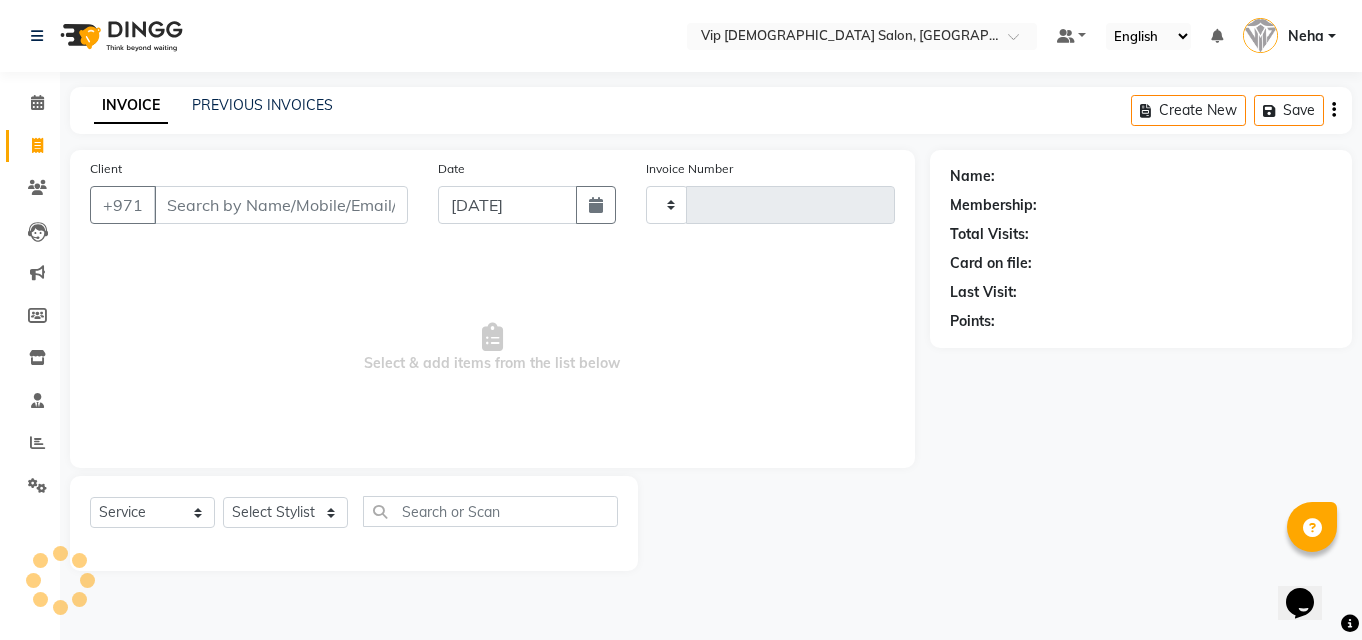 type on "0740" 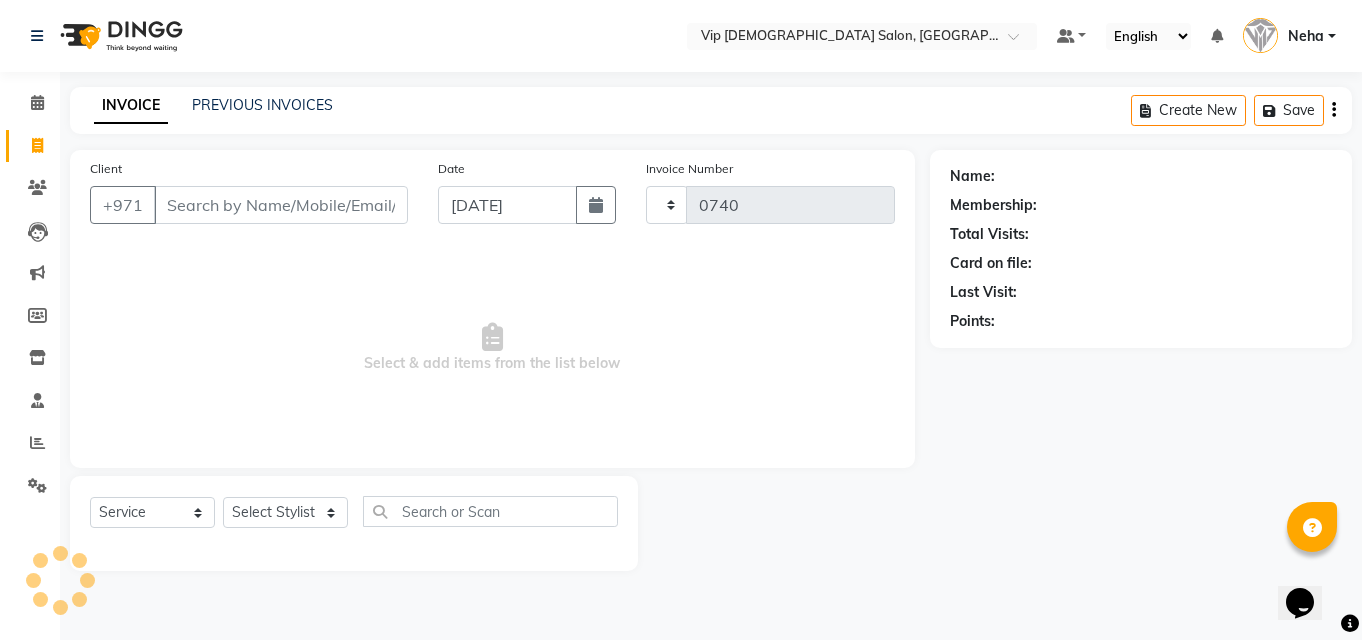 select on "8415" 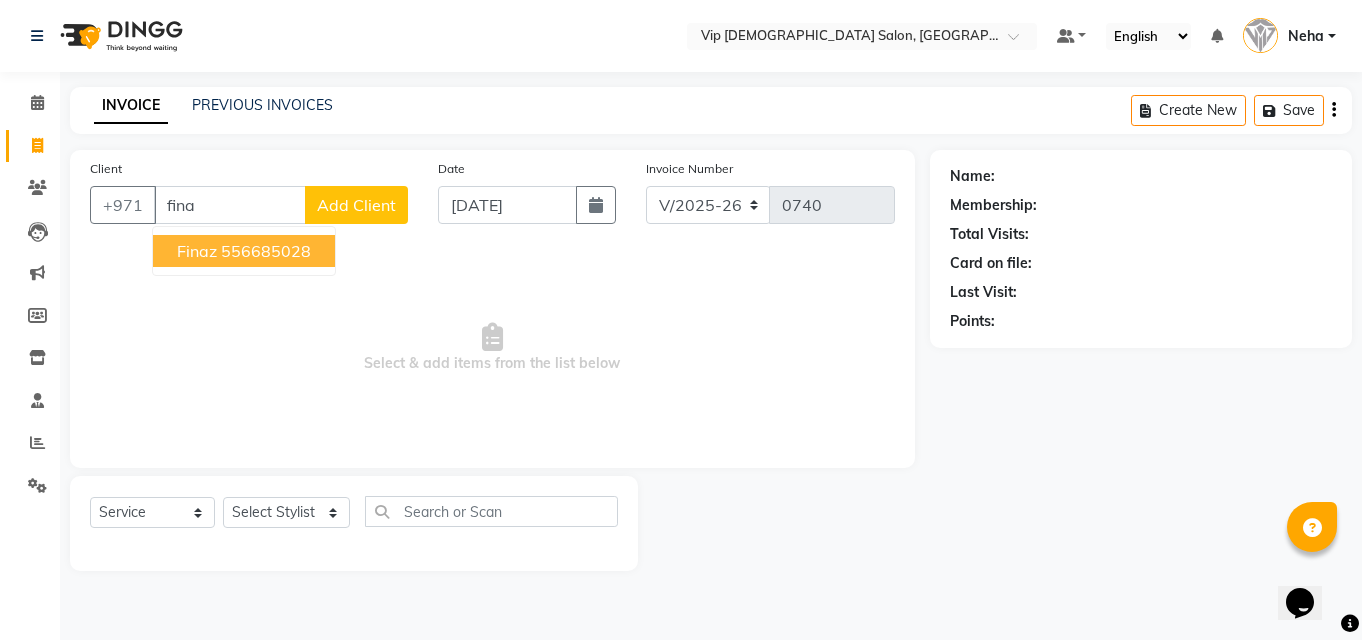 click on "556685028" at bounding box center (266, 251) 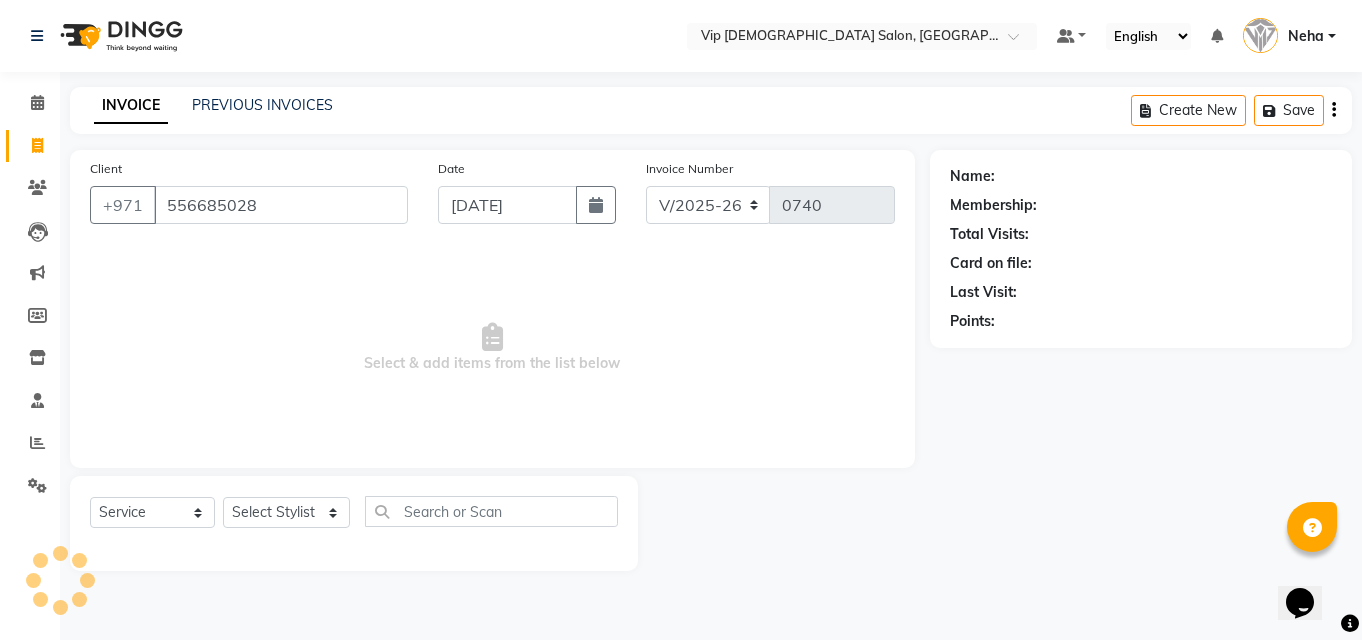 type on "556685028" 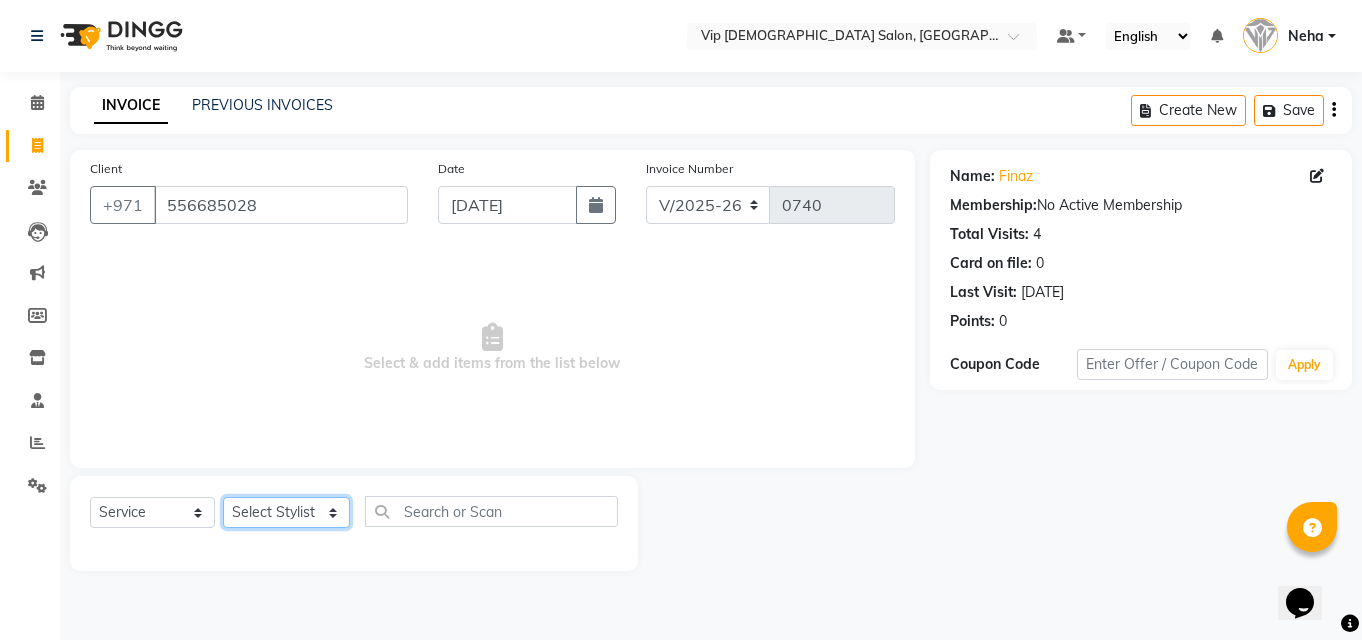 click on "Select Stylist [PERSON_NAME] [PERSON_NAME] [PERSON_NAME] [PERSON_NAME] [PERSON_NAME] [PERSON_NAME] Lakhbizi Jairah Mr. Mohannad [PERSON_NAME] [PERSON_NAME] [PERSON_NAME] [PERSON_NAME] [PERSON_NAME]  Akhilaque [PERSON_NAME]." 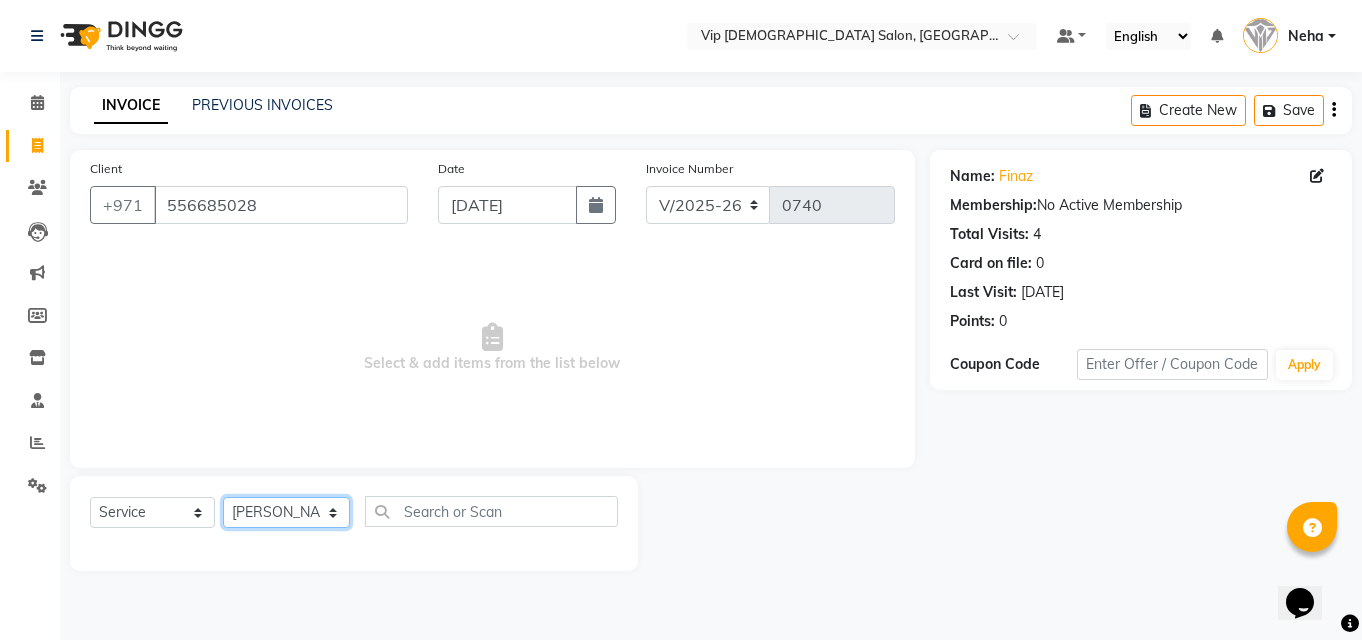 click on "Select Stylist [PERSON_NAME] [PERSON_NAME] [PERSON_NAME] [PERSON_NAME] [PERSON_NAME] [PERSON_NAME] Lakhbizi Jairah Mr. Mohannad [PERSON_NAME] [PERSON_NAME] [PERSON_NAME] [PERSON_NAME] [PERSON_NAME]  Akhilaque [PERSON_NAME]." 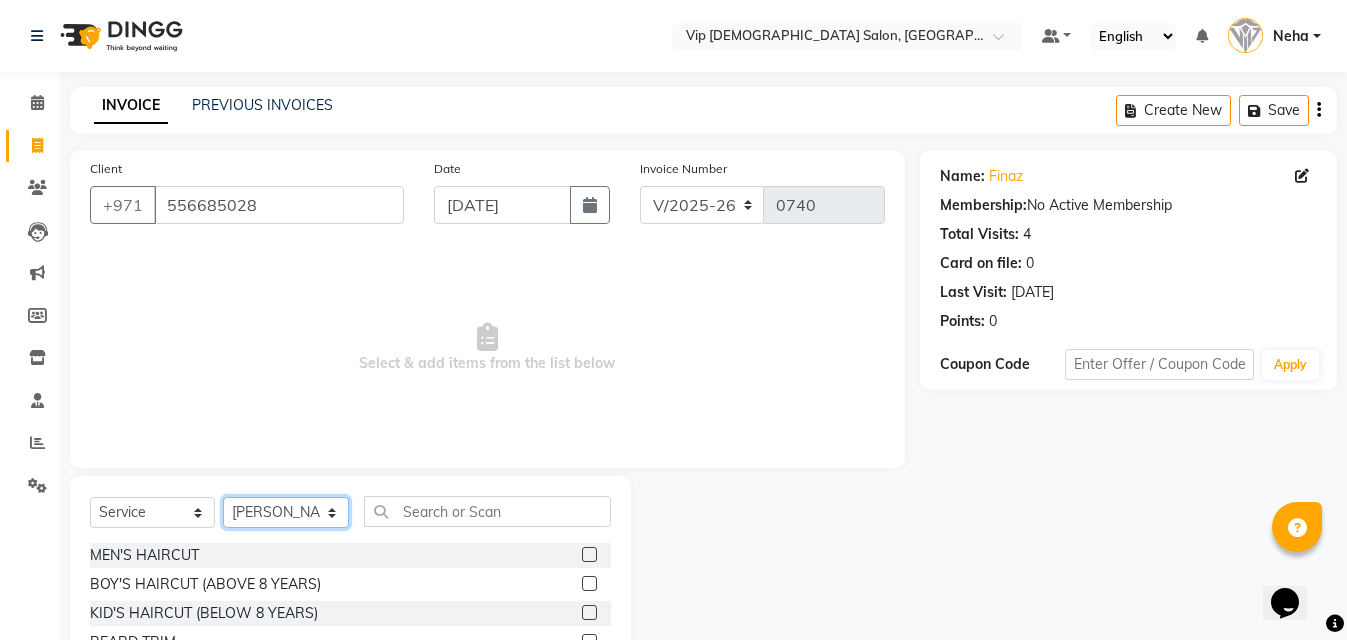 click on "Select Stylist [PERSON_NAME] [PERSON_NAME] [PERSON_NAME] [PERSON_NAME] [PERSON_NAME] [PERSON_NAME] Lakhbizi Jairah Mr. Mohannad [PERSON_NAME] [PERSON_NAME] [PERSON_NAME] [PERSON_NAME] [PERSON_NAME]  Akhilaque [PERSON_NAME]." 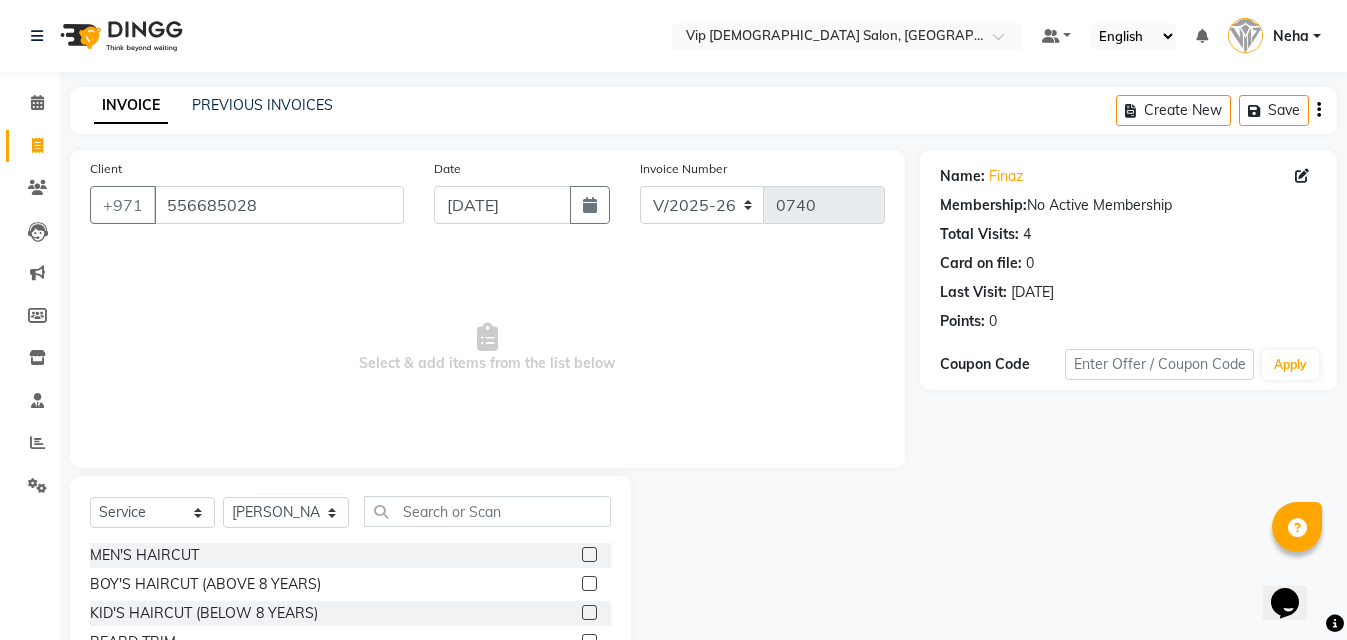 click 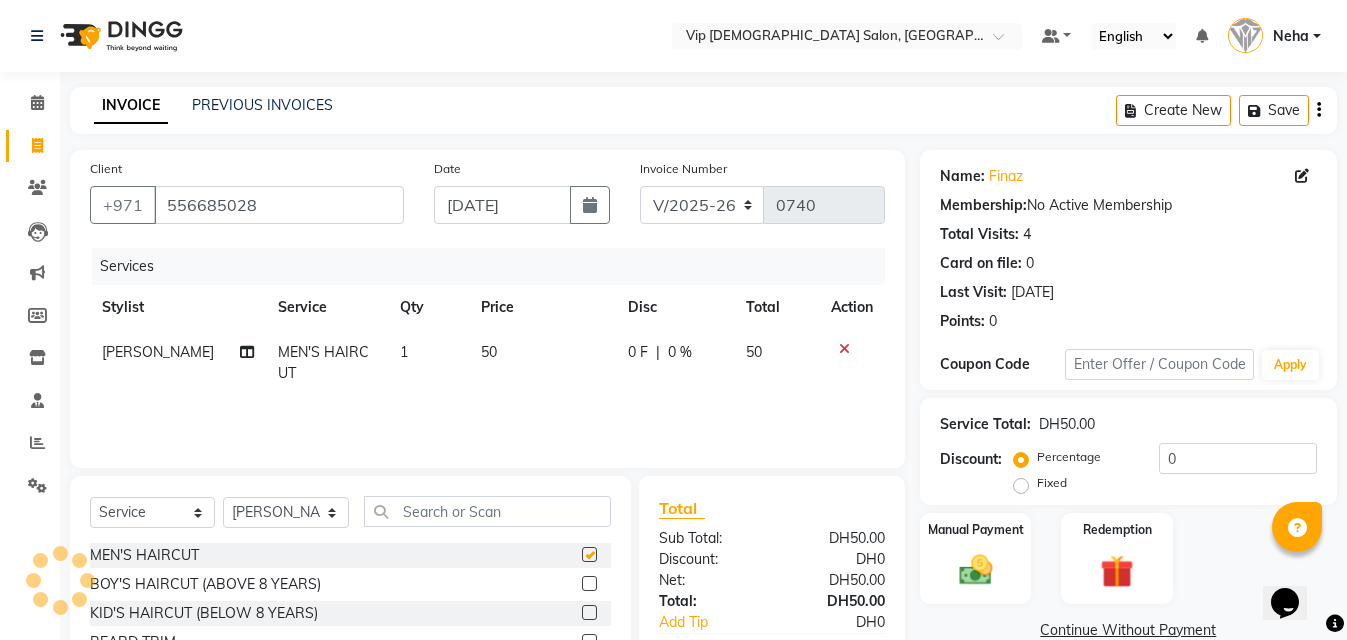 checkbox on "false" 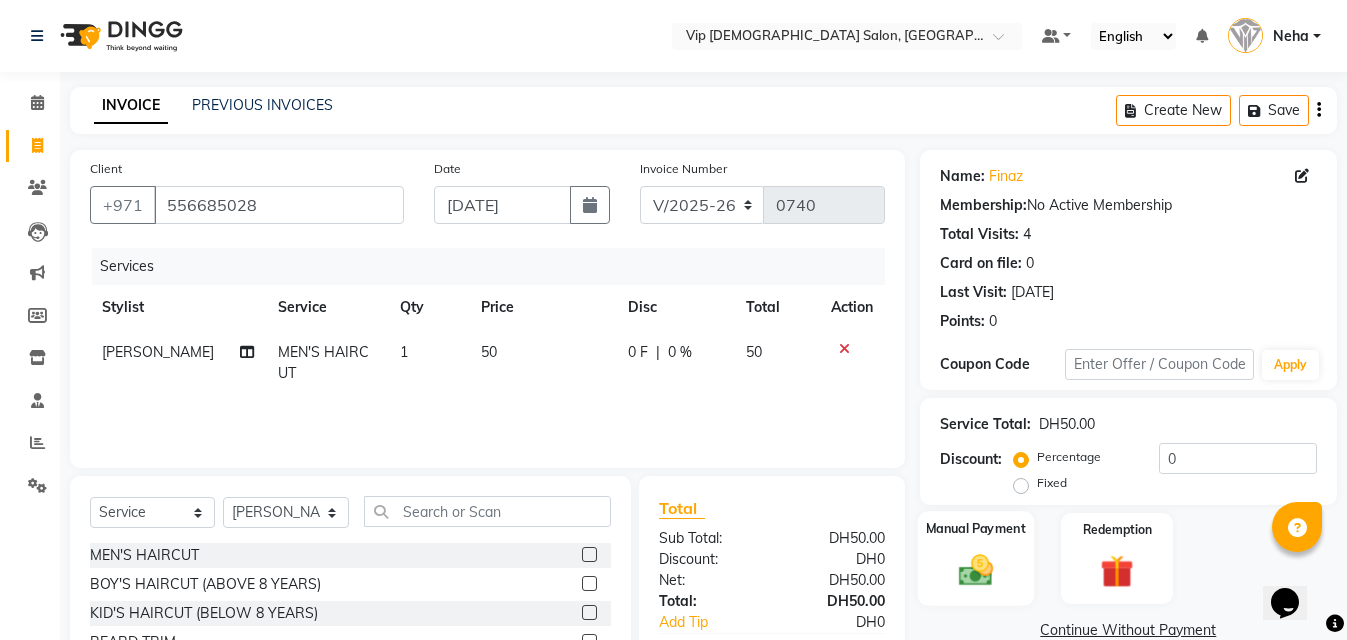 click 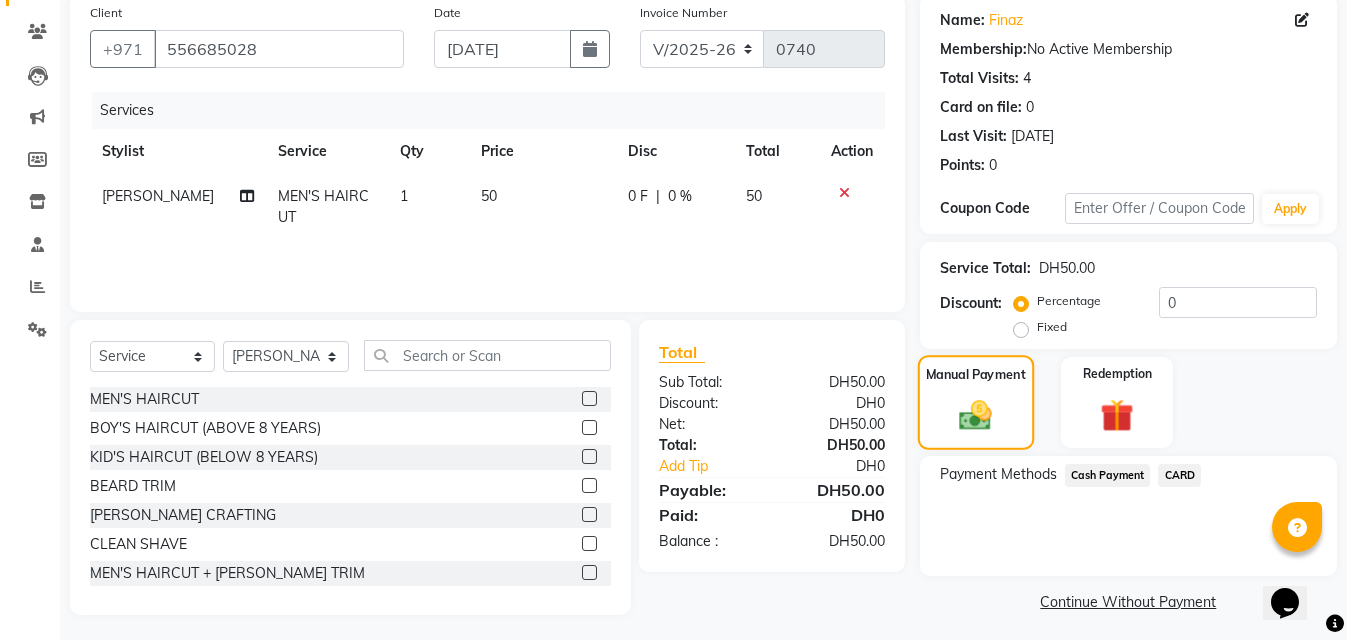 scroll, scrollTop: 160, scrollLeft: 0, axis: vertical 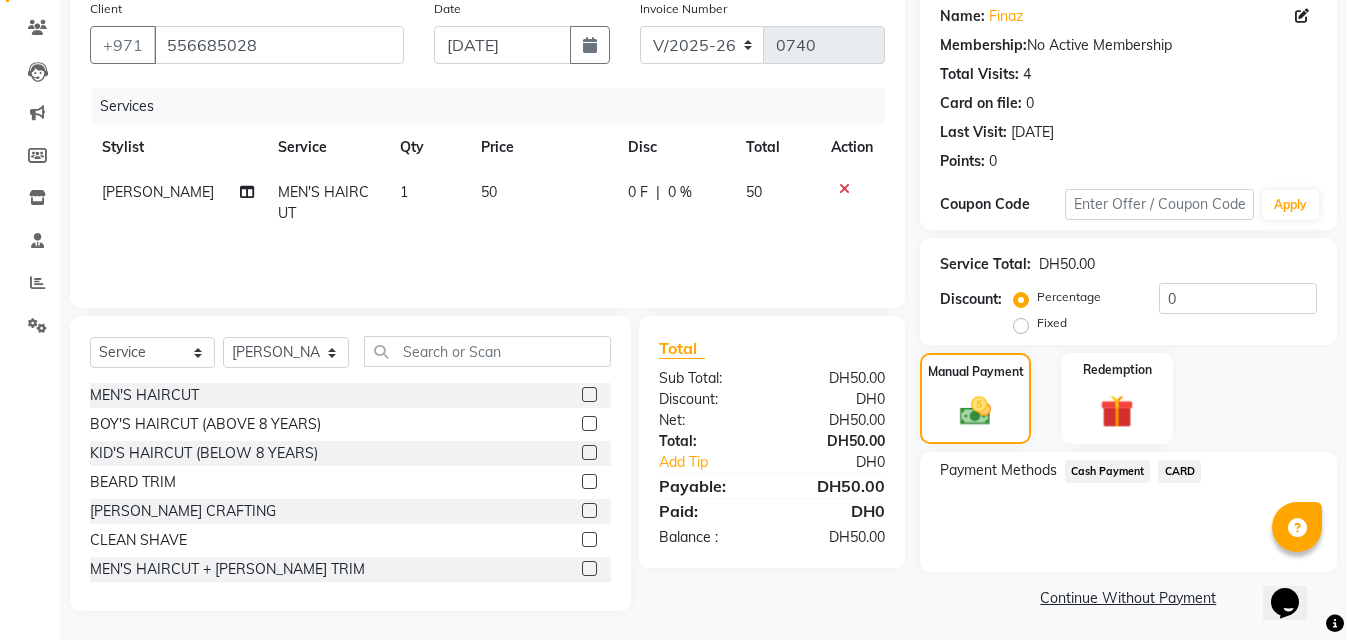 click on "Cash Payment" 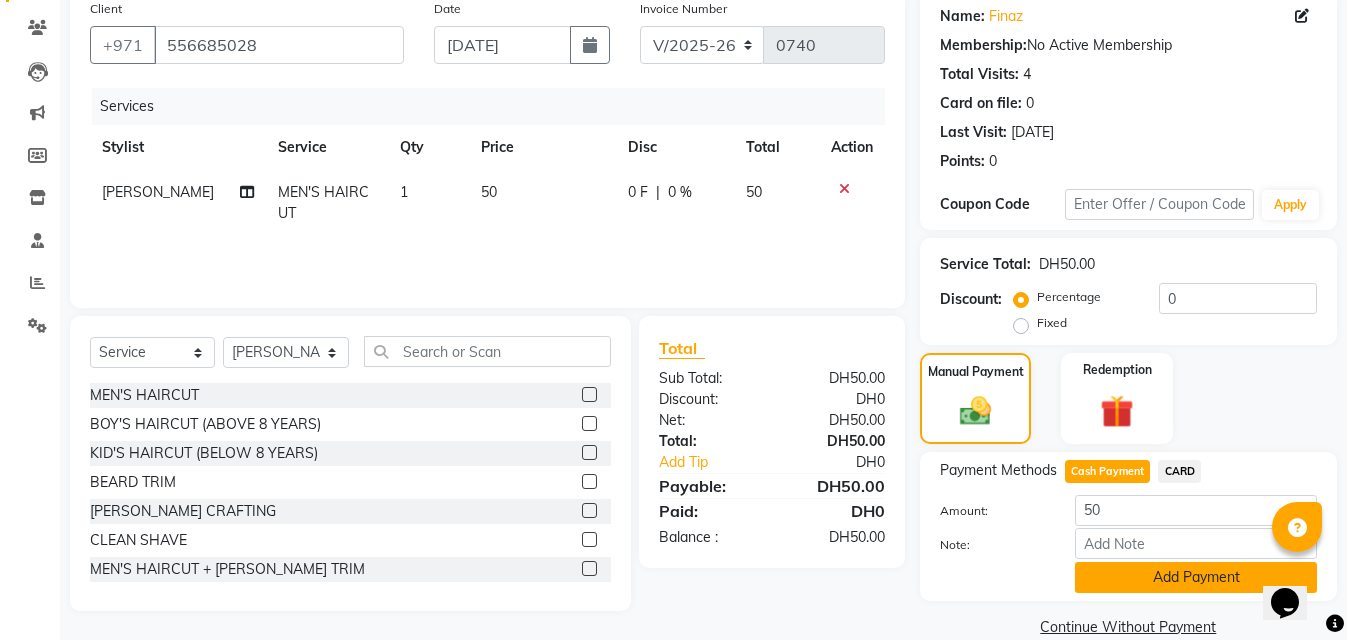 click on "Add Payment" 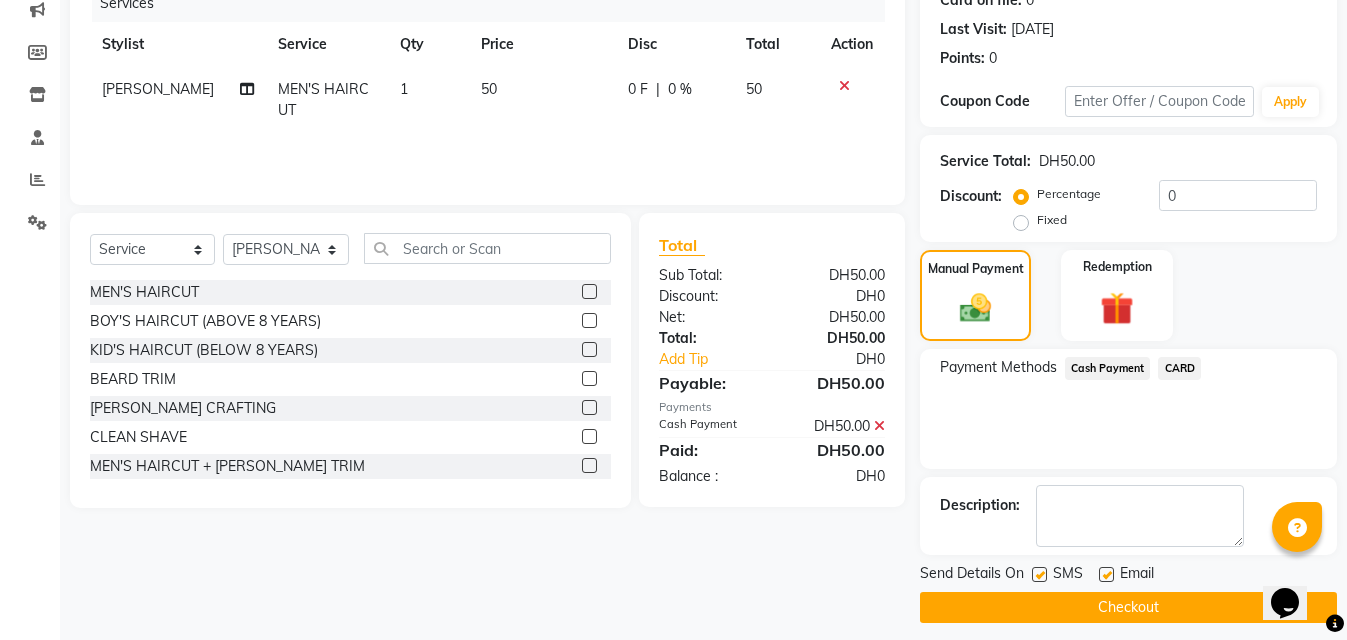 scroll, scrollTop: 276, scrollLeft: 0, axis: vertical 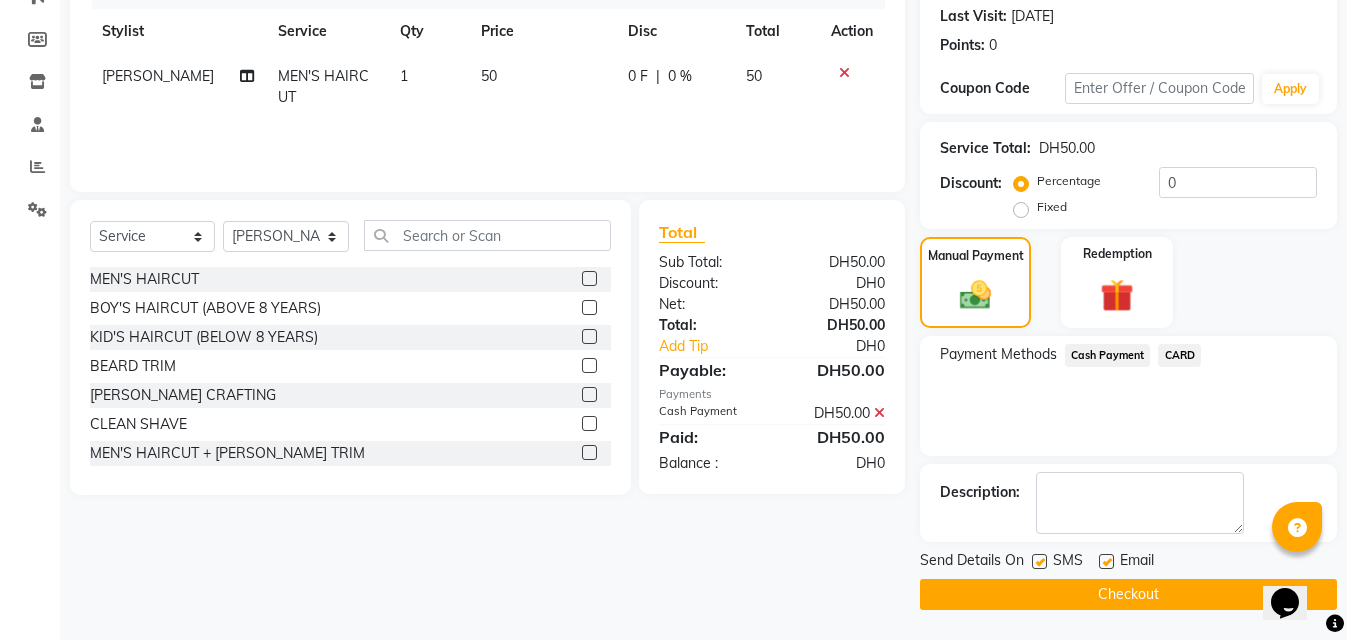 click on "Checkout" 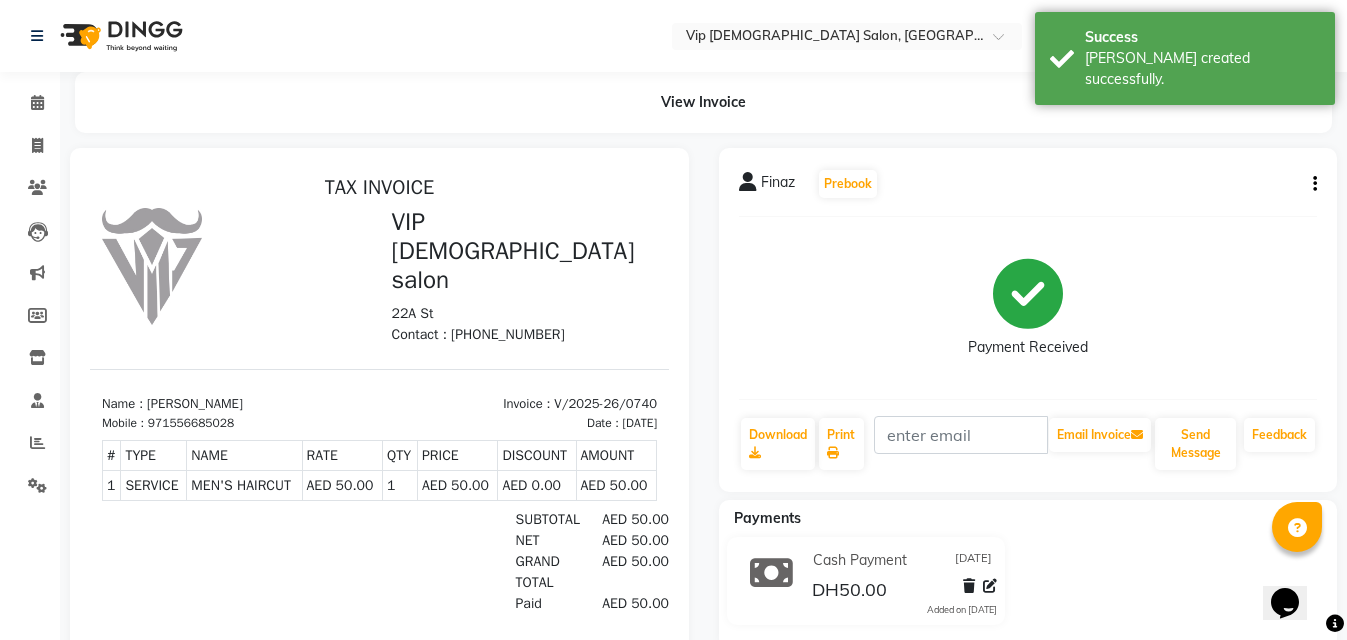 scroll, scrollTop: 0, scrollLeft: 0, axis: both 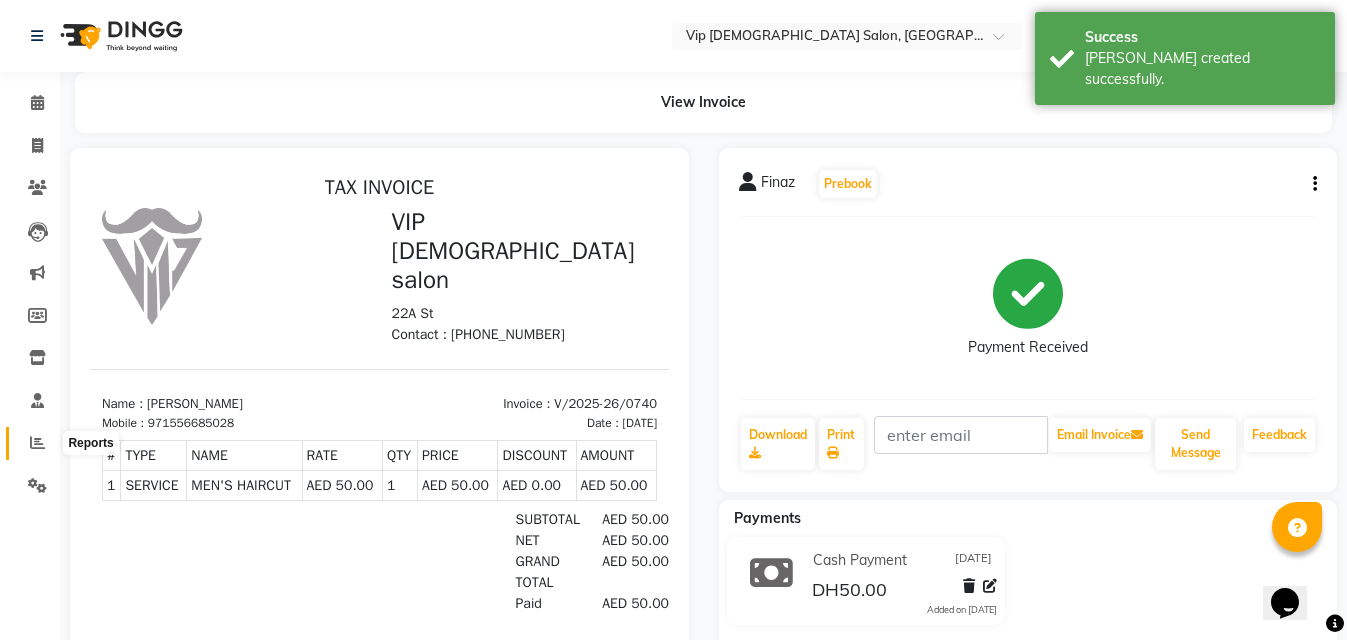 click 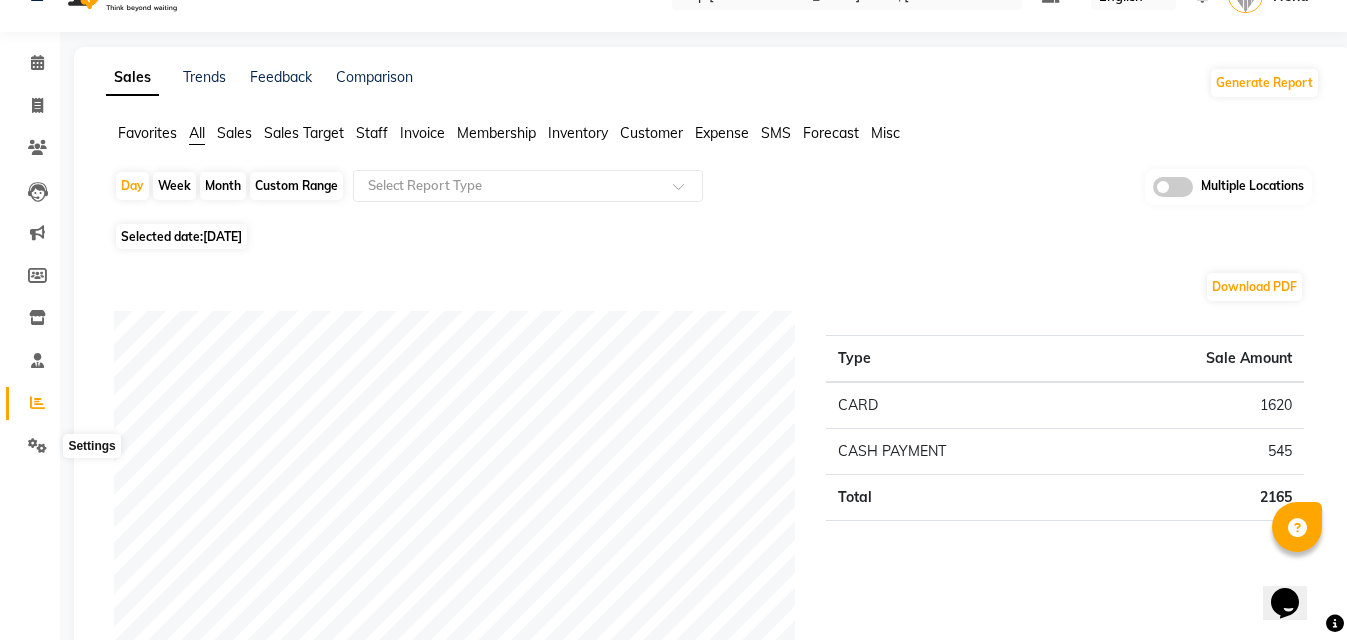 scroll, scrollTop: 80, scrollLeft: 0, axis: vertical 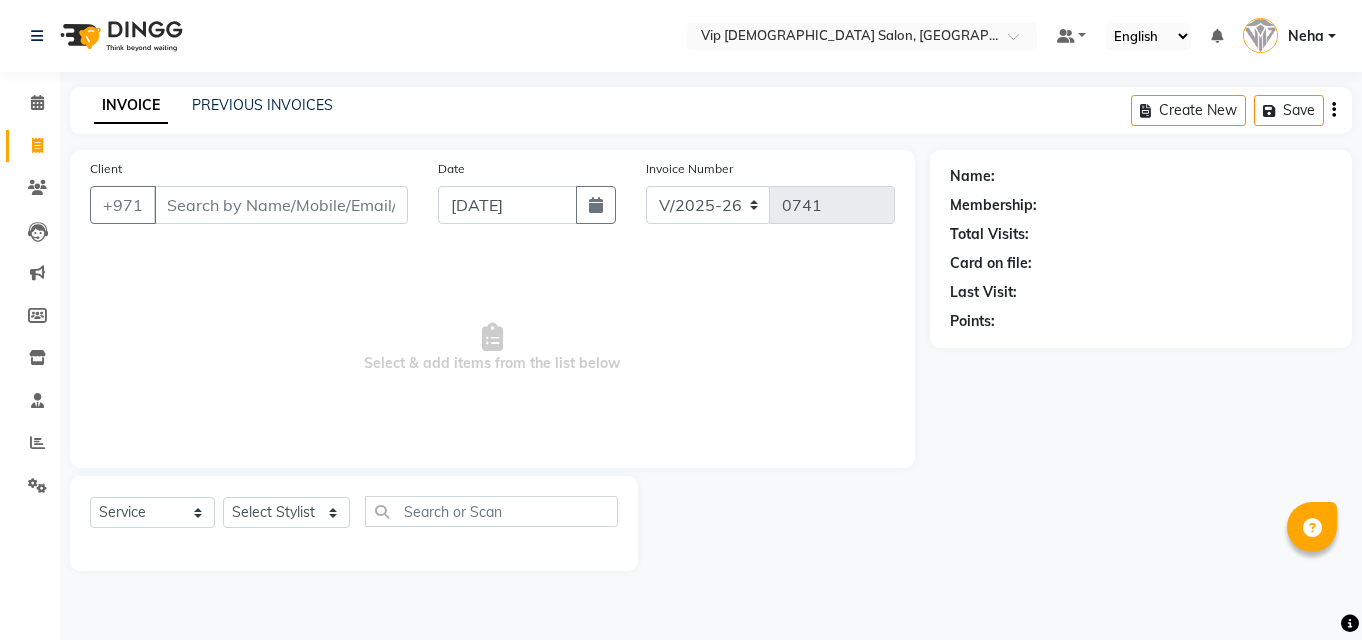select on "8415" 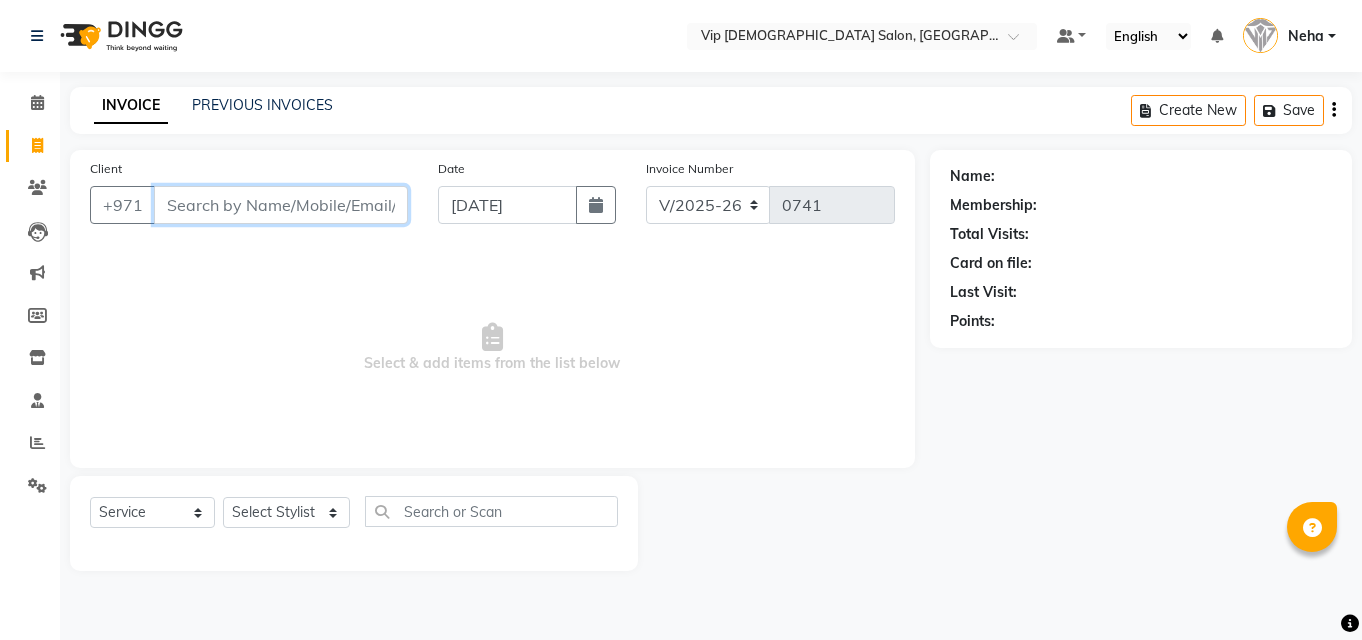 scroll, scrollTop: 0, scrollLeft: 0, axis: both 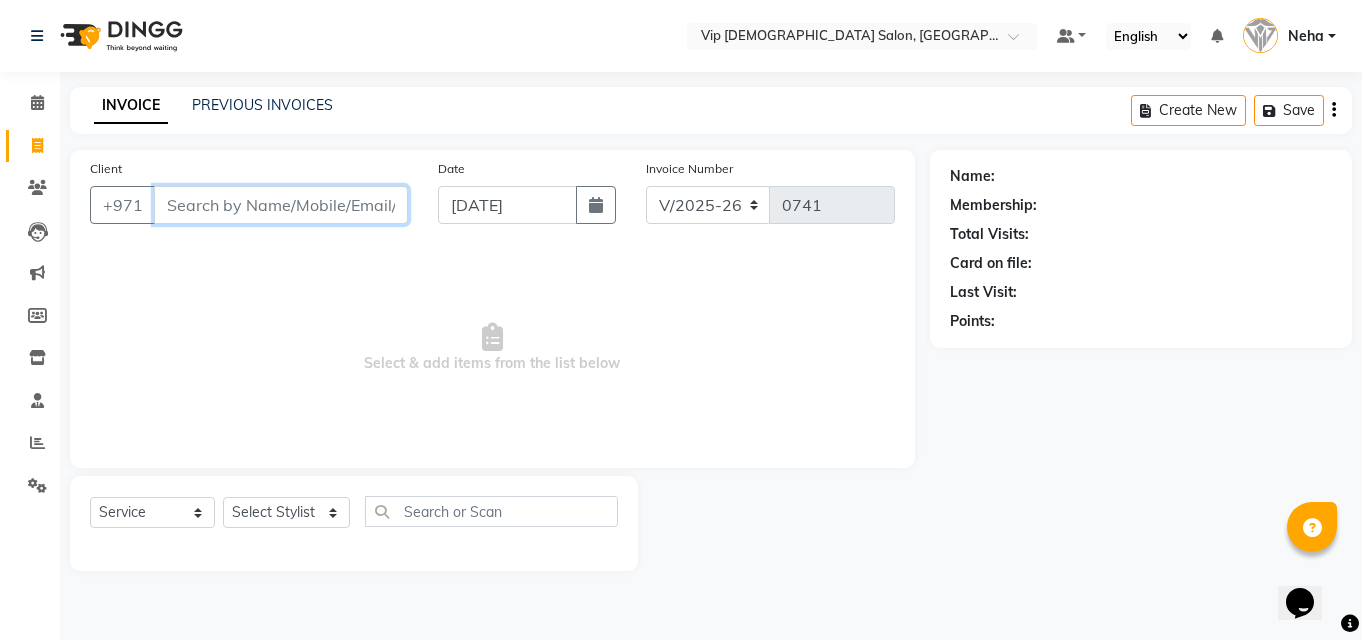click on "Client" at bounding box center [281, 205] 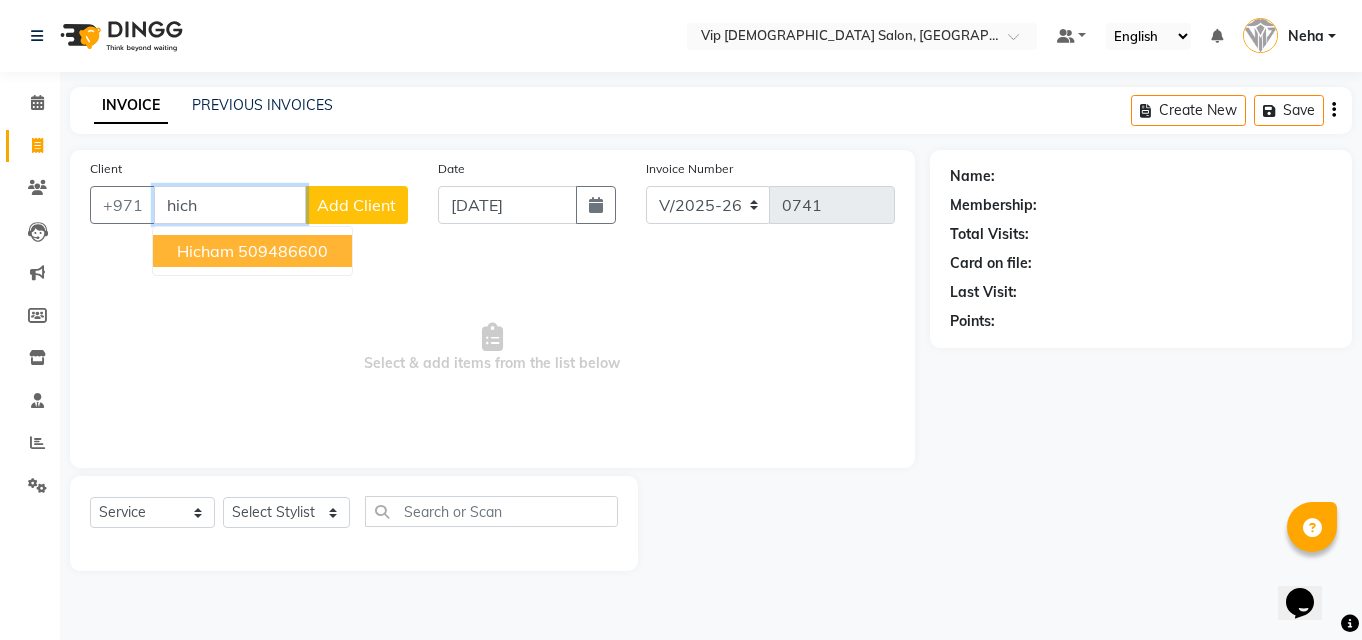 click on "Hicham" at bounding box center (205, 251) 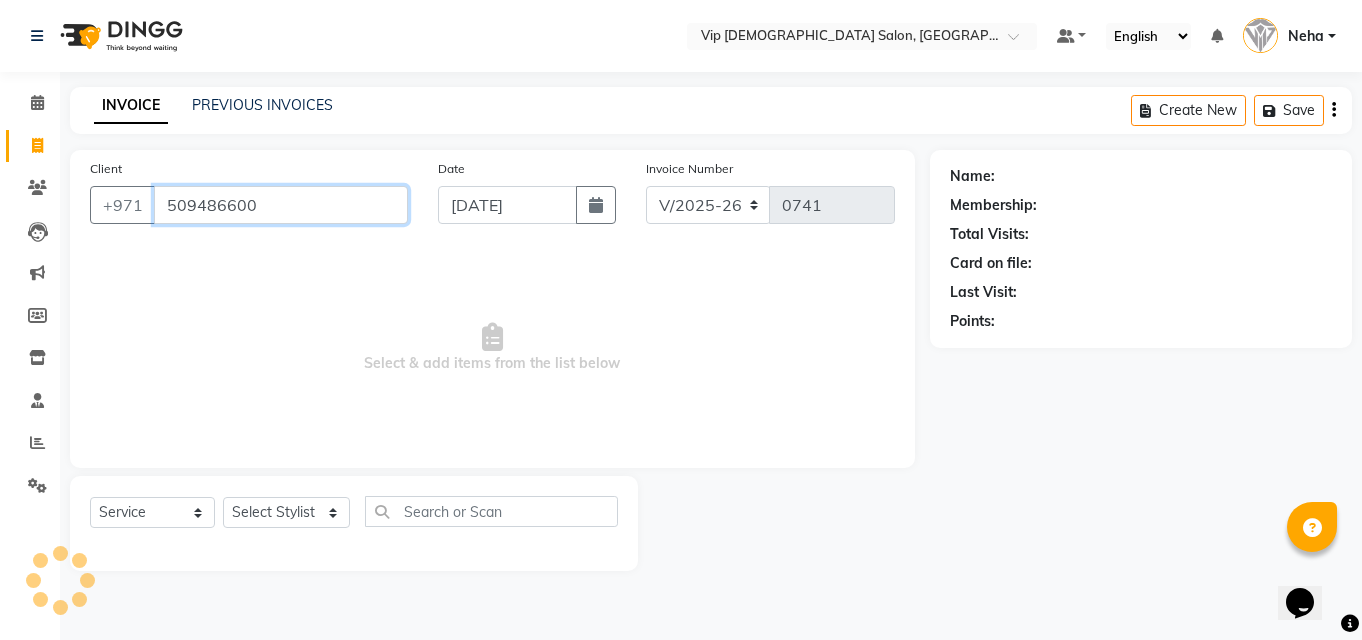 type on "509486600" 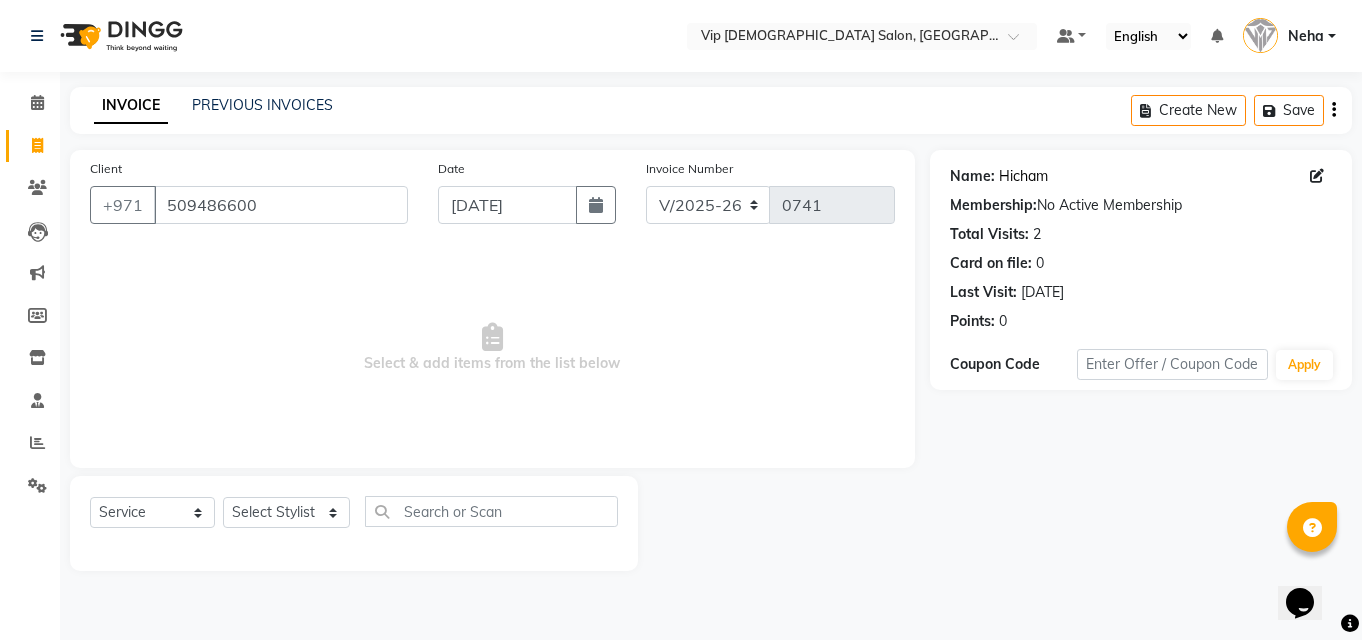click on "Hicham" 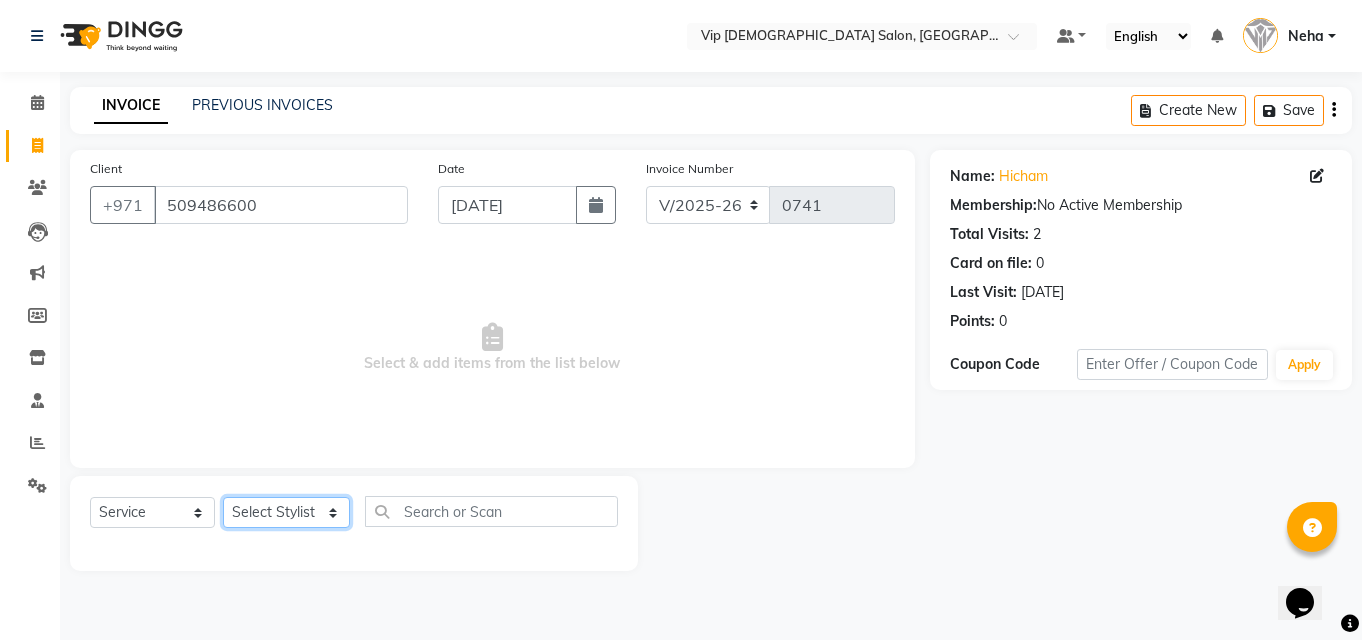 click on "Select Stylist [PERSON_NAME] [PERSON_NAME] [PERSON_NAME] [PERSON_NAME] [PERSON_NAME] [PERSON_NAME] Lakhbizi Jairah Mr. Mohannad [PERSON_NAME] [PERSON_NAME] [PERSON_NAME] [PERSON_NAME] [PERSON_NAME]  Akhilaque [PERSON_NAME]." 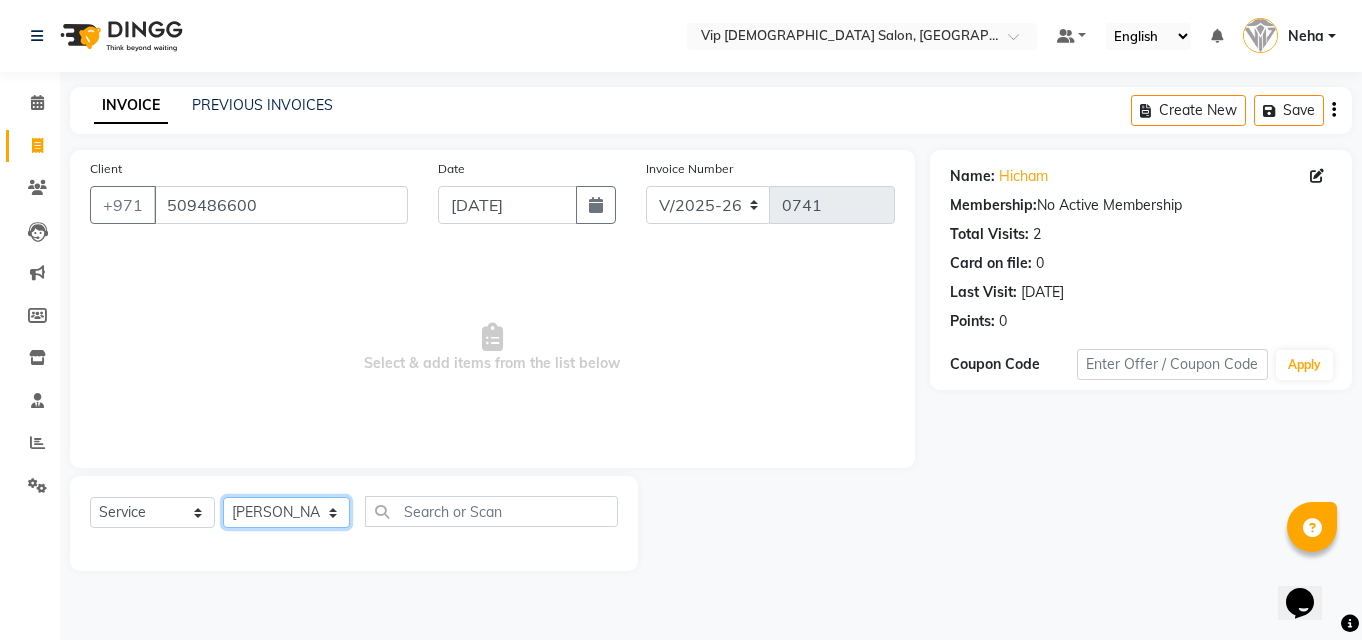 click on "Select Stylist [PERSON_NAME] [PERSON_NAME] [PERSON_NAME] [PERSON_NAME] [PERSON_NAME] [PERSON_NAME] Lakhbizi Jairah Mr. Mohannad [PERSON_NAME] [PERSON_NAME] [PERSON_NAME] [PERSON_NAME] [PERSON_NAME]  Akhilaque [PERSON_NAME]." 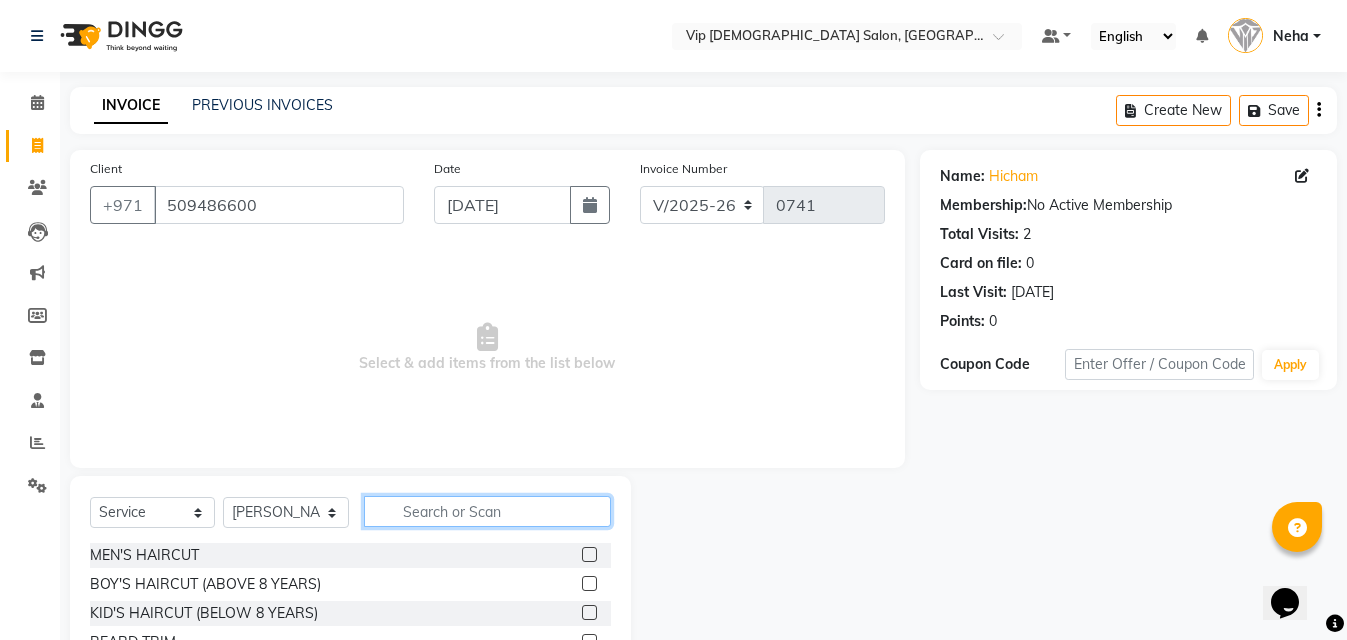 click 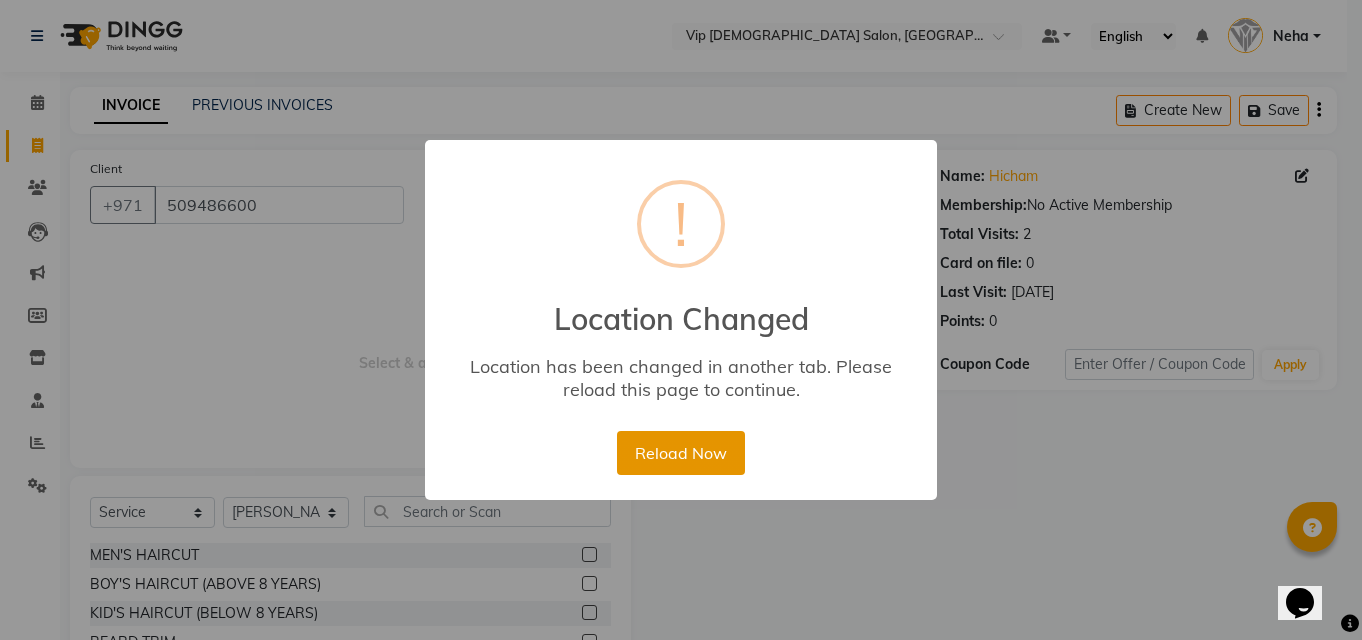 click on "Reload Now" at bounding box center (680, 453) 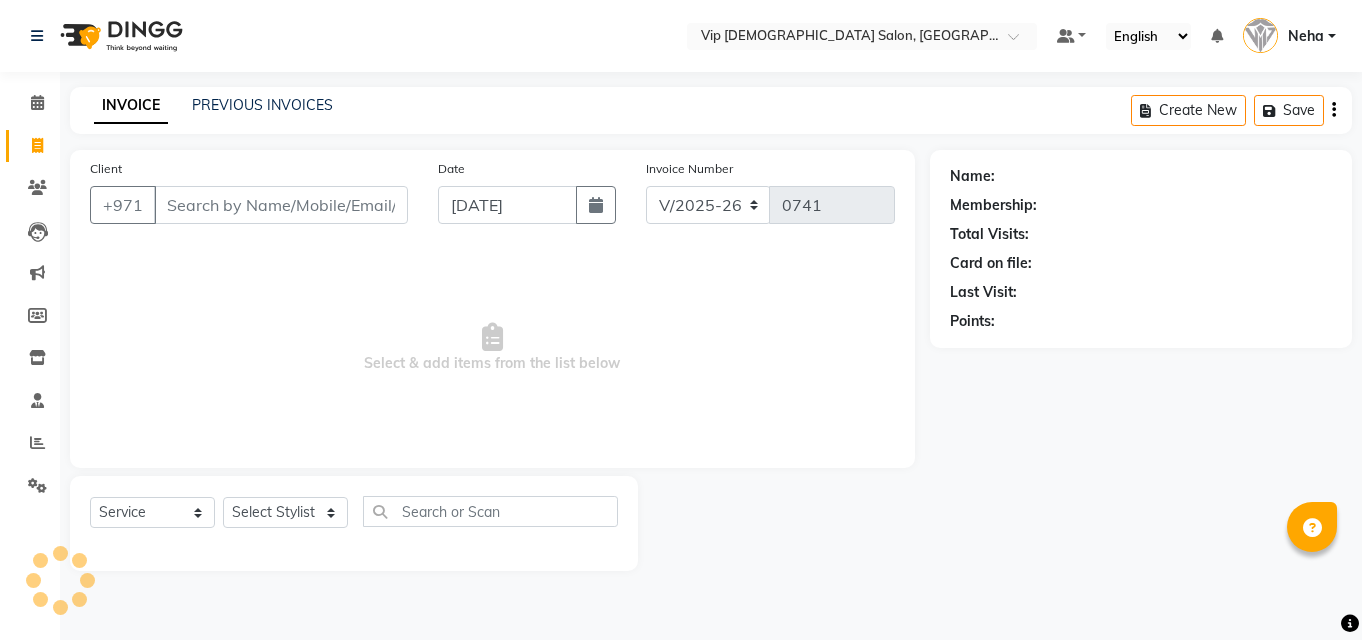 select on "8415" 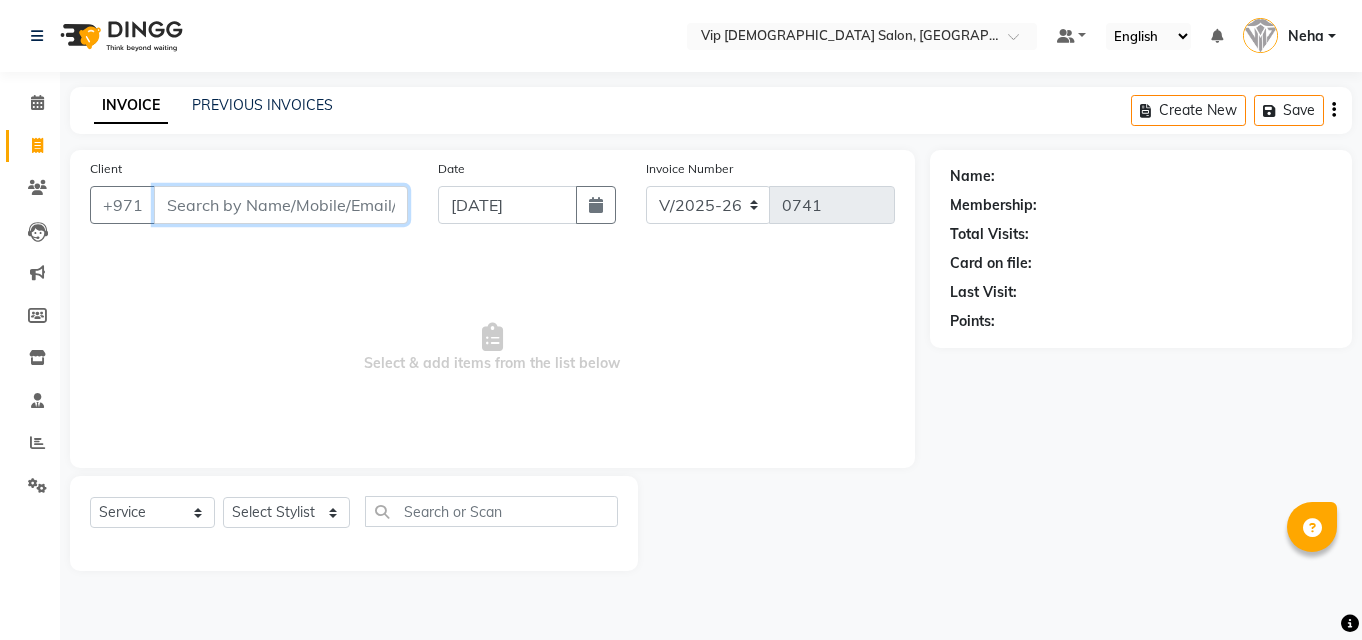 scroll, scrollTop: 0, scrollLeft: 0, axis: both 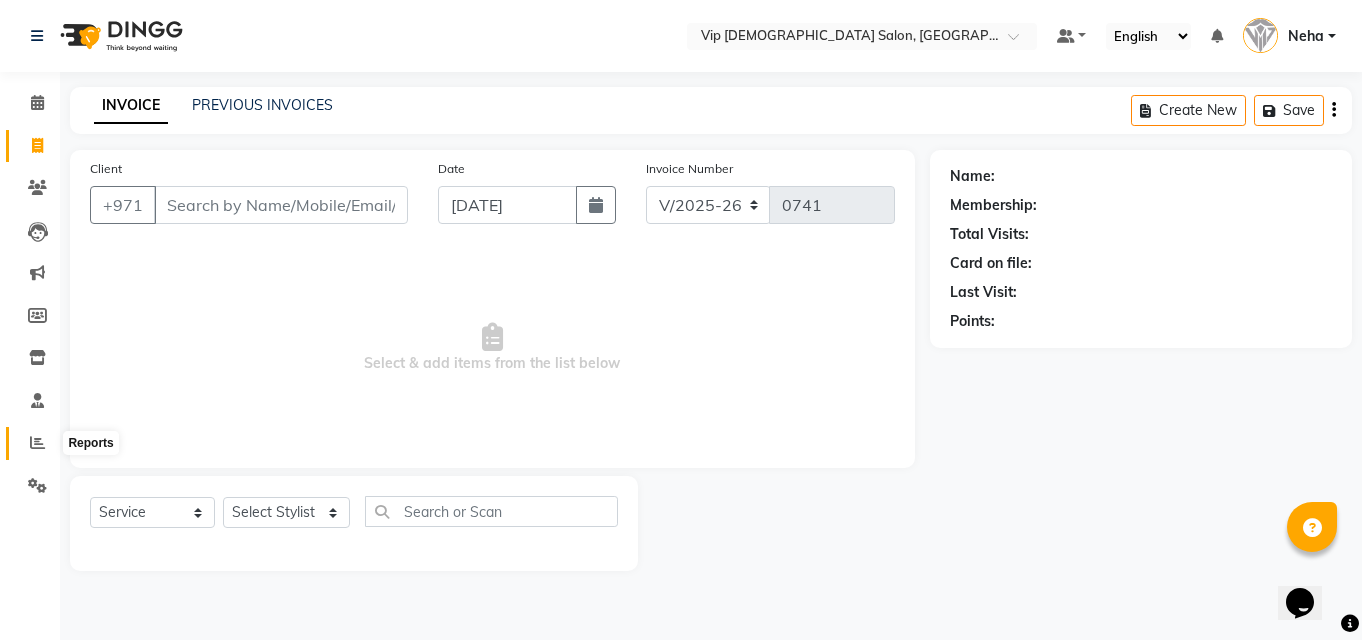 click 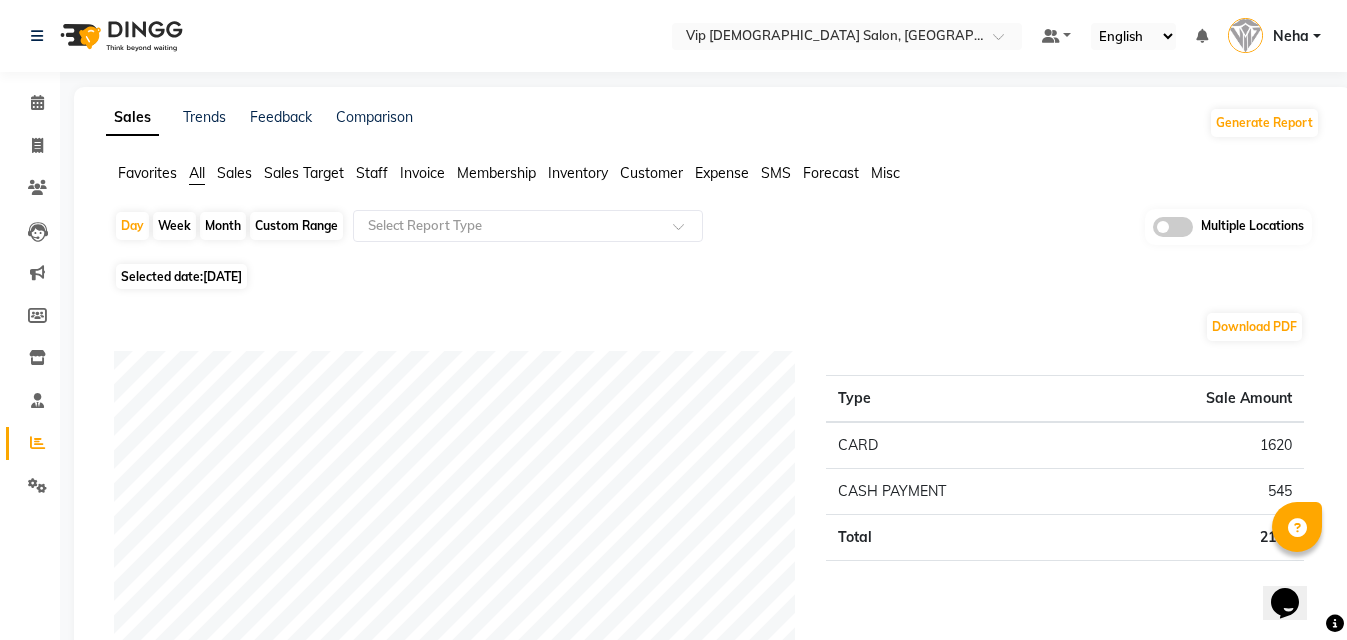 click on "Download PDF" 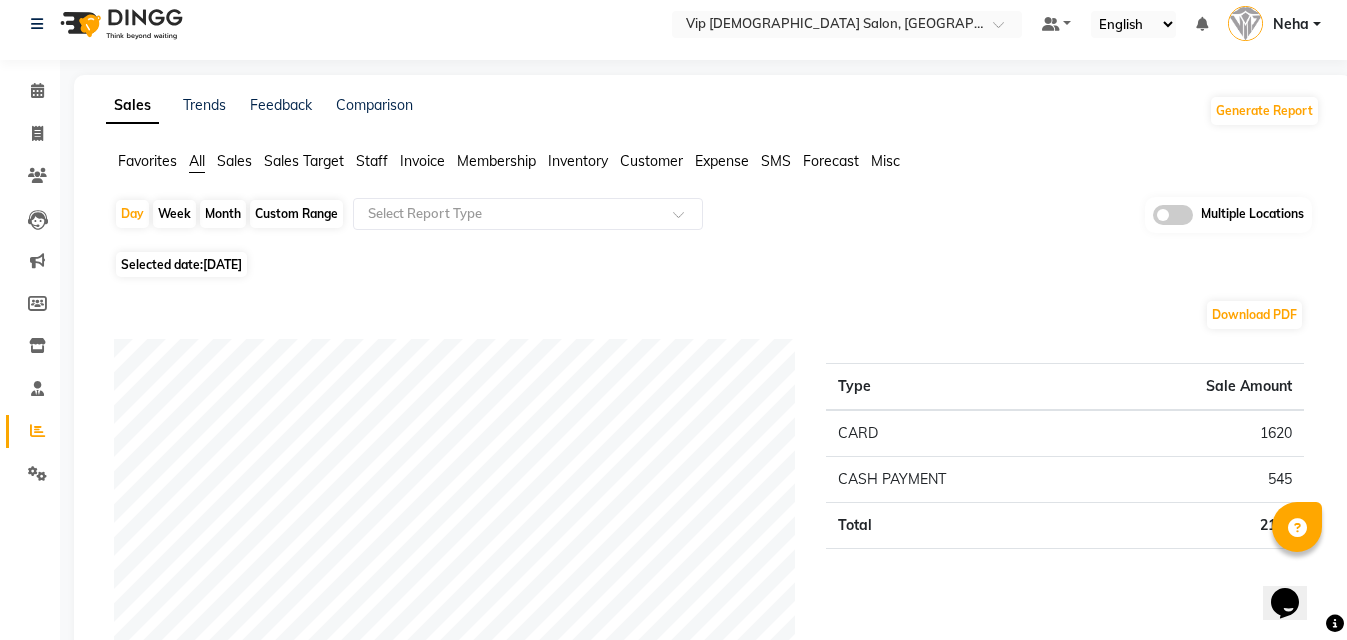 scroll, scrollTop: 0, scrollLeft: 0, axis: both 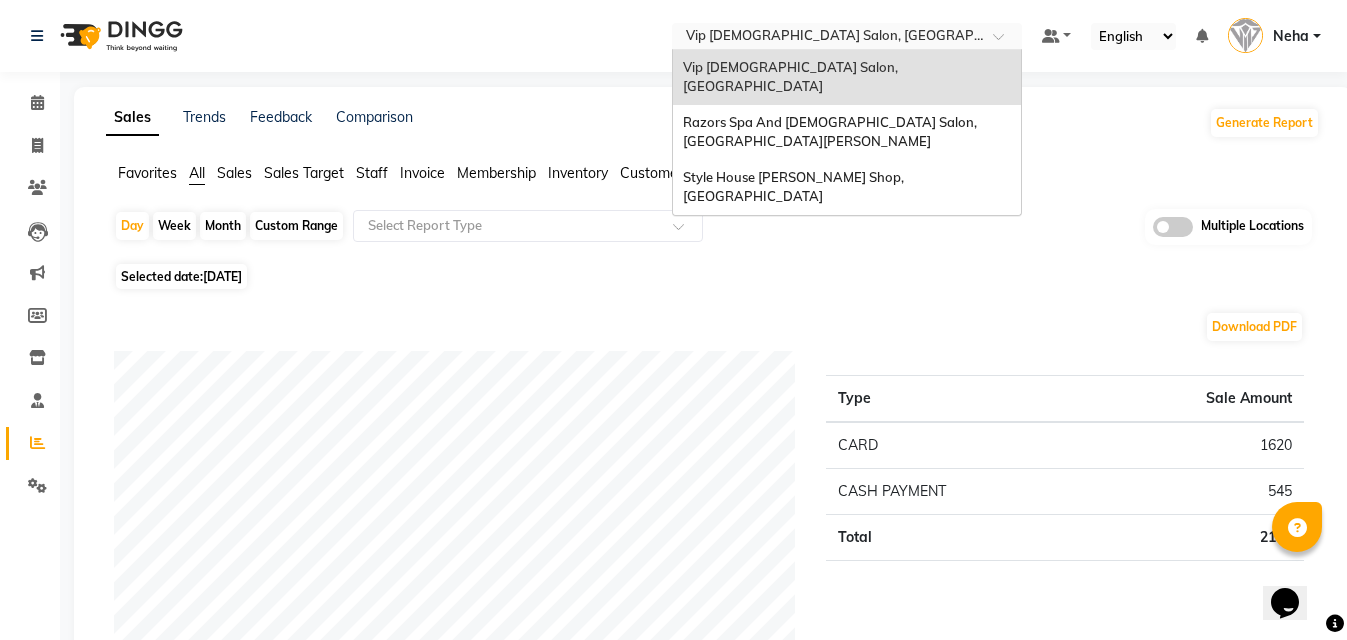 click at bounding box center [827, 38] 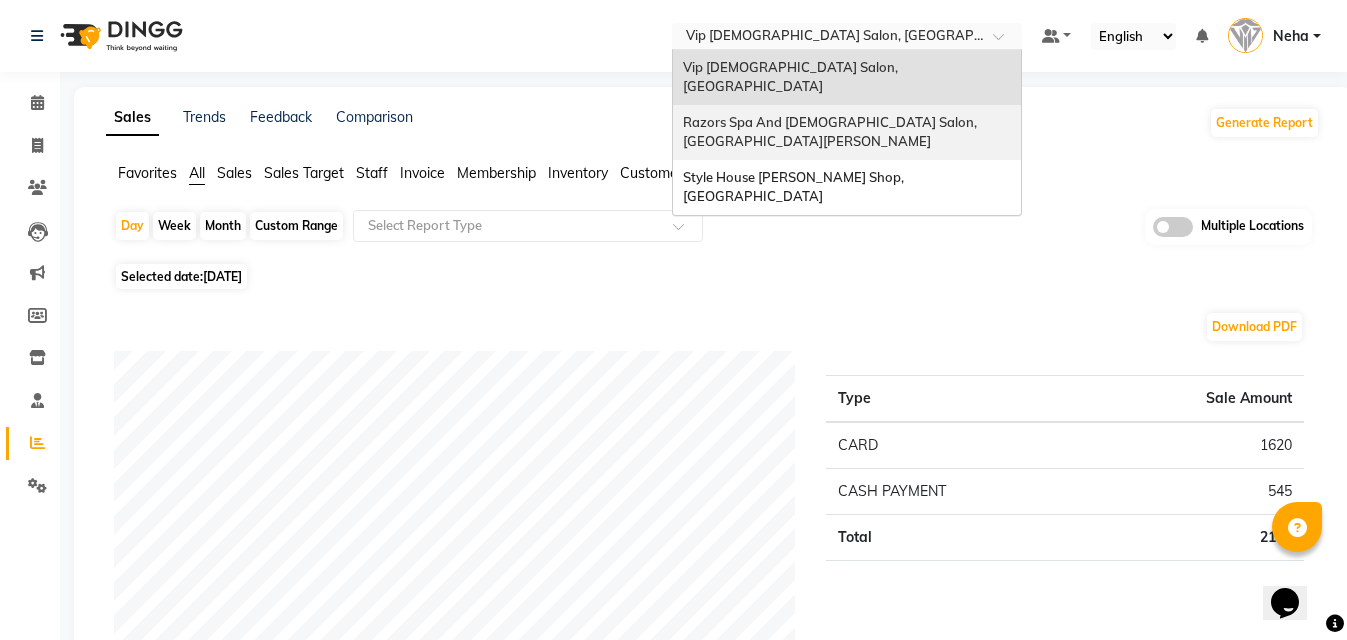 click on "Razors Spa And Gents Salon, Nadd Al Hamar" at bounding box center (831, 132) 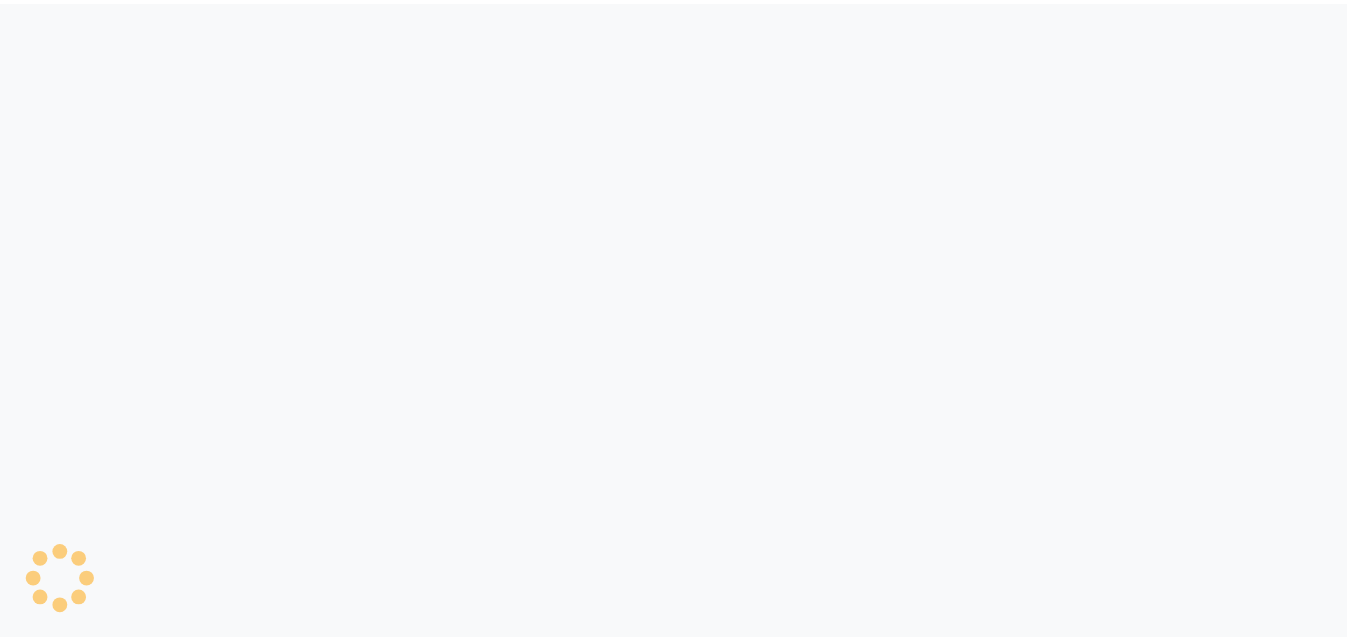 scroll, scrollTop: 0, scrollLeft: 0, axis: both 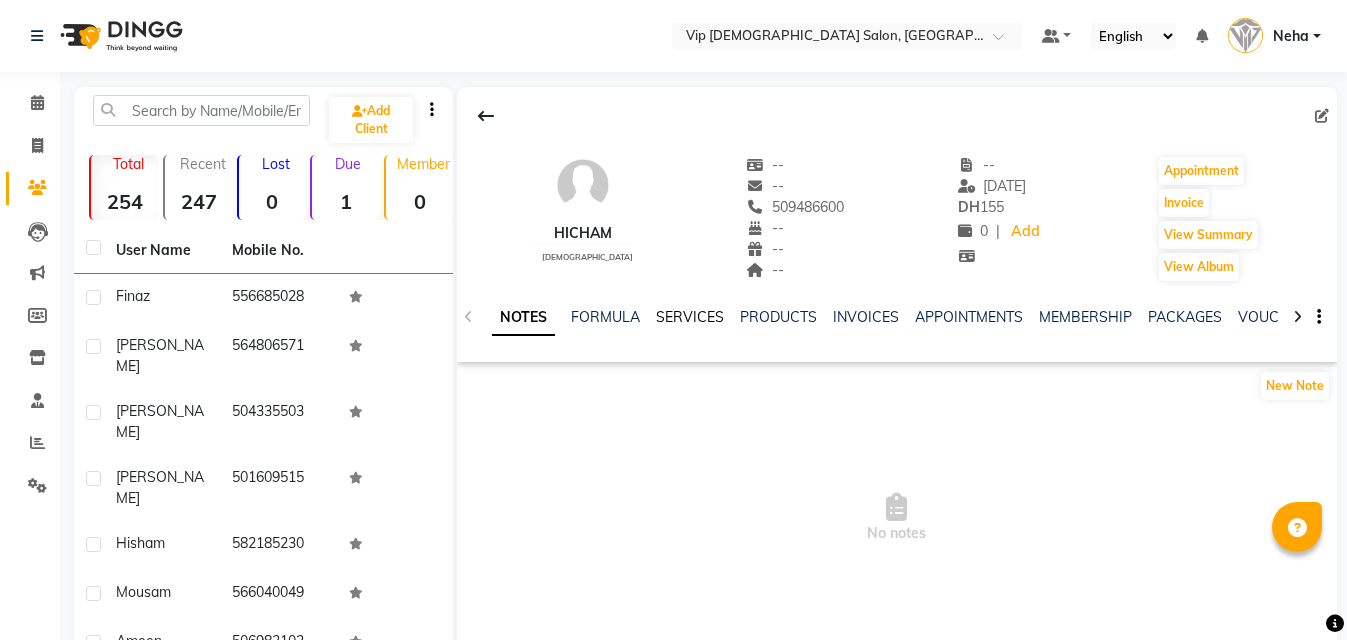click on "SERVICES" 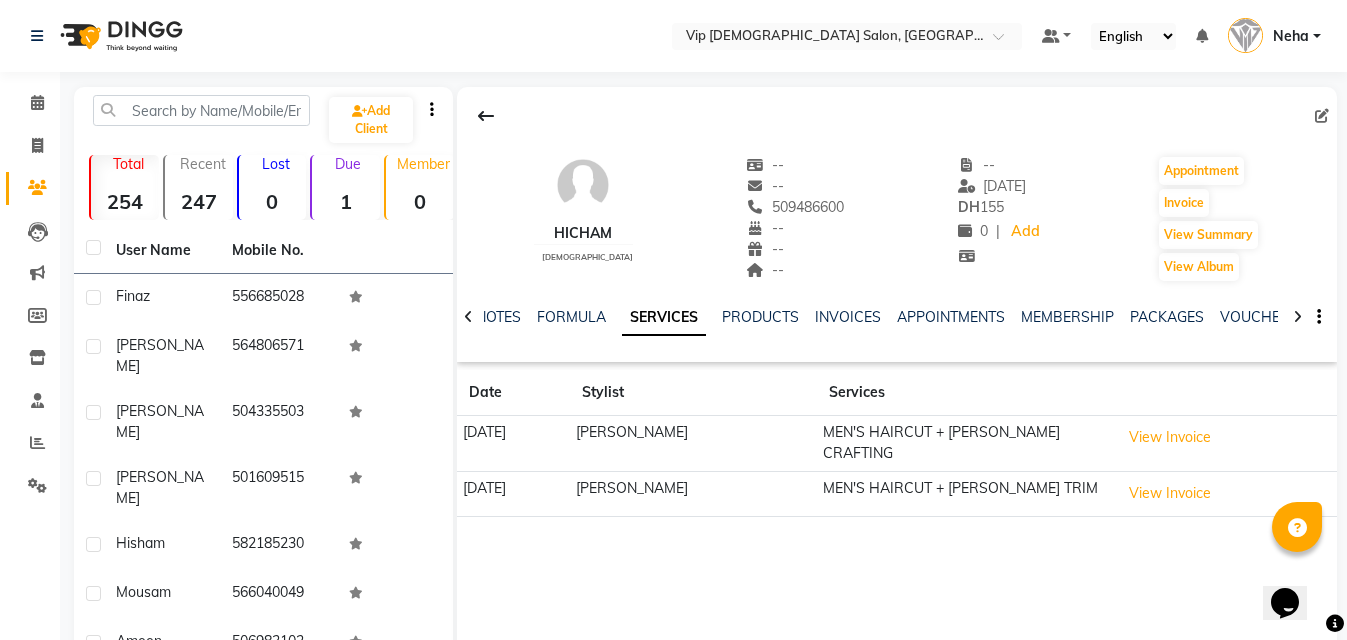 scroll, scrollTop: 0, scrollLeft: 0, axis: both 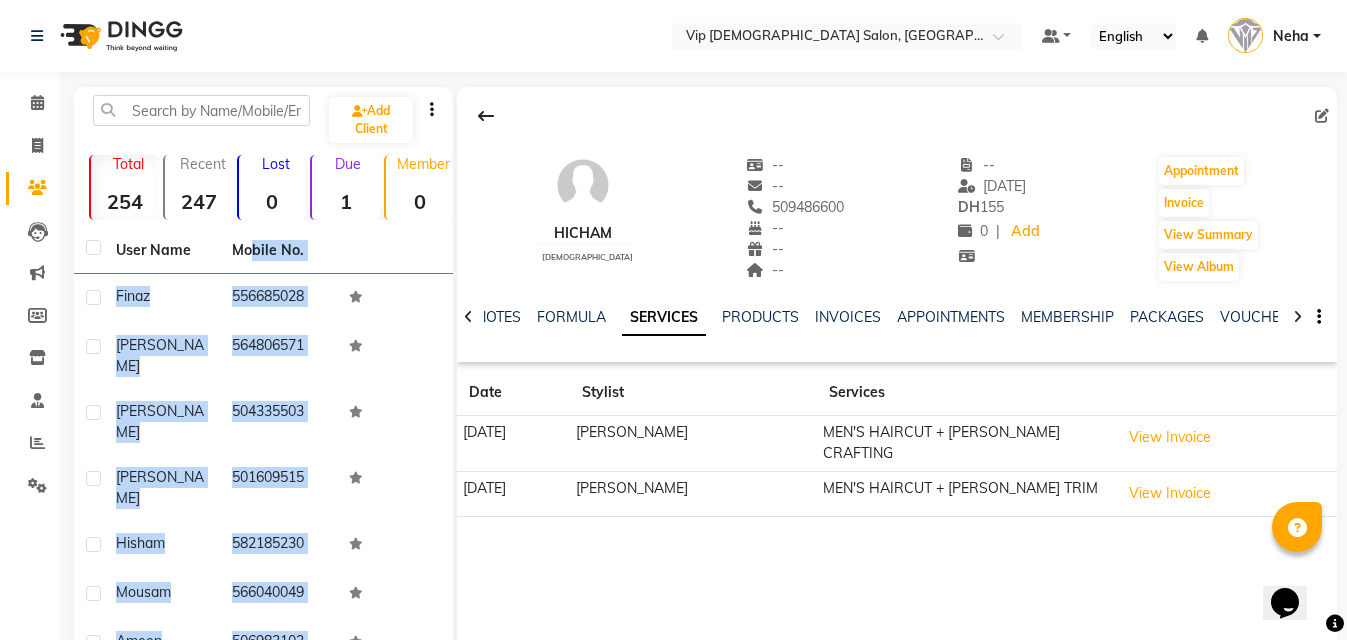 drag, startPoint x: 253, startPoint y: 253, endPoint x: 657, endPoint y: 100, distance: 432.00116 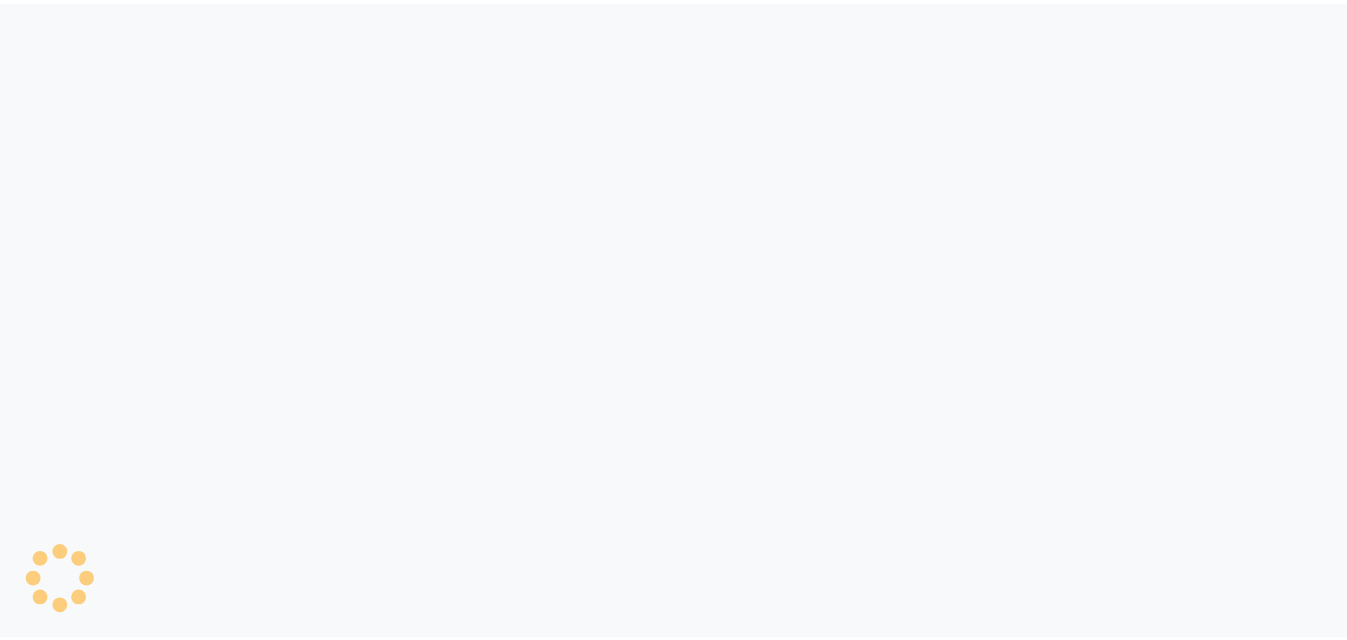 scroll, scrollTop: 0, scrollLeft: 0, axis: both 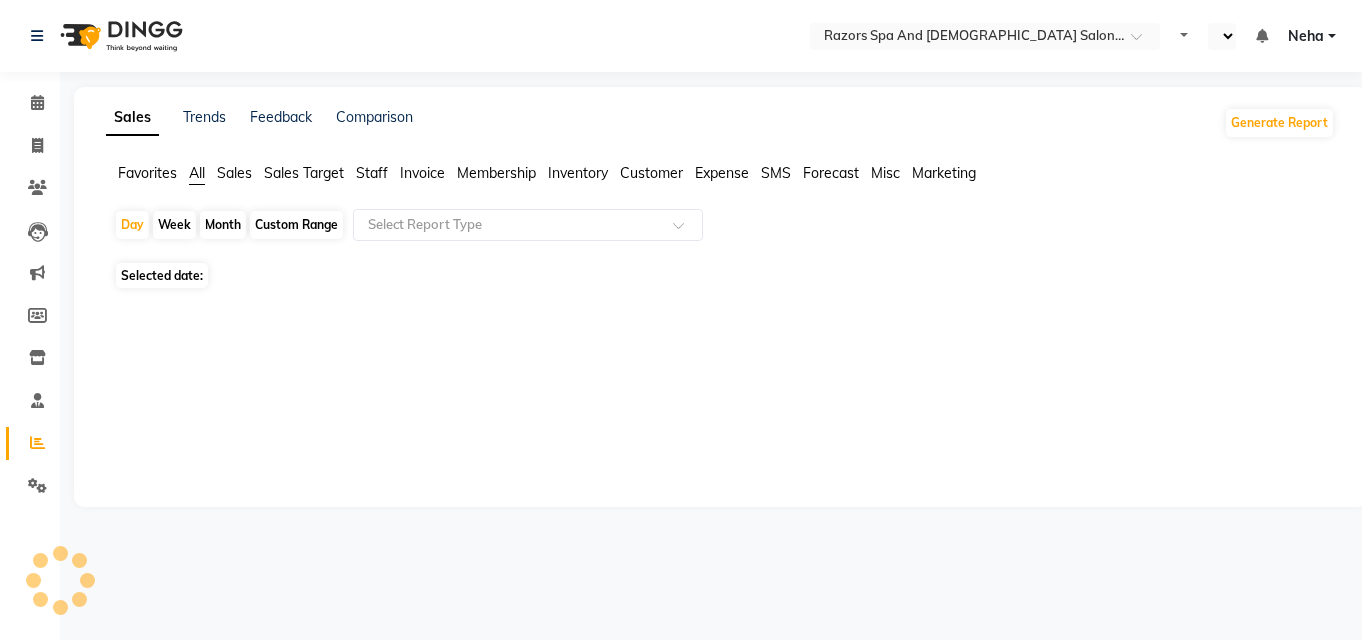 select on "en" 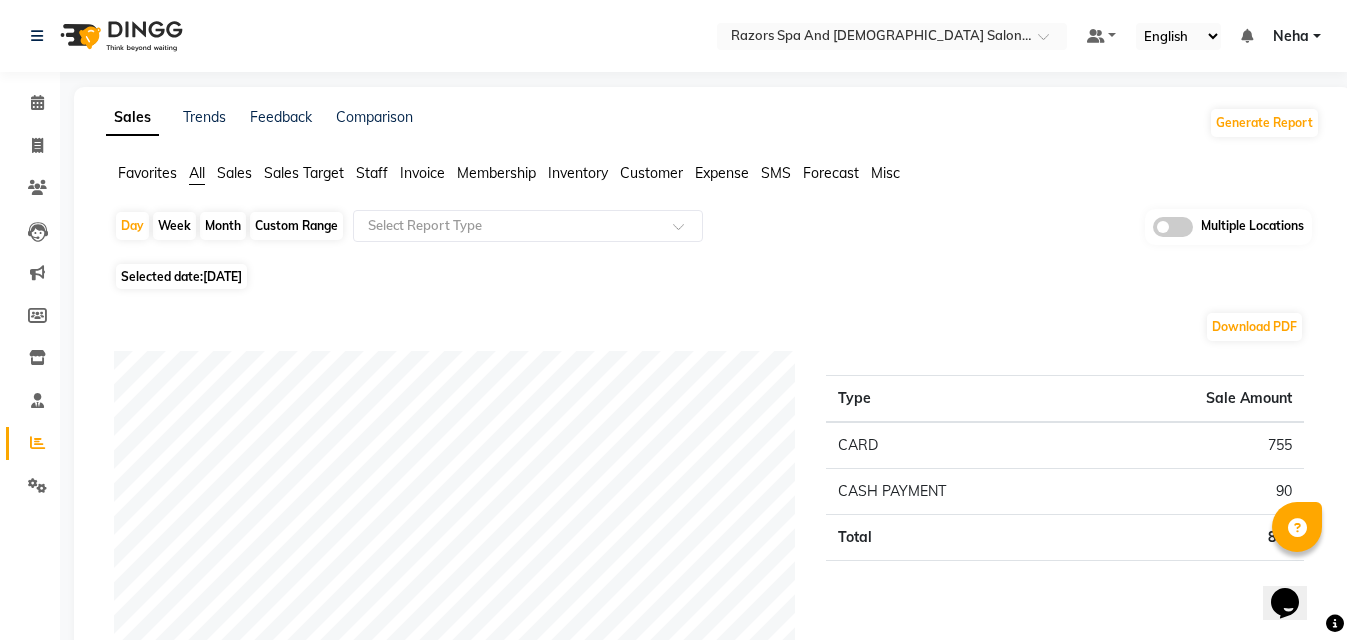 scroll, scrollTop: 0, scrollLeft: 0, axis: both 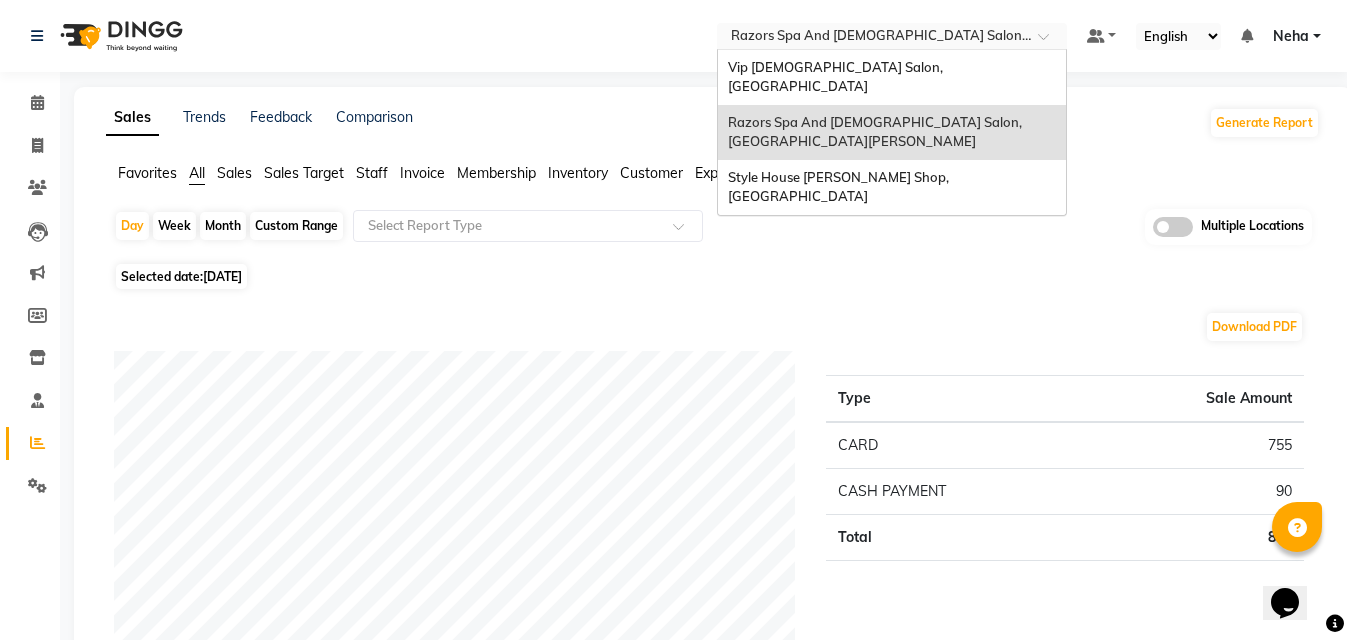click at bounding box center (872, 38) 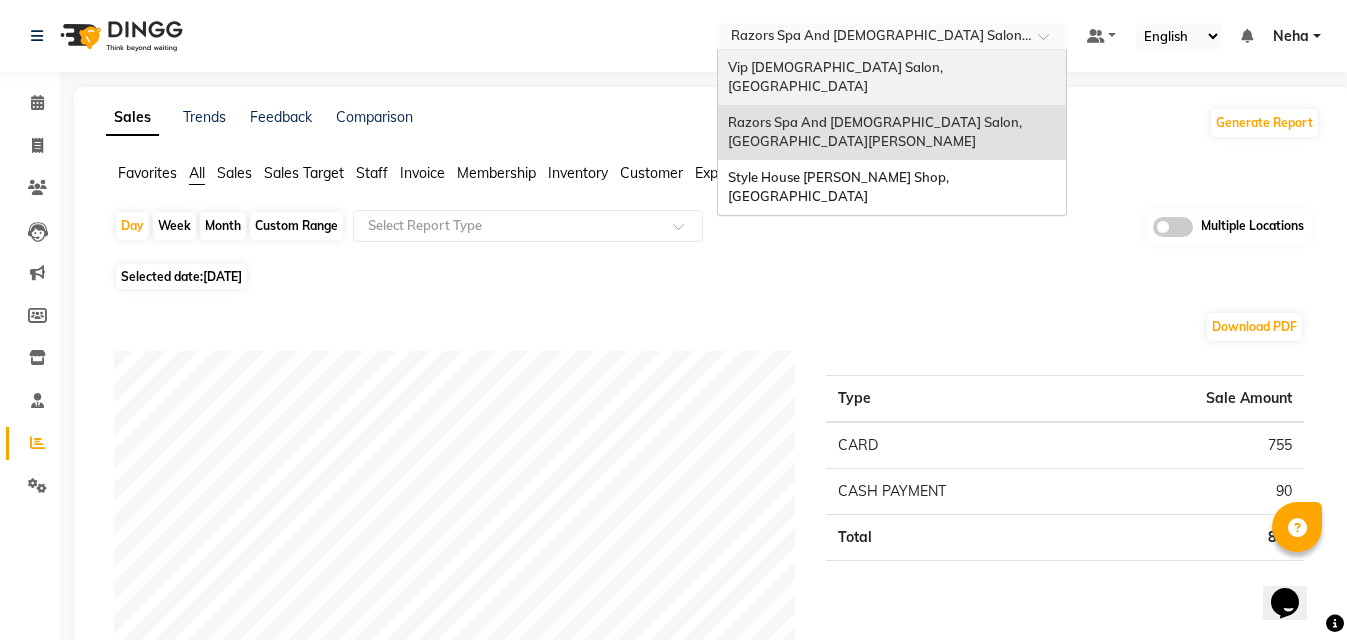 click on "Vip [DEMOGRAPHIC_DATA] Salon, [GEOGRAPHIC_DATA]" at bounding box center (837, 77) 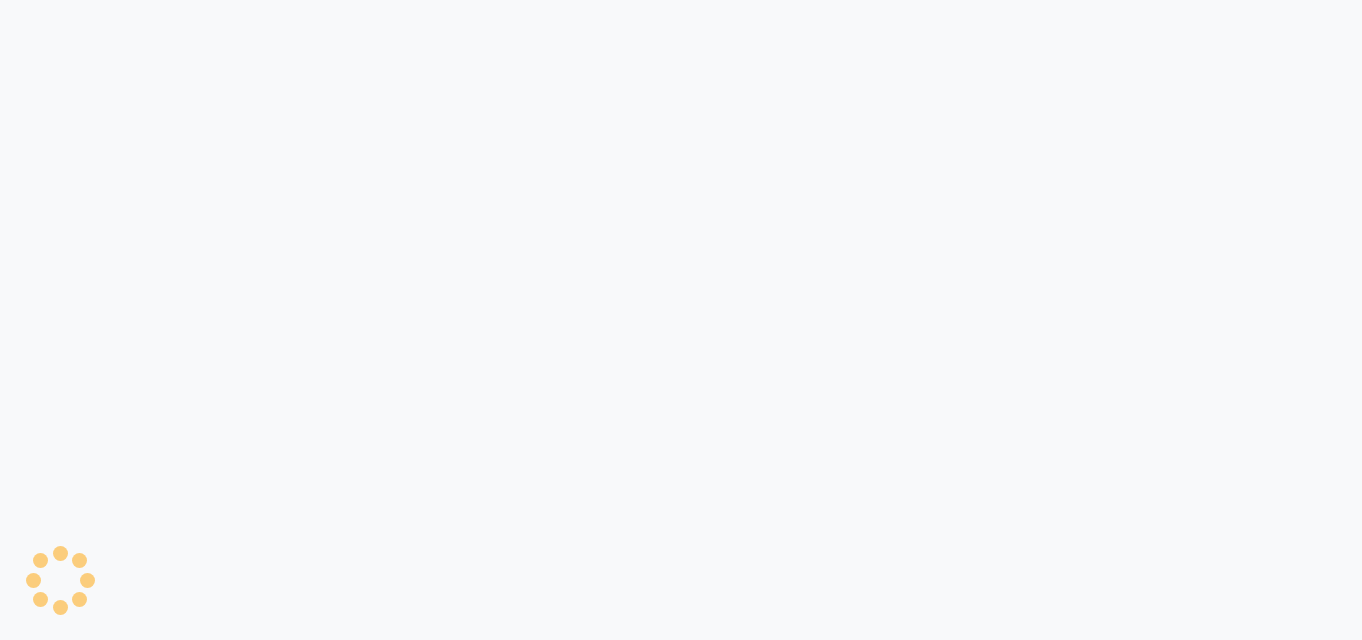 scroll, scrollTop: 0, scrollLeft: 0, axis: both 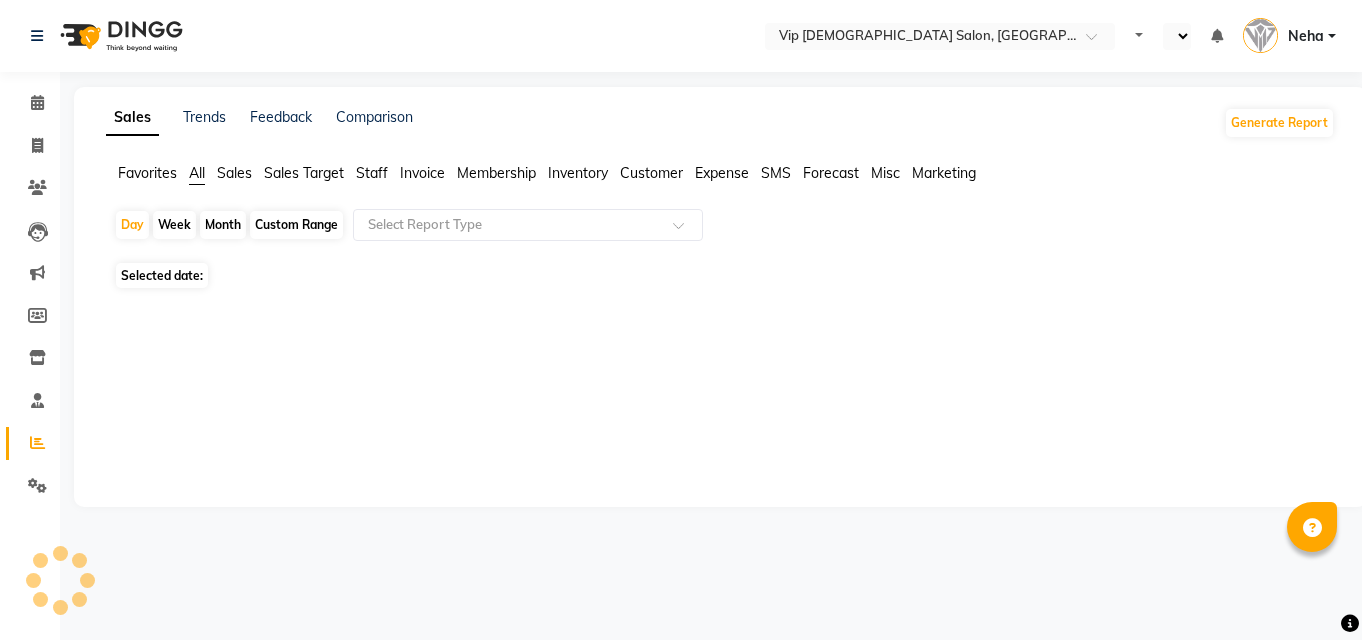 select on "en" 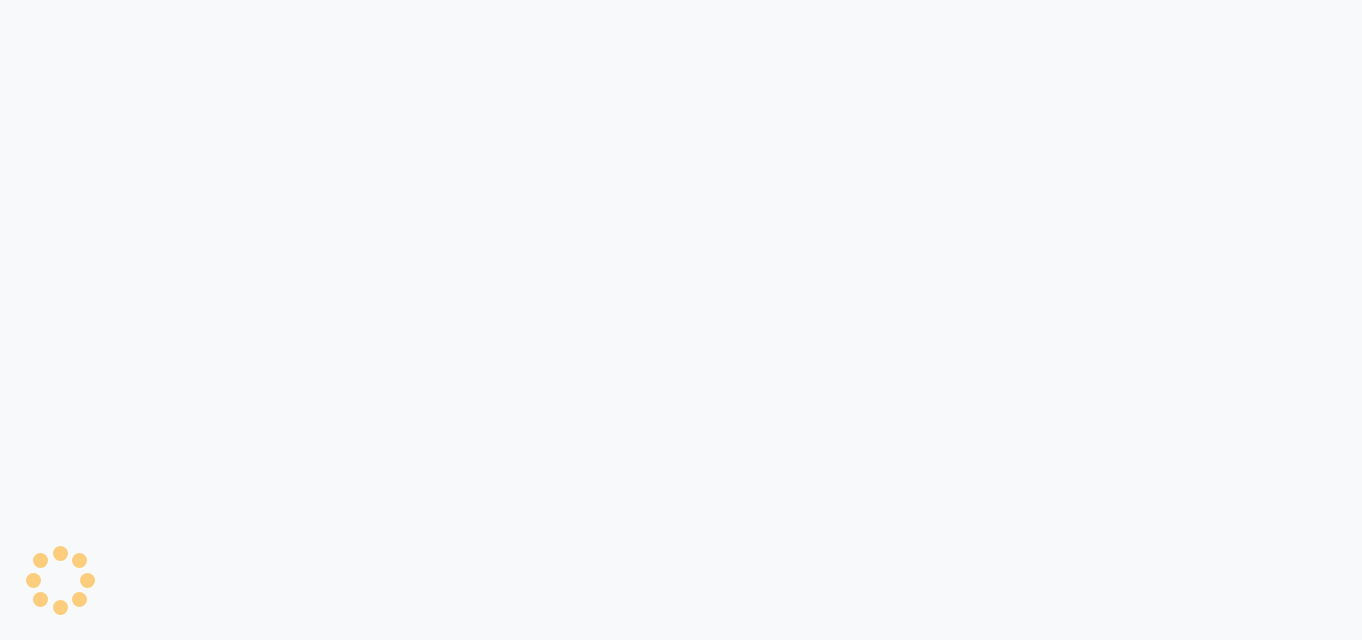 scroll, scrollTop: 0, scrollLeft: 0, axis: both 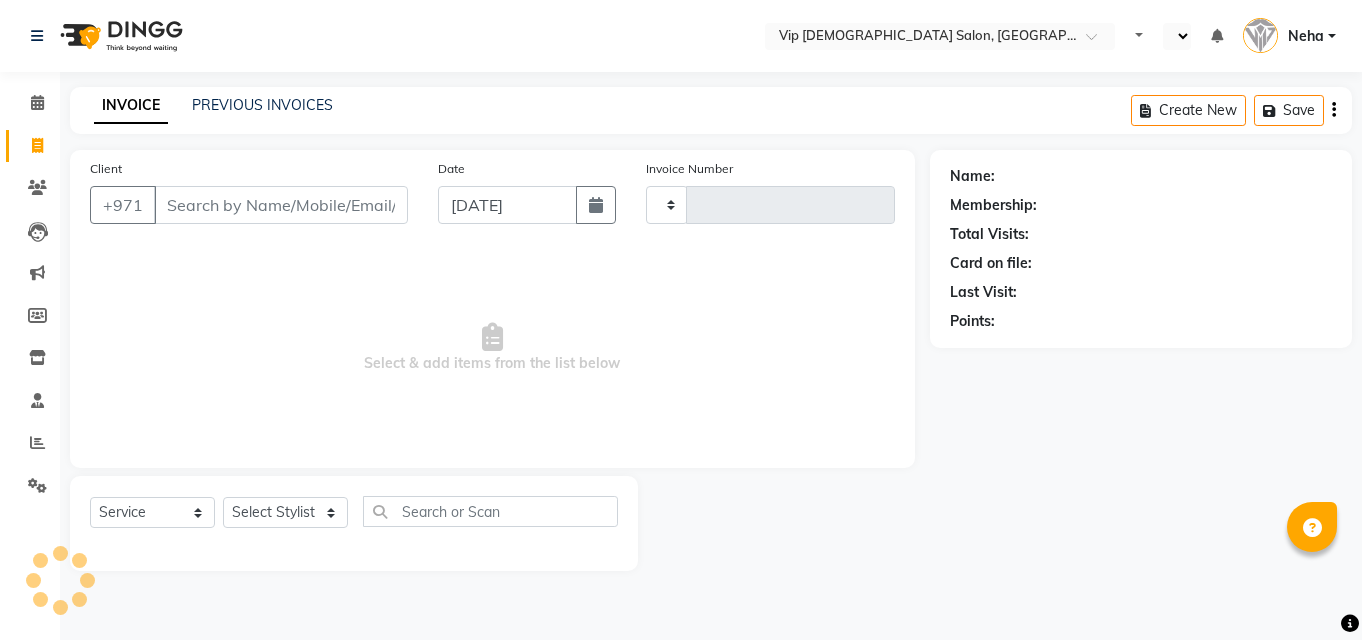 type on "0741" 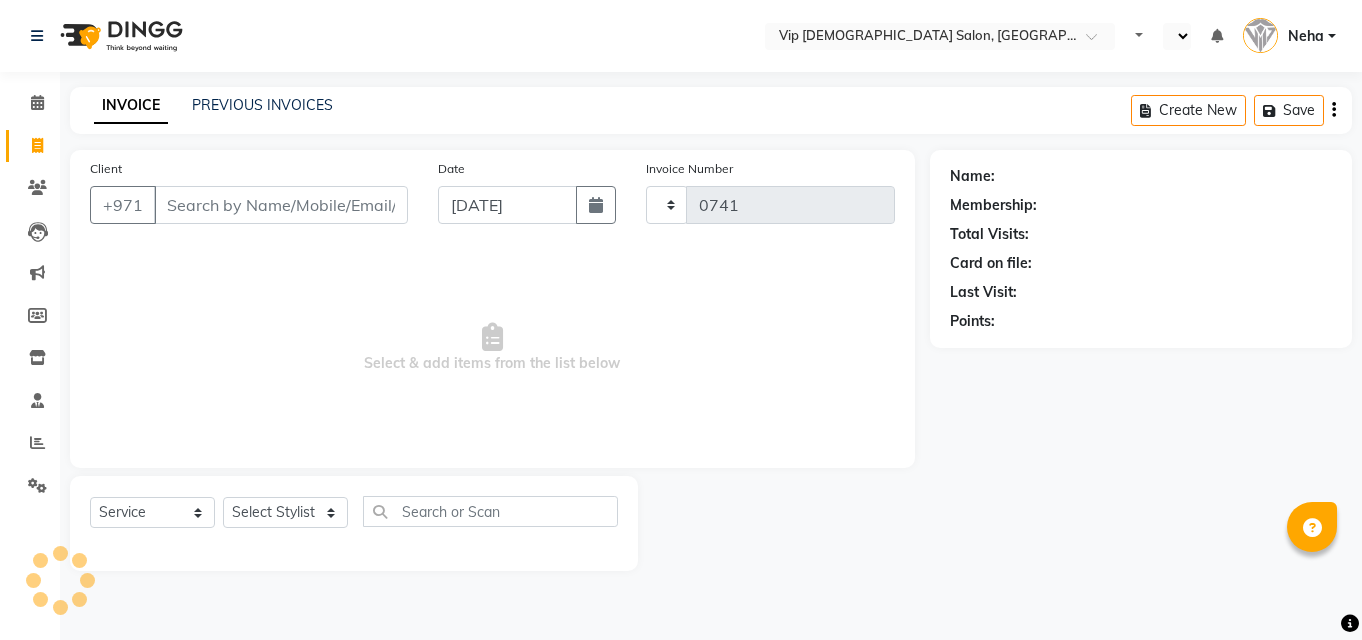 select on "en" 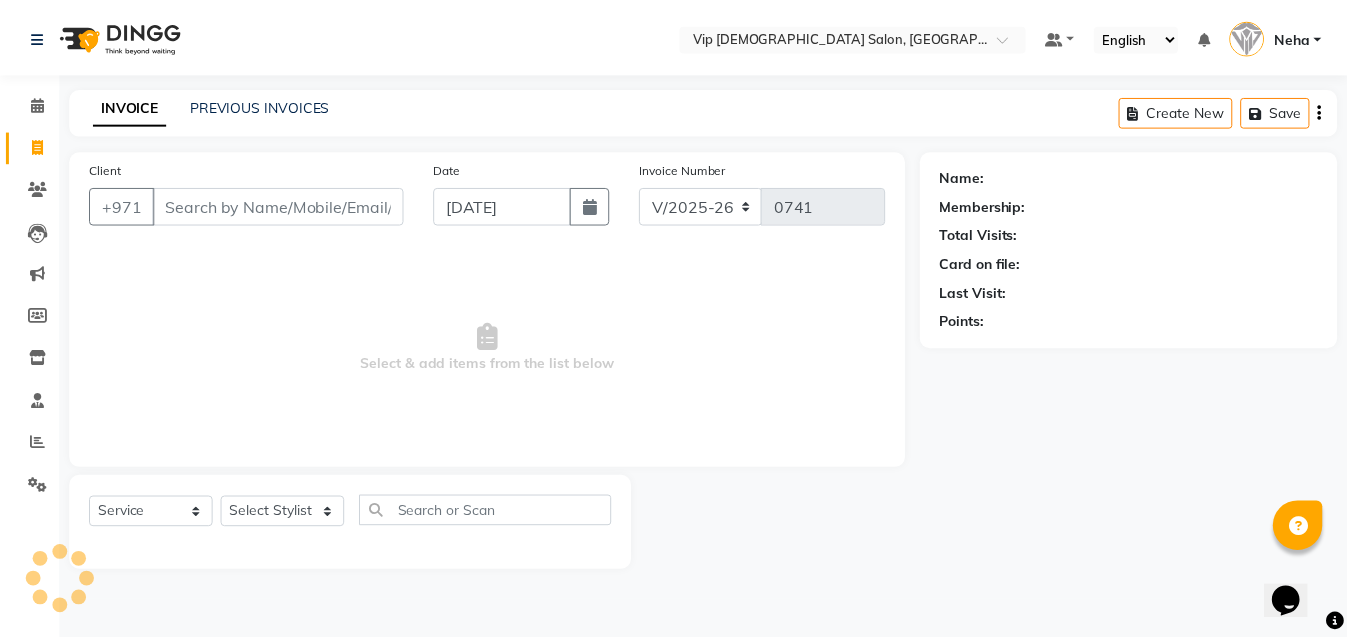 scroll, scrollTop: 0, scrollLeft: 0, axis: both 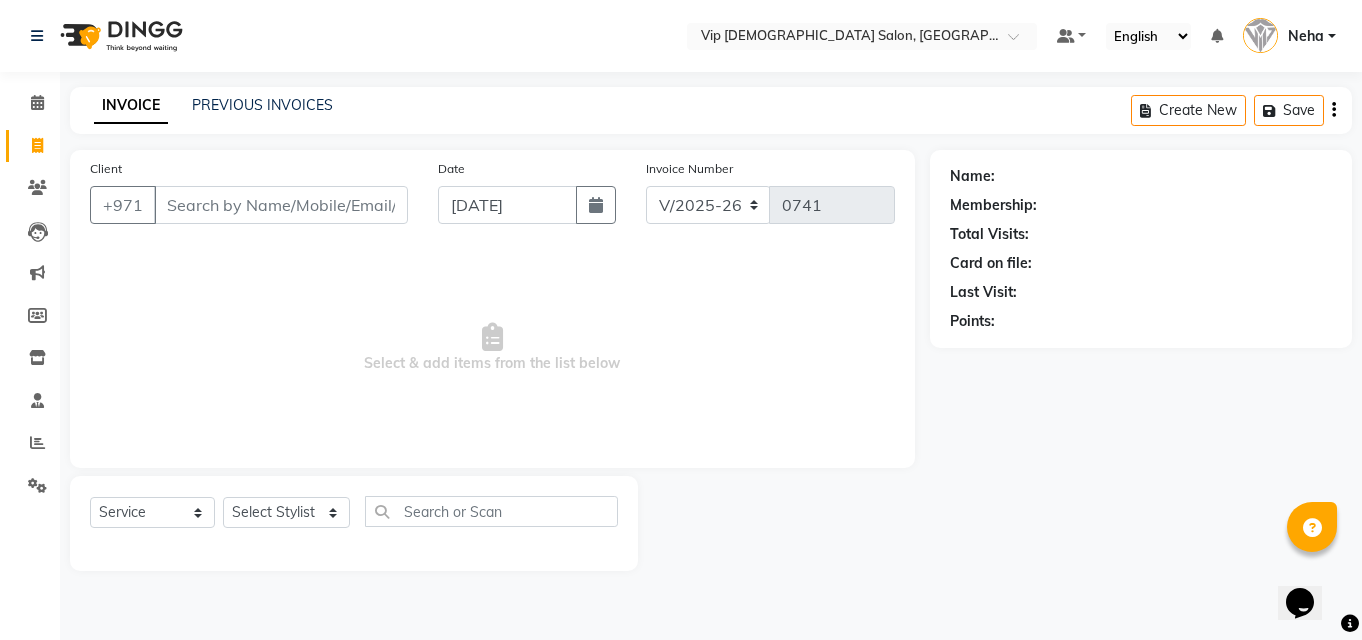 click on "Client" at bounding box center [281, 205] 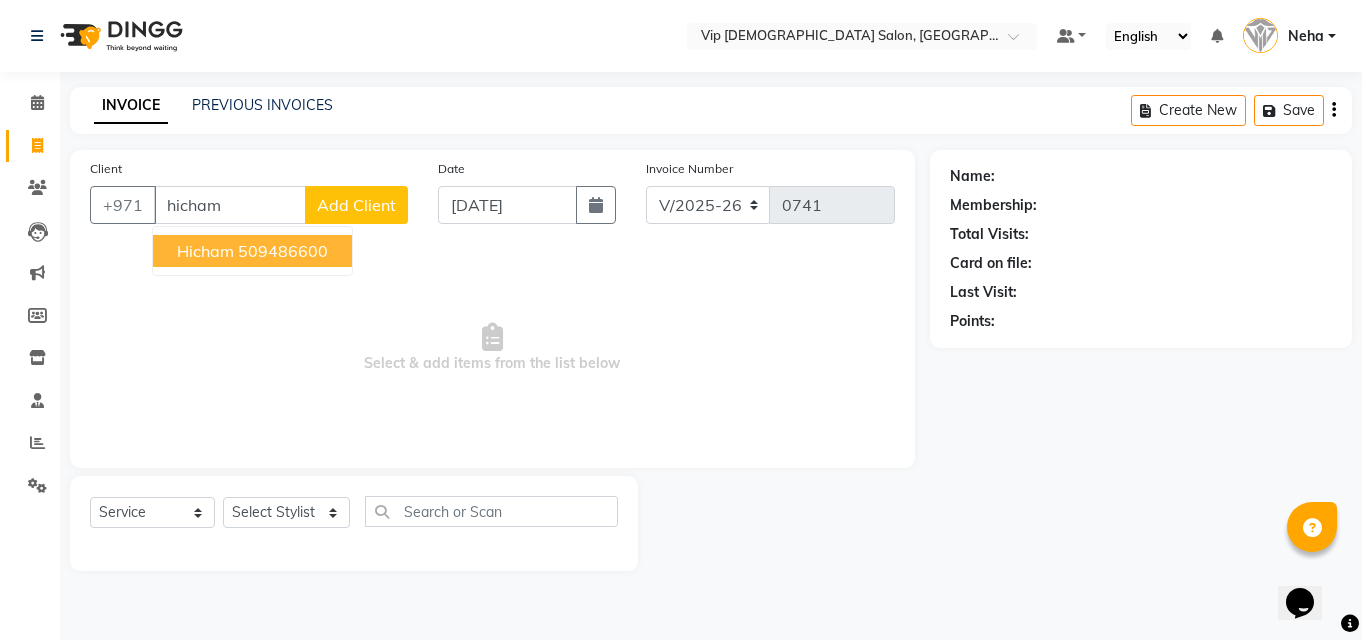 click on "509486600" at bounding box center (283, 251) 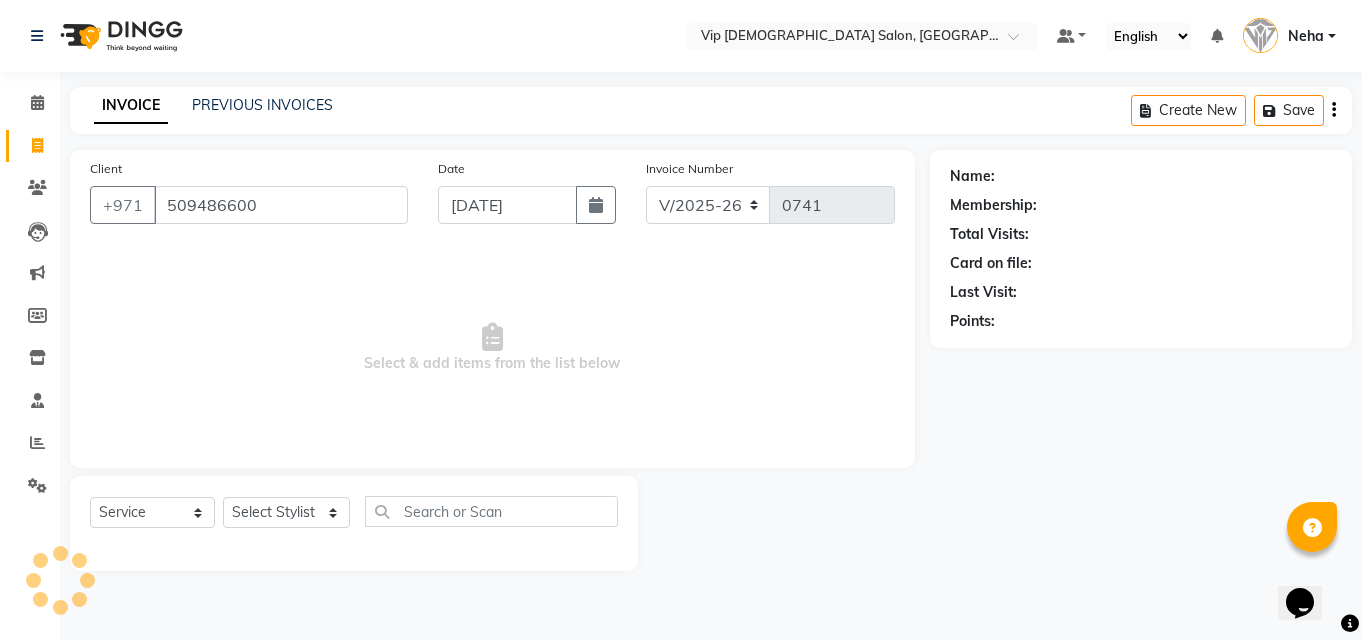 type on "509486600" 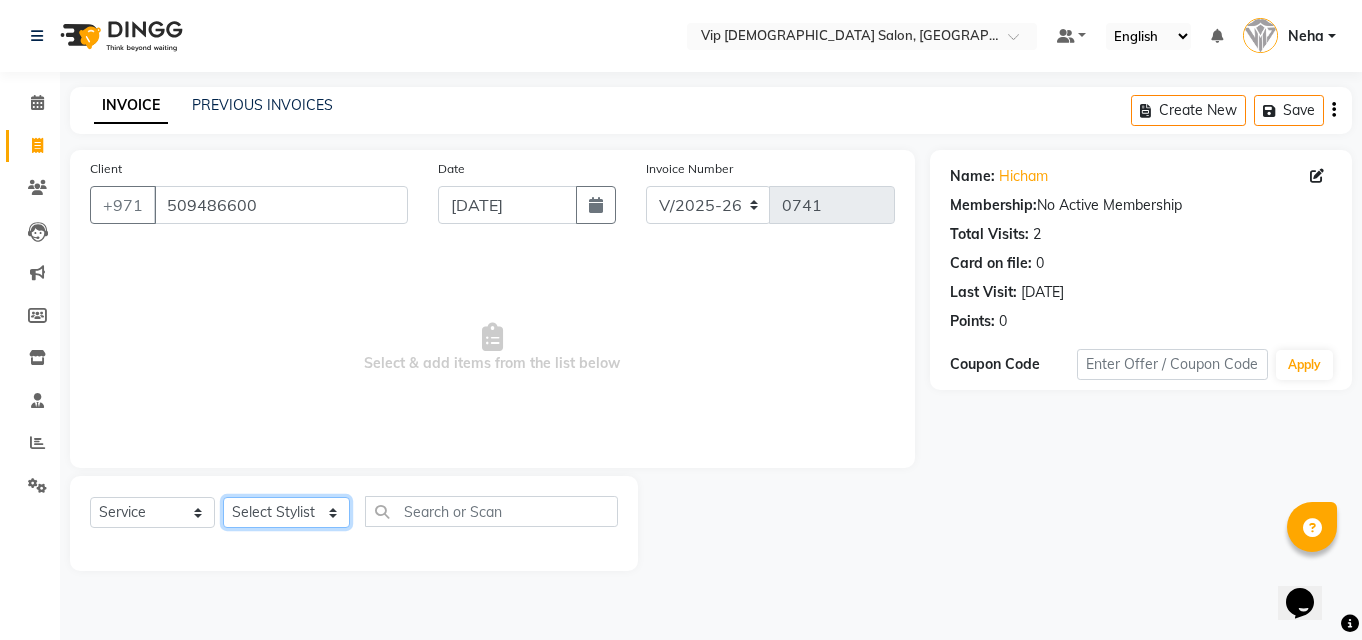click on "Select Stylist AHMED MOHAMED MOHAMED ELKHODARY ABDELHAMID Ali Rana Allauddin Anwar Ali Ameen Ayoub Lakhbizi Jairah Mr. Mohannad Neha Nelson Ricalyn Colcol Riffat Magdy Taufeeq Anwar Ali Tauseef  Akhilaque Zoya Bhatti." 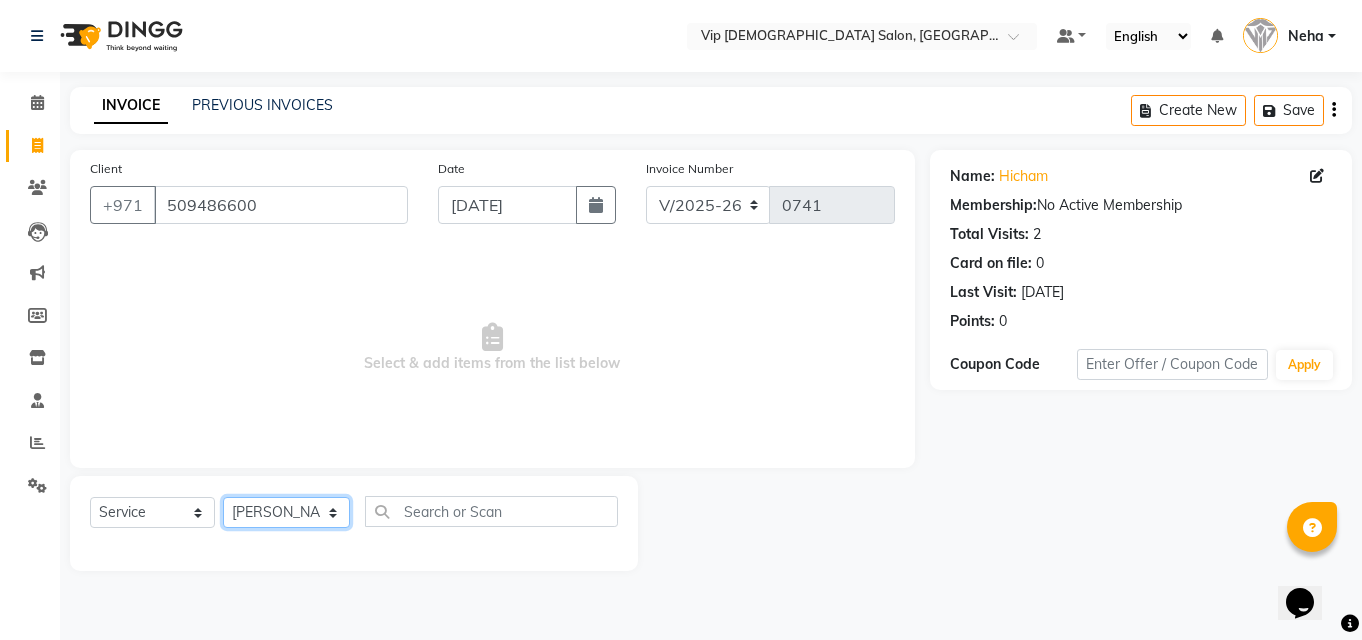 click on "Select Stylist AHMED MOHAMED MOHAMED ELKHODARY ABDELHAMID Ali Rana Allauddin Anwar Ali Ameen Ayoub Lakhbizi Jairah Mr. Mohannad Neha Nelson Ricalyn Colcol Riffat Magdy Taufeeq Anwar Ali Tauseef  Akhilaque Zoya Bhatti." 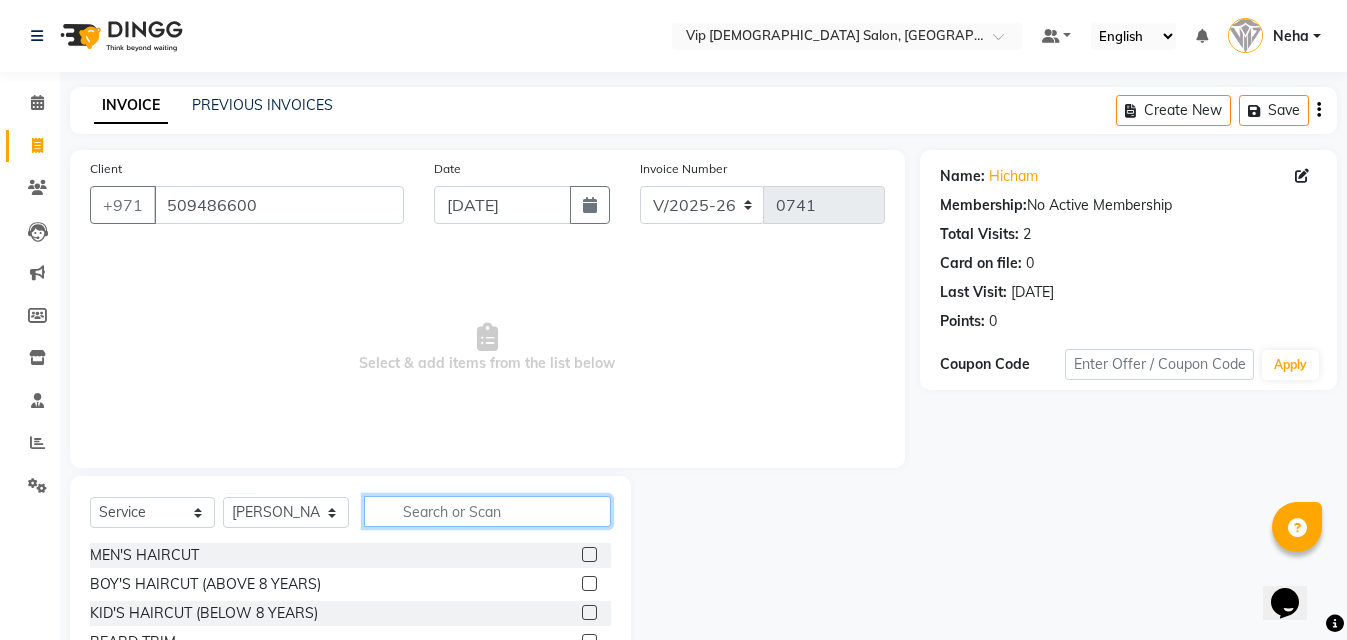 click 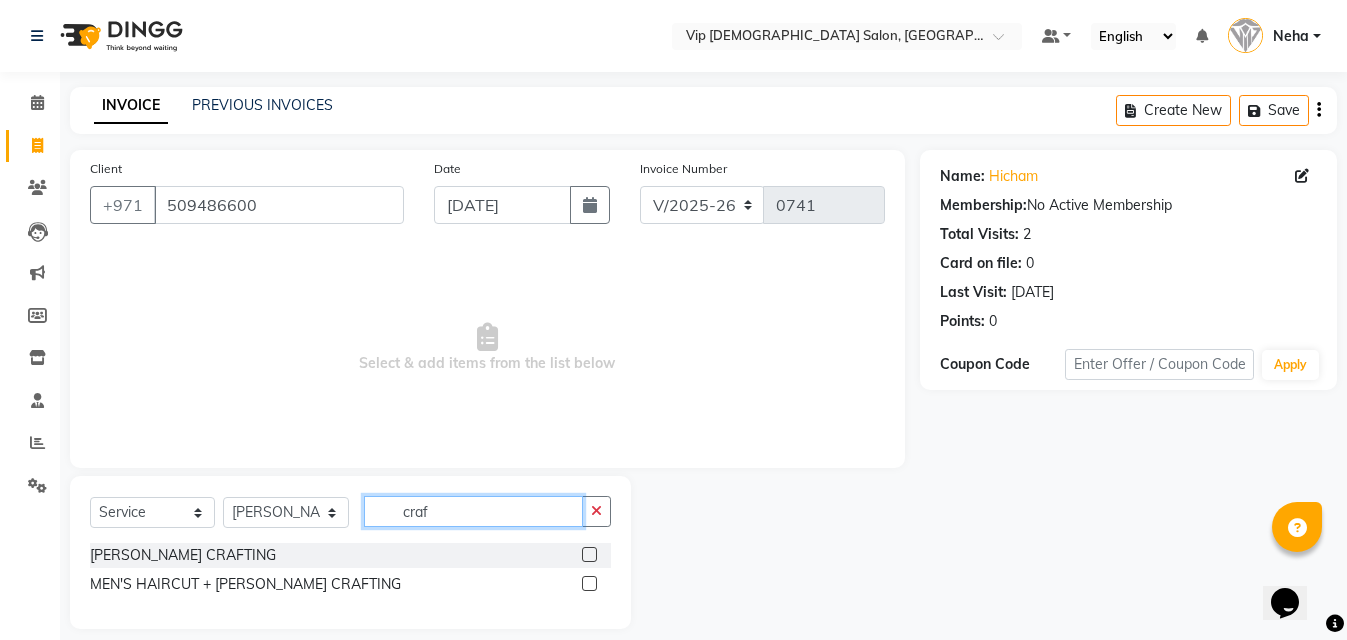 type on "craf" 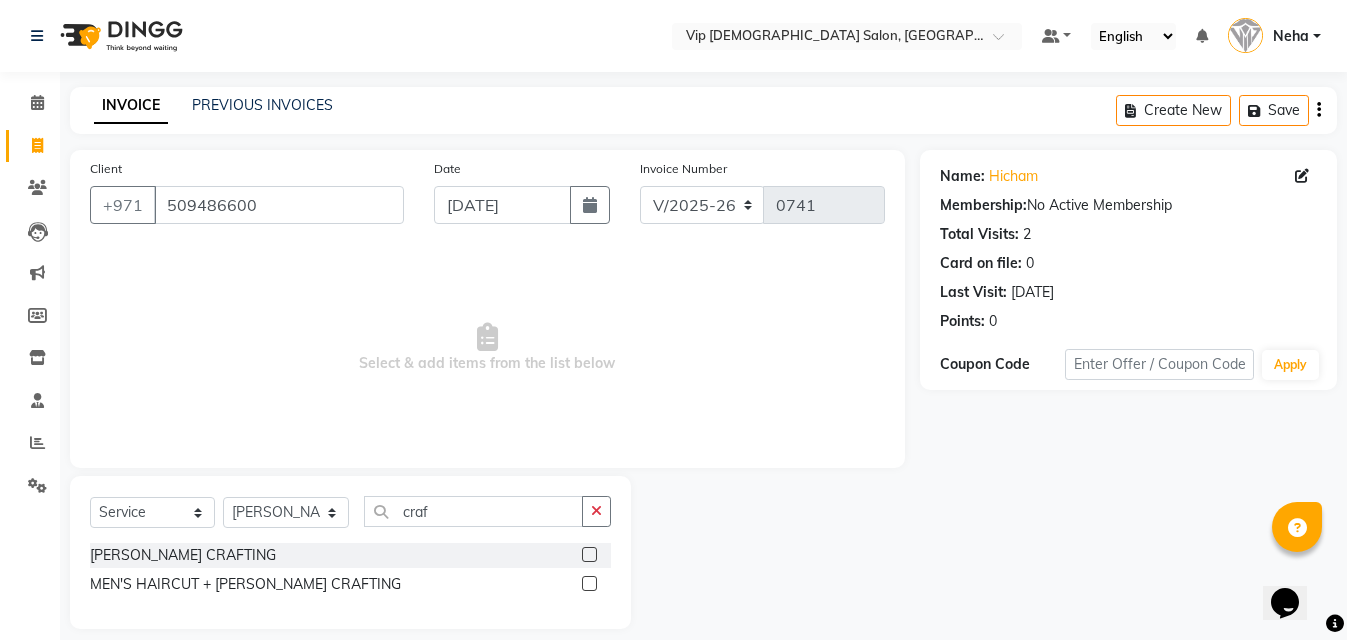 click 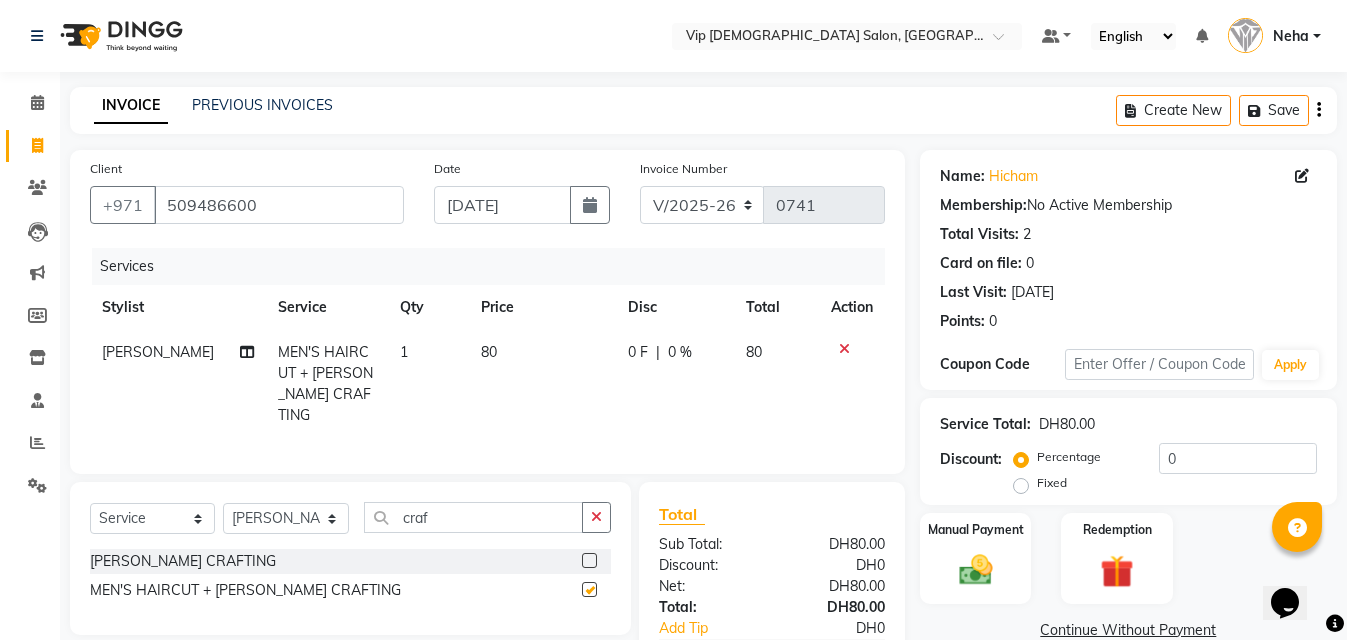 checkbox on "false" 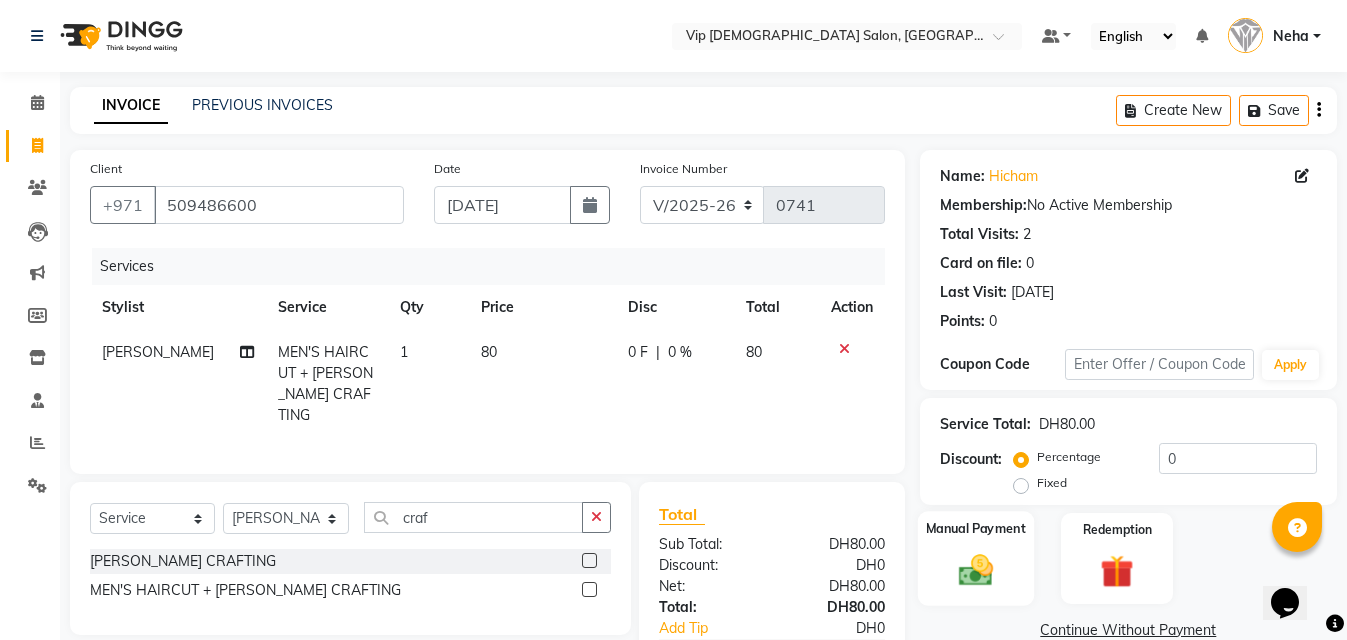 click 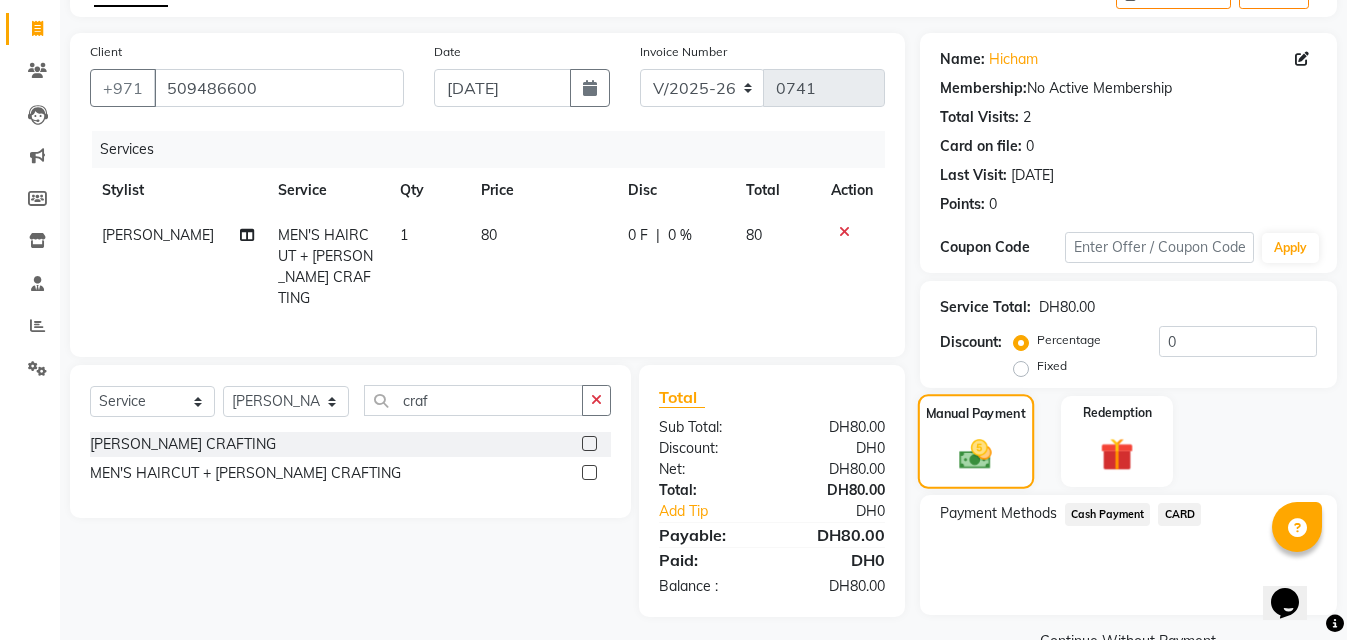 scroll, scrollTop: 160, scrollLeft: 0, axis: vertical 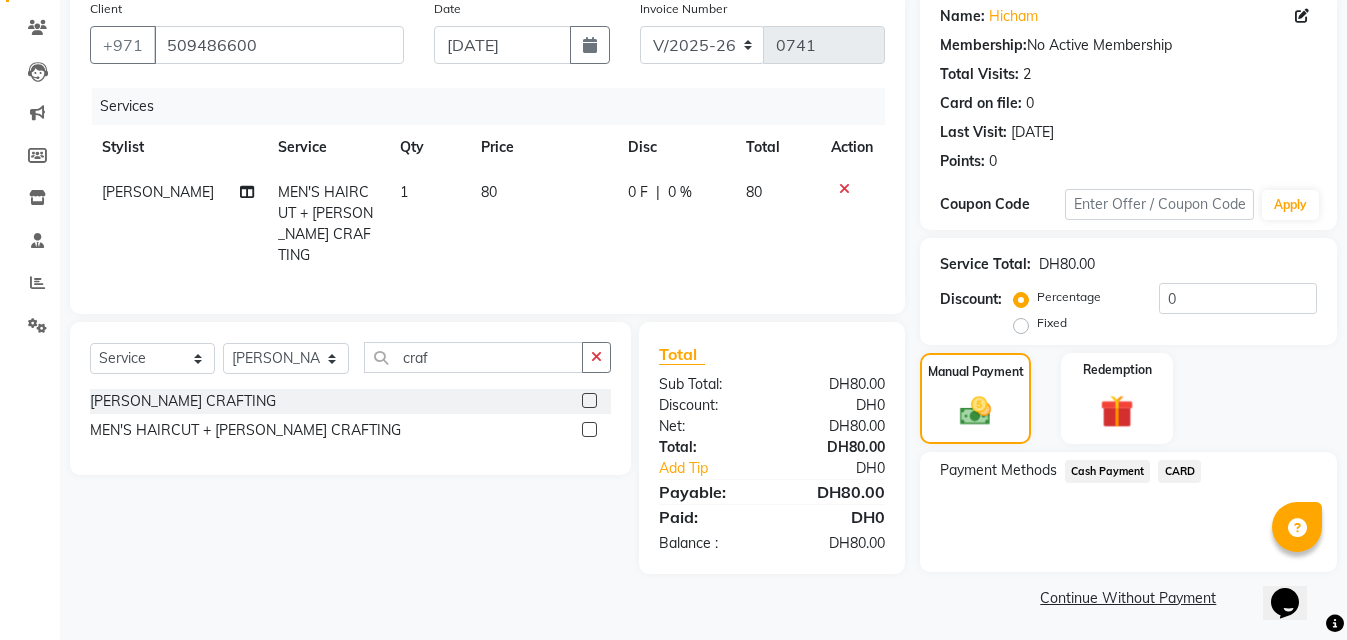 click on "CARD" 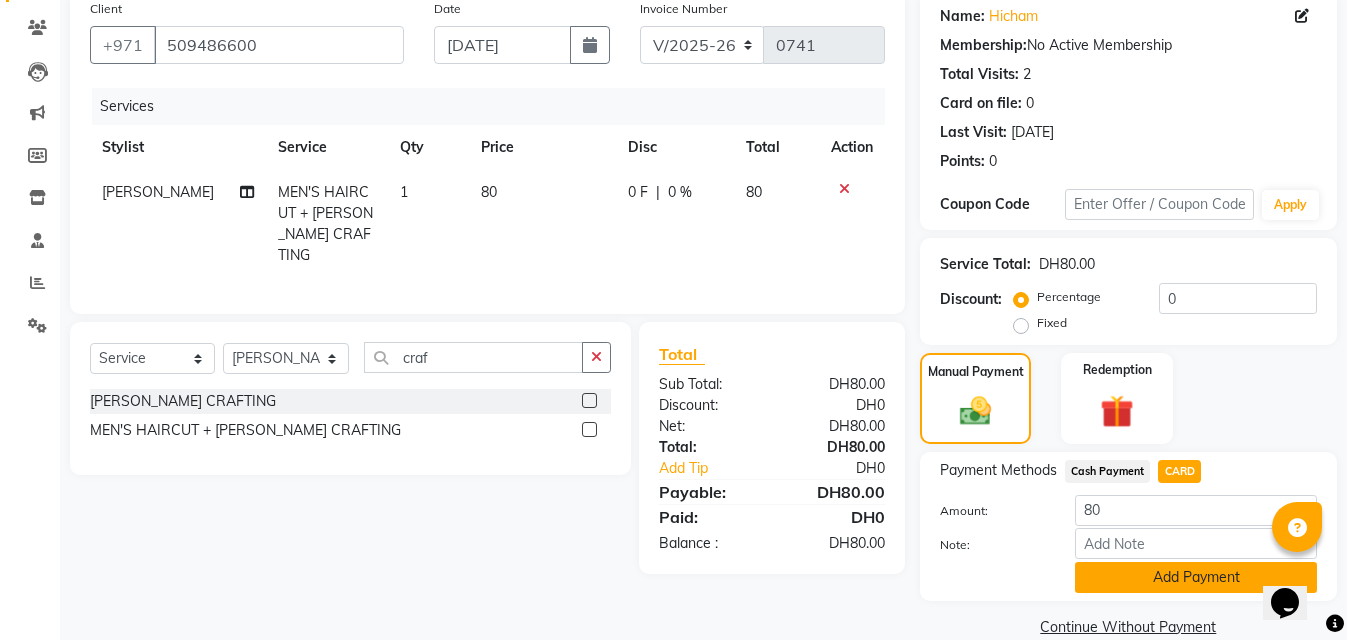 click on "Add Payment" 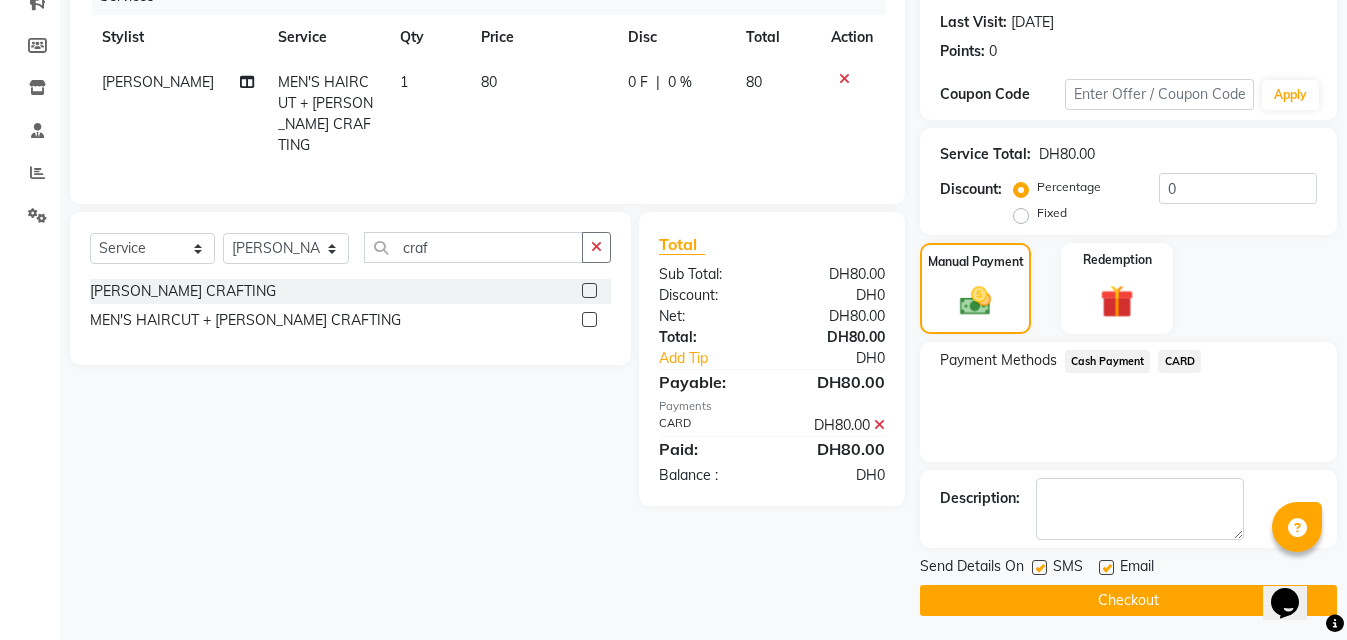 scroll, scrollTop: 276, scrollLeft: 0, axis: vertical 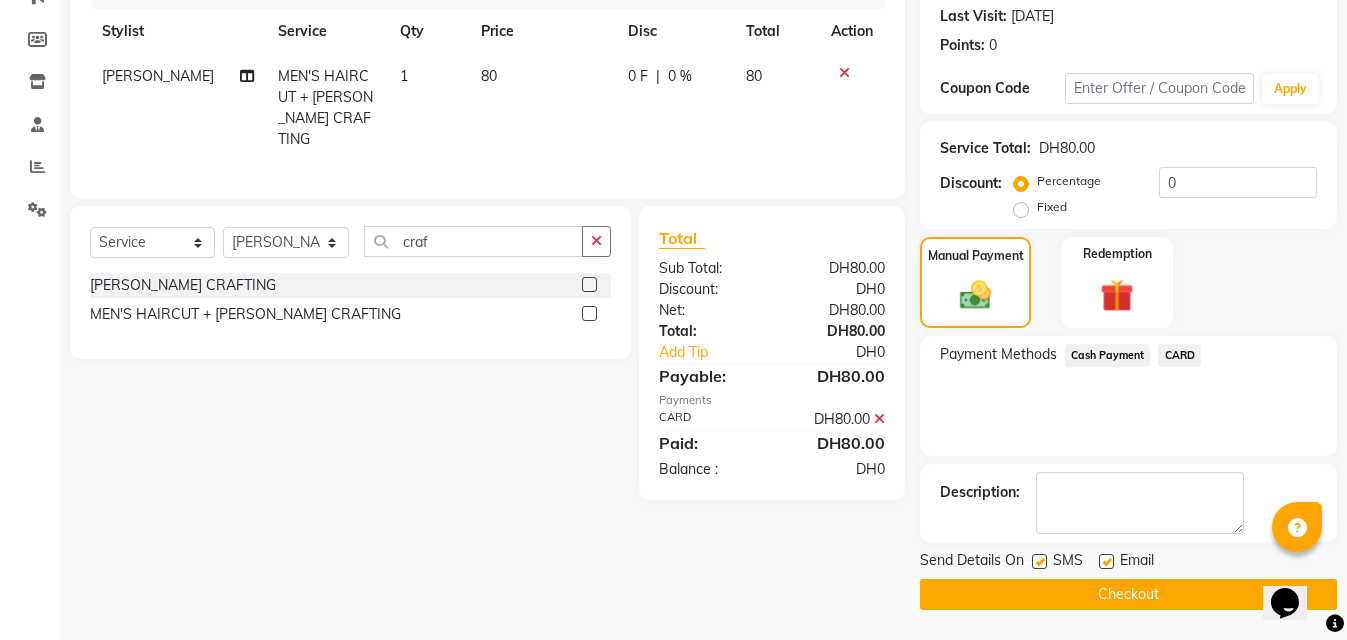 click on "Checkout" 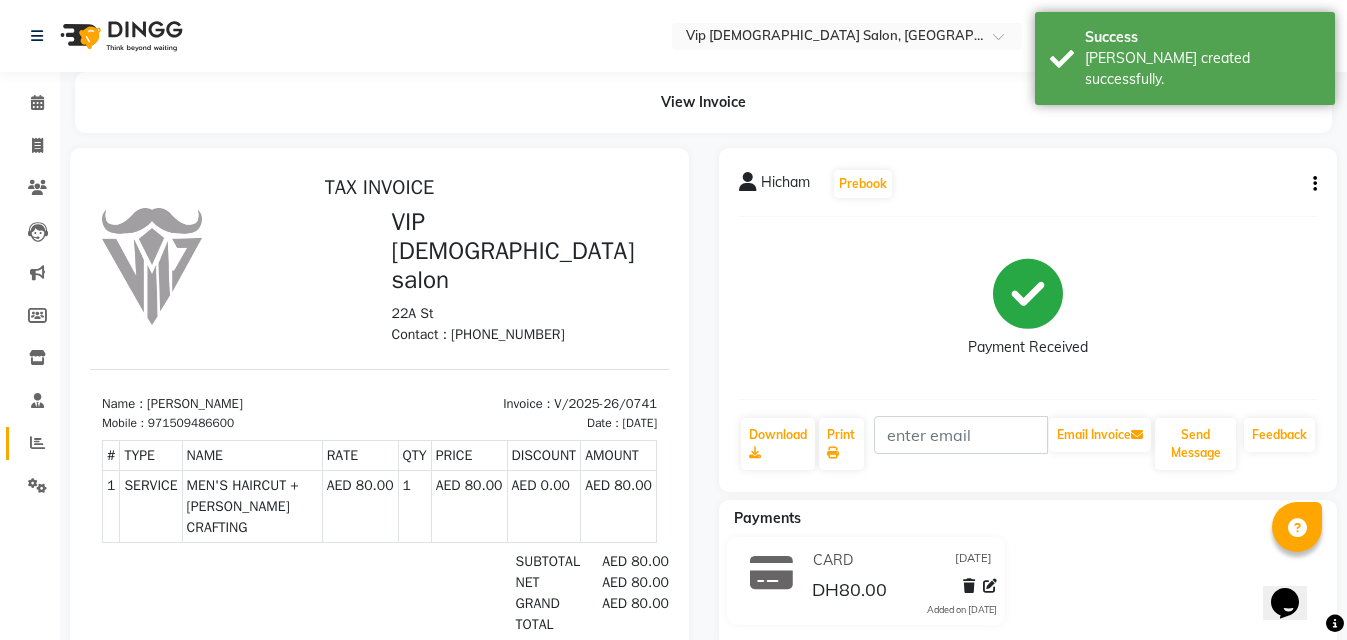 scroll, scrollTop: 0, scrollLeft: 0, axis: both 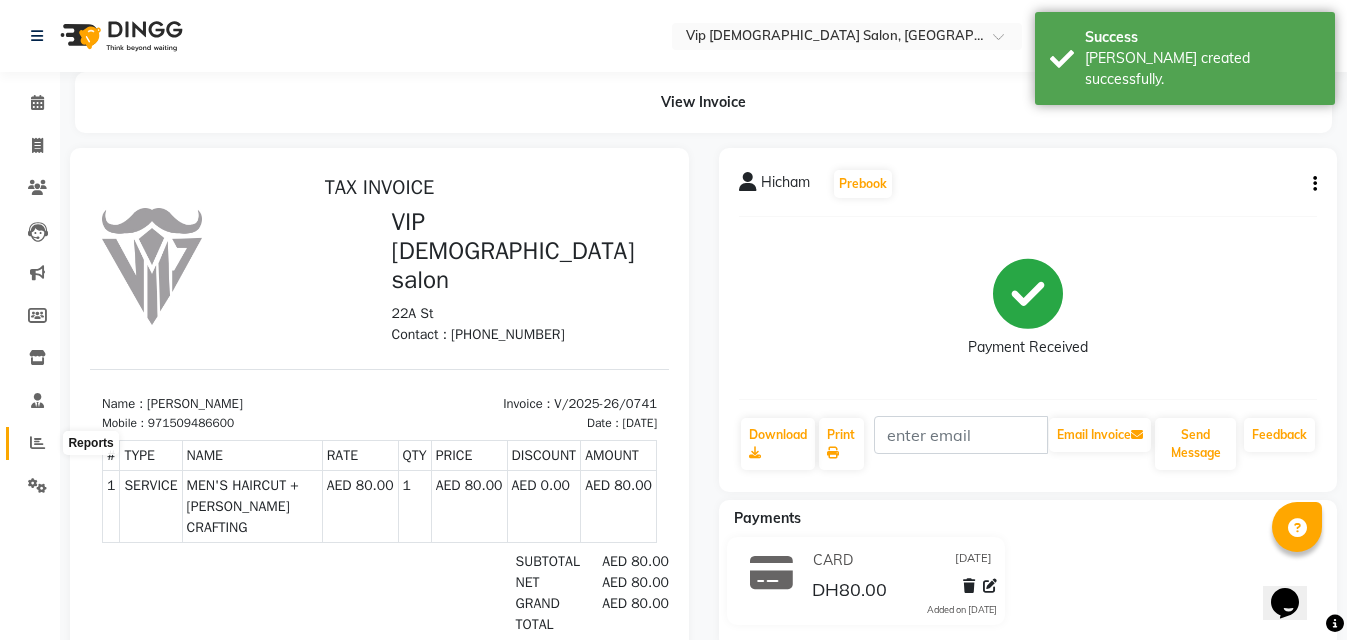 click 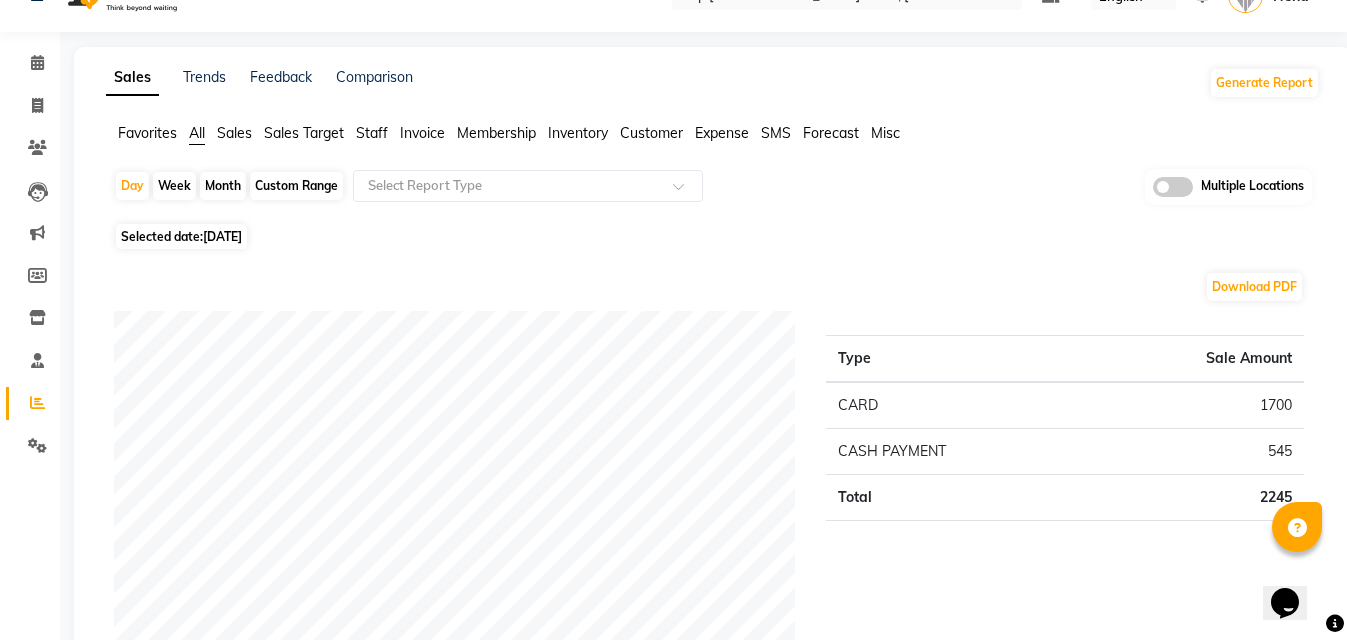 scroll, scrollTop: 0, scrollLeft: 0, axis: both 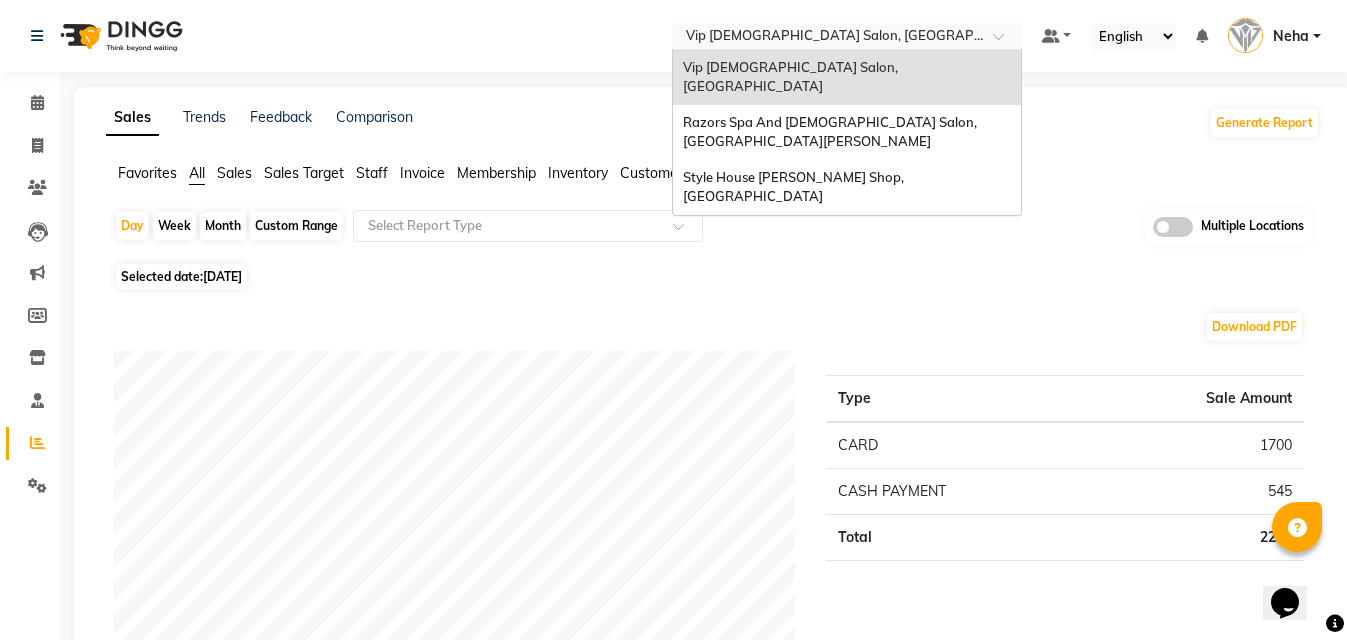 click at bounding box center (827, 38) 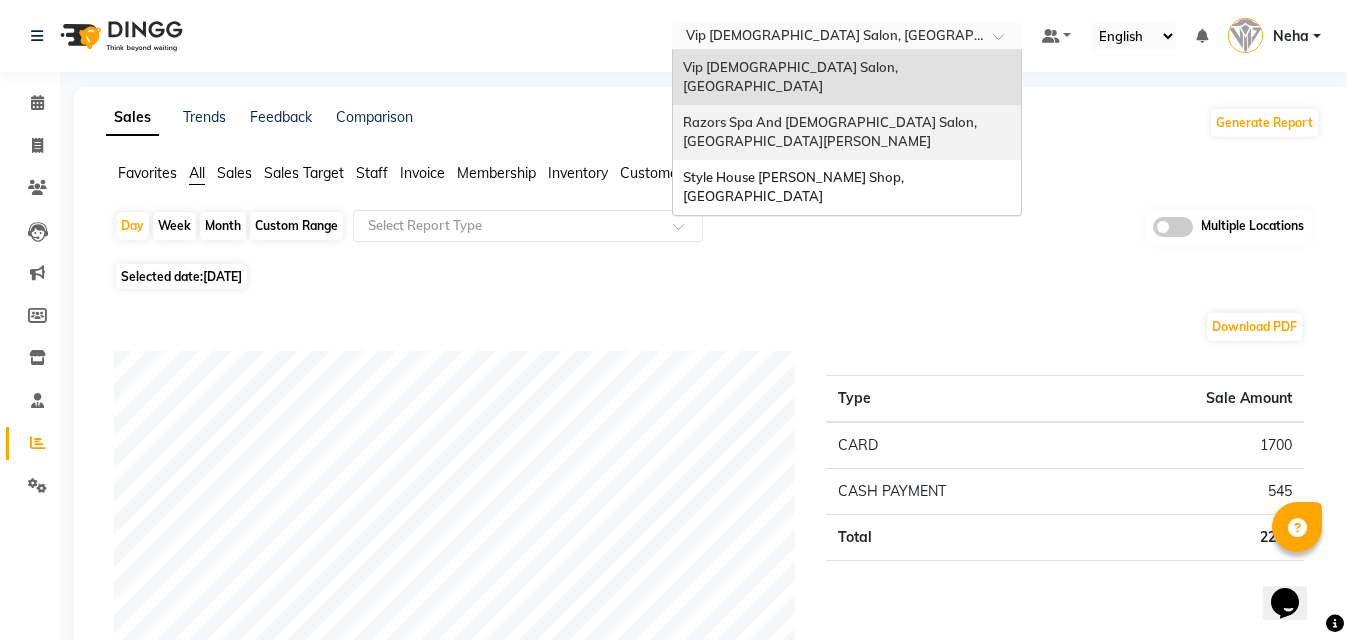 click on "Razors Spa And Gents Salon, Nadd Al Hamar" at bounding box center (831, 132) 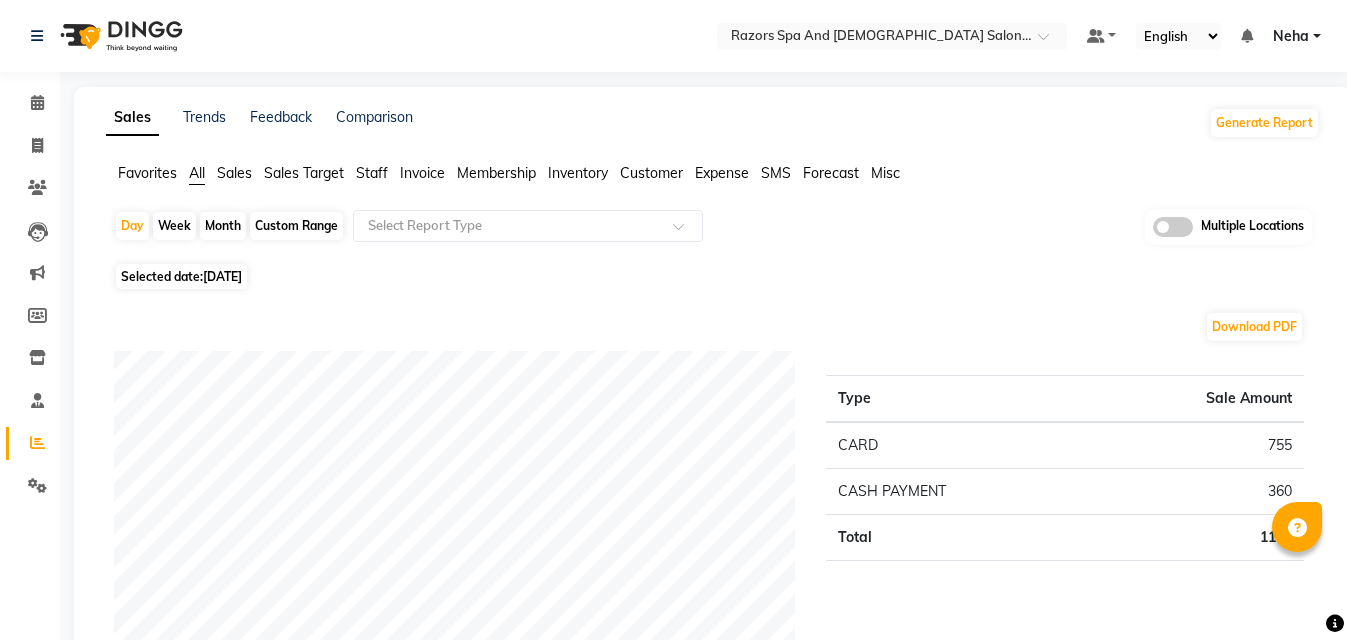 scroll, scrollTop: 0, scrollLeft: 0, axis: both 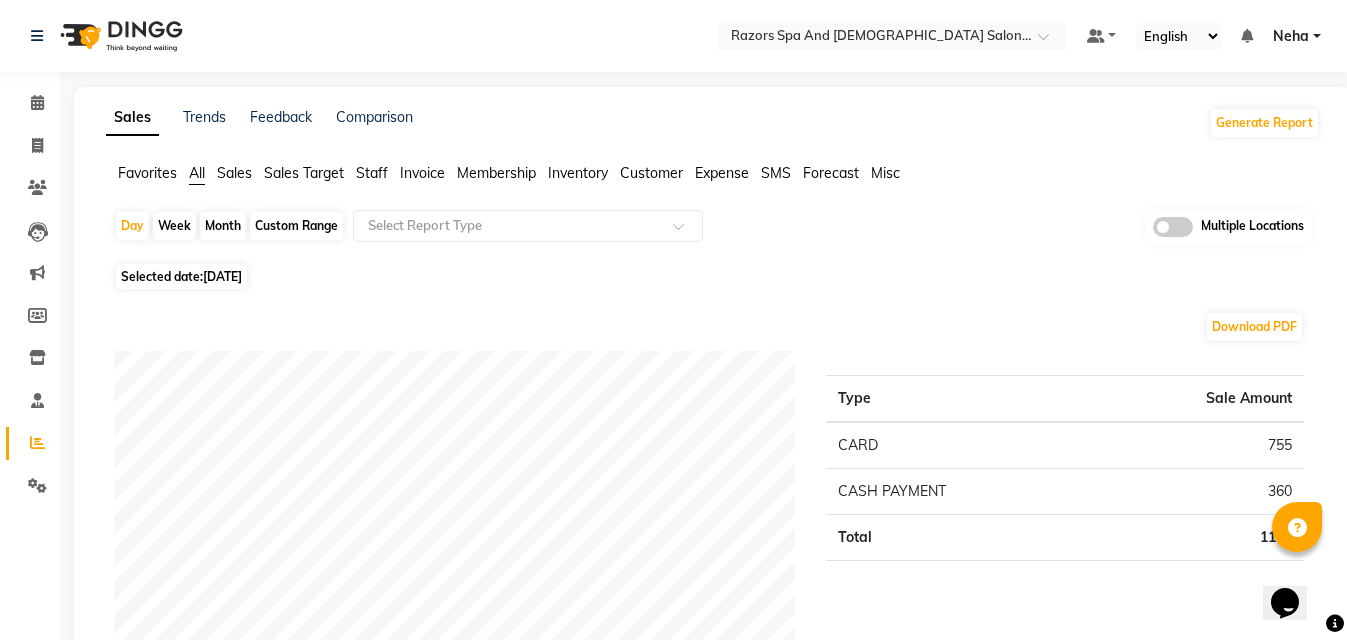 click on "Day   Week   Month   Custom Range  Select Report Type Multiple Locations Selected date:  [DATE]  Download PDF Payment mode Type Sale Amount CARD 755 CASH PAYMENT 360 Total 1115 Staff summary Type Sale Amount Islam Darwish 290 [PERSON_NAME] 270 [PERSON_NAME] 240 [PERSON_NAME] 130 [PERSON_NAME] 130 [PERSON_NAME] 55 Total 1115 Sales summary Type Sale Amount Gift card 0 Prepaid 0 Vouchers 0 Memberships 0 Products 0 Packages 0 Services 1115 Tips 30 Fee 0 Total 1145 Expense by type Type Sale Amount Tips in card 27 Other 12 Total 39 Service by category Type Sale Amount HAIR 900 FACE TREATMENTS 160 PEDICURE-MANICURE 55 Total 1115 Service sales Type Sale Amount MEN'S HAIRCUT + [PERSON_NAME] CRAFTING 630 RAZORS SIGNATURE FACIAL 160 [PERSON_NAME] CRAFTING 120 MEN'S HAIRCUT 60 BASIC MANICURE 55 BOY'S HAIRCUT (ABOVE 8 YEARS) 50 KID'S HAIRCUT (BELOW 8 YEARS) 40 Total 1115 ★ Mark as Favorite  Choose how you'd like to save "" report to favorites  Save to Personal Favorites:   Only you can see this report in your favorites tab." 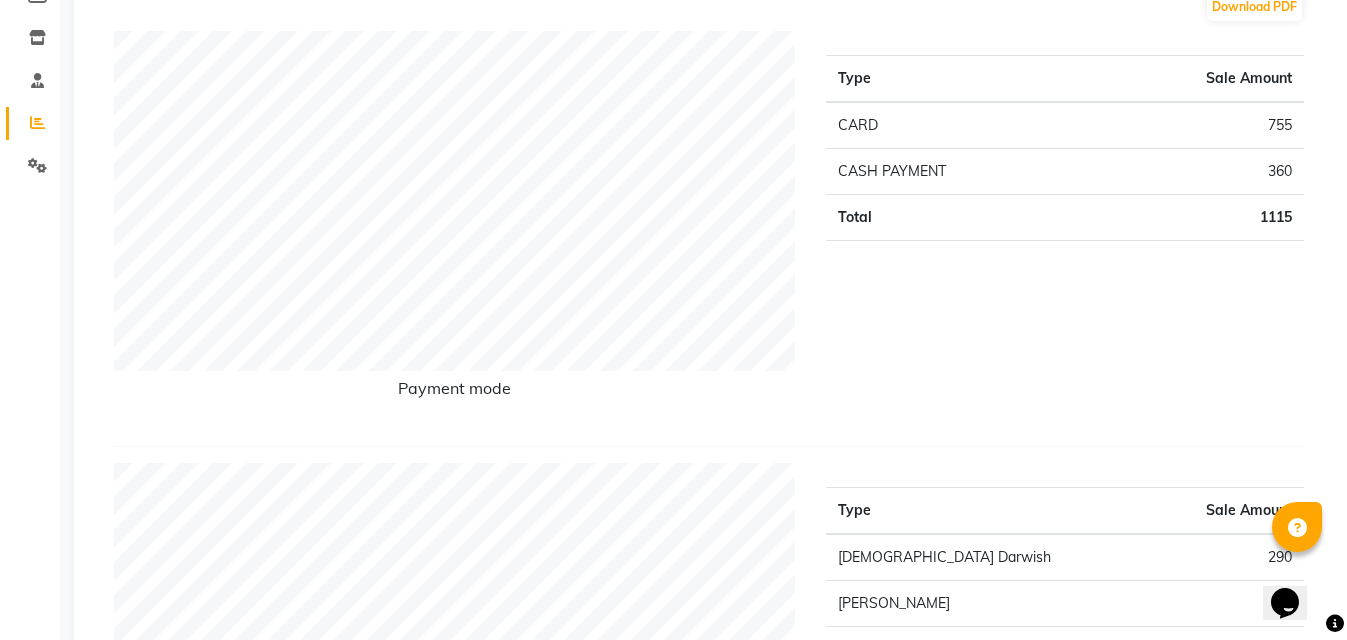 scroll, scrollTop: 280, scrollLeft: 0, axis: vertical 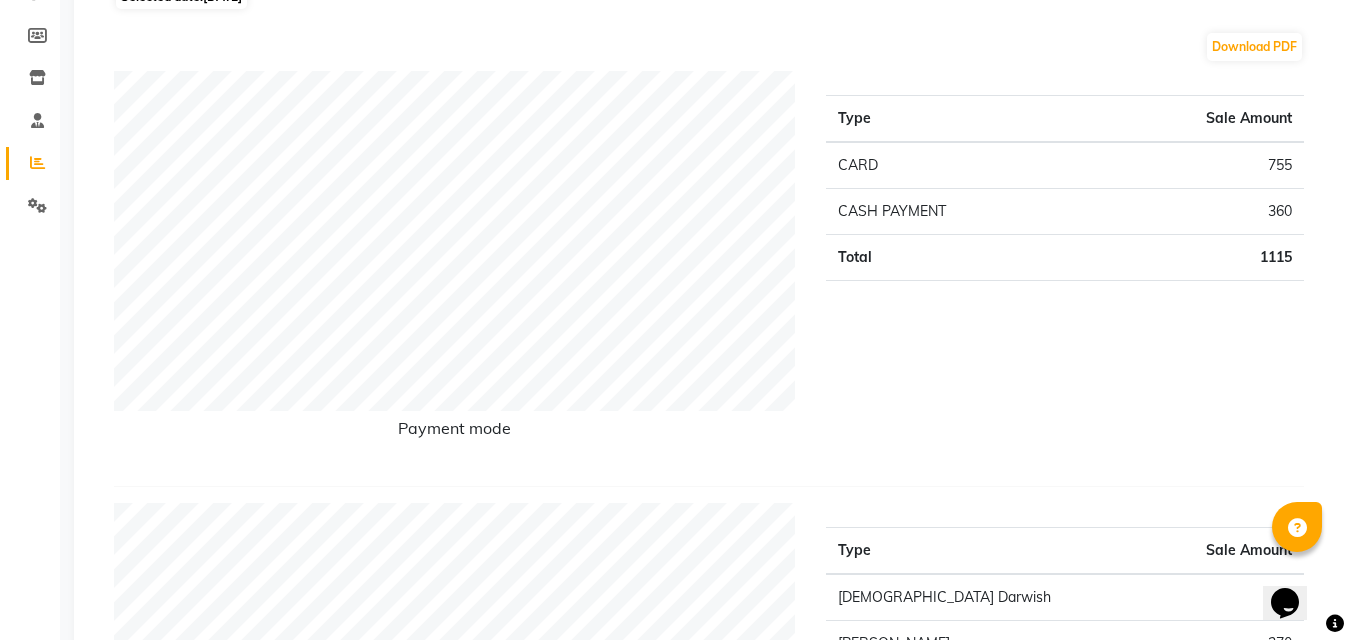 click on "Type Sale Amount CARD 755 CASH PAYMENT 360 Total 1115" 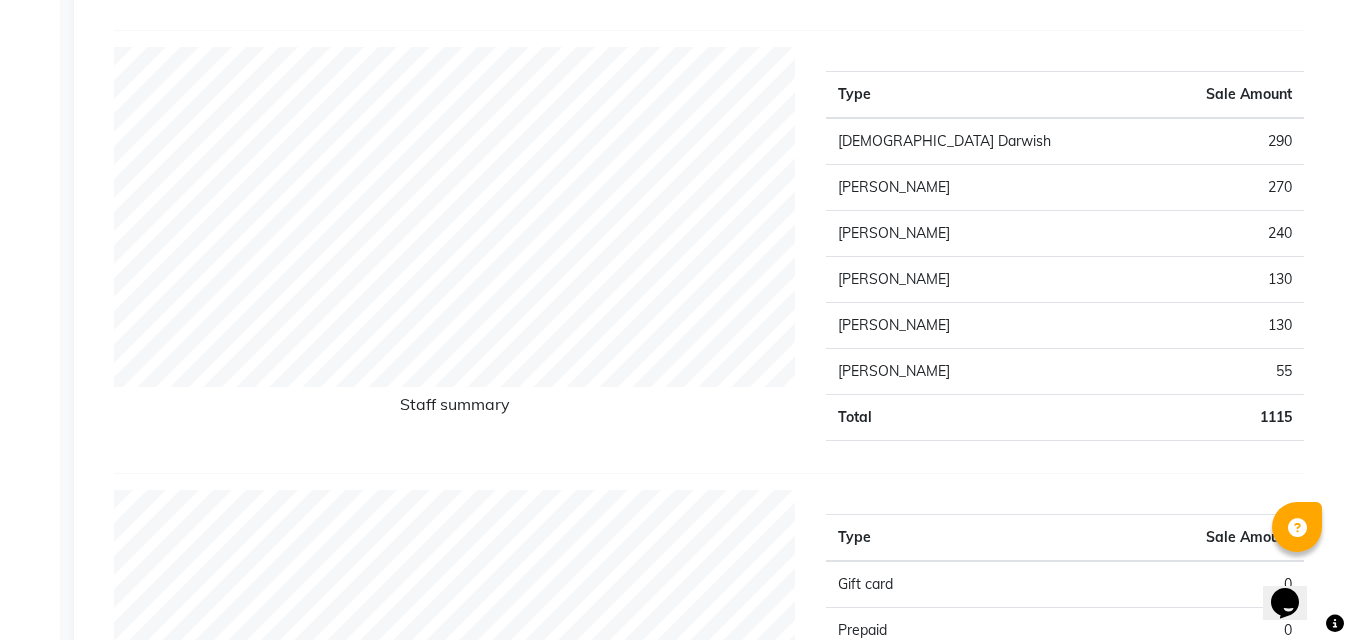 scroll, scrollTop: 760, scrollLeft: 0, axis: vertical 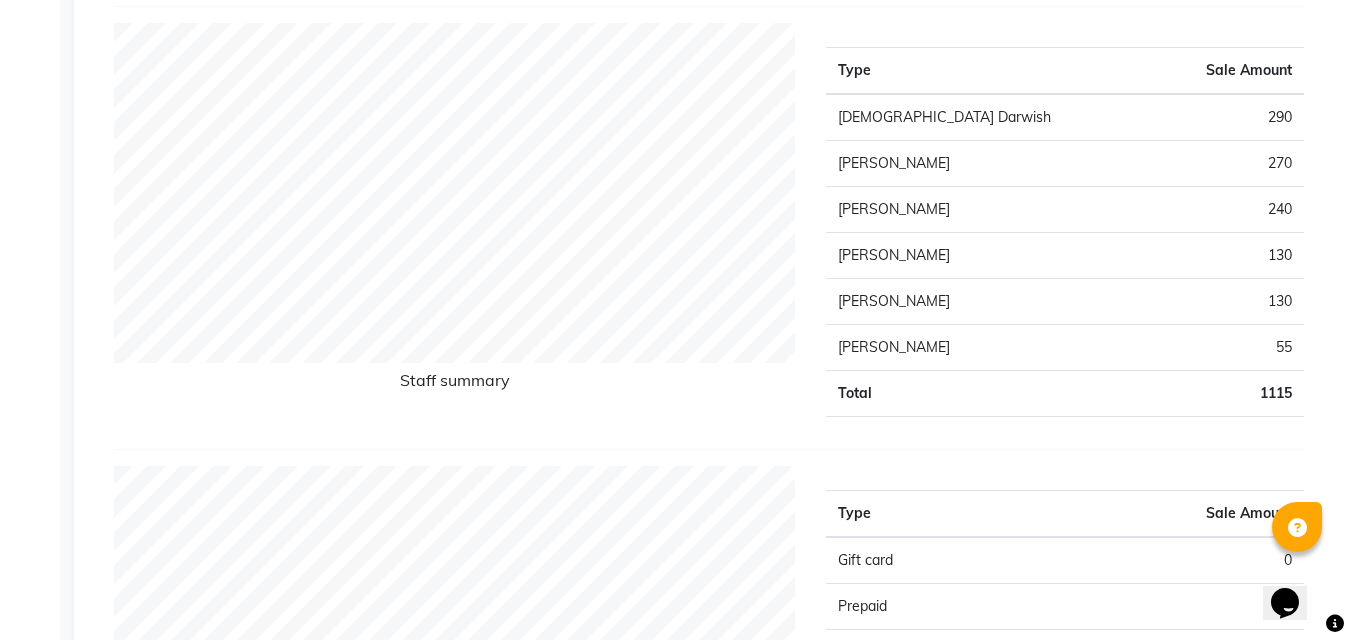 click on "Staff summary" 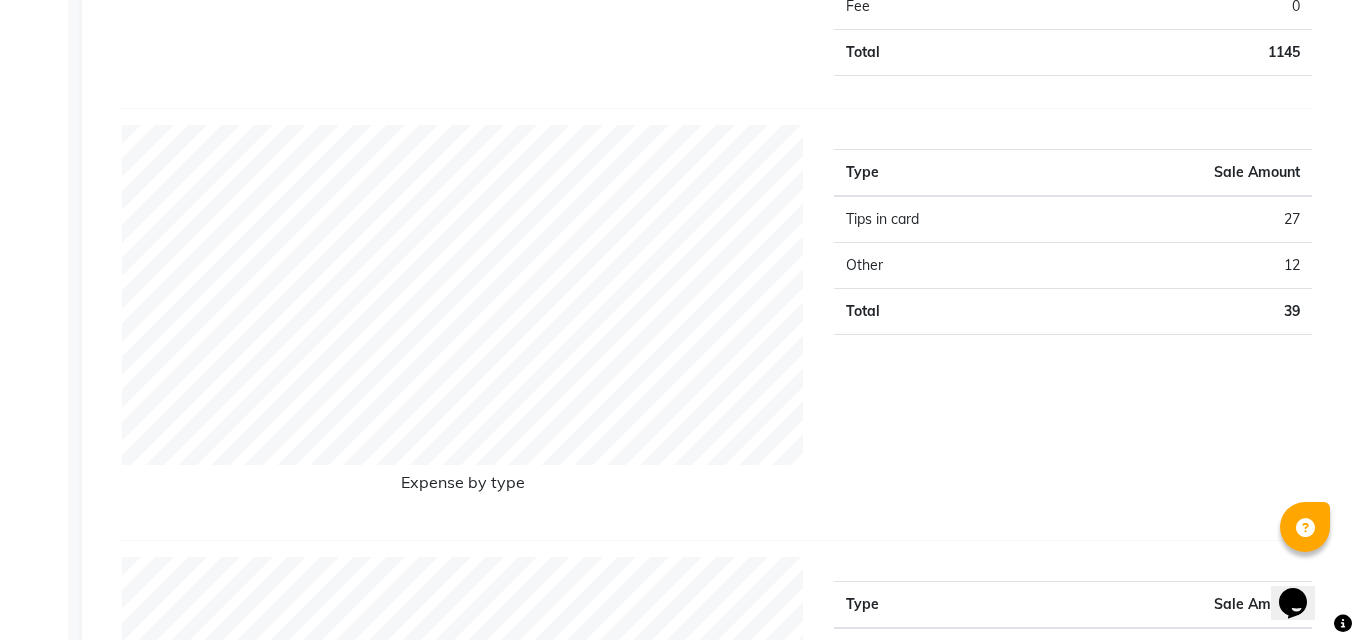 scroll, scrollTop: 1680, scrollLeft: 0, axis: vertical 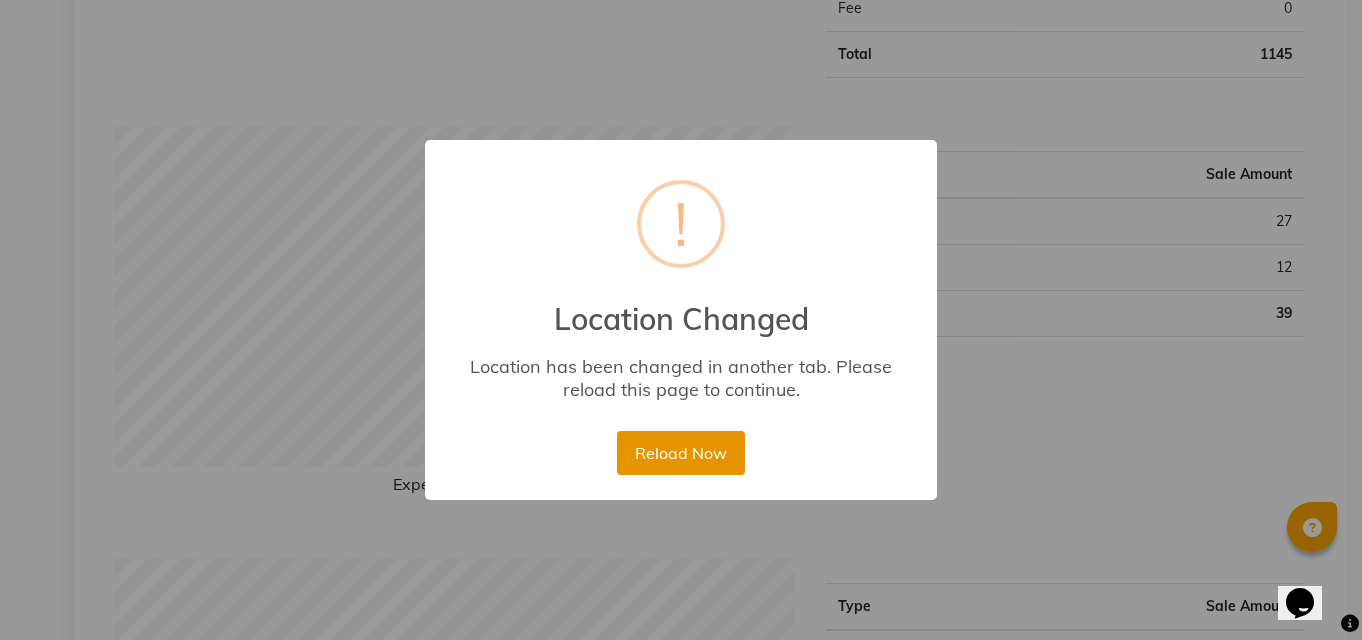 click on "Reload Now" at bounding box center [680, 453] 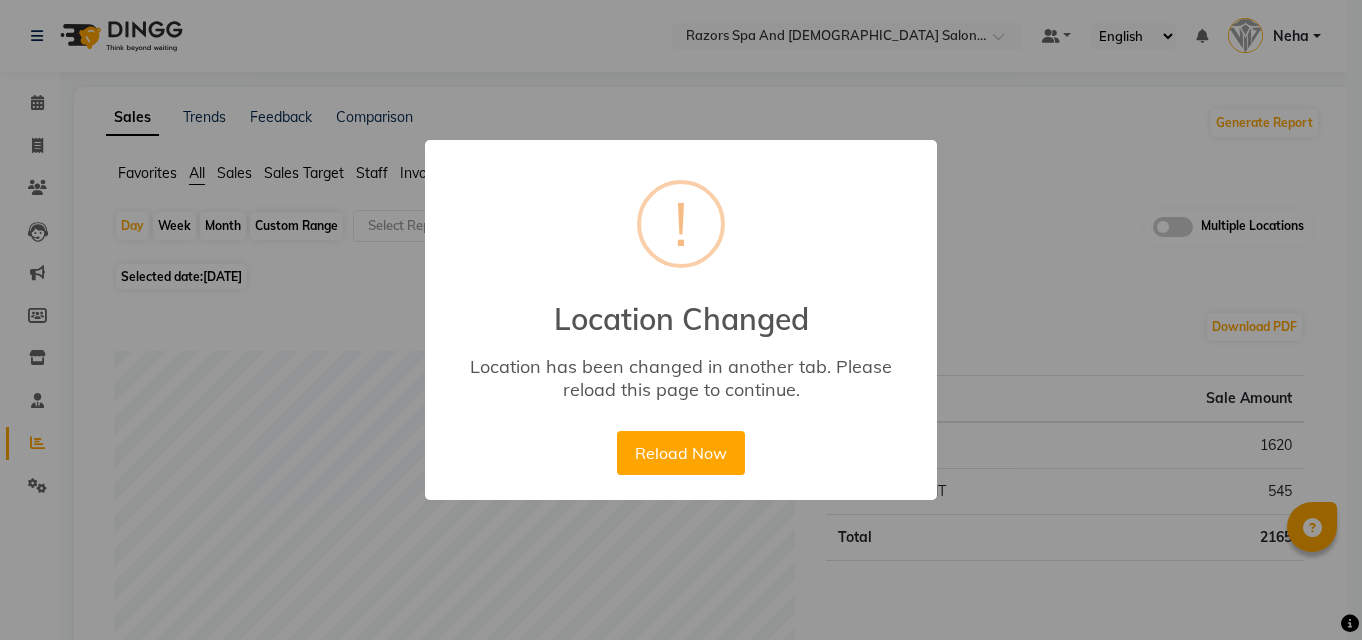 scroll, scrollTop: 0, scrollLeft: 0, axis: both 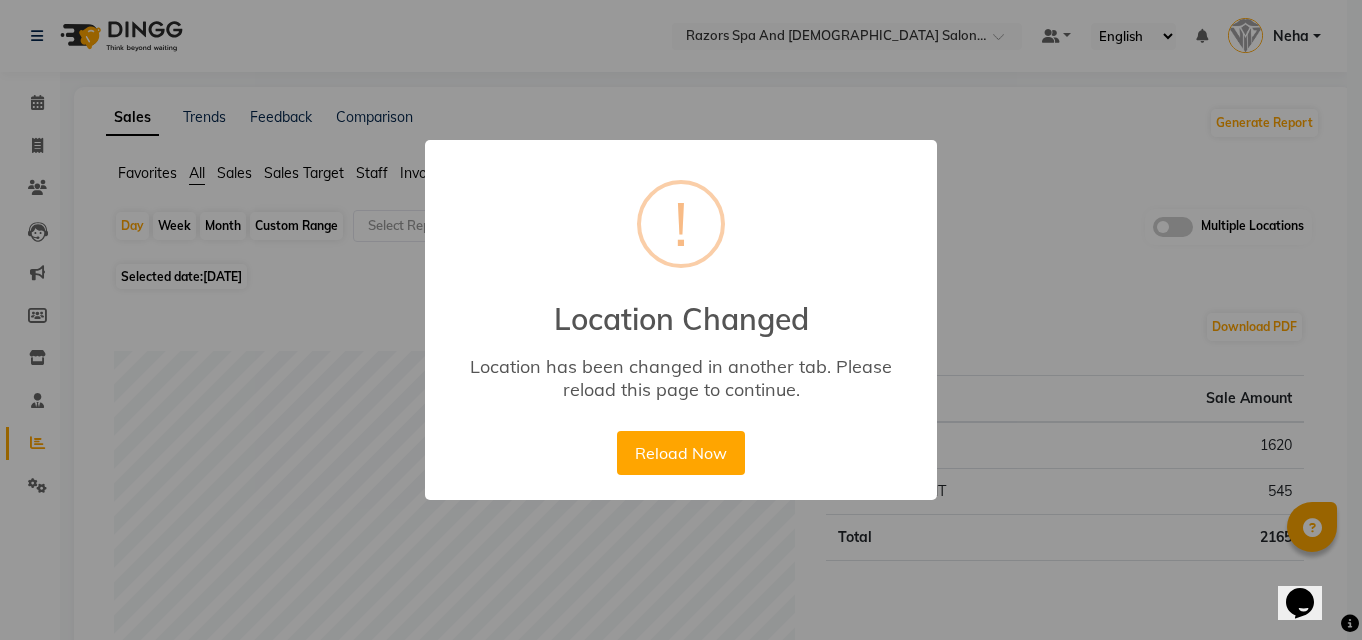 type 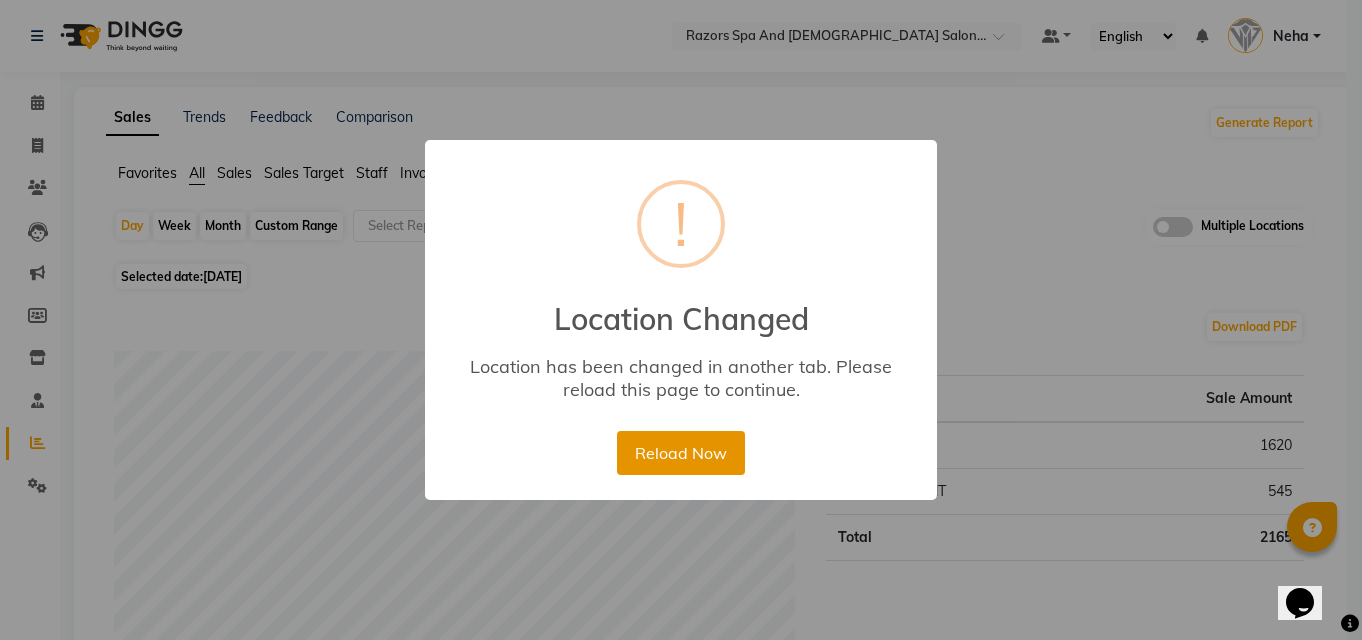 click on "Reload Now" at bounding box center [680, 453] 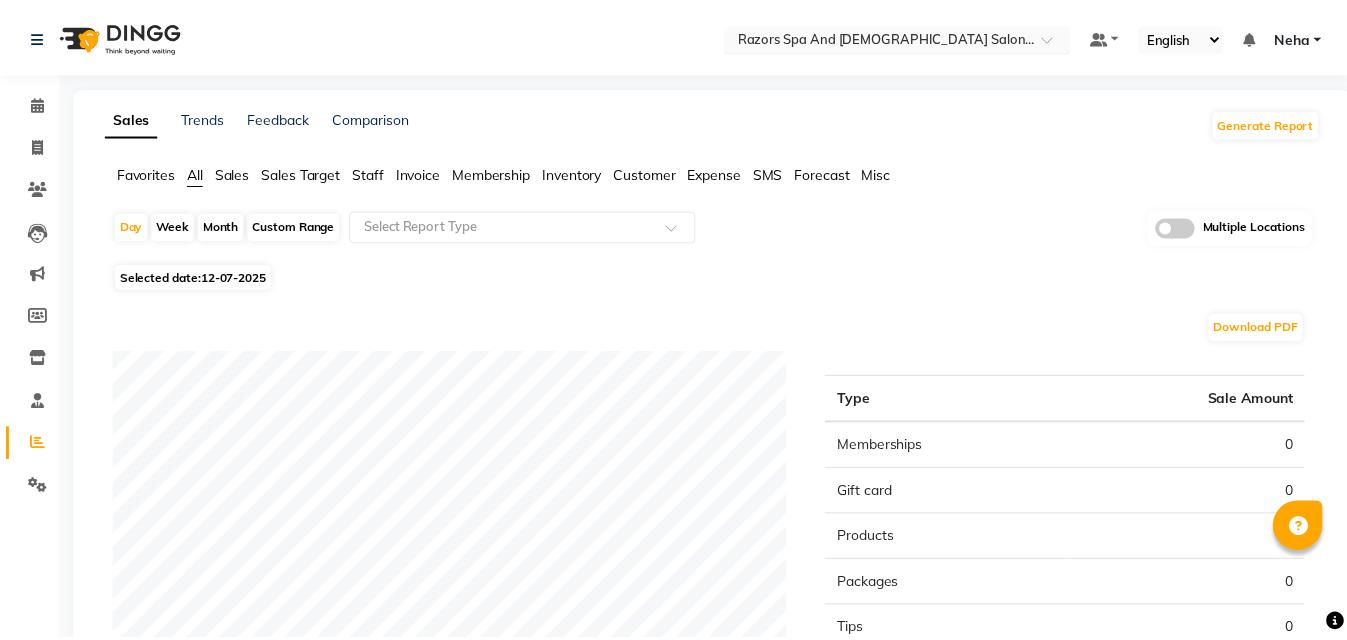 scroll, scrollTop: 0, scrollLeft: 0, axis: both 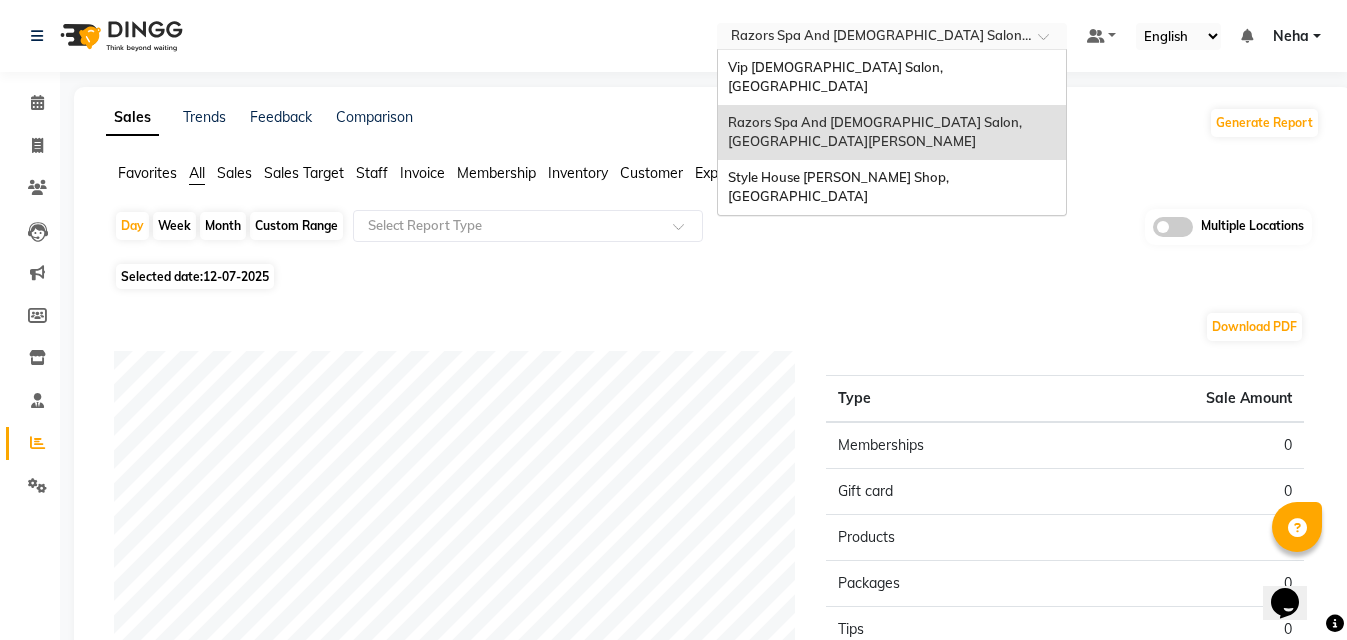 click at bounding box center [872, 38] 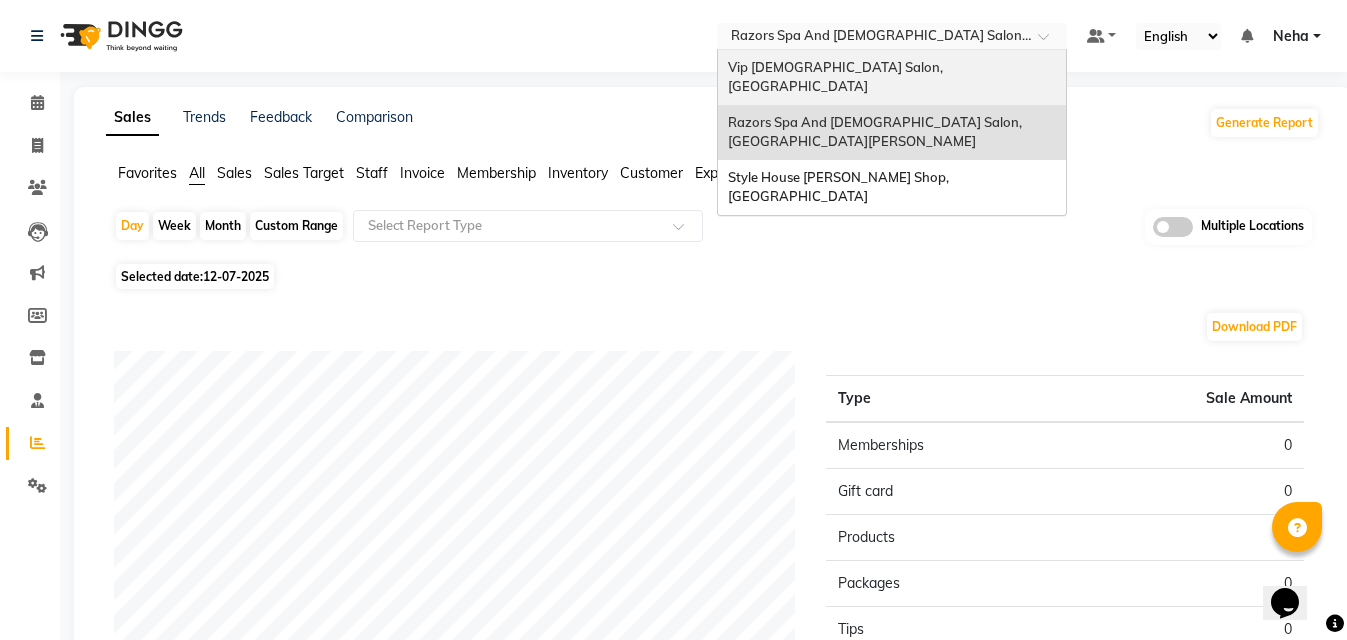 click on "Vip [DEMOGRAPHIC_DATA] Salon, [GEOGRAPHIC_DATA]" at bounding box center [837, 77] 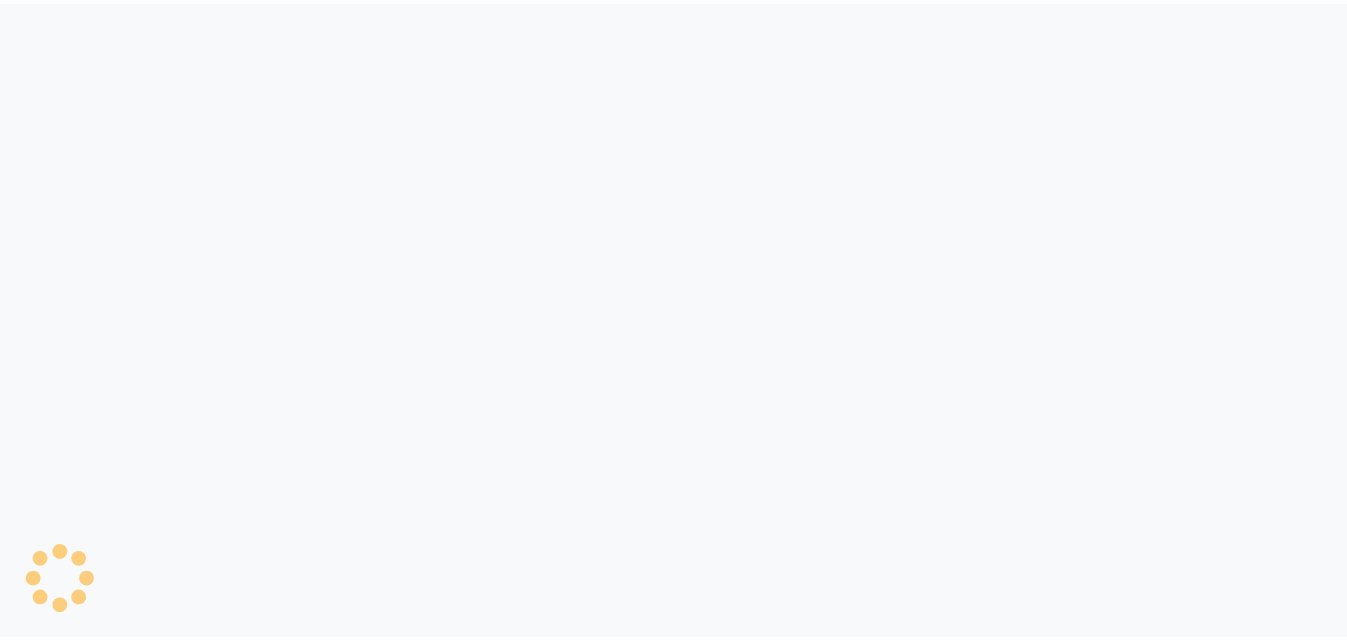 scroll, scrollTop: 0, scrollLeft: 0, axis: both 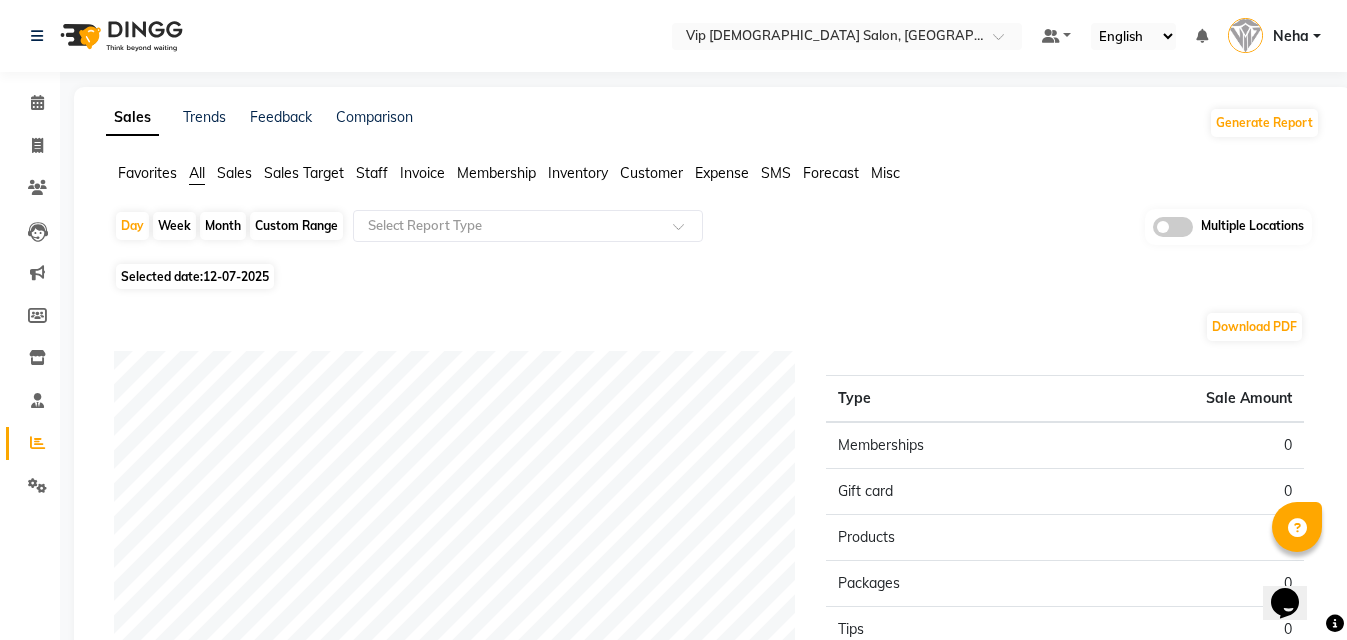 click on "Day   Week   Month   Custom Range  Select Report Type Multiple Locations Selected date:  [DATE]  Download PDF Sales summary Type Sale Amount Memberships 0 Gift card 0 Products 0 Packages 0 Tips 0 Services 0 Prepaid 0 Vouchers 0 Fee 0 Total 0 ★ [PERSON_NAME] as Favorite  Choose how you'd like to save "" report to favorites  Save to Personal Favorites:   Only you can see this report in your favorites tab. Share with Organization:   Everyone in your organization can see this report in their favorites tab.  Save to Favorites" 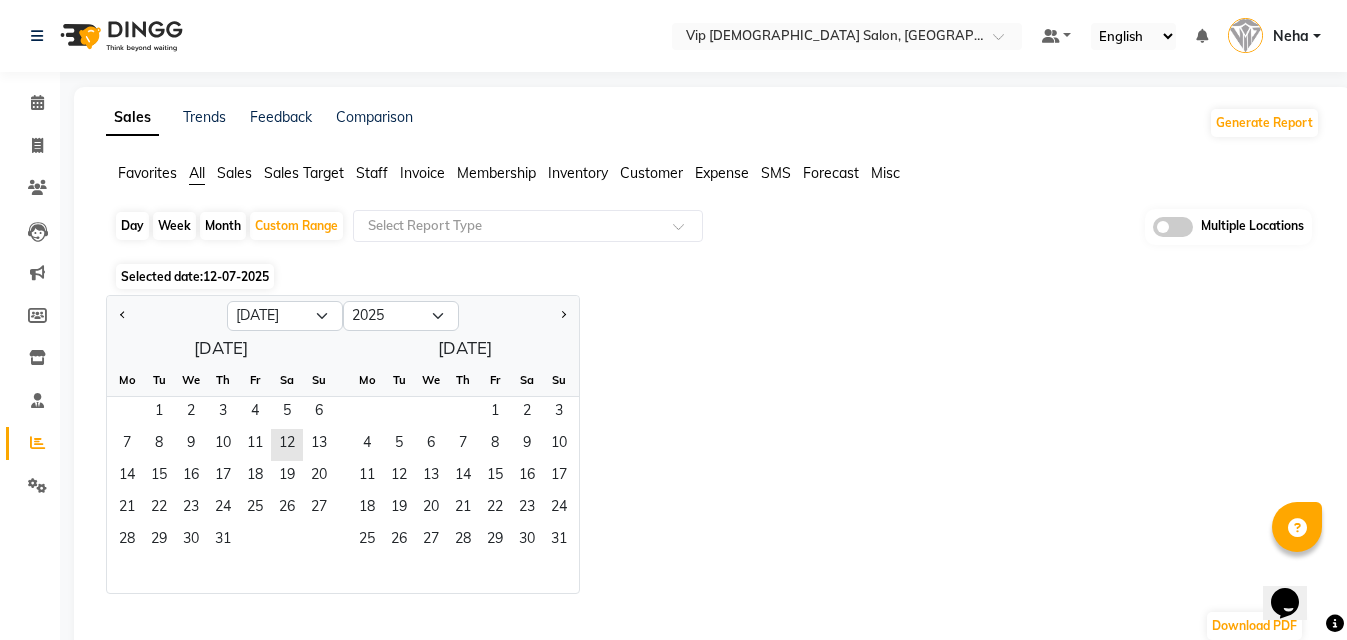 click on "Jan Feb Mar Apr May Jun [DATE] Aug Sep Oct Nov [DATE] 2016 2017 2018 2019 2020 2021 2022 2023 2024 2025 2026 2027 2028 2029 2030 2031 2032 2033 2034 2035  [DATE]  Mo Tu We Th Fr Sa Su  1   2   3   4   5   6   7   8   9   10   11   12   13   14   15   16   17   18   19   20   21   22   23   24   25   26   27   28   29   30   [DATE] Tu We Th Fr Sa Su  1   2   3   4   5   6   7   8   9   10   11   12   13   14   15   16   17   18   19   20   21   22   23   24   25   26   27   28   29   30   31" 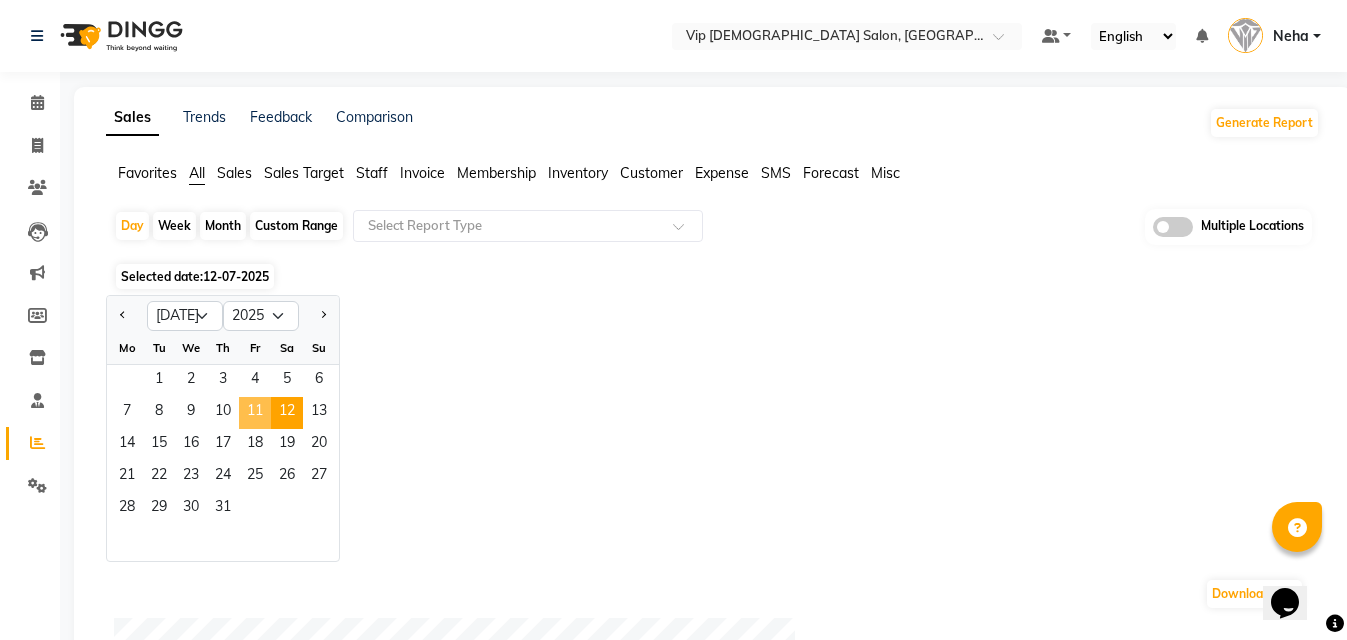 click on "11" 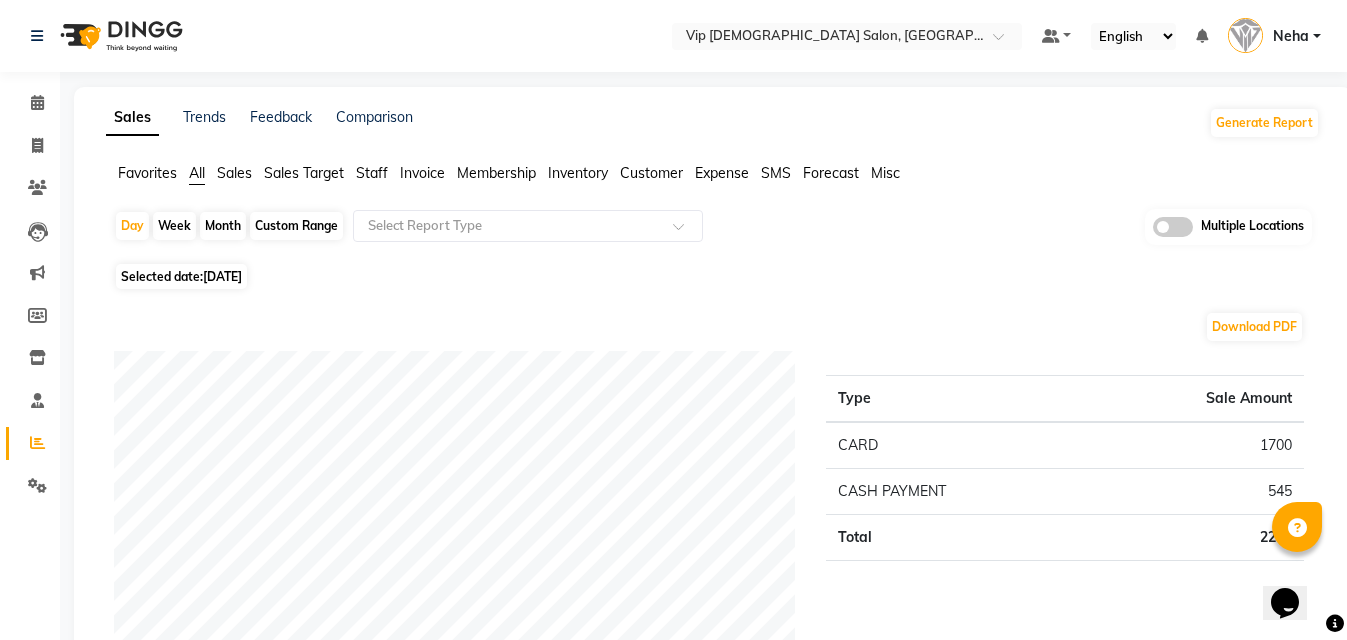 click on "Download PDF" 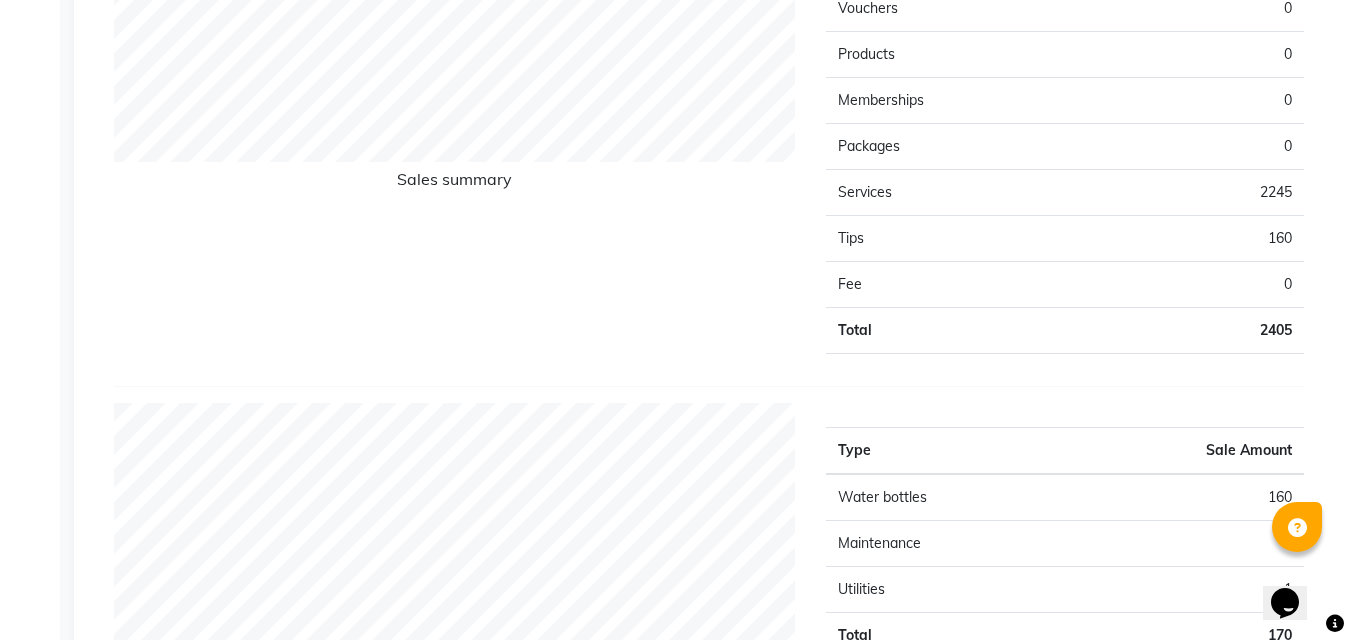 scroll, scrollTop: 1520, scrollLeft: 0, axis: vertical 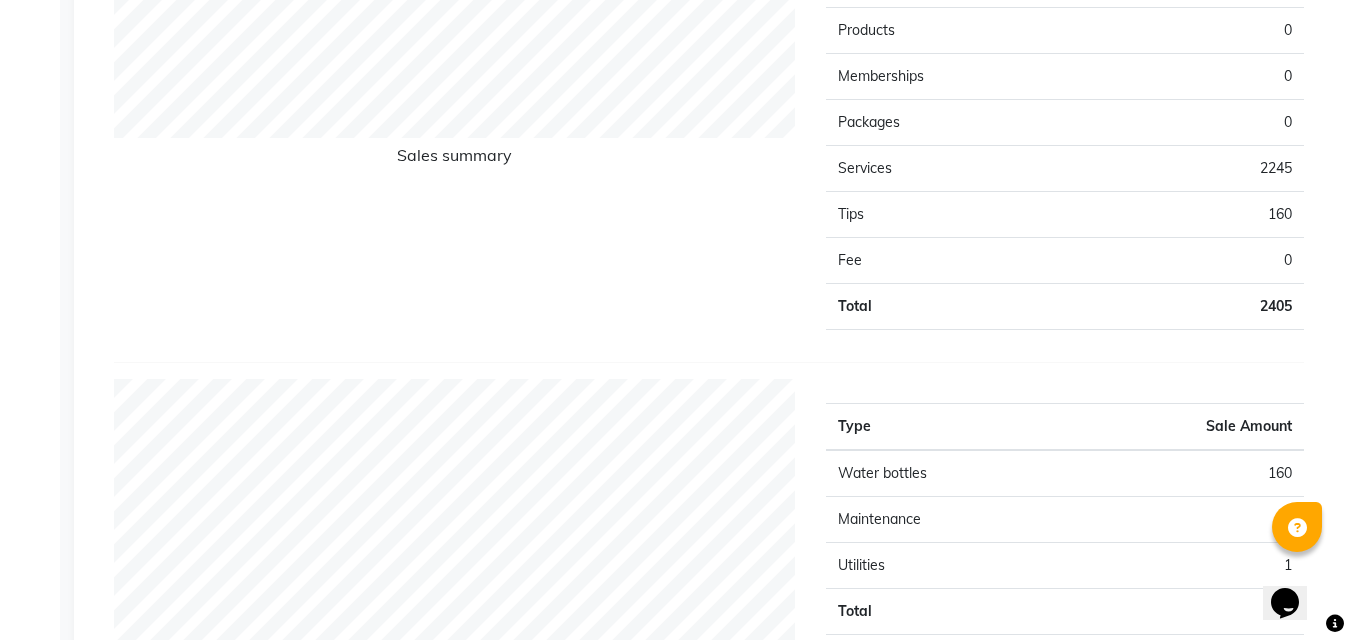 click on "Sales summary" 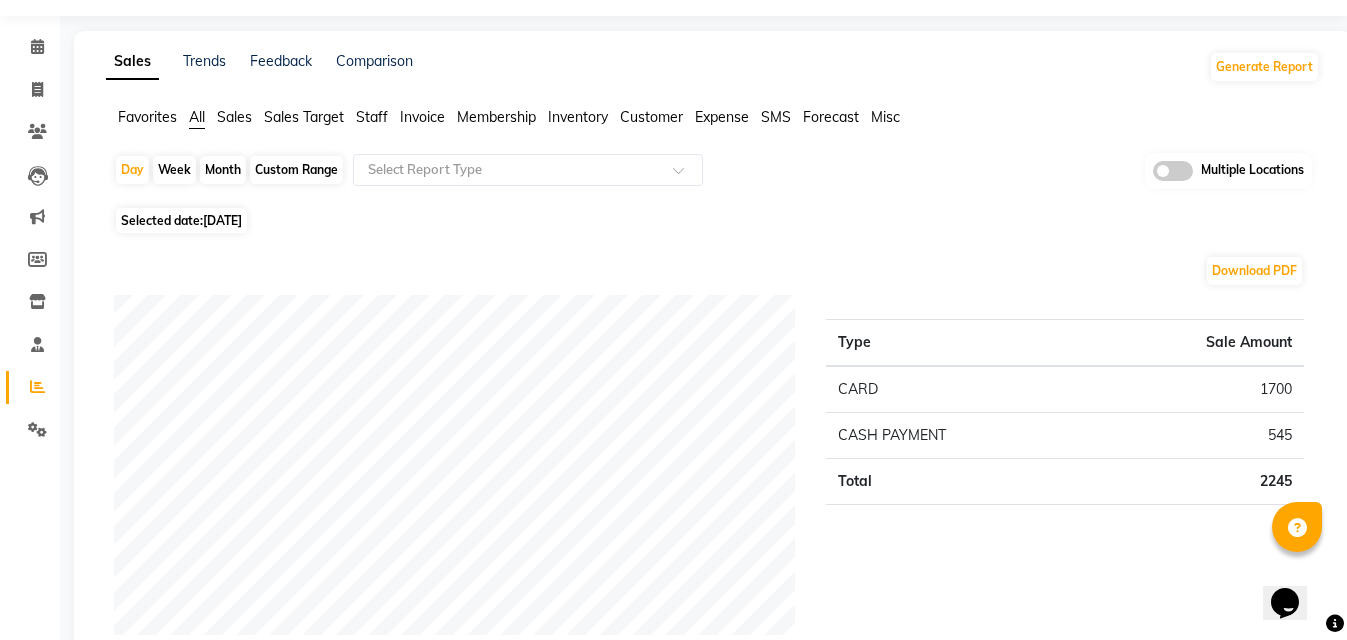 scroll, scrollTop: 0, scrollLeft: 0, axis: both 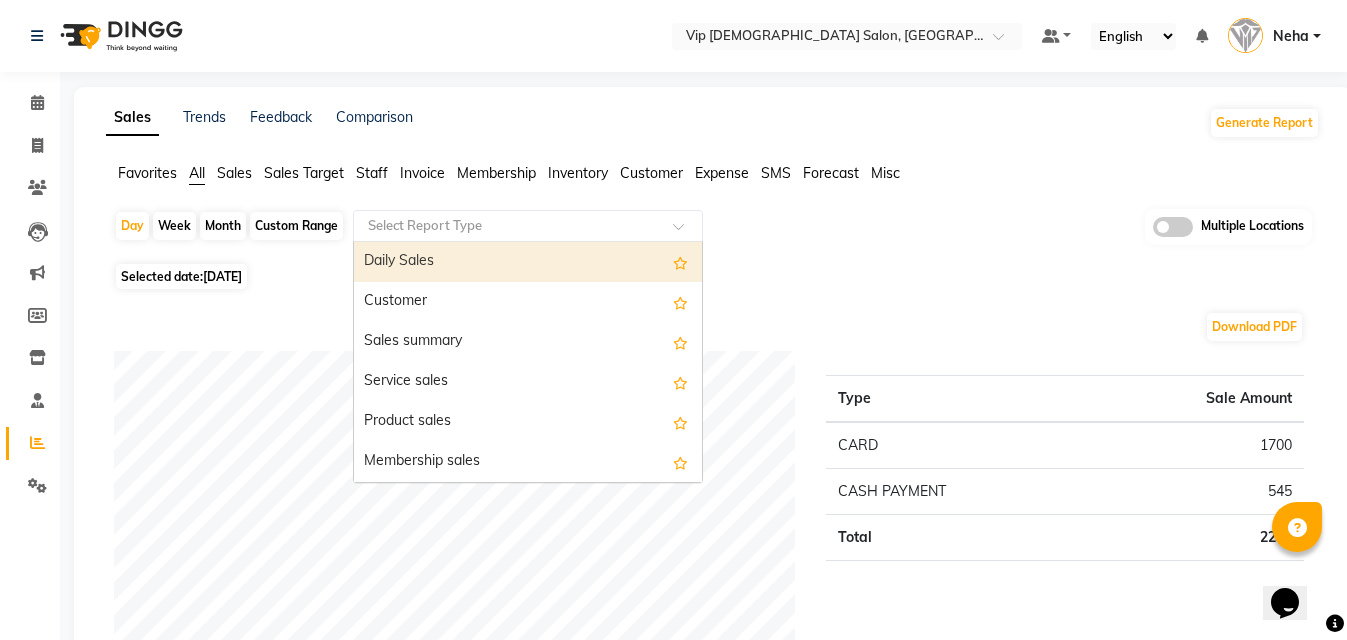 click 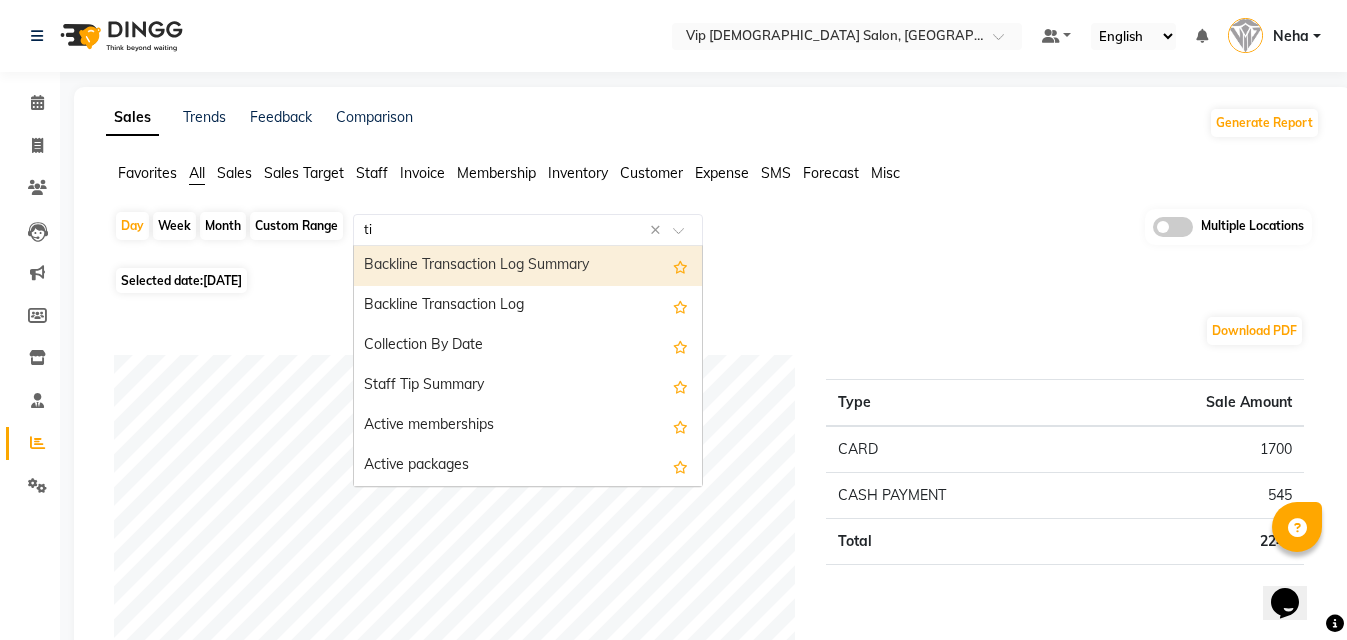 type on "tip" 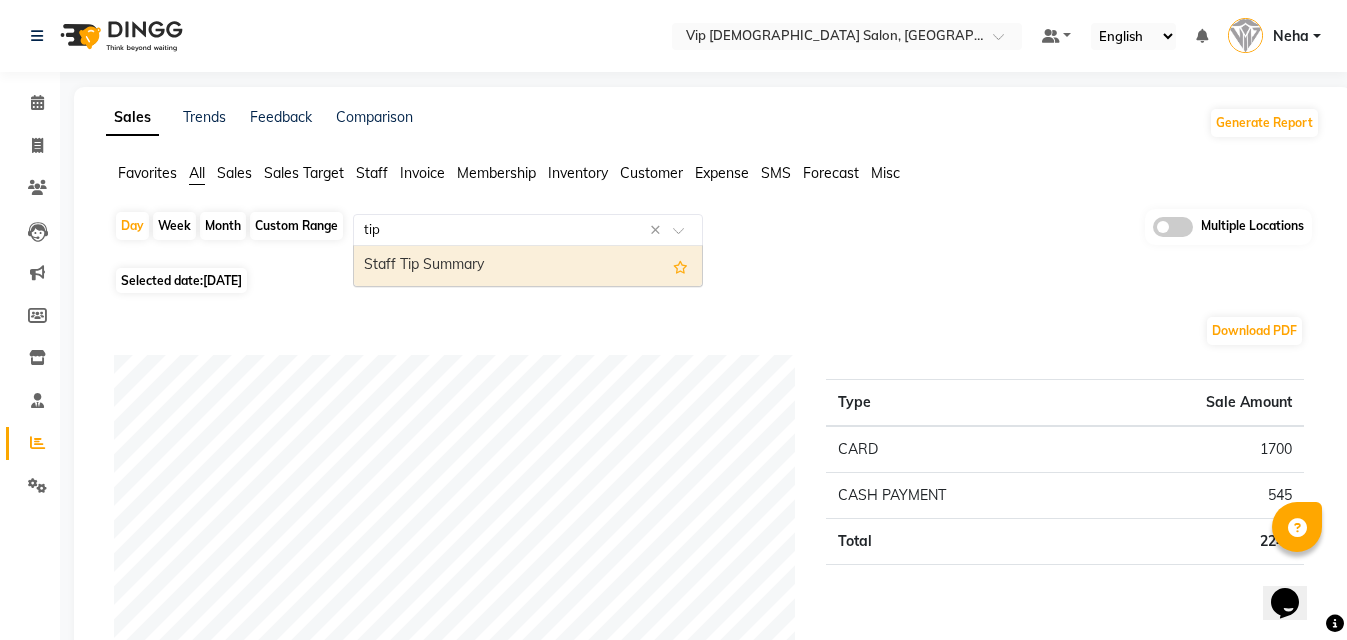 click on "Staff Tip Summary" at bounding box center [528, 266] 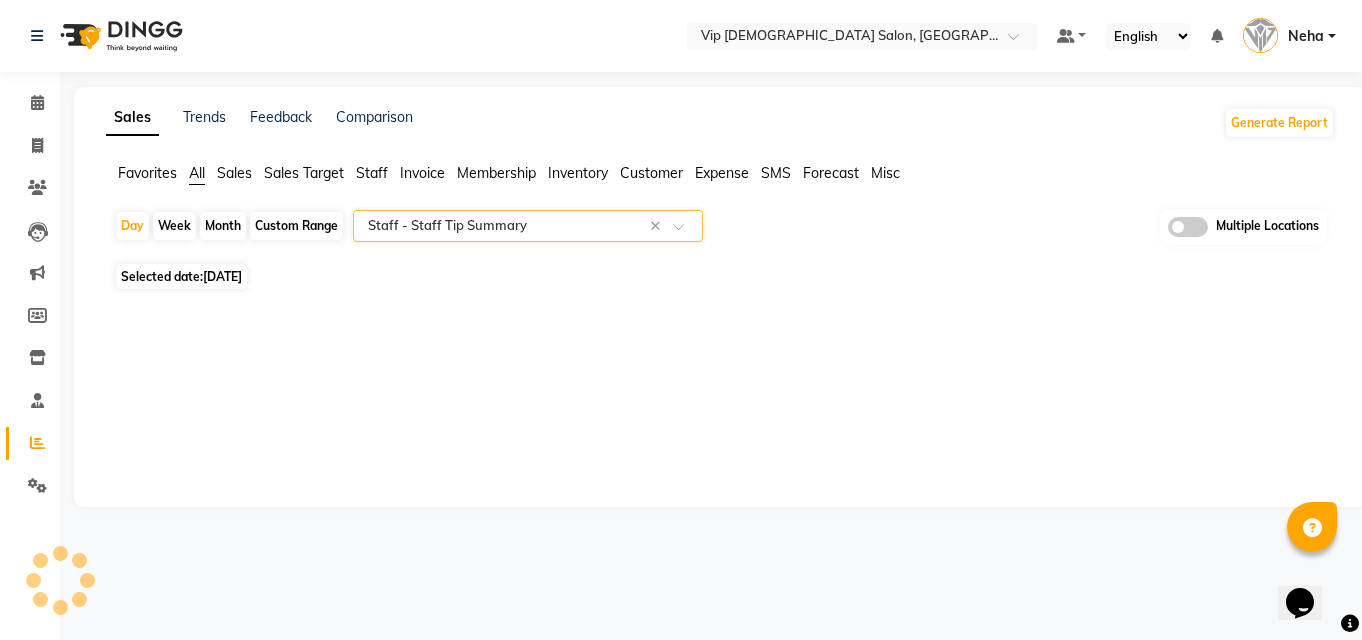 select on "full_report" 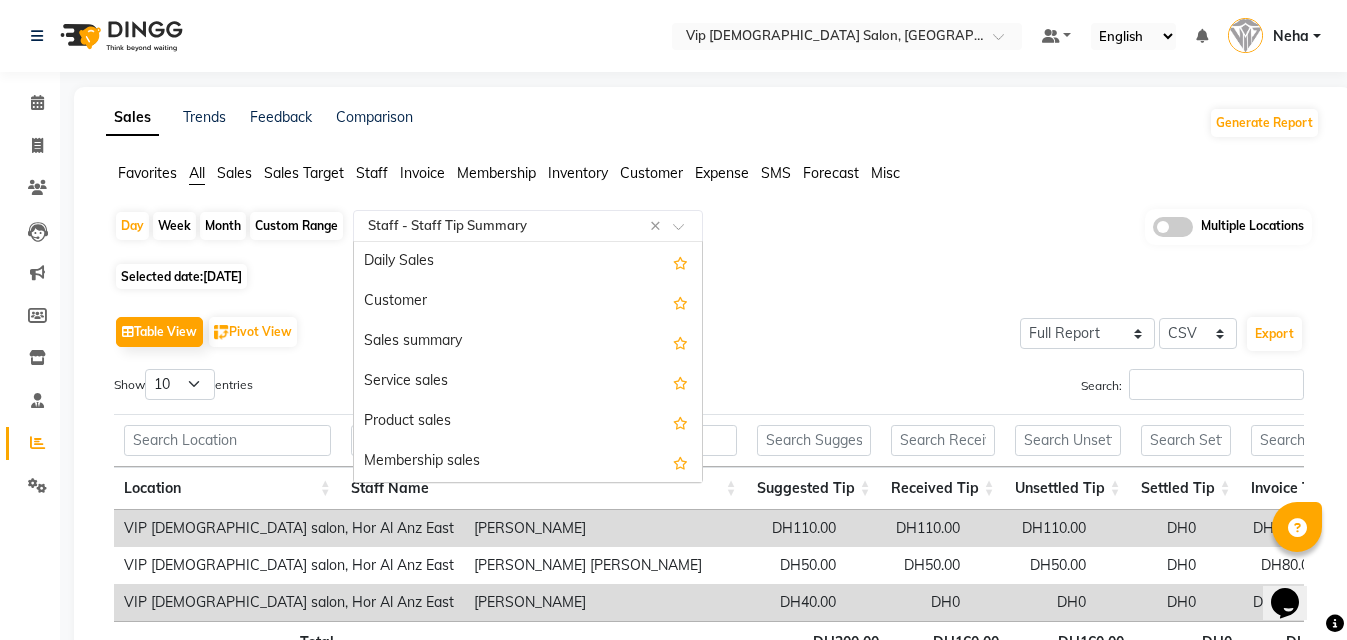scroll, scrollTop: 1520, scrollLeft: 0, axis: vertical 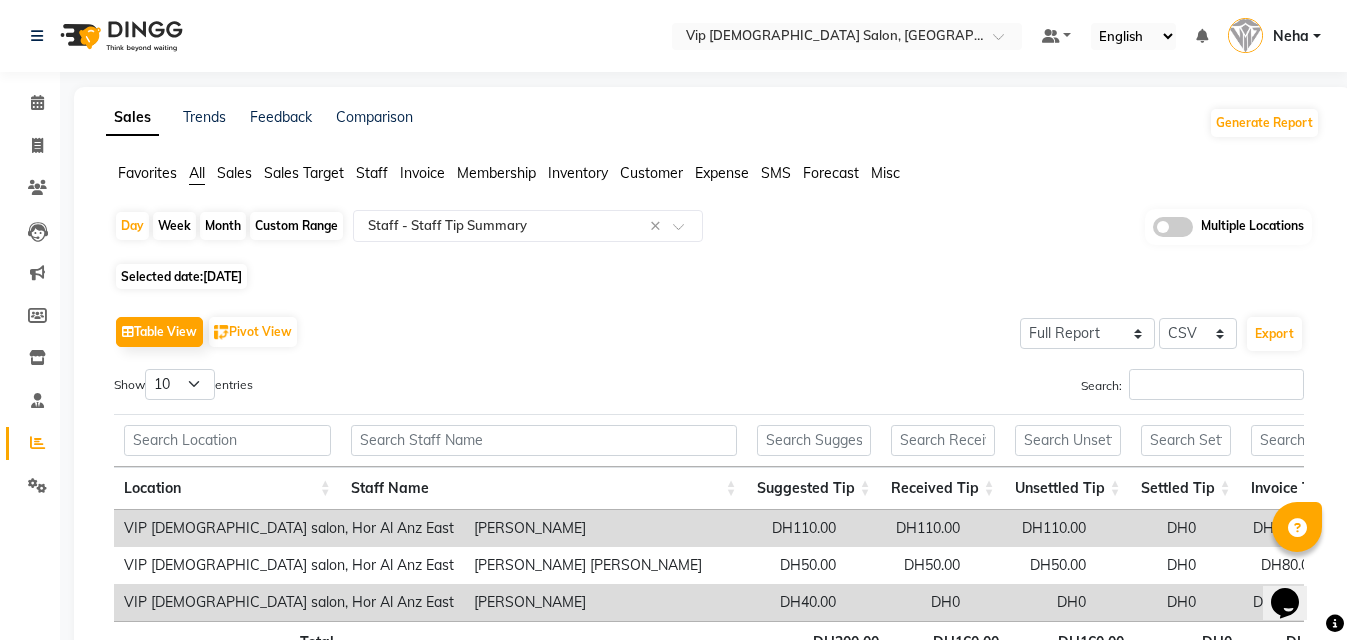 click on "Day   Week   Month   Custom Range  Select Report Type × Staff -  Staff Tip Summary × Multiple Locations" 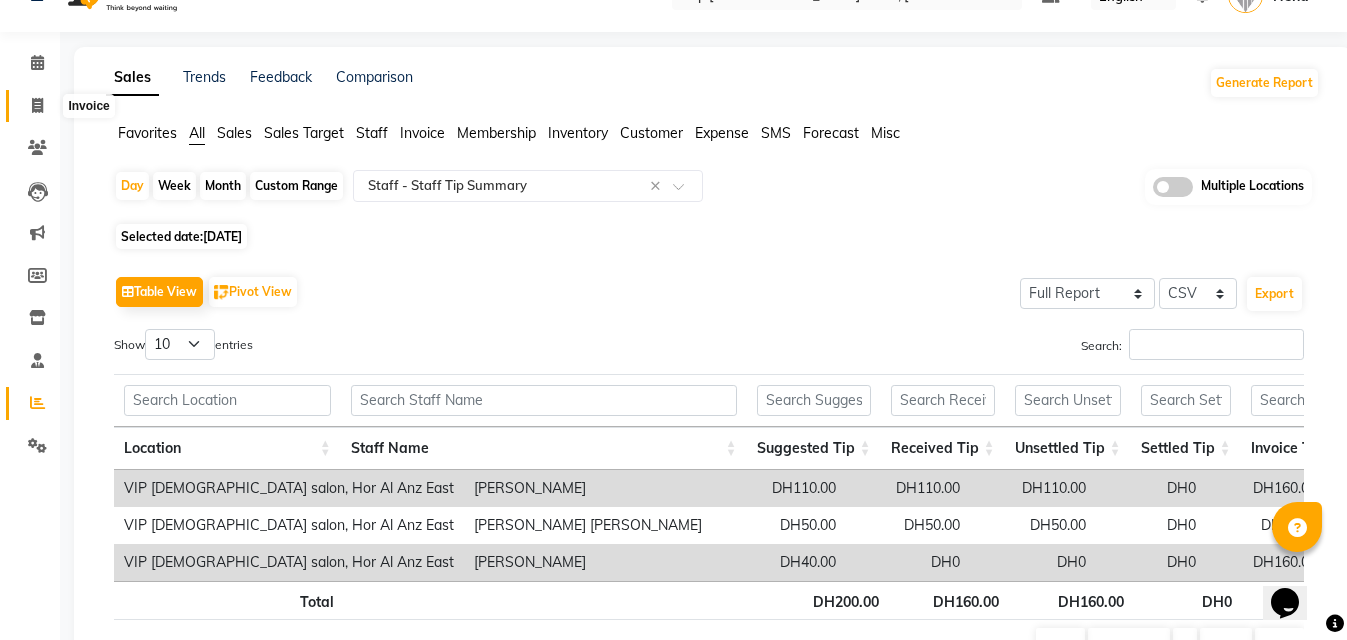 click 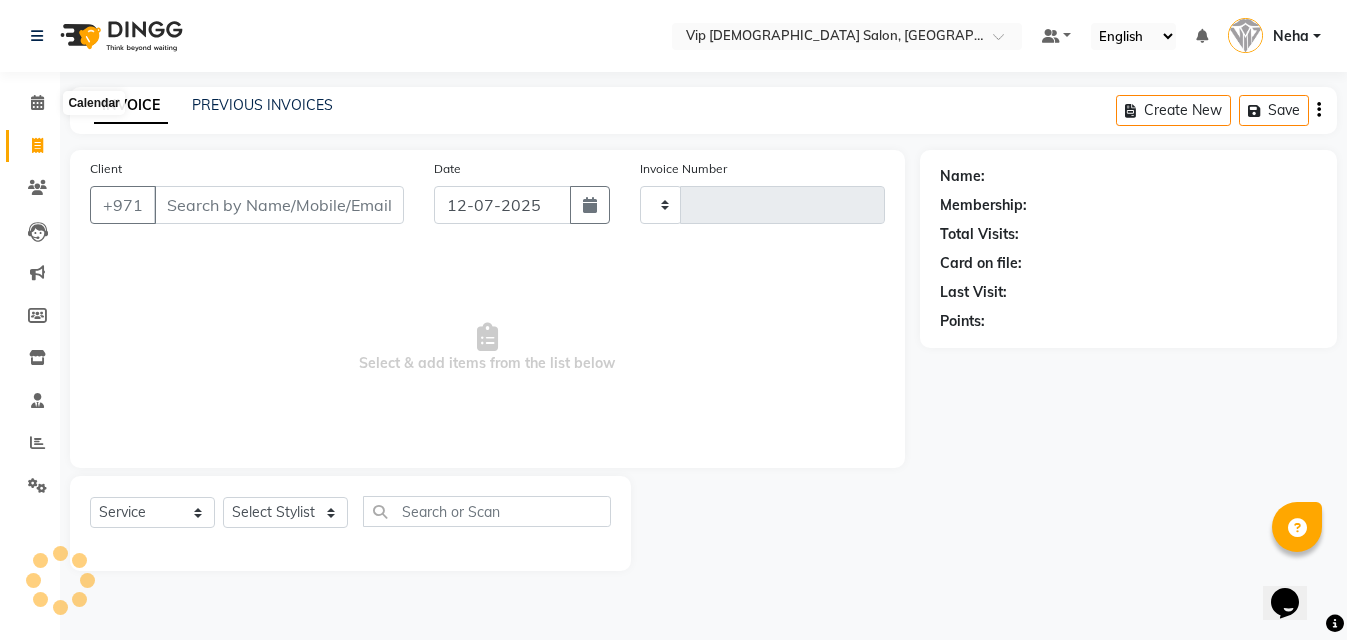scroll, scrollTop: 0, scrollLeft: 0, axis: both 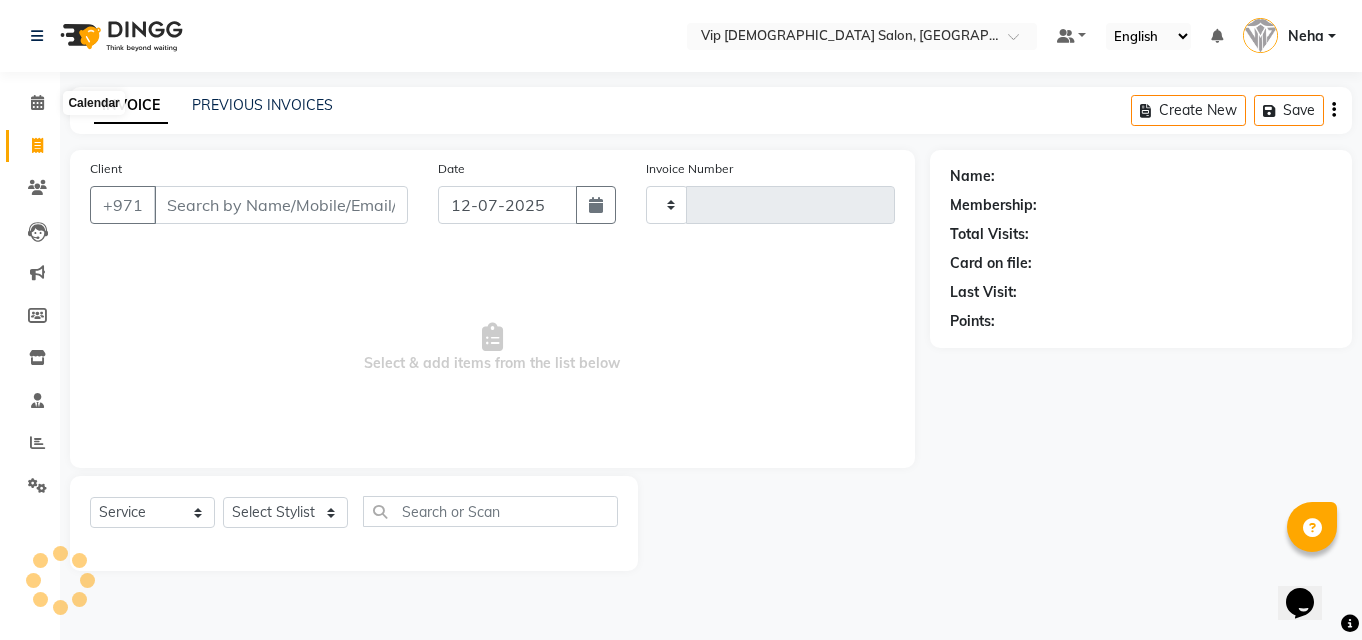 type on "0742" 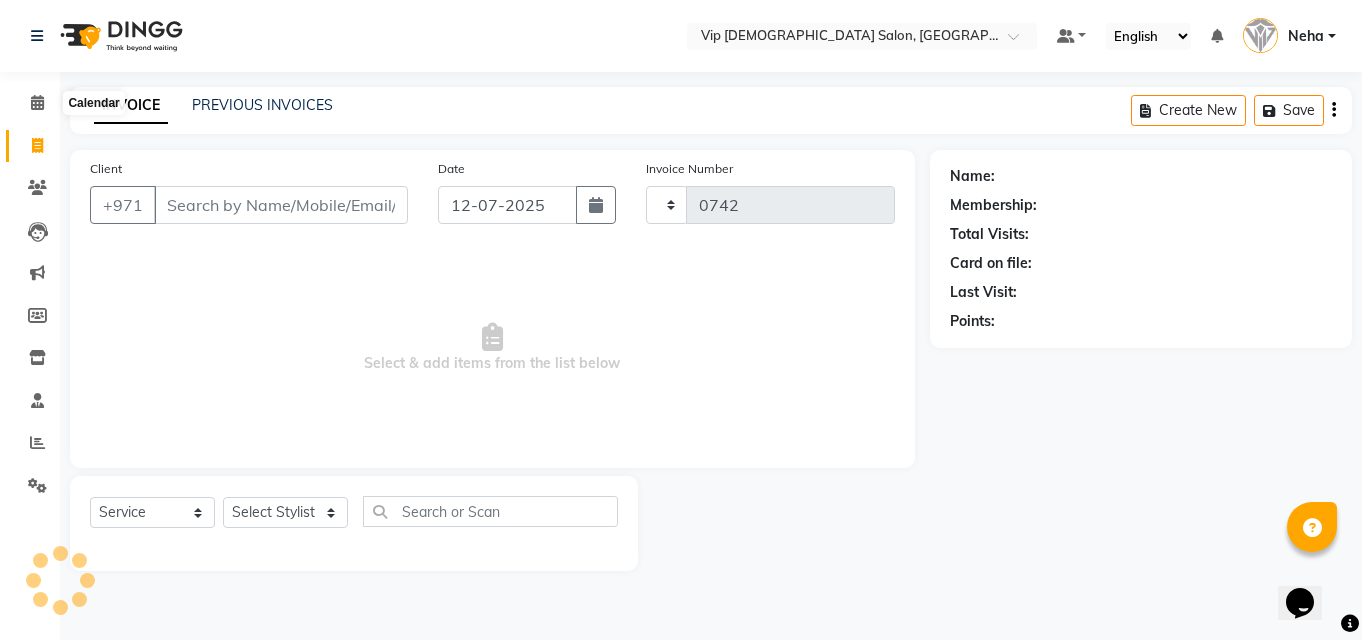 select on "8415" 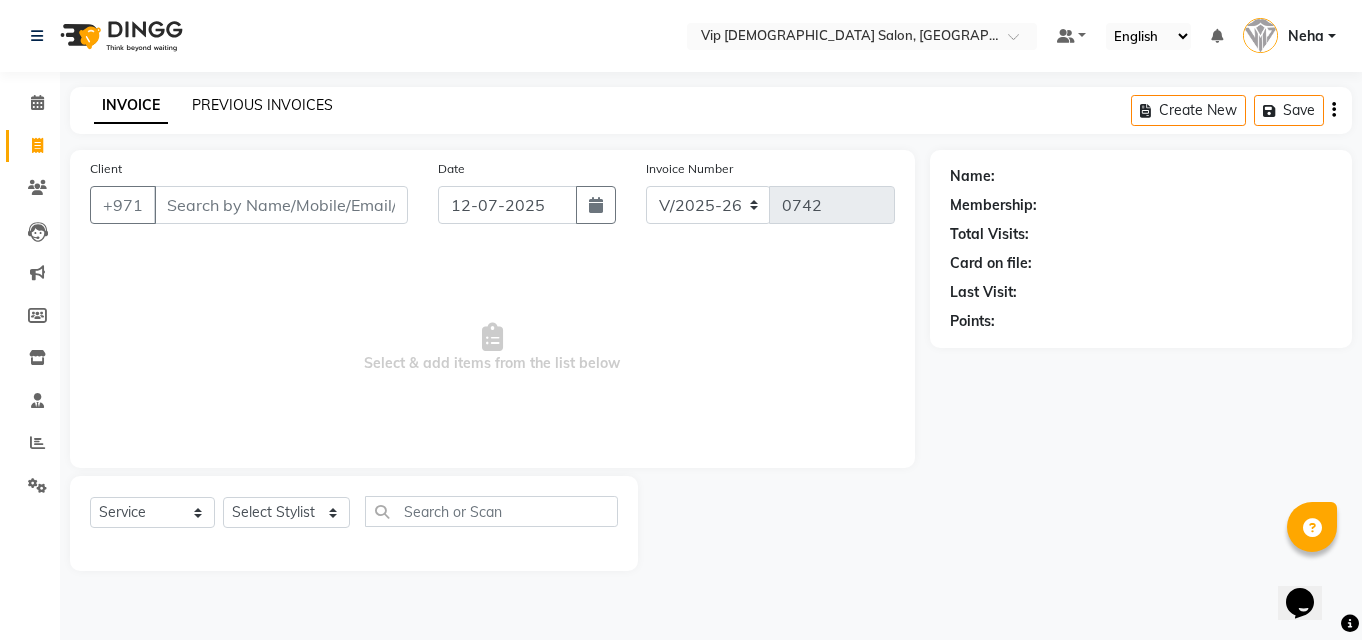 click on "PREVIOUS INVOICES" 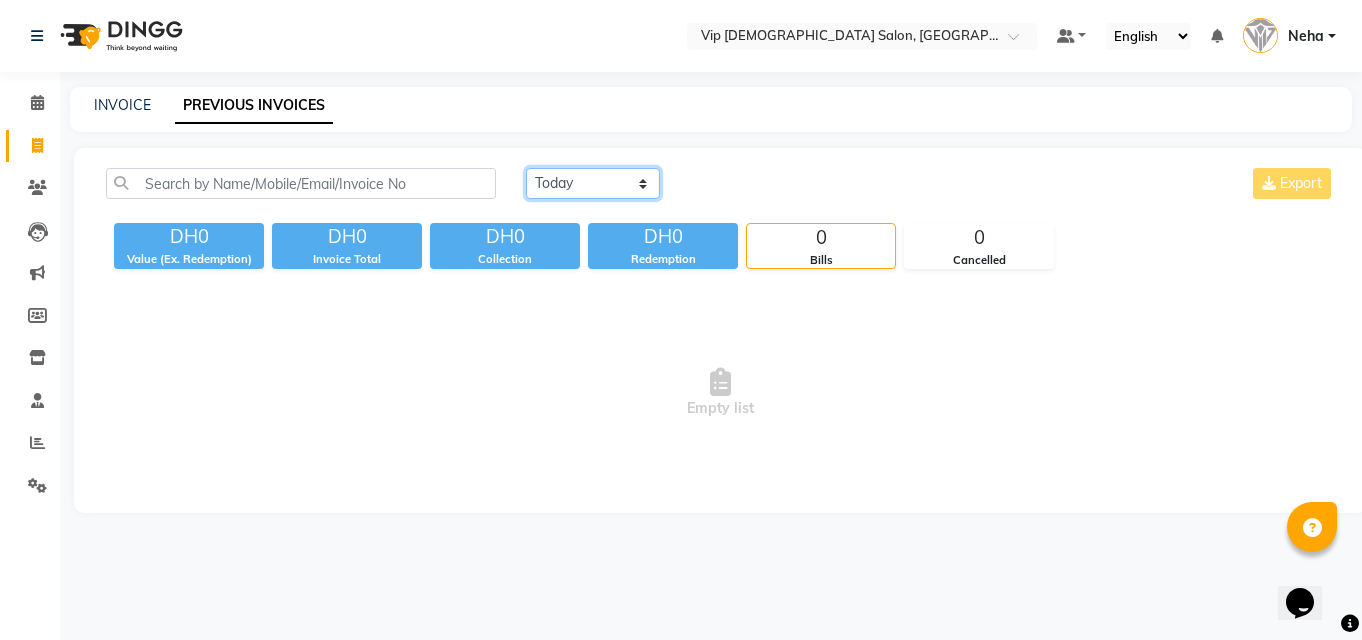 click on "Today Yesterday Custom Range" 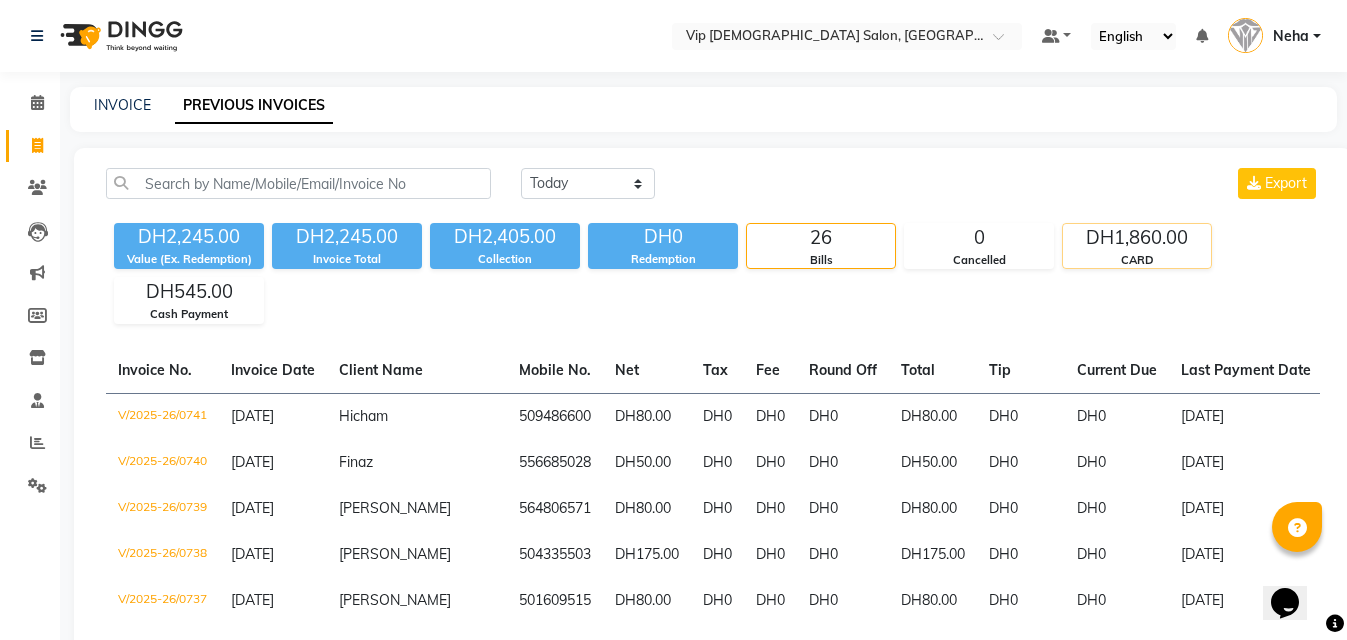 click on "DH1,860.00" 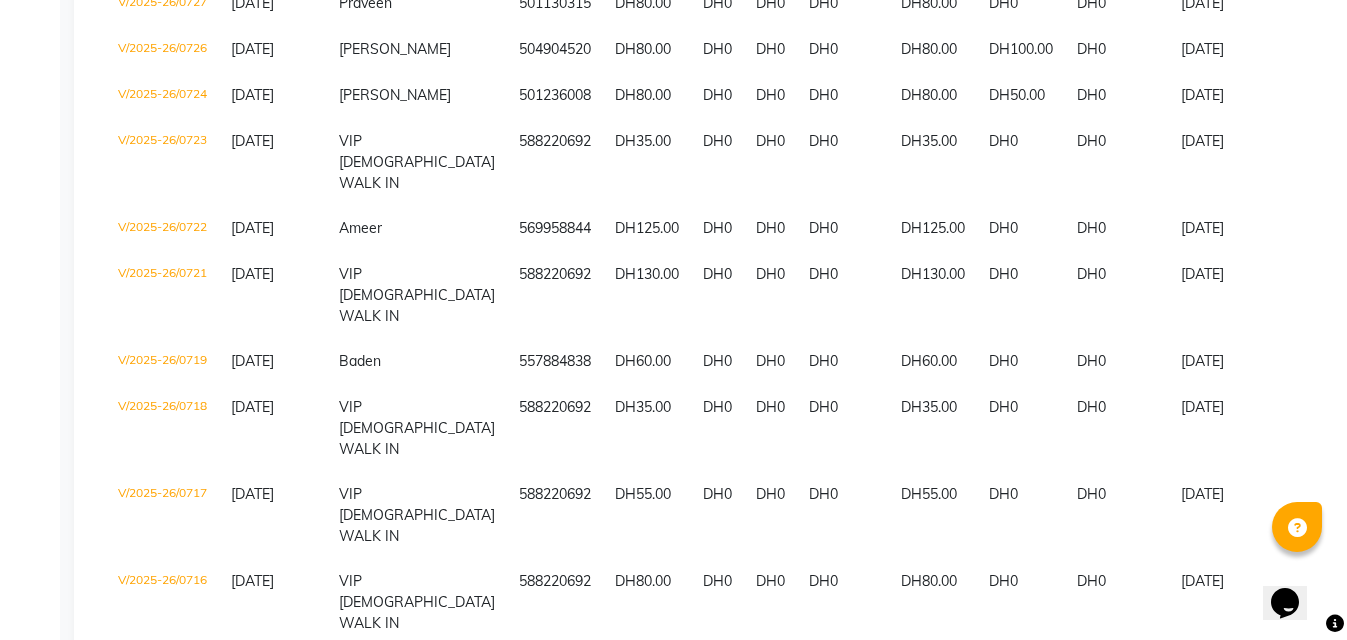 scroll, scrollTop: 964, scrollLeft: 0, axis: vertical 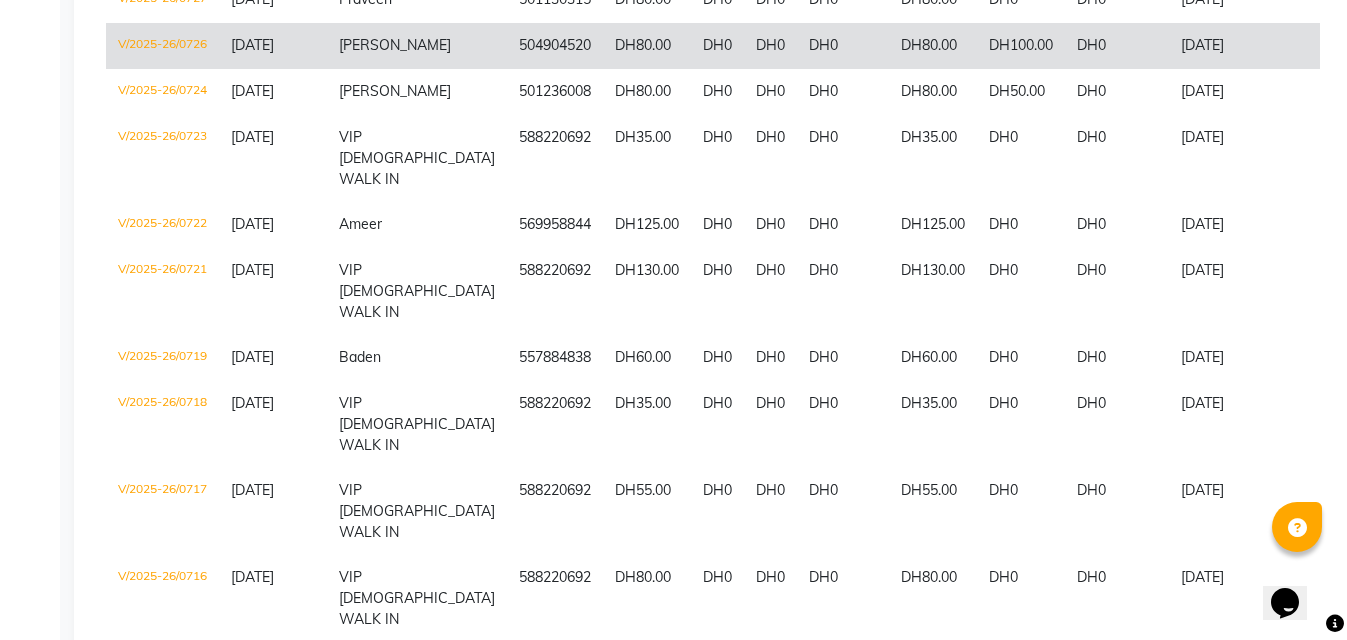 click on "DH180.00" 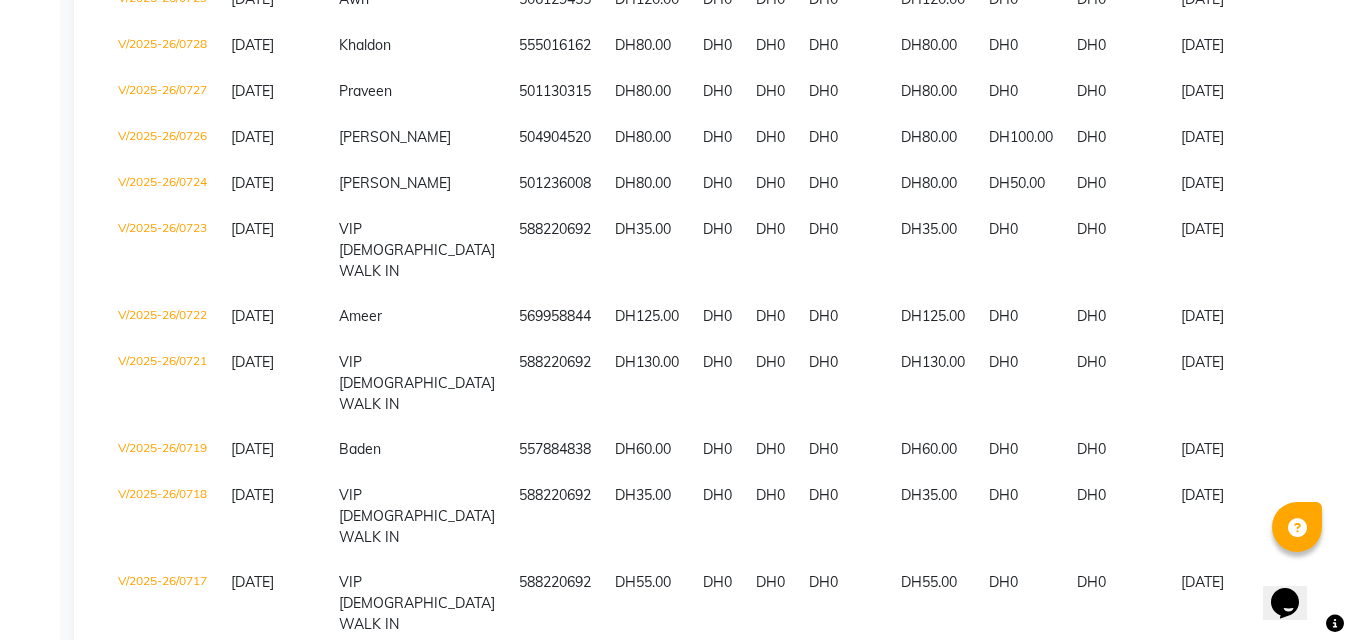 scroll, scrollTop: 964, scrollLeft: 0, axis: vertical 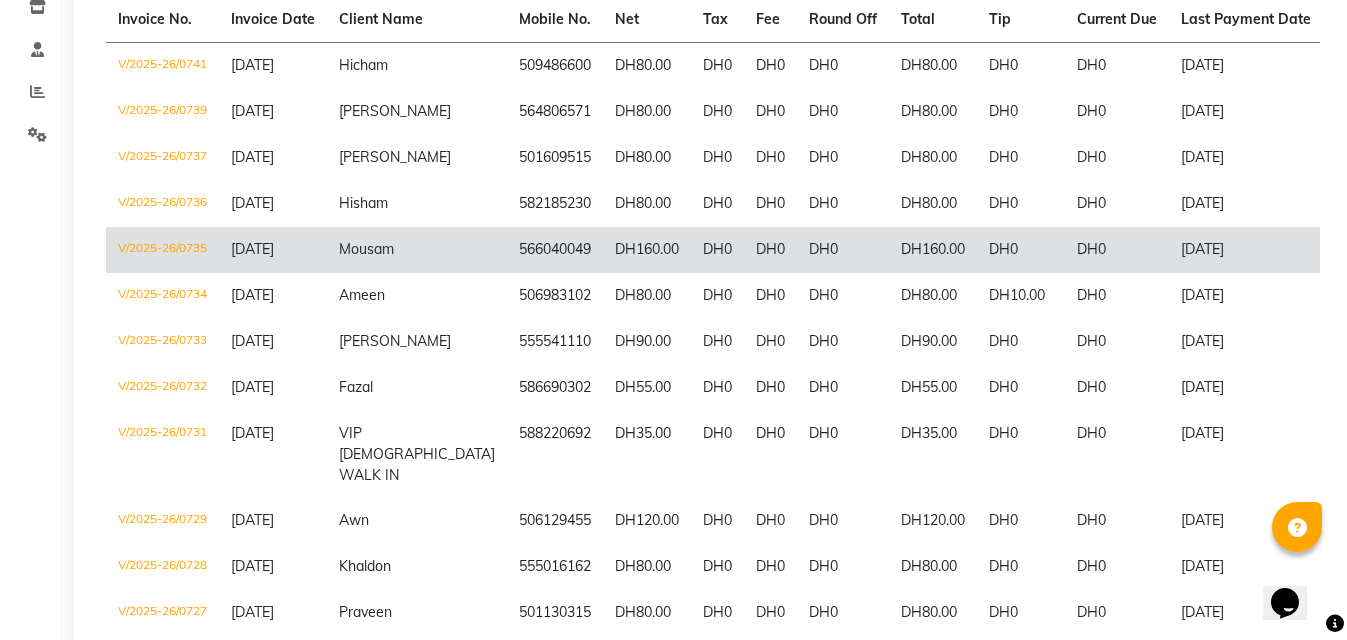 click on "V/2025-26/0735" 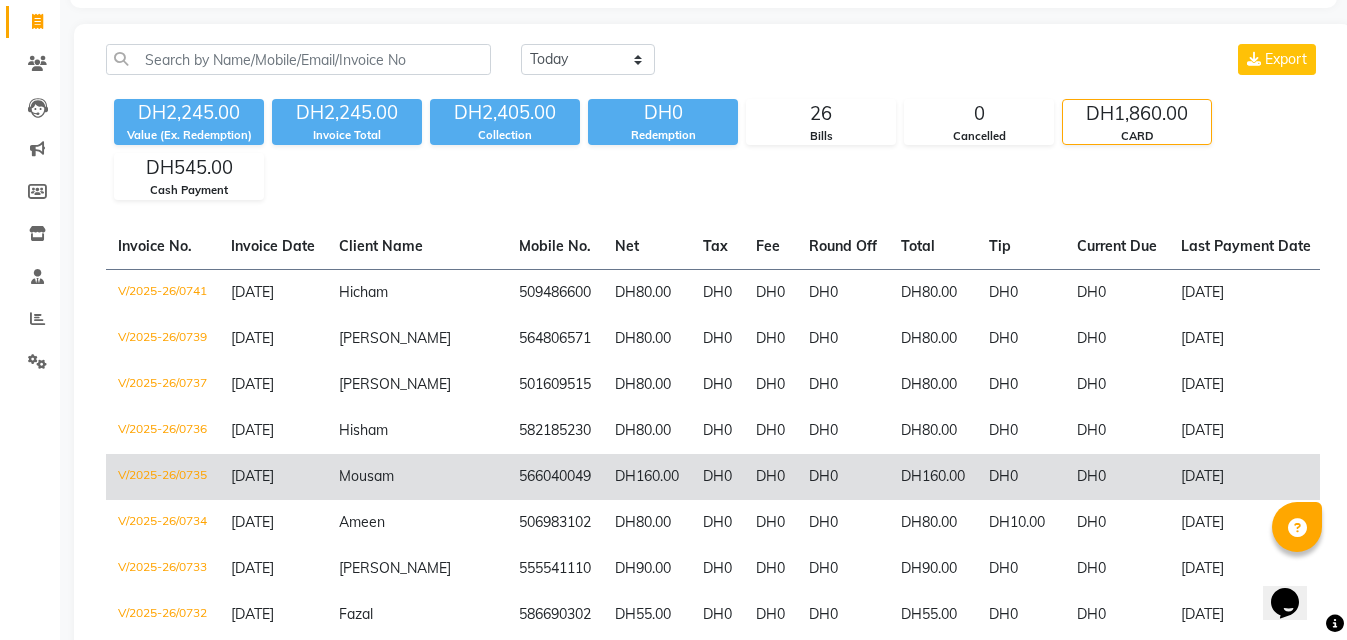 scroll, scrollTop: 84, scrollLeft: 0, axis: vertical 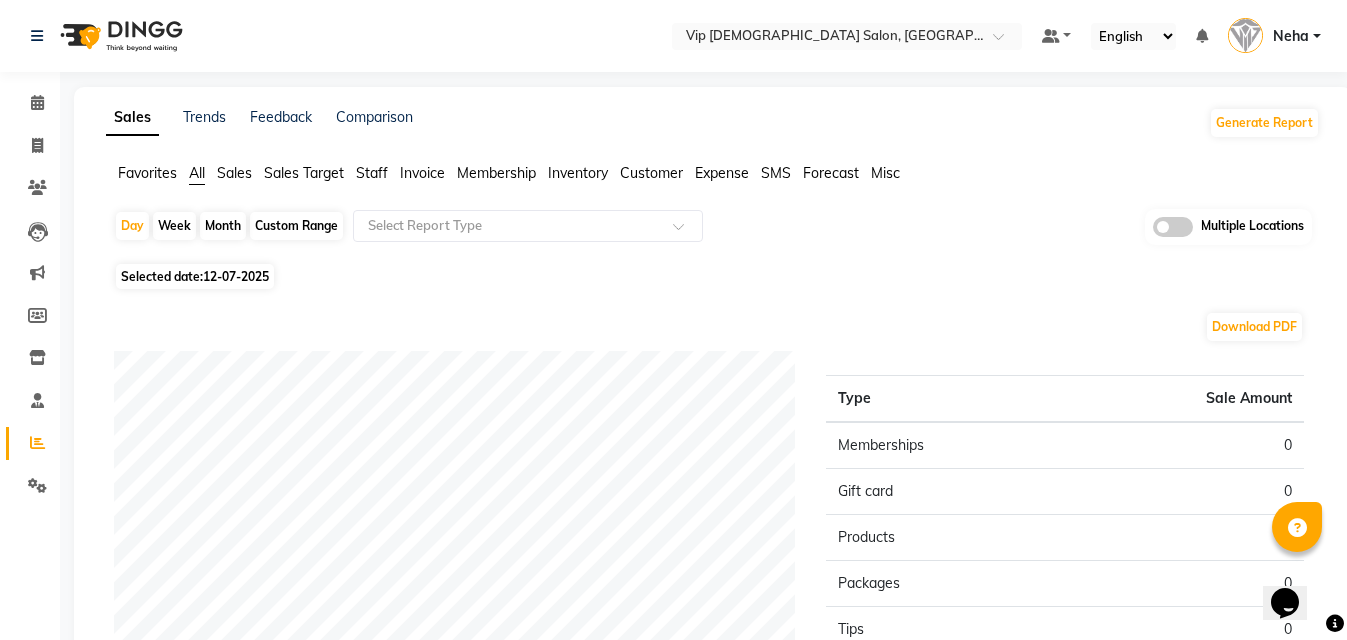 click on "Selected date:  [DATE]" 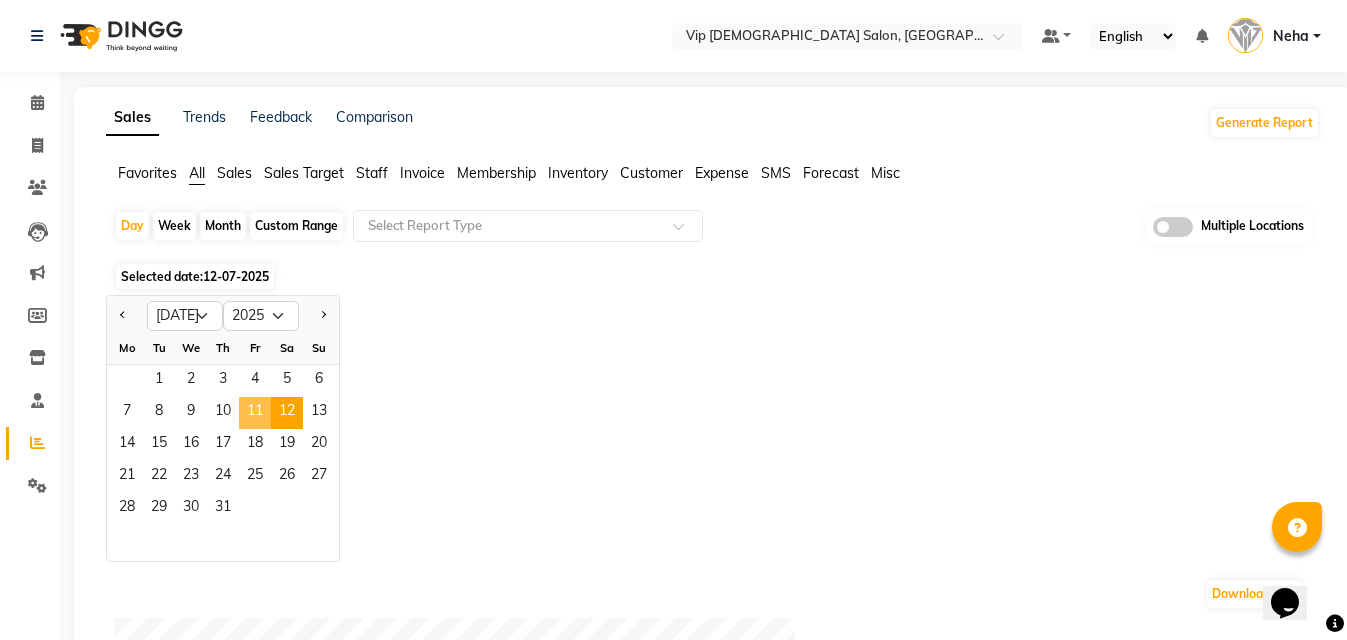 click on "11" 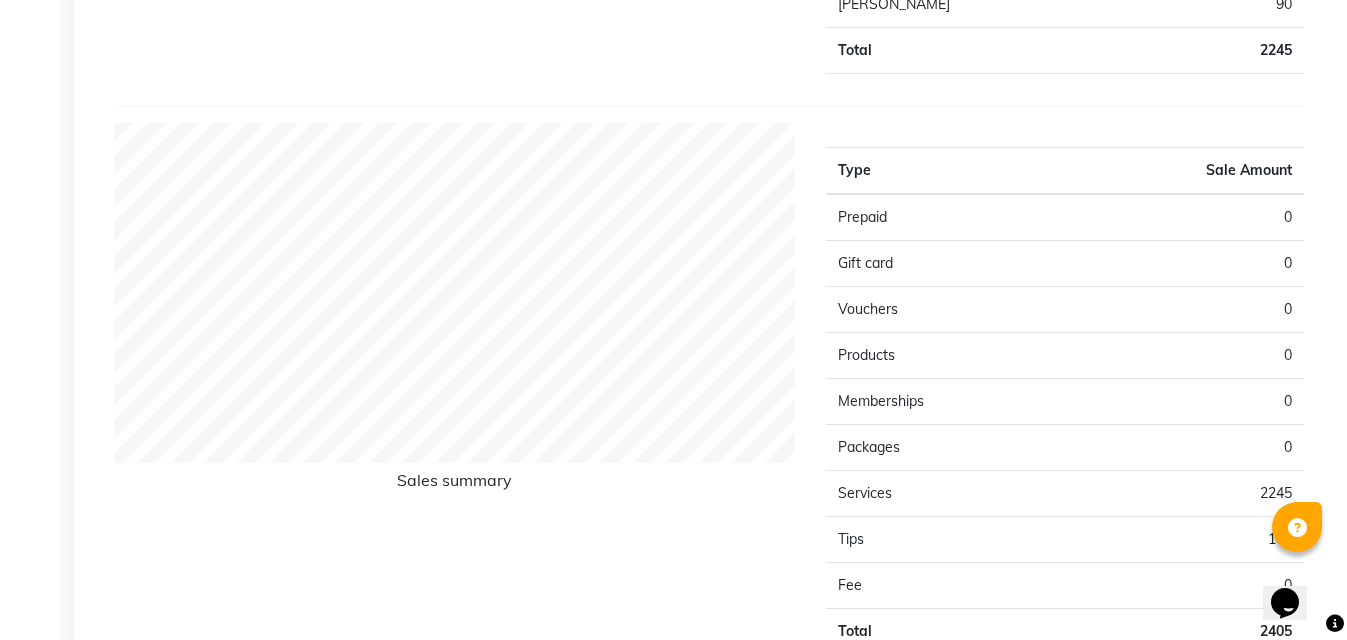 scroll, scrollTop: 1200, scrollLeft: 0, axis: vertical 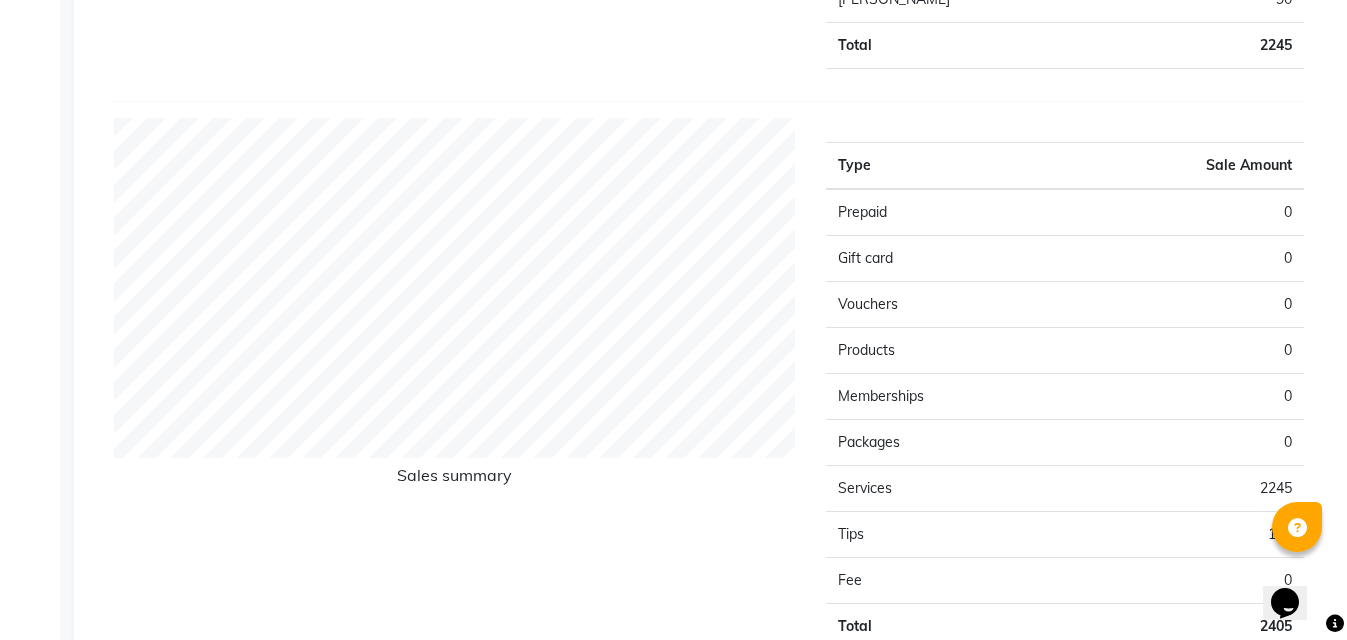click on "Staff summary" 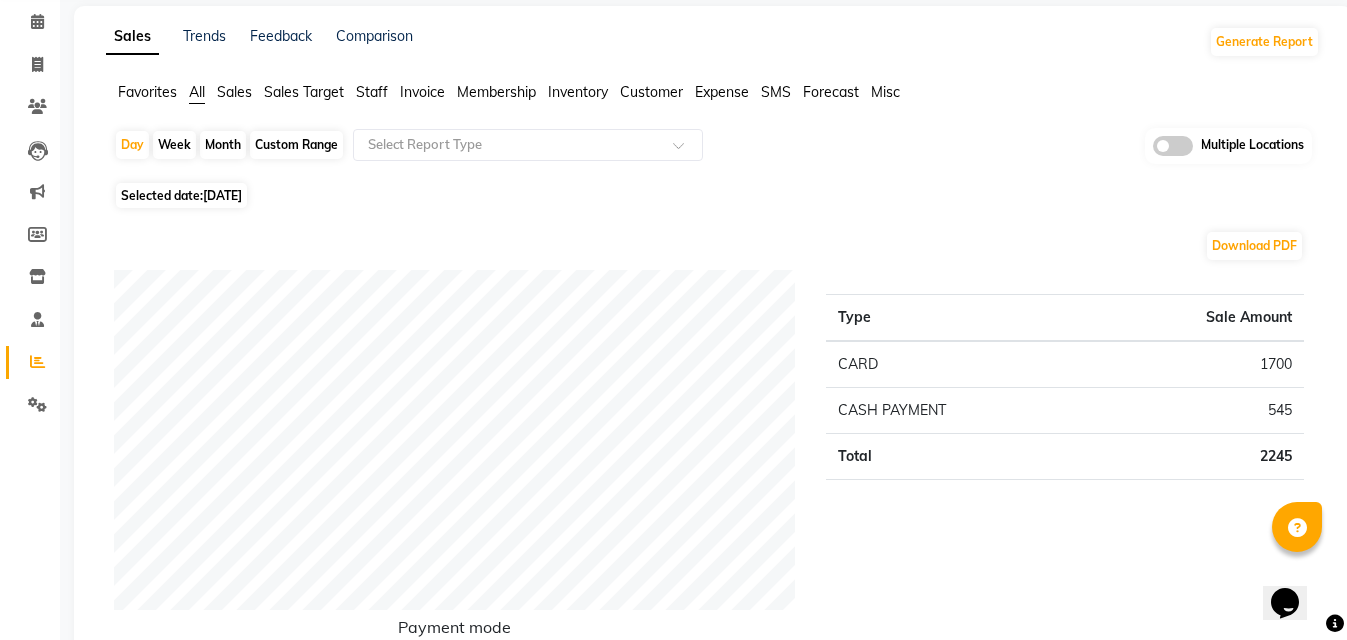 scroll, scrollTop: 80, scrollLeft: 0, axis: vertical 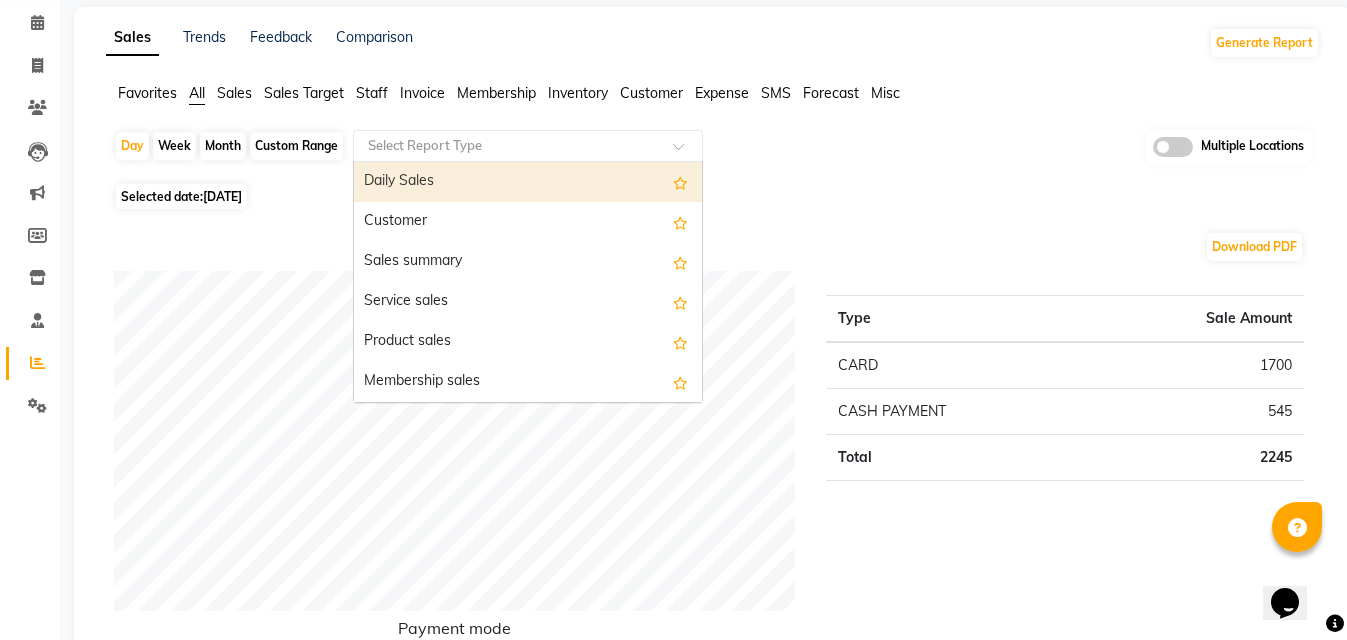 click 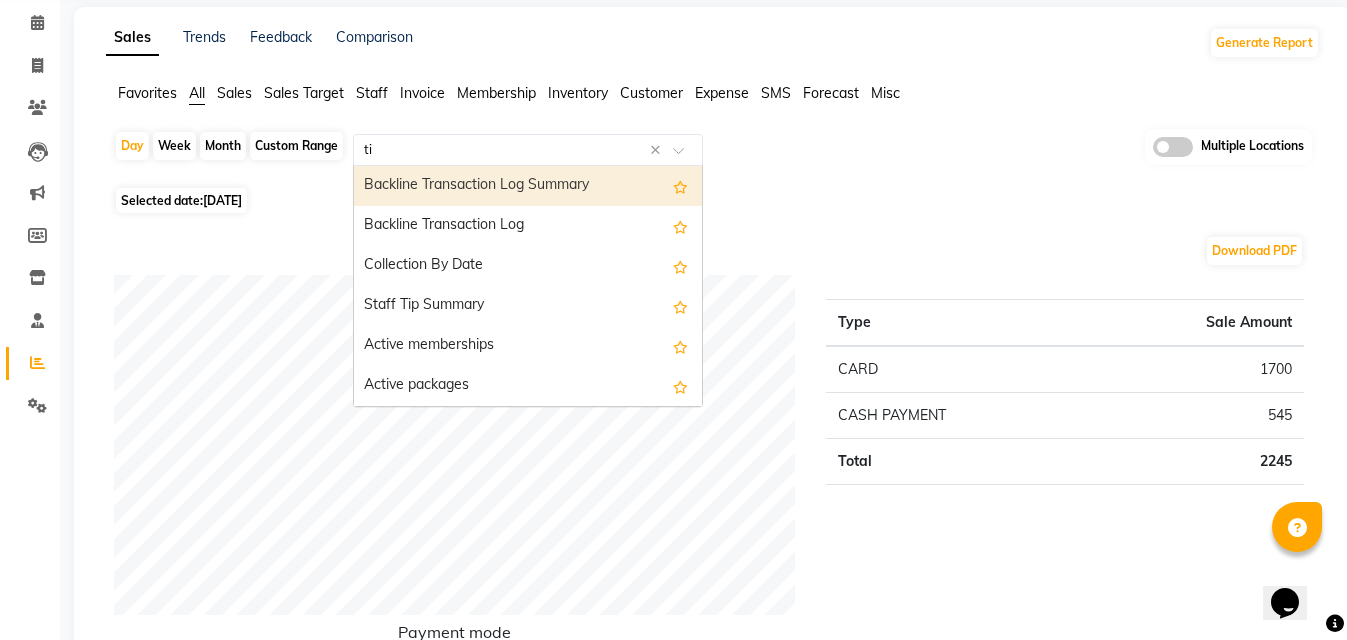 type on "tip" 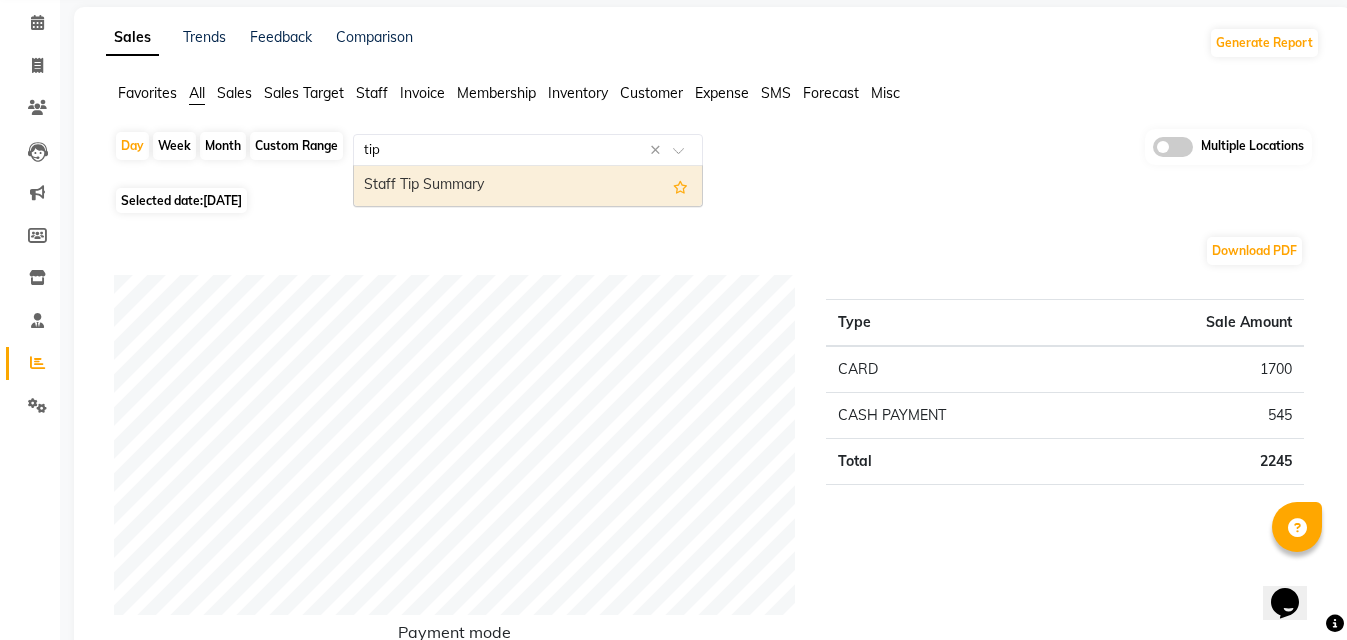 click on "Staff Tip Summary" at bounding box center (528, 186) 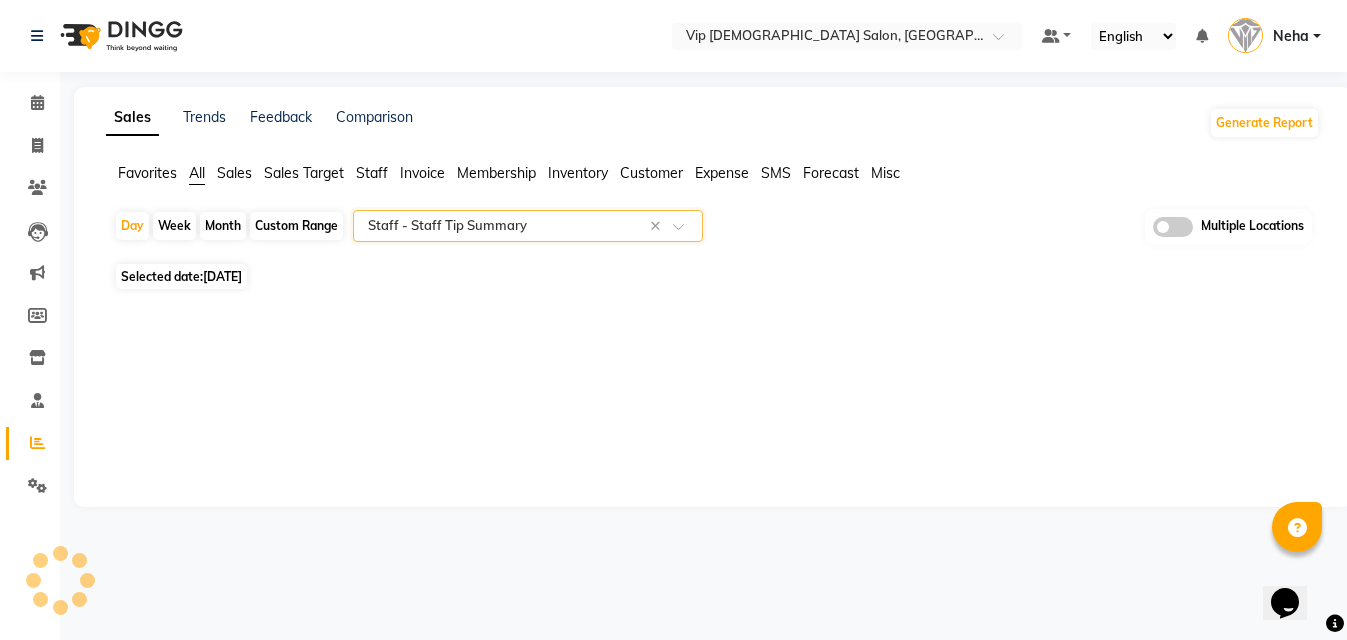 scroll, scrollTop: 0, scrollLeft: 0, axis: both 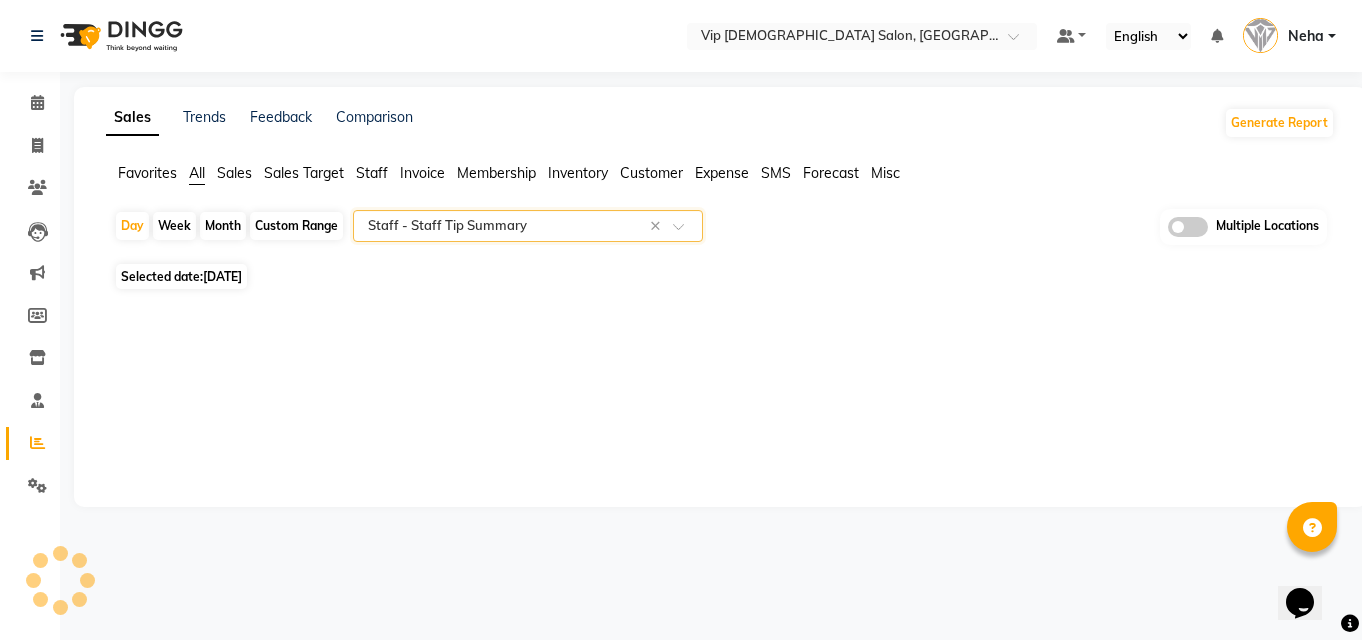 select on "full_report" 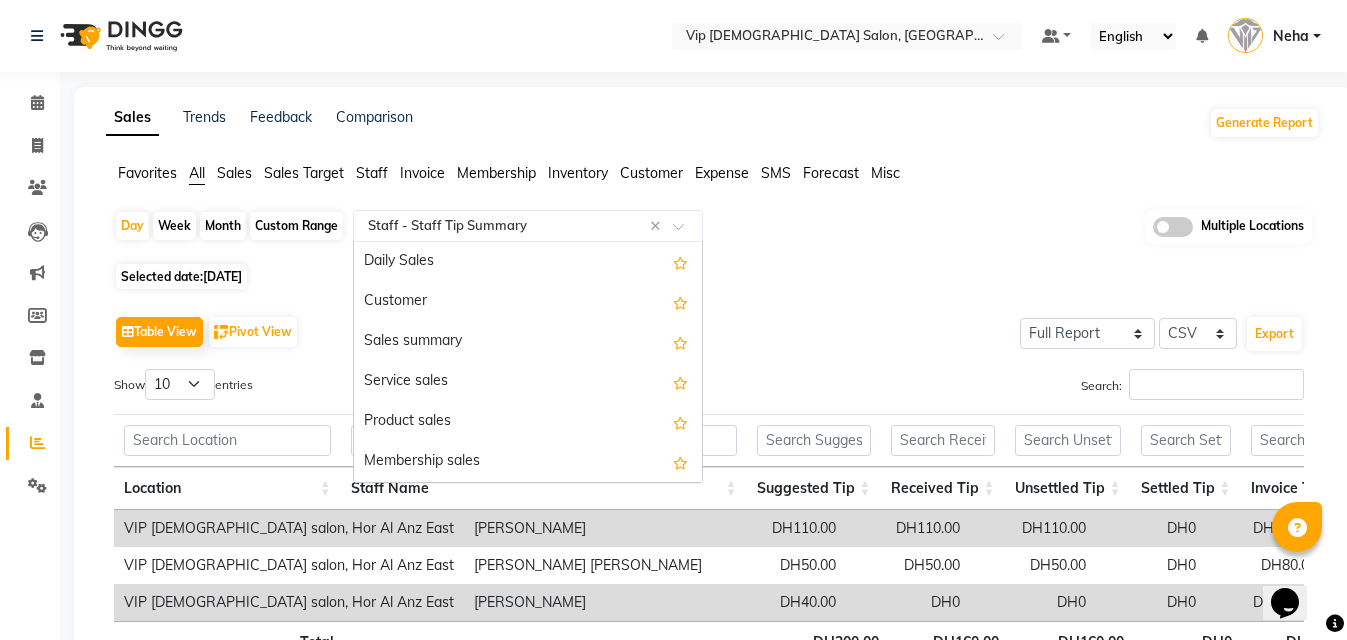scroll, scrollTop: 1520, scrollLeft: 0, axis: vertical 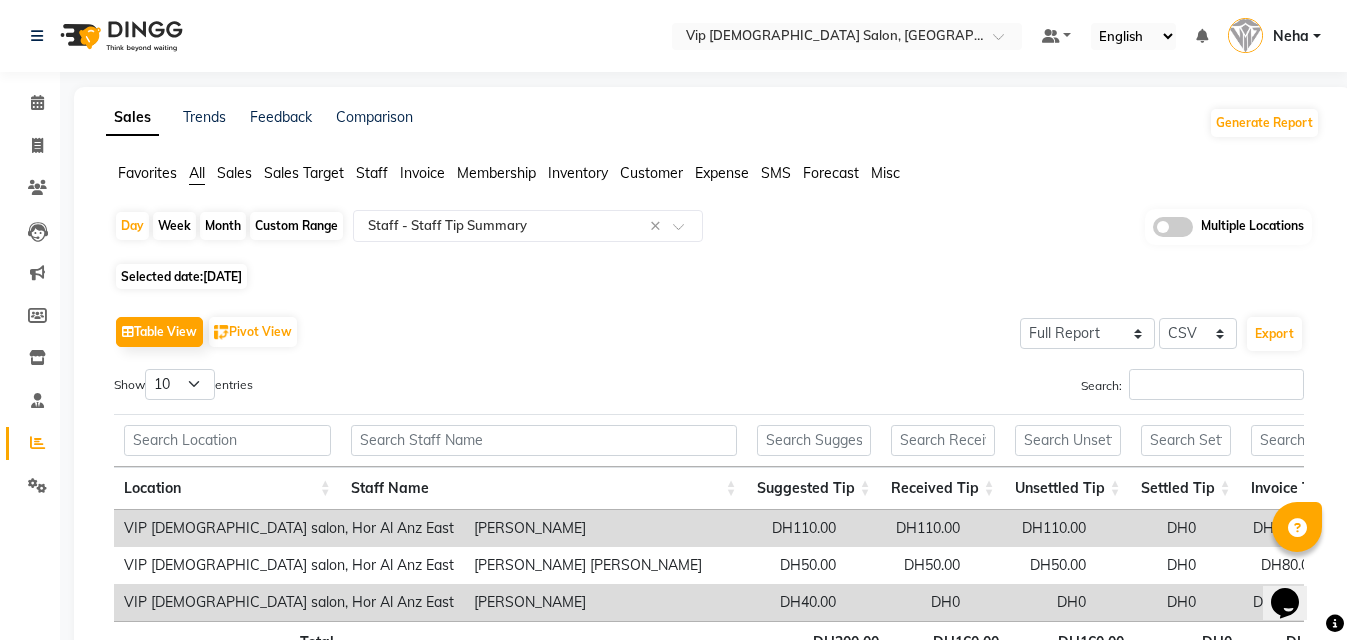 click on "Day   Week   Month   Custom Range  Select Report Type × Staff -  Staff Tip Summary × Multiple Locations" 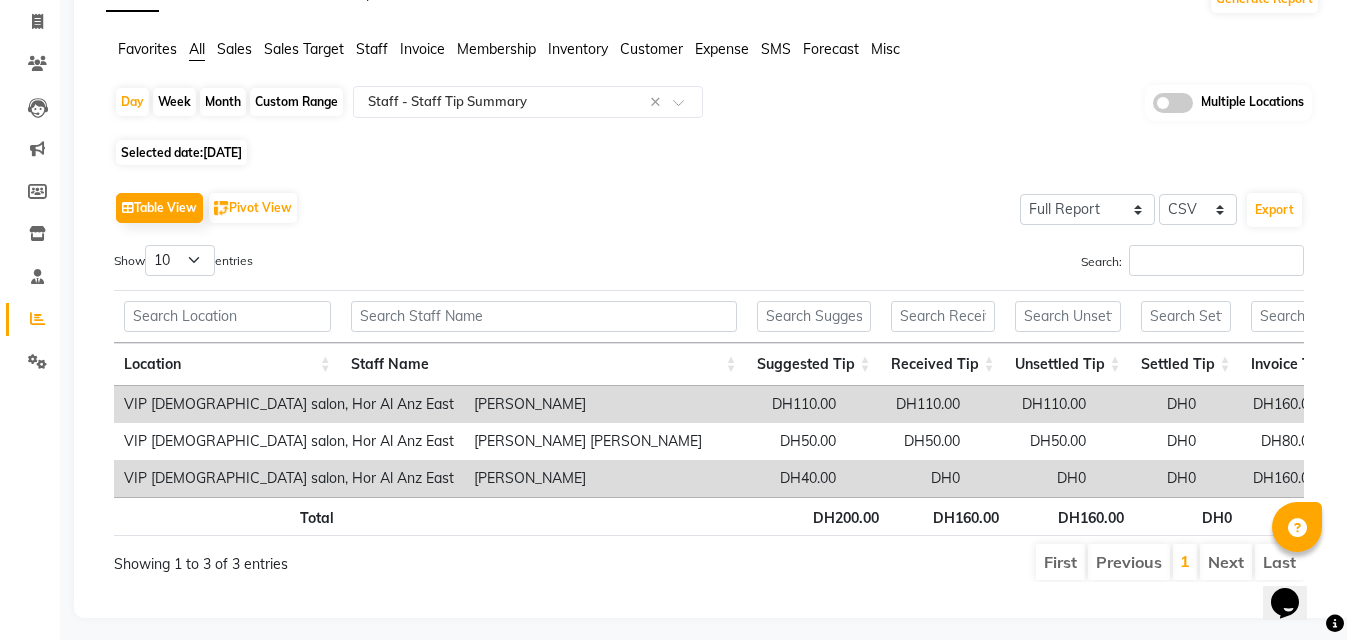 scroll, scrollTop: 160, scrollLeft: 0, axis: vertical 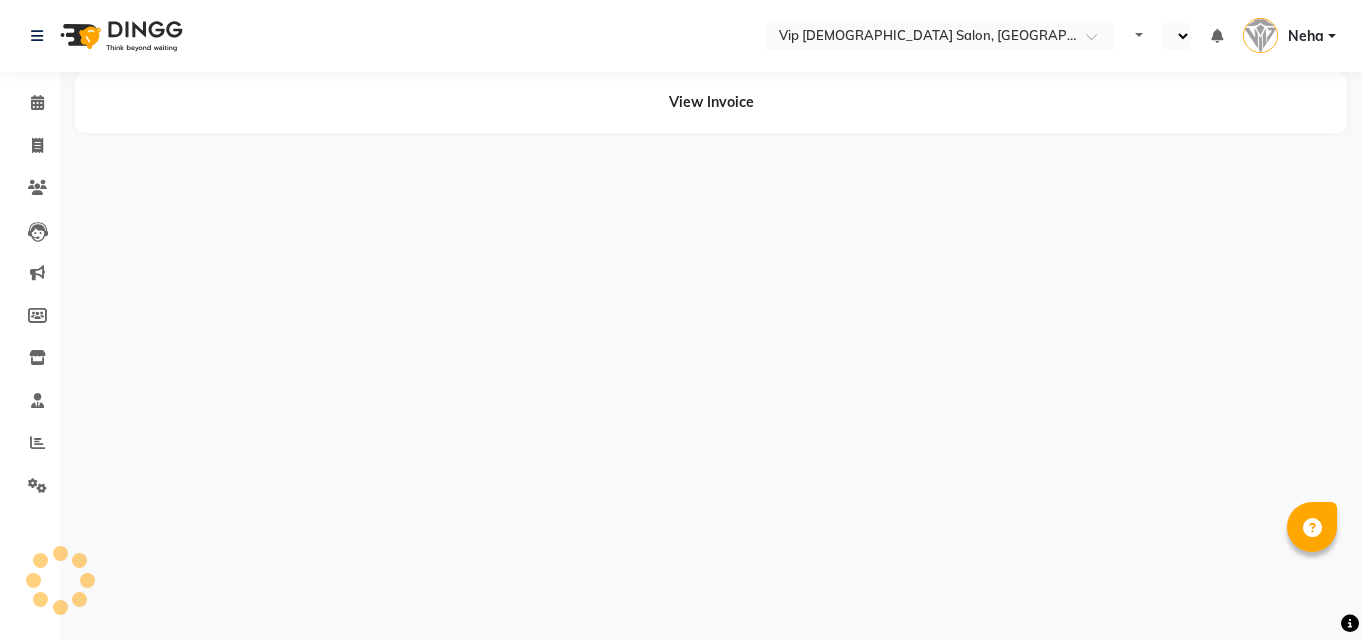 select on "en" 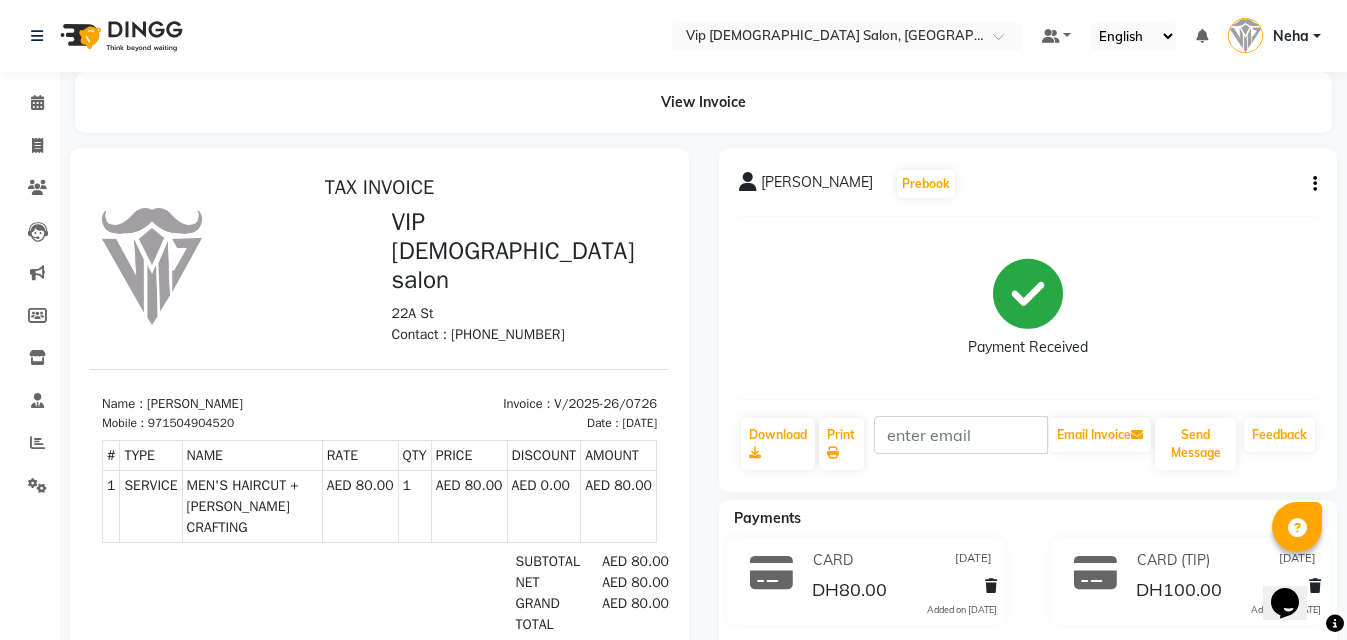 scroll, scrollTop: 0, scrollLeft: 0, axis: both 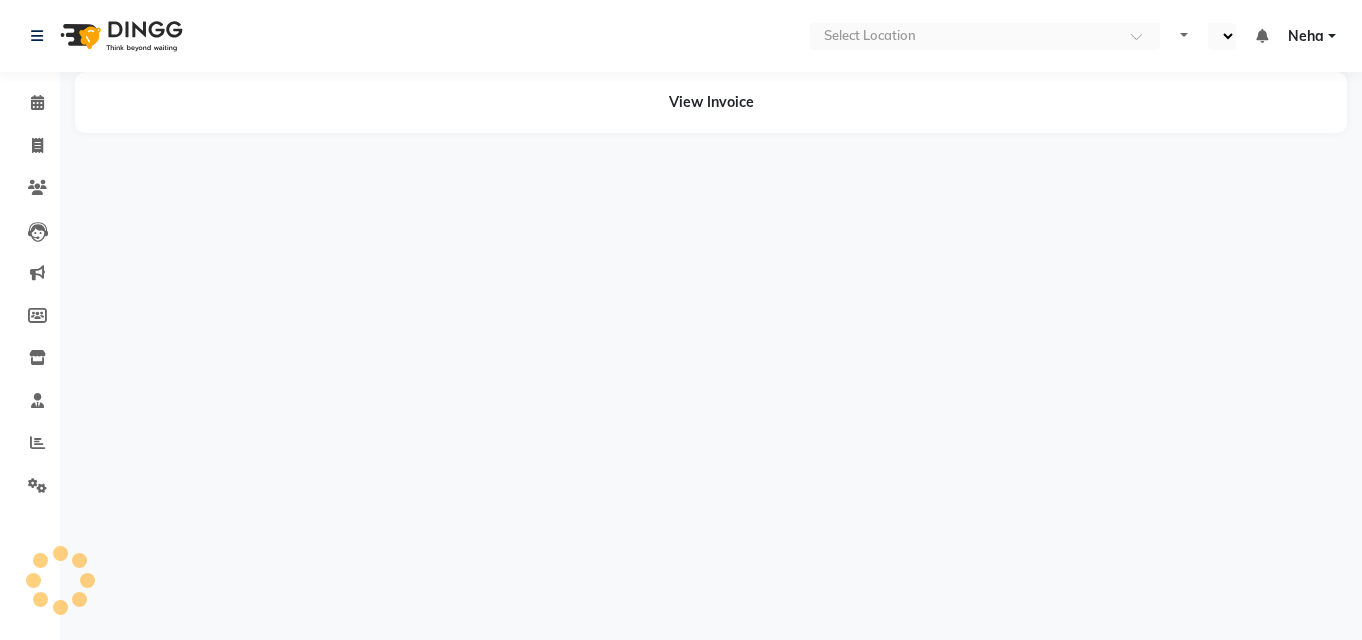 select on "en" 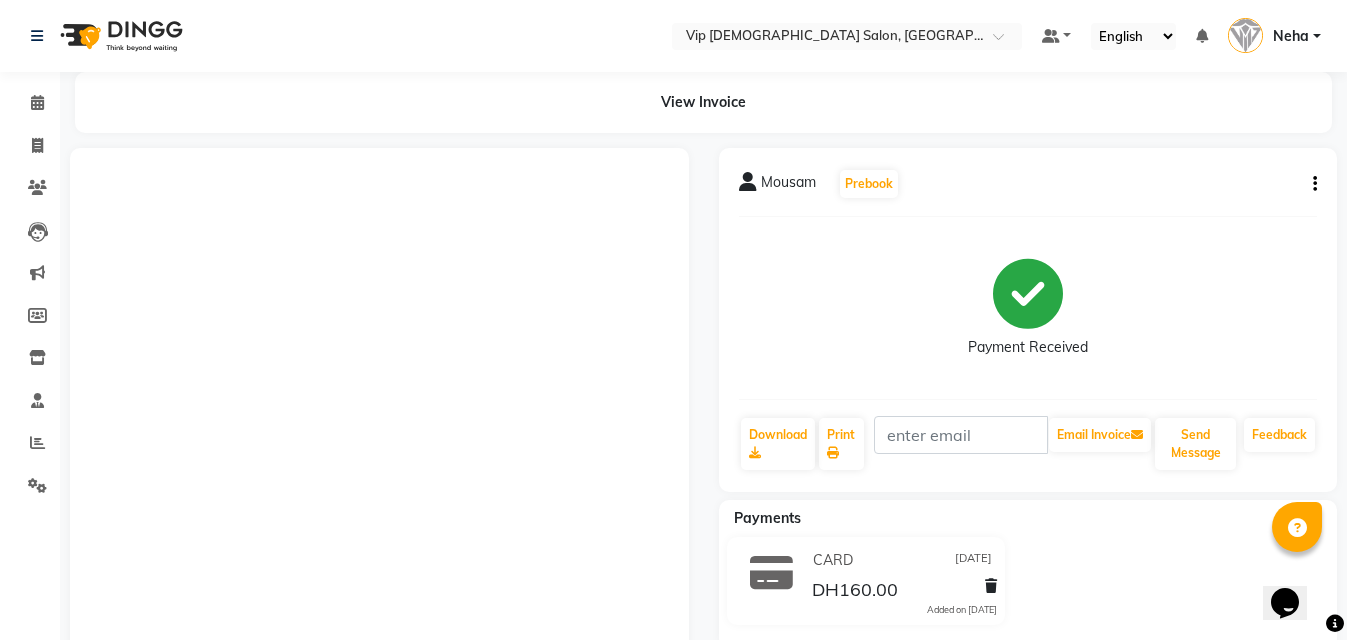 scroll, scrollTop: 0, scrollLeft: 0, axis: both 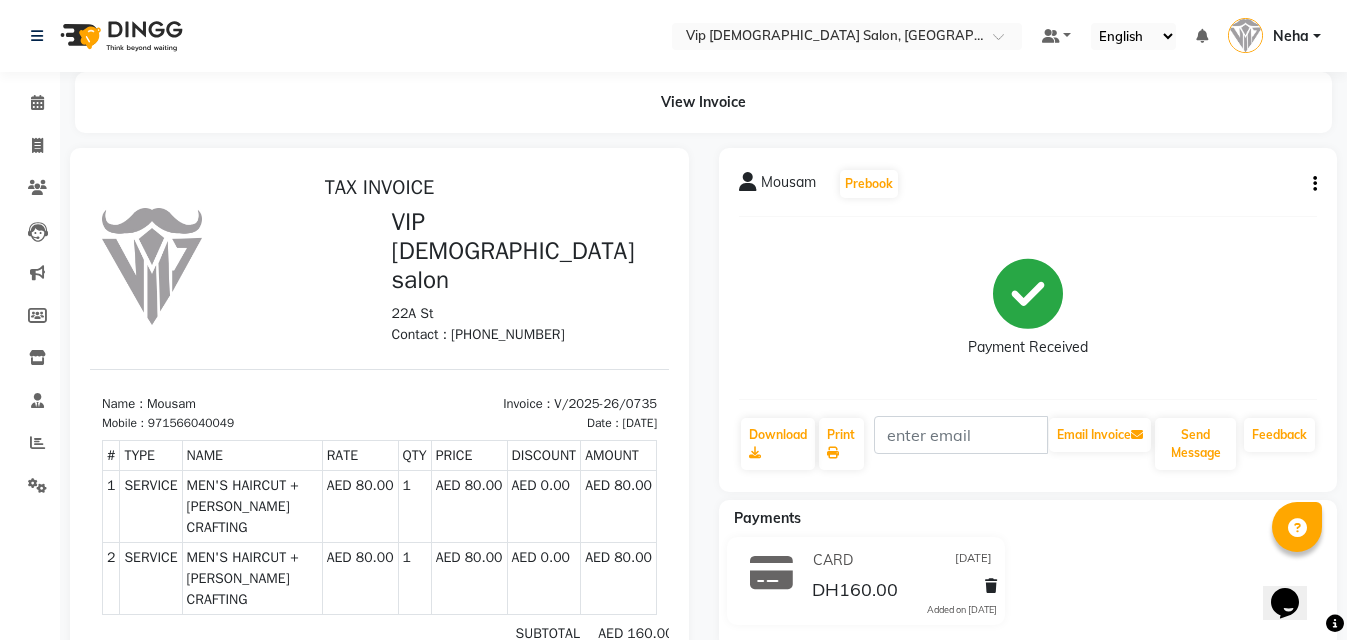 click on "Payment Received" 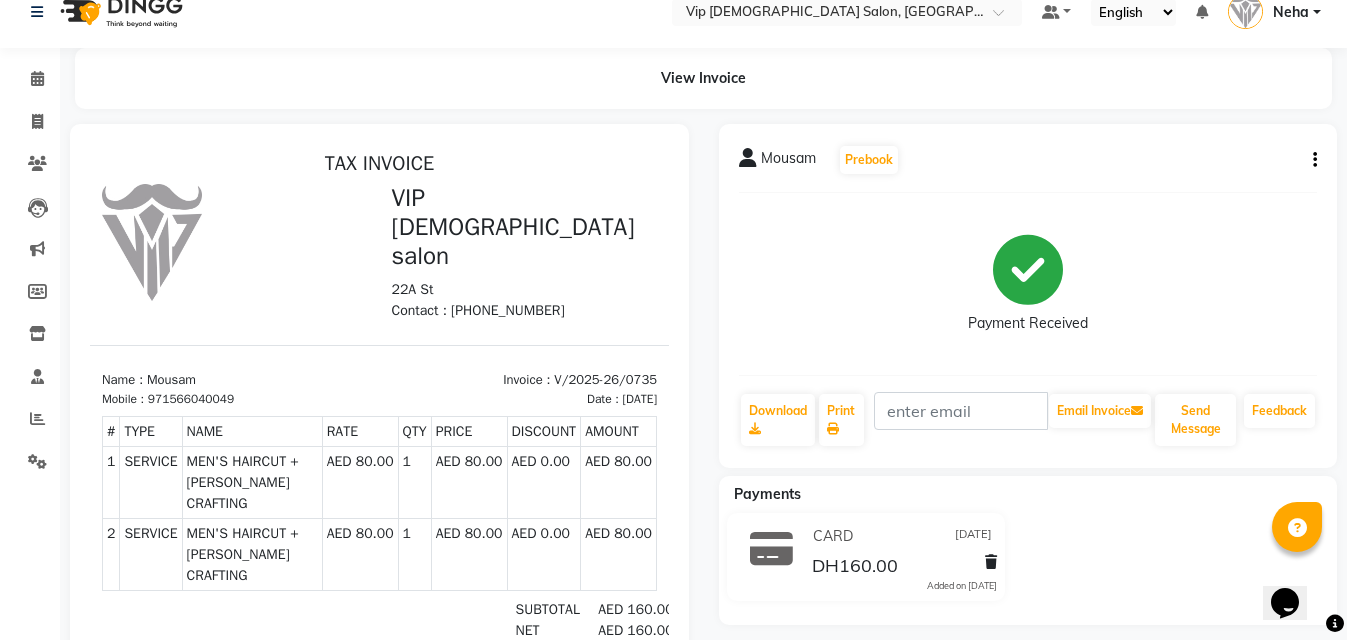 scroll, scrollTop: 0, scrollLeft: 0, axis: both 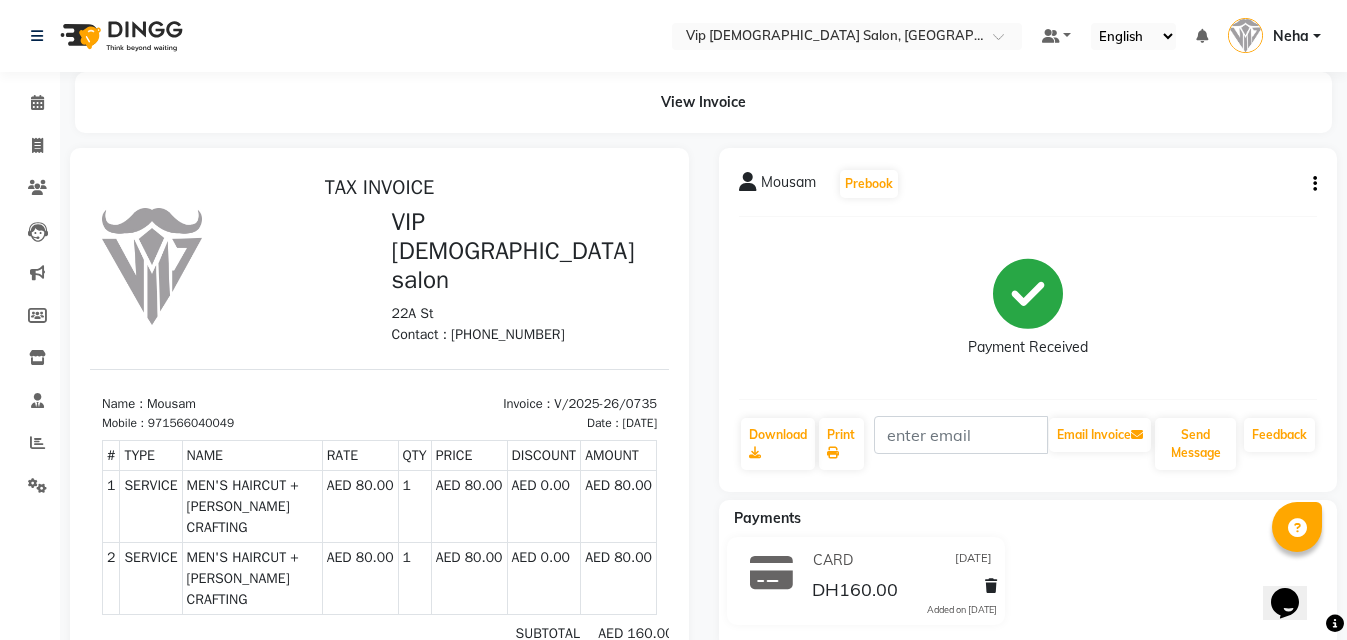 click 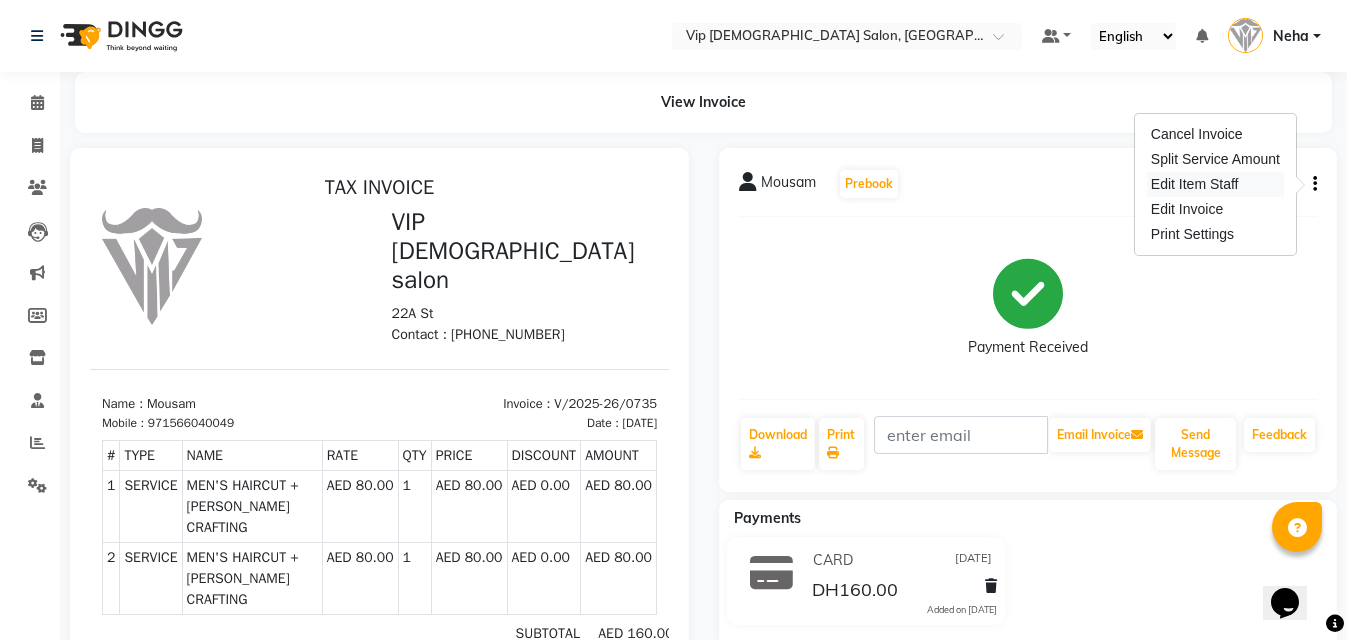 click on "Edit Item Staff" at bounding box center [1215, 184] 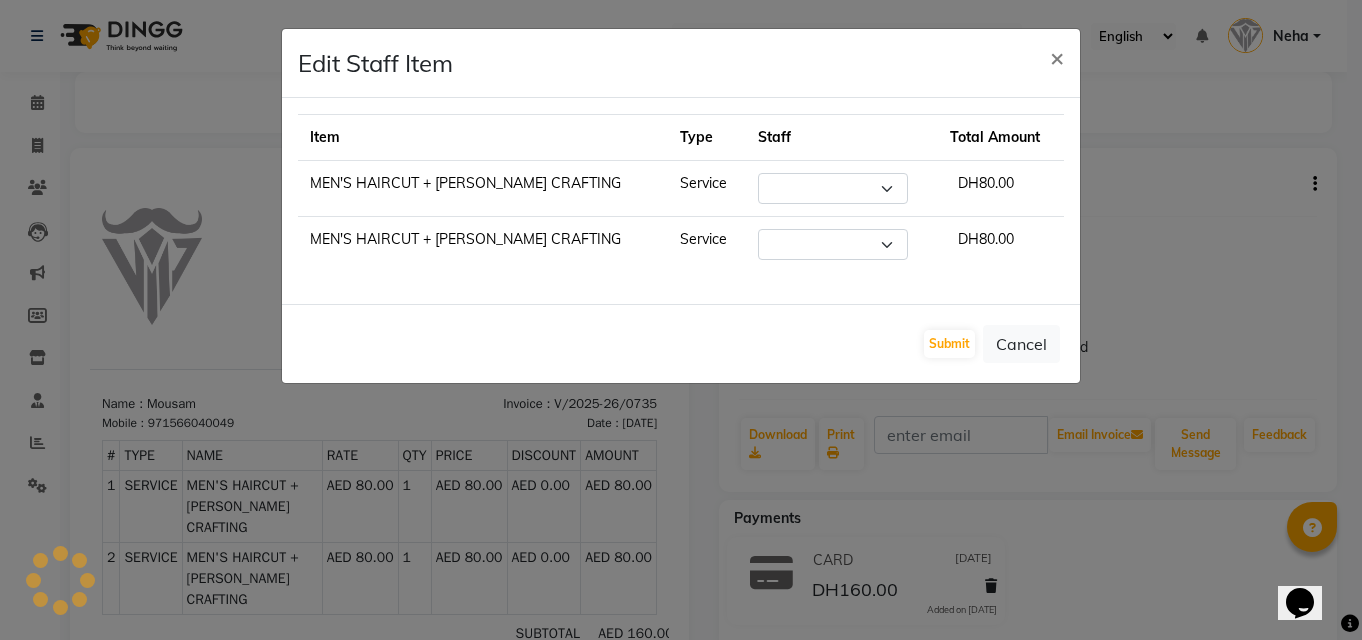 select on "81364" 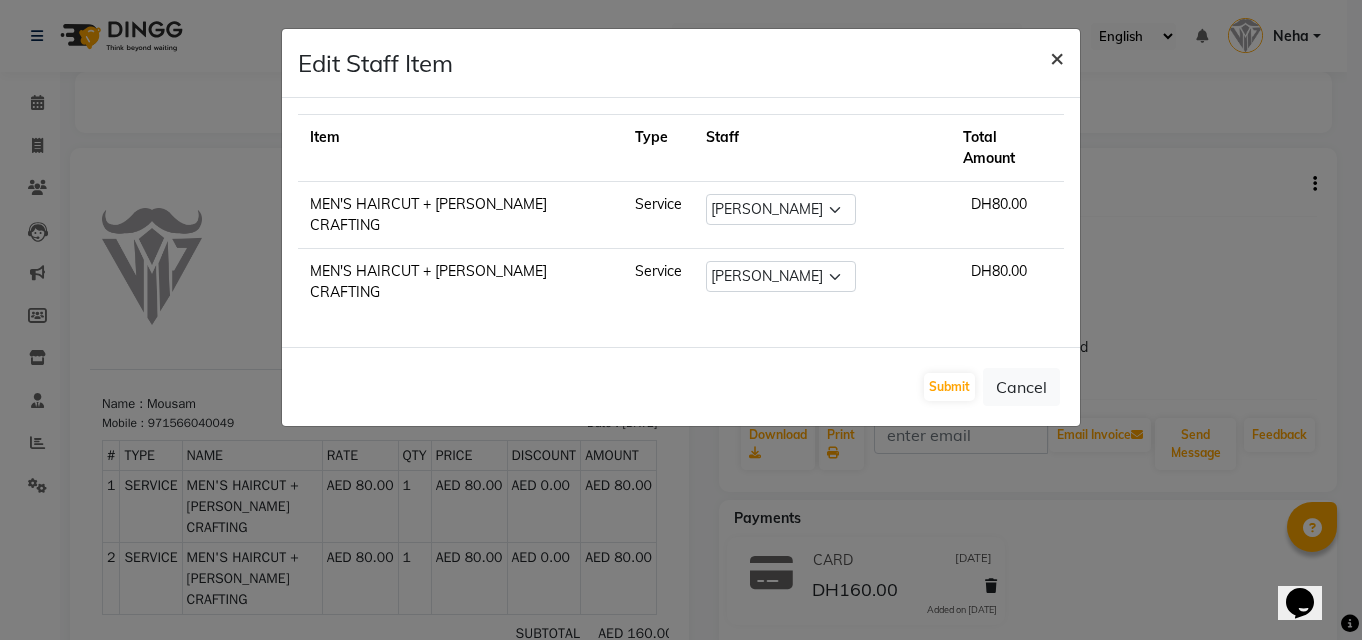 click on "×" 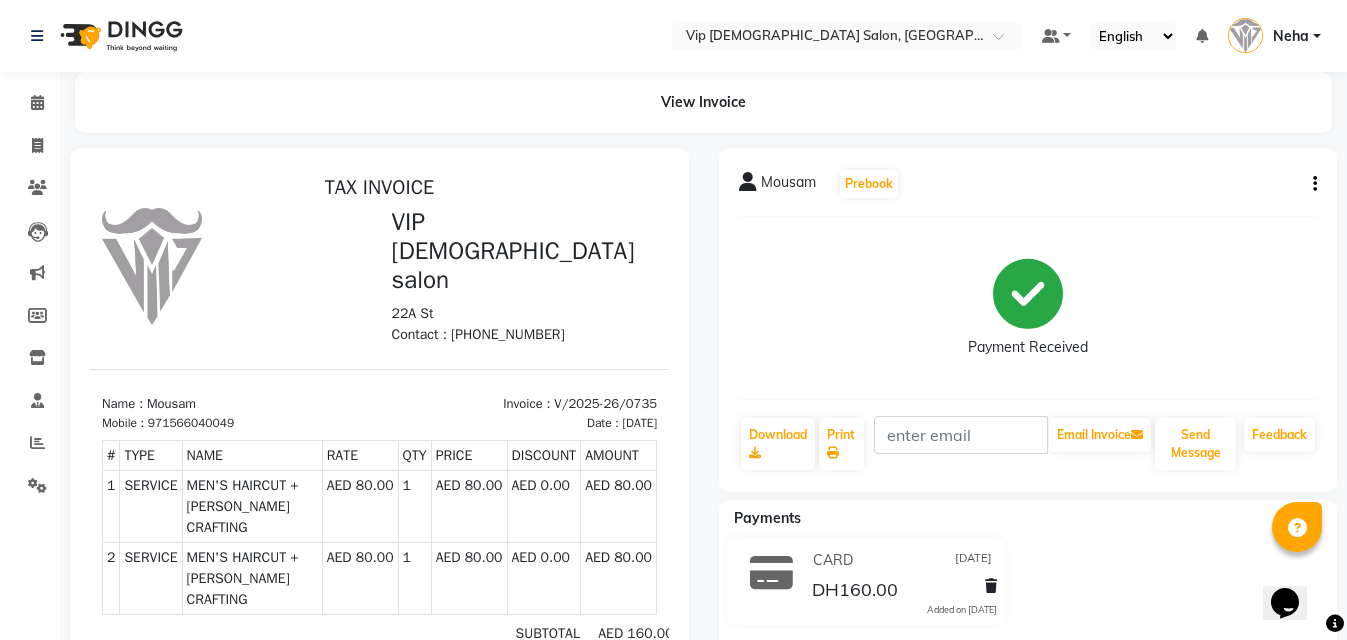 click on "Payment Received" 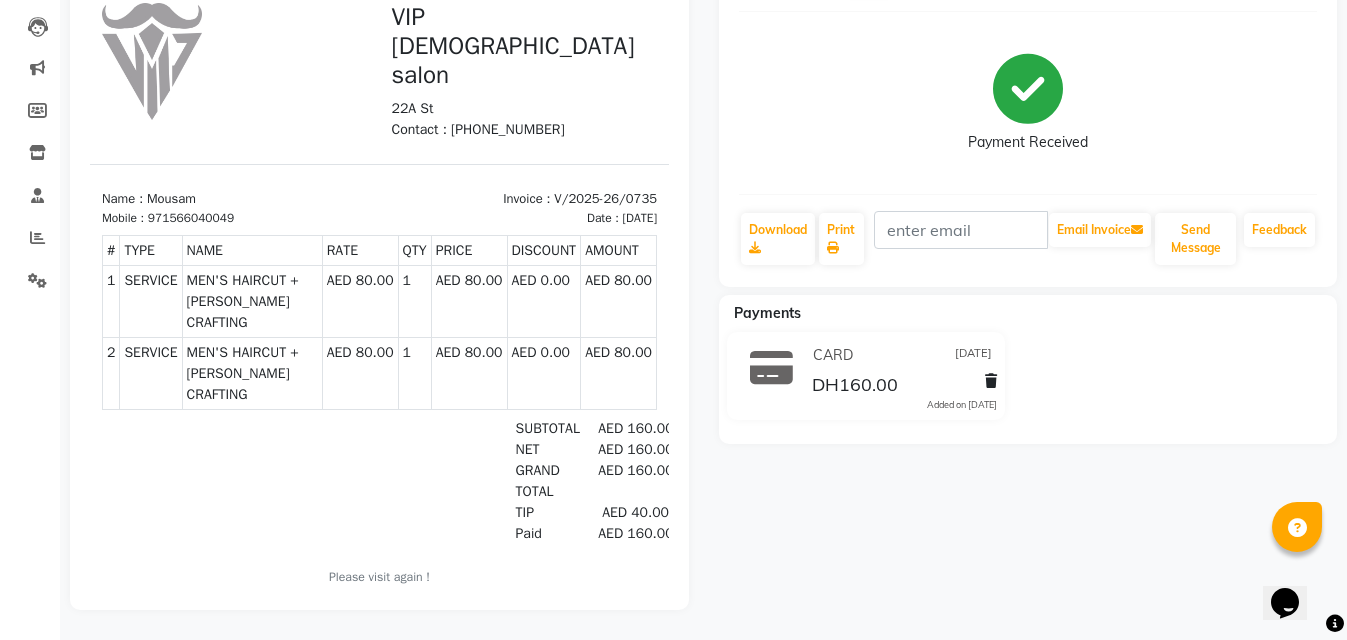 scroll, scrollTop: 220, scrollLeft: 0, axis: vertical 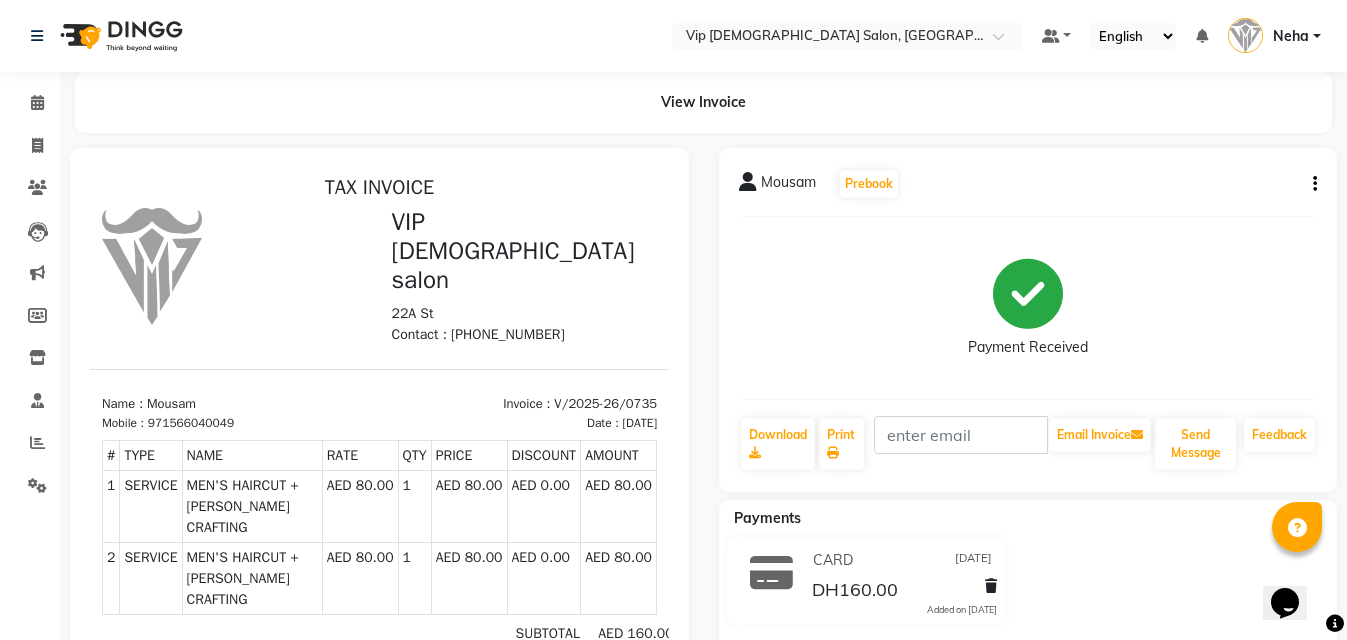 click 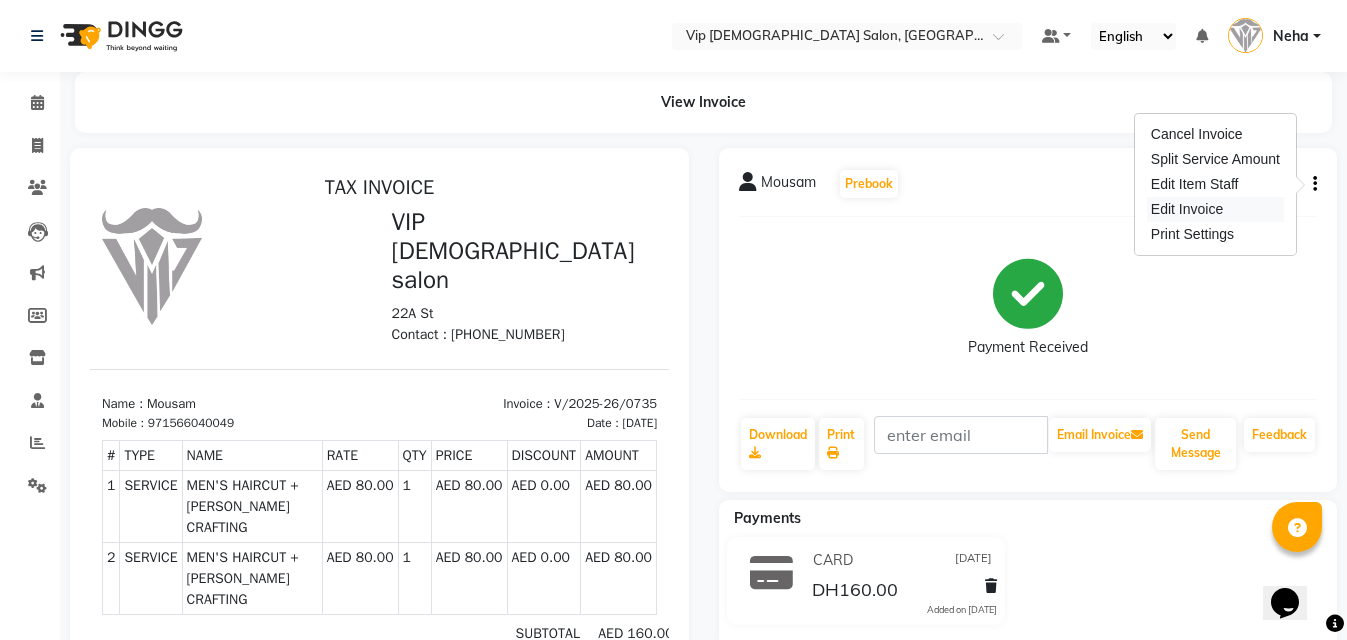 click on "Edit Invoice" at bounding box center [1215, 209] 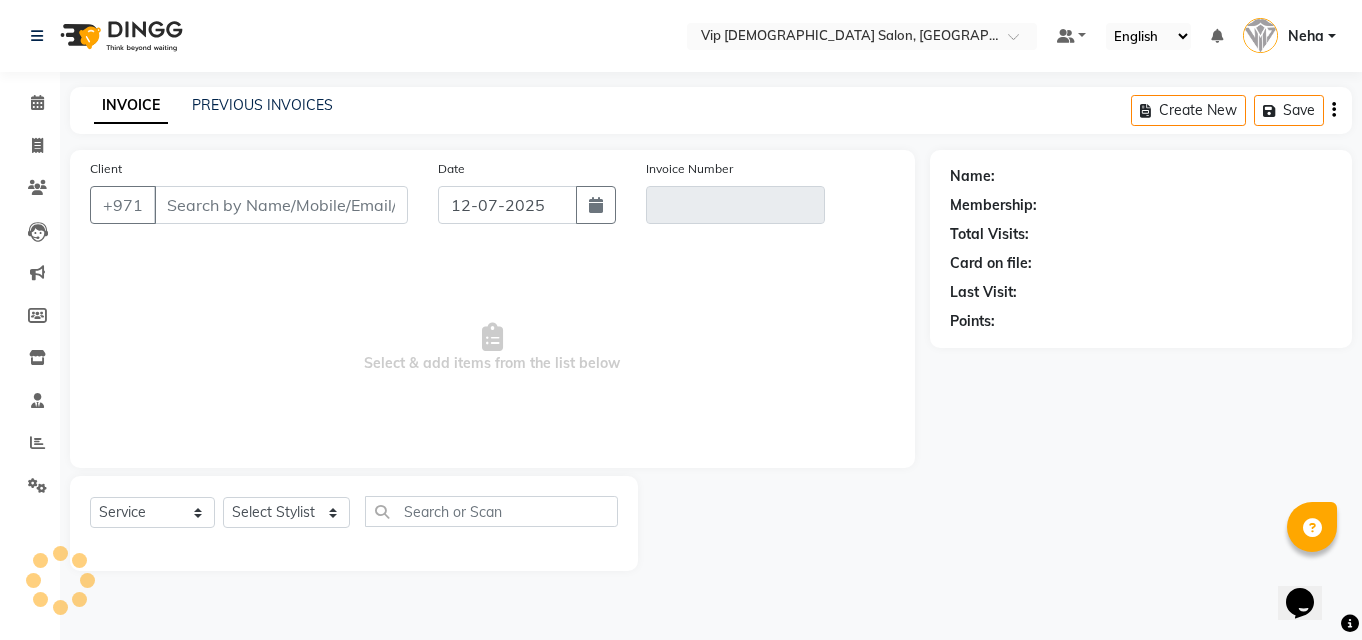 type on "566040049" 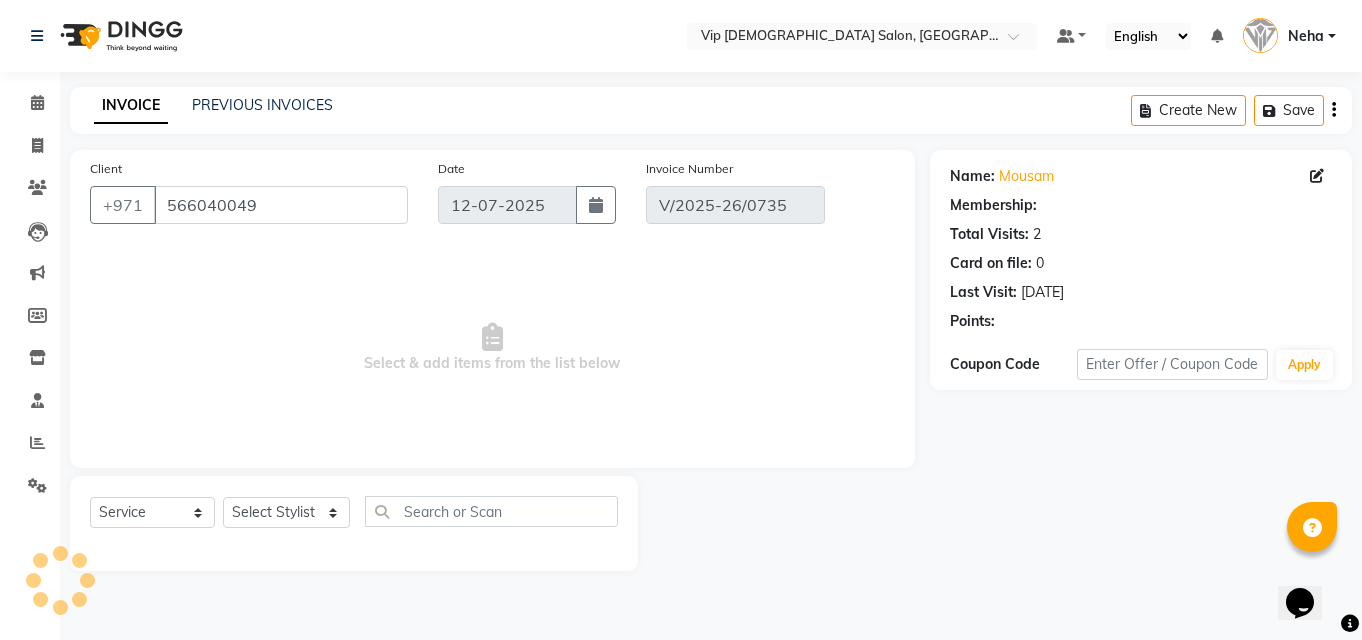 type on "[DATE]" 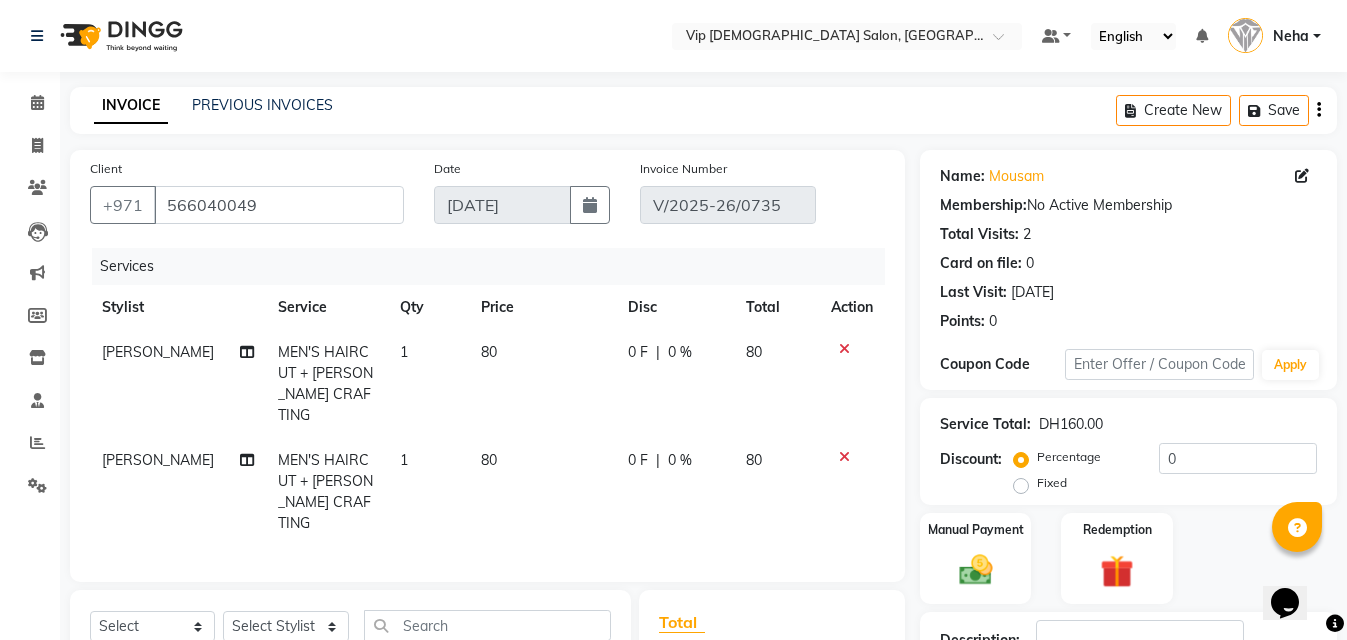 click on "Client [PHONE_NUMBER] Date [DATE] Invoice Number V/2025-26/0735 Services Stylist Service Qty Price Disc Total Action [PERSON_NAME] MEN'S HAIRCUT + [PERSON_NAME] CRAFTING 1 80 0 F | 0 % 80 [PERSON_NAME] MEN'S HAIRCUT + [PERSON_NAME] CRAFTING 1 80 0 F | 0 % 80" 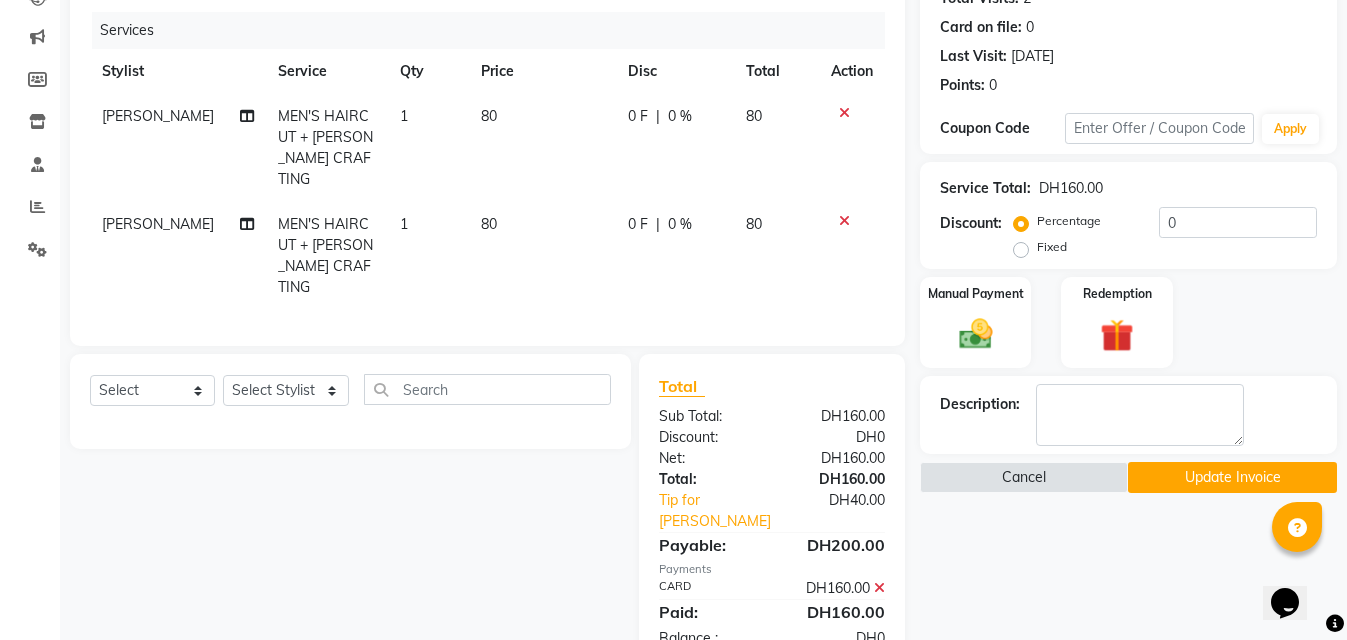 scroll, scrollTop: 301, scrollLeft: 0, axis: vertical 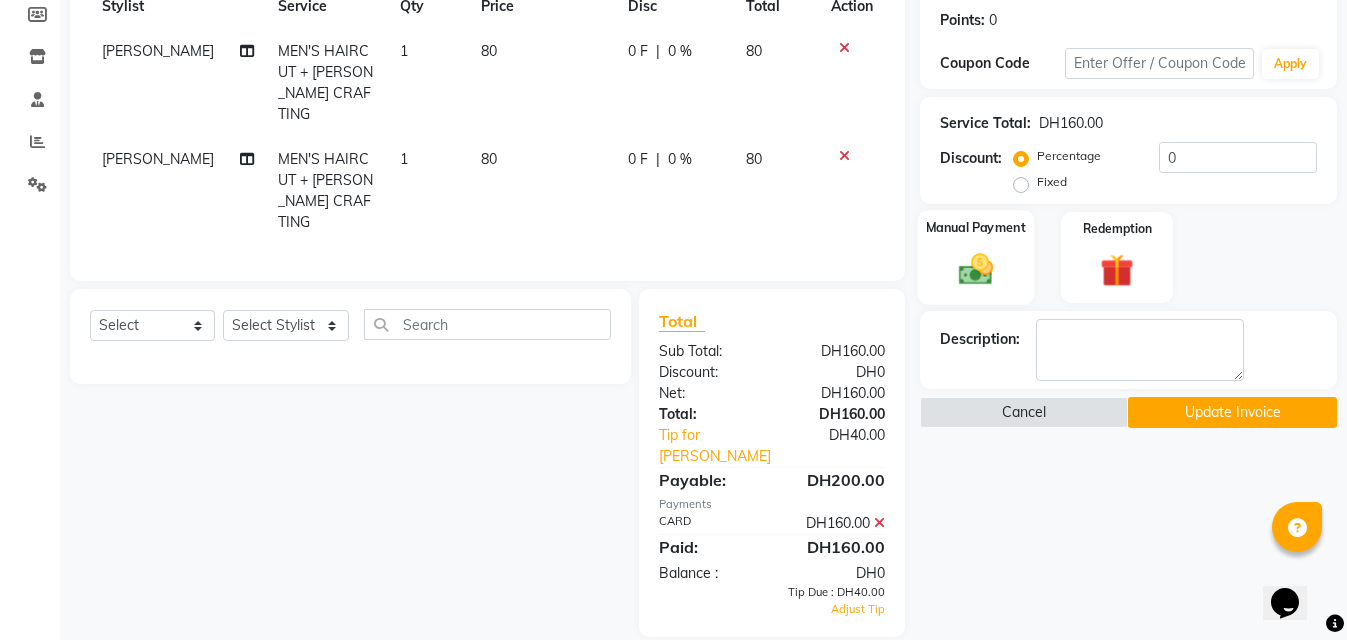 click 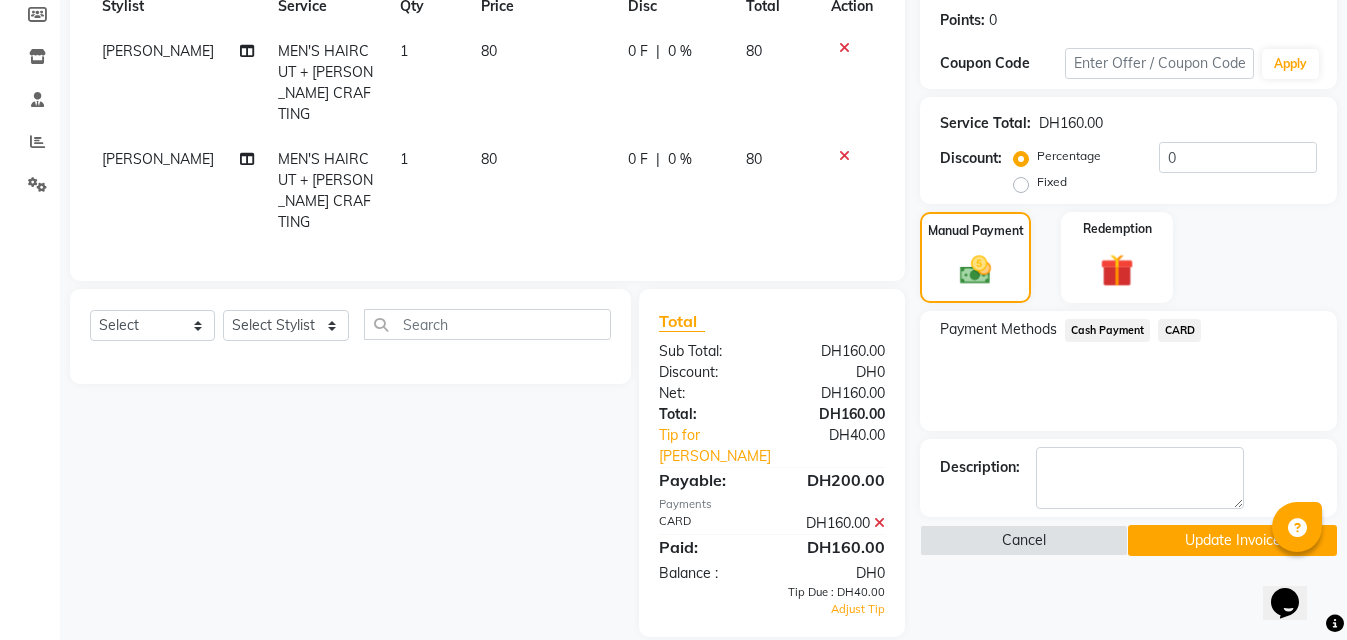 click on "CARD" 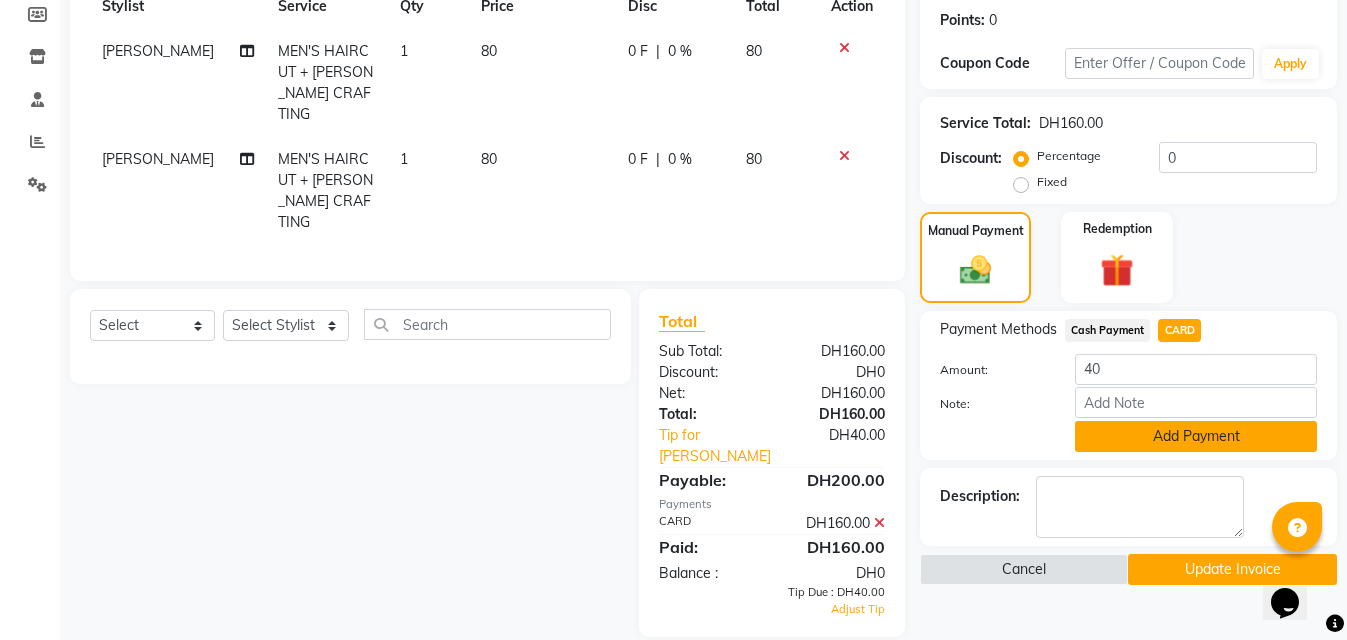 click on "Add Payment" 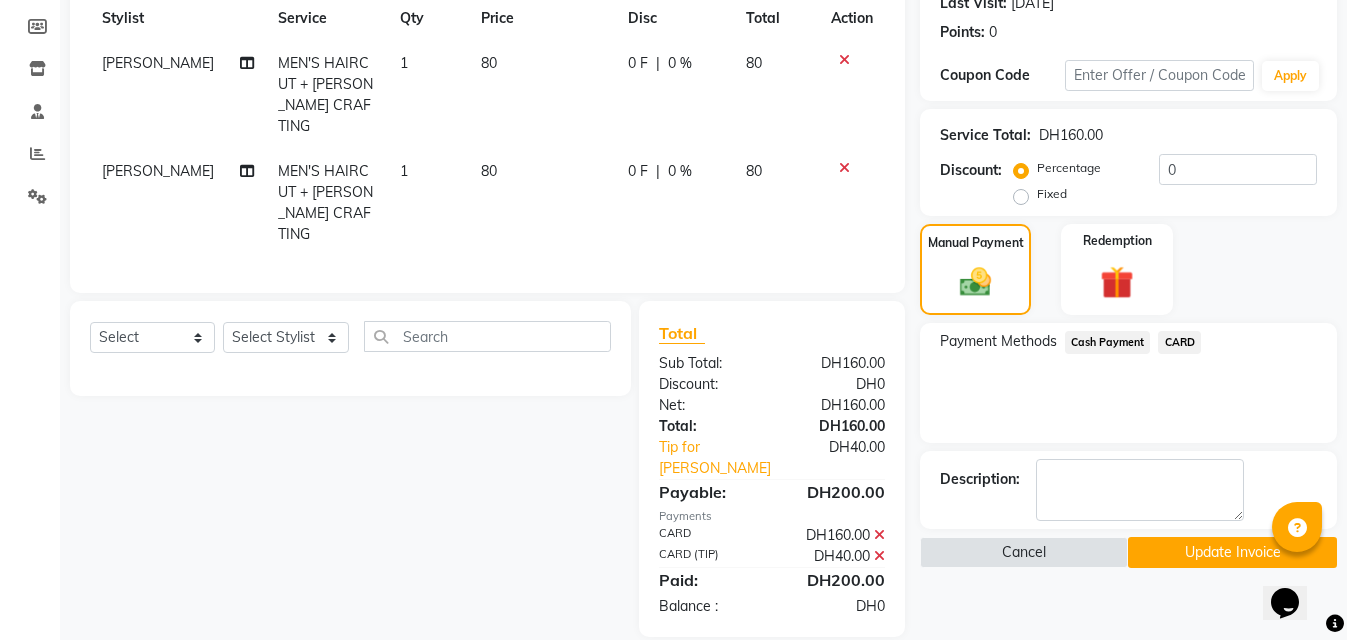 click on "Update Invoice" 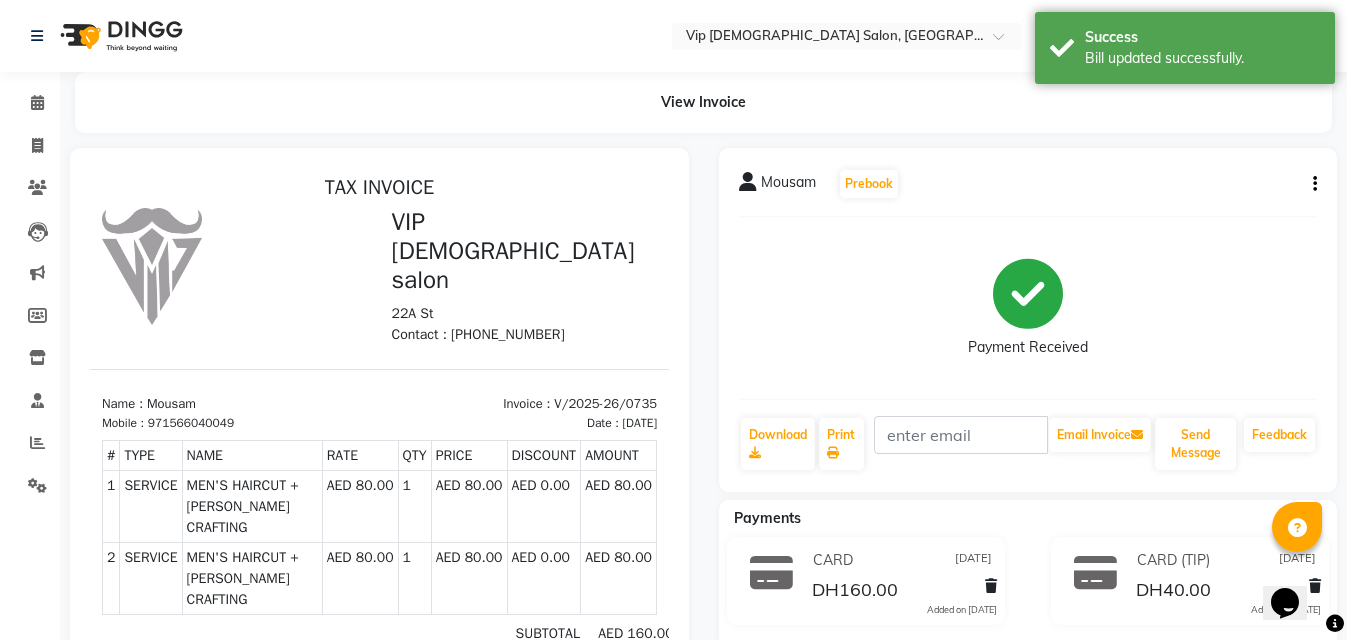 scroll, scrollTop: 0, scrollLeft: 0, axis: both 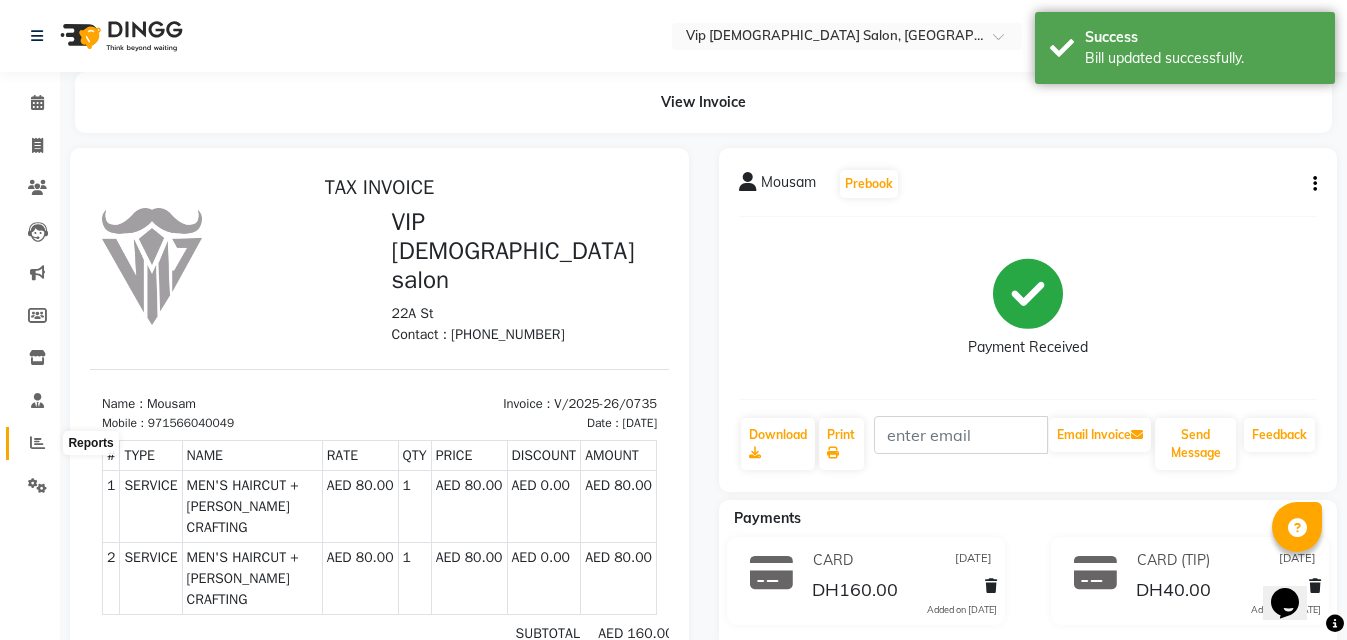 click 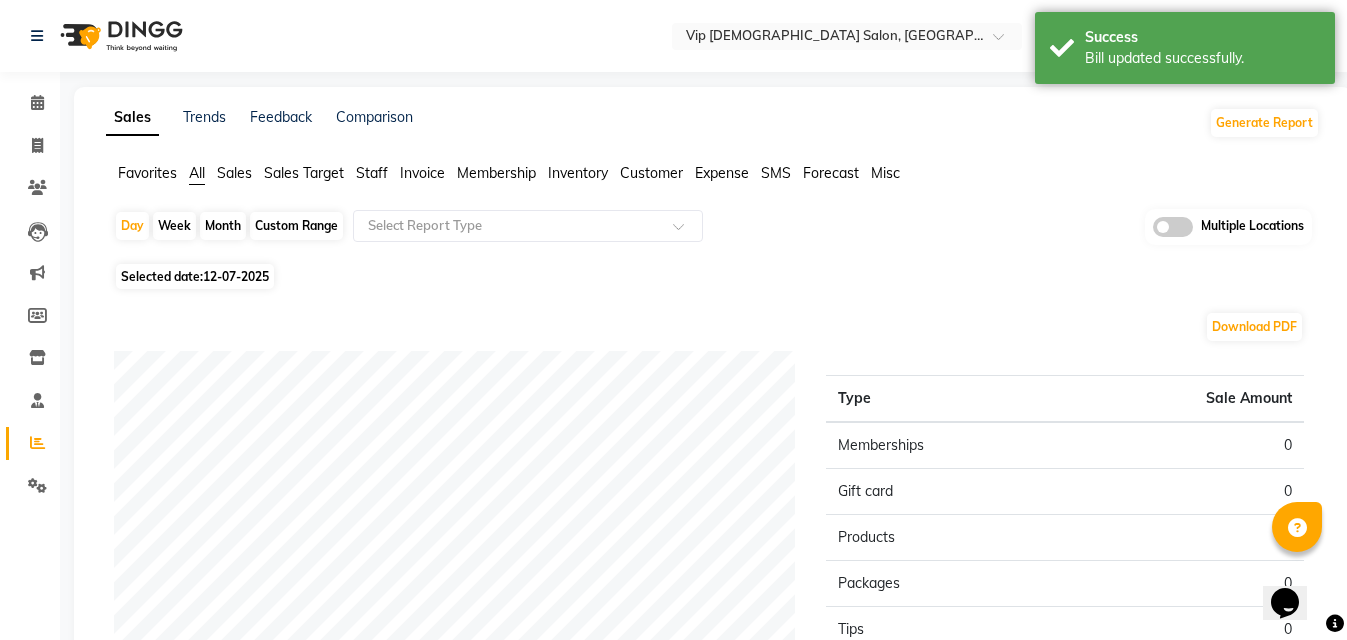 click on "12-07-2025" 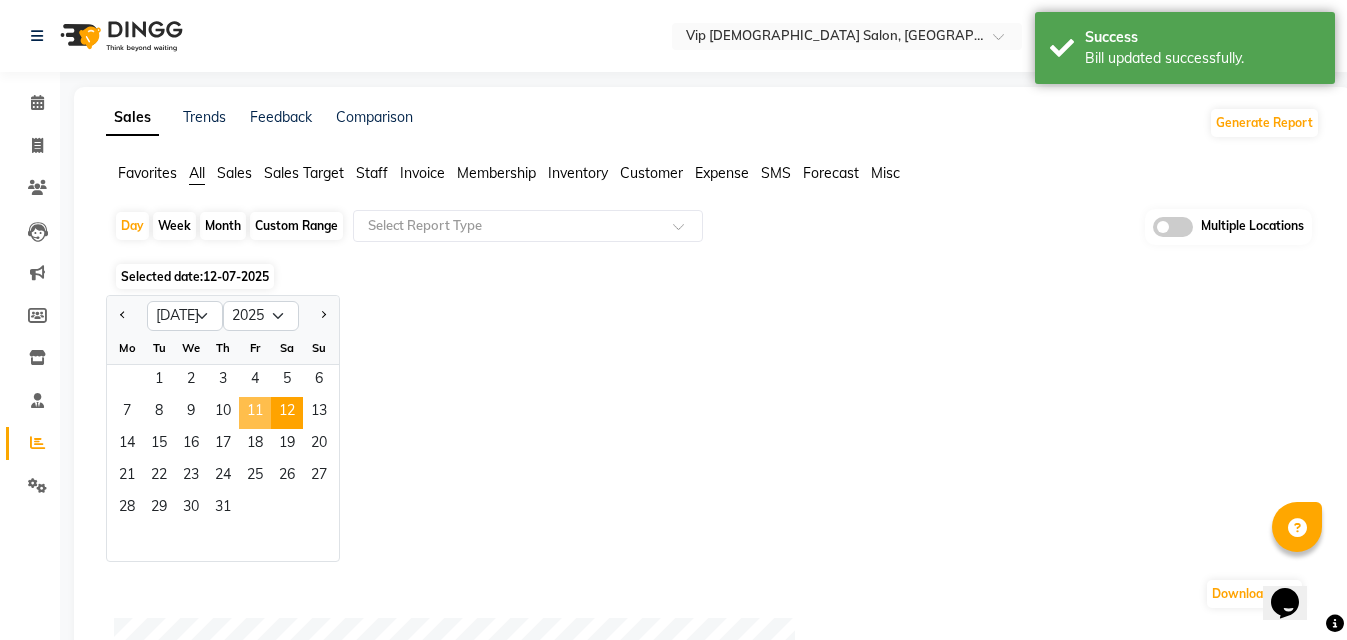 click on "11" 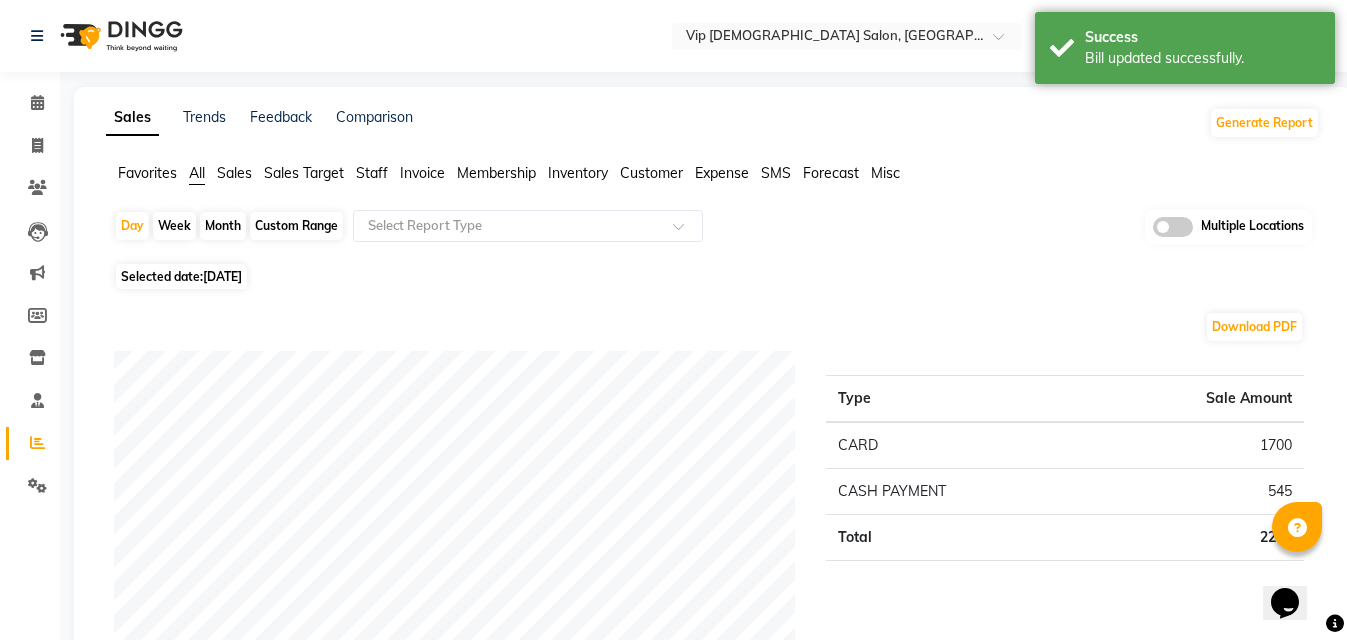 click on "Download PDF Payment mode Type Sale Amount CARD 1700 CASH PAYMENT 545 Total 2245 Staff summary Type Sale [PERSON_NAME] 470 [PERSON_NAME] 450 [PERSON_NAME] 335 [PERSON_NAME] 335 [PERSON_NAME] 240 [PERSON_NAME] 210 [PERSON_NAME] [PERSON_NAME] 115 [PERSON_NAME] 90 Total 2245 Sales summary Type Sale Amount Prepaid 0 Gift card 0 Vouchers 0 Products 0 Memberships 0 Packages 0 Services 2245 Tips 200 Fee 0 Total 2445 Expense by type Type Sale Amount Water bottles 160 Maintenance 9 Utilities 1 Total 170 Service by category Type Sale Amount HAIR 1775 PEDICURE-MANICURE 210 FACE TREATMENTS 170 BODY SHAVING 90 Total 2245 Service sales Type Sale Amount MEN'S HAIRCUT + [PERSON_NAME] CRAFTING 1040 [PERSON_NAME] CRAFTING 315 BASIC MANICURE 130 BASIC FACIAL 120 MEN'S HAIRCUT + [PERSON_NAME] TRIM 120 HAIR GLOBAL COLOR (LONG) 100 [PERSON_NAME] COLOR 80 HAIR GLOBAL COLOR (SHORT) 70 BASIC CLEANUP 50 BASIC PEDICURE 50 Others 170 Total 2245" 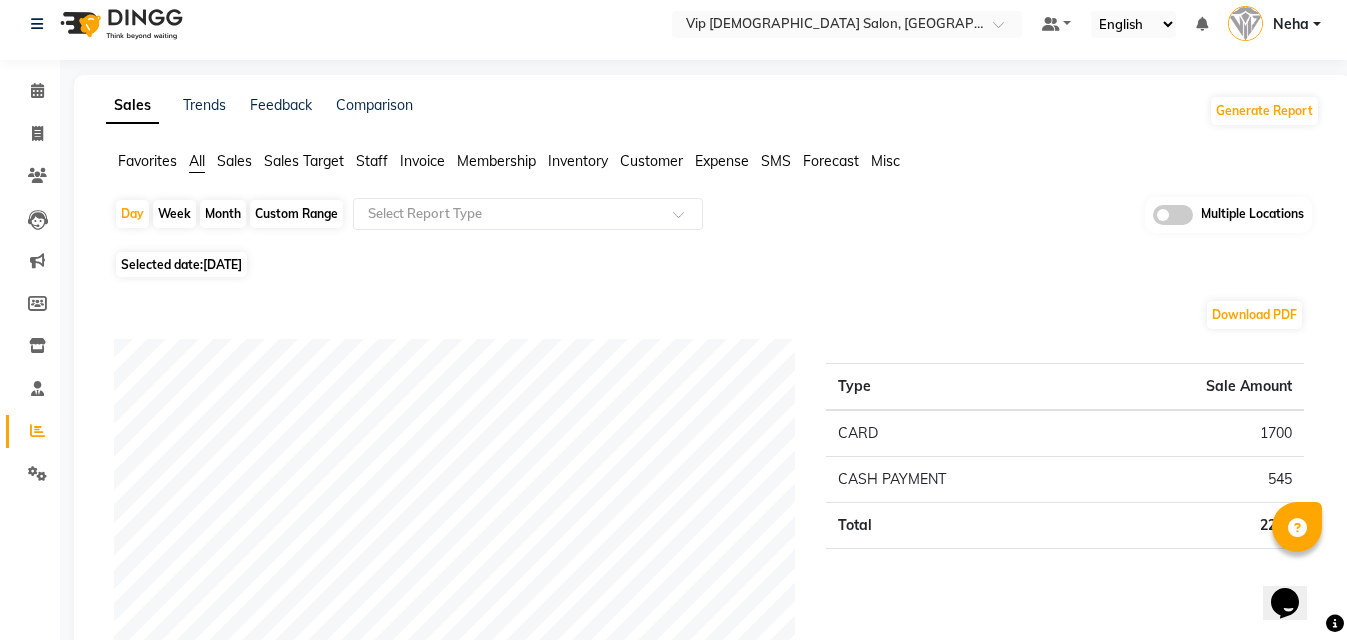 scroll, scrollTop: 0, scrollLeft: 0, axis: both 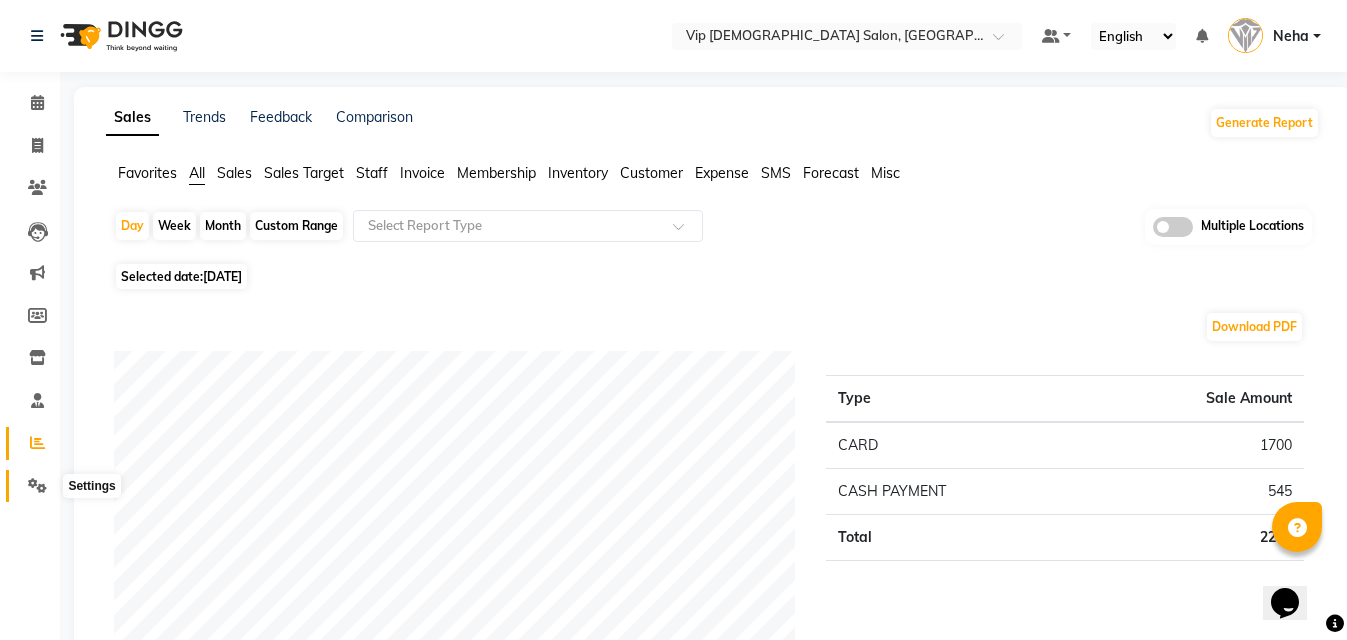click 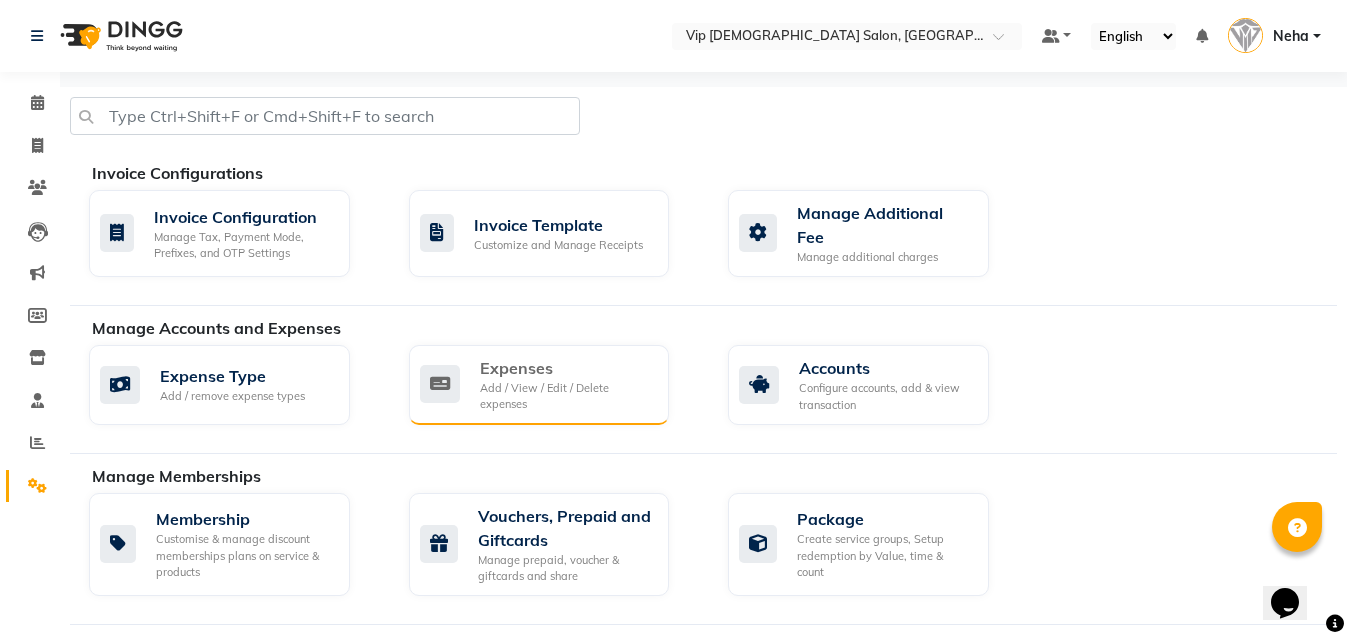click on "Add / View / Edit / Delete expenses" 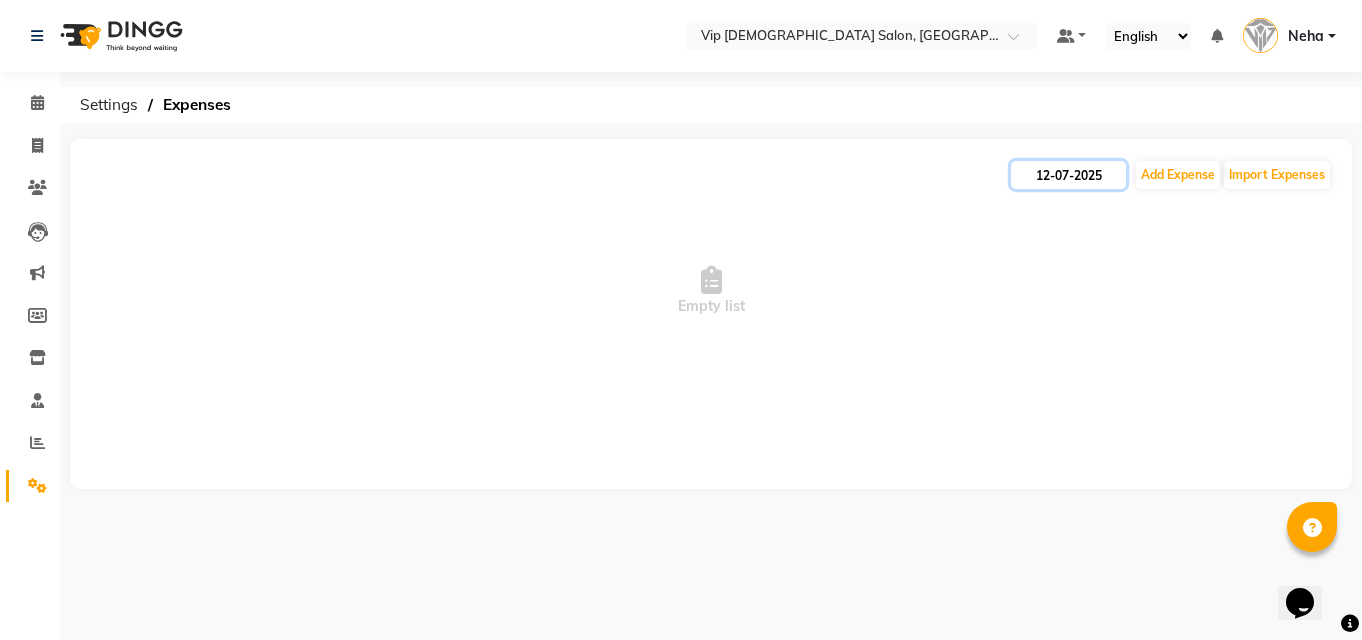click on "12-07-2025" 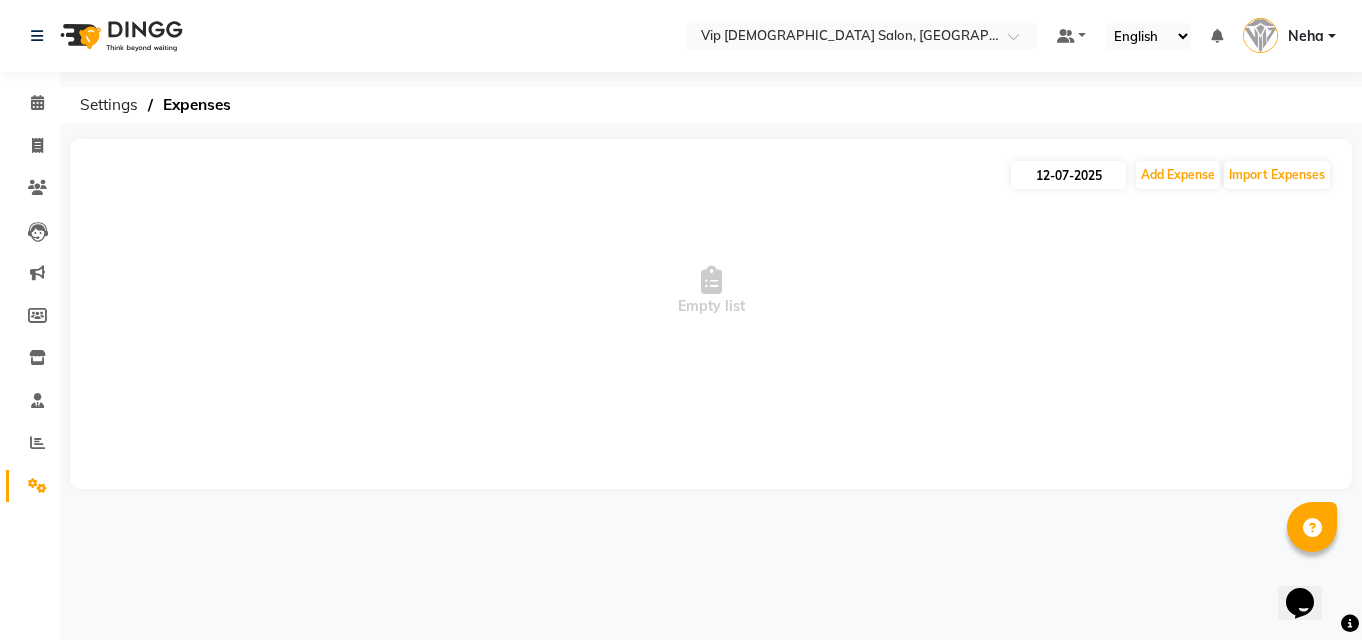 select on "7" 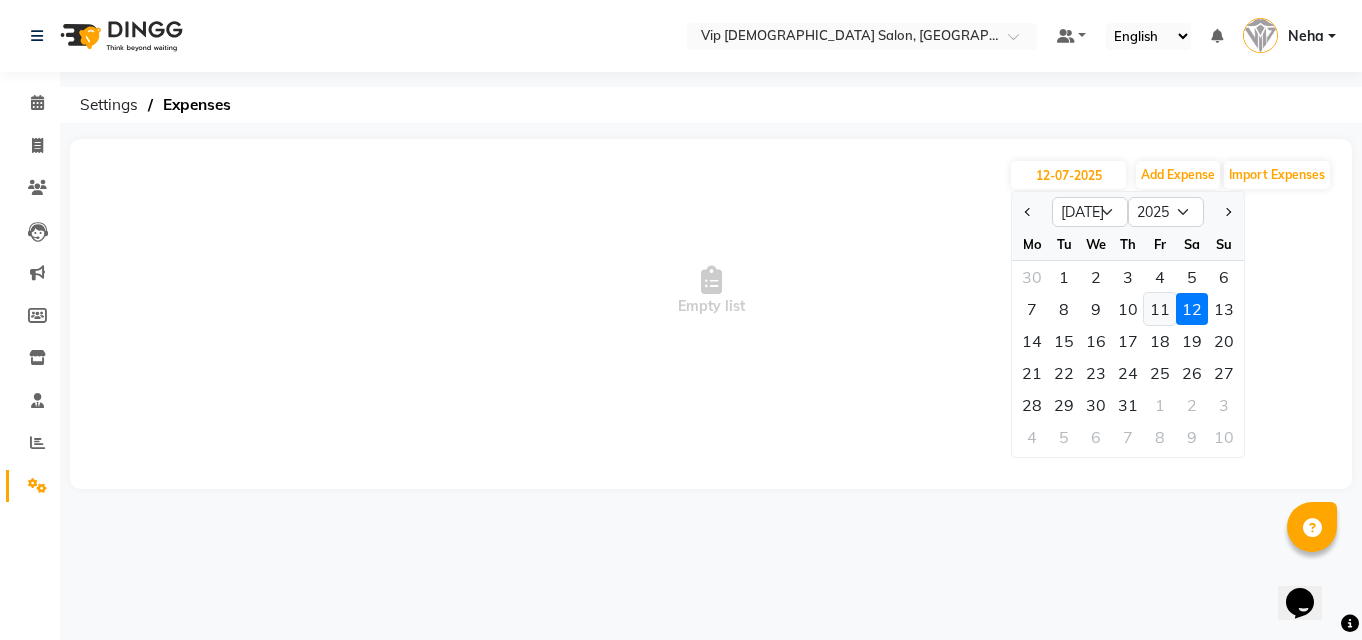click on "11" 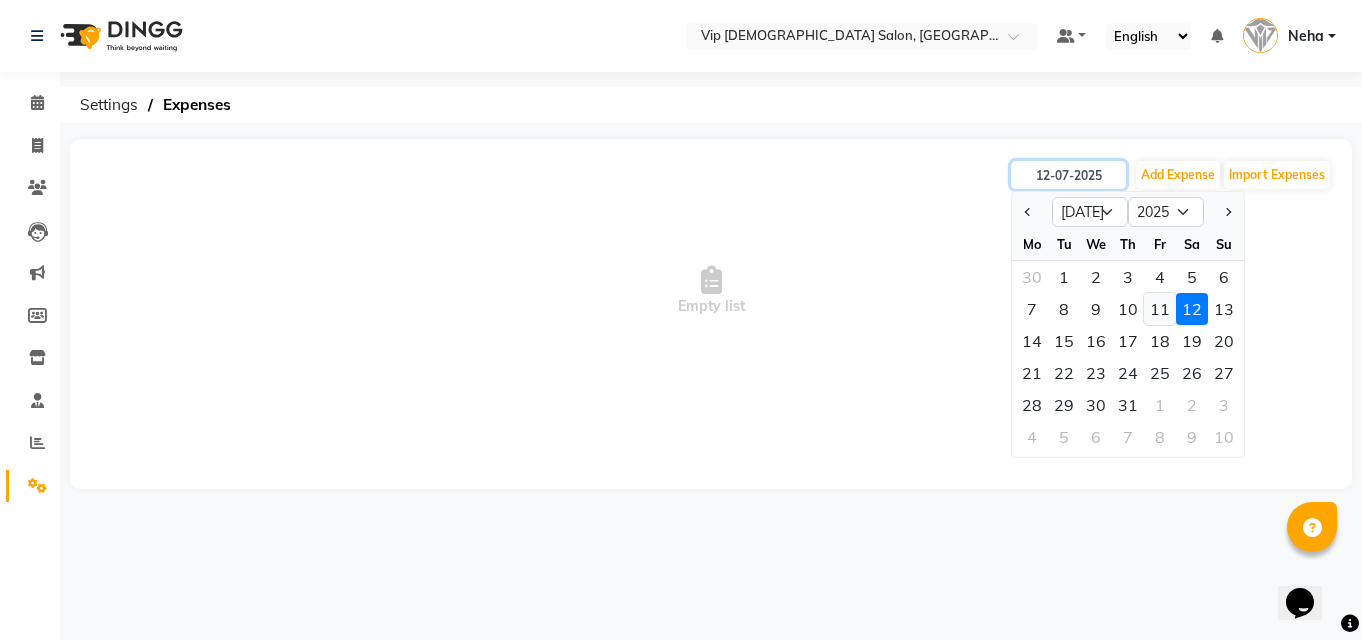 type on "[DATE]" 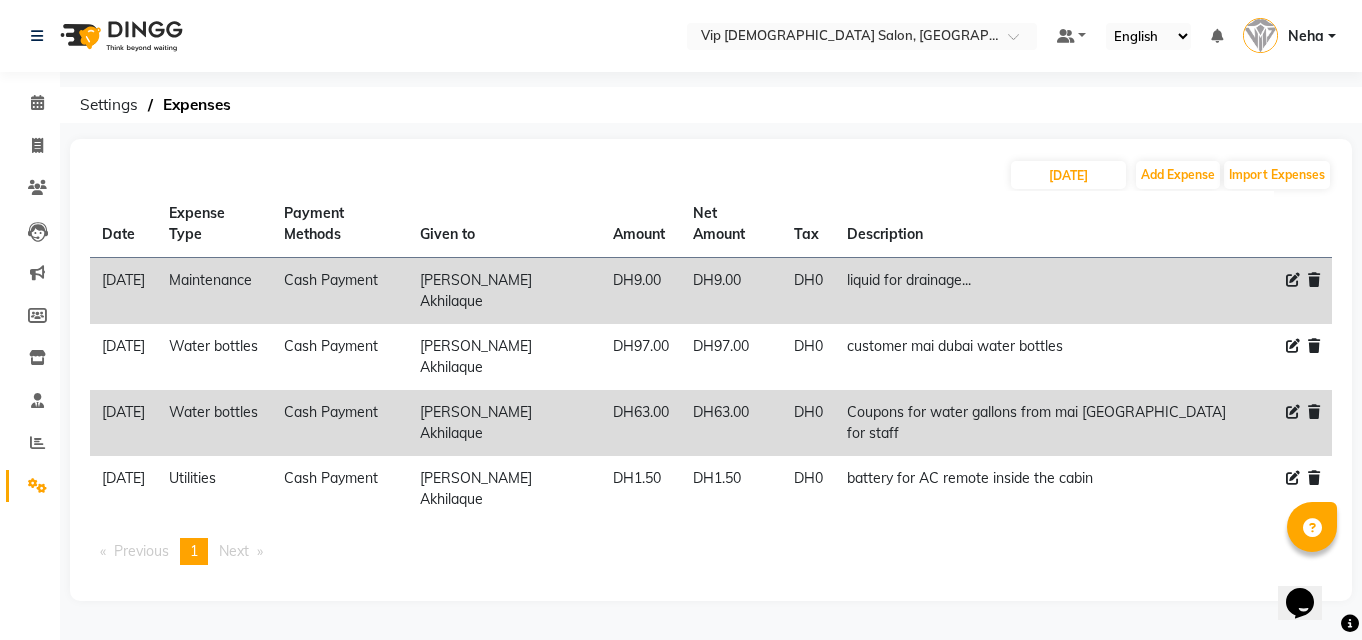 drag, startPoint x: 594, startPoint y: 108, endPoint x: 174, endPoint y: -87, distance: 463.0605 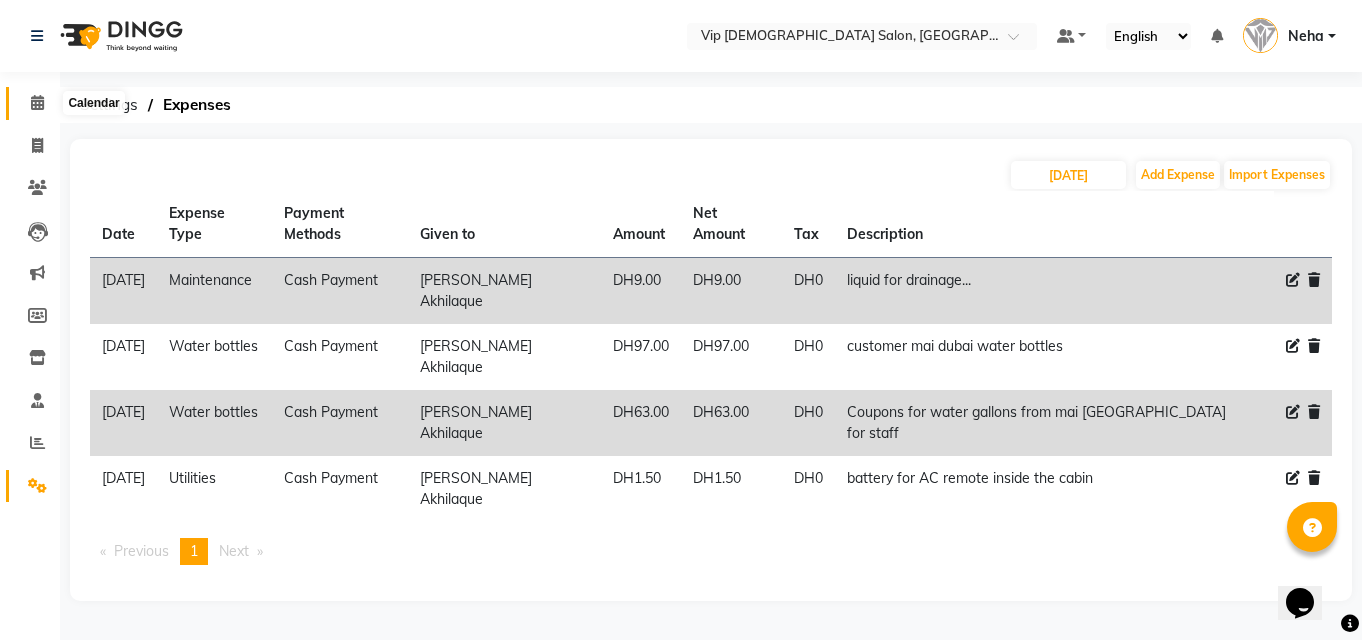 click 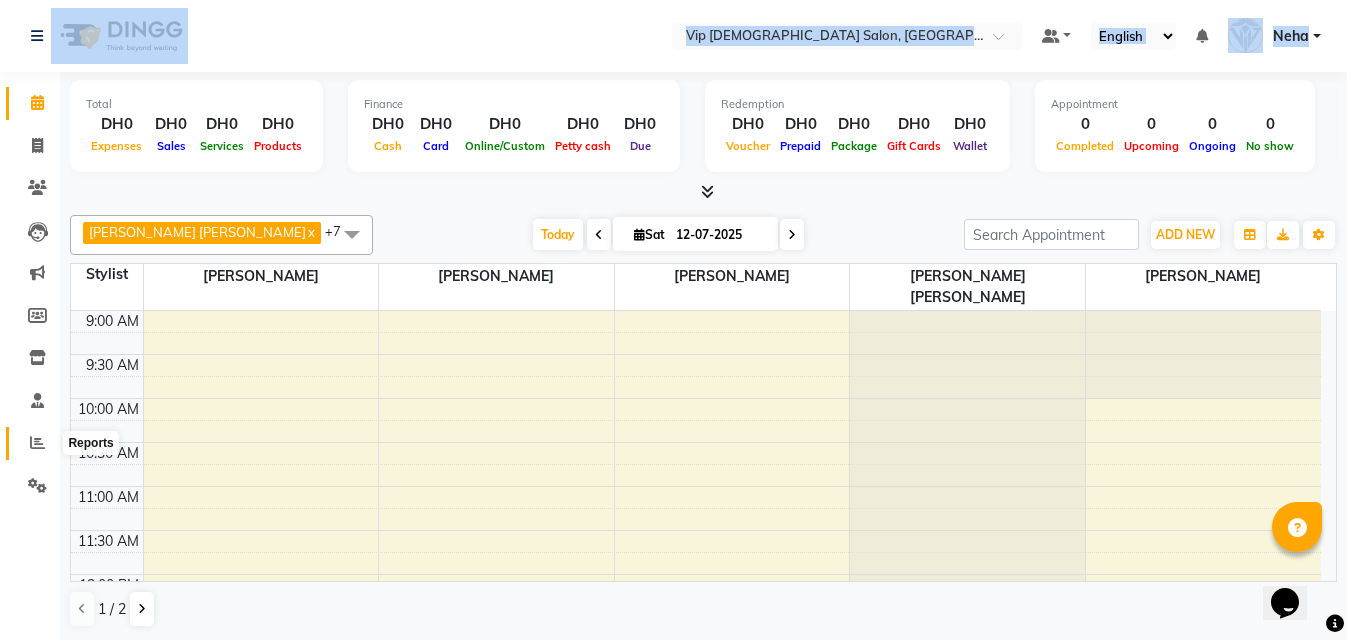 click 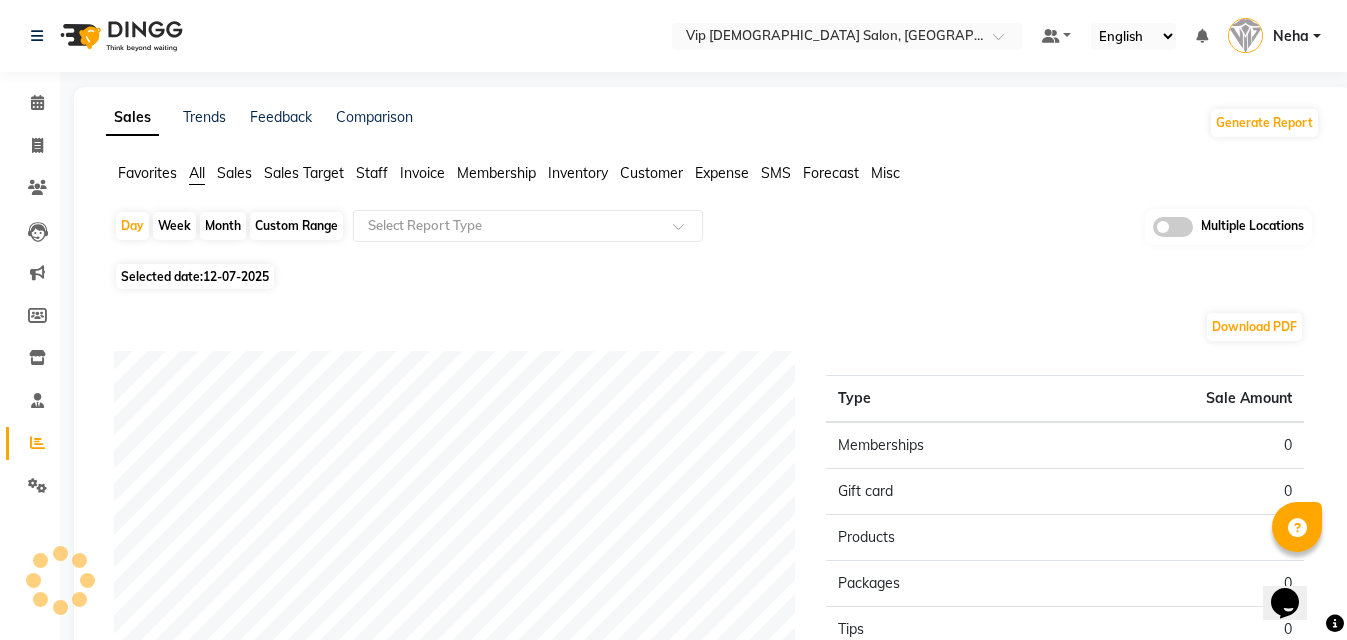 click on "12-07-2025" 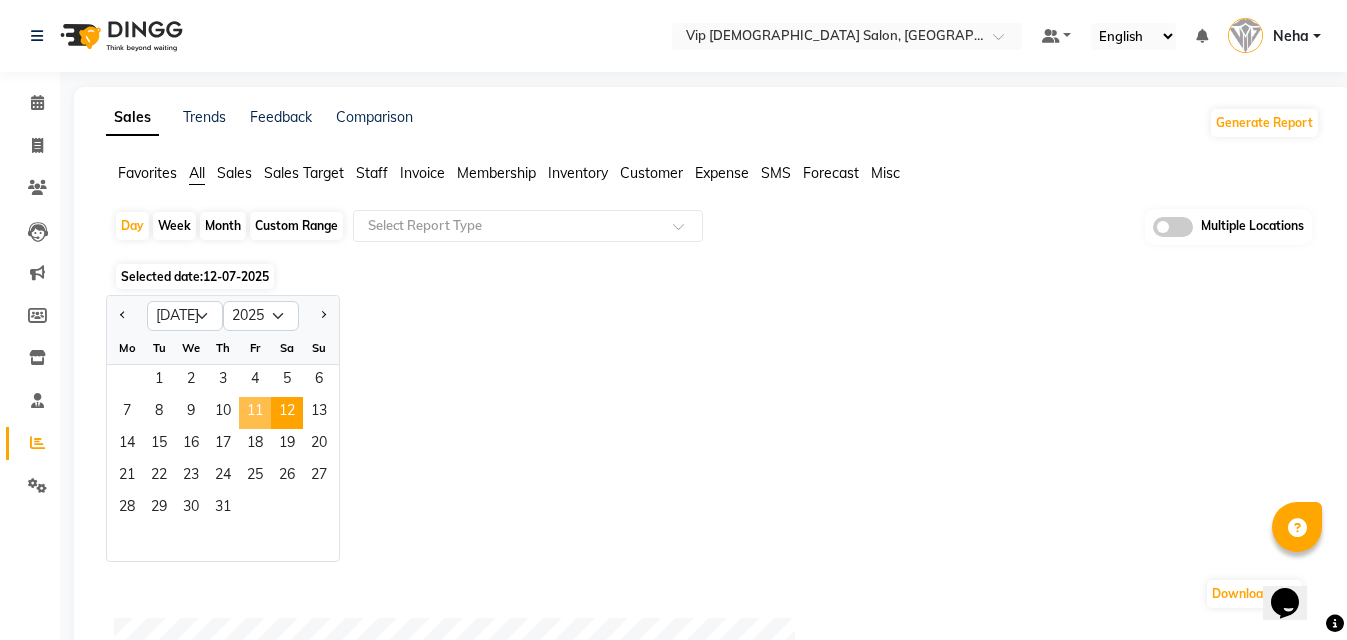 click on "11" 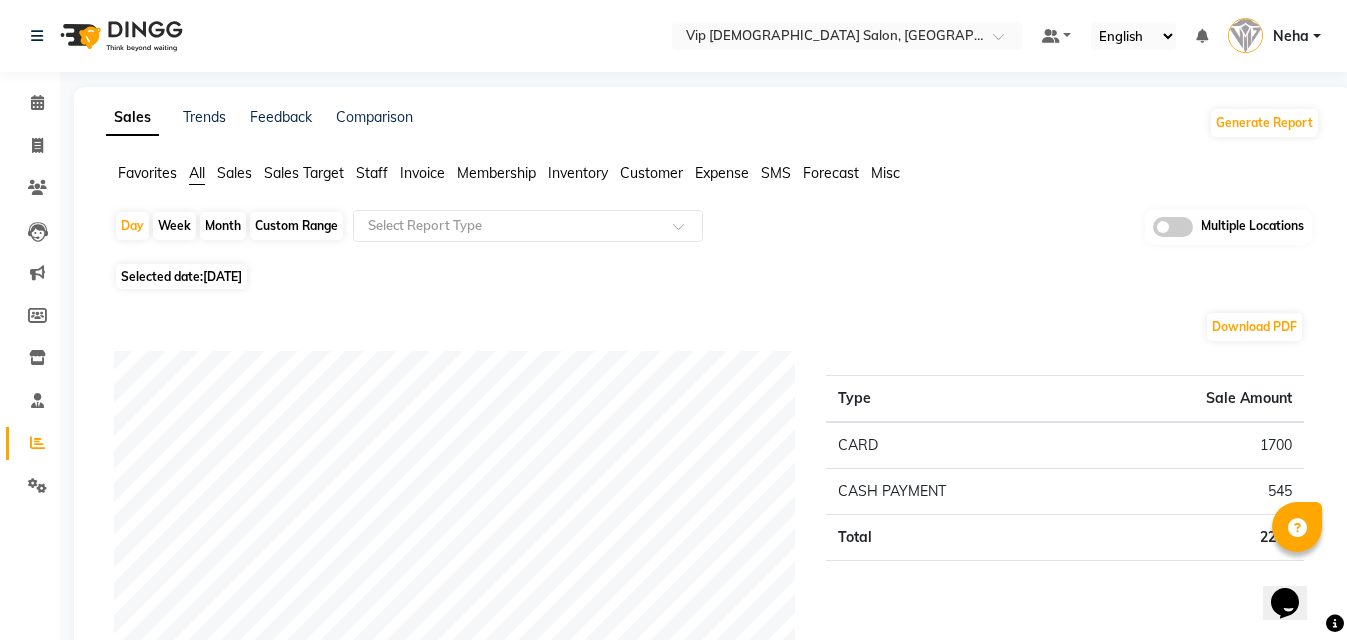 click on "Download PDF Payment mode Type Sale Amount CARD 1700 CASH PAYMENT 545 Total 2245 Staff summary Type Sale [PERSON_NAME] 470 [PERSON_NAME] 450 [PERSON_NAME] 335 [PERSON_NAME] 335 [PERSON_NAME] 240 [PERSON_NAME] 210 [PERSON_NAME] [PERSON_NAME] 115 [PERSON_NAME] 90 Total 2245 Sales summary Type Sale Amount Prepaid 0 Gift card 0 Vouchers 0 Products 0 Memberships 0 Packages 0 Services 2245 Tips 200 Fee 0 Total 2445 Expense by type Type Sale Amount Water bottles 160 Maintenance 9 Utilities 1 Total 170 Service by category Type Sale Amount HAIR 1775 PEDICURE-MANICURE 210 FACE TREATMENTS 170 BODY SHAVING 90 Total 2245 Service sales Type Sale Amount MEN'S HAIRCUT + [PERSON_NAME] CRAFTING 1040 [PERSON_NAME] CRAFTING 315 BASIC MANICURE 130 BASIC FACIAL 120 MEN'S HAIRCUT + [PERSON_NAME] TRIM 120 HAIR GLOBAL COLOR (LONG) 100 [PERSON_NAME] COLOR 80 HAIR GLOBAL COLOR (SHORT) 70 BASIC CLEANUP 50 BASIC PEDICURE 50 Others 170 Total 2245" 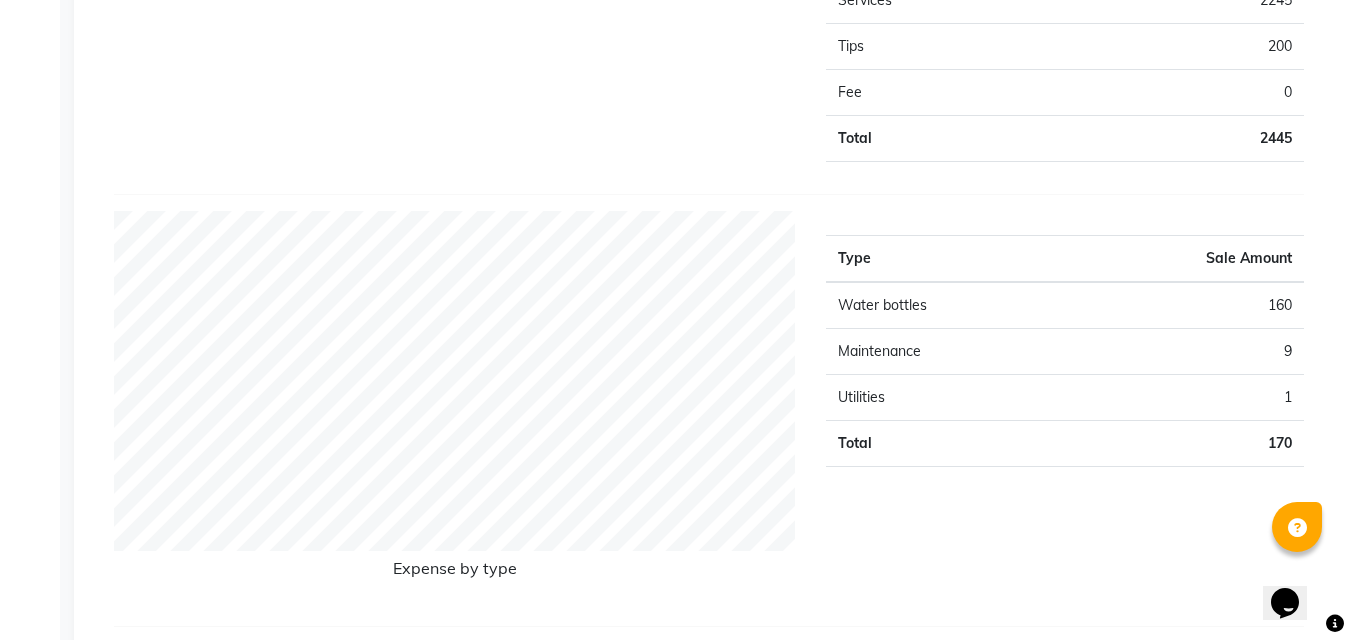 scroll, scrollTop: 1720, scrollLeft: 0, axis: vertical 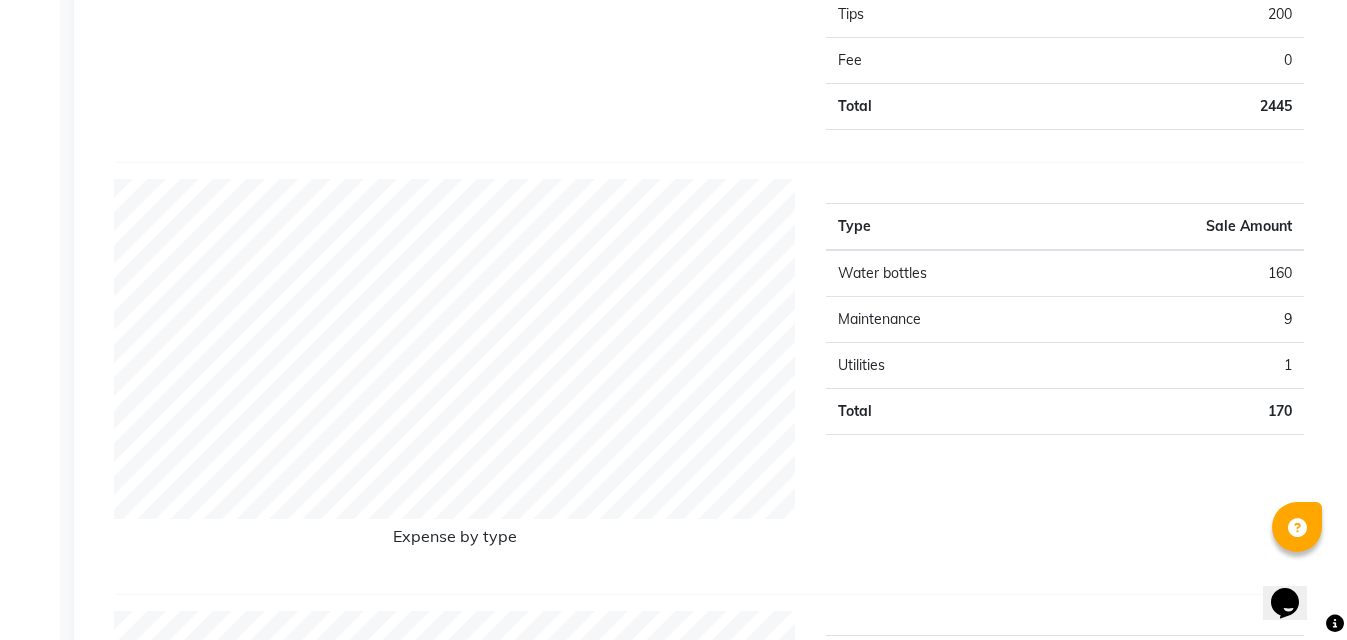 click on "Sales summary Type Sale Amount Prepaid 0 Gift card 0 Vouchers 0 Products 0 Memberships 0 Packages 0 Services 2245 Tips 200 Fee 0 Total 2445" 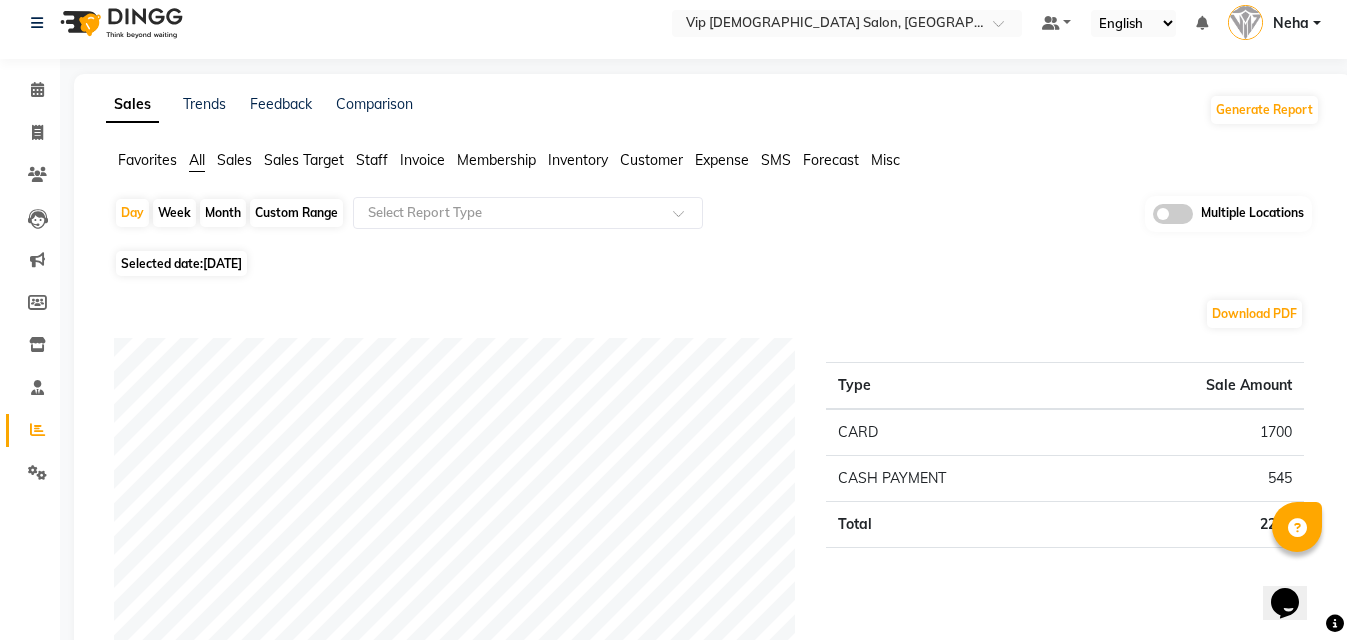 scroll, scrollTop: 0, scrollLeft: 0, axis: both 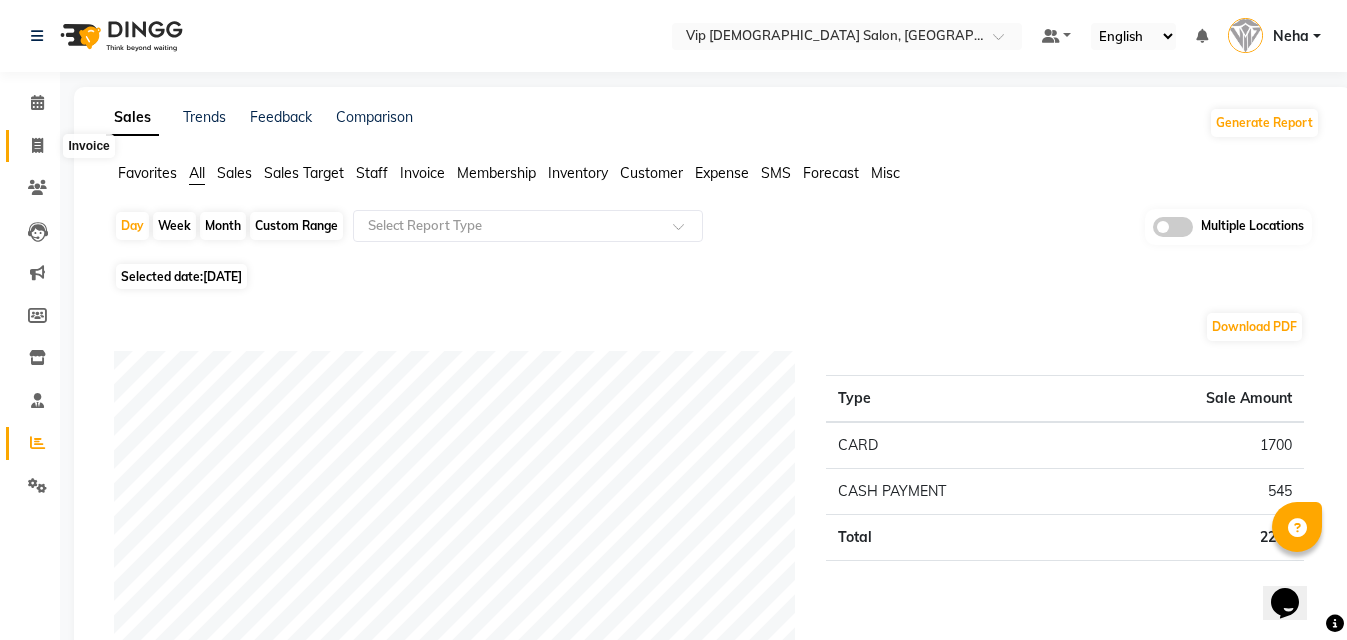 click 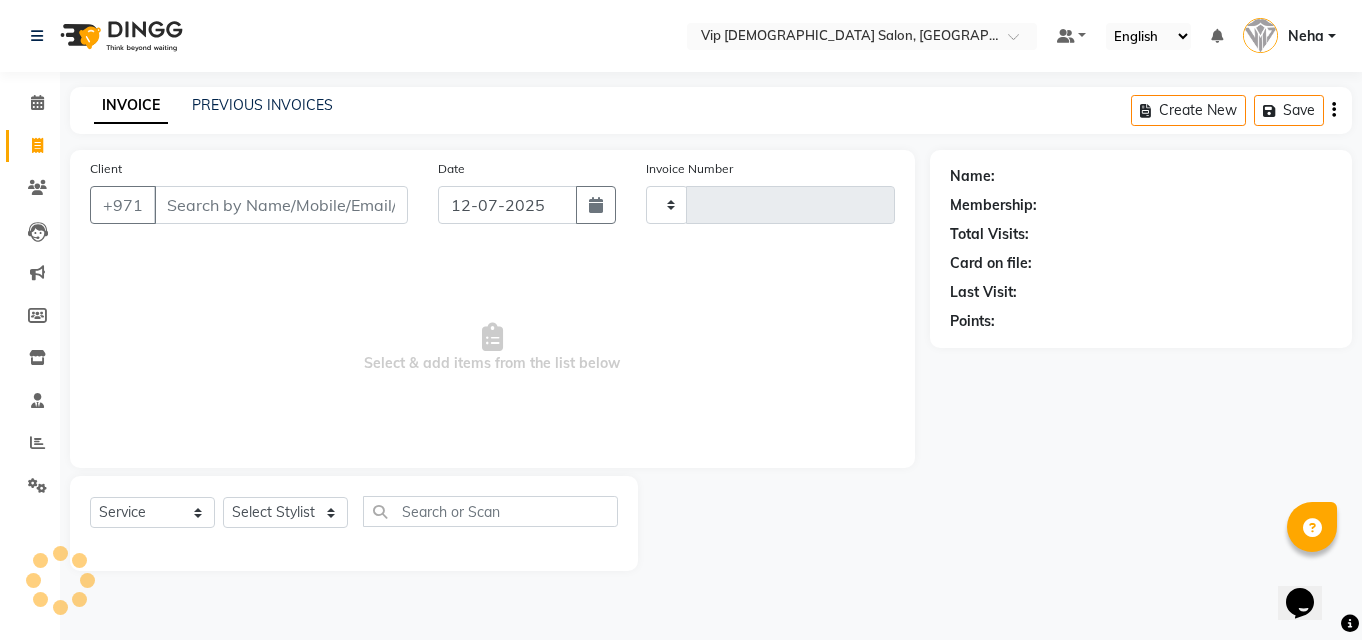 type on "0742" 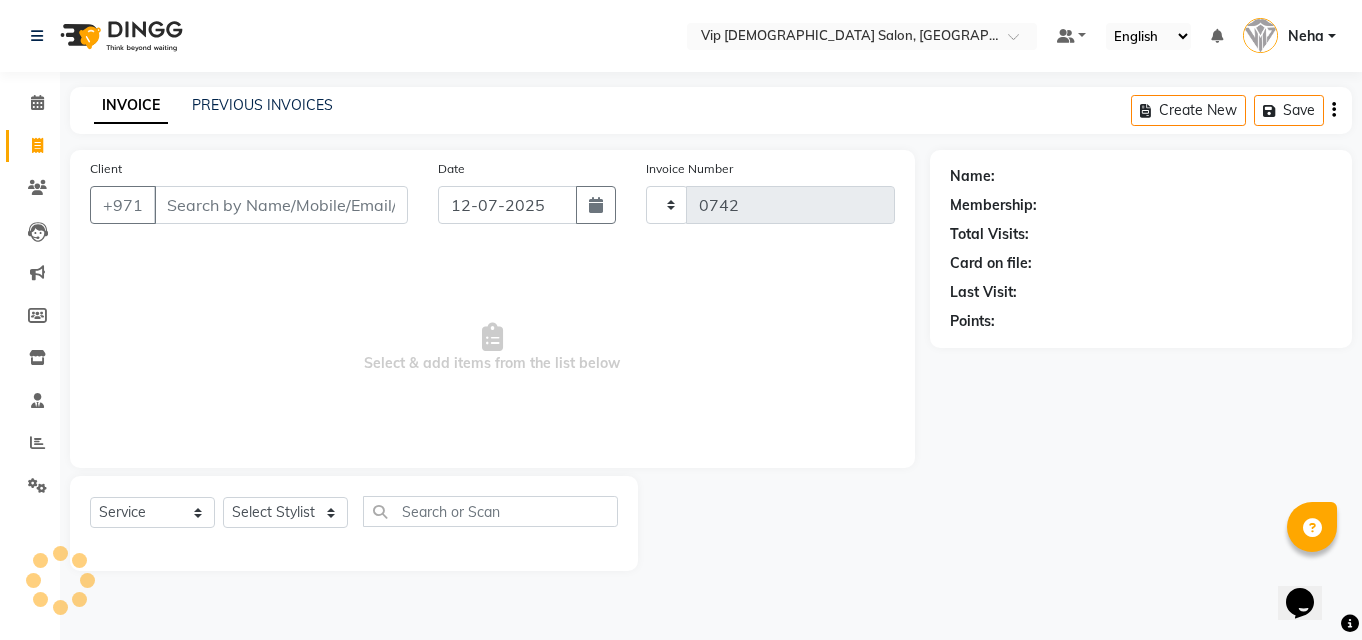 select on "8415" 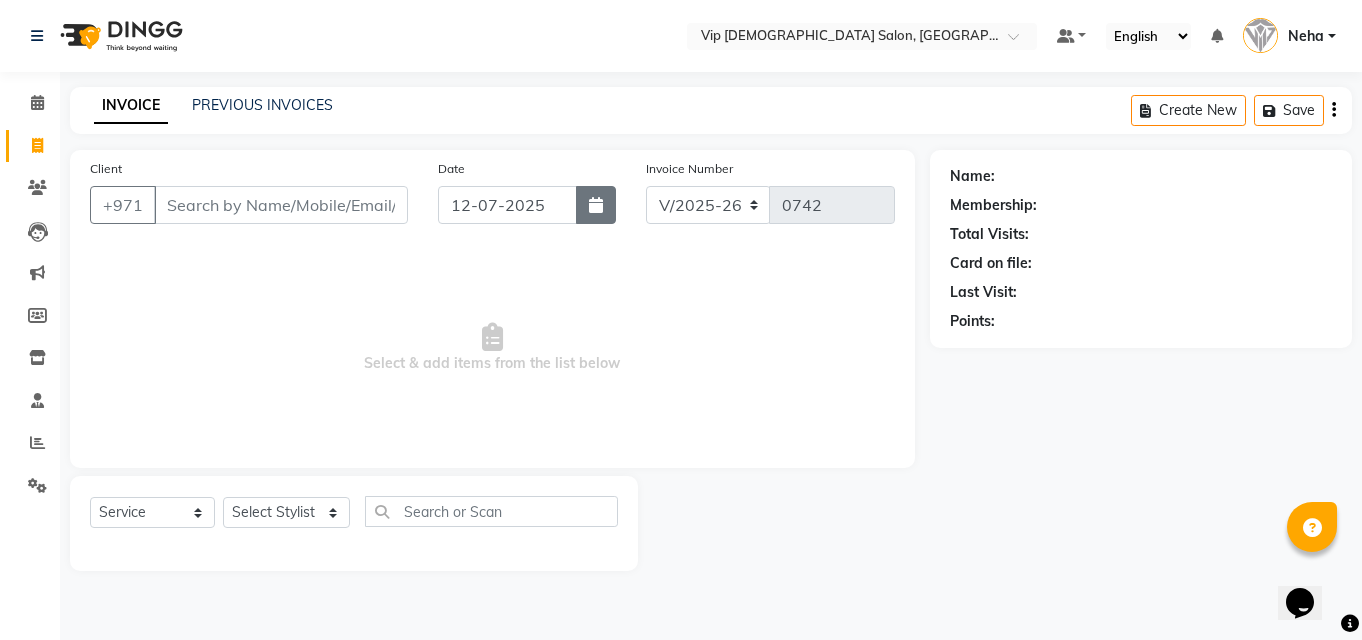 click 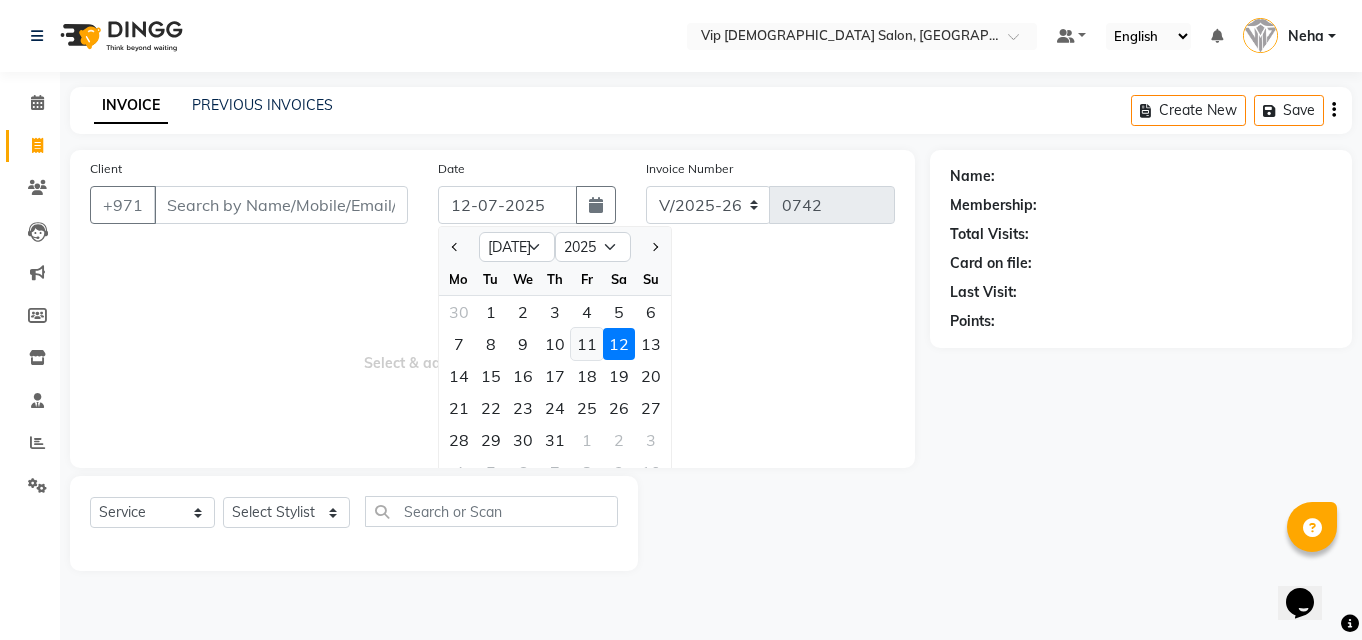click on "11" 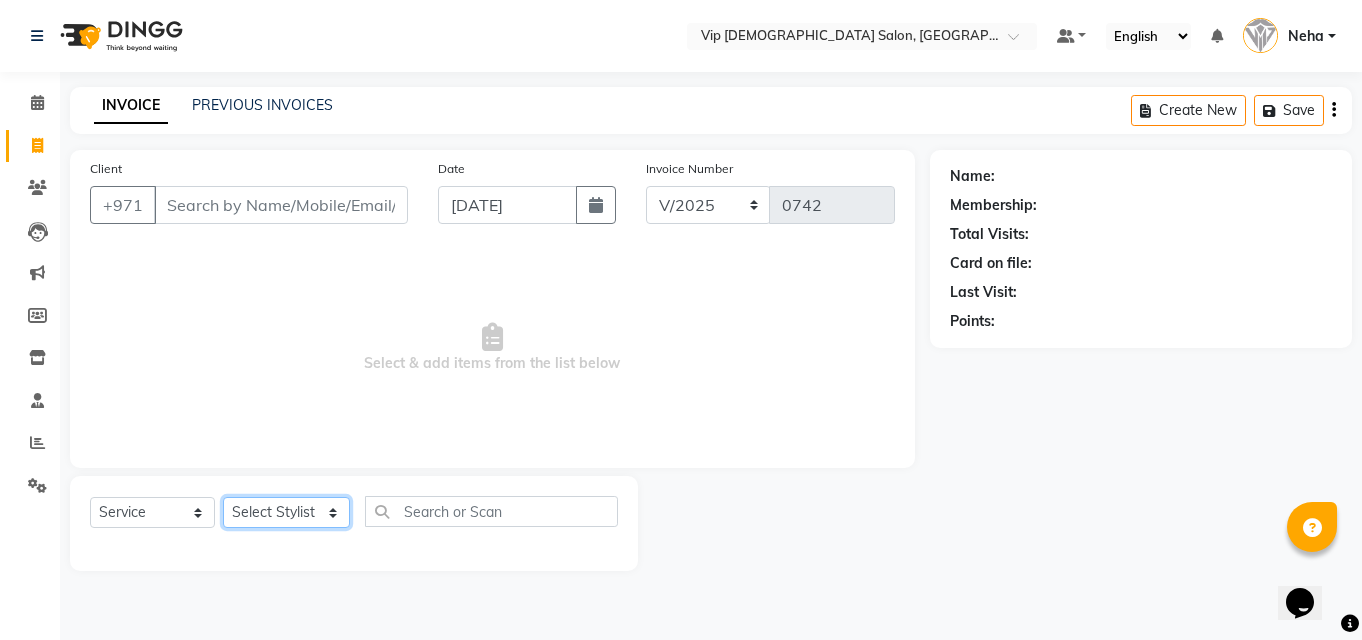 click on "Select Stylist [PERSON_NAME] [PERSON_NAME] [PERSON_NAME] [PERSON_NAME] [PERSON_NAME] [PERSON_NAME] Lakhbizi Jairah Mr. Mohannad [PERSON_NAME] [PERSON_NAME] [PERSON_NAME] [PERSON_NAME] [PERSON_NAME]  Akhilaque [PERSON_NAME]." 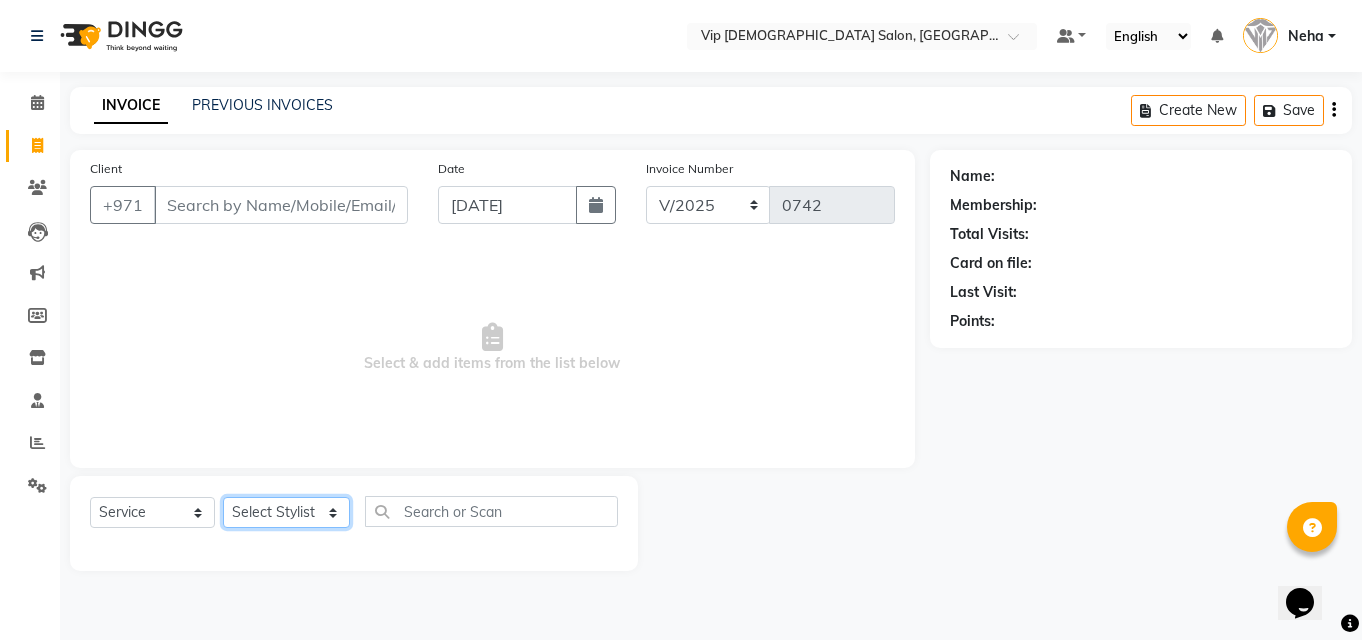select on "81342" 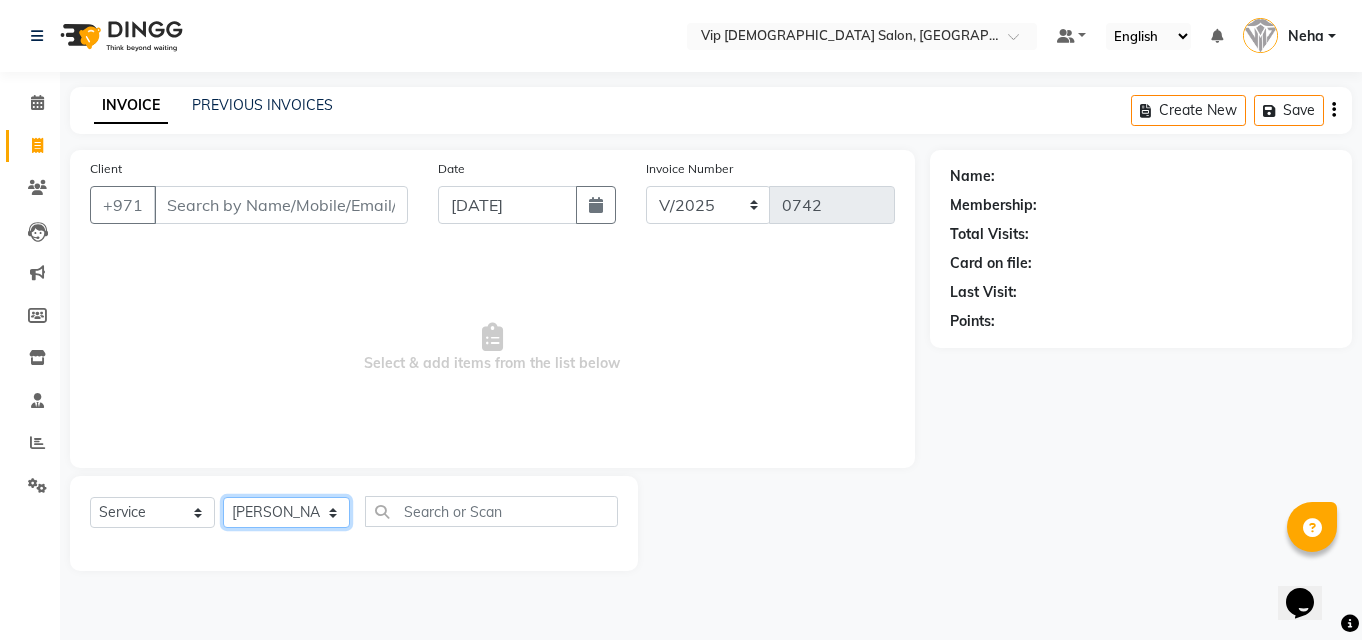 click on "Select Stylist [PERSON_NAME] [PERSON_NAME] [PERSON_NAME] [PERSON_NAME] [PERSON_NAME] [PERSON_NAME] Lakhbizi Jairah Mr. Mohannad [PERSON_NAME] [PERSON_NAME] [PERSON_NAME] [PERSON_NAME] [PERSON_NAME]  Akhilaque [PERSON_NAME]." 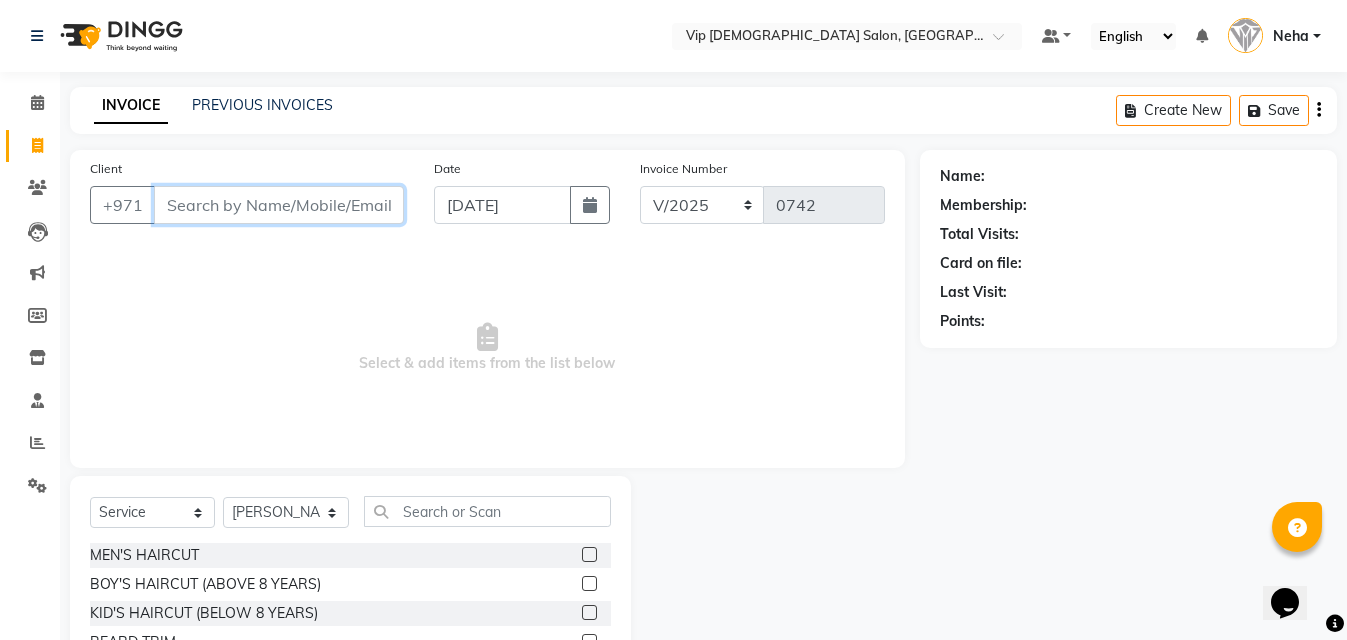 click on "Client" at bounding box center (279, 205) 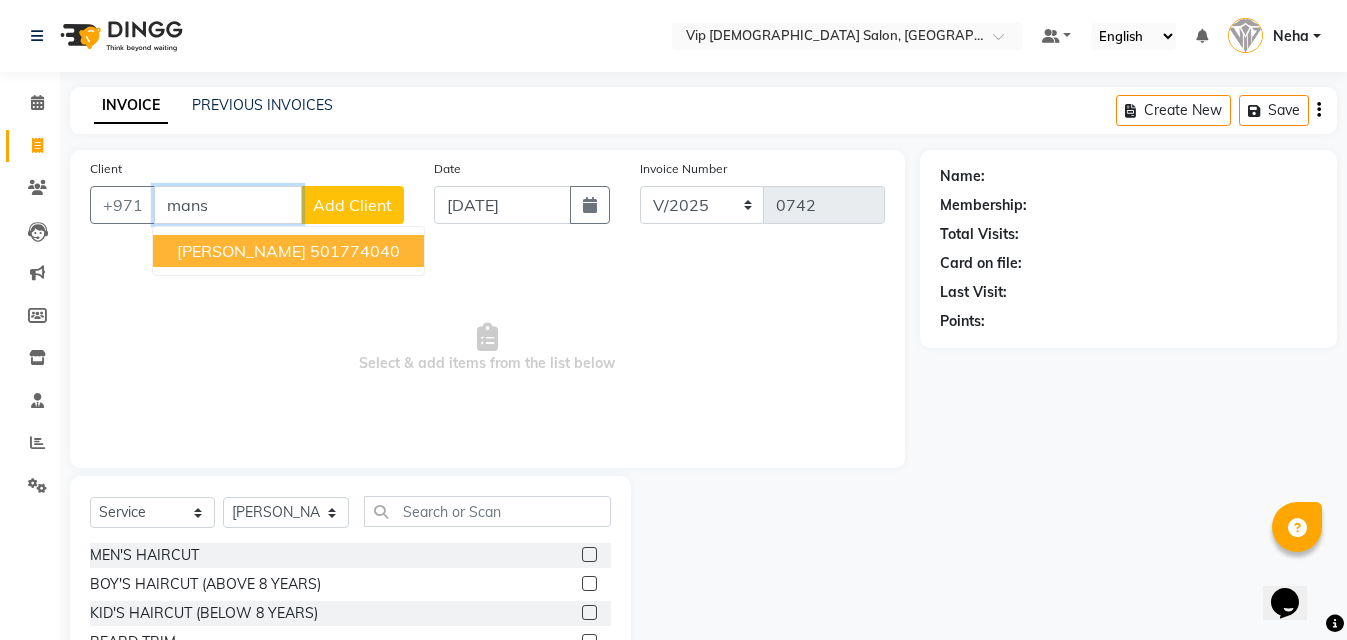 click on "[PERSON_NAME]  501774040" at bounding box center (288, 251) 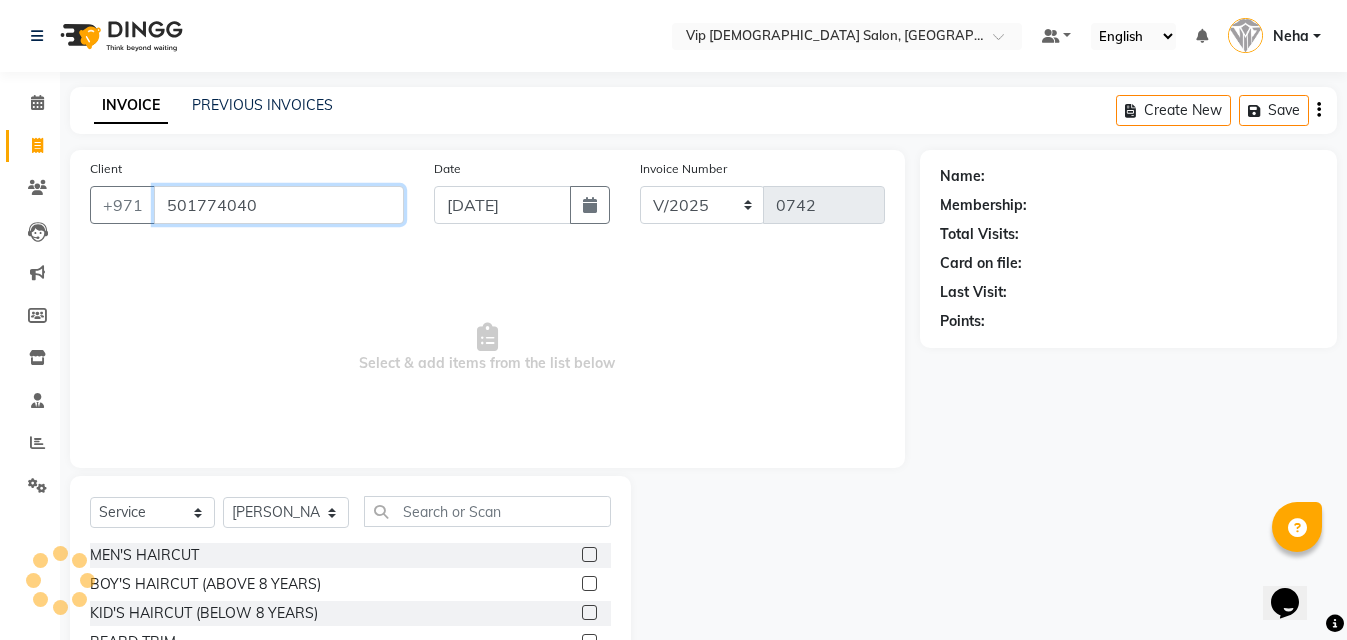 type on "501774040" 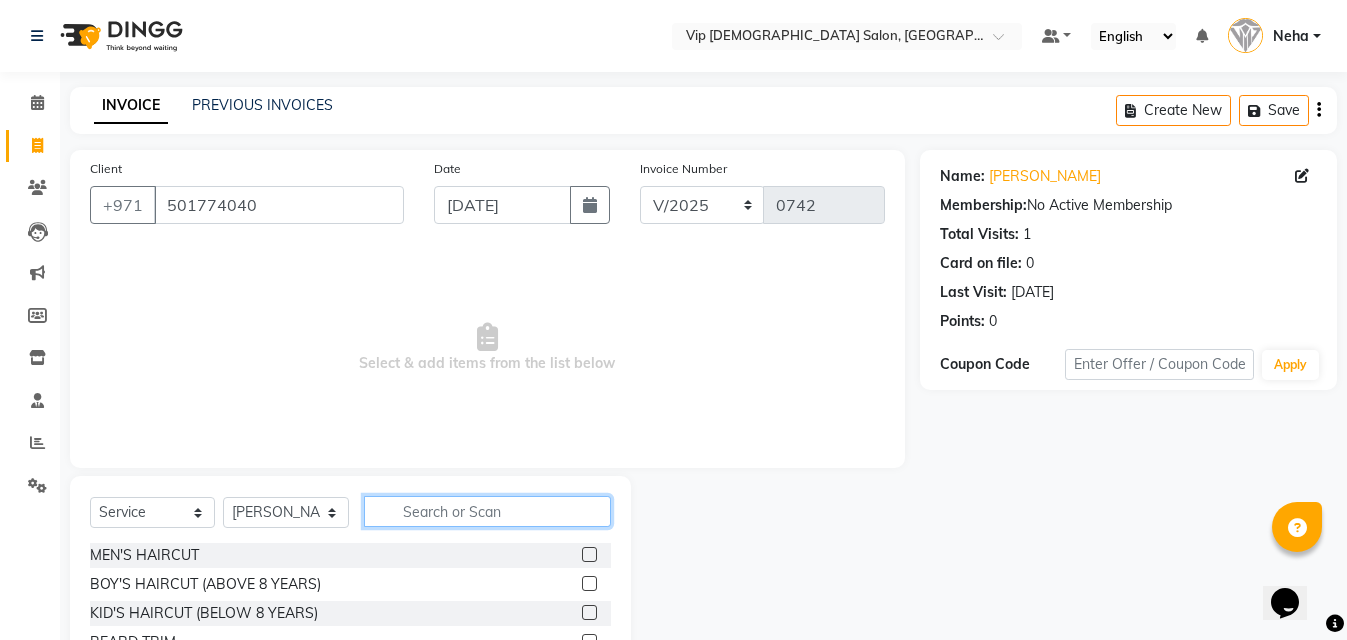 click 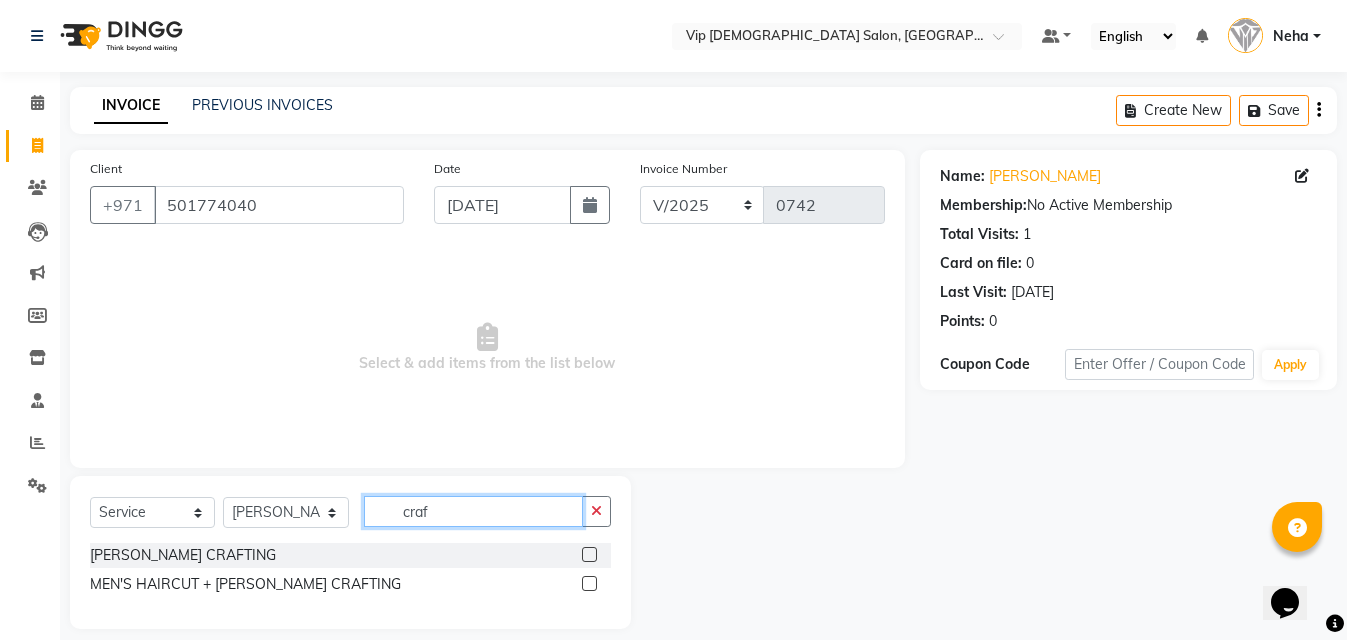type on "craf" 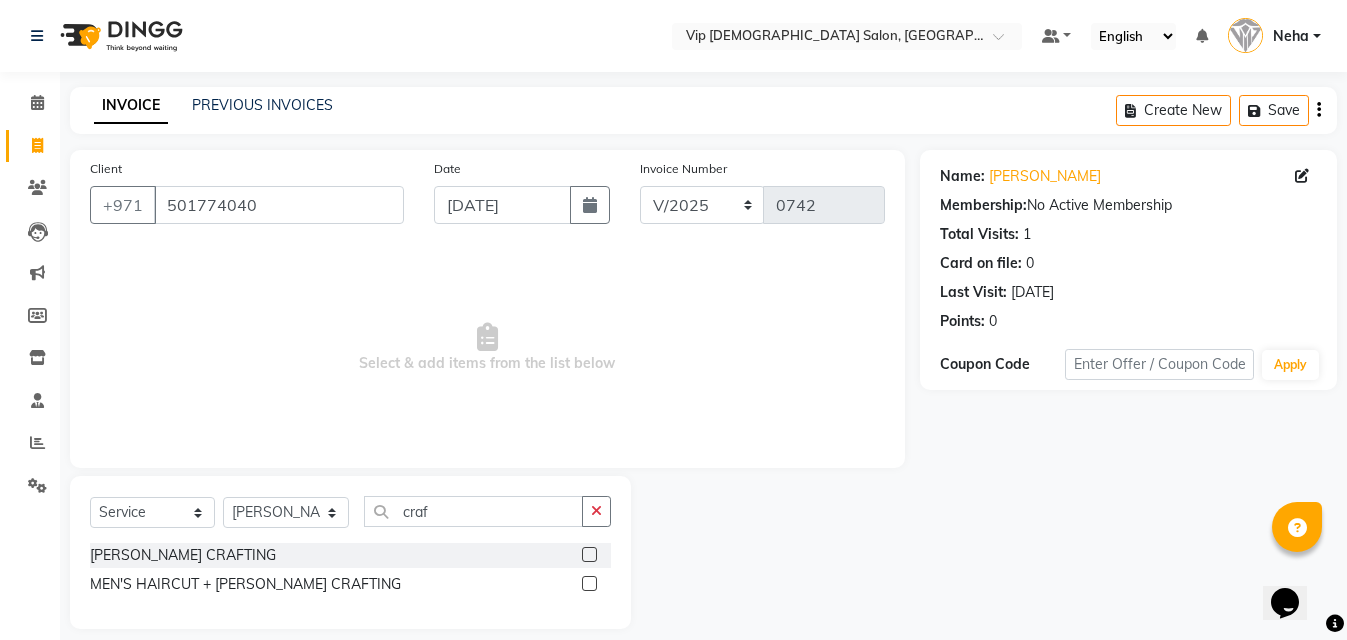 click 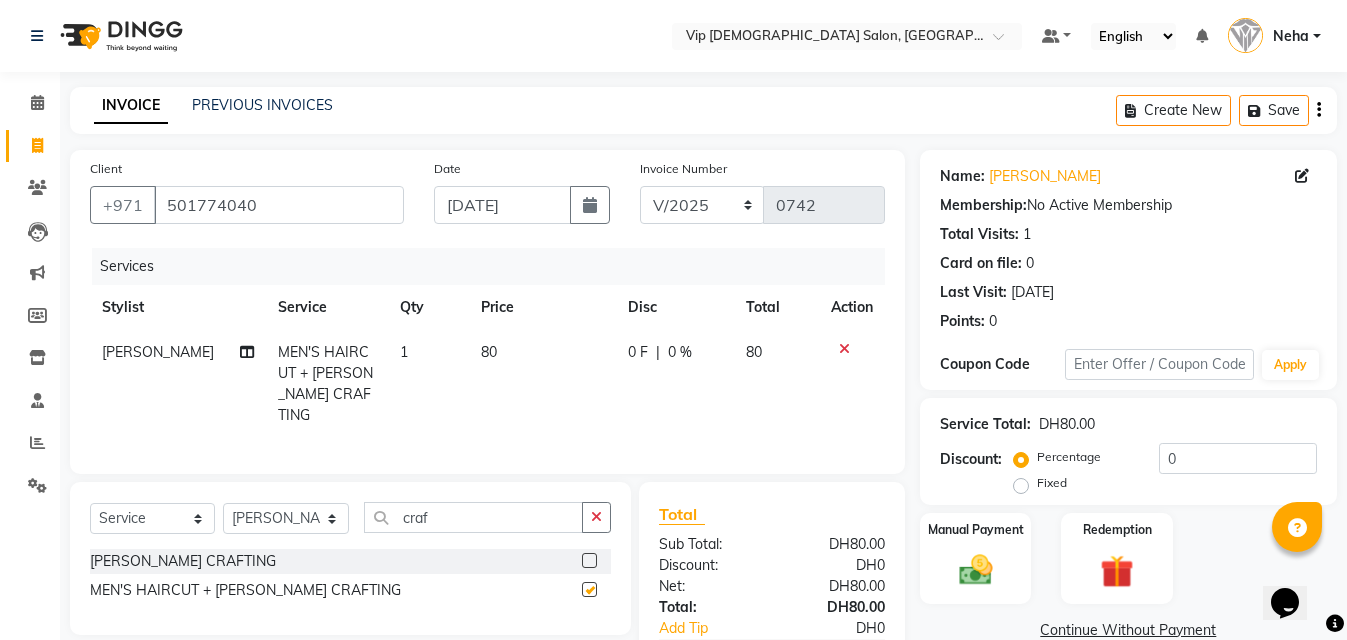 checkbox on "false" 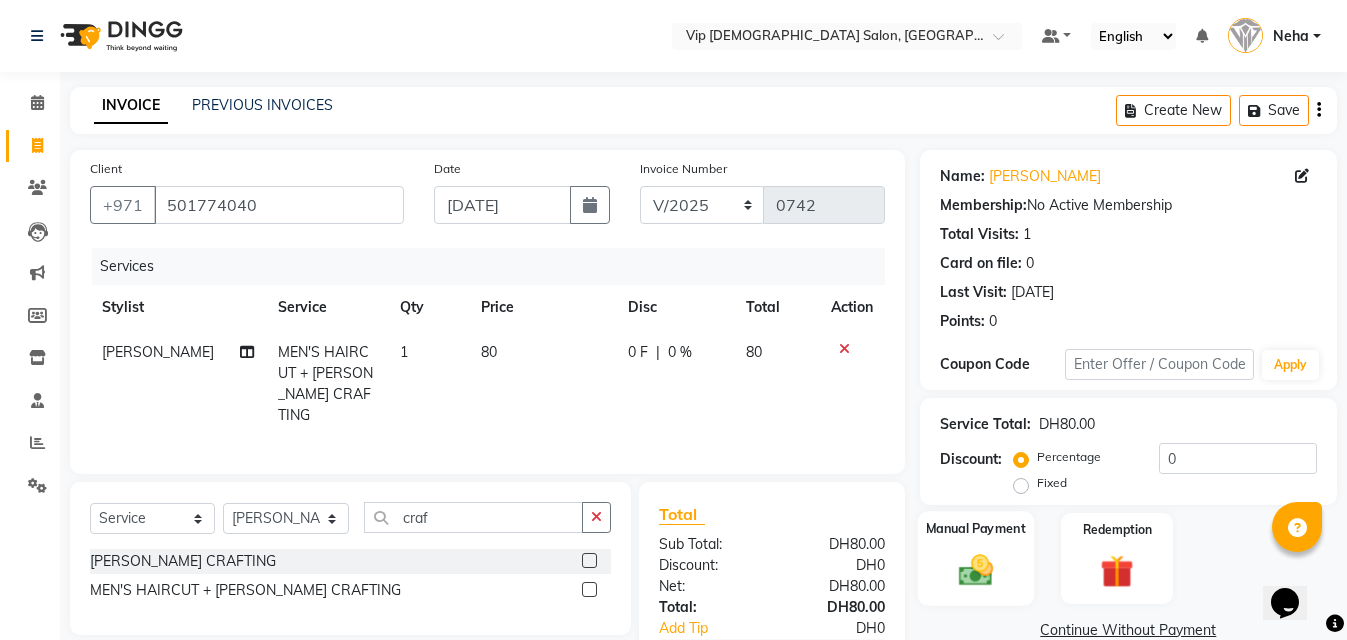 click 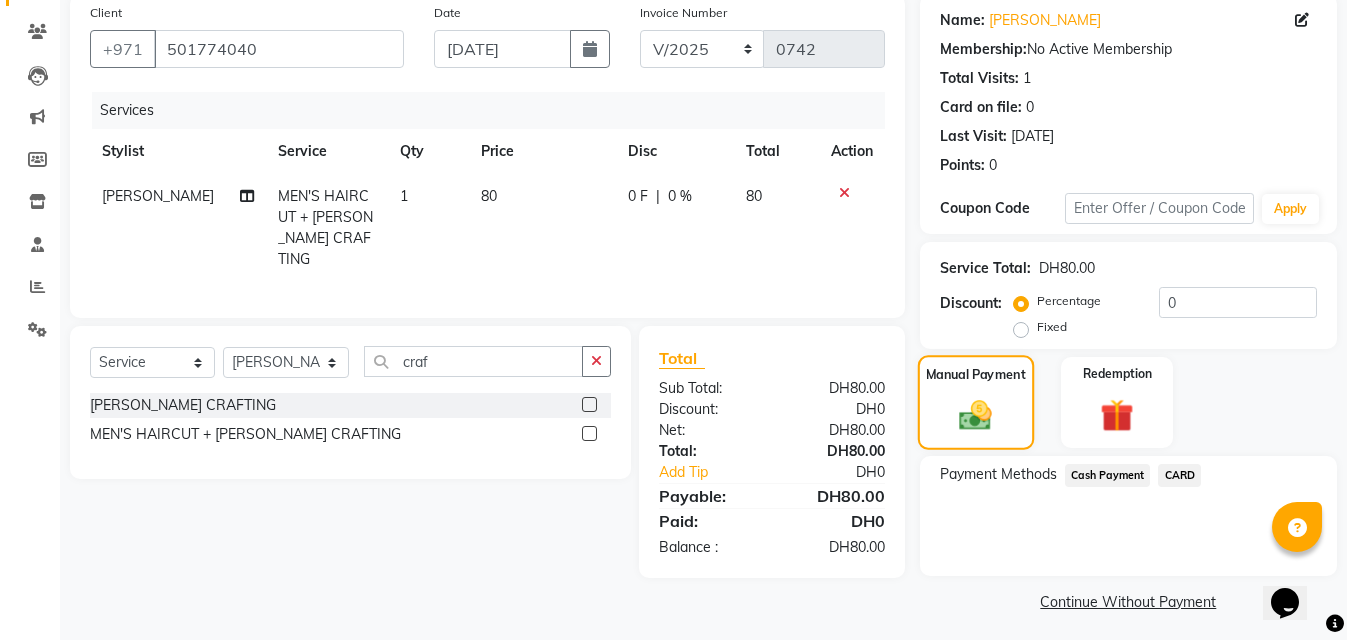 scroll, scrollTop: 163, scrollLeft: 0, axis: vertical 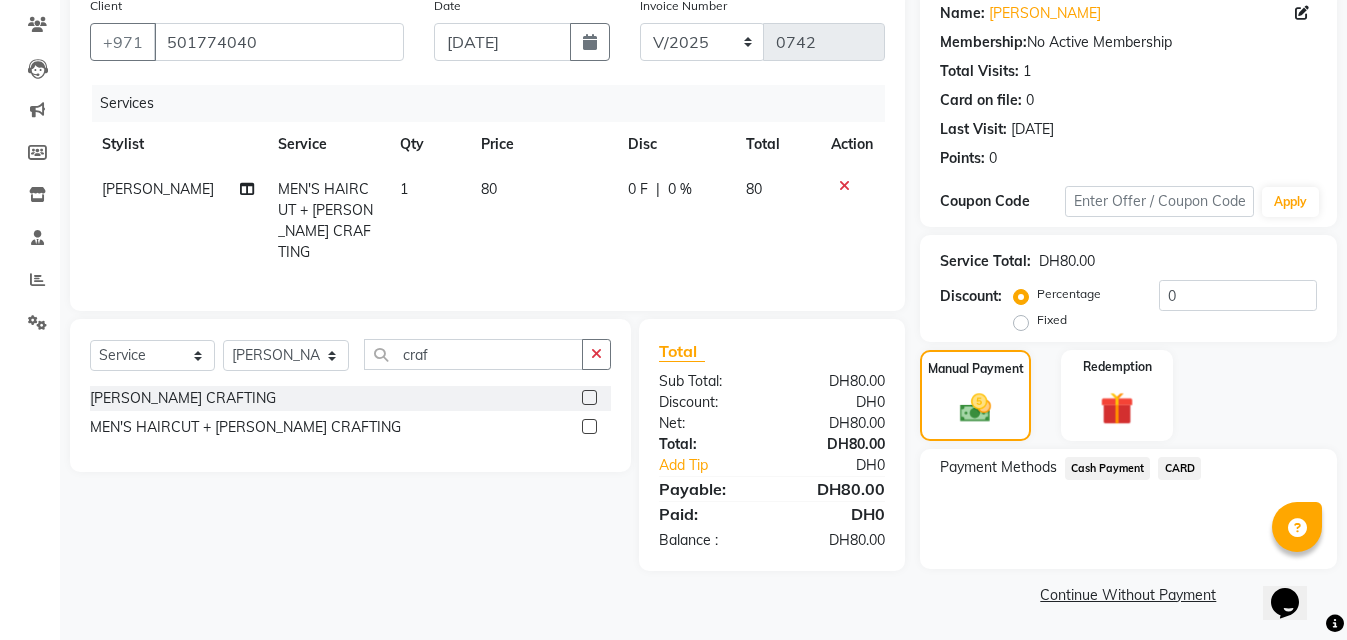 click on "Cash Payment" 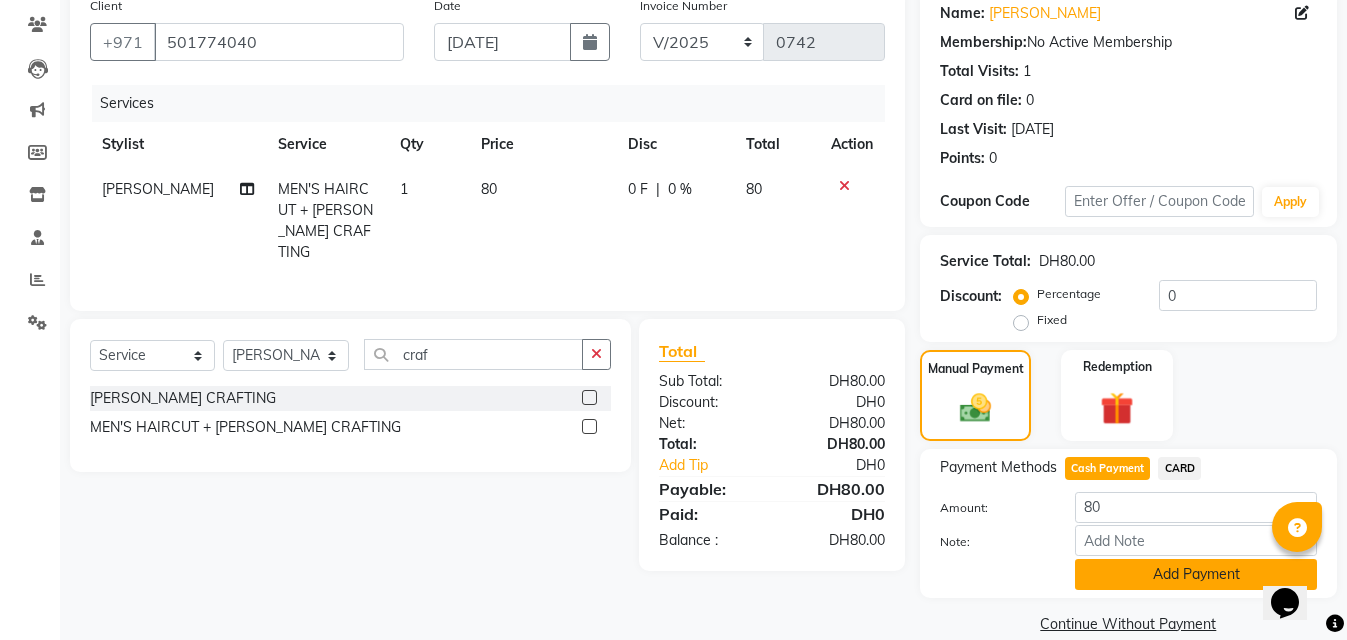 click on "Add Payment" 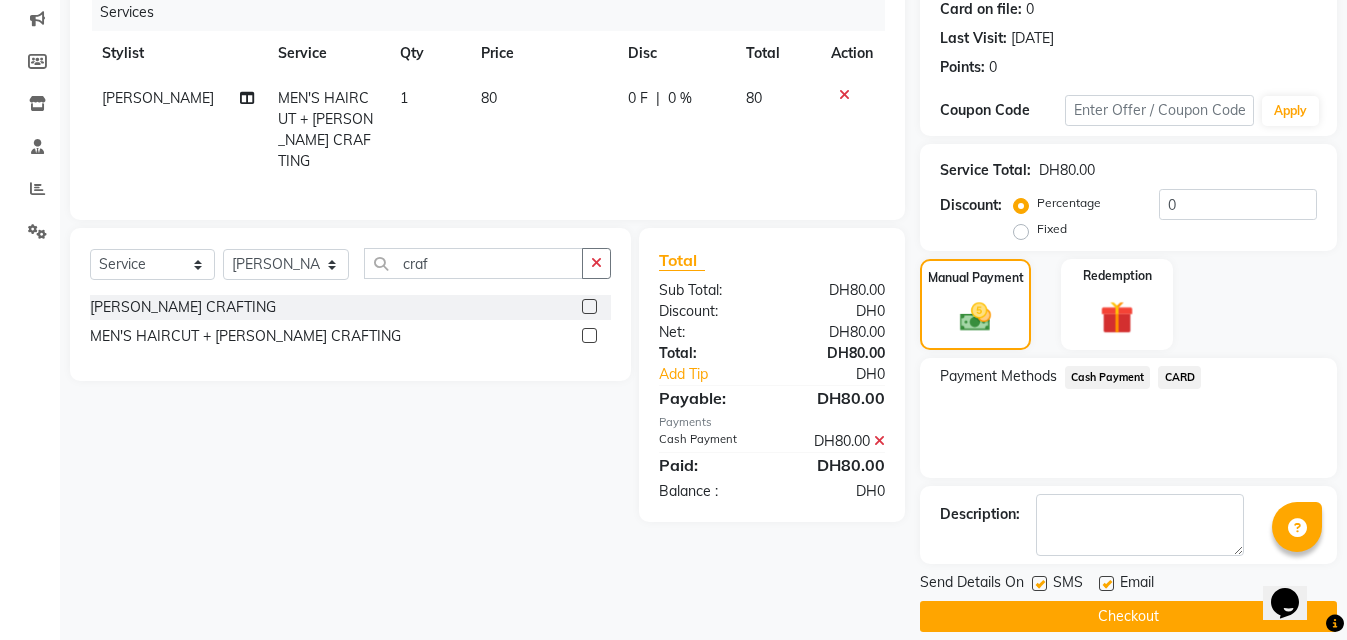 scroll, scrollTop: 276, scrollLeft: 0, axis: vertical 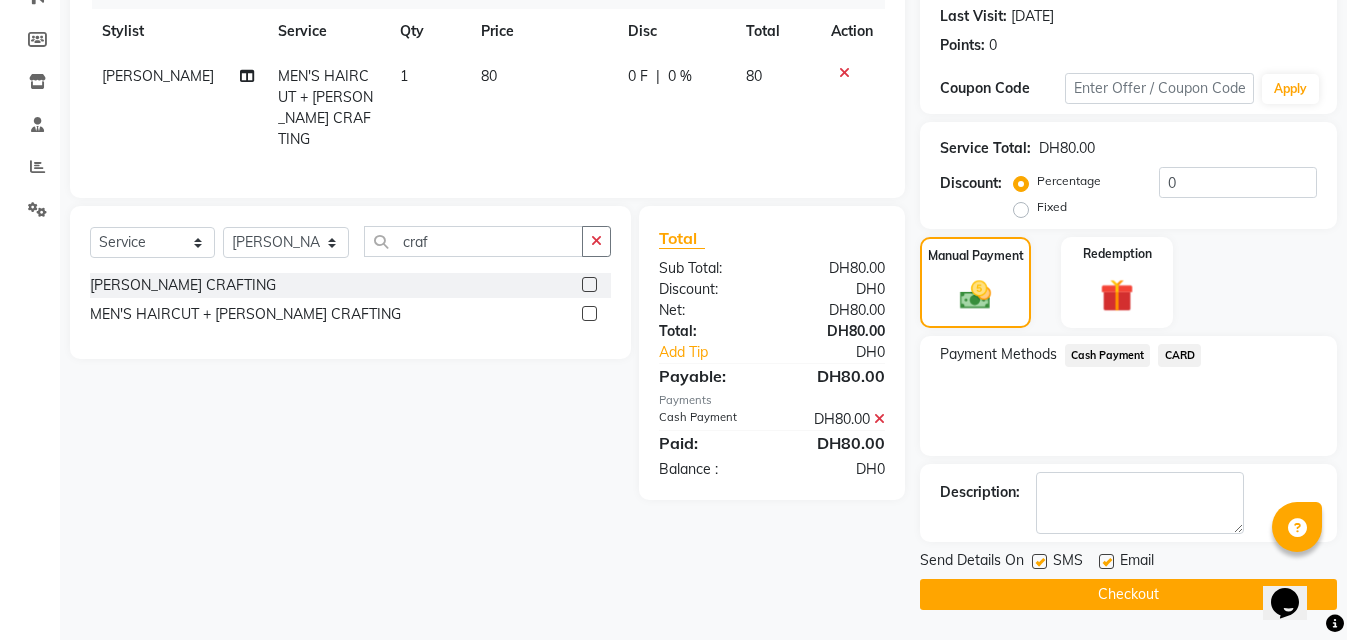 click on "Checkout" 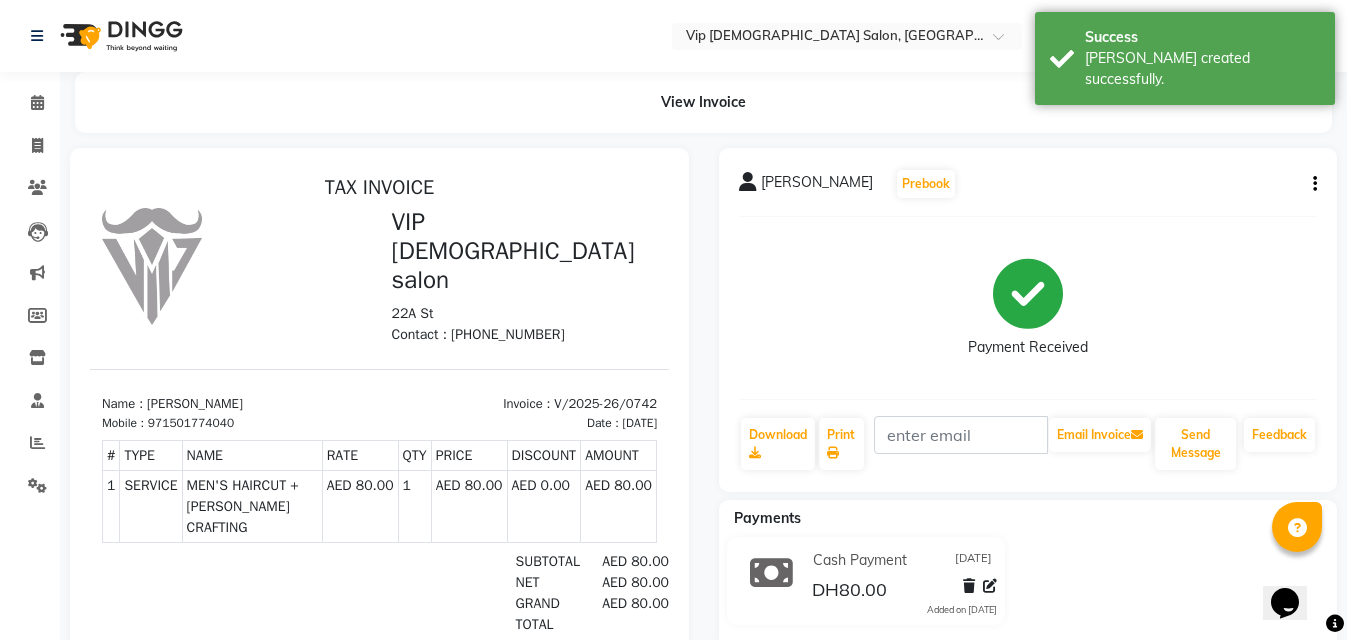scroll, scrollTop: 0, scrollLeft: 0, axis: both 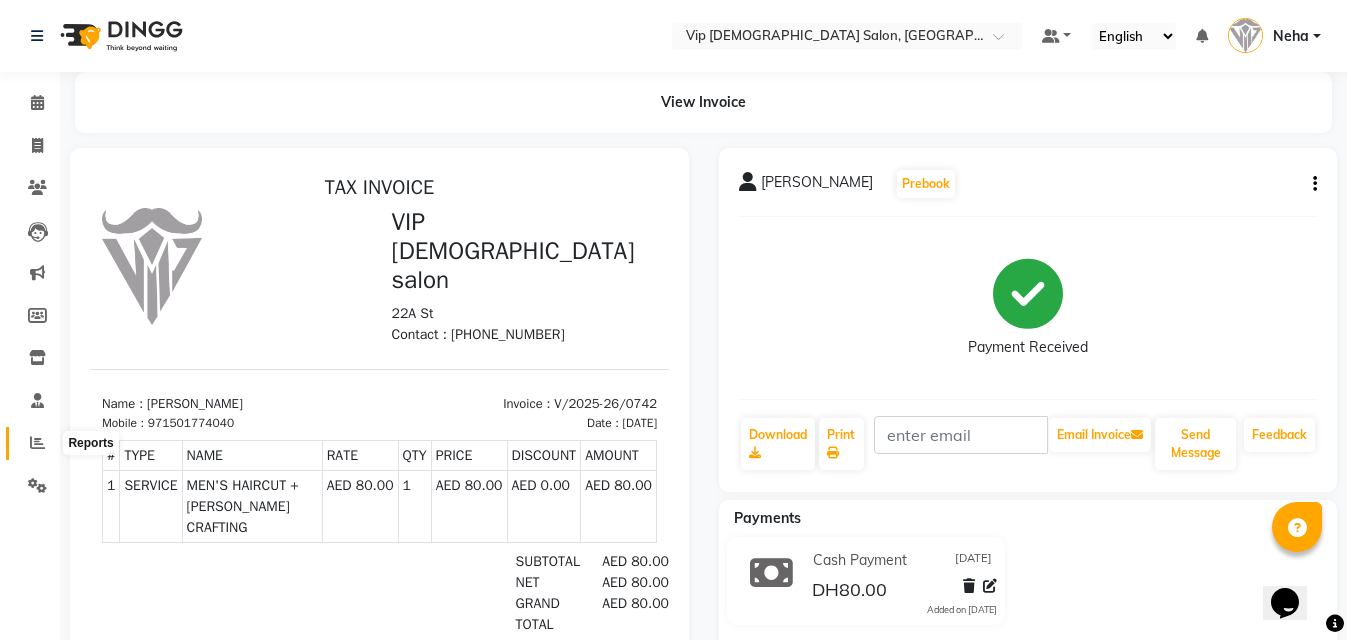 click 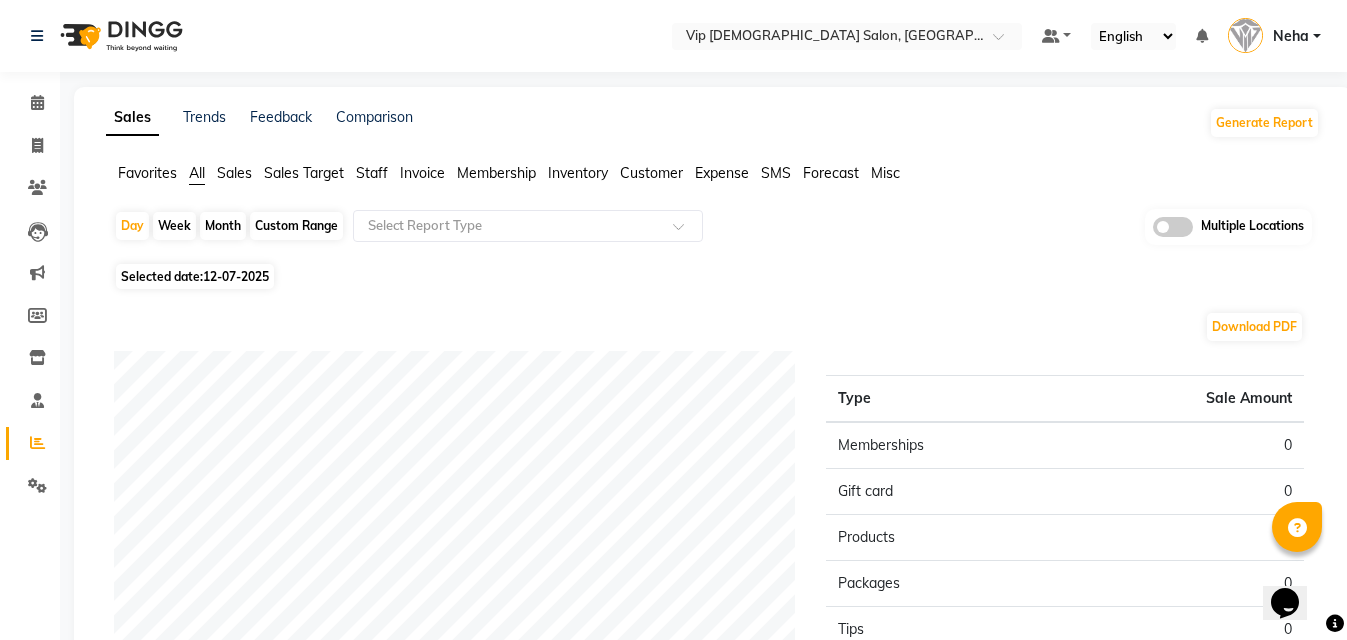 click on "Selected date:  [DATE]" 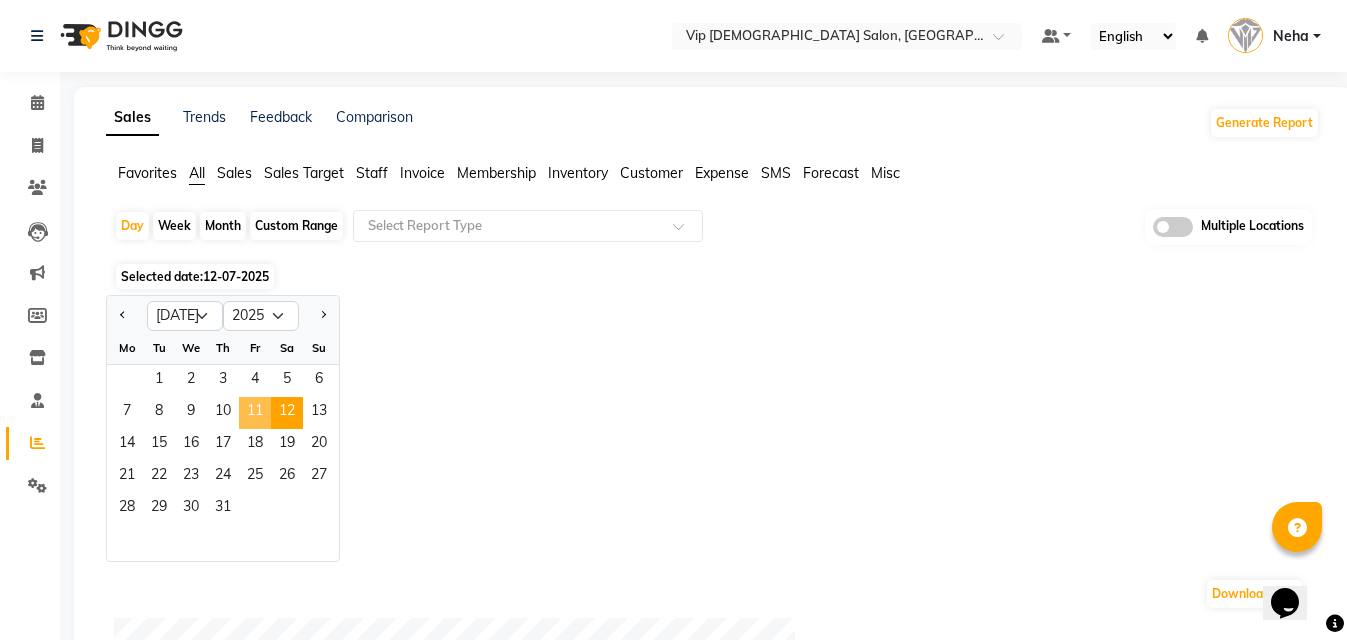 drag, startPoint x: 194, startPoint y: 272, endPoint x: 256, endPoint y: 403, distance: 144.93102 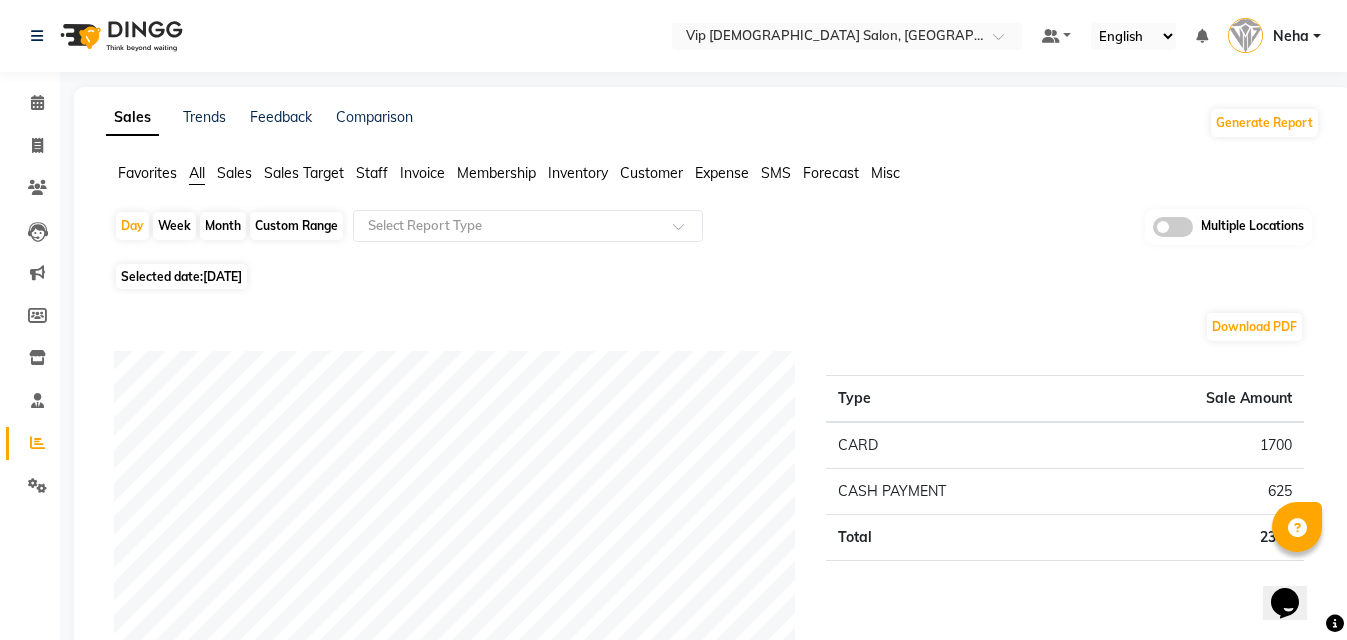 click on "Selected date:  [DATE]" 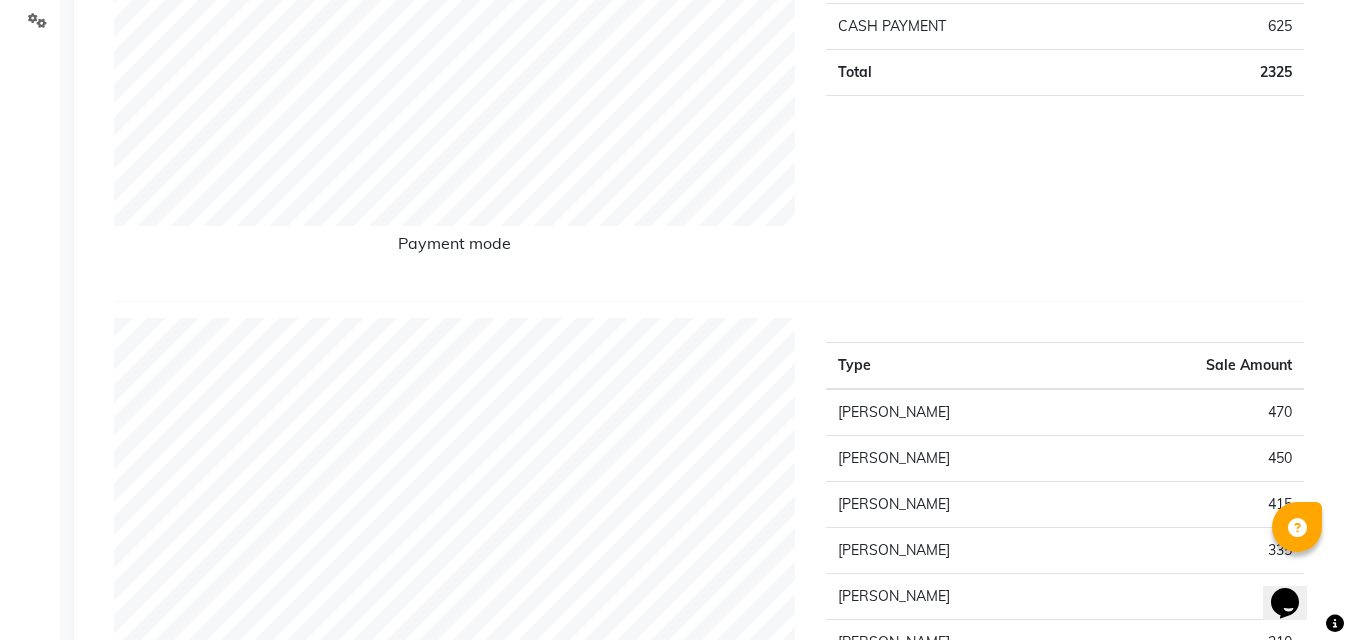 scroll, scrollTop: 440, scrollLeft: 0, axis: vertical 